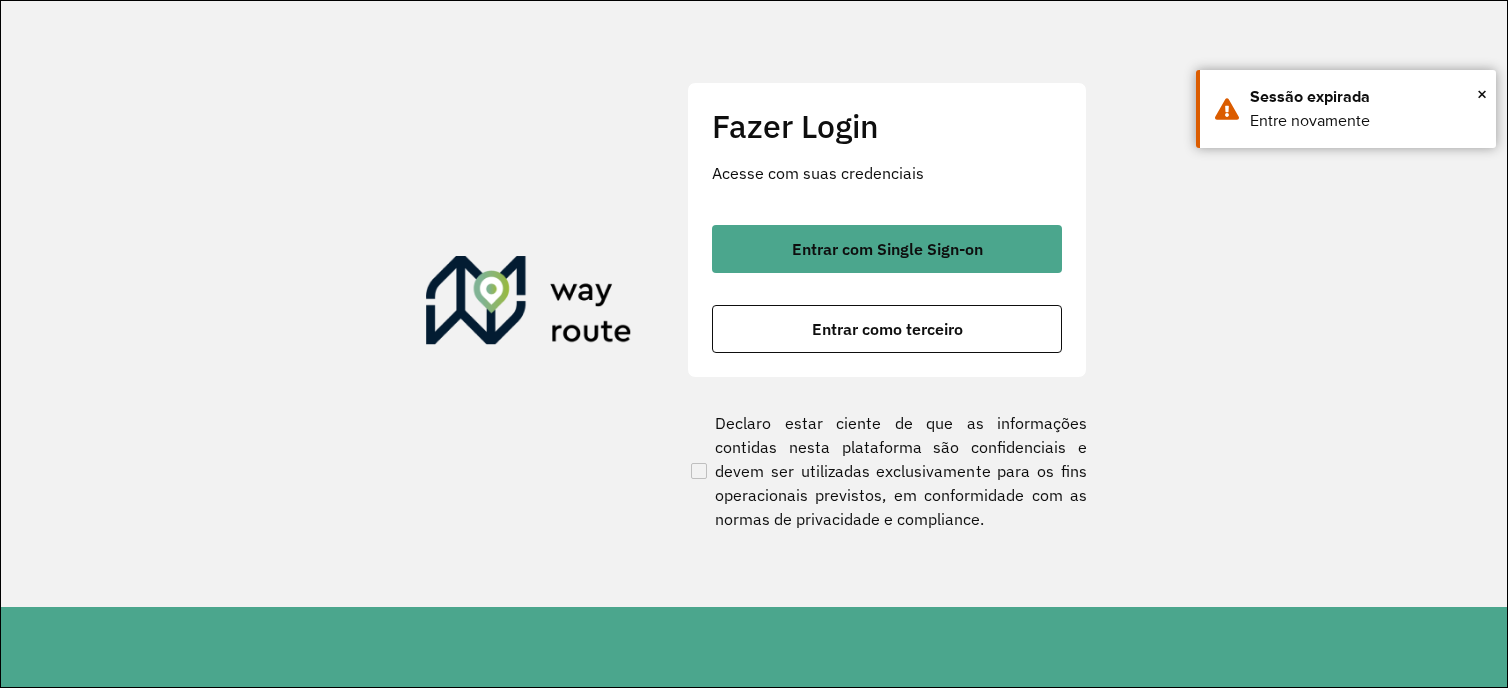 scroll, scrollTop: 0, scrollLeft: 0, axis: both 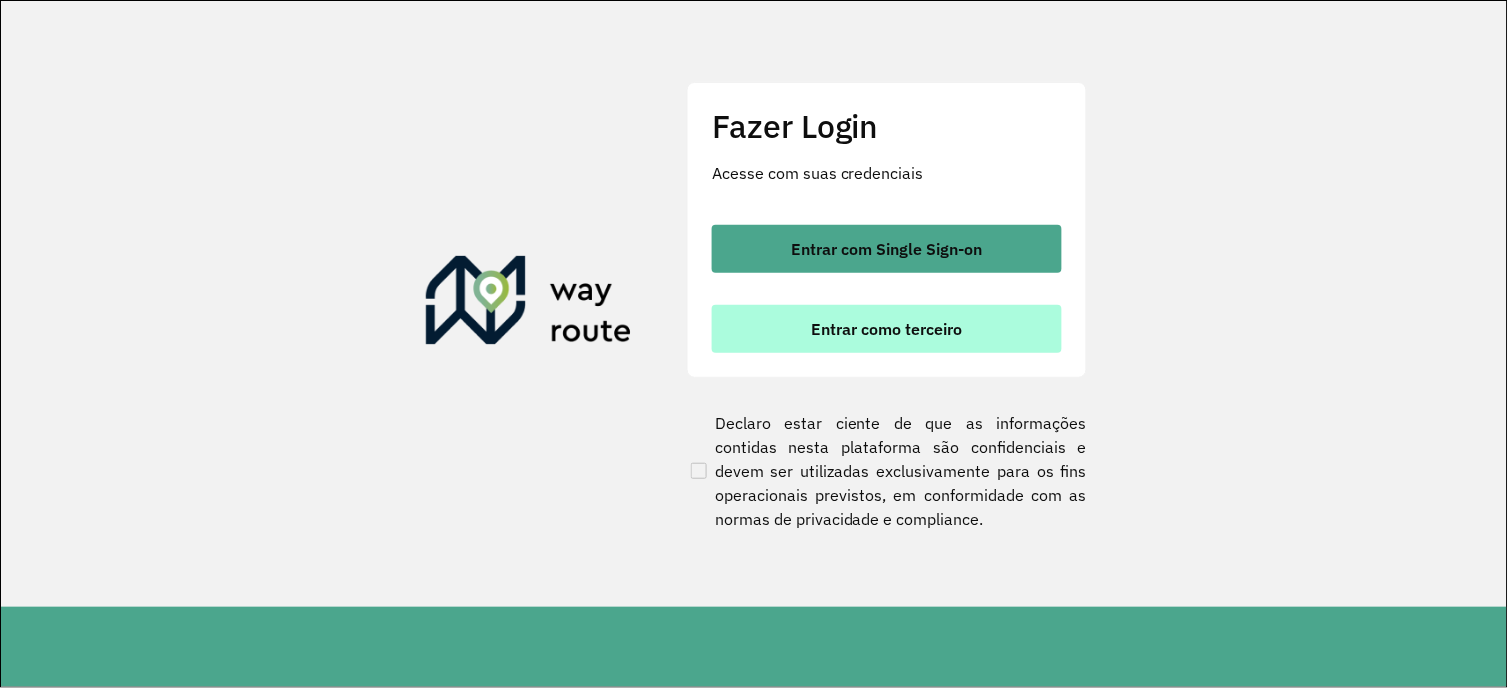 click on "Entrar como terceiro" at bounding box center (887, 329) 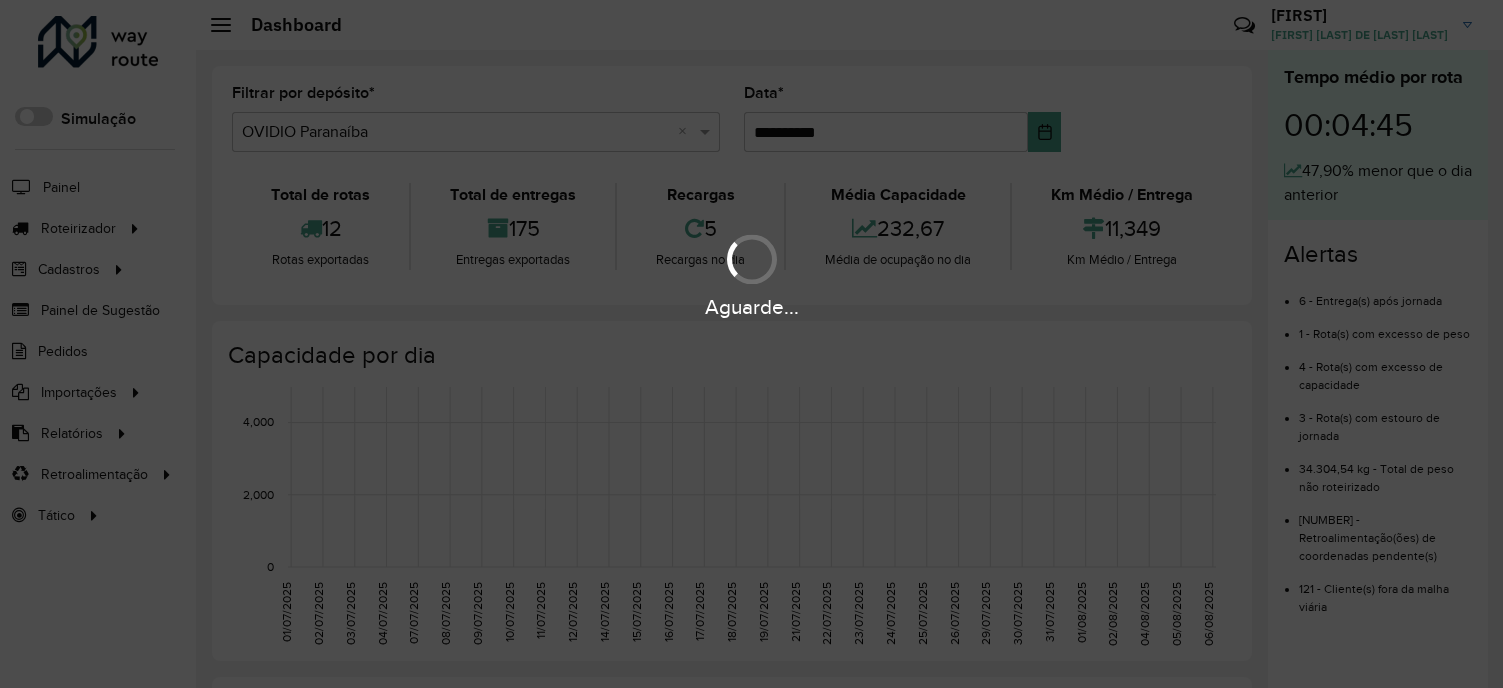 scroll, scrollTop: 0, scrollLeft: 0, axis: both 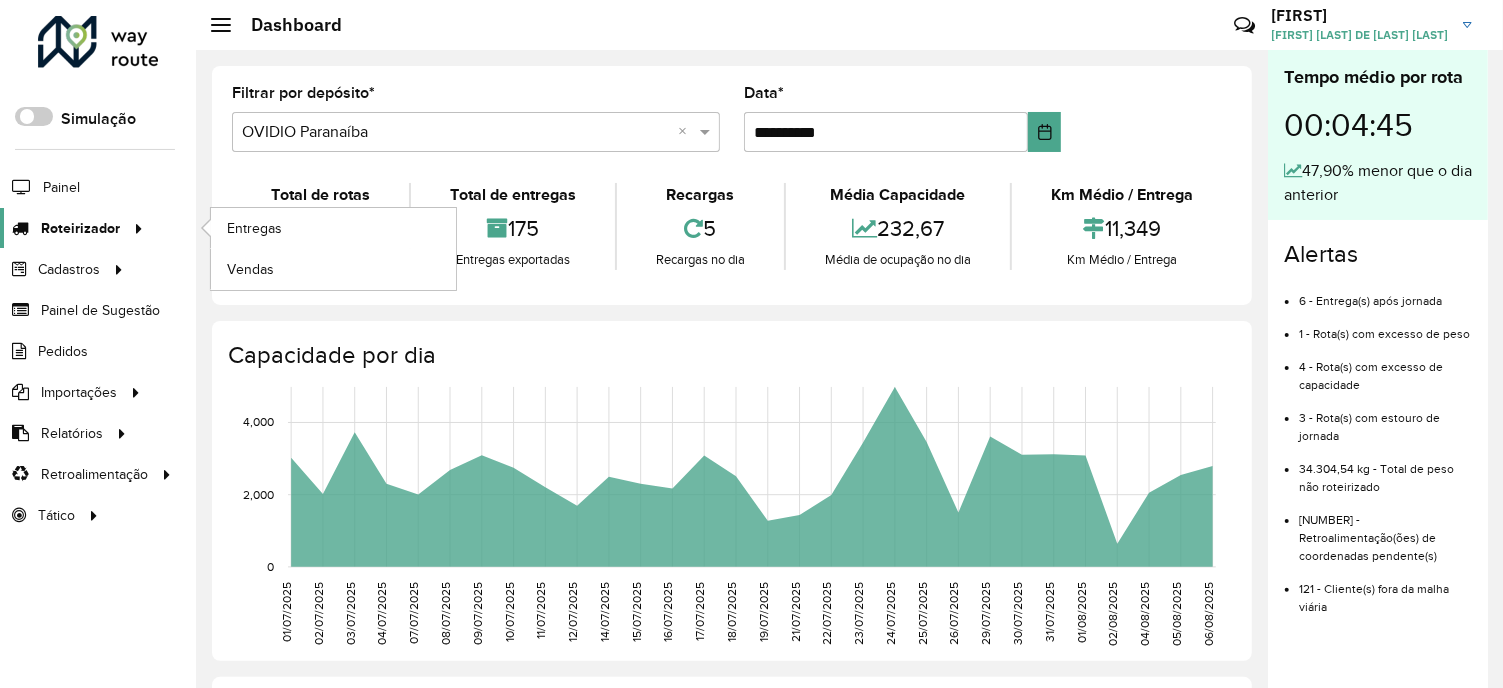click on "Roteirizador" 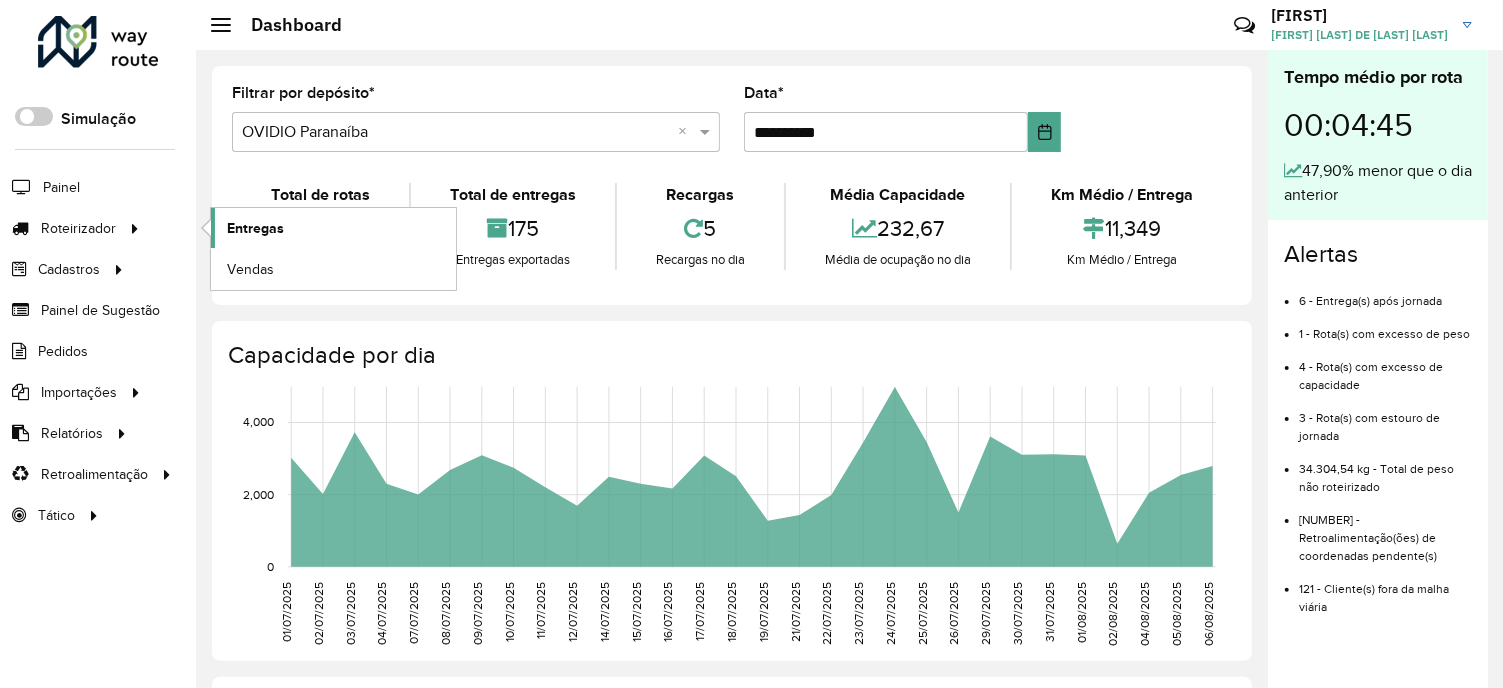 click on "Entregas" 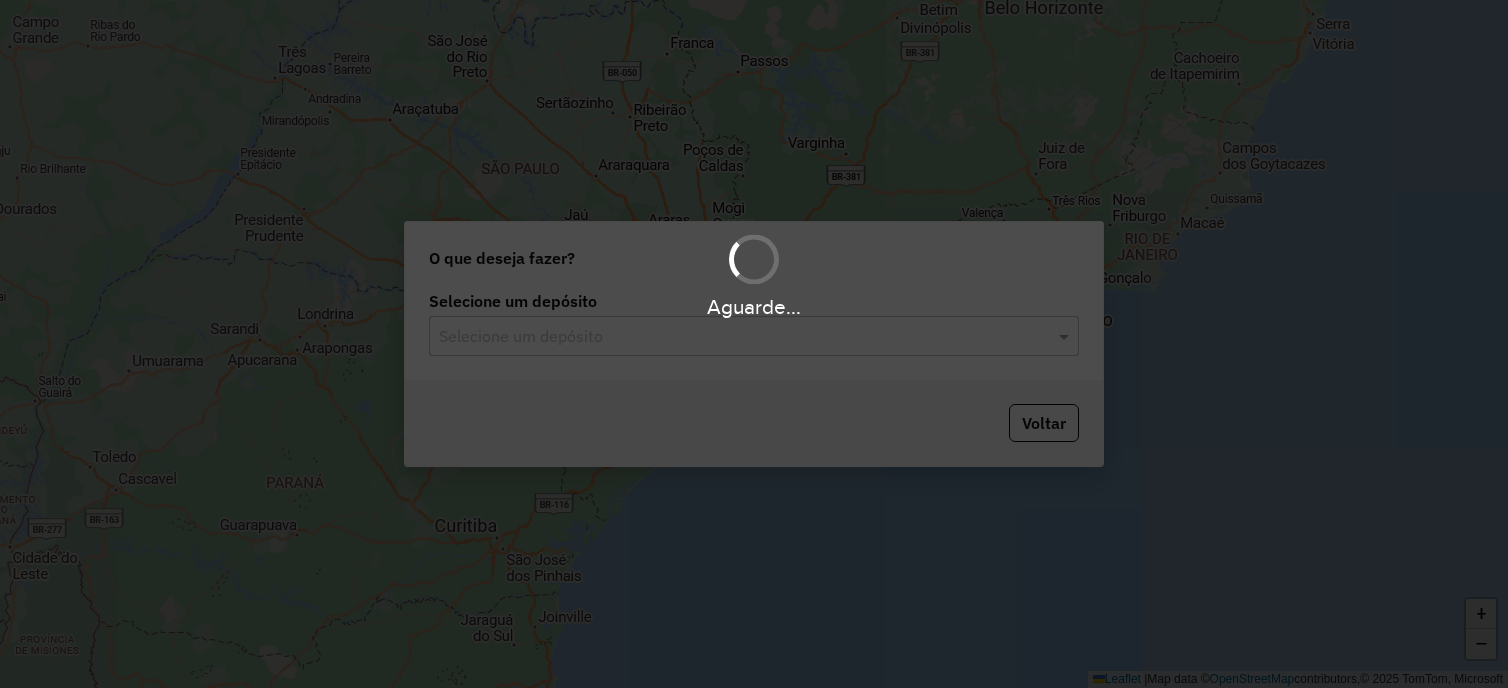 scroll, scrollTop: 0, scrollLeft: 0, axis: both 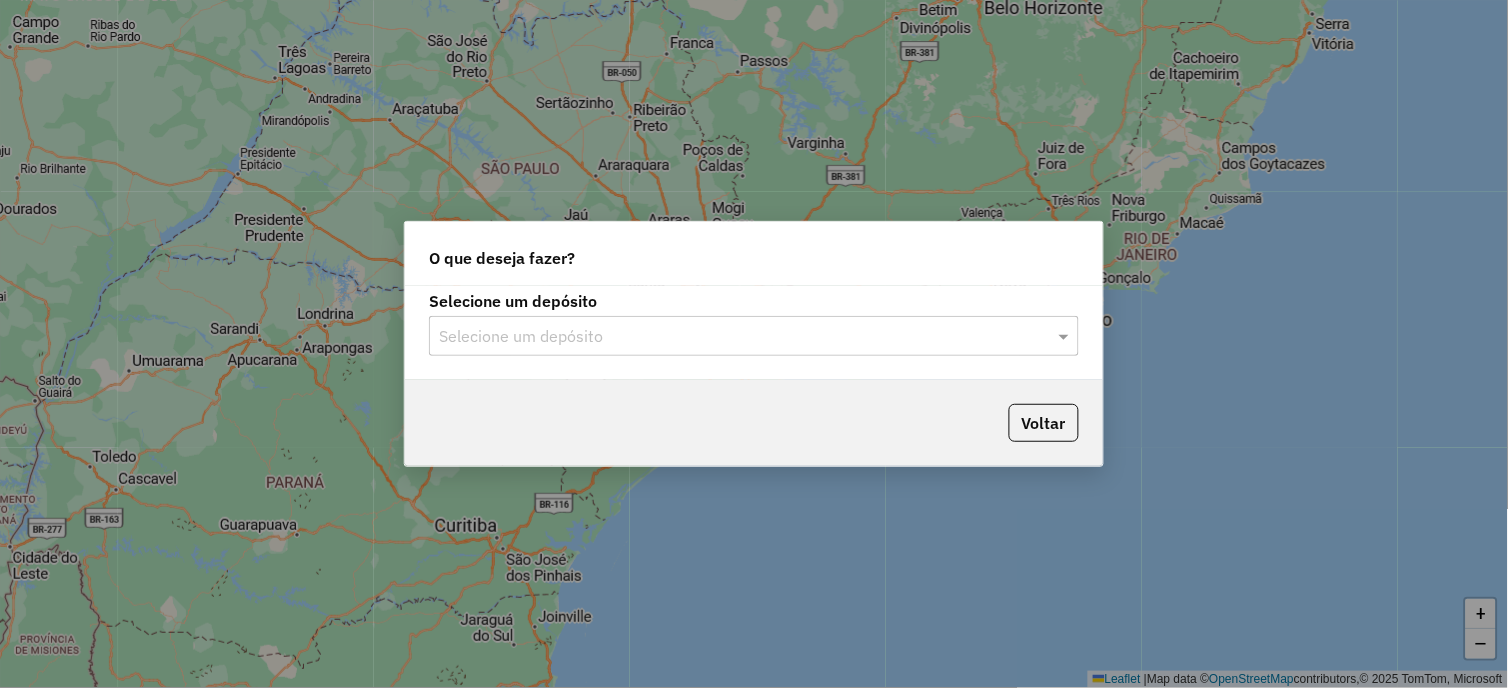 click on "Selecione um depósito Selecione um depósito" 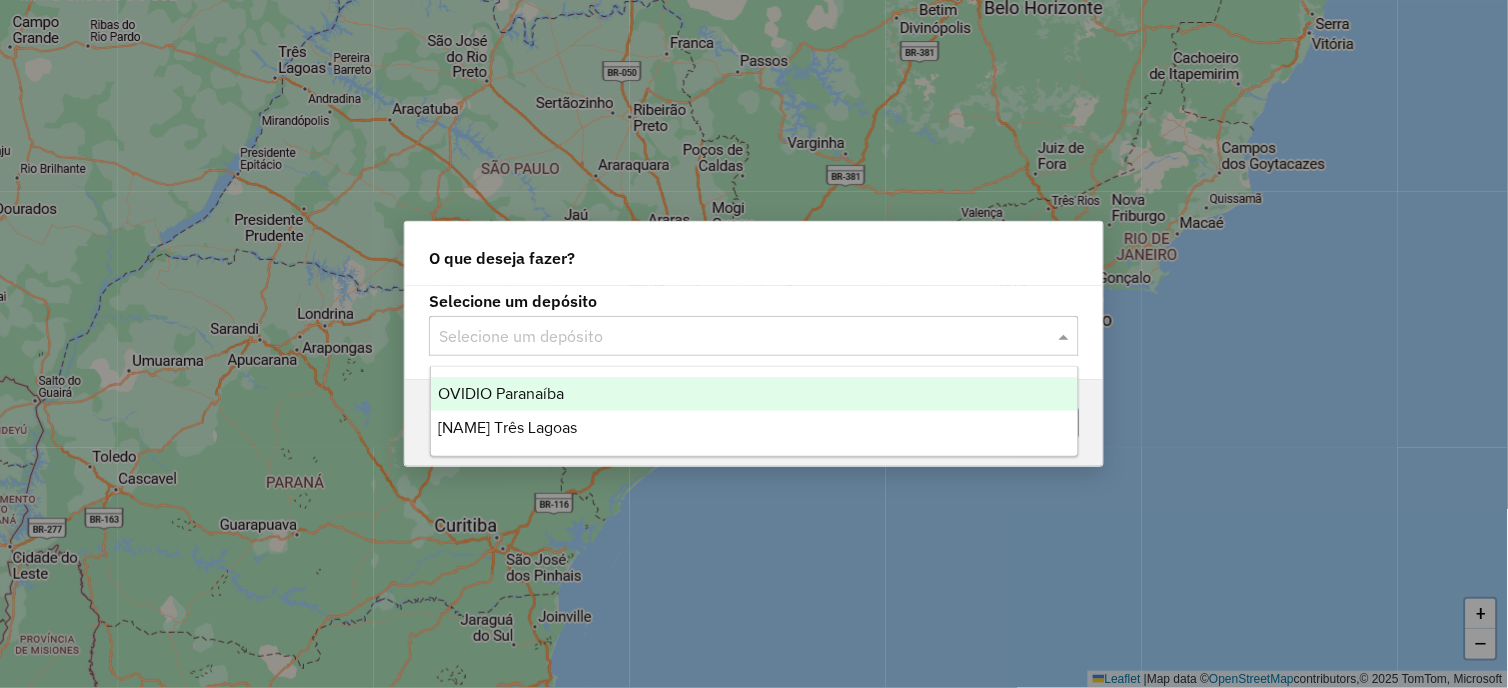 click 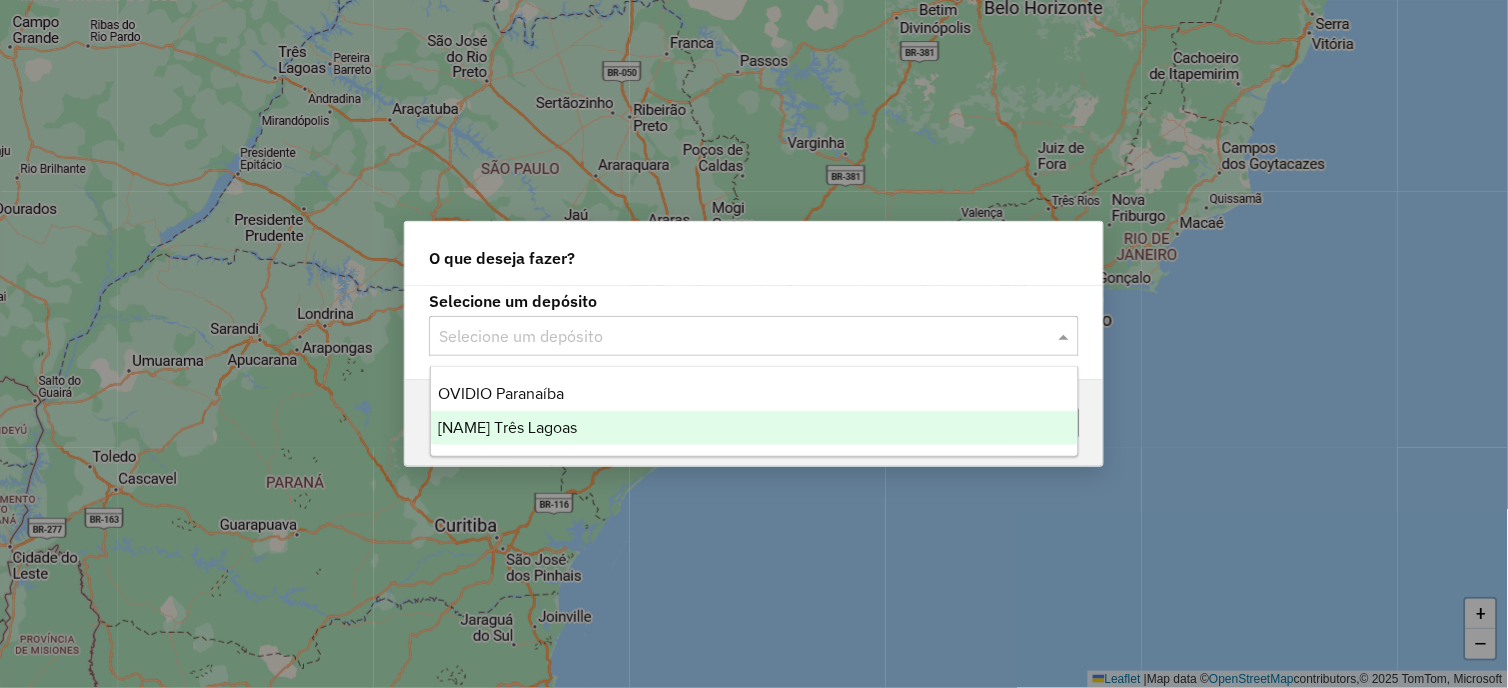 click on "[NAME] Três Lagoas" at bounding box center (755, 428) 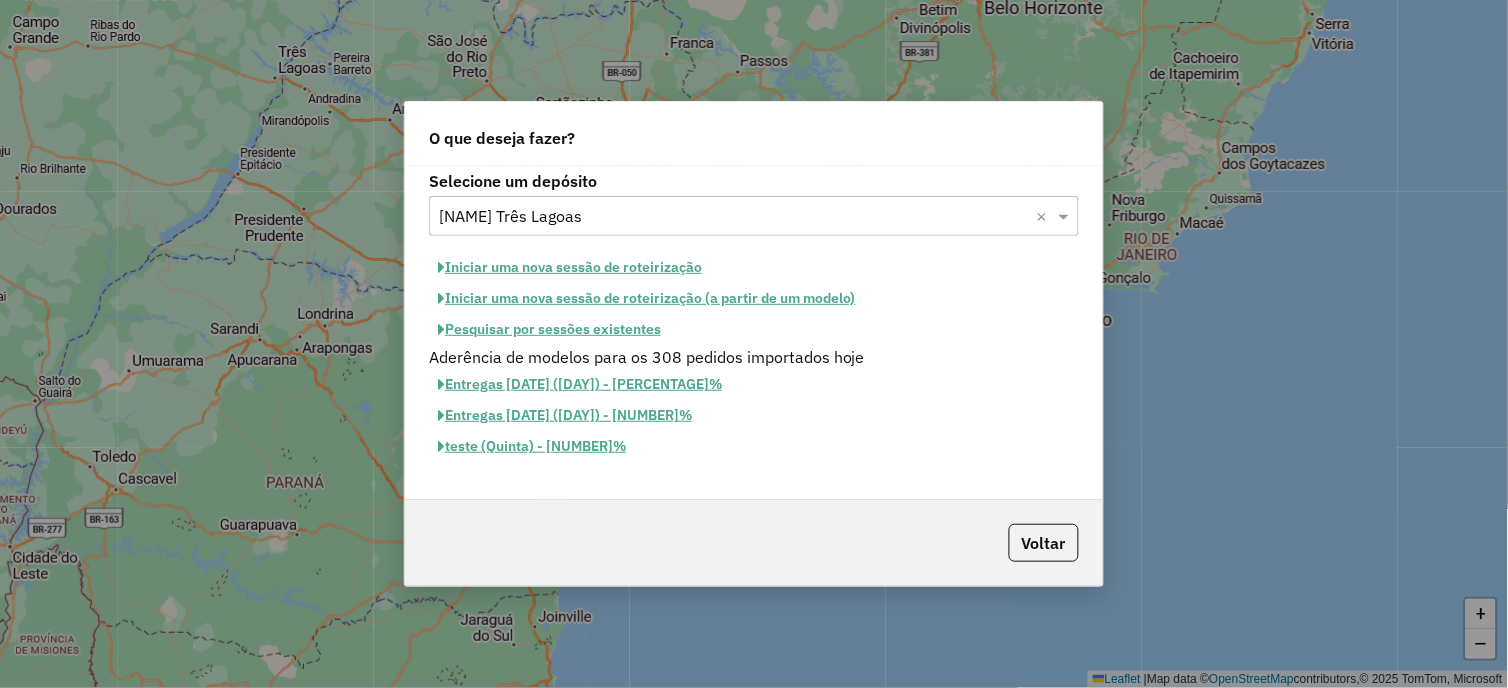 click on "Iniciar uma nova sessão de roteirização" 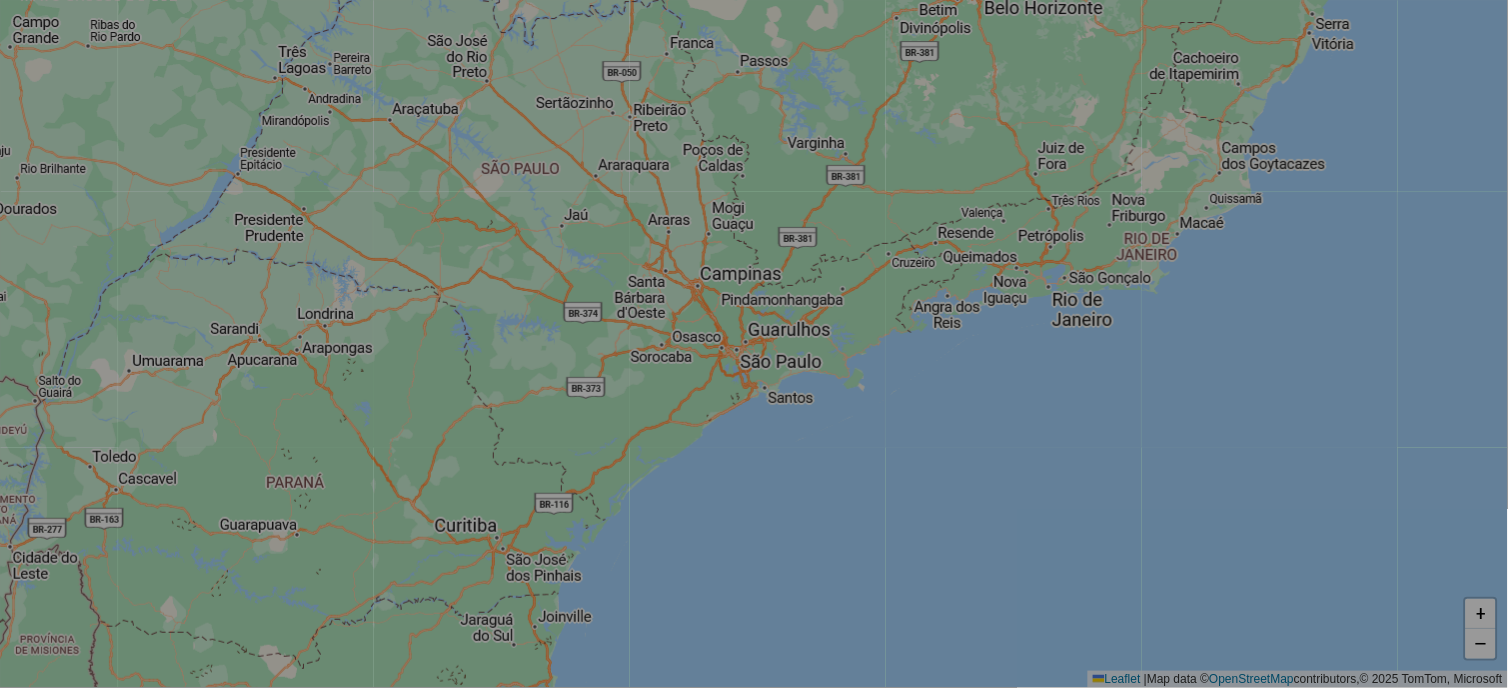 select on "*" 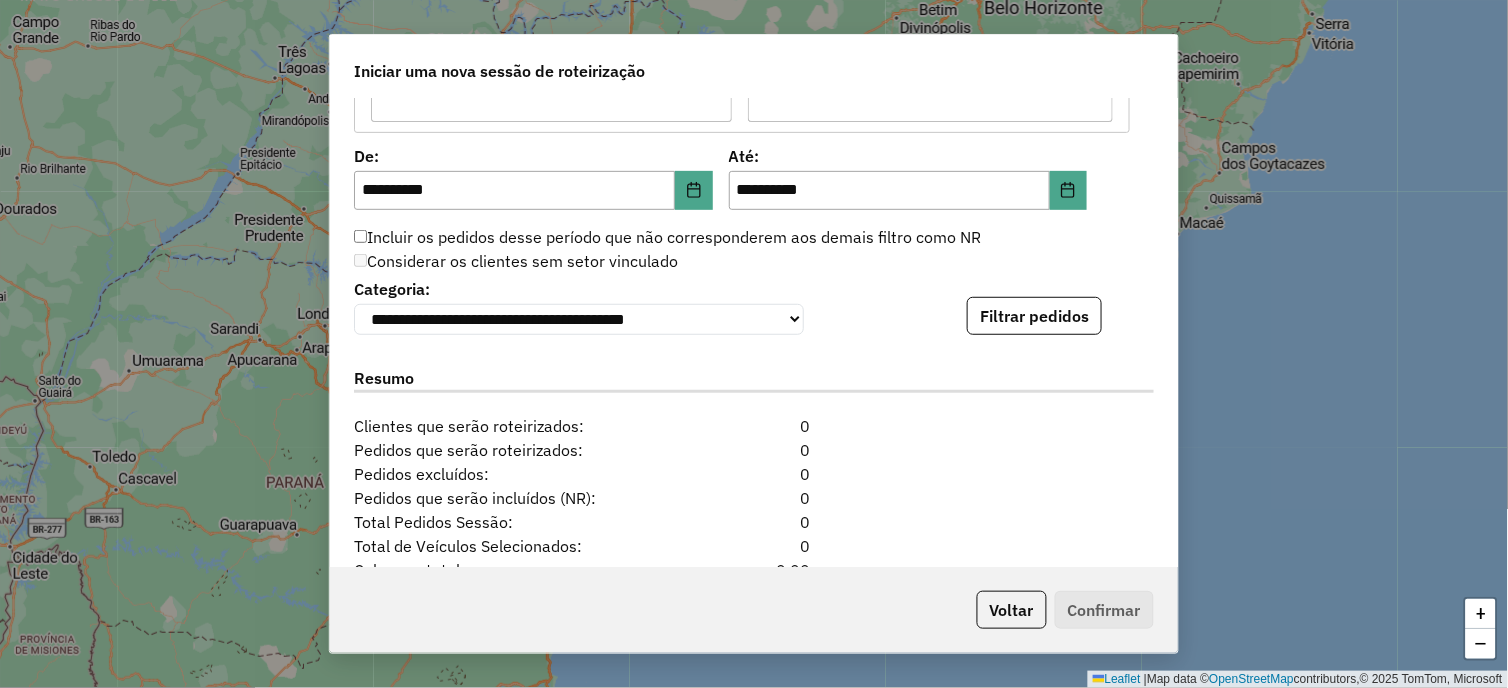 scroll, scrollTop: 1888, scrollLeft: 0, axis: vertical 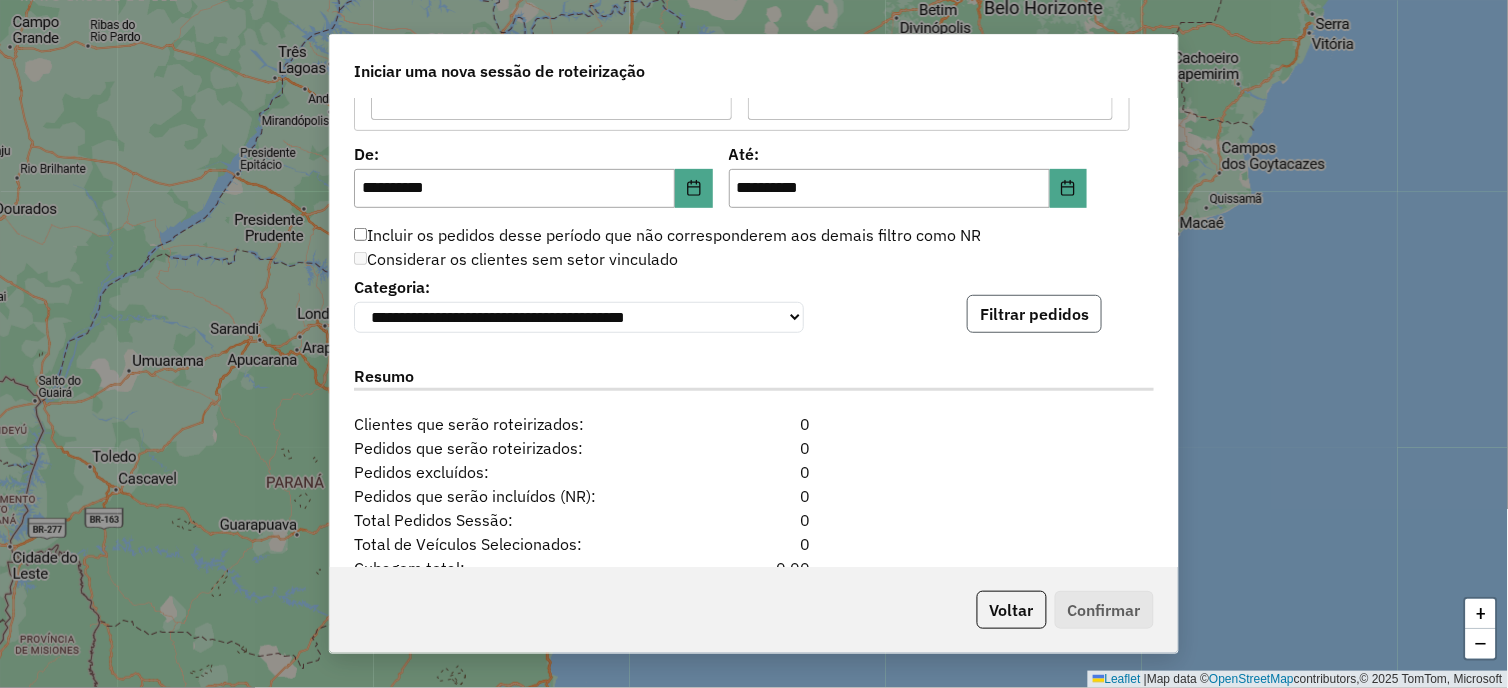 click on "Filtrar pedidos" 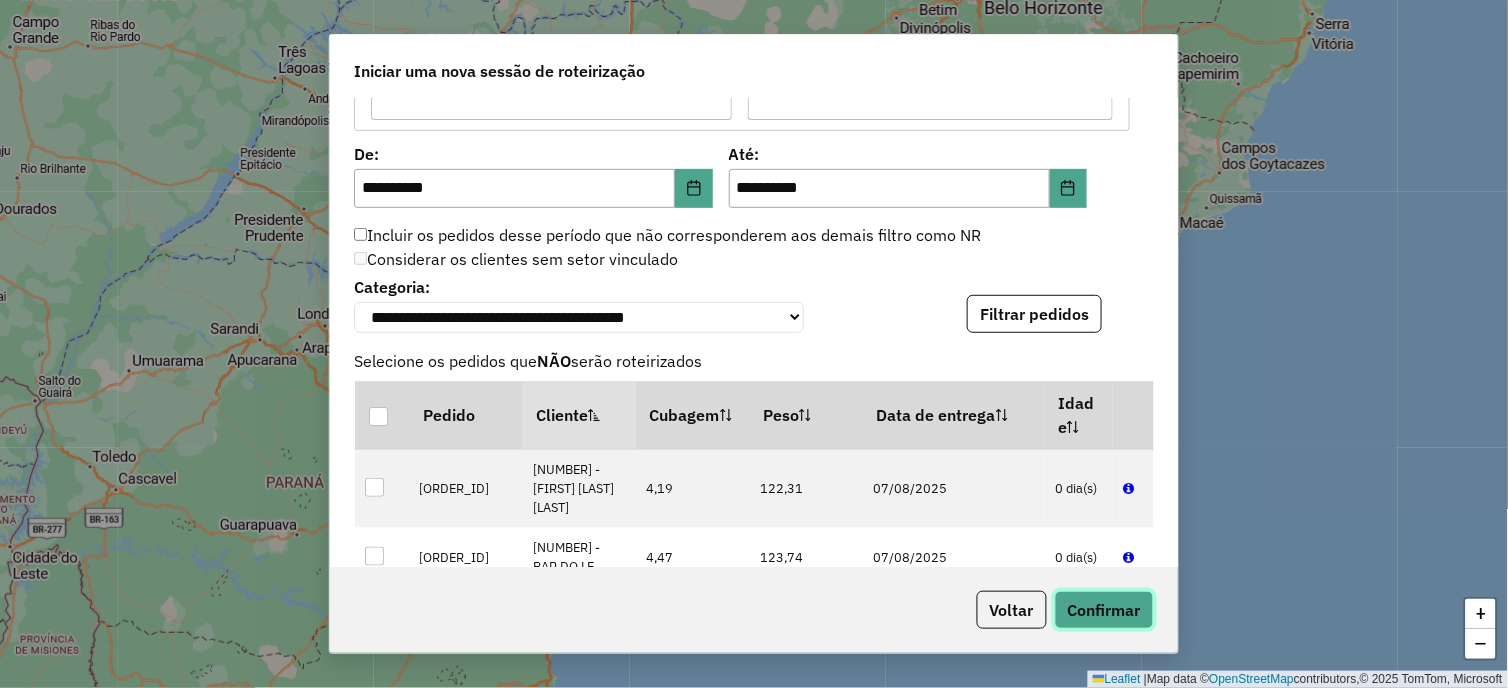 click on "Confirmar" 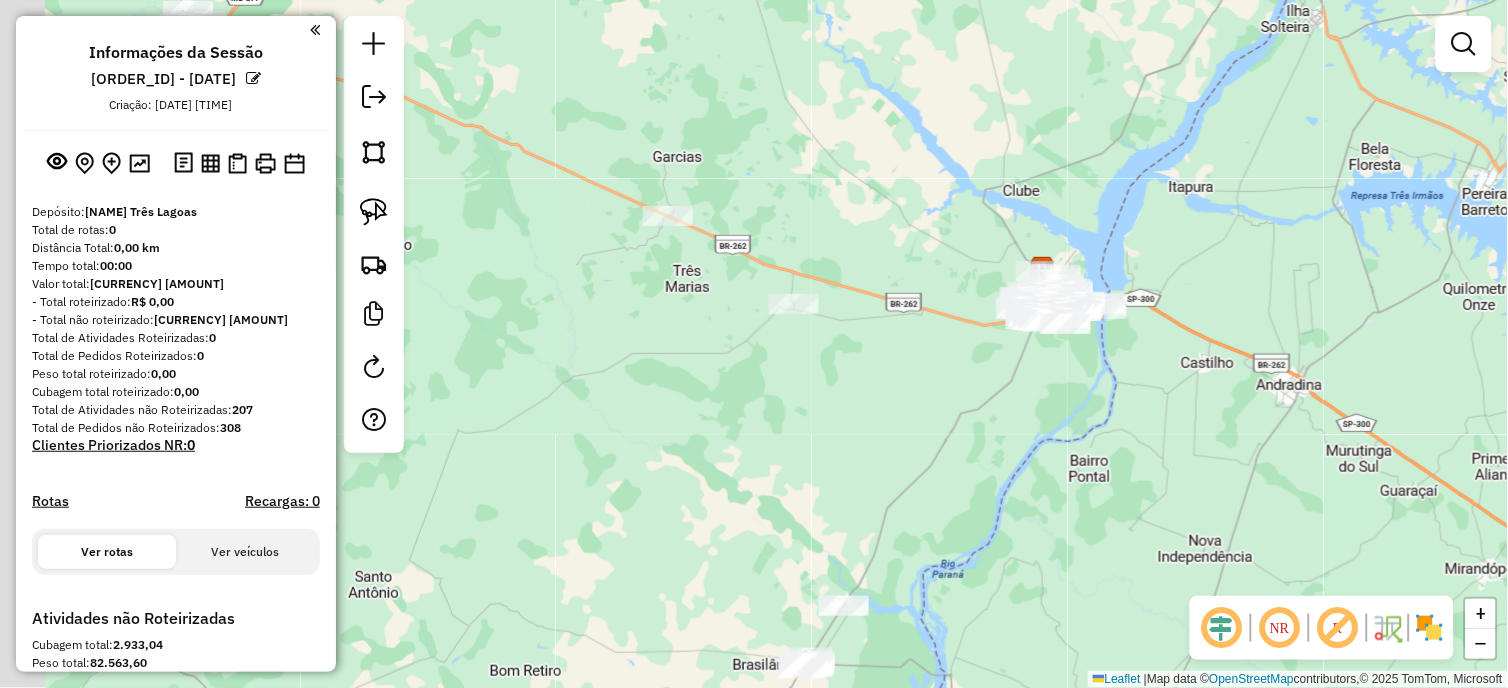 click on "Janela de atendimento Grade de atendimento Capacidade Transportadoras Veículos Cliente Pedidos  Rotas Selecione os dias de semana para filtrar as janelas de atendimento  Seg   Ter   Qua   Qui   Sex   Sáb   Dom  Informe o período da janela de atendimento: De: Até:  Filtrar exatamente a janela do cliente  Considerar janela de atendimento padrão  Selecione os dias de semana para filtrar as grades de atendimento  Seg   Ter   Qua   Qui   Sex   Sáb   Dom   Considerar clientes sem dia de atendimento cadastrado  Clientes fora do dia de atendimento selecionado Filtrar as atividades entre os valores definidos abaixo:  Peso mínimo:   Peso máximo:   Cubagem mínima:   Cubagem máxima:   De:   Até:  Filtrar as atividades entre o tempo de atendimento definido abaixo:  De:   Até:   Considerar capacidade total dos clientes não roteirizados Transportadora: Selecione um ou mais itens Tipo de veículo: Selecione um ou mais itens Veículo: Selecione um ou mais itens Motorista: Selecione um ou mais itens Nome: Rótulo:" 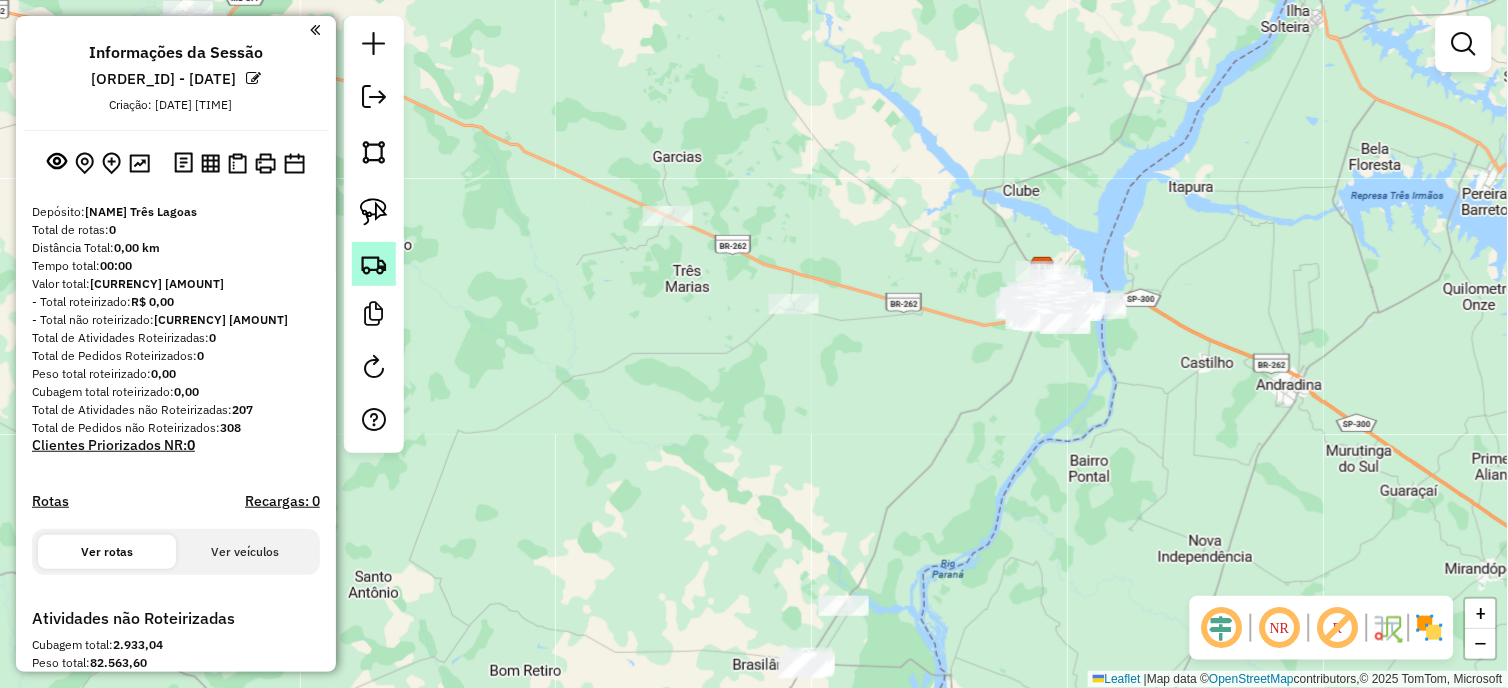click 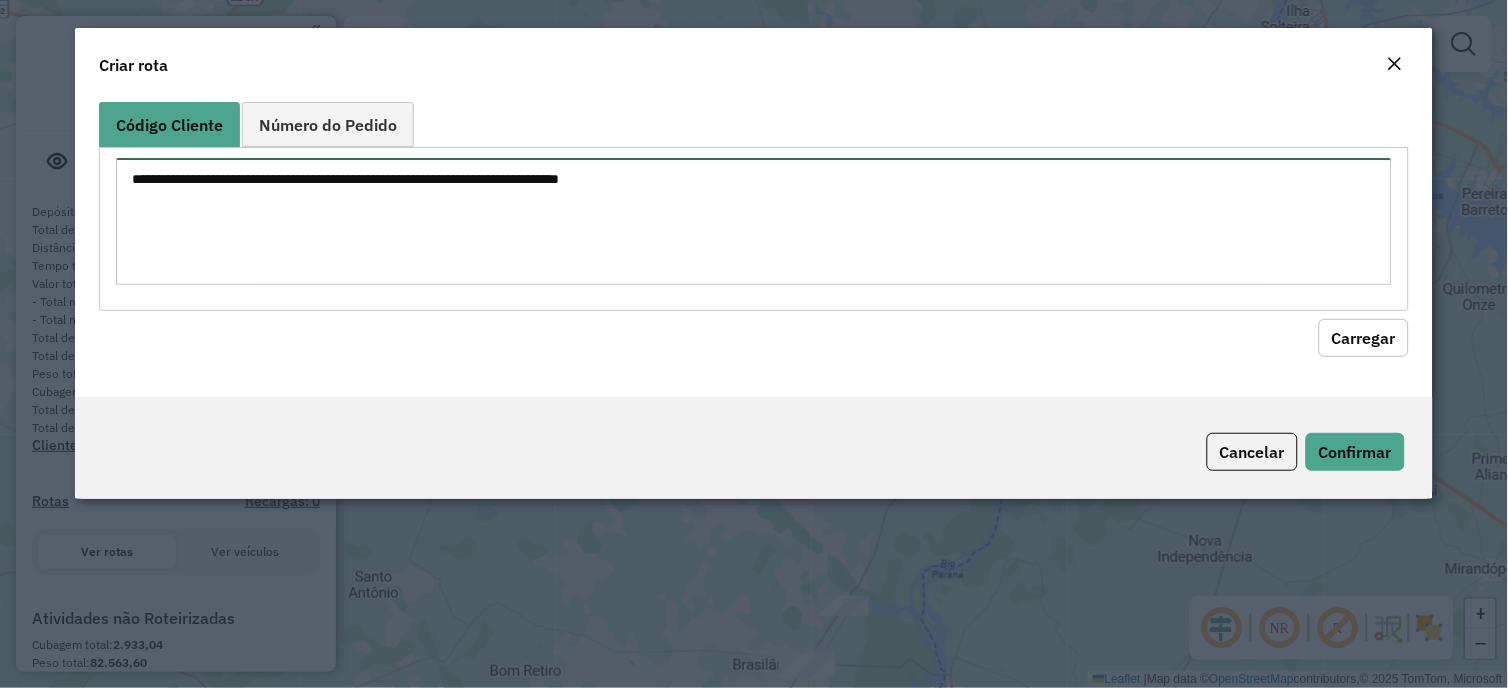 click at bounding box center [753, 221] 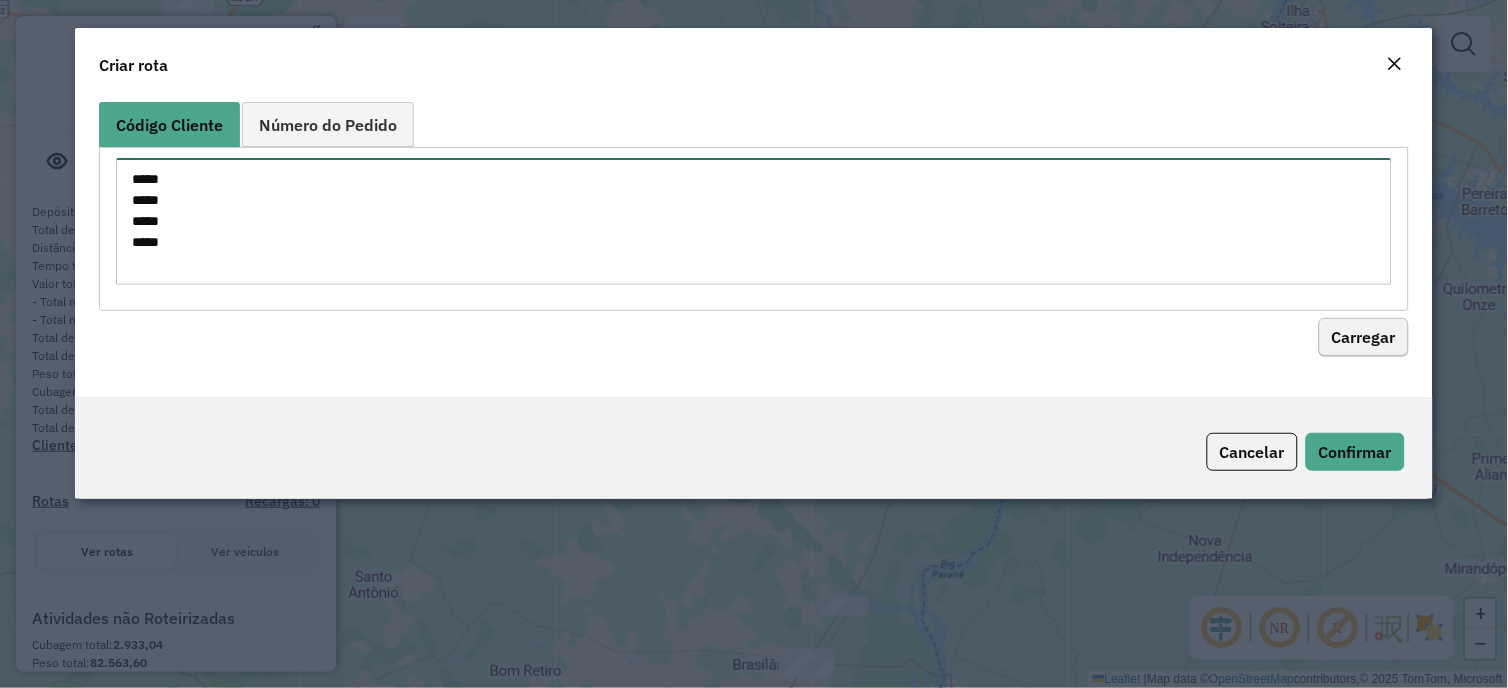 type on "*****
*****
*****
*****" 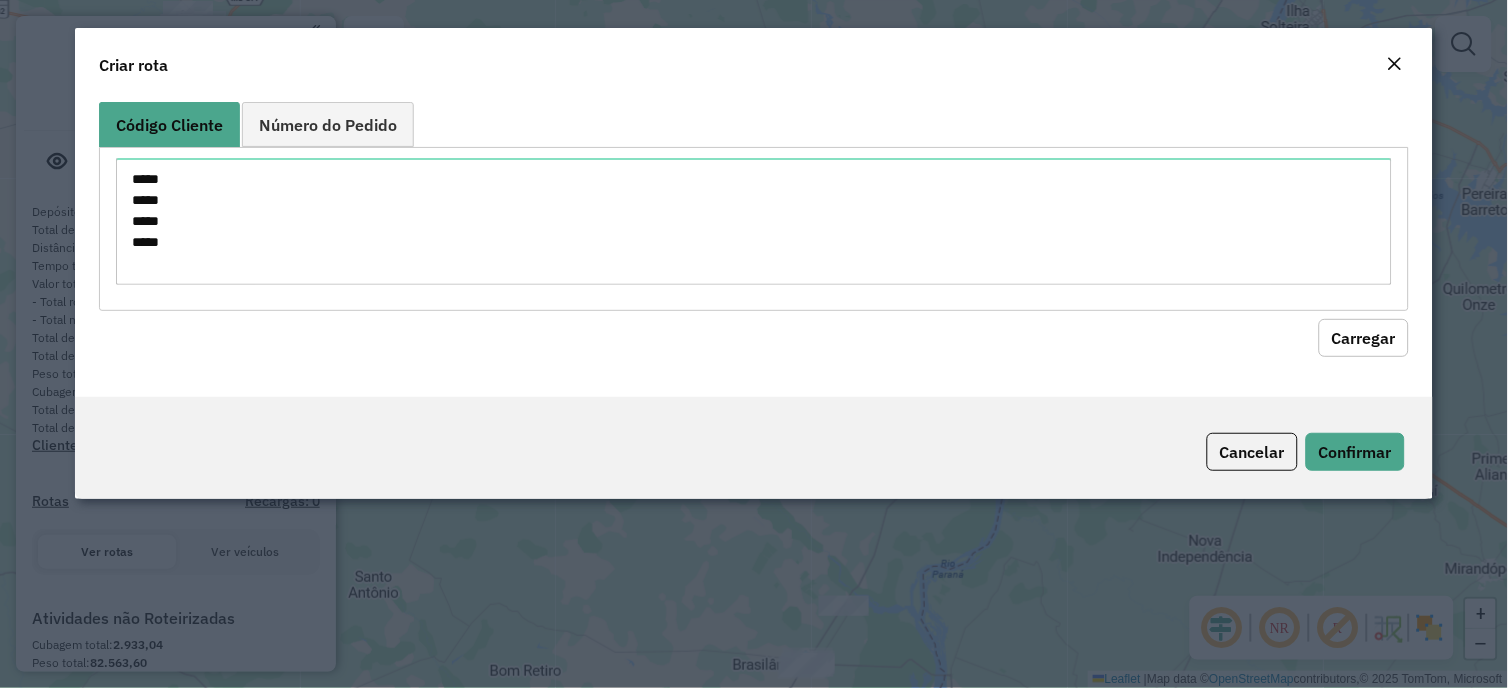 click on "Carregar" 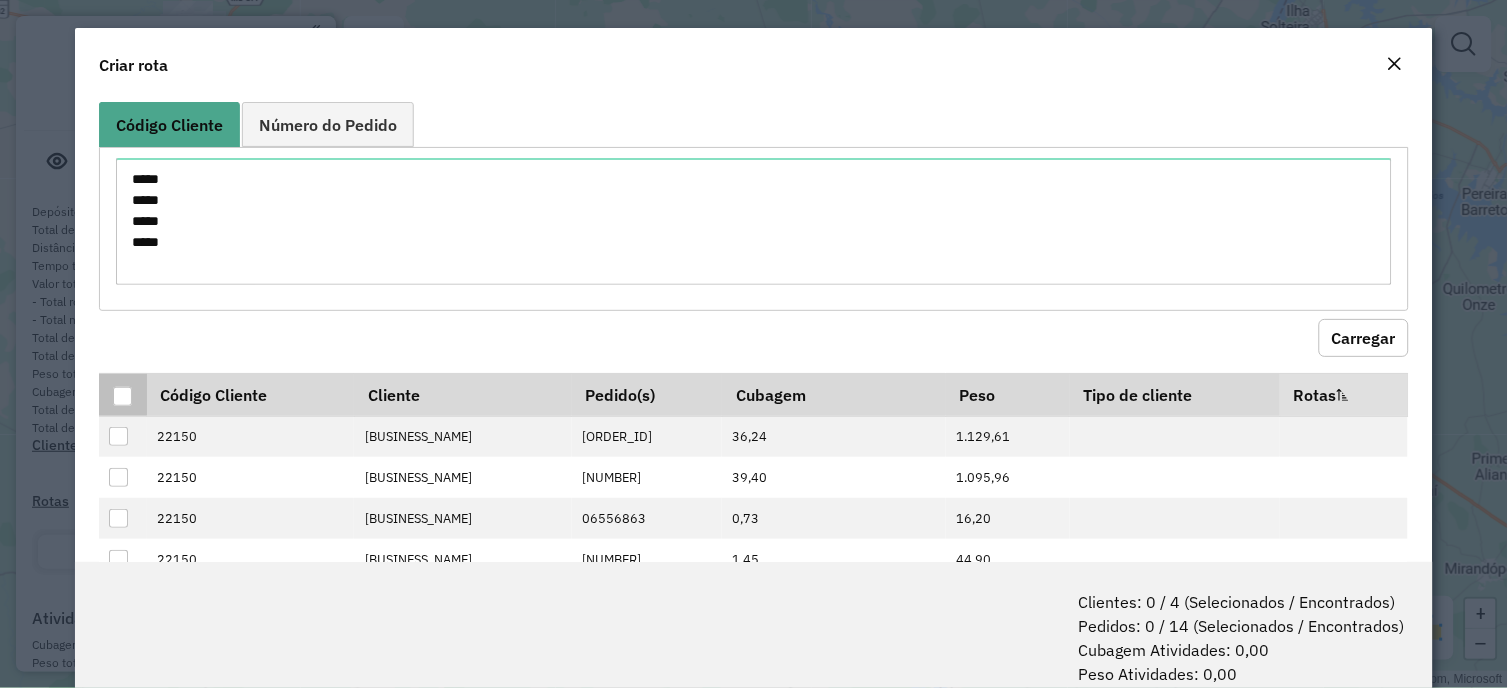 click at bounding box center (122, 396) 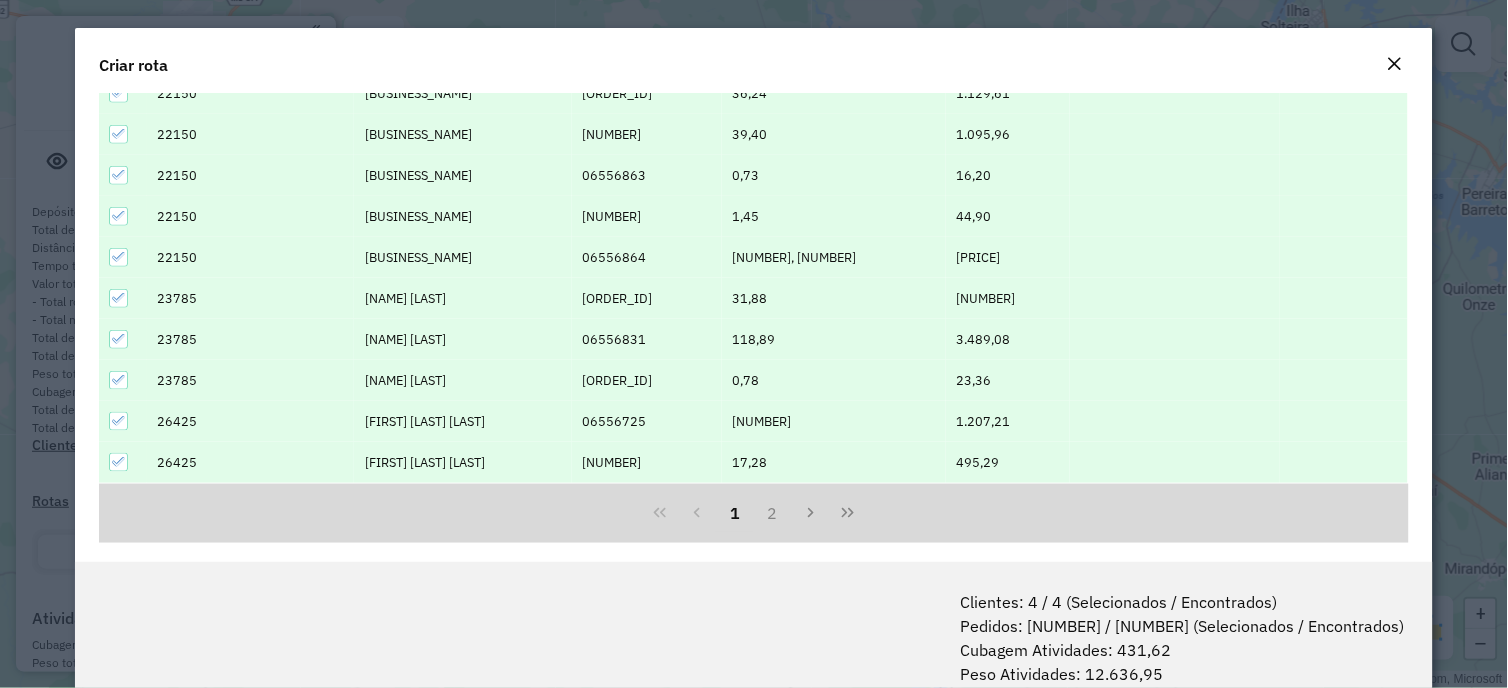 scroll, scrollTop: 361, scrollLeft: 0, axis: vertical 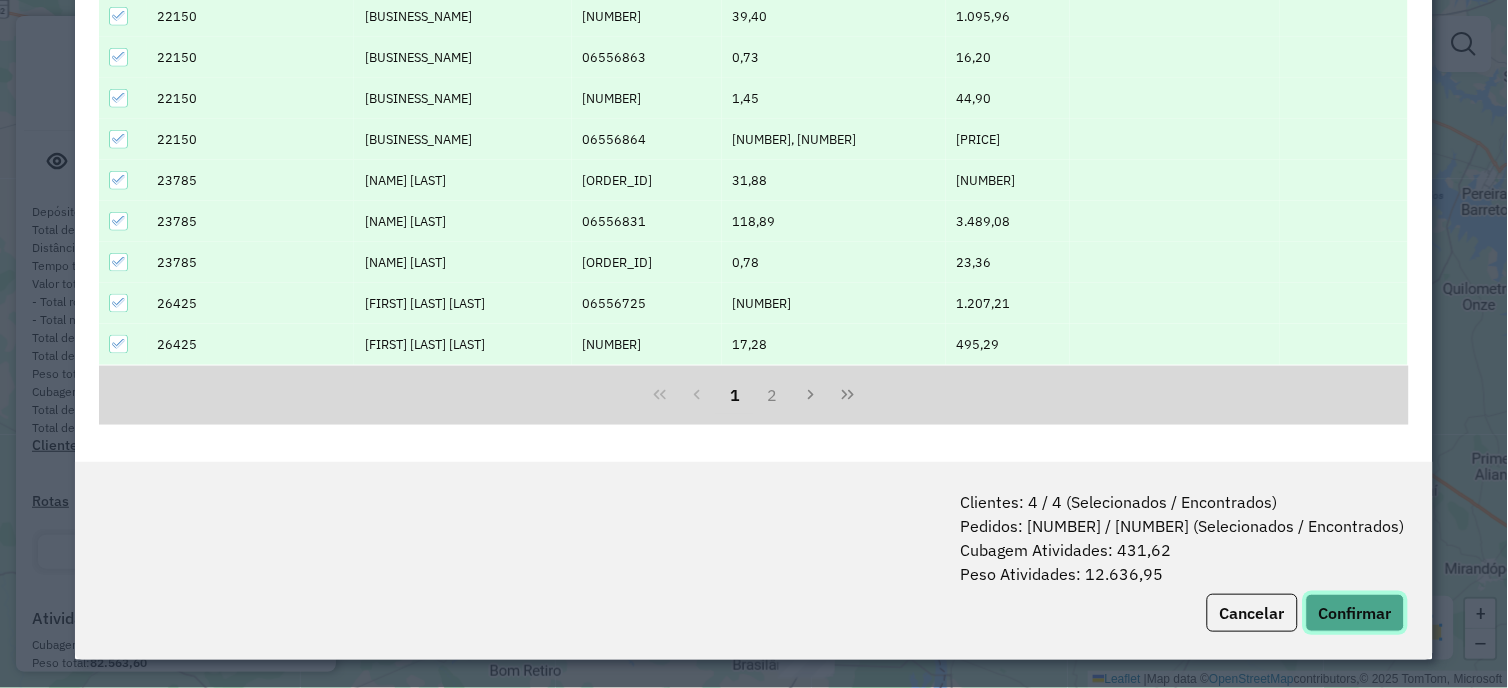 click on "Confirmar" 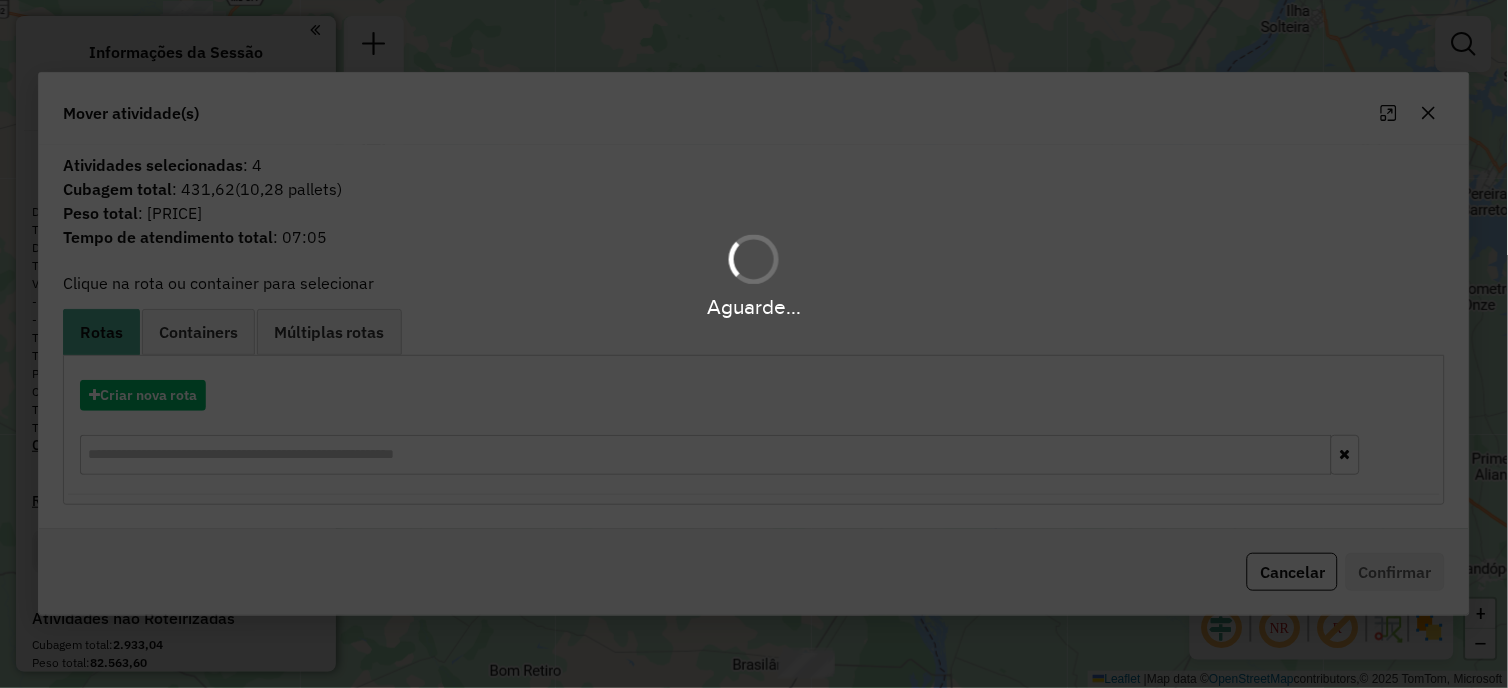 click on "Aguarde..." at bounding box center (754, 344) 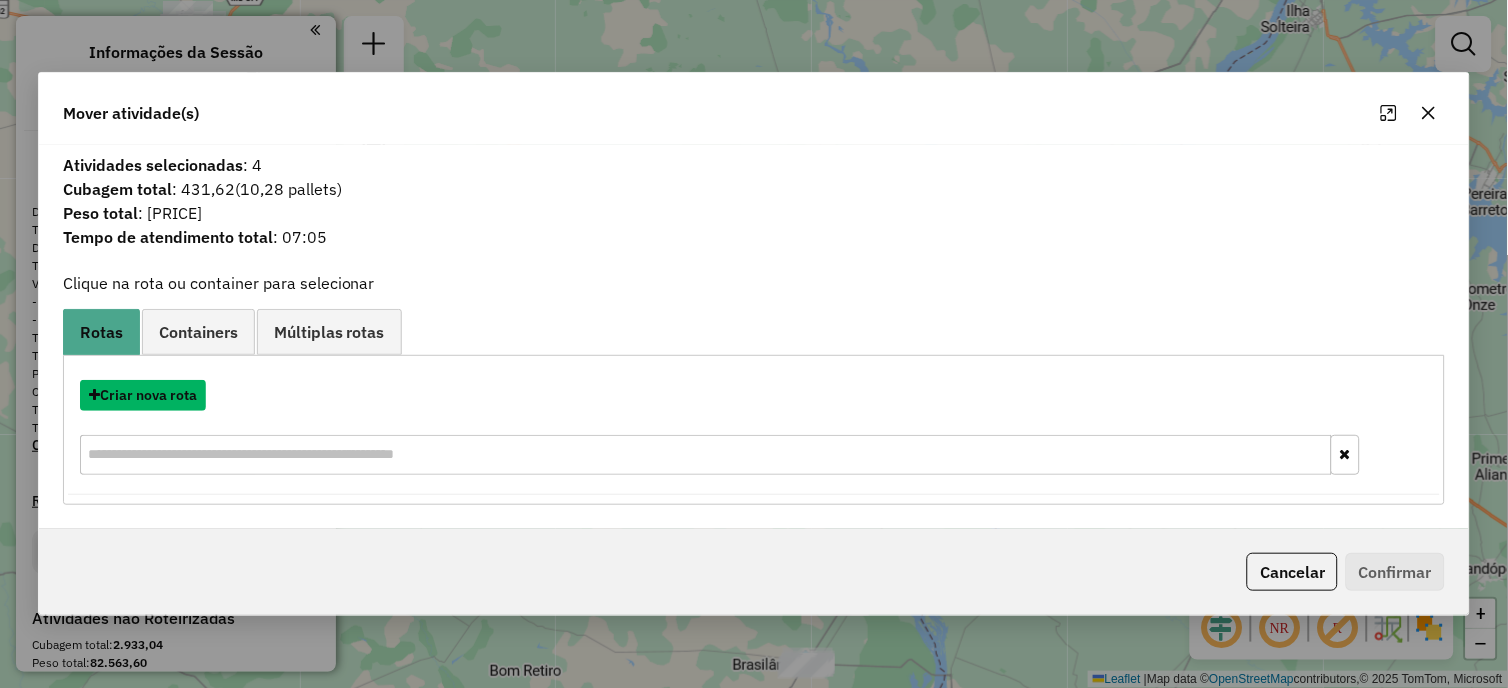 click on "Criar nova rota" at bounding box center [143, 395] 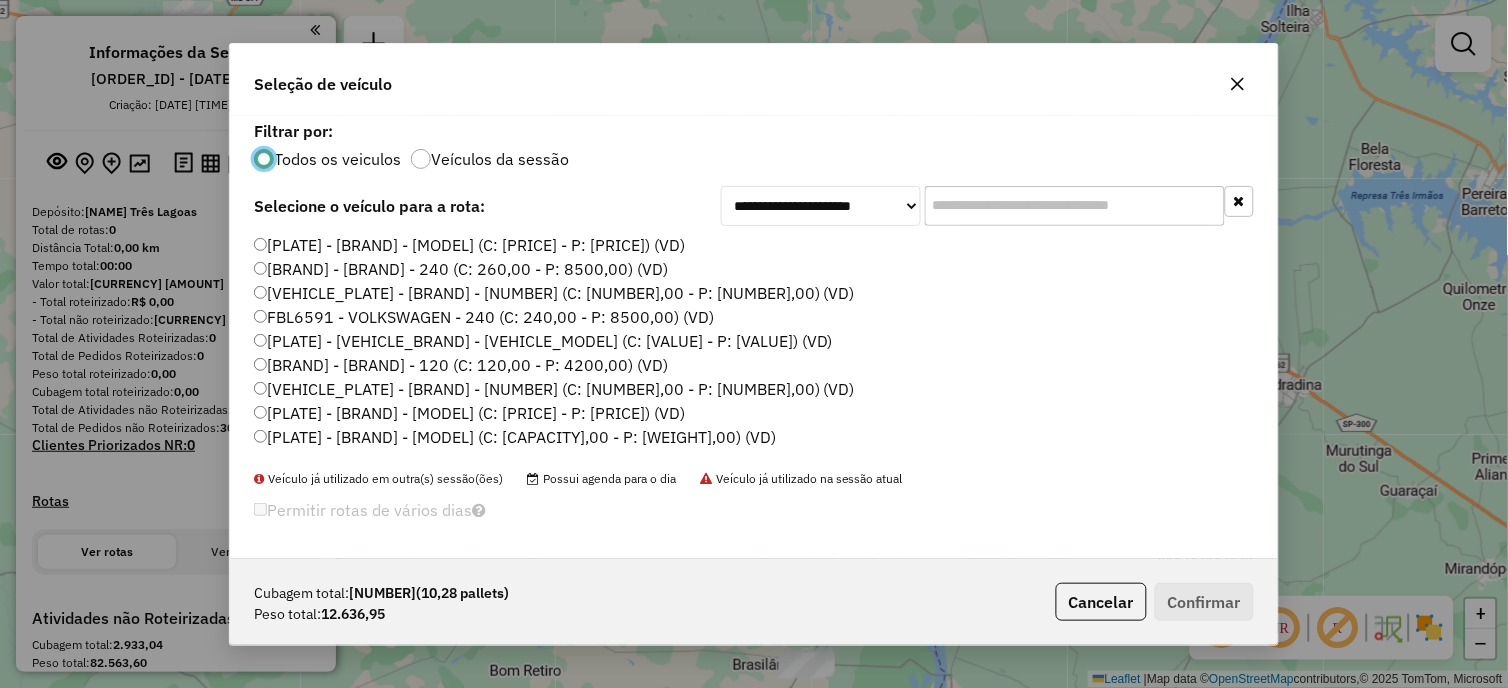 scroll, scrollTop: 11, scrollLeft: 5, axis: both 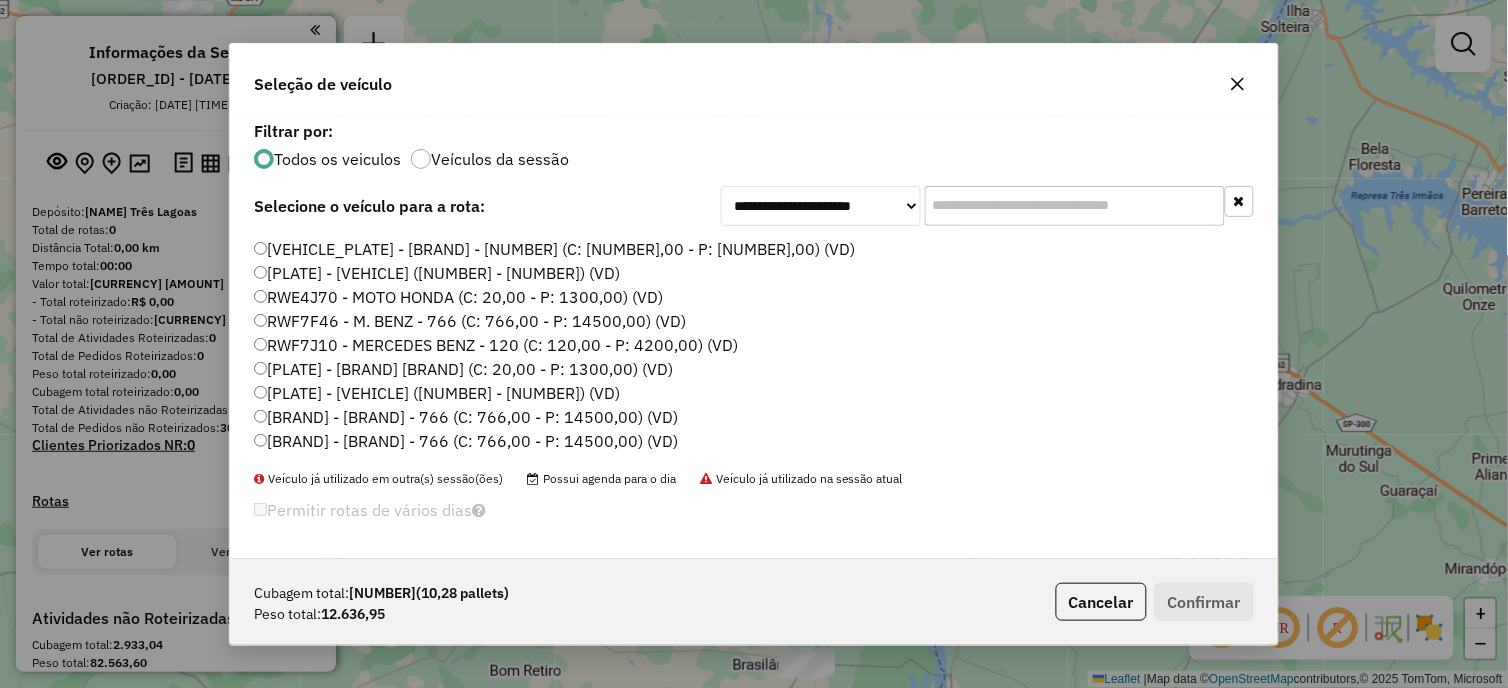 click on "[BRAND] - [BRAND] - 766 (C: 766,00 - P: 14500,00) (VD)" 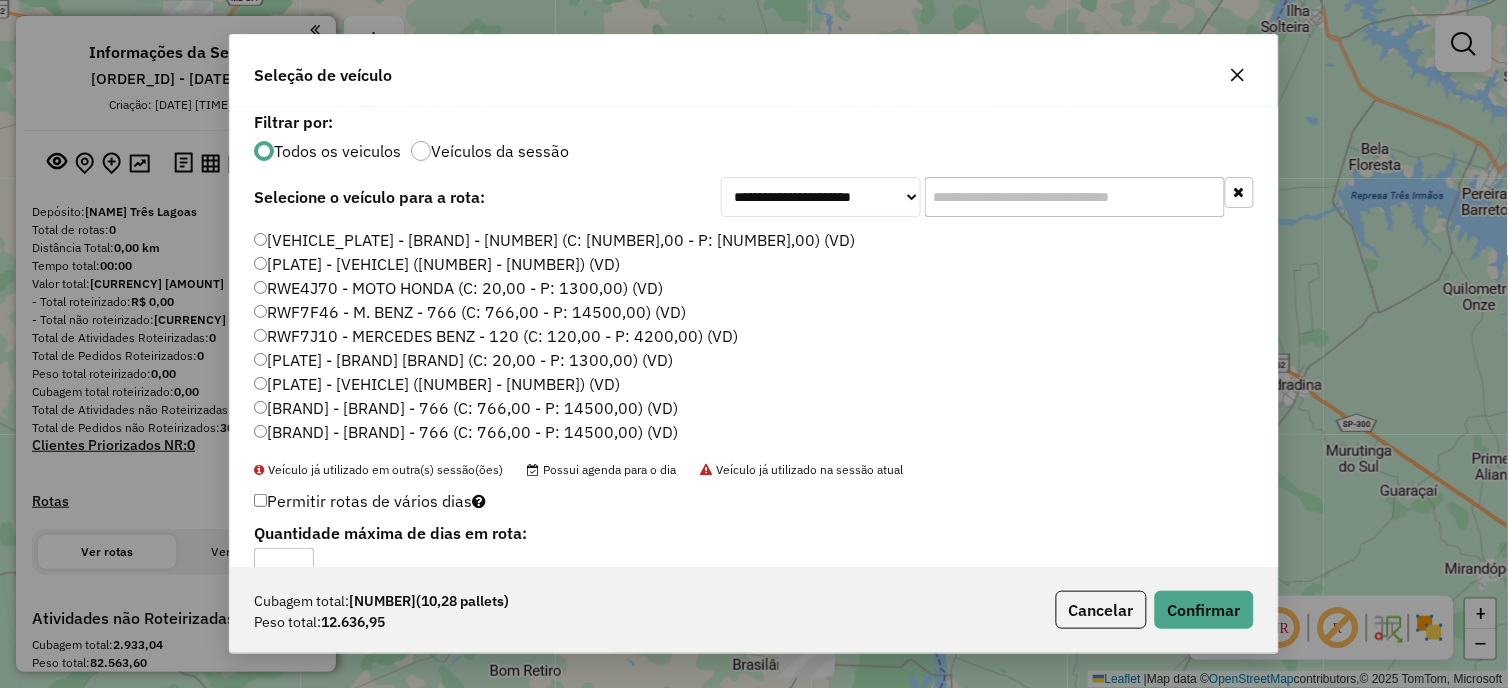 click on "[BRAND] - [BRAND] - 766 (C: 766,00 - P: 14500,00) (VD)" 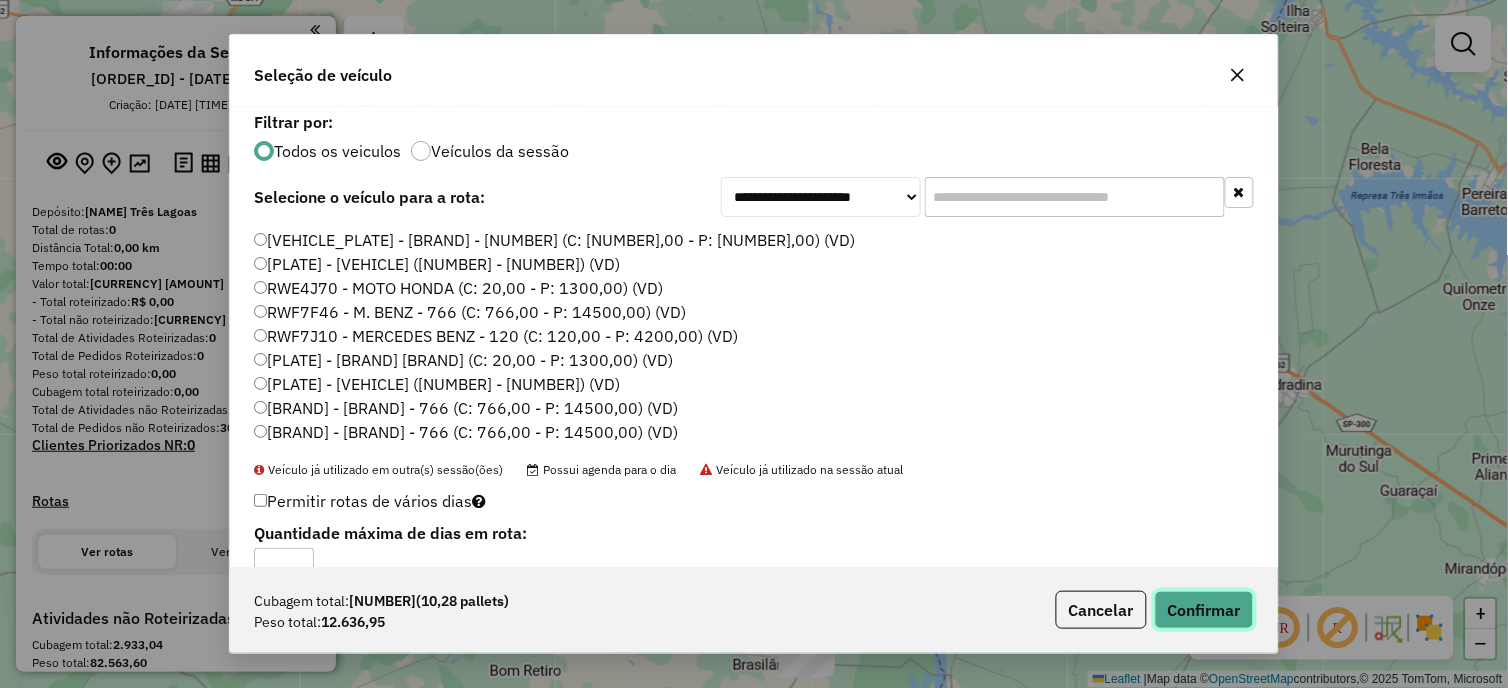 click on "Confirmar" 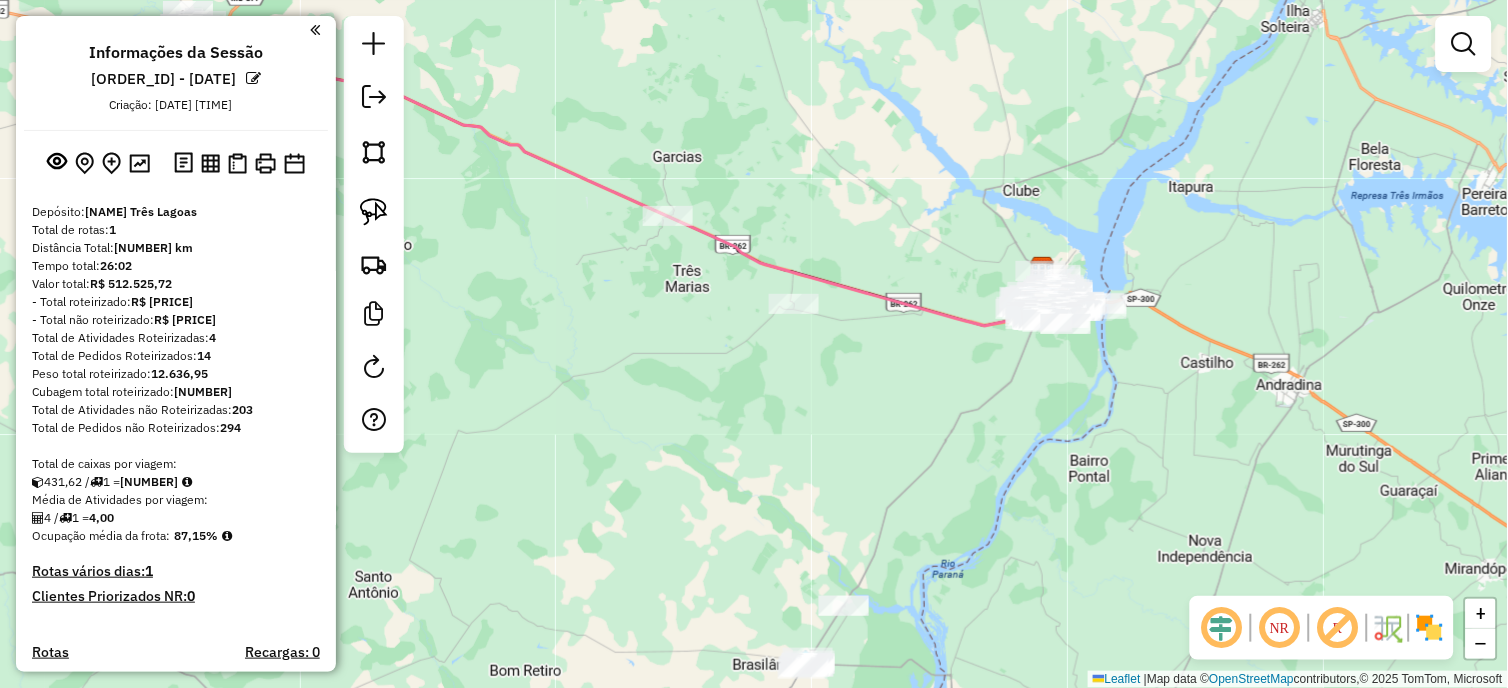 scroll, scrollTop: 333, scrollLeft: 0, axis: vertical 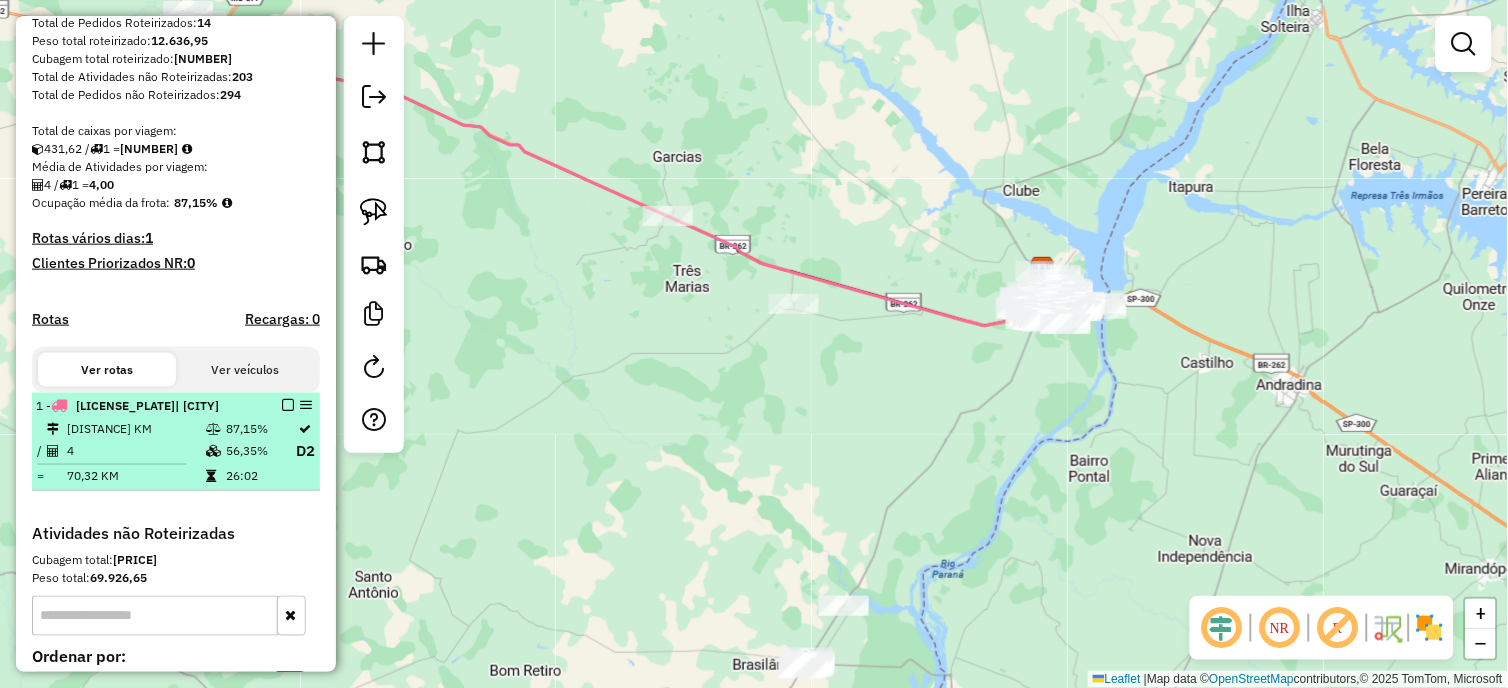 click at bounding box center [288, 405] 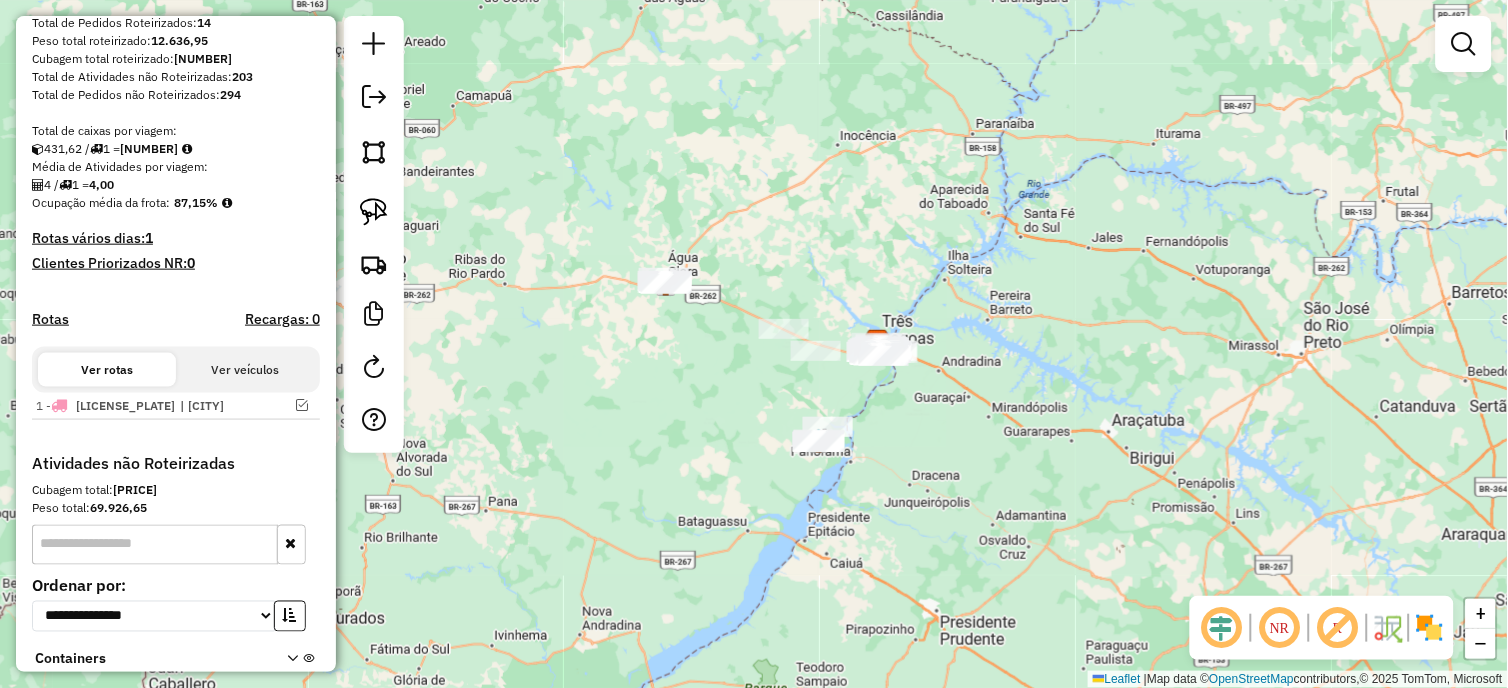 click on "Janela de atendimento Grade de atendimento Capacidade Transportadoras Veículos Cliente Pedidos  Rotas Selecione os dias de semana para filtrar as janelas de atendimento  Seg   Ter   Qua   Qui   Sex   Sáb   Dom  Informe o período da janela de atendimento: De: Até:  Filtrar exatamente a janela do cliente  Considerar janela de atendimento padrão  Selecione os dias de semana para filtrar as grades de atendimento  Seg   Ter   Qua   Qui   Sex   Sáb   Dom   Considerar clientes sem dia de atendimento cadastrado  Clientes fora do dia de atendimento selecionado Filtrar as atividades entre os valores definidos abaixo:  Peso mínimo:   Peso máximo:   Cubagem mínima:   Cubagem máxima:   De:   Até:  Filtrar as atividades entre o tempo de atendimento definido abaixo:  De:   Até:   Considerar capacidade total dos clientes não roteirizados Transportadora: Selecione um ou mais itens Tipo de veículo: Selecione um ou mais itens Veículo: Selecione um ou mais itens Motorista: Selecione um ou mais itens Nome: Rótulo:" 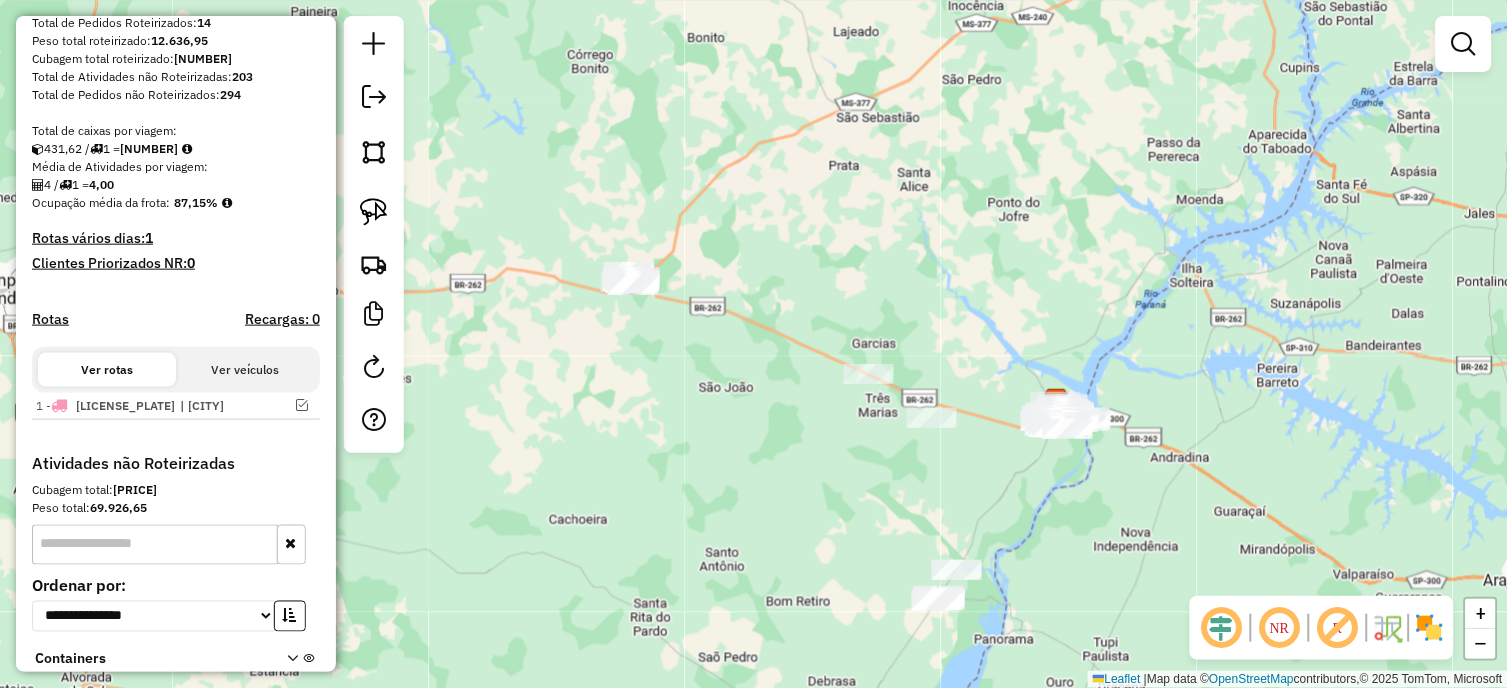 click 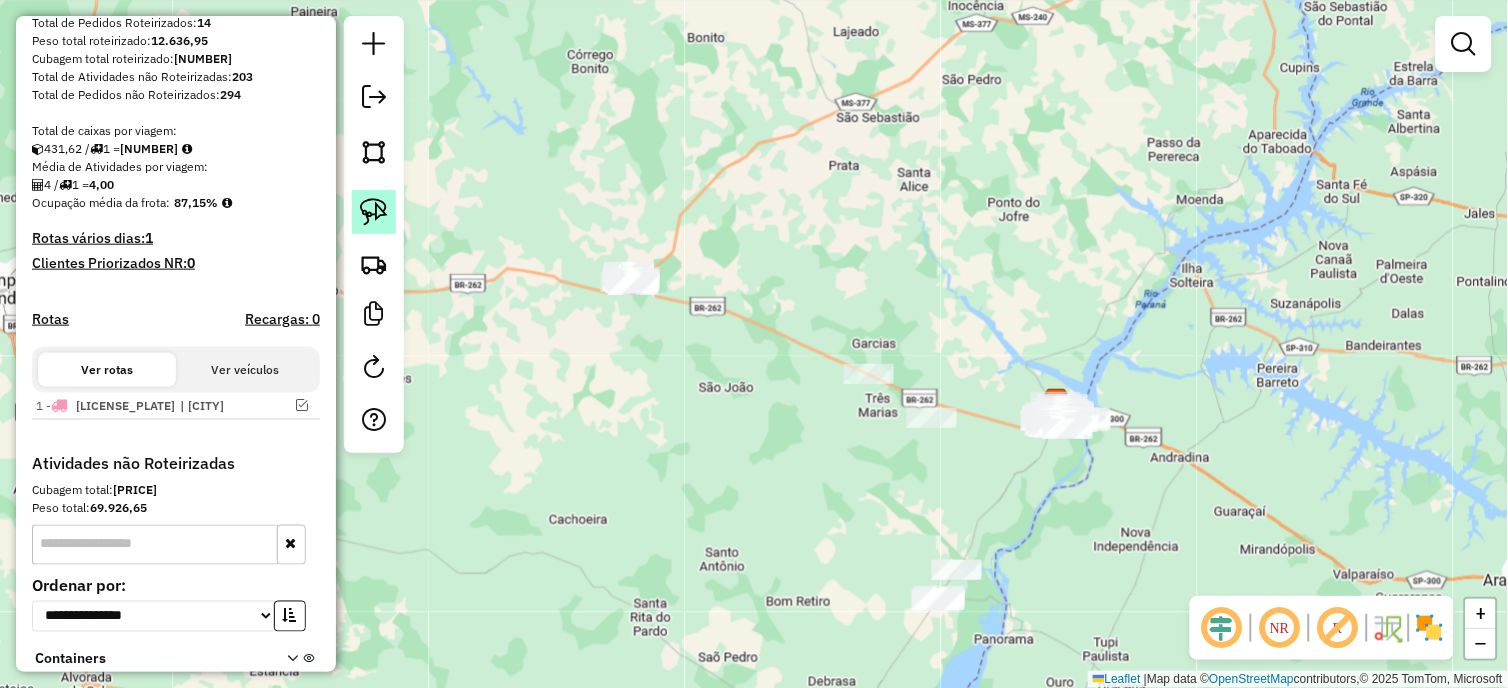 click 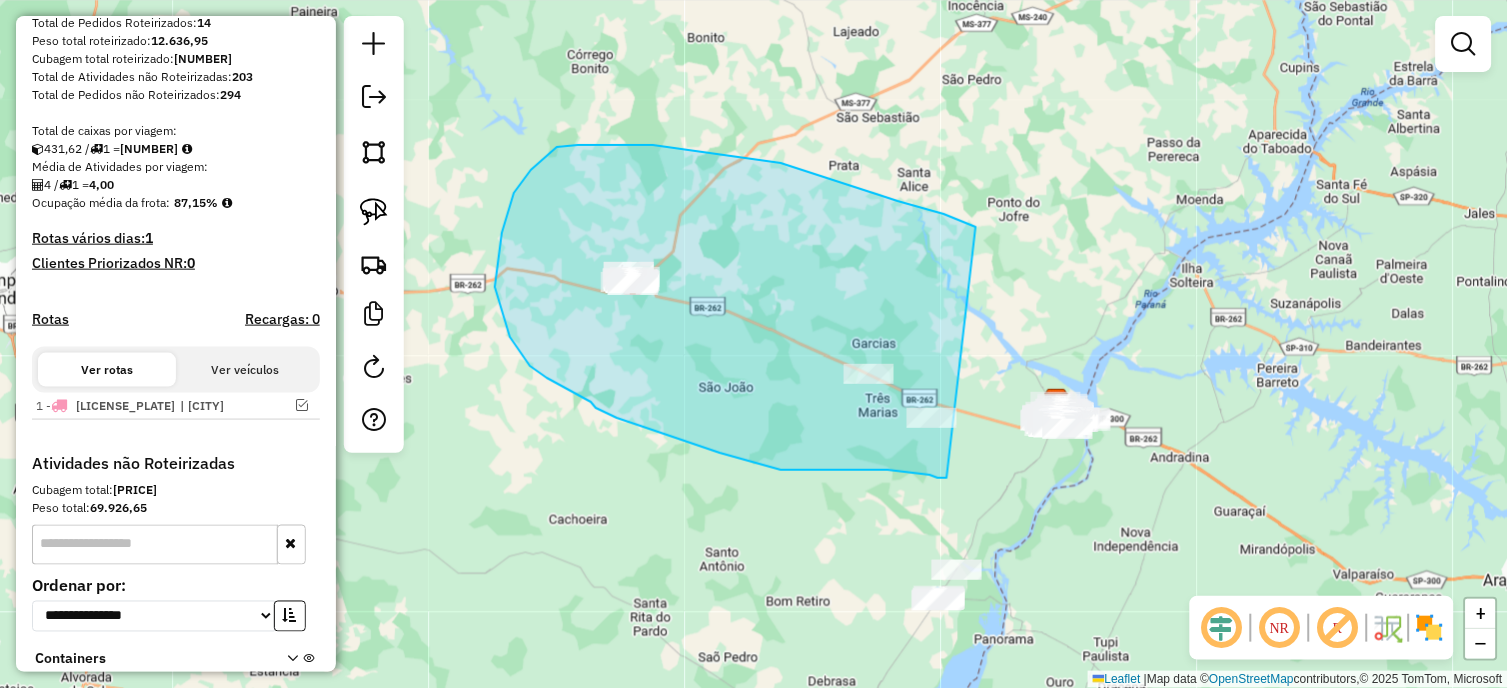 drag, startPoint x: 653, startPoint y: 145, endPoint x: 947, endPoint y: 478, distance: 444.2128 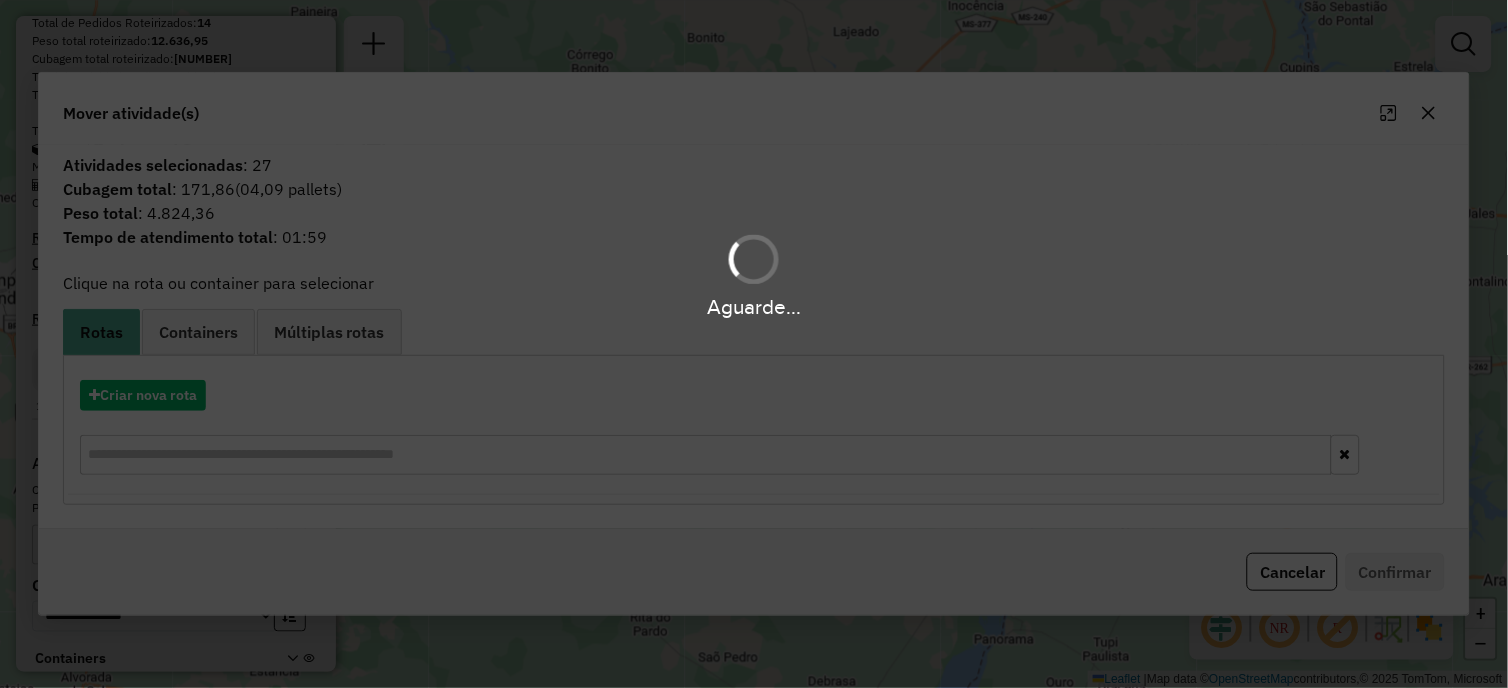 click on "Aguarde..." at bounding box center [754, 344] 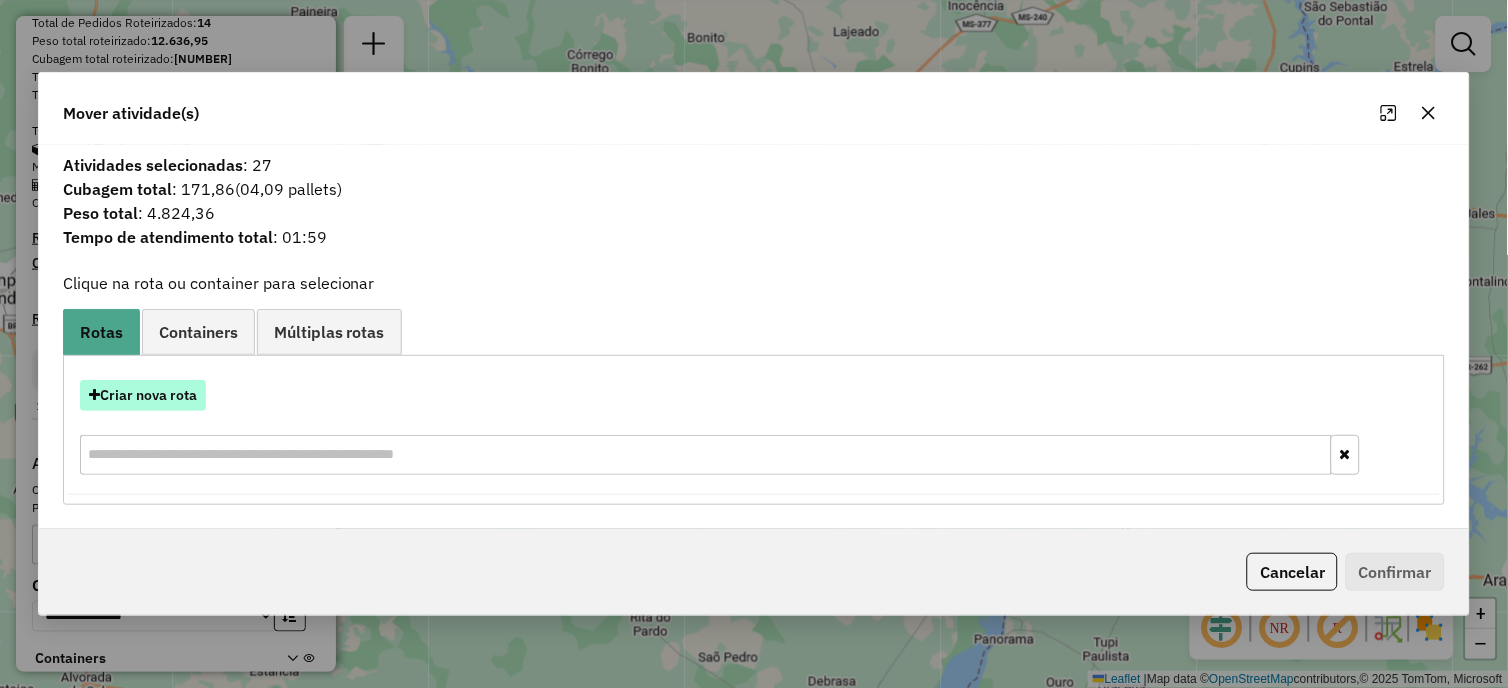 click on "Criar nova rota" at bounding box center [143, 395] 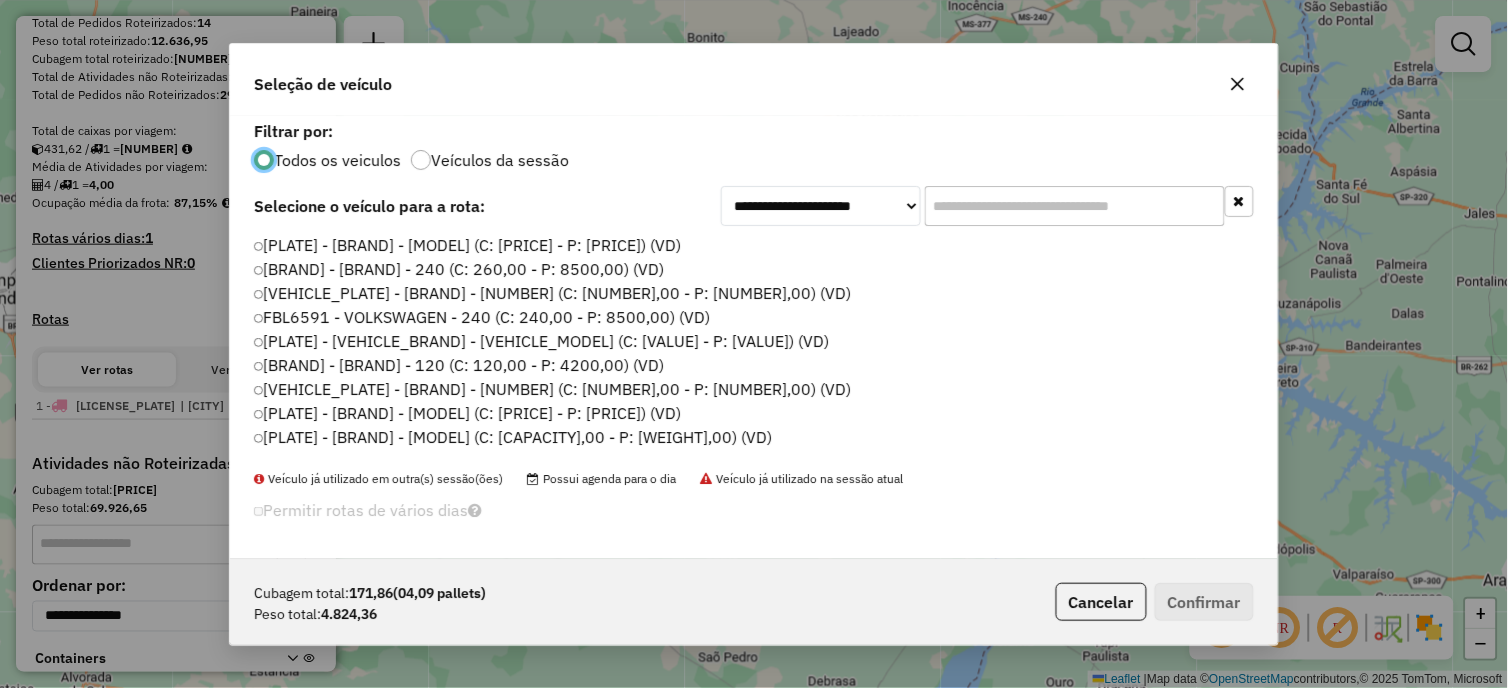 scroll, scrollTop: 11, scrollLeft: 5, axis: both 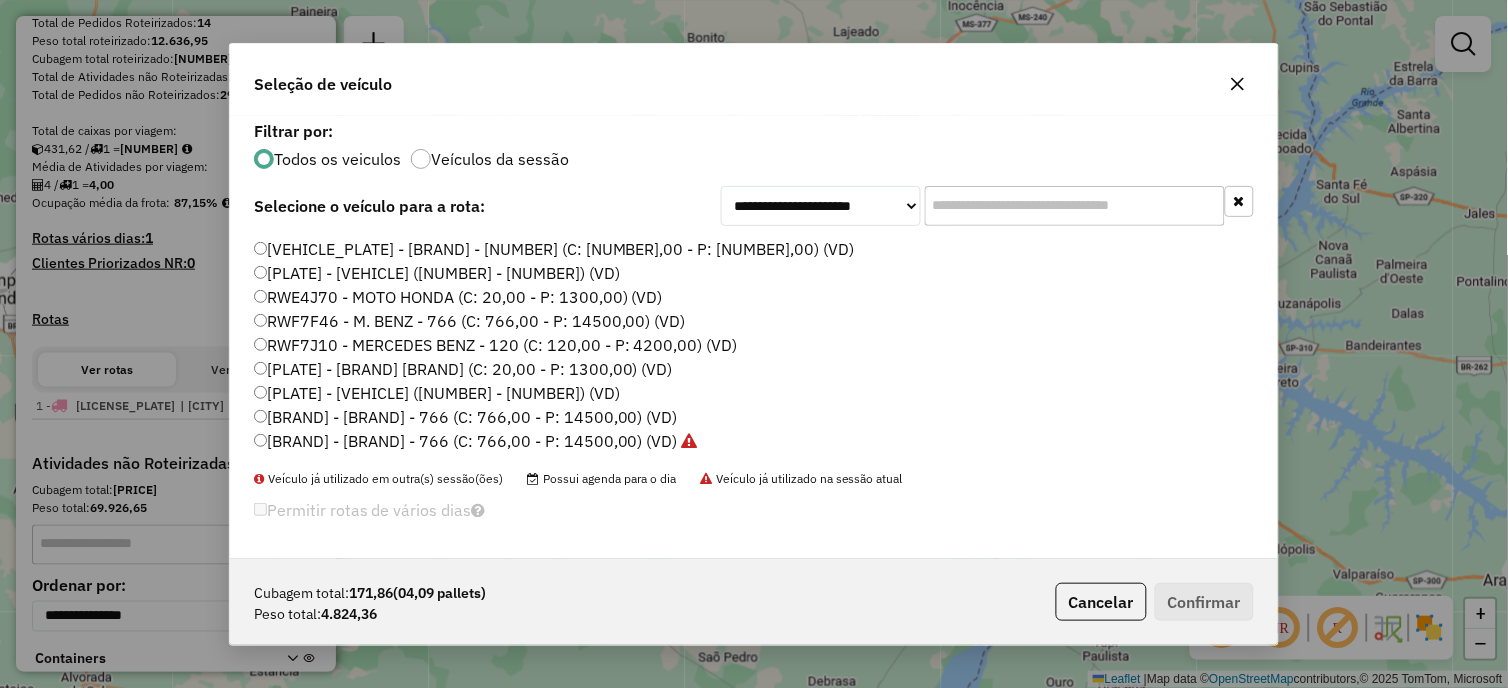 click on "[VEHICLE_PLATE] - [BRAND] - [NUMBER] (C: [NUMBER],00 - P: [NUMBER],00) (VD)" 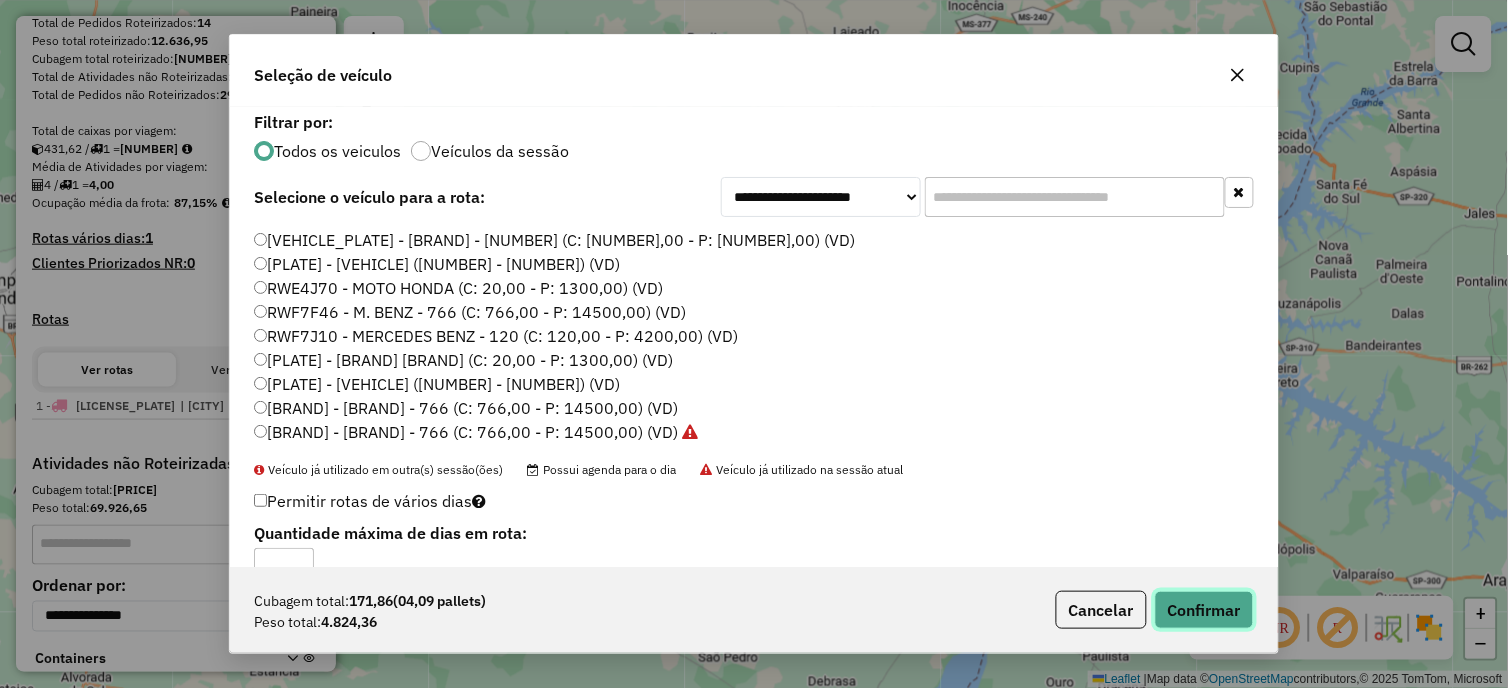 click on "Confirmar" 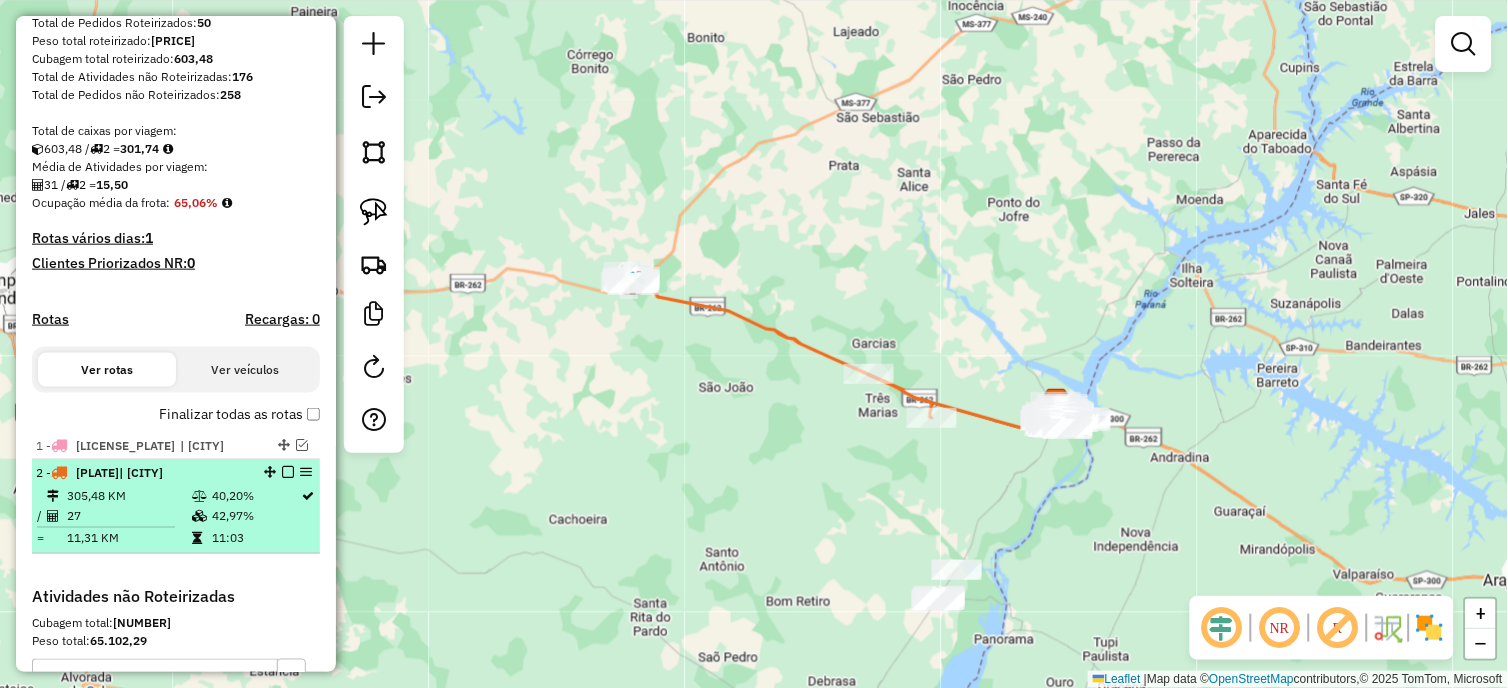 click on "40,20%" at bounding box center [256, 496] 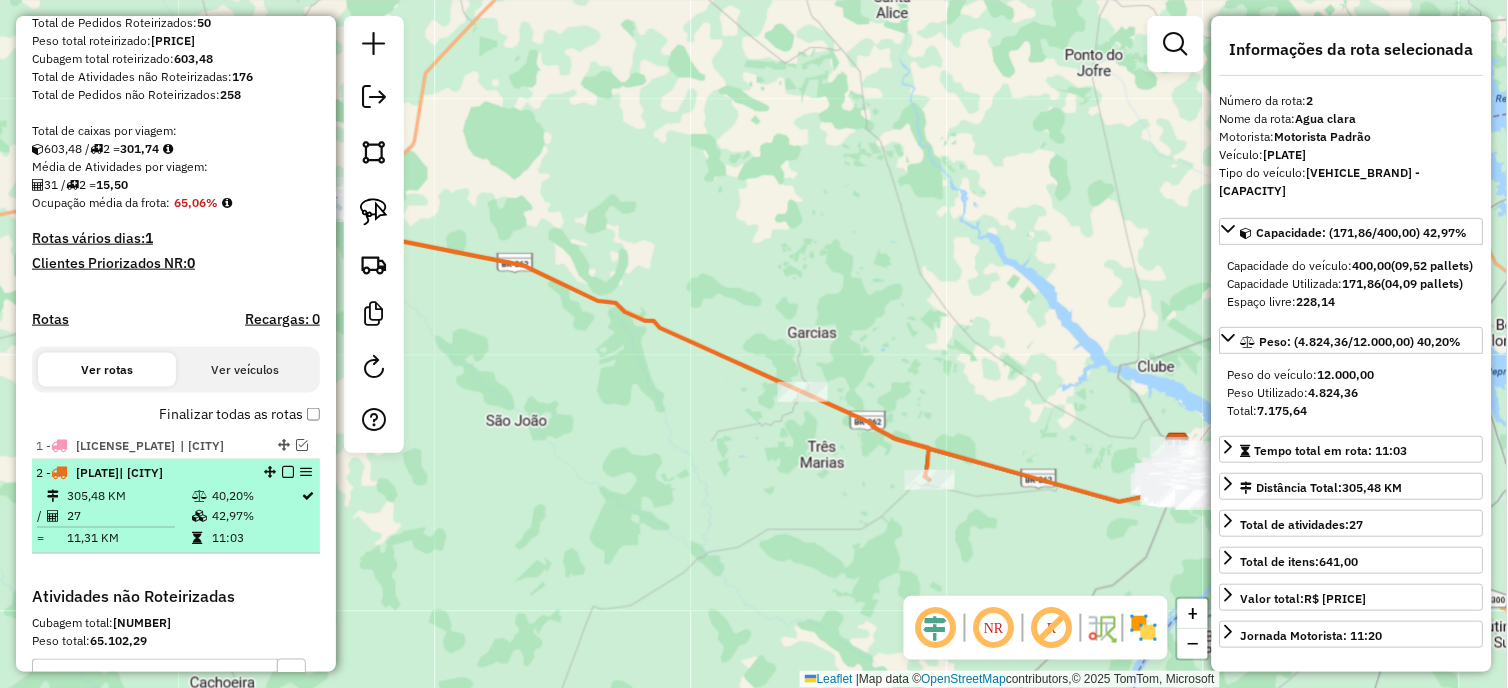 click at bounding box center [288, 472] 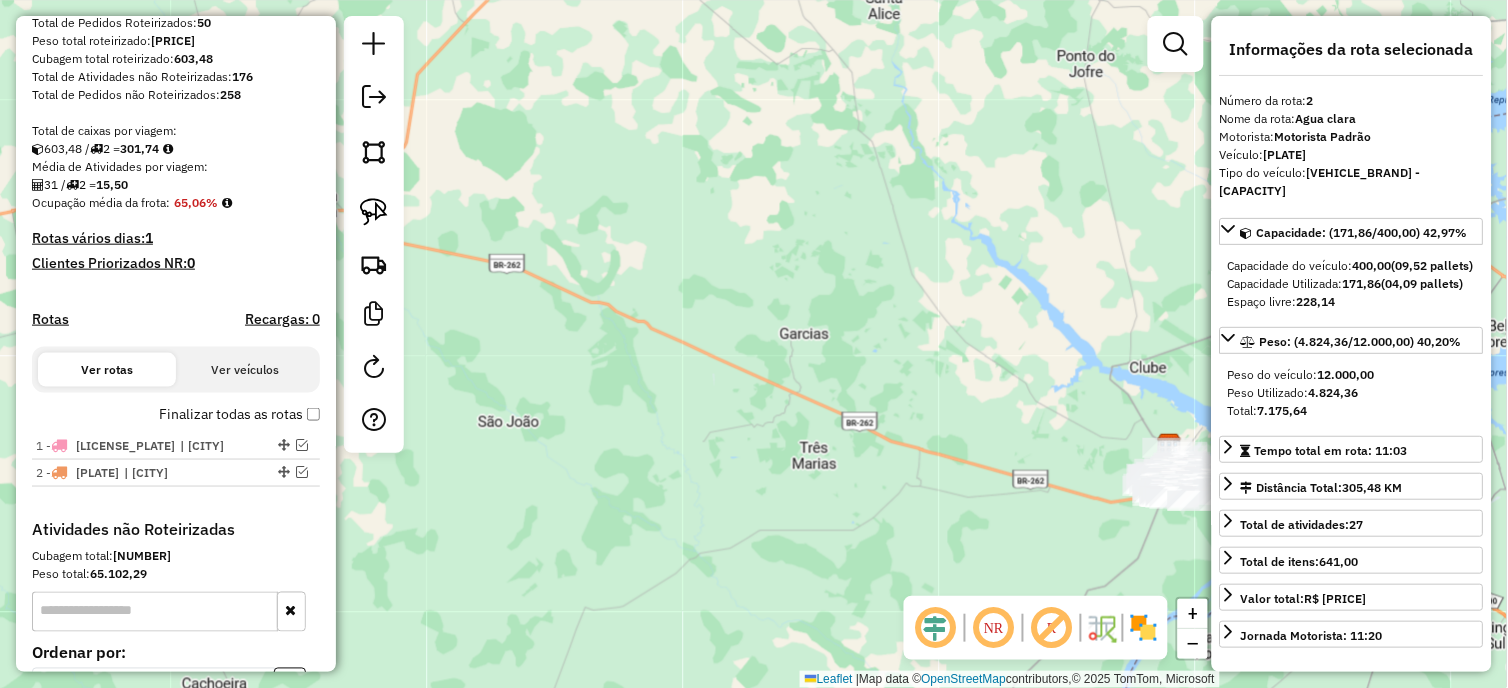 drag, startPoint x: 656, startPoint y: 451, endPoint x: 392, endPoint y: 346, distance: 284.1144 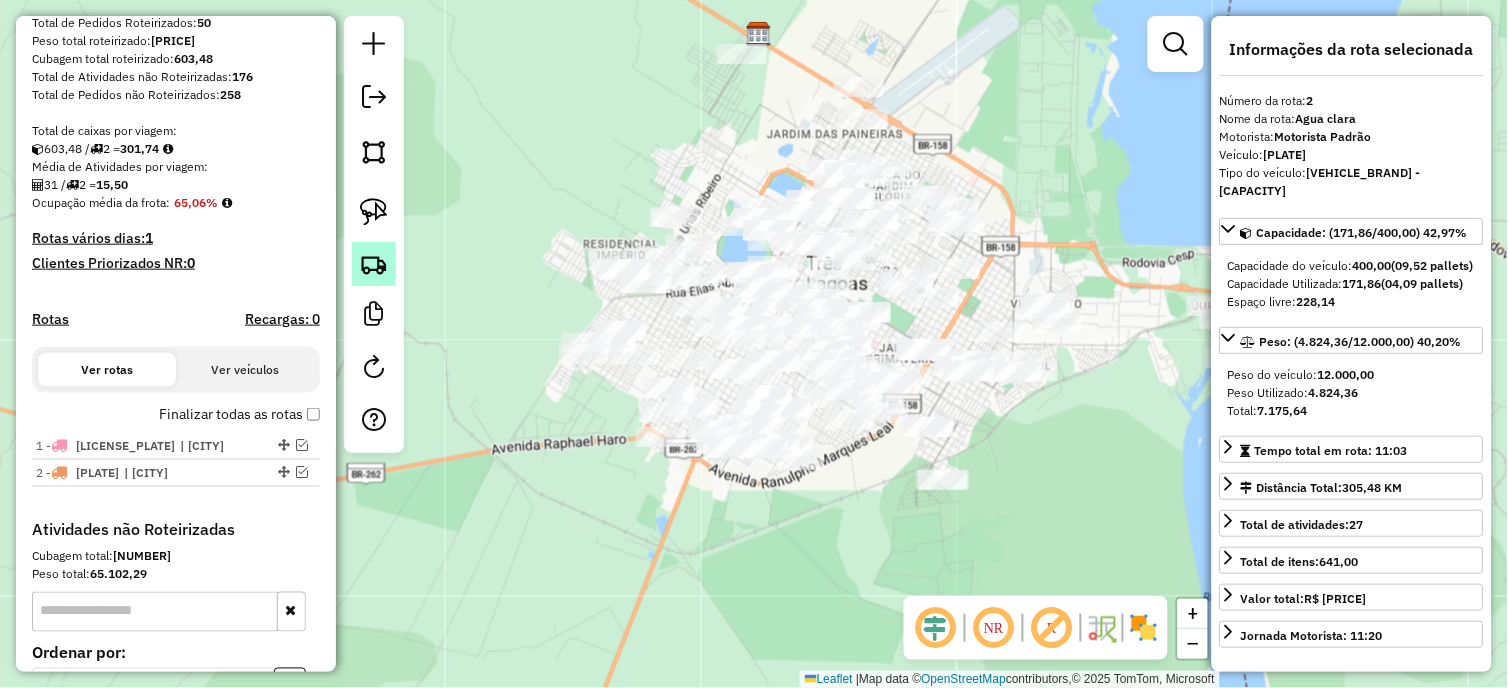 click 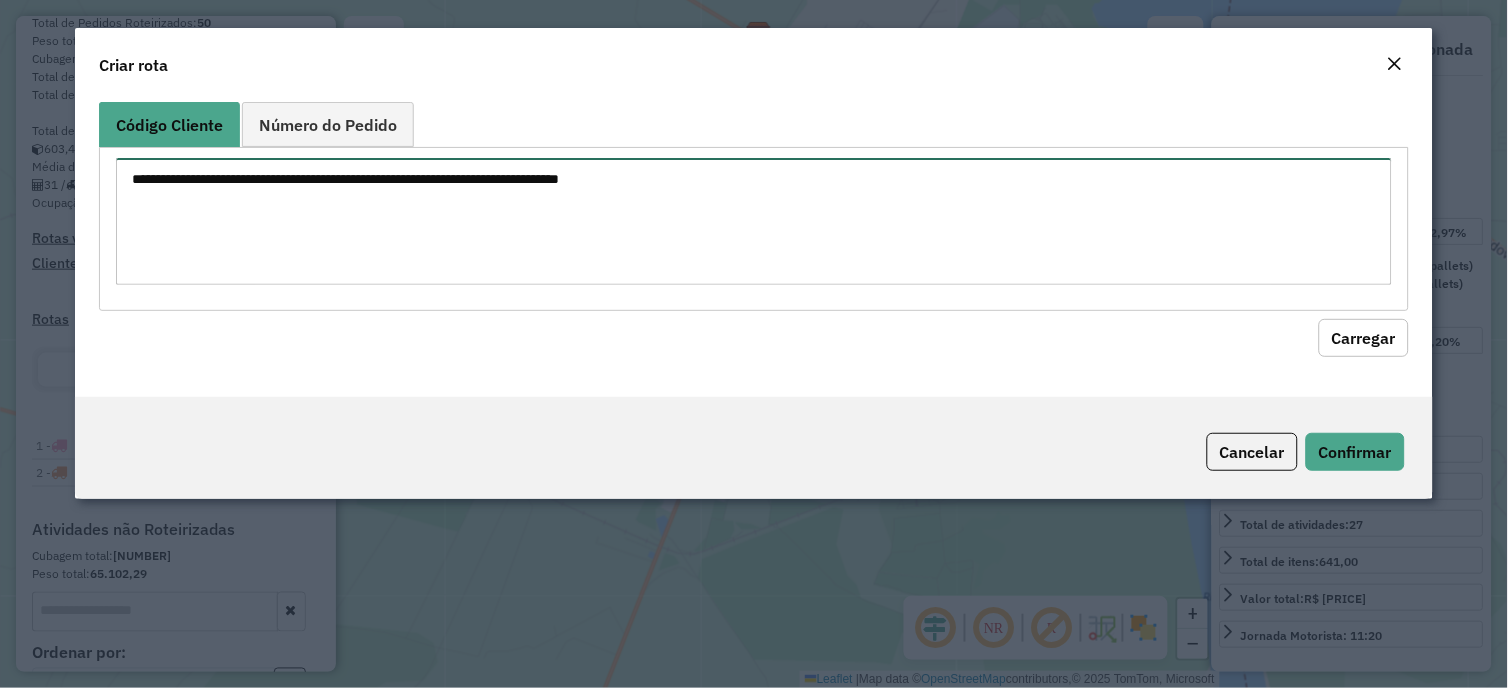 click at bounding box center (753, 221) 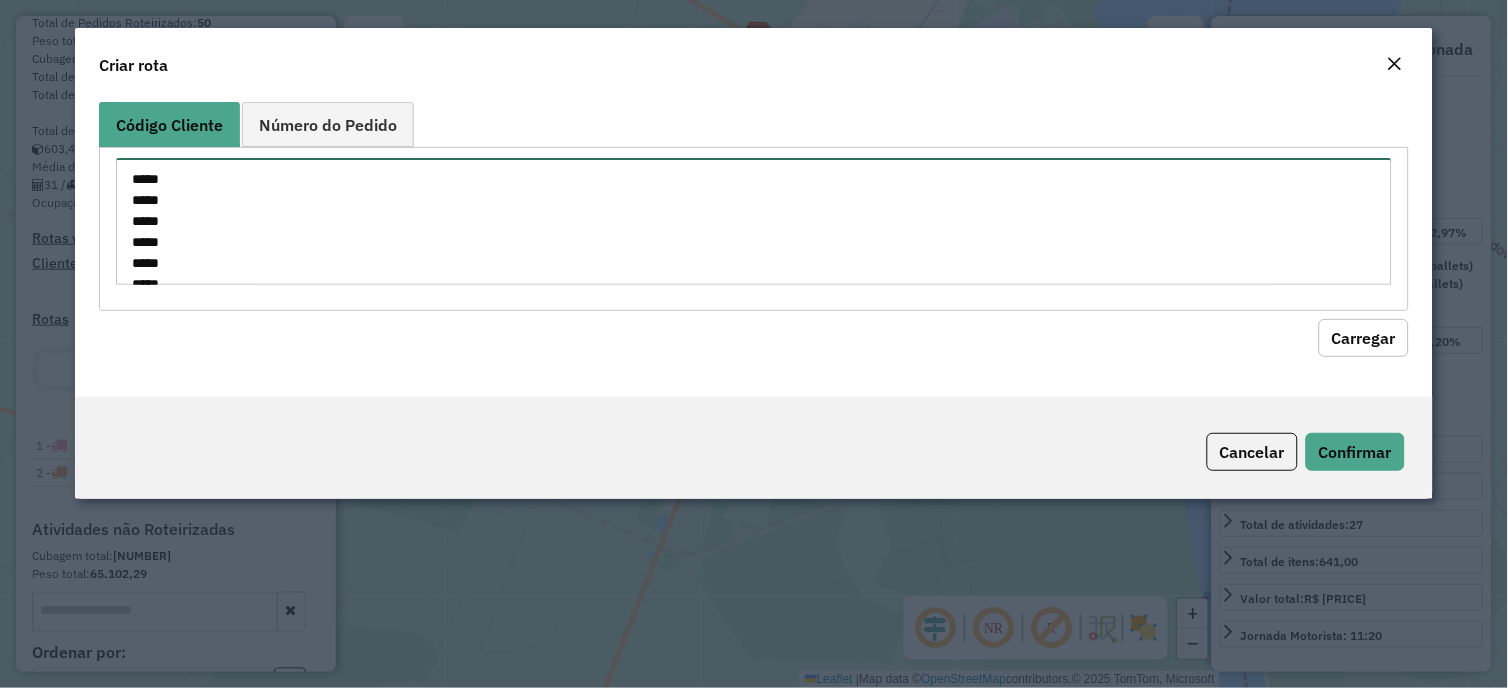 scroll, scrollTop: 176, scrollLeft: 0, axis: vertical 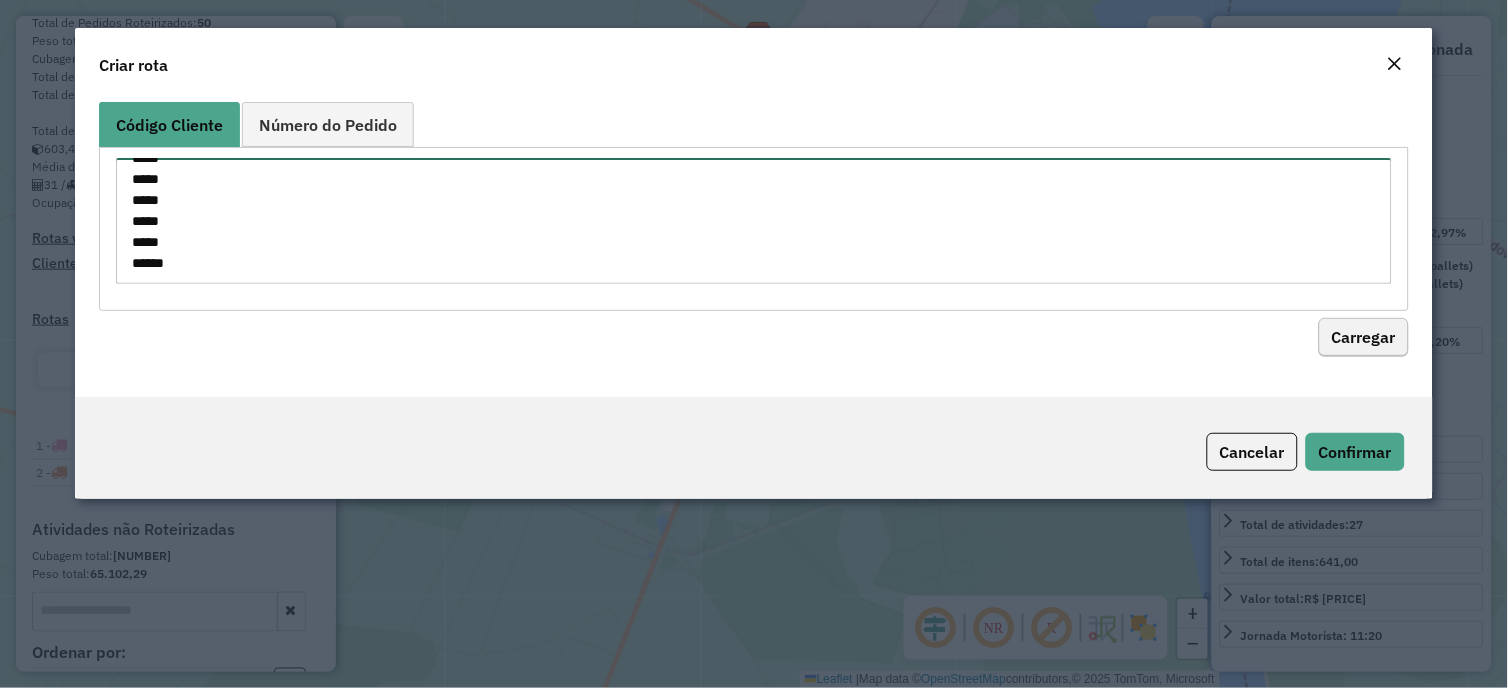 type on "*****
*****
*****
*****
*****
*****
*****
*****
*****
*****
*****
*****
*****" 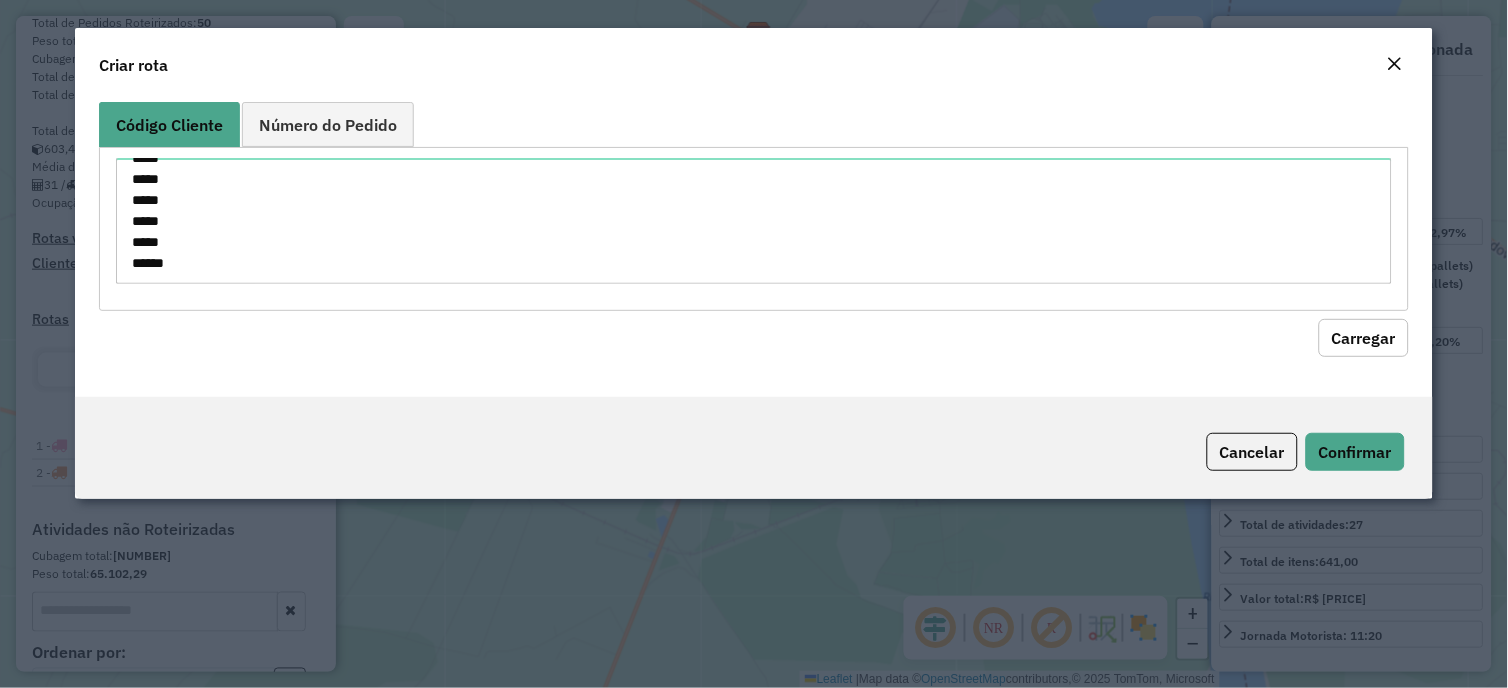 click on "Carregar" 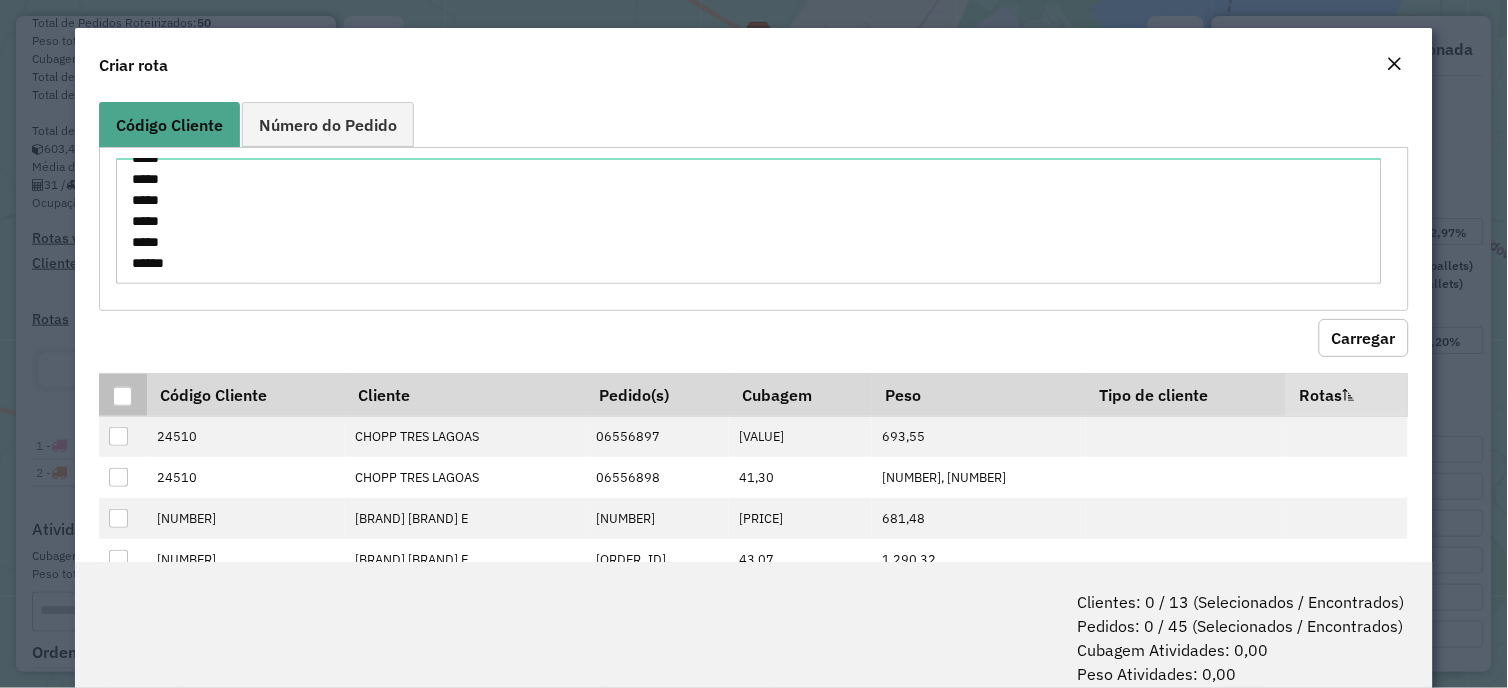 click at bounding box center (122, 396) 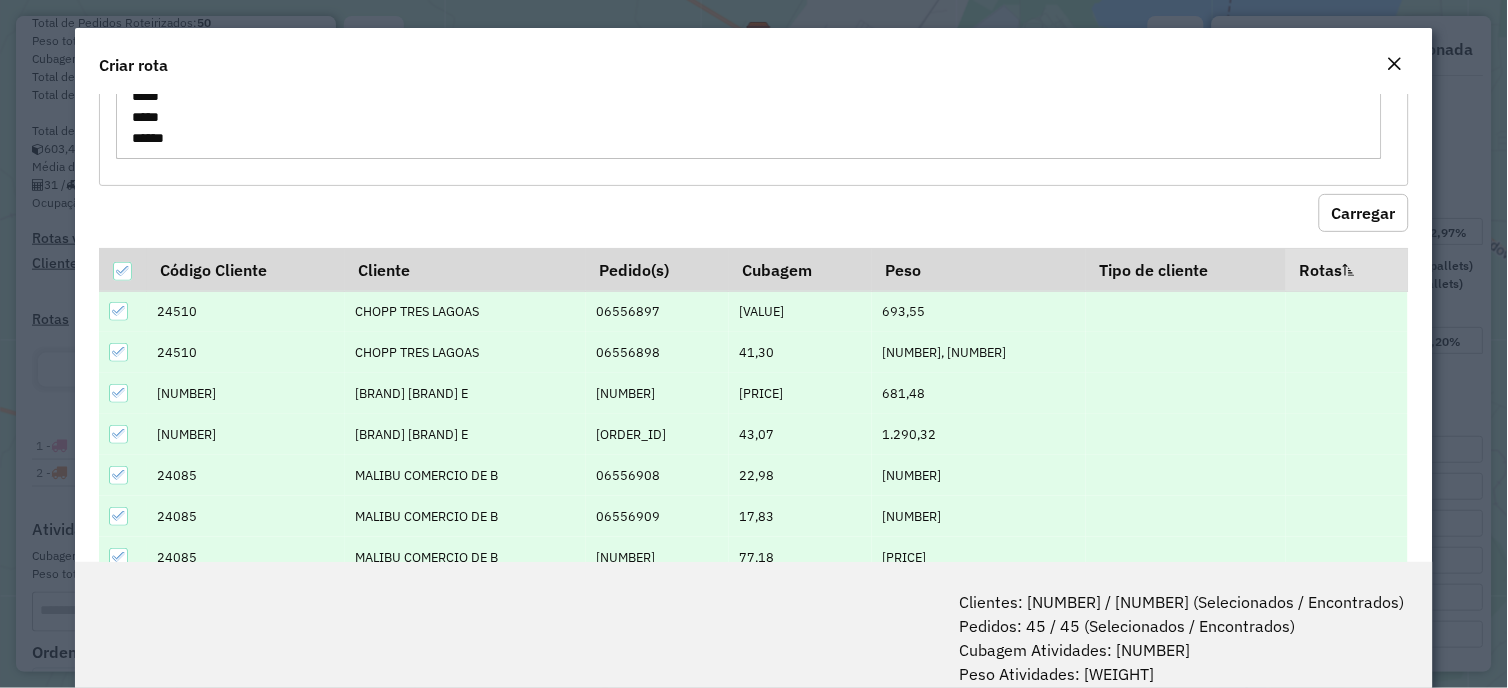 scroll, scrollTop: 361, scrollLeft: 0, axis: vertical 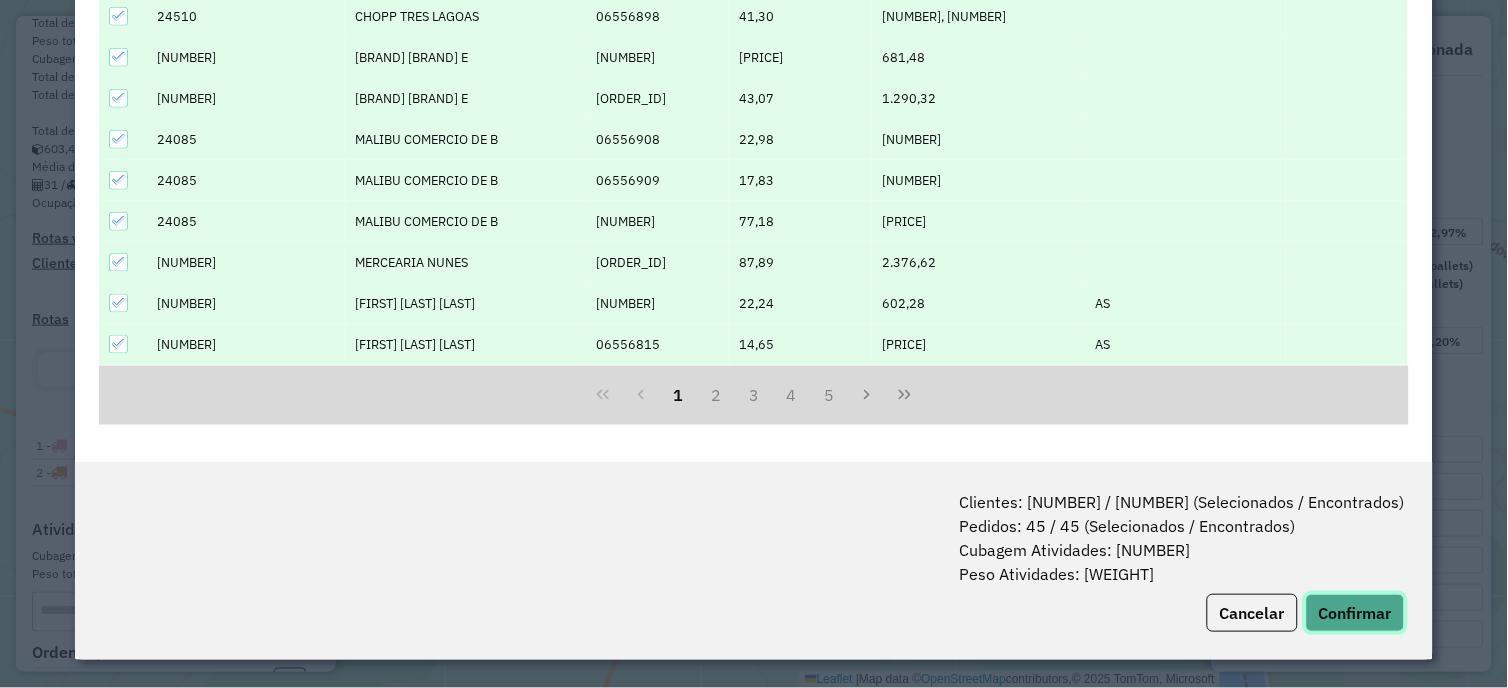 click on "Confirmar" 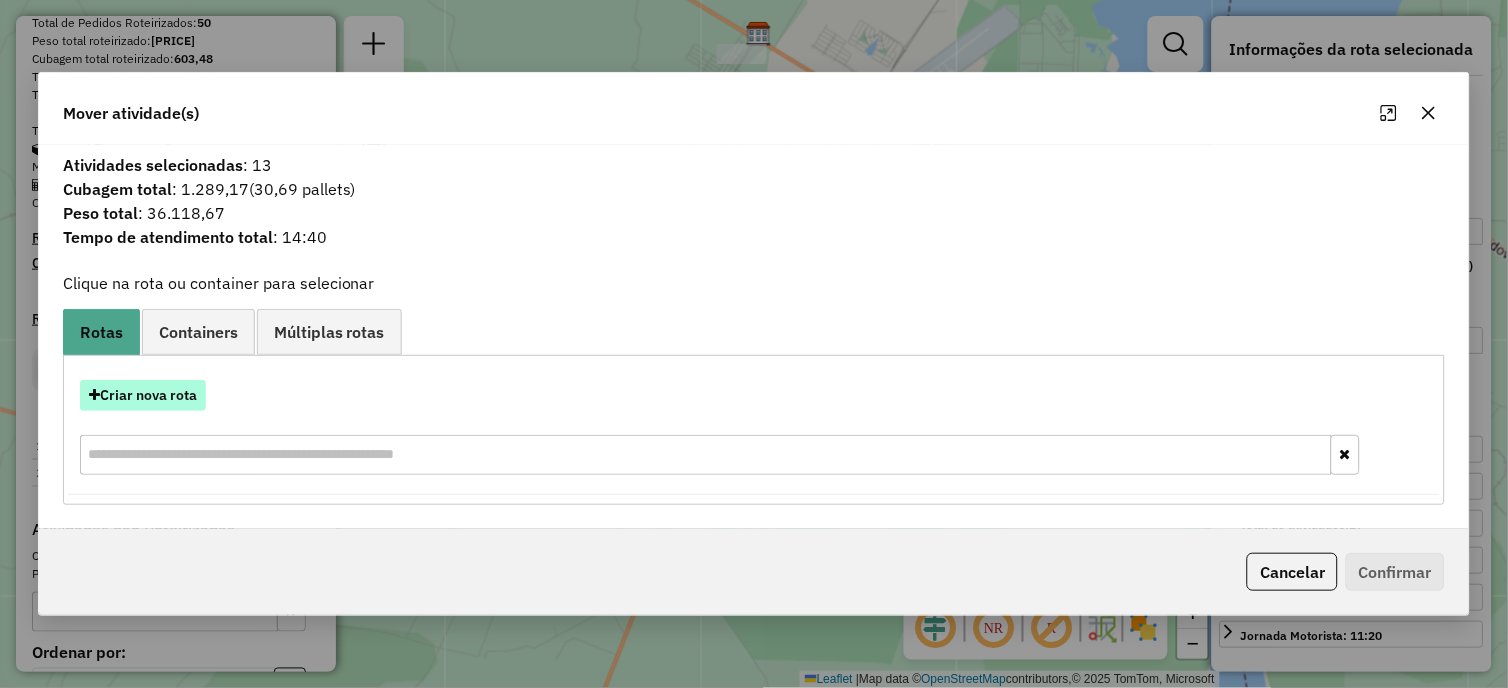 click on "Criar nova rota" at bounding box center [143, 395] 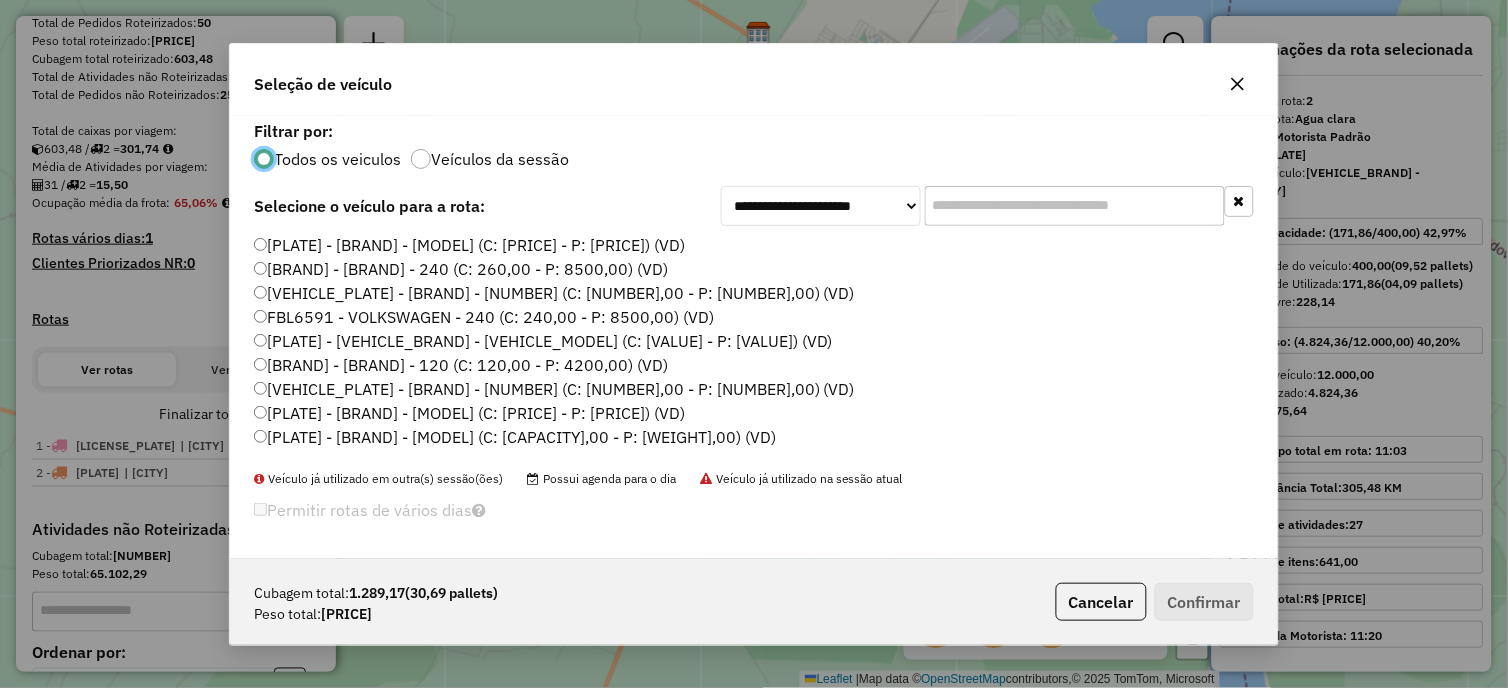scroll, scrollTop: 140, scrollLeft: 0, axis: vertical 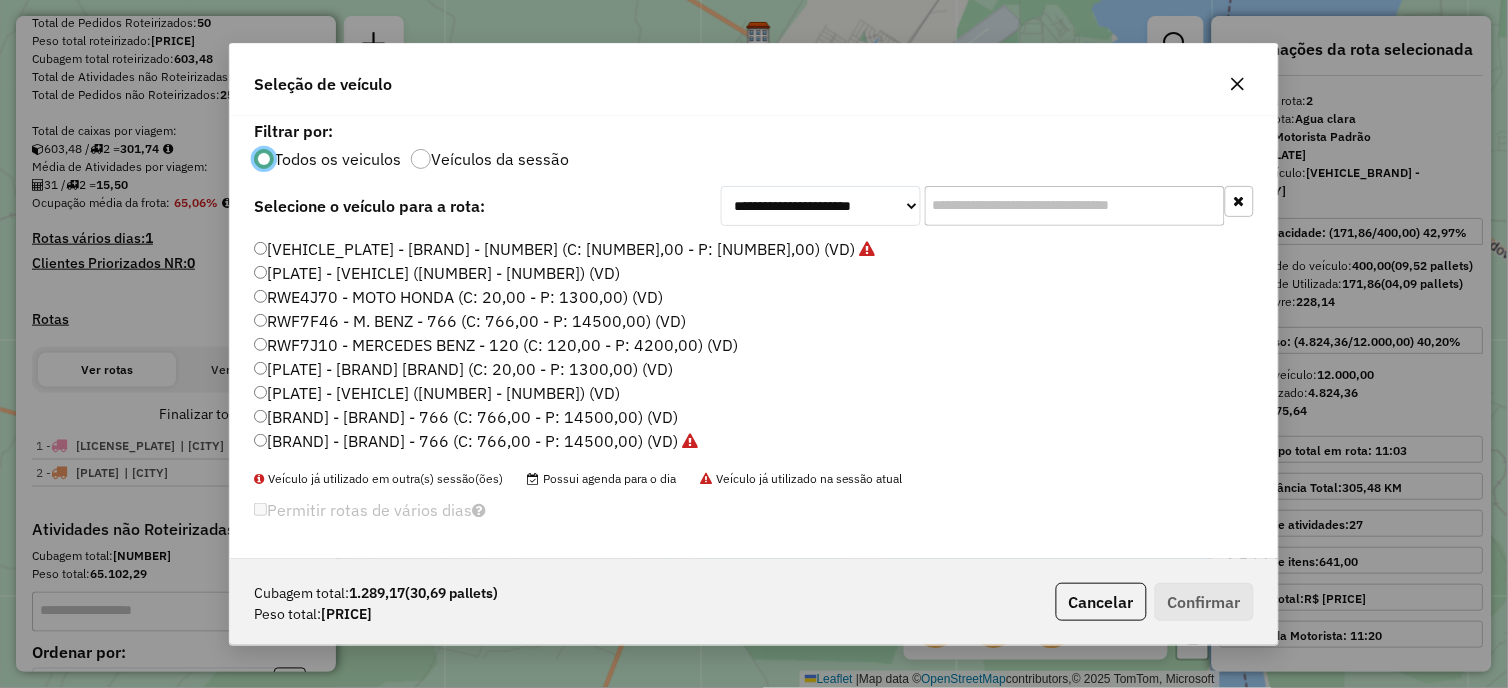 click on "RWF7J10 - MERCEDES BENZ - 120 (C: 120,00 - P: 4200,00) (VD)" 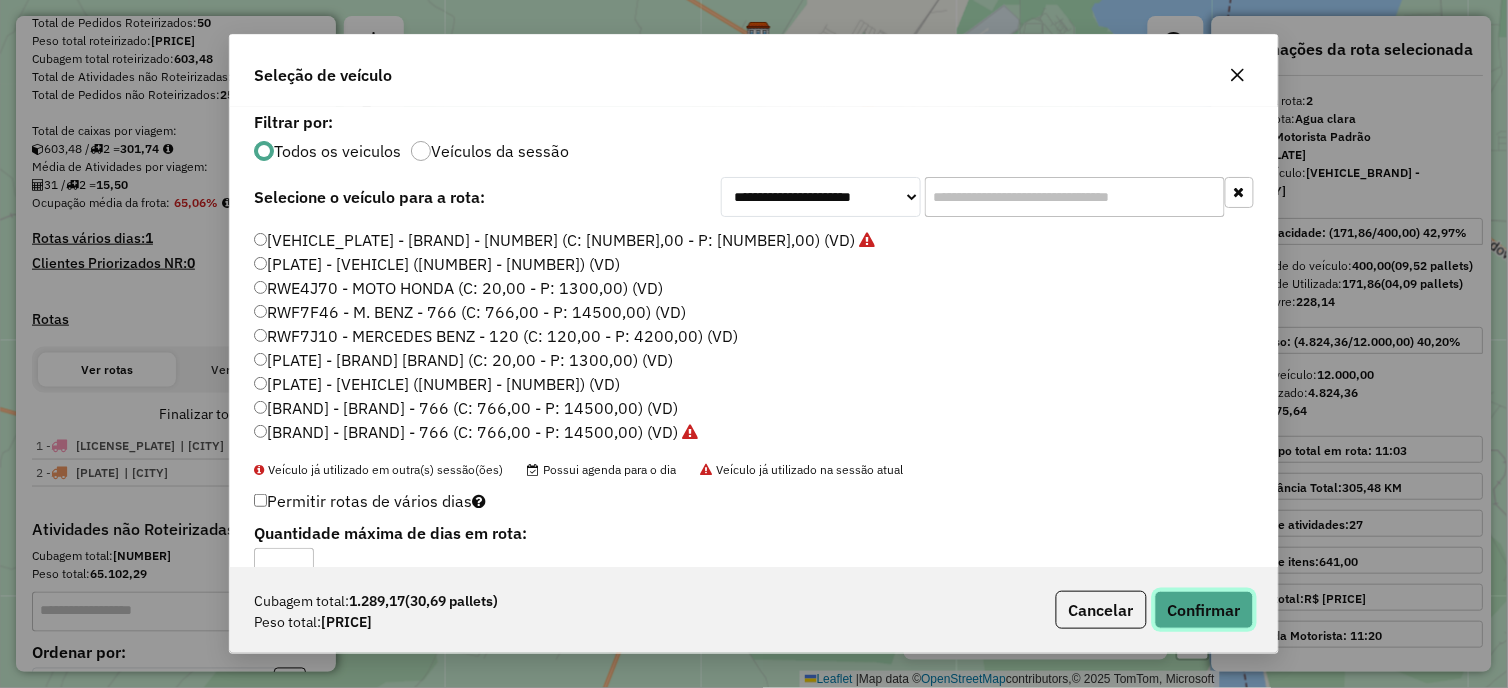 click on "Confirmar" 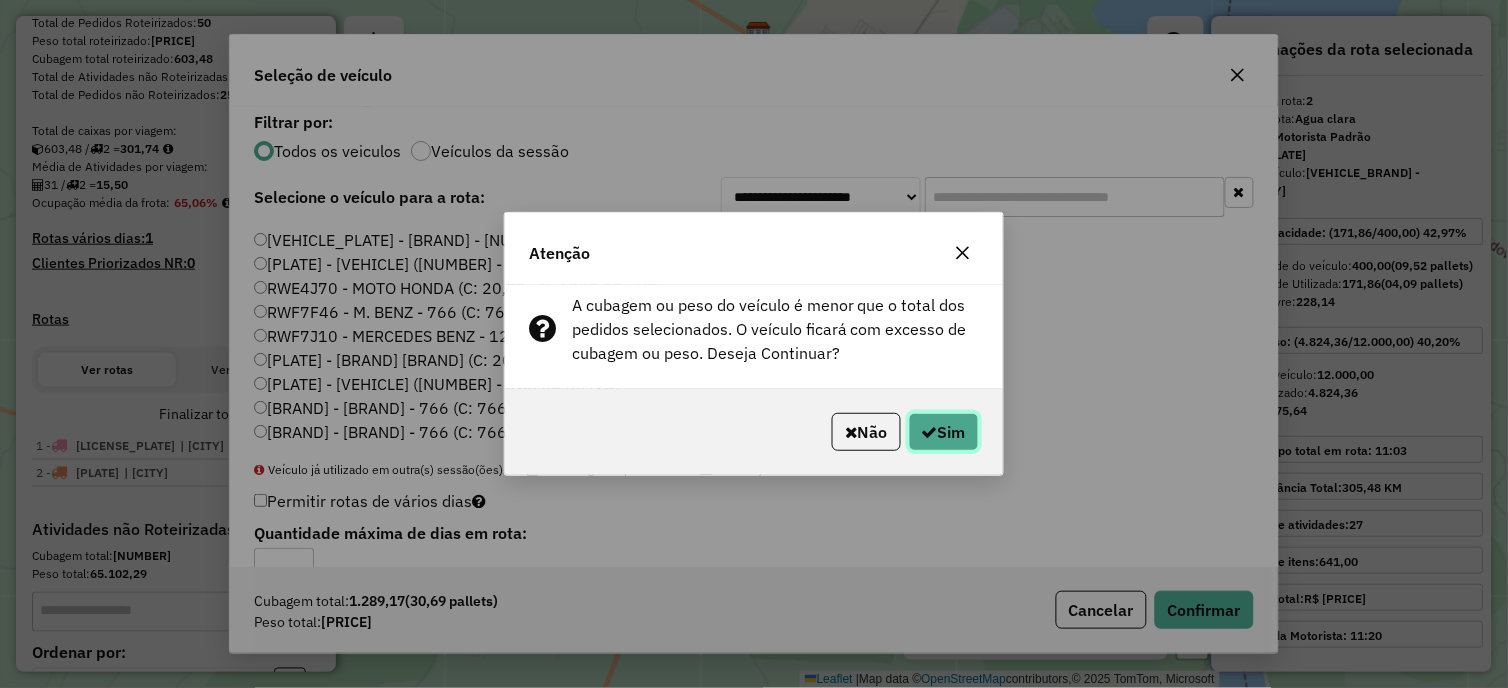 click on "Sim" 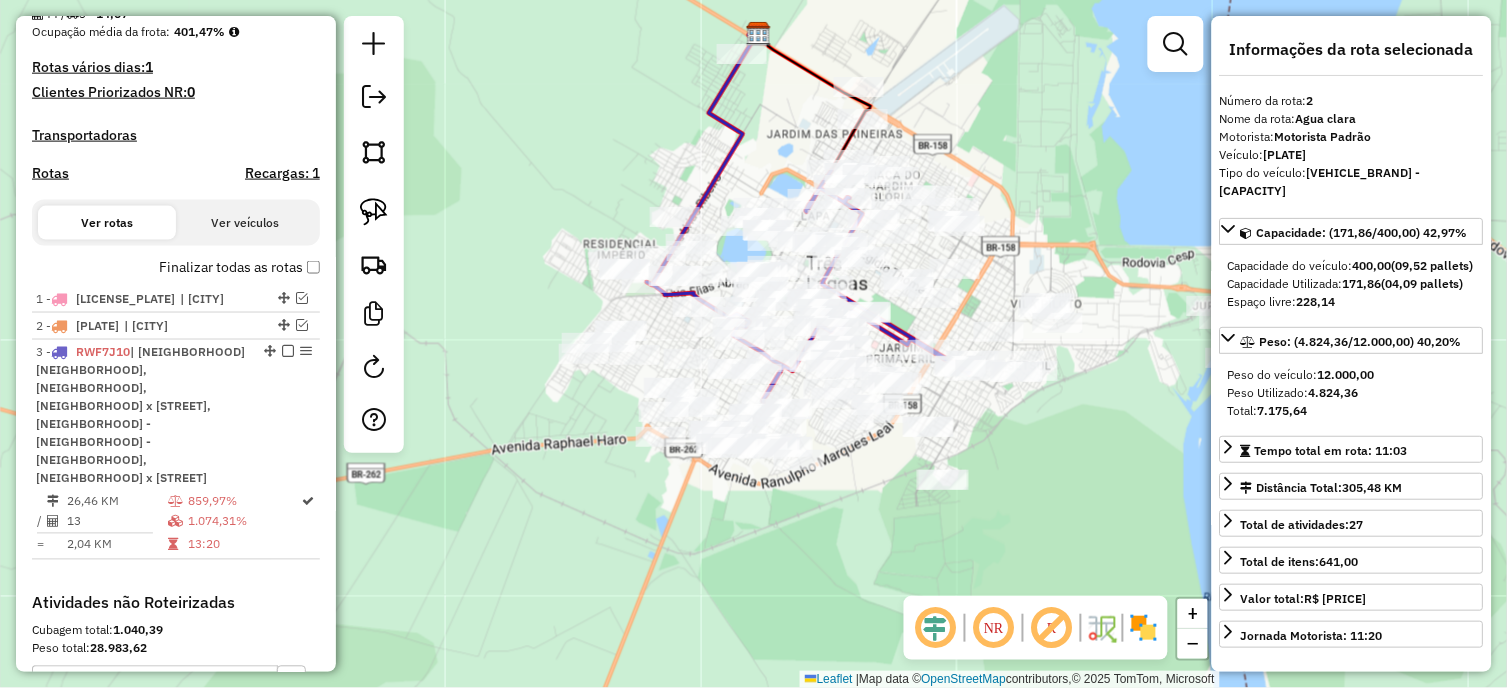 scroll, scrollTop: 731, scrollLeft: 0, axis: vertical 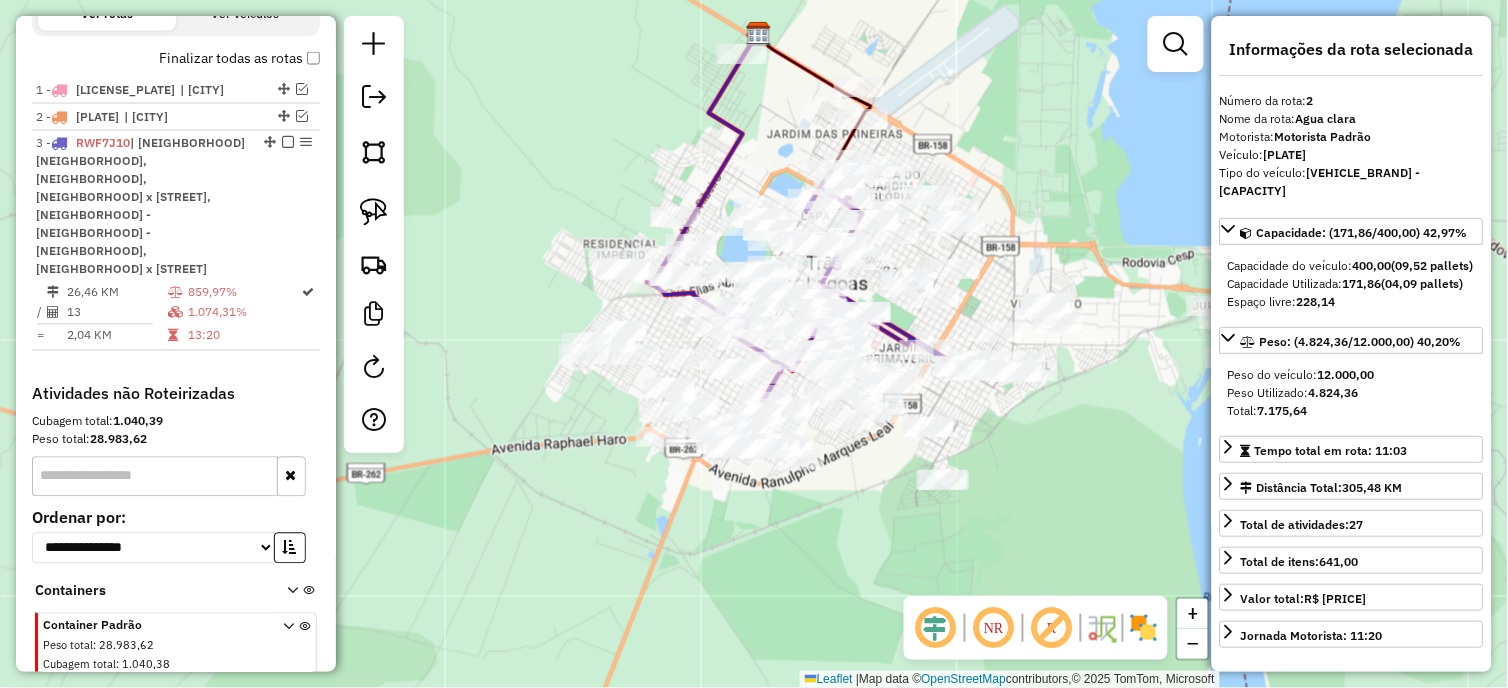 click 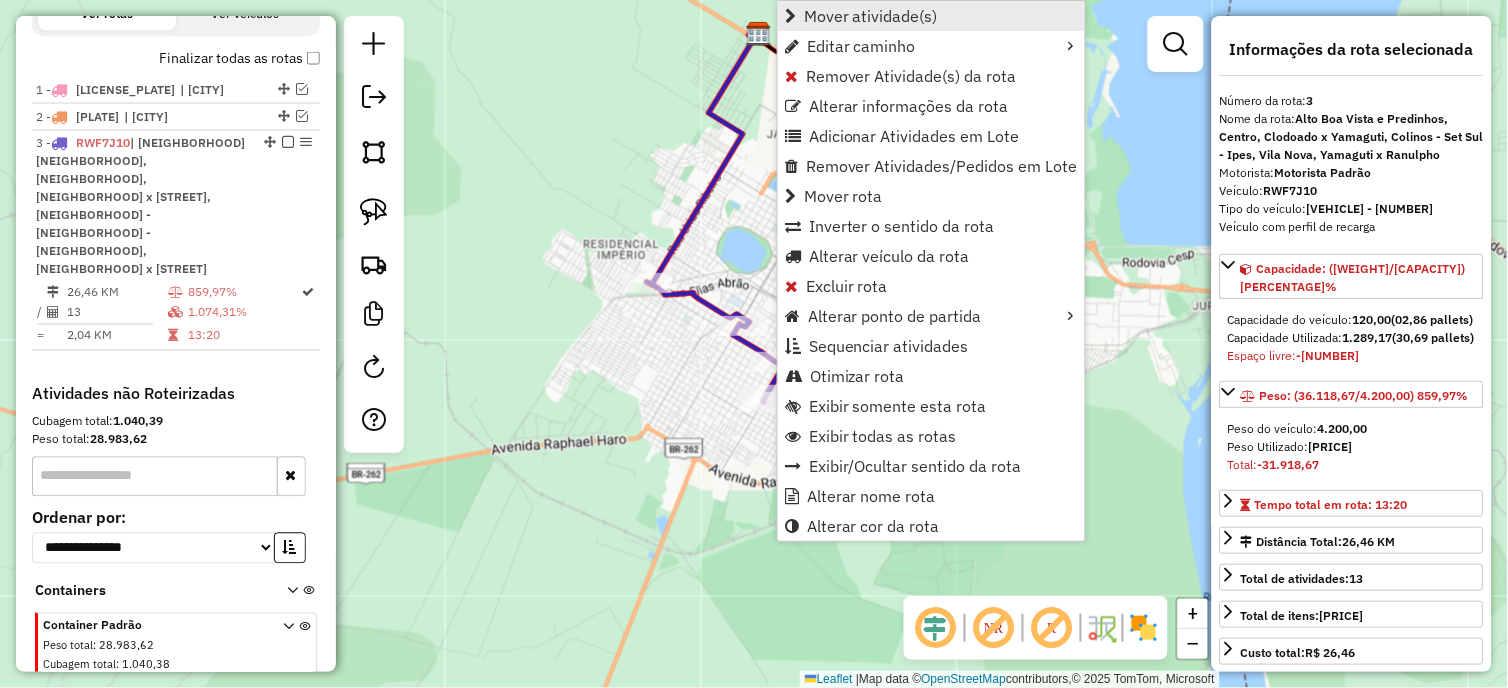 click on "Mover atividade(s)" at bounding box center (871, 16) 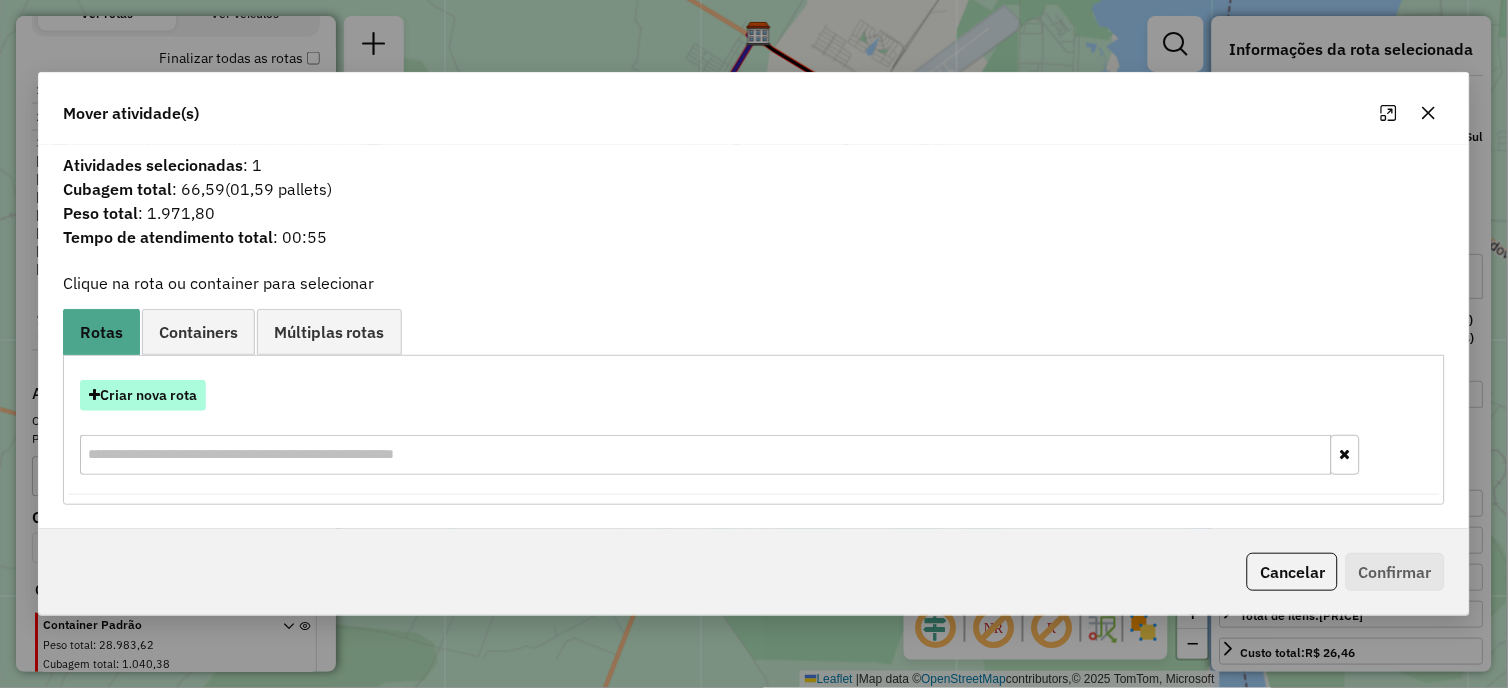 click on "Criar nova rota" at bounding box center (143, 395) 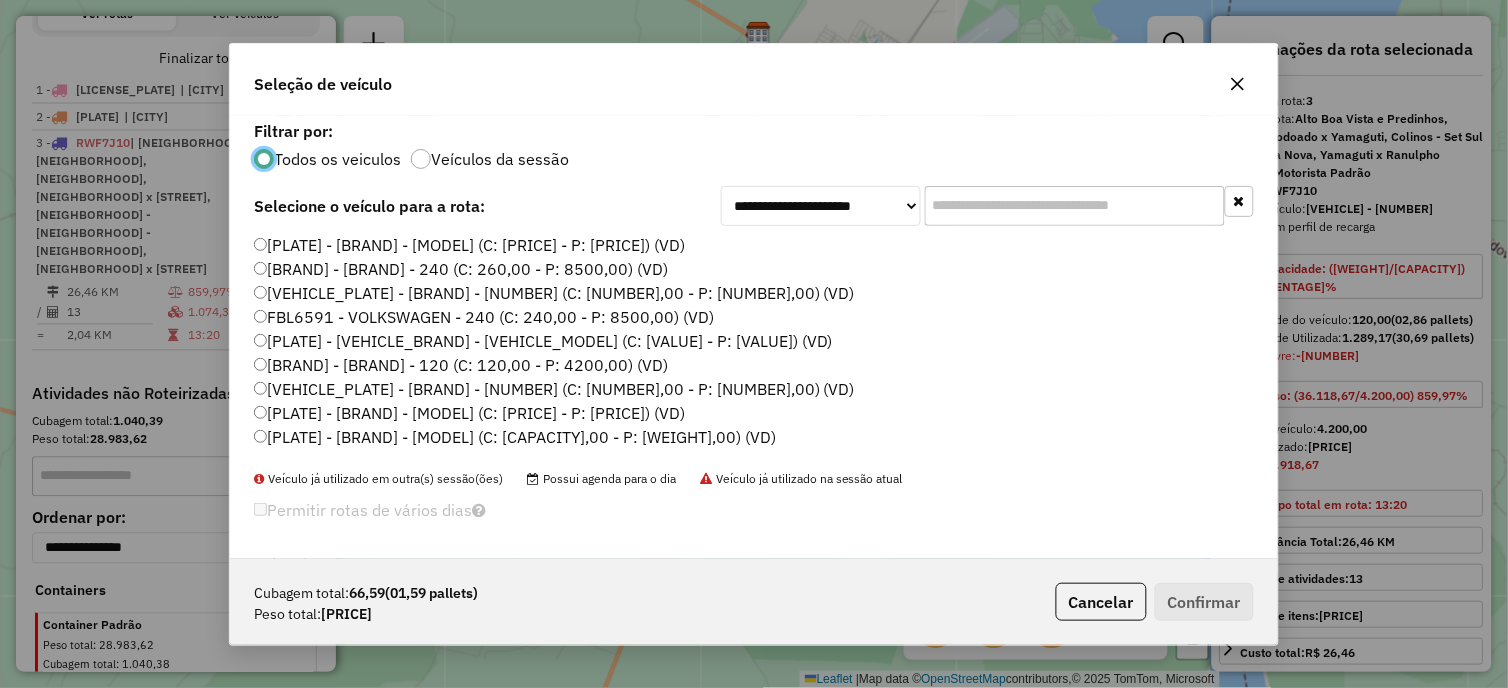 scroll, scrollTop: 11, scrollLeft: 5, axis: both 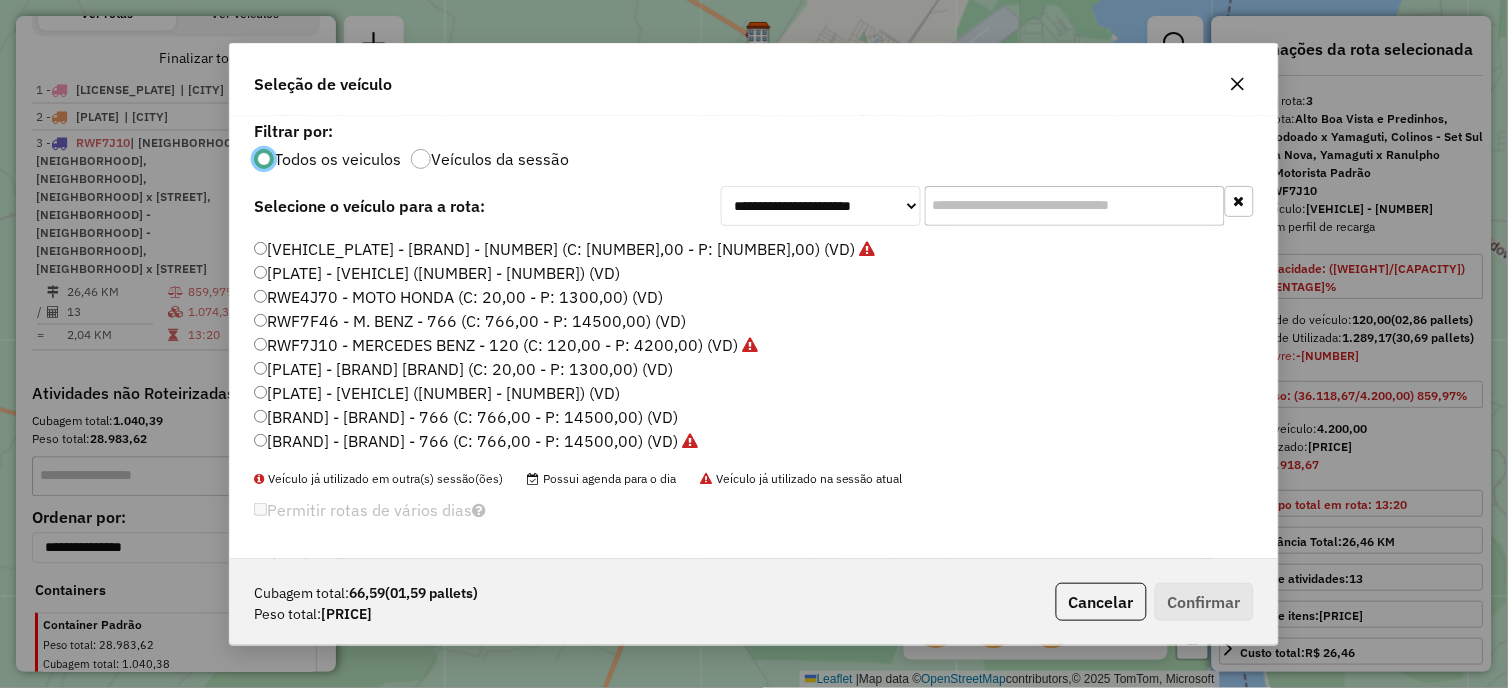 click on "RWF7J10 - MERCEDES BENZ - 120 (C: 120,00 - P: 4200,00) (VD)" 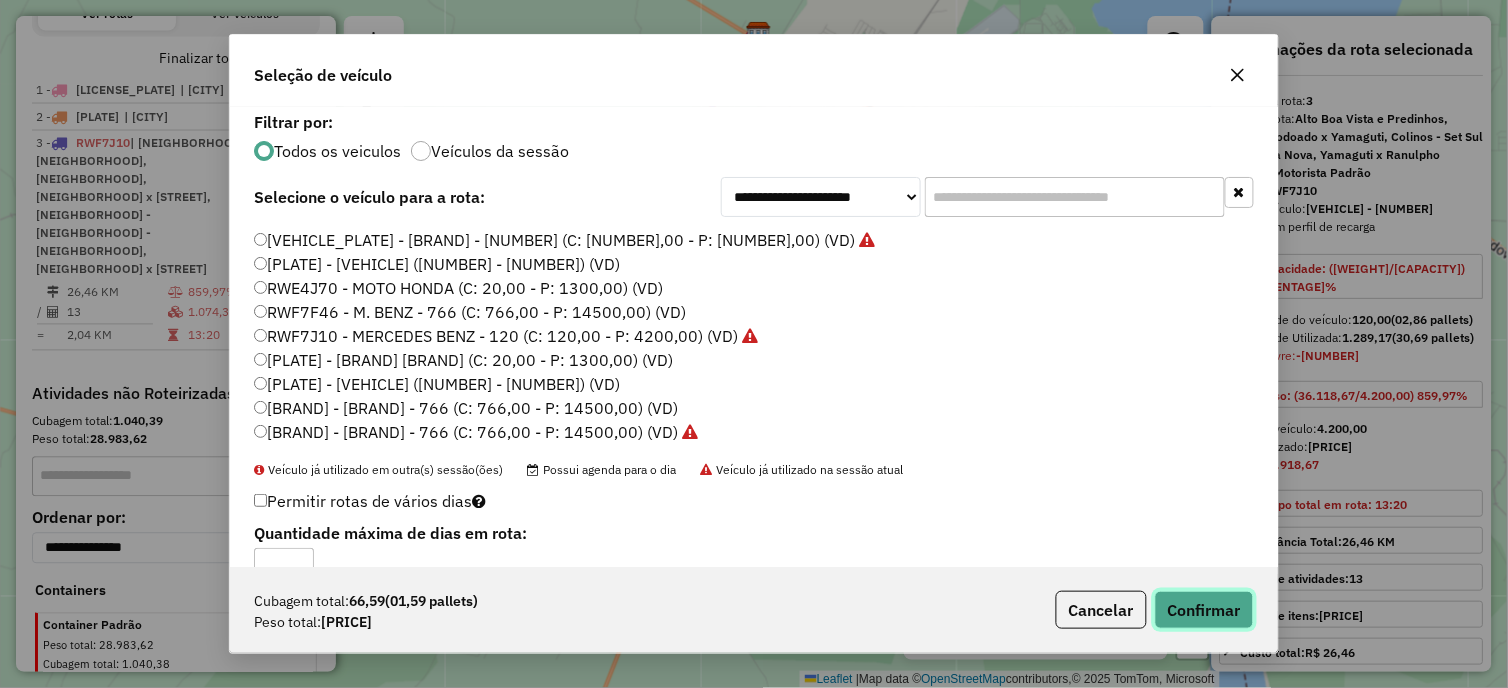 click on "Confirmar" 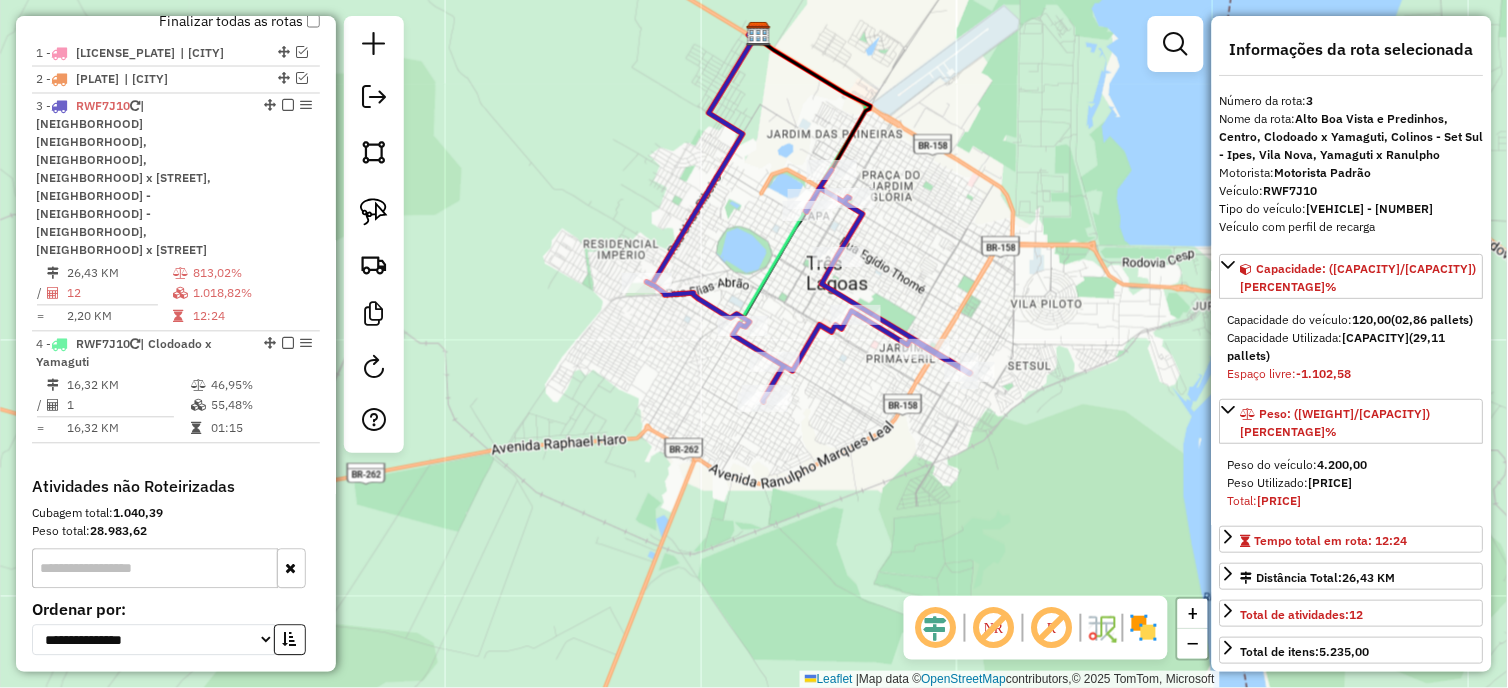 scroll, scrollTop: 845, scrollLeft: 0, axis: vertical 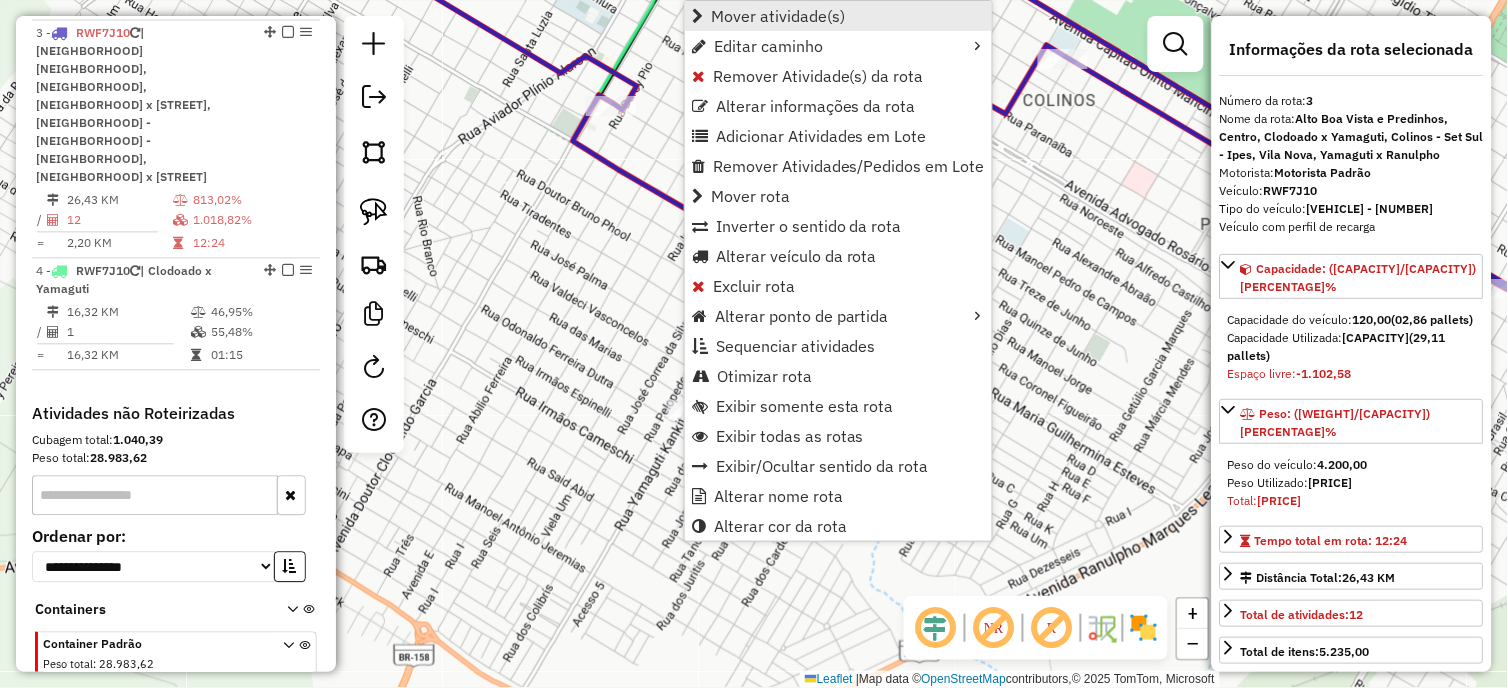 click on "Mover atividade(s)" at bounding box center (778, 16) 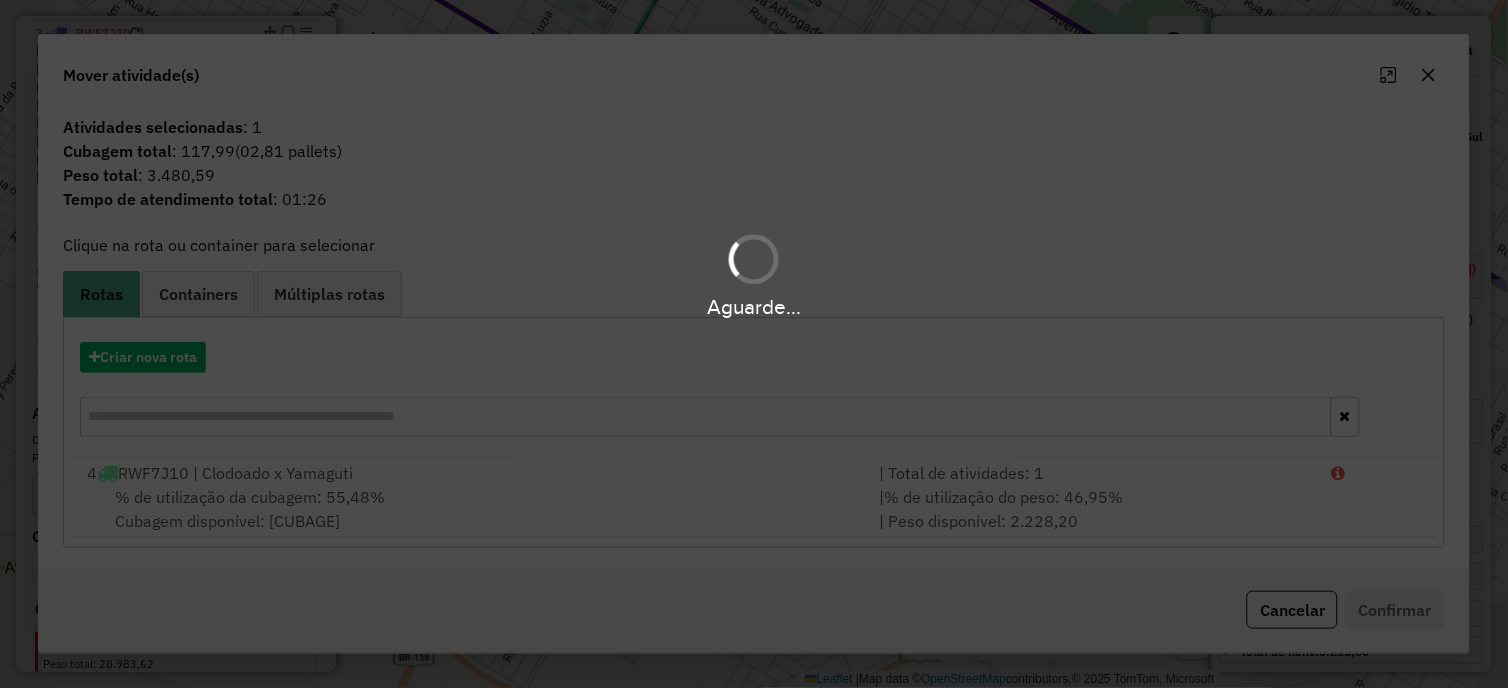 click on "Aguarde..." at bounding box center (754, 344) 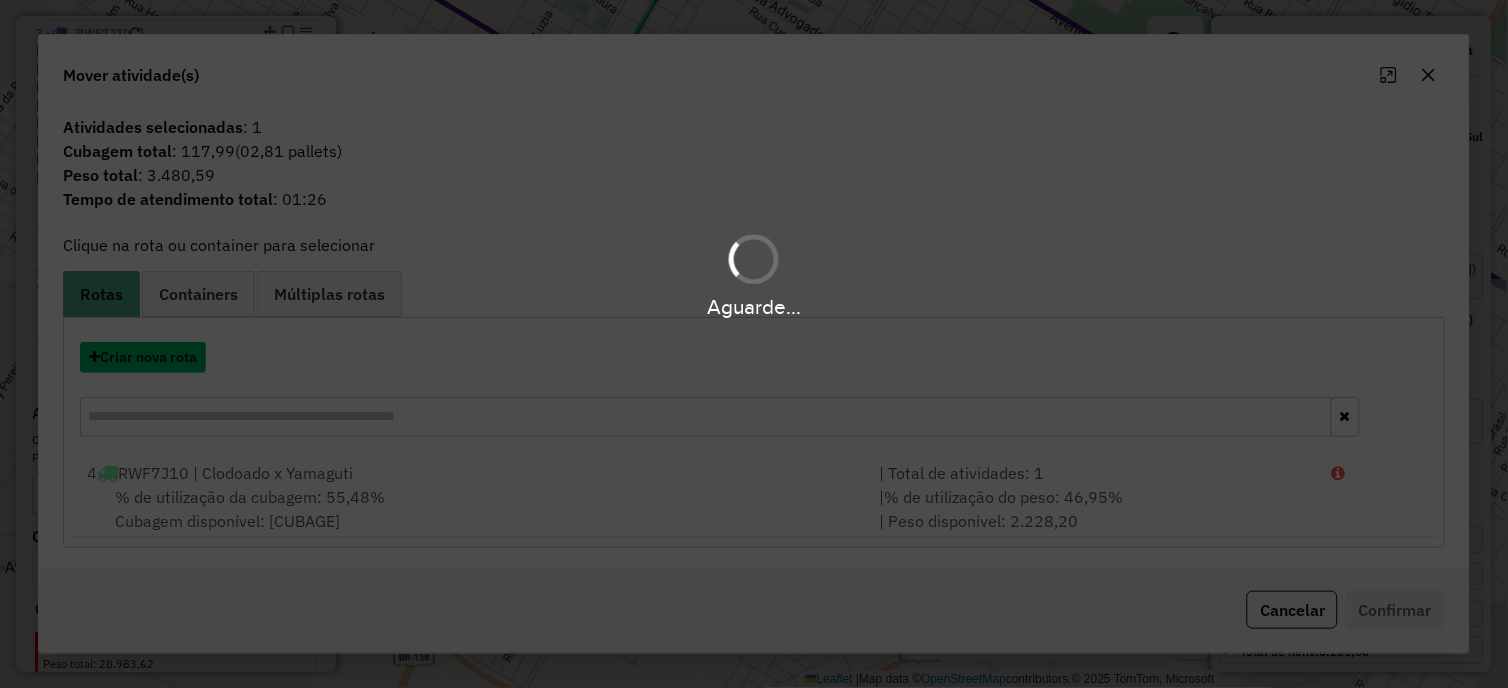 click on "Criar nova rota" at bounding box center [143, 357] 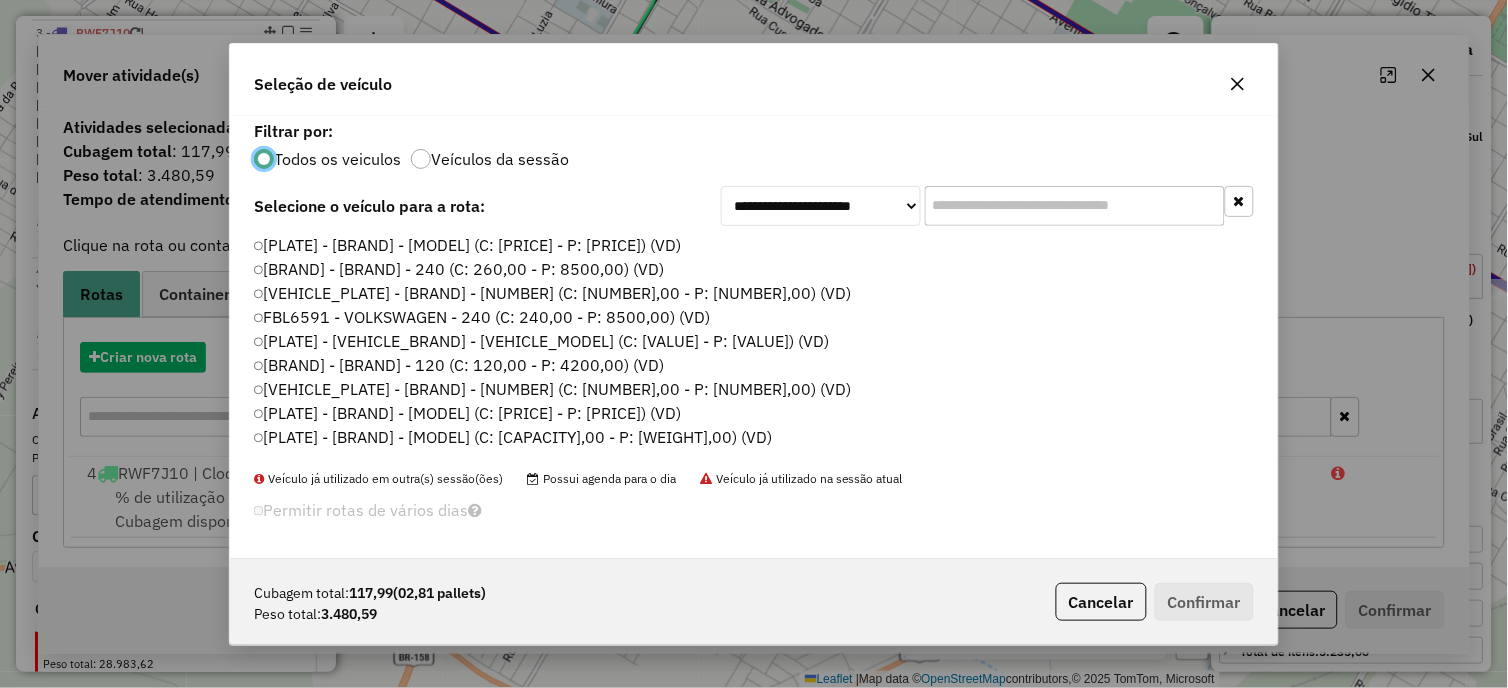 click on "**********" 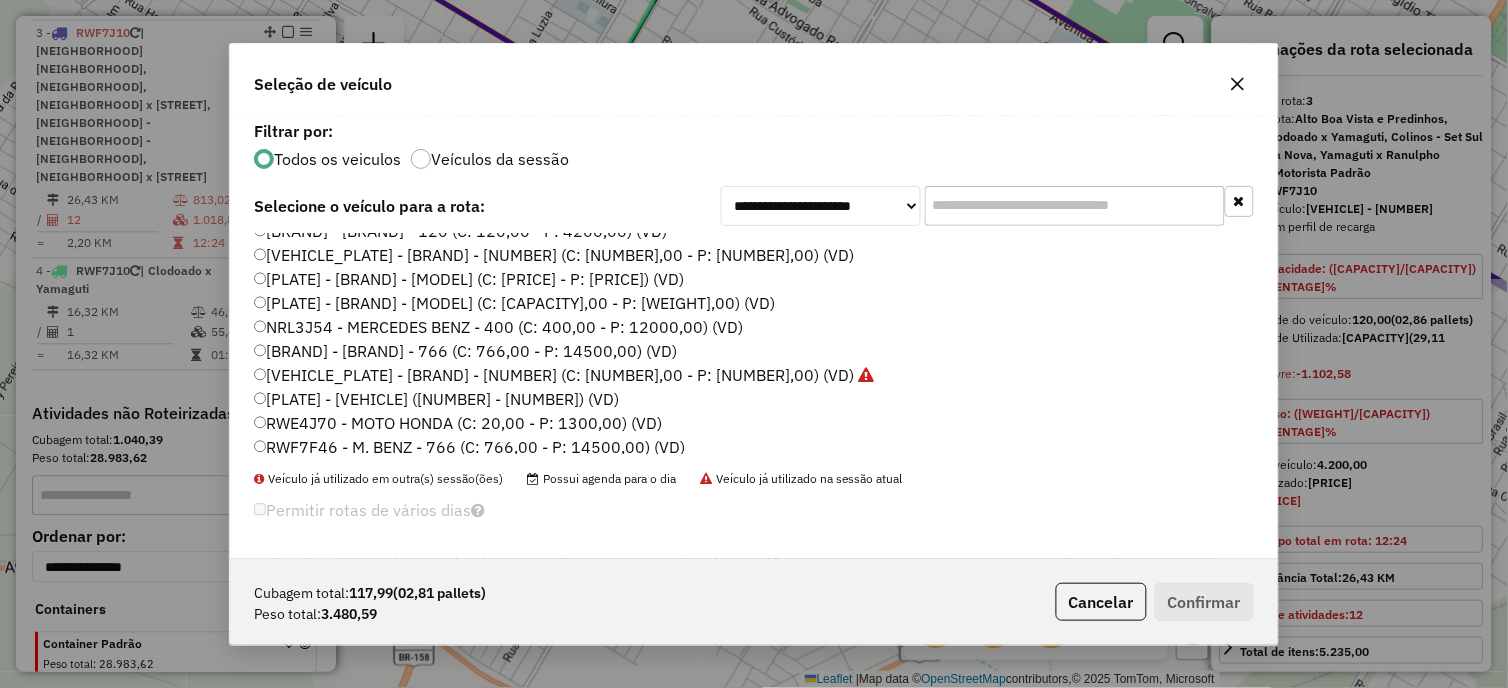scroll, scrollTop: 260, scrollLeft: 0, axis: vertical 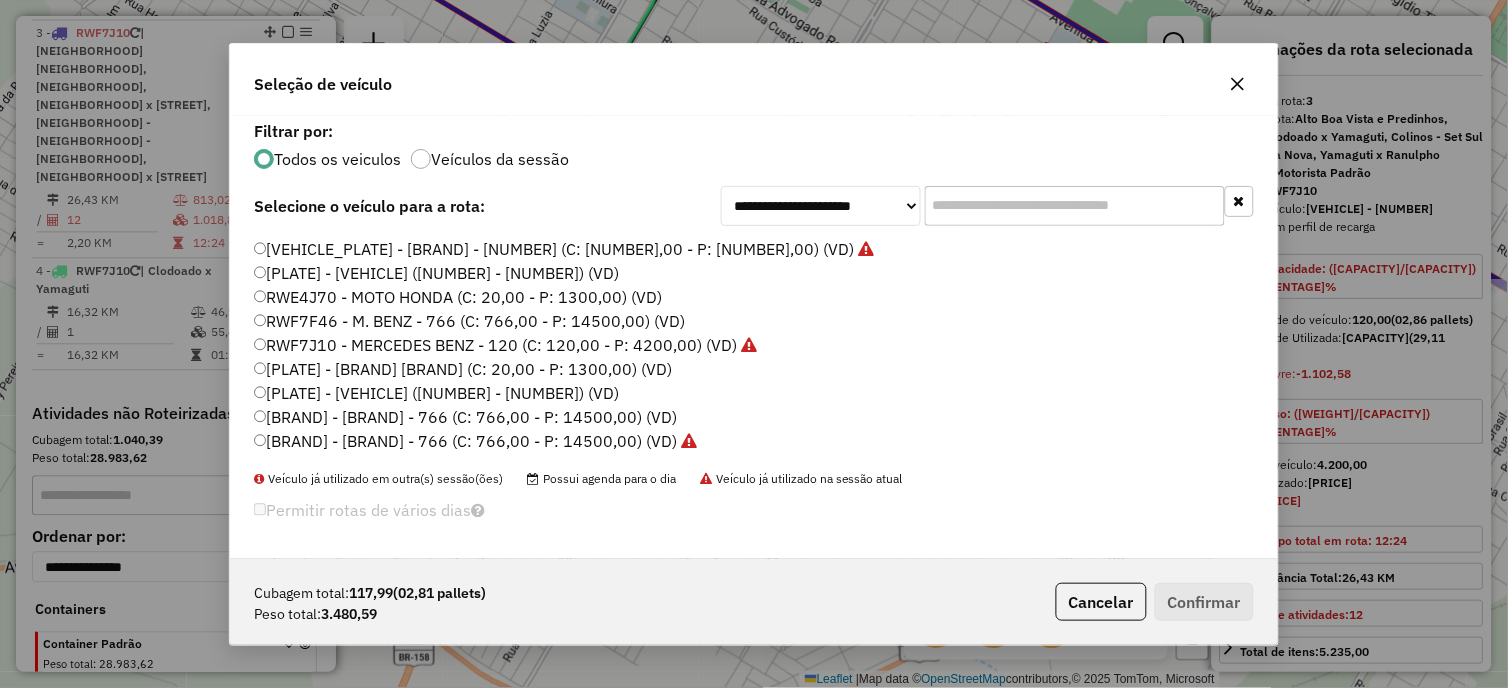 click on "RWF7J10 - MERCEDES BENZ - 120 (C: 120,00 - P: 4200,00) (VD)" 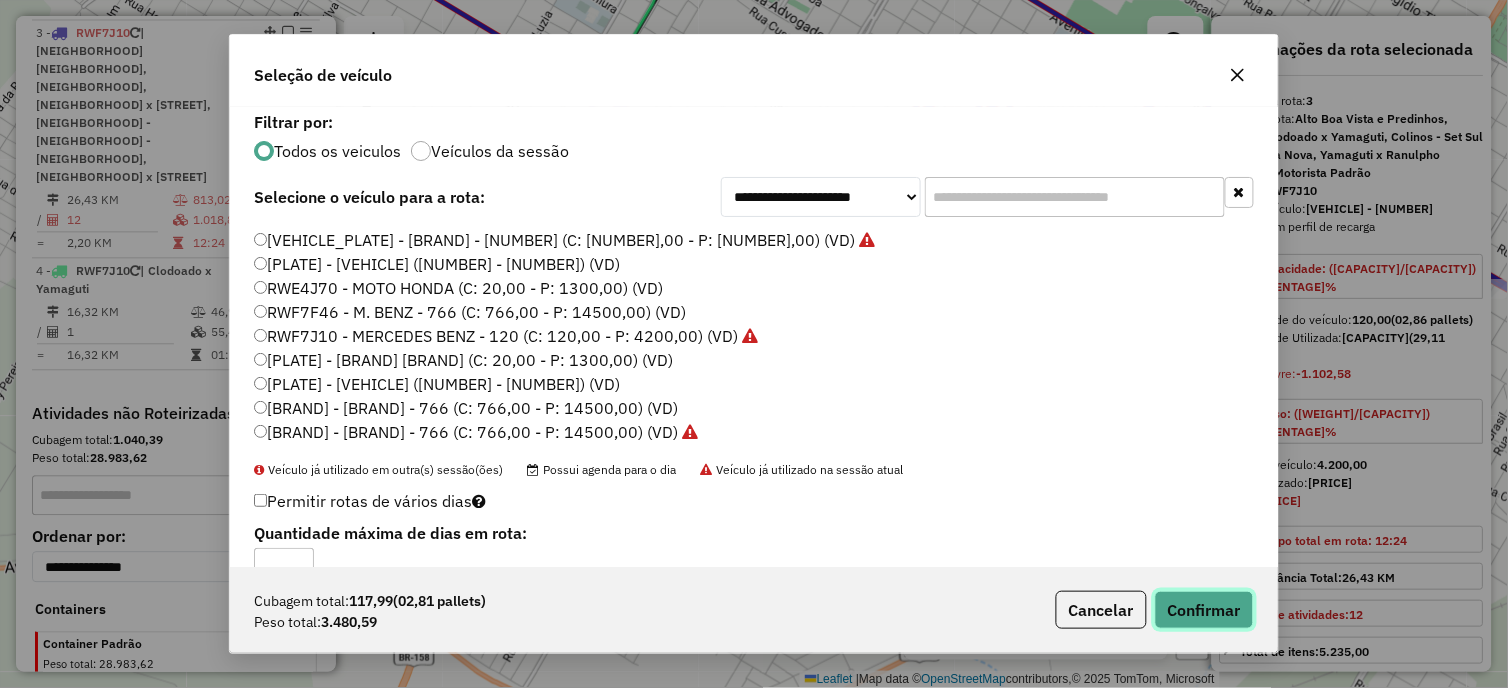 click on "Confirmar" 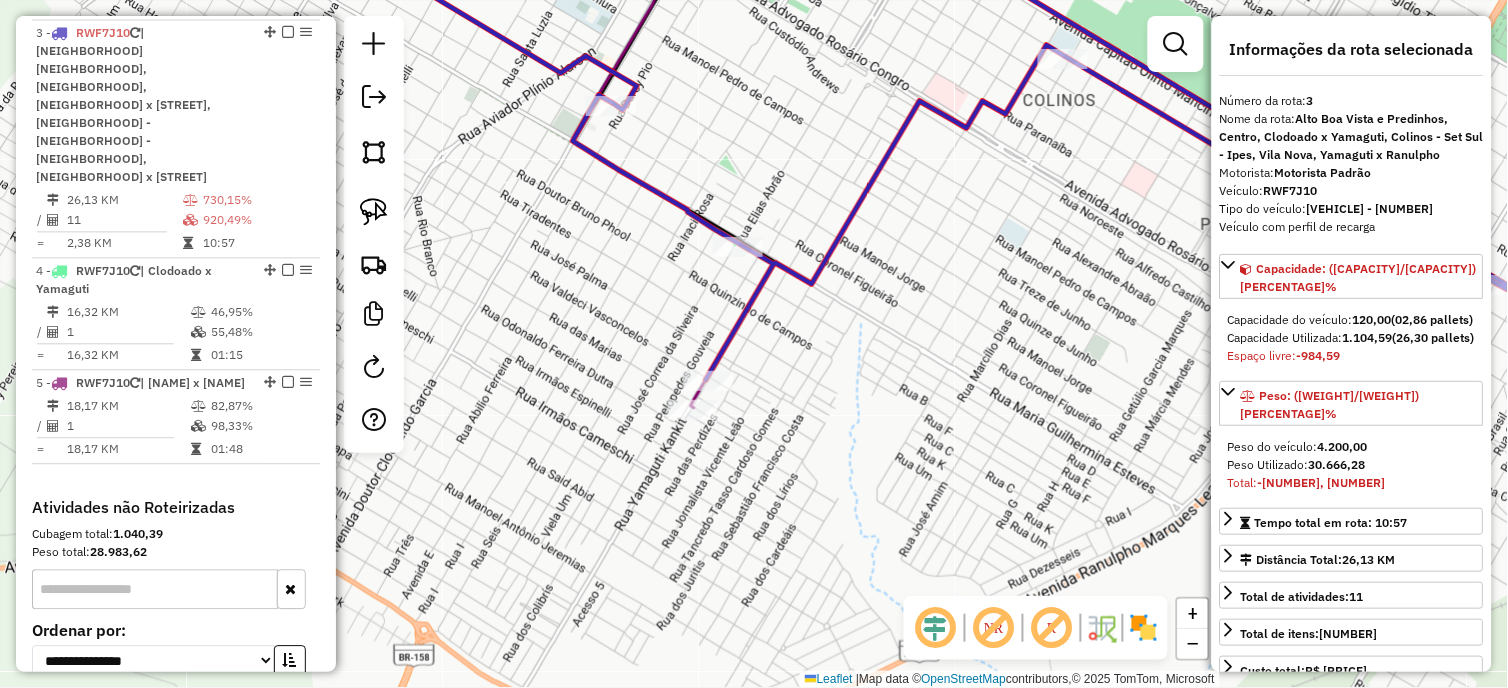 scroll, scrollTop: 870, scrollLeft: 0, axis: vertical 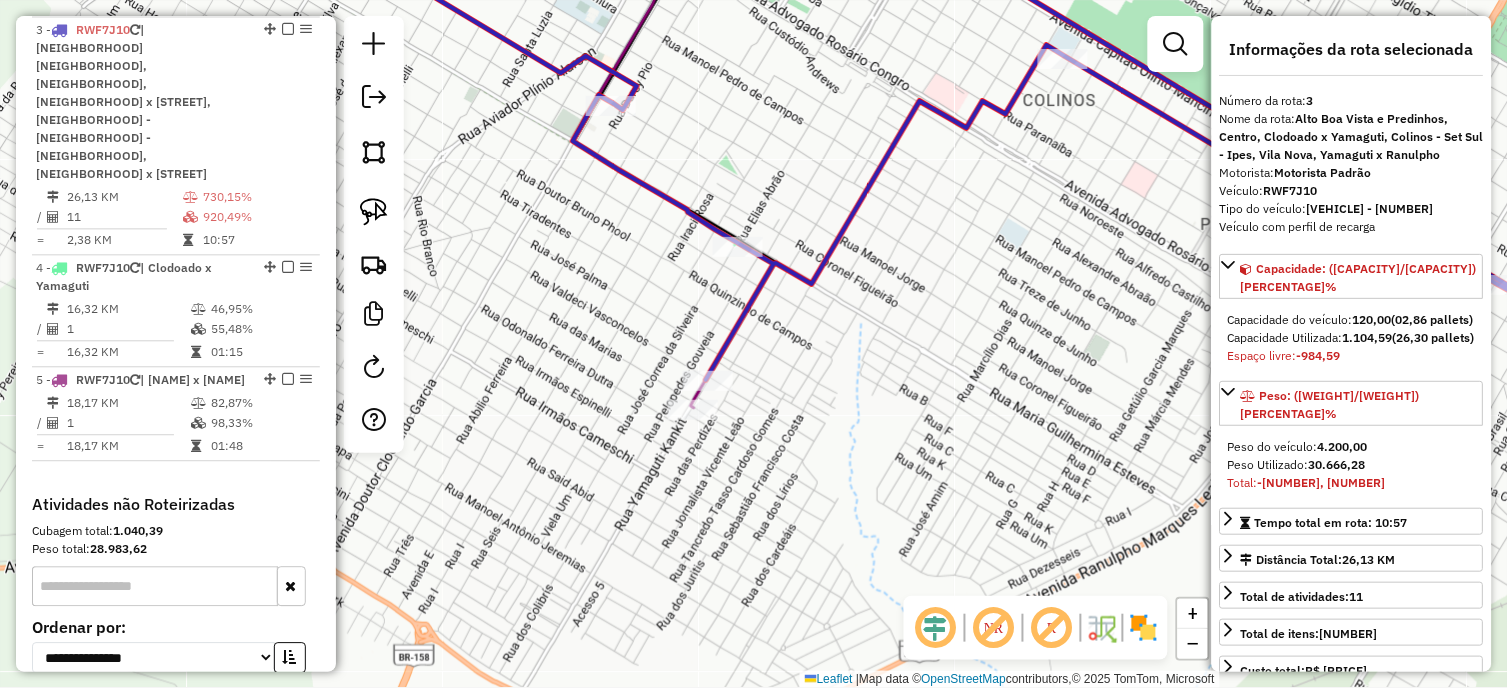 drag, startPoint x: 901, startPoint y: 100, endPoint x: 822, endPoint y: 520, distance: 427.36517 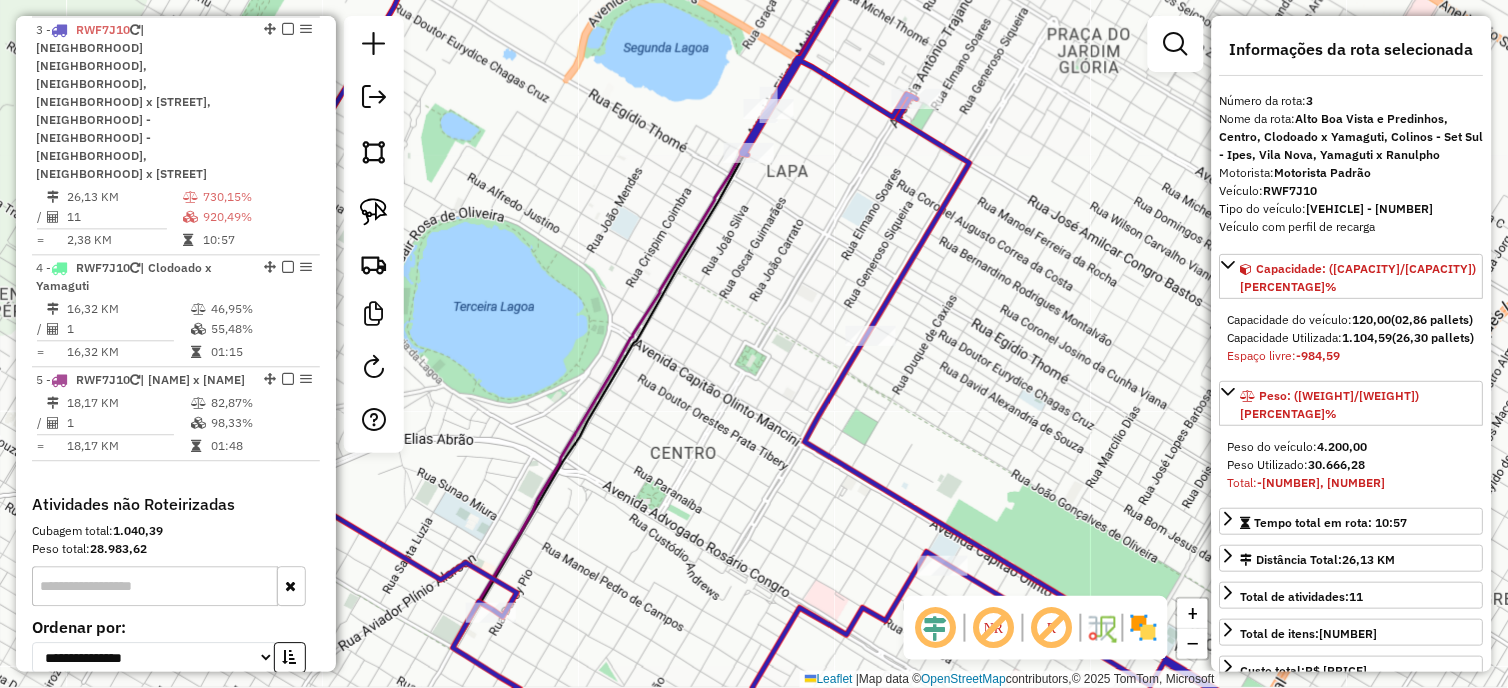 drag, startPoint x: 704, startPoint y: 484, endPoint x: 693, endPoint y: 477, distance: 13.038404 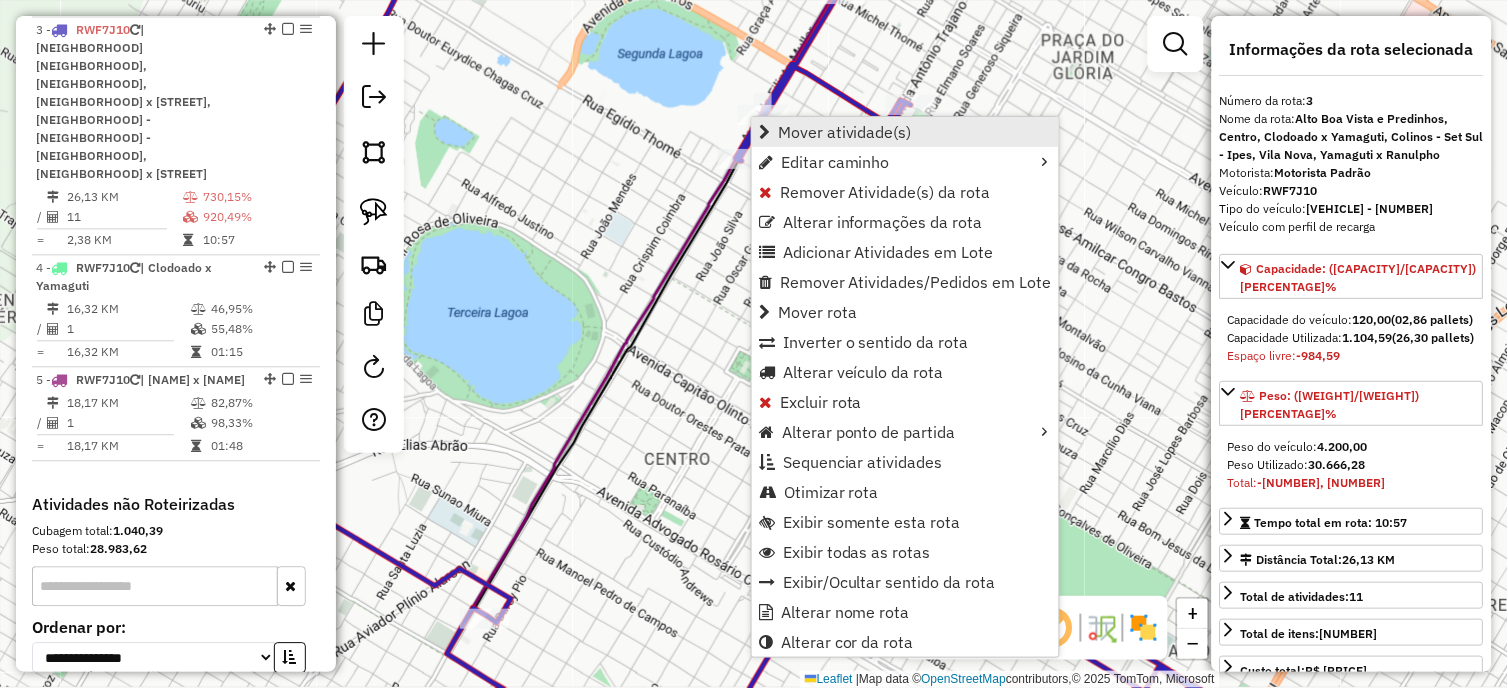 click on "Mover atividade(s)" at bounding box center [845, 132] 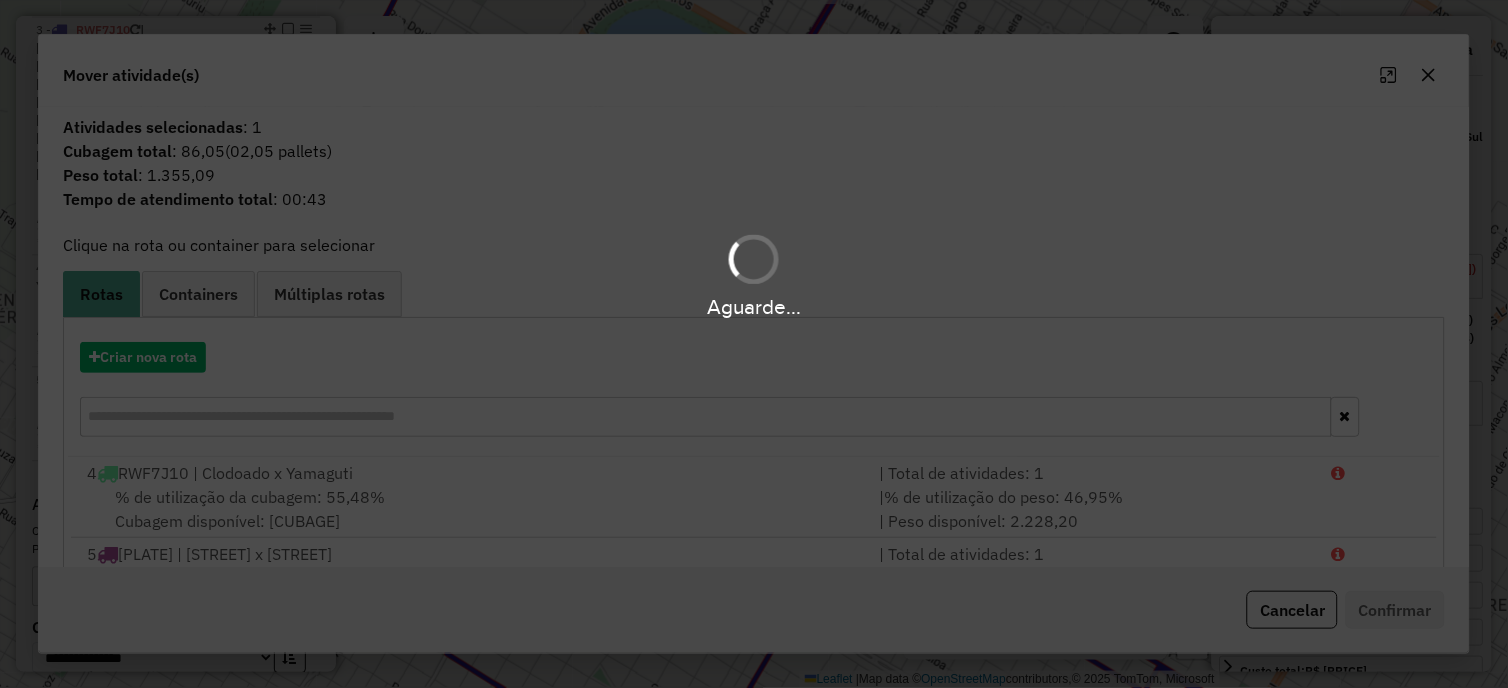 click on "Informações da Sessão [SESSION_ID] - [DATE]     Criação: [DATE] [TIME]   Depósito:  OVIDIO [CITY]  Total de rotas:  5  Distância Total:  [DISTANCE] km  Tempo total:  [TIME]  Custo total:  R$ [PRICE]  Valor total:  R$ [PRICE]  - Total roteirizado:  R$ [PRICE]  - Total não roteirizado:  R$ [PRICE]  Total de Atividades Roteirizadas:  44  Total de Pedidos Roteirizados:  95  Peso total roteirizado:  [WEIGHT]  Cubagem total roteirizado:  [CUBAGE]  Total de Atividades não Roteirizadas:  163  Total de Pedidos não Roteirizados:  213 Total de caixas por viagem:  [CUBAGE] /   5 =  [CALCULATION] Média de Atividades por viagem:  44 /   5 =  8,80 Ocupação média da frota:  240,88%   Rotas improdutivas:  1  Rotas vários dias:  1  Clientes Priorizados NR:  0  Transportadoras  Rotas  Recargas: 3   Ver rotas   1 -" at bounding box center (754, 344) 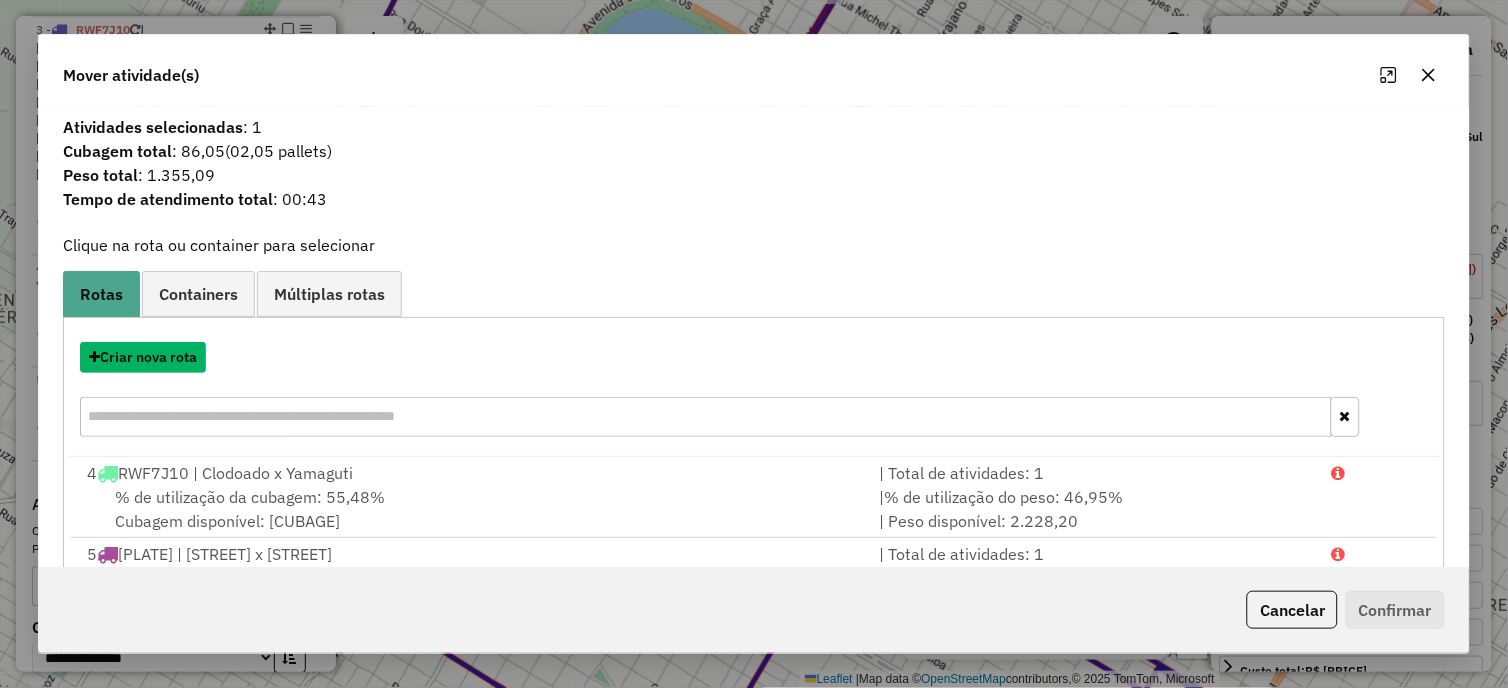 click on "Criar nova rota" at bounding box center (143, 357) 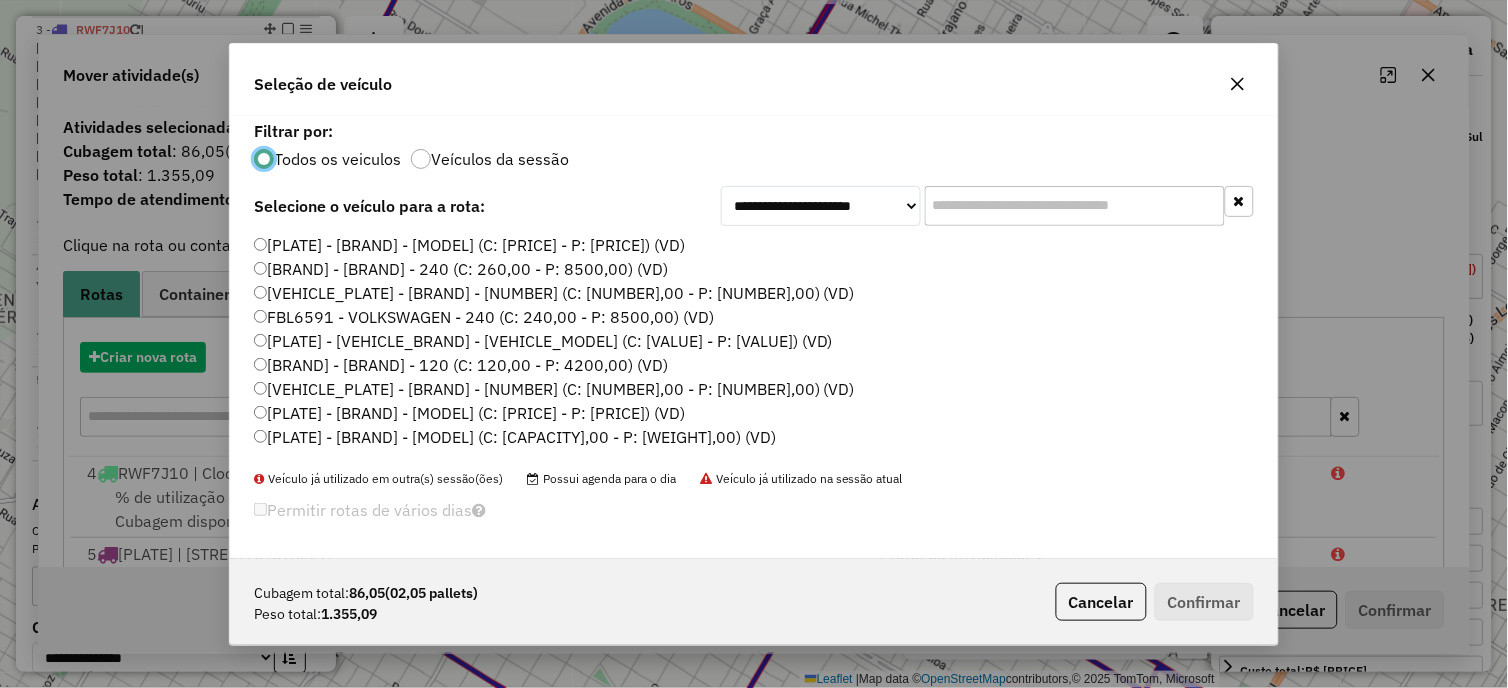 scroll, scrollTop: 11, scrollLeft: 5, axis: both 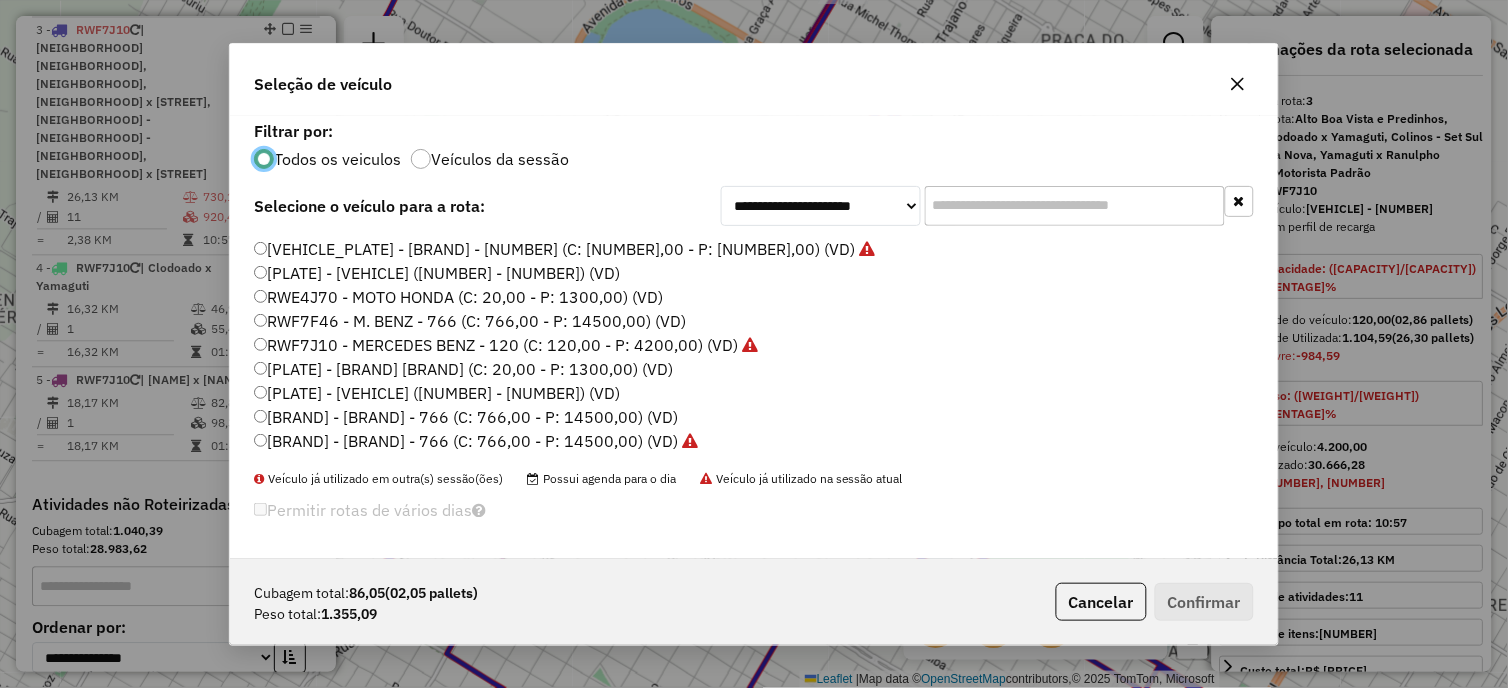 click on "RWF7J10 - MERCEDES BENZ - 120 (C: 120,00 - P: 4200,00) (VD)" 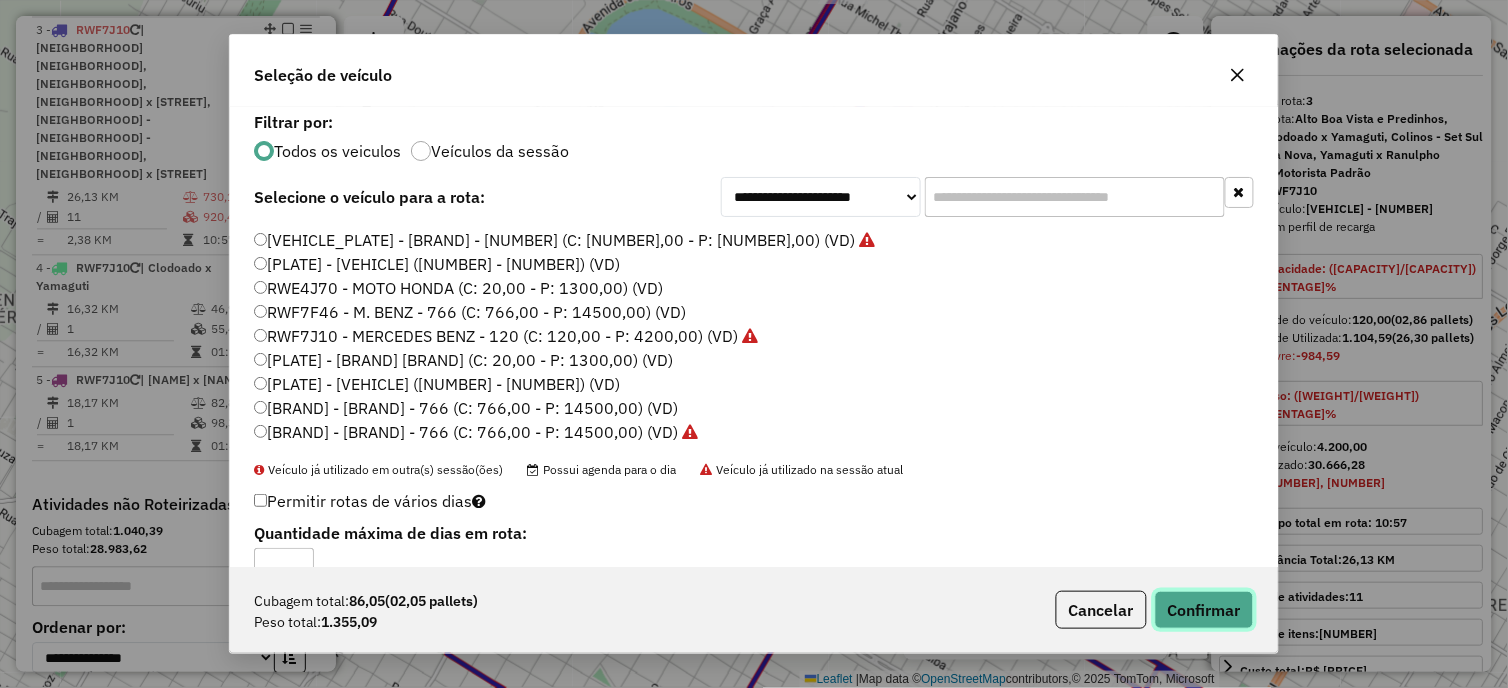 click on "Confirmar" 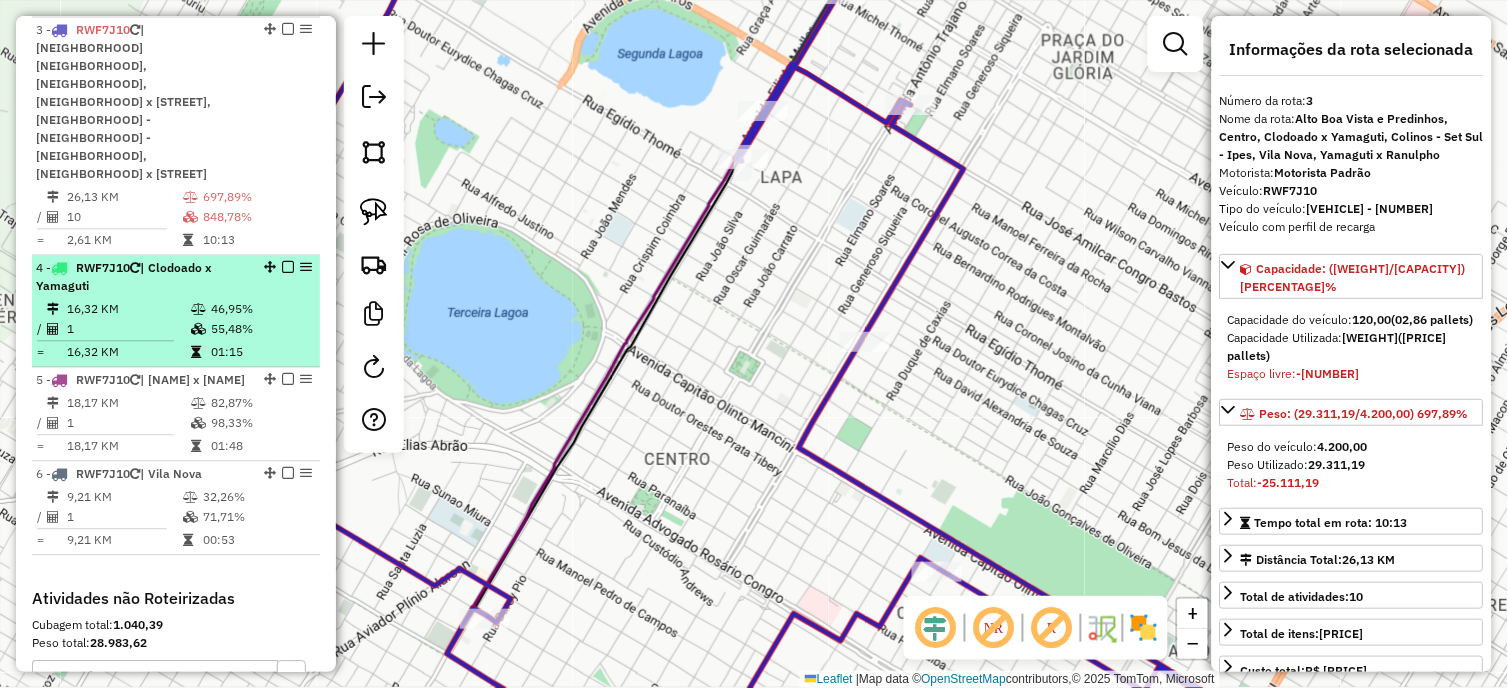 click at bounding box center (288, 267) 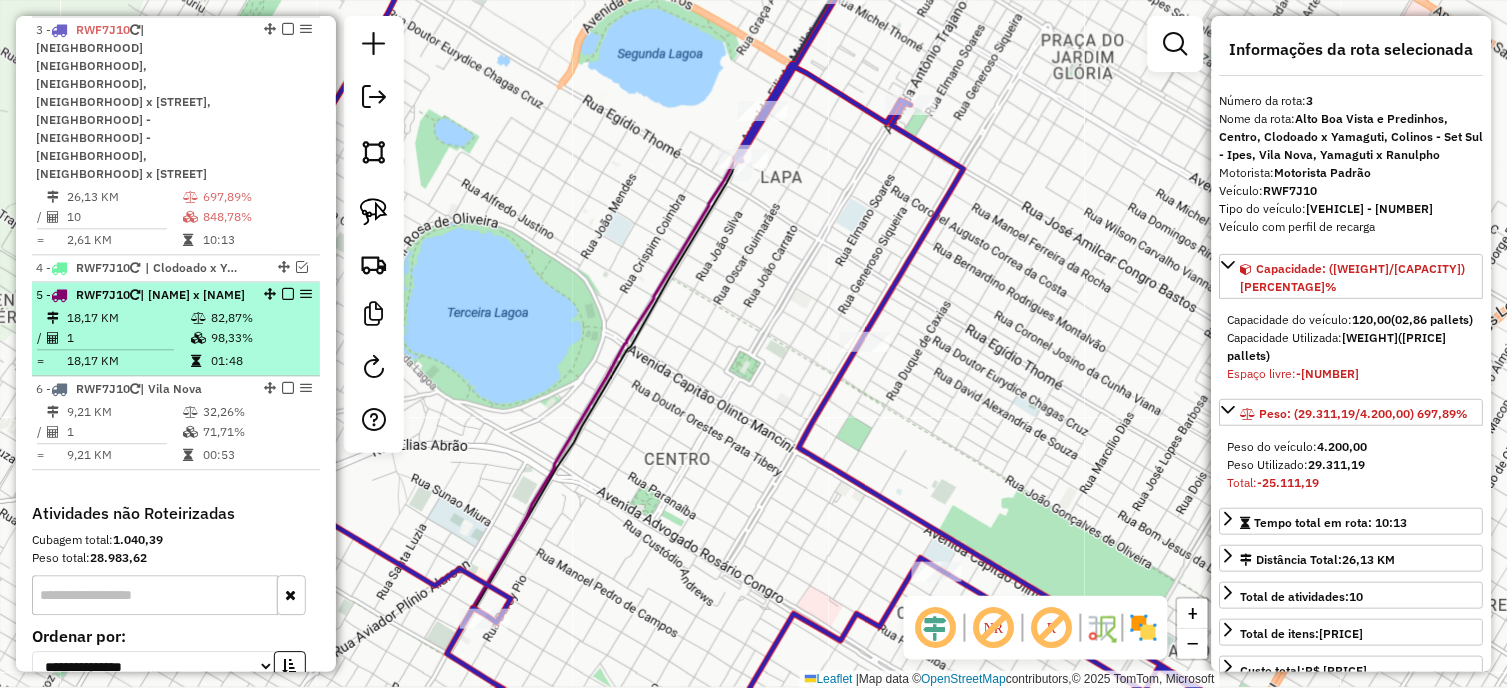 click at bounding box center [288, 294] 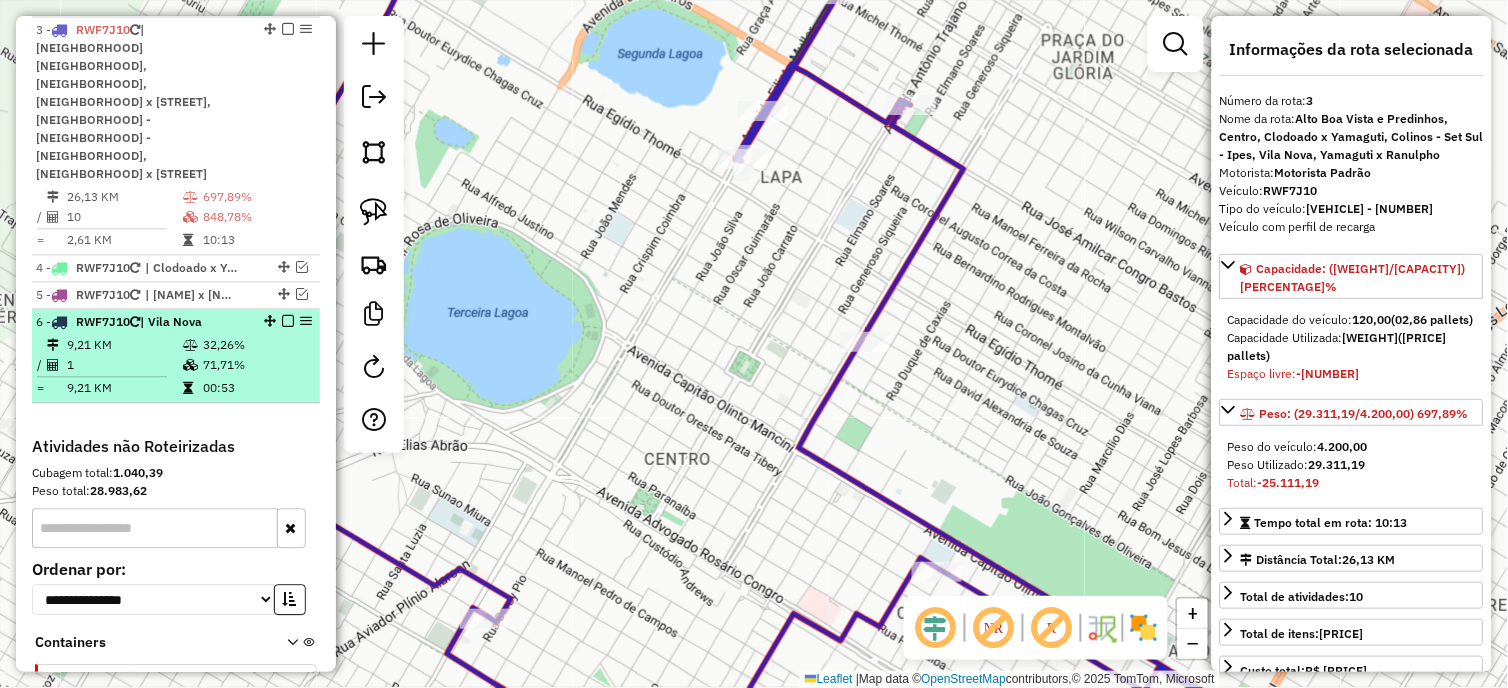 click at bounding box center [288, 321] 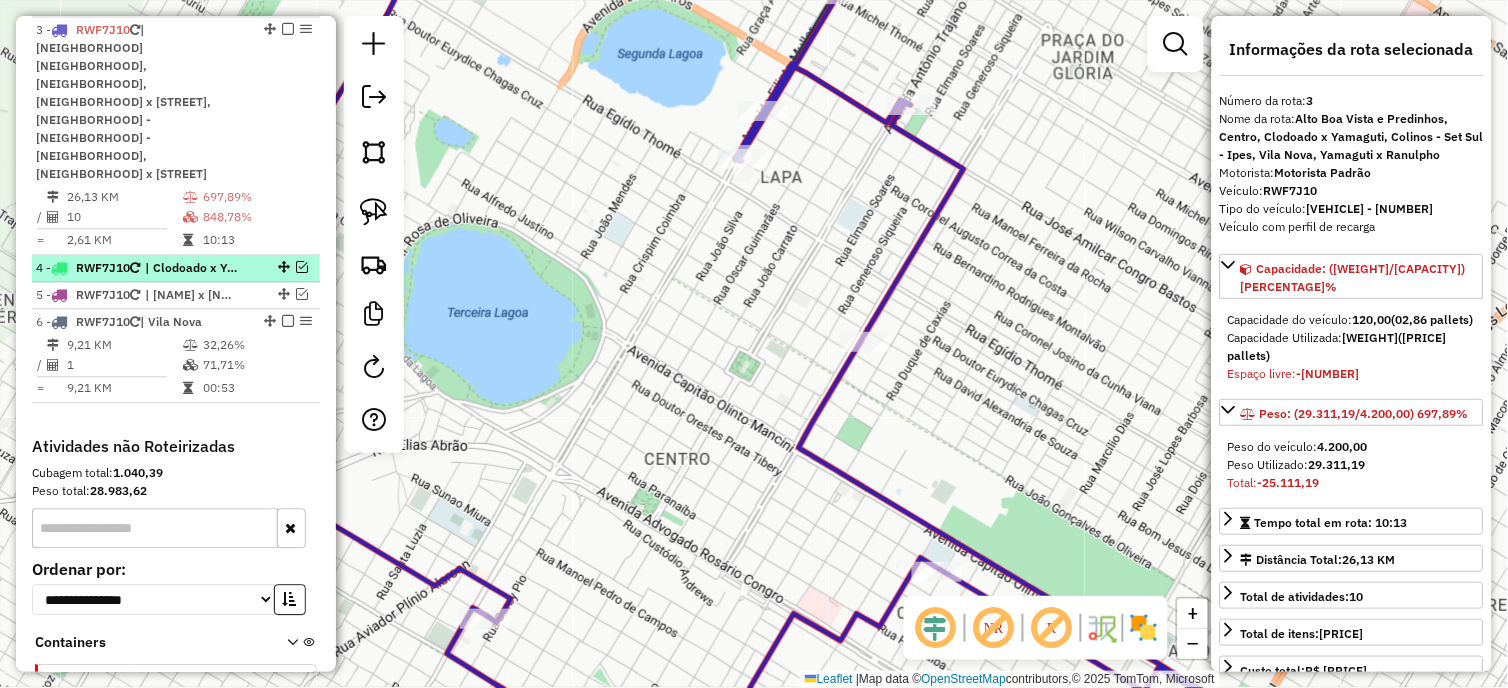 scroll, scrollTop: 836, scrollLeft: 0, axis: vertical 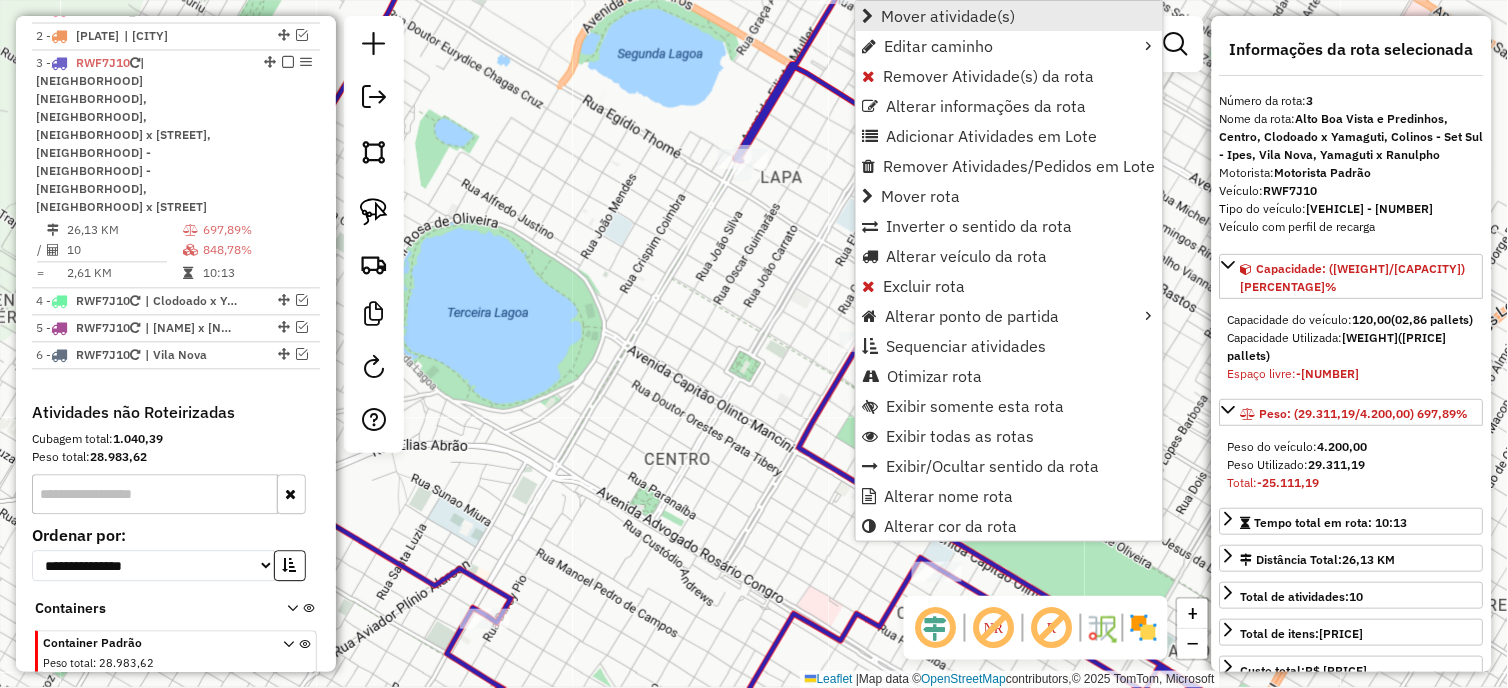 click on "Mover atividade(s)" at bounding box center (1009, 16) 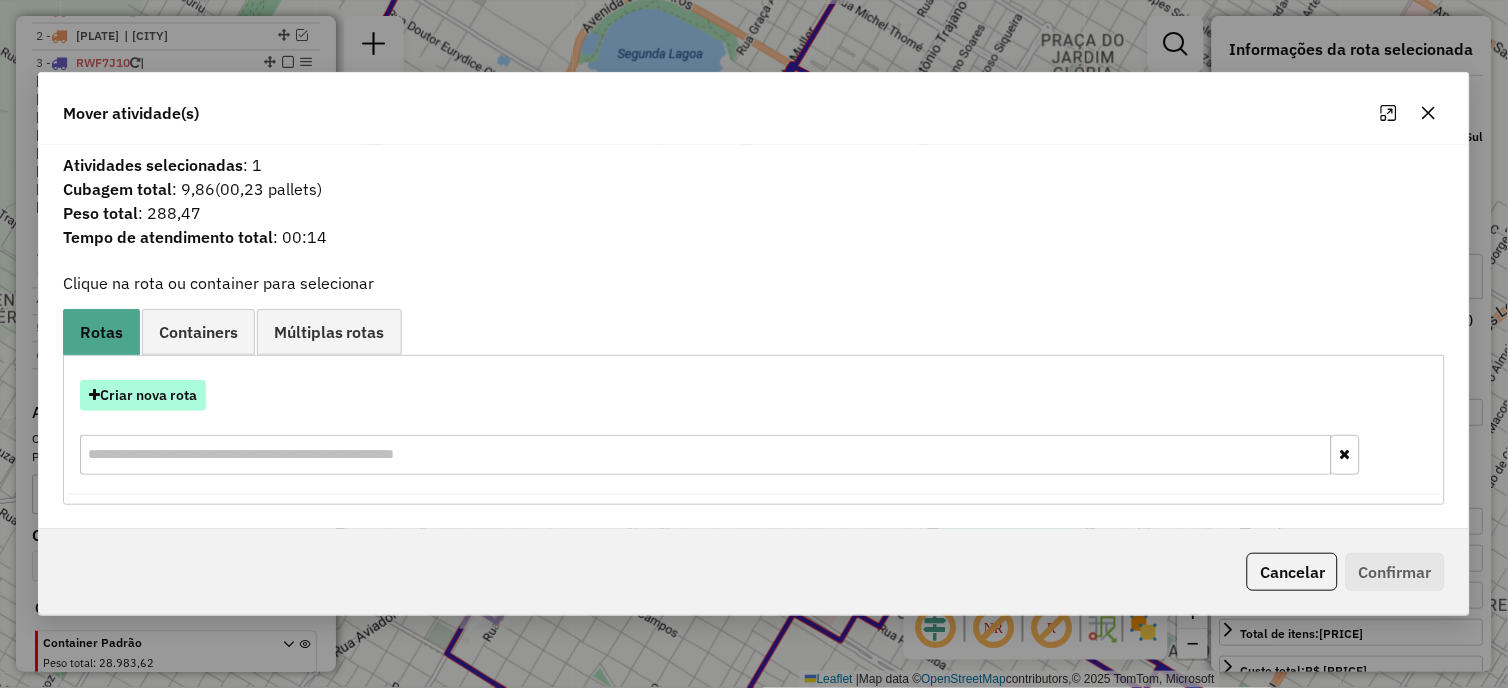 click on "Criar nova rota" at bounding box center (143, 395) 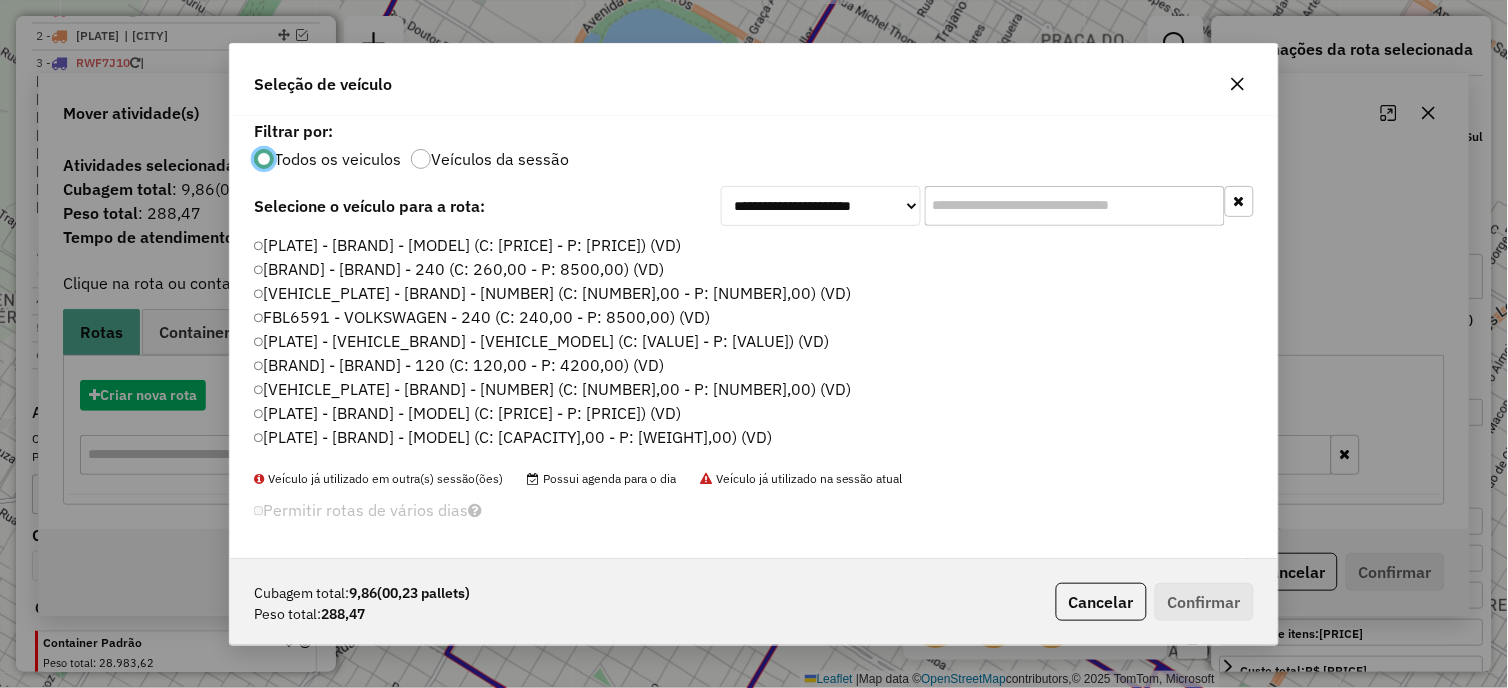 scroll, scrollTop: 11, scrollLeft: 5, axis: both 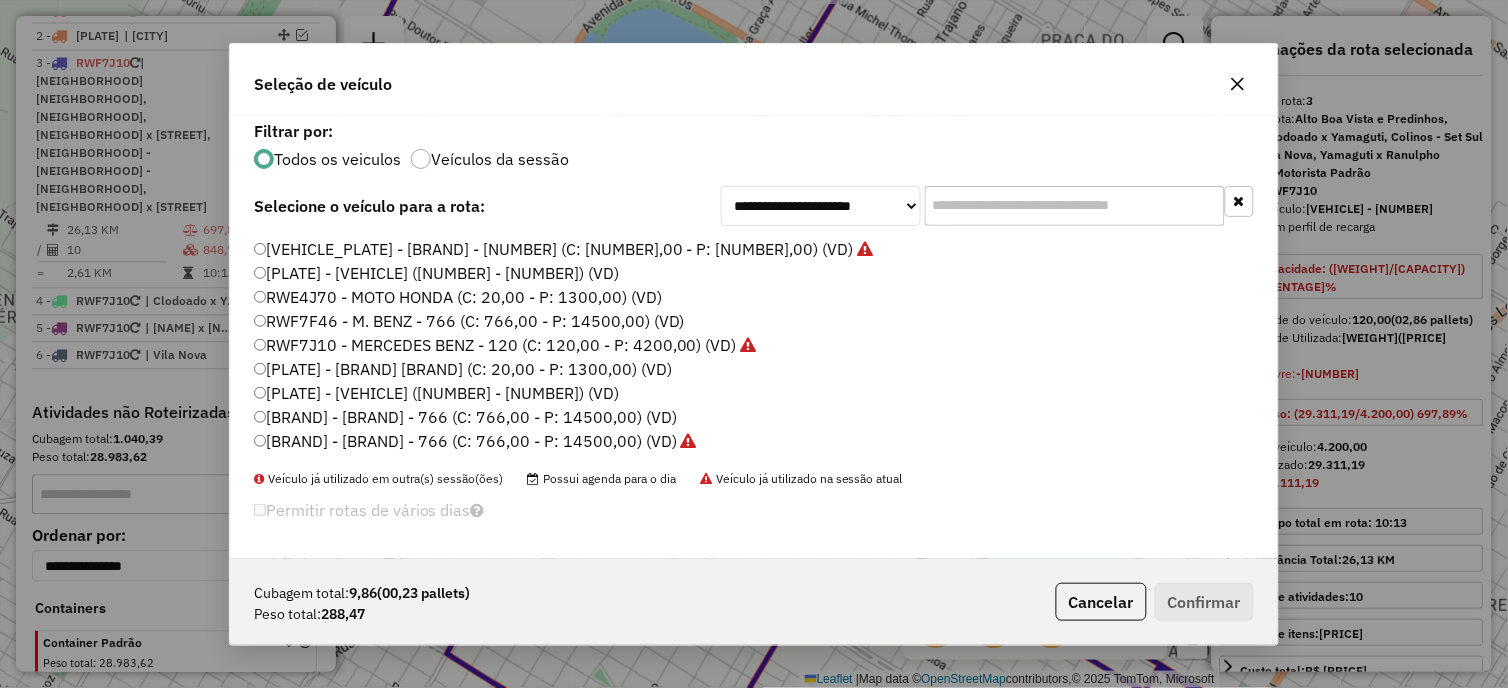 click on "RWF7J10 - MERCEDES BENZ - 120 (C: 120,00 - P: 4200,00) (VD)" 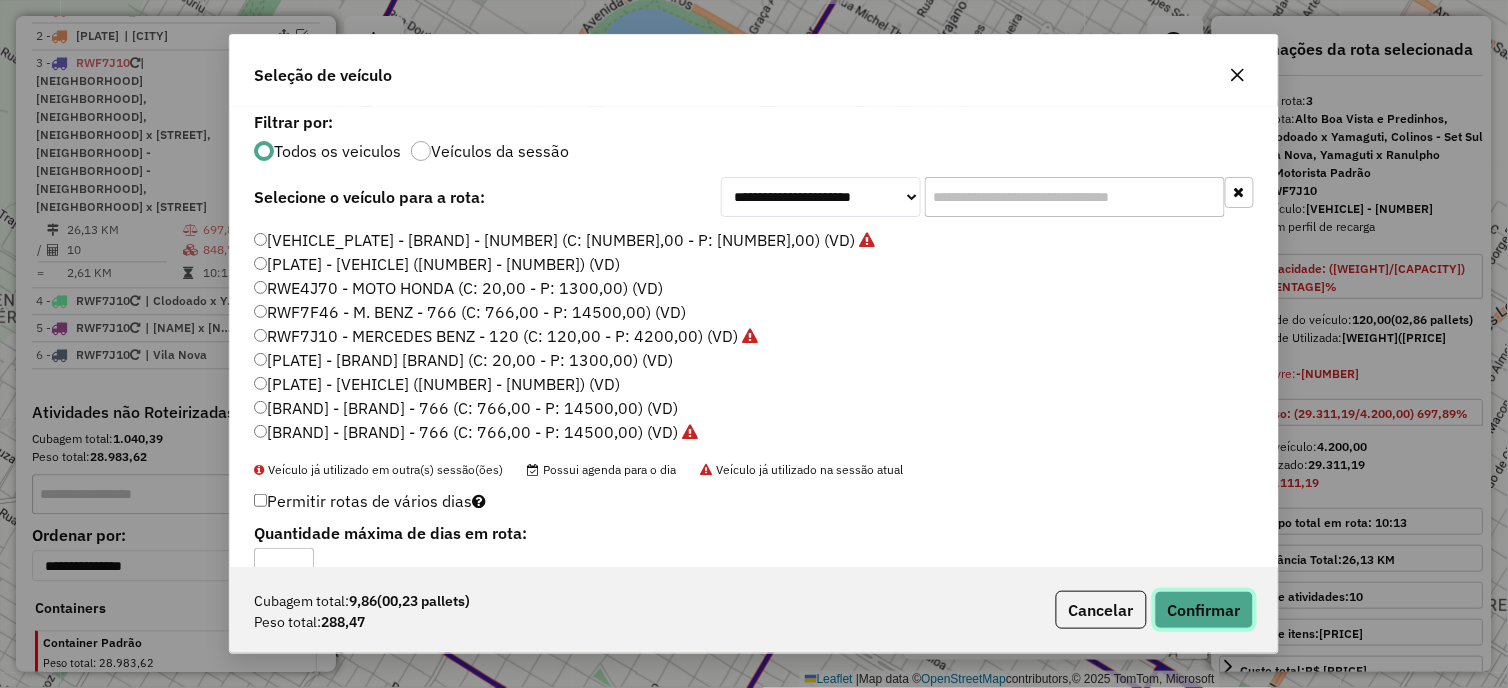 click on "Confirmar" 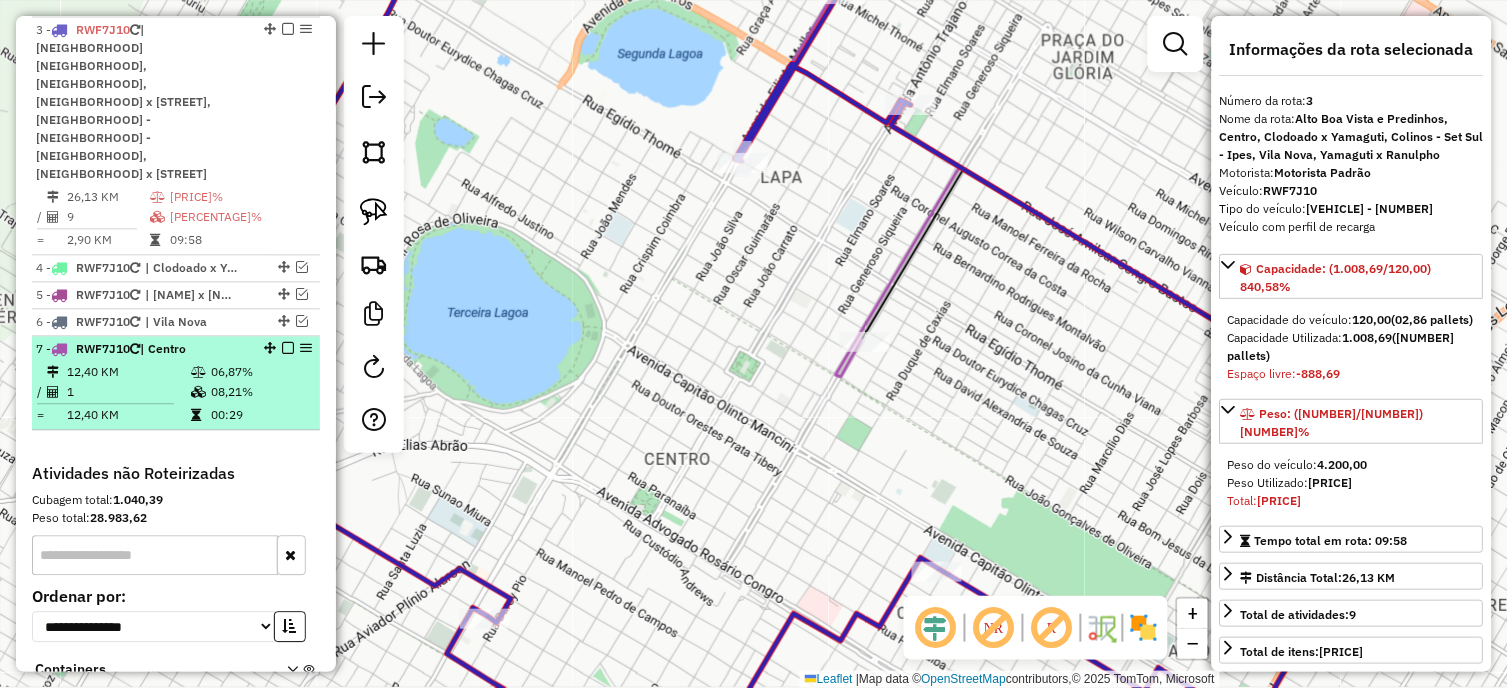 click at bounding box center (288, 348) 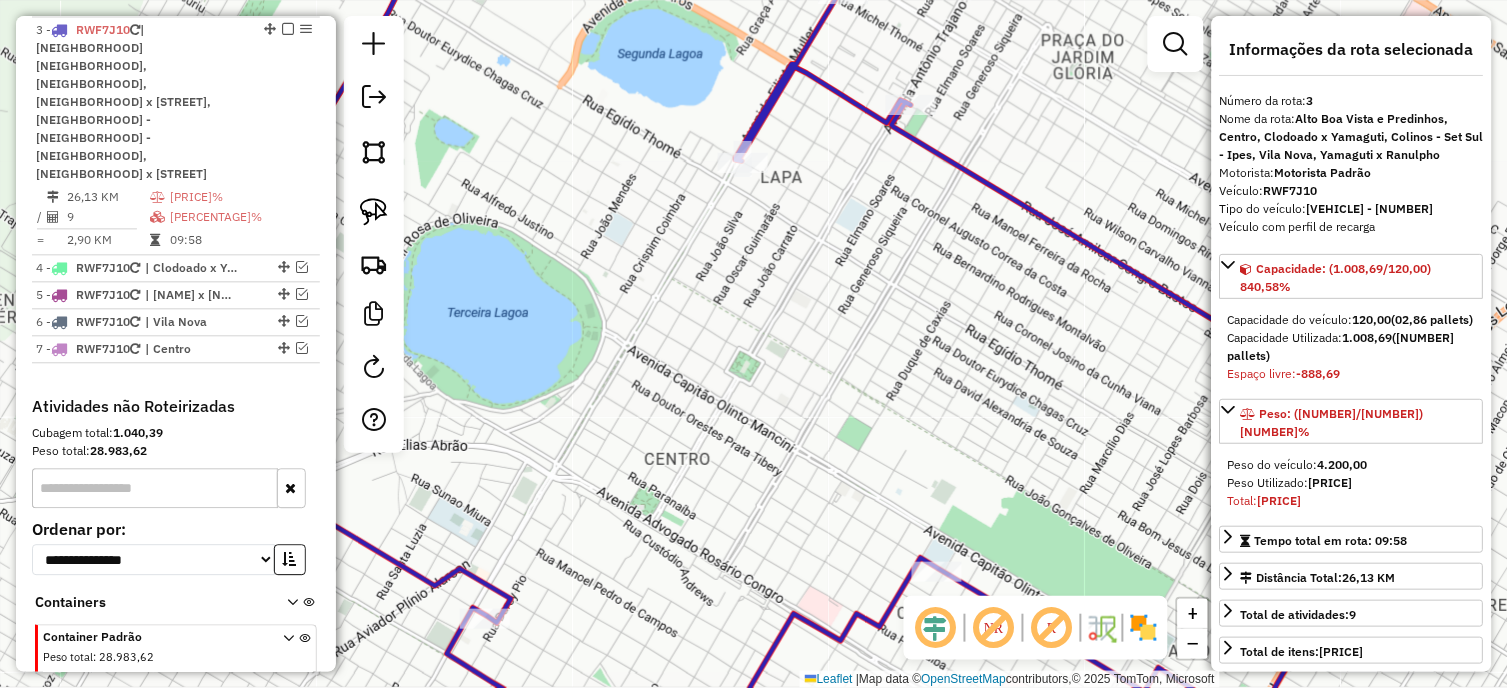 scroll, scrollTop: 863, scrollLeft: 0, axis: vertical 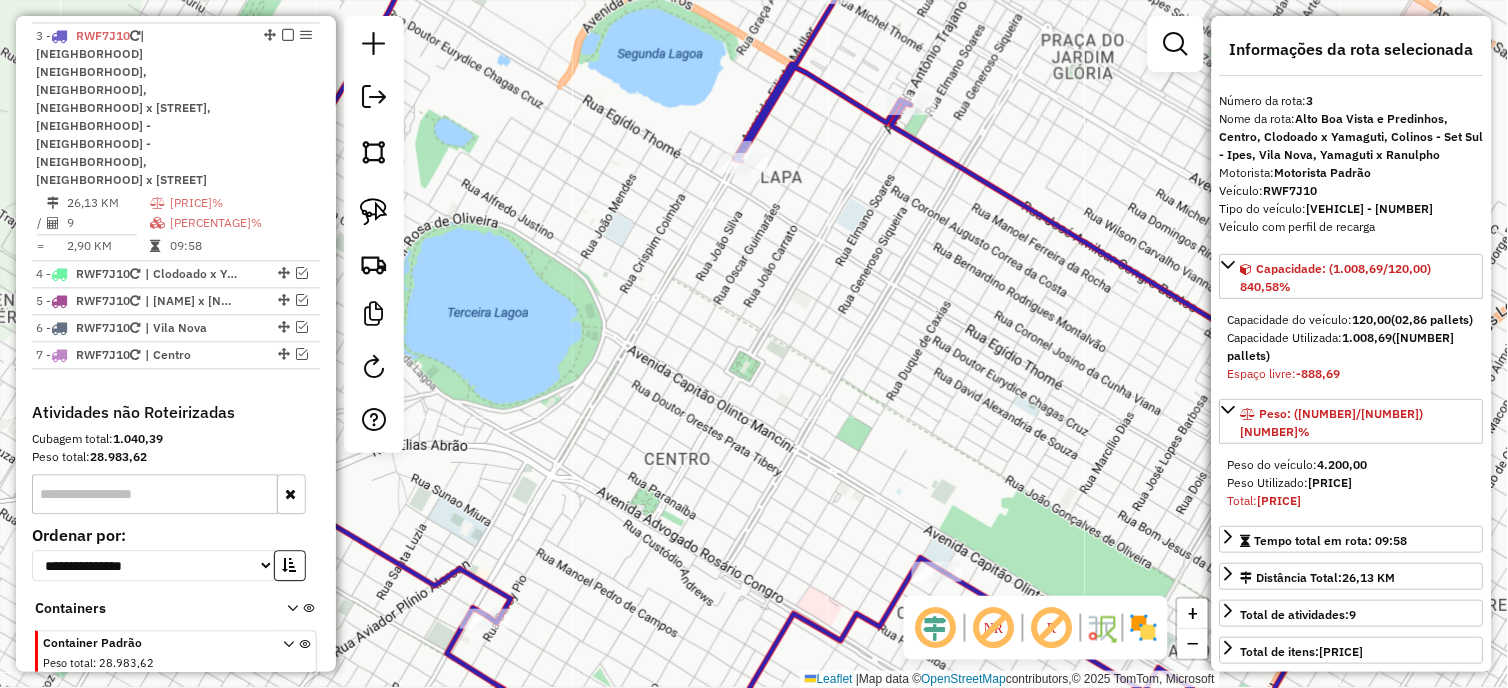 drag, startPoint x: 598, startPoint y: 403, endPoint x: 618, endPoint y: 230, distance: 174.15224 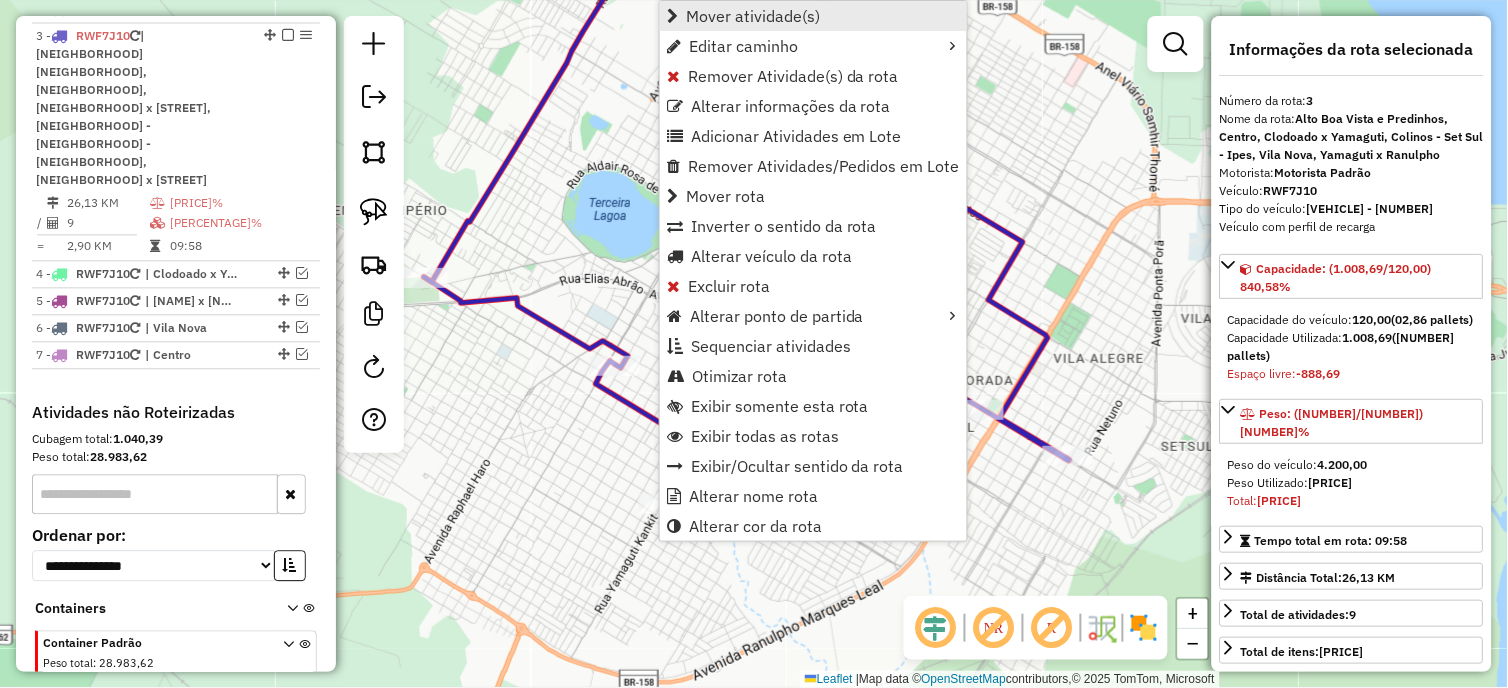 click on "Mover atividade(s)" at bounding box center (753, 16) 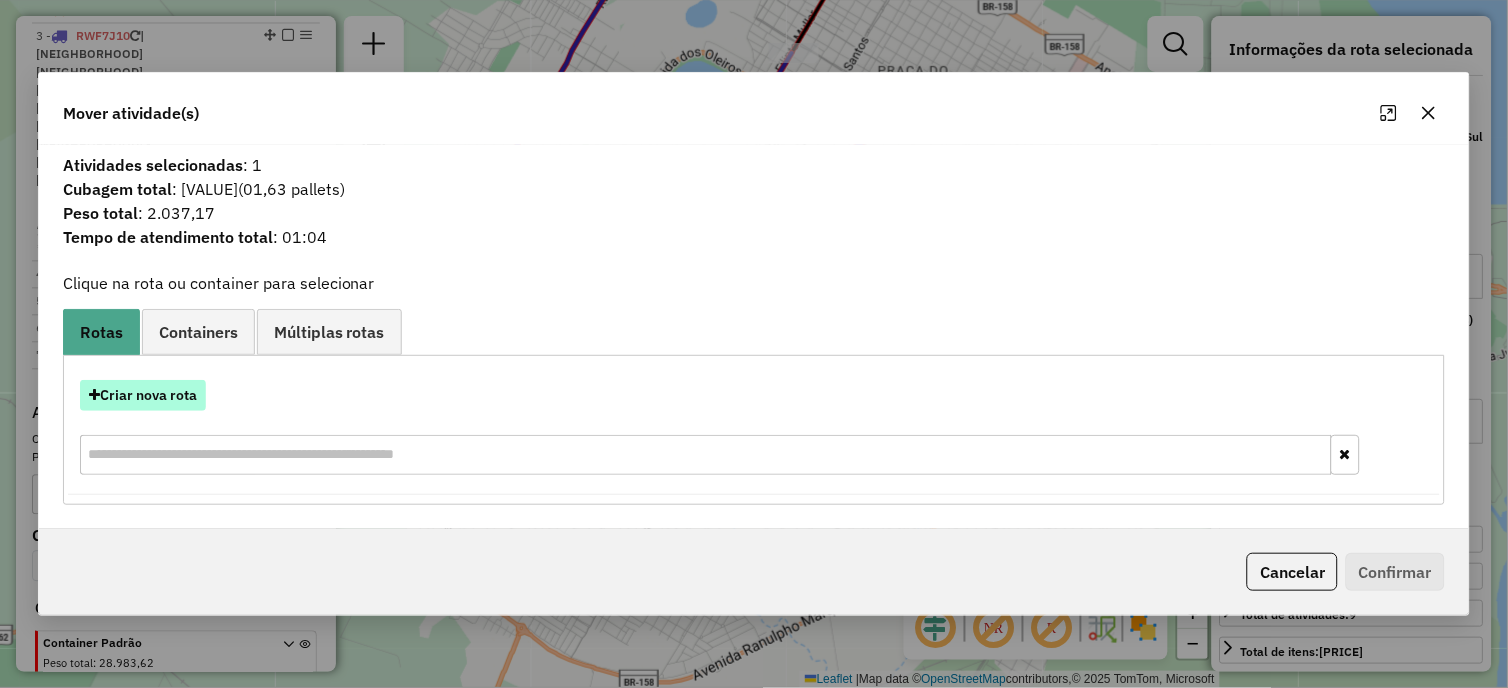 click on "Criar nova rota" at bounding box center (143, 395) 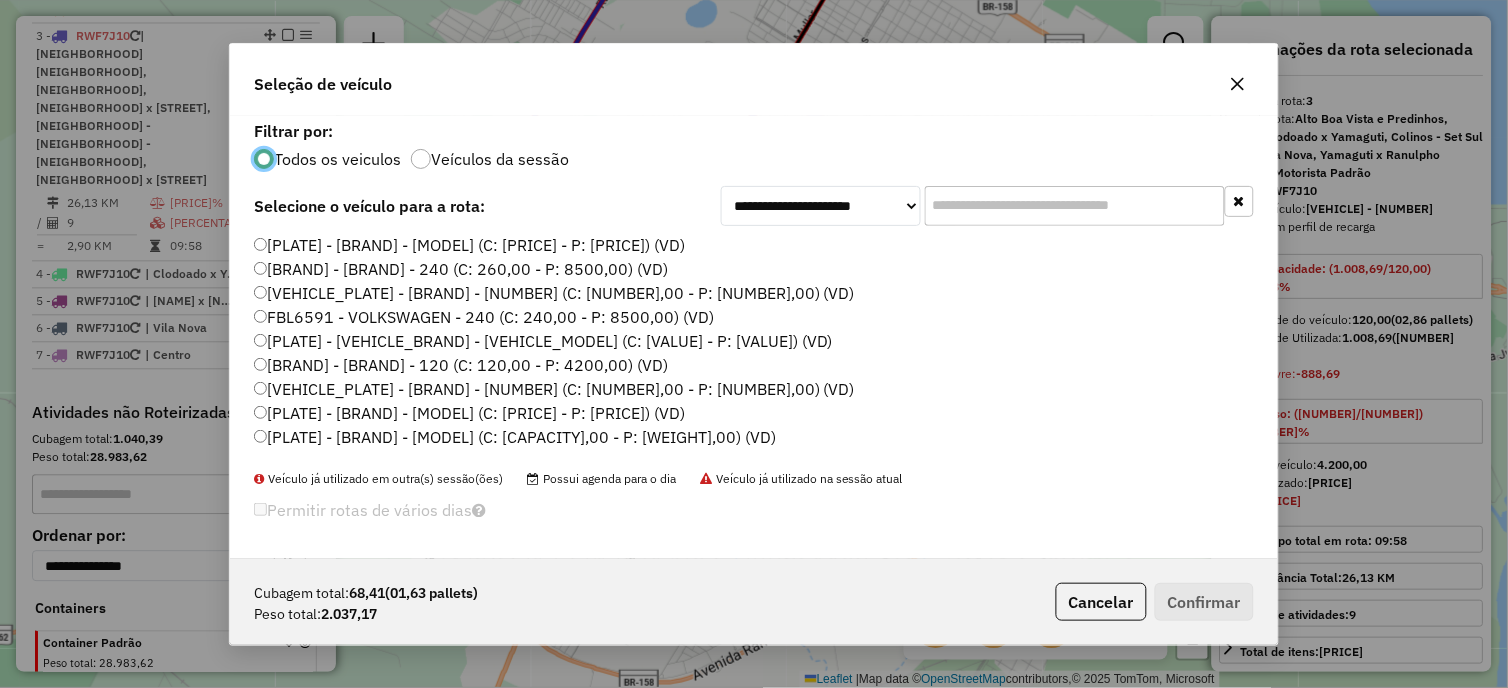 scroll, scrollTop: 11, scrollLeft: 5, axis: both 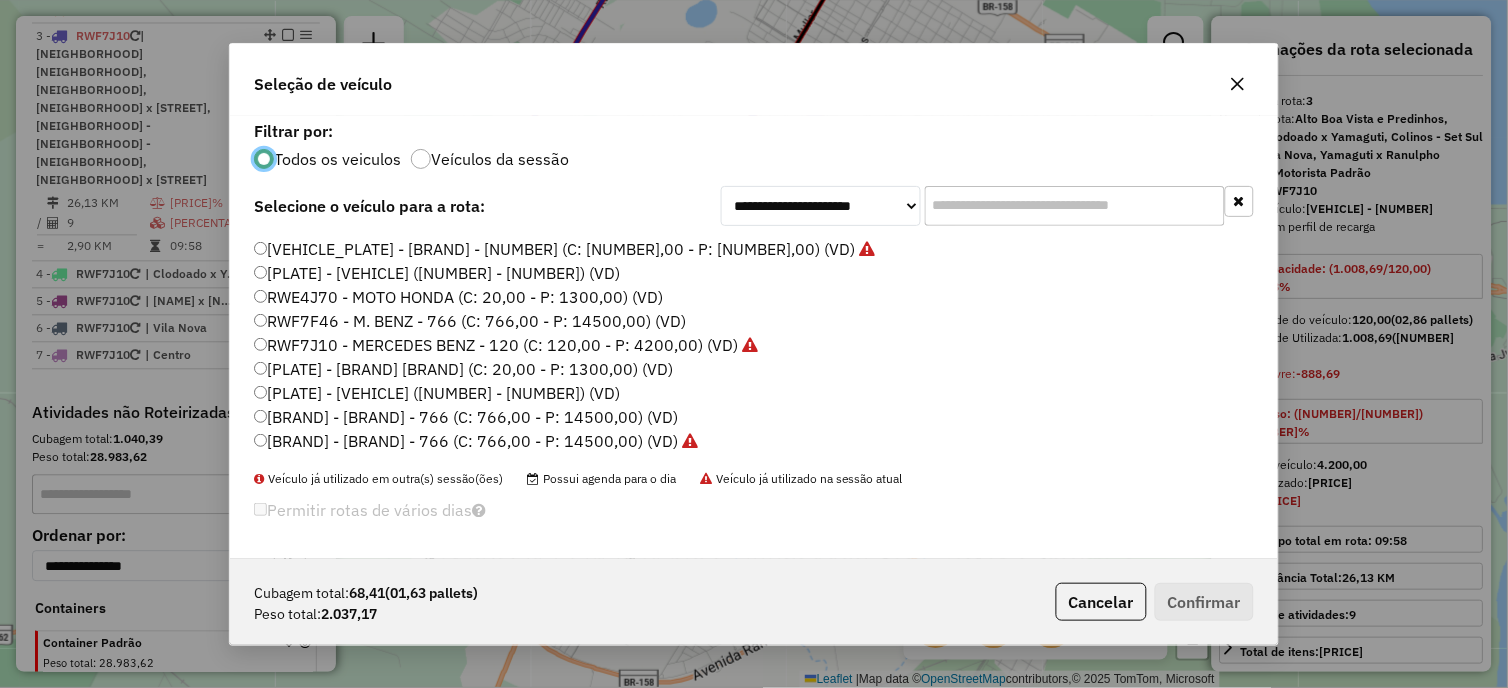 click on "RWF7J10 - MERCEDES BENZ - 120 (C: 120,00 - P: 4200,00) (VD)" 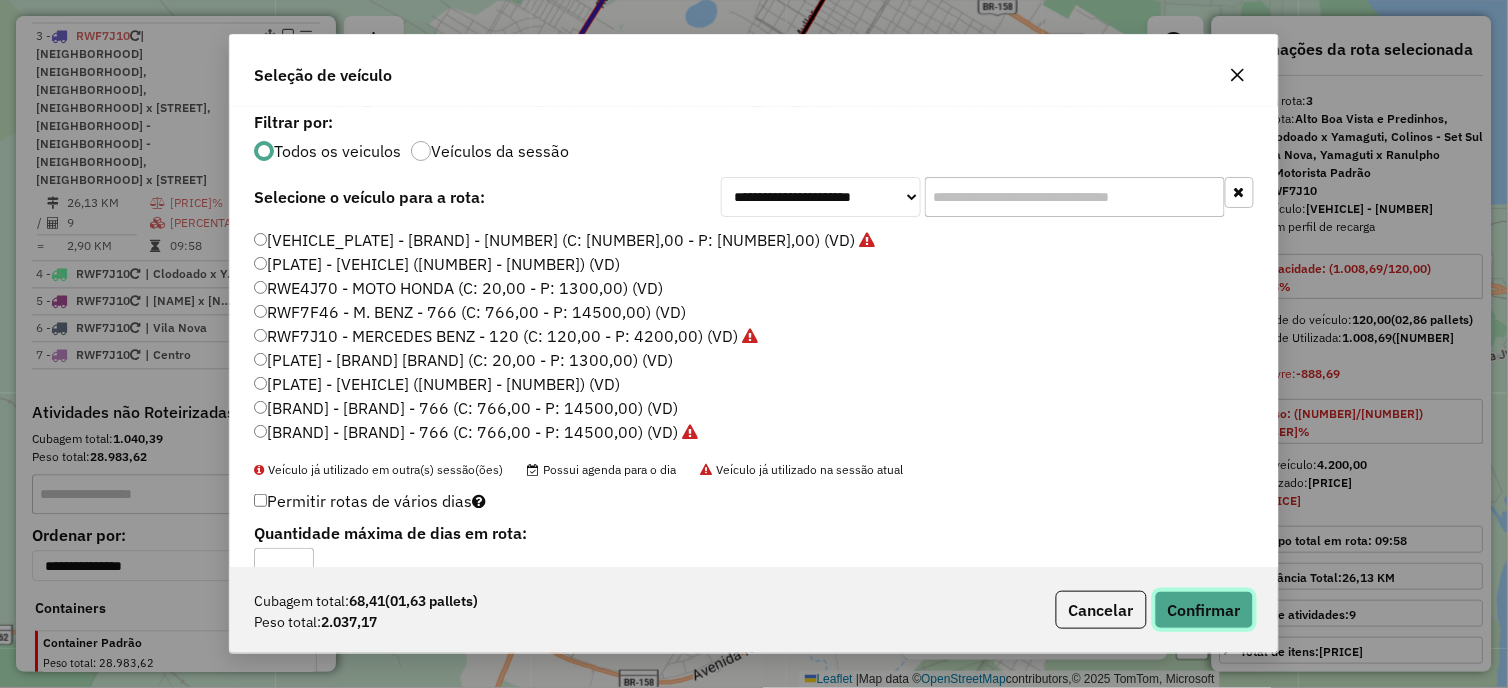 click on "Confirmar" 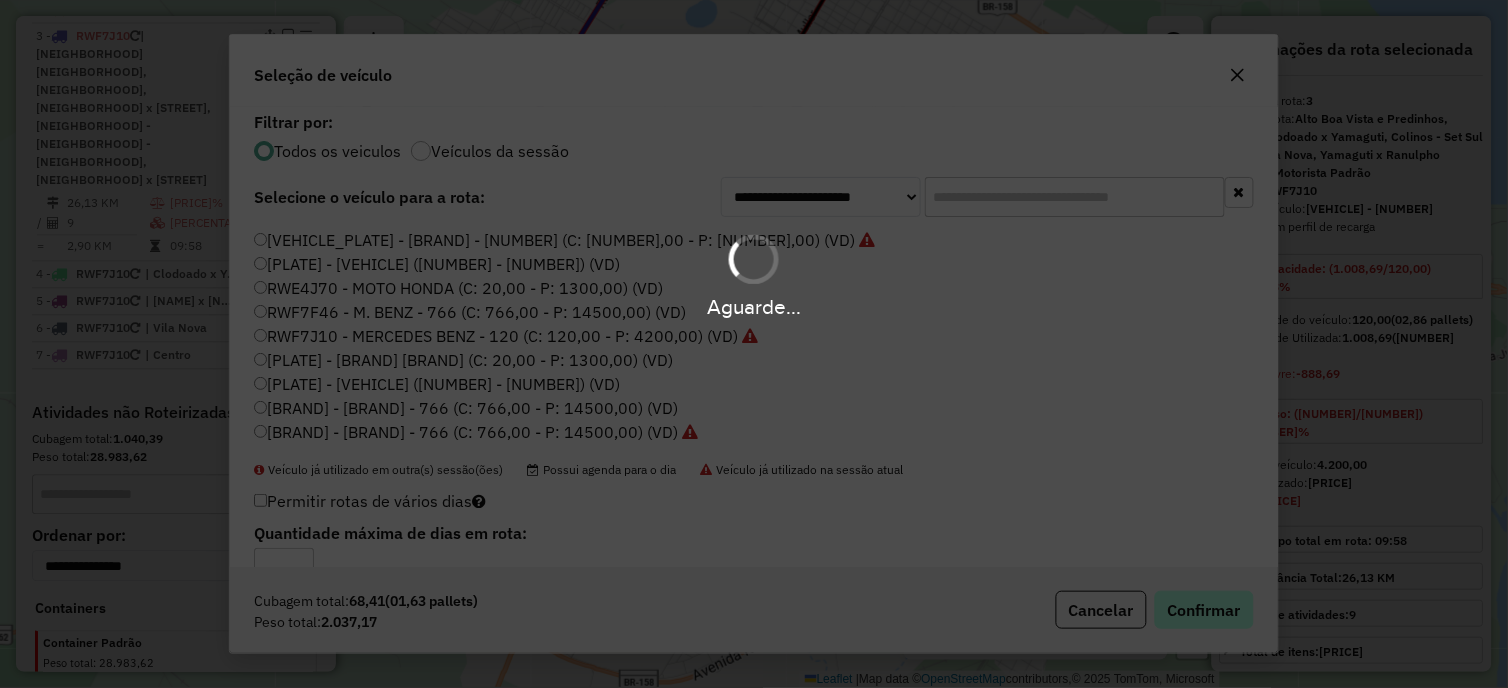 scroll, scrollTop: 870, scrollLeft: 0, axis: vertical 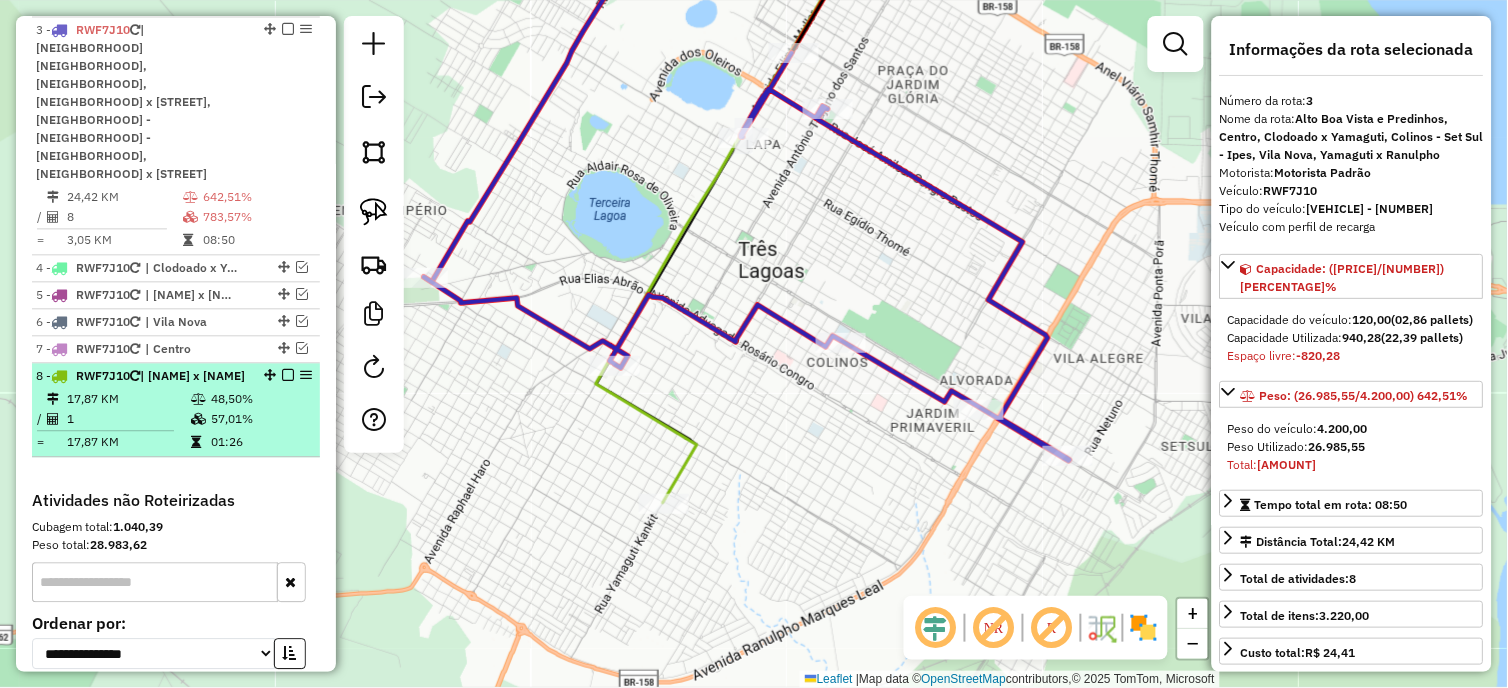 click on "[DISTANCE] KM [PERCENTAGE]% / [NUMBER] [PERCENTAGE]% = [DISTANCE] KM [TIME]" at bounding box center (176, 420) 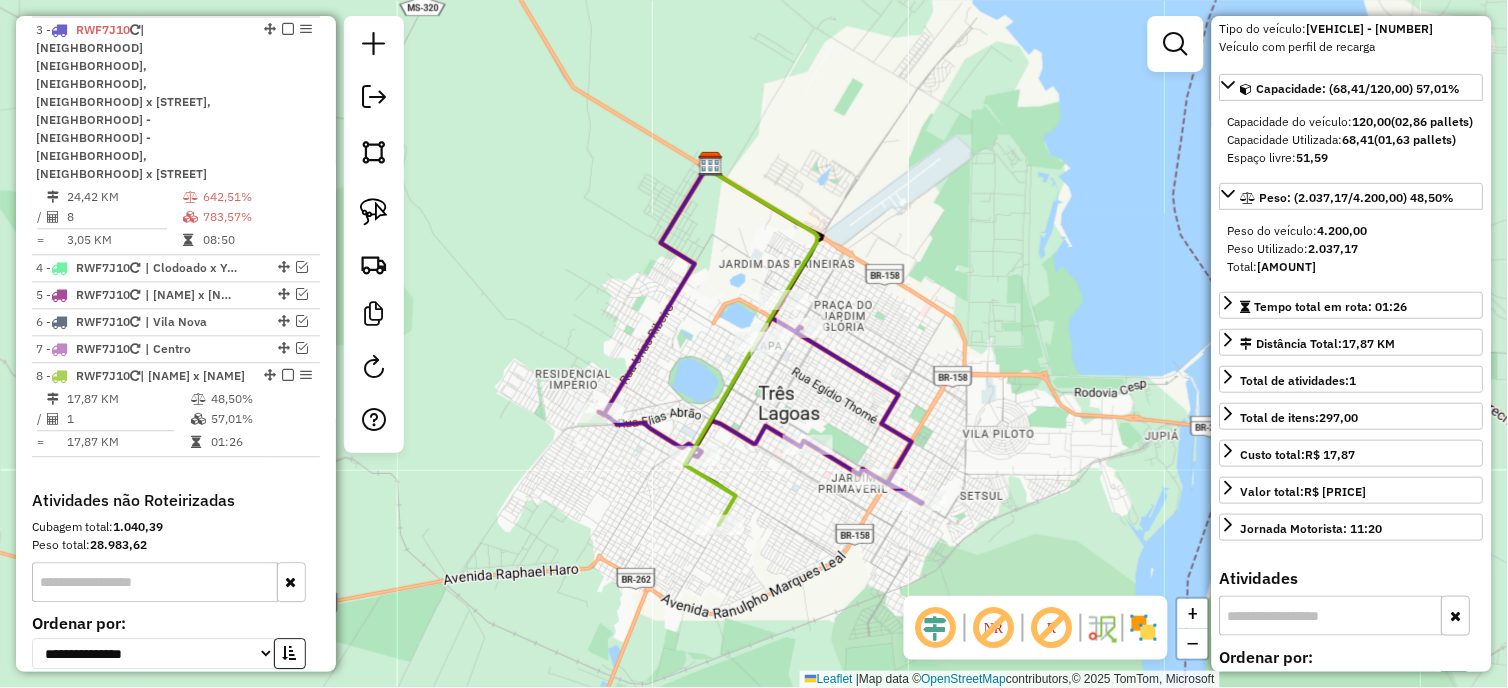 scroll, scrollTop: 333, scrollLeft: 0, axis: vertical 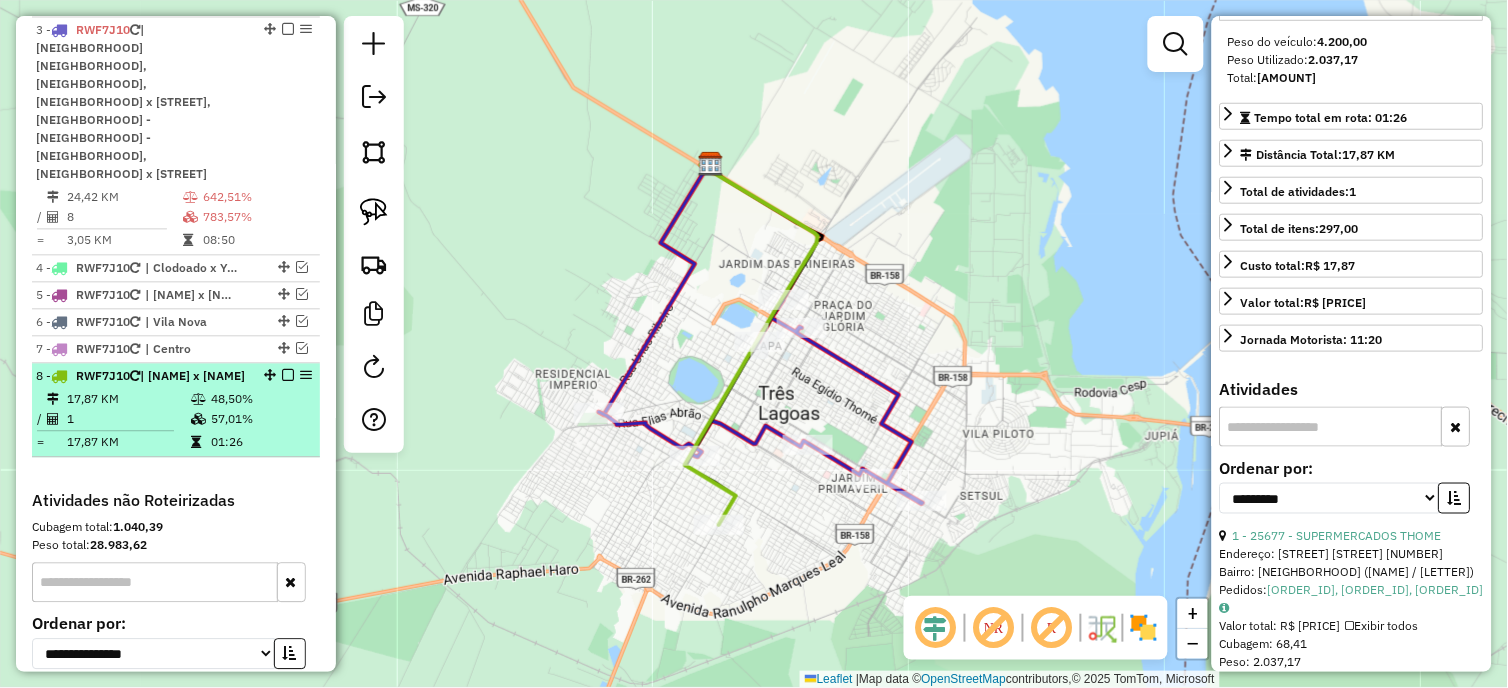 click at bounding box center [288, 375] 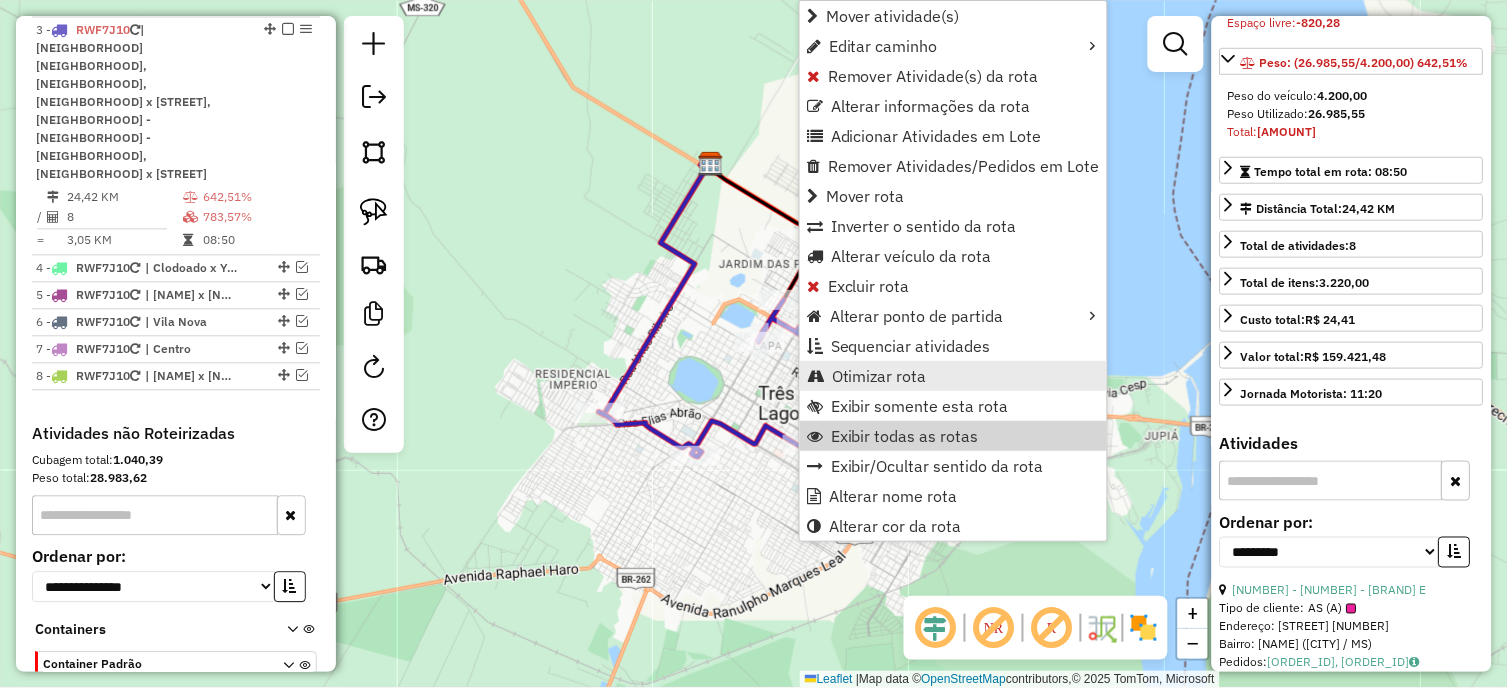 scroll, scrollTop: 405, scrollLeft: 0, axis: vertical 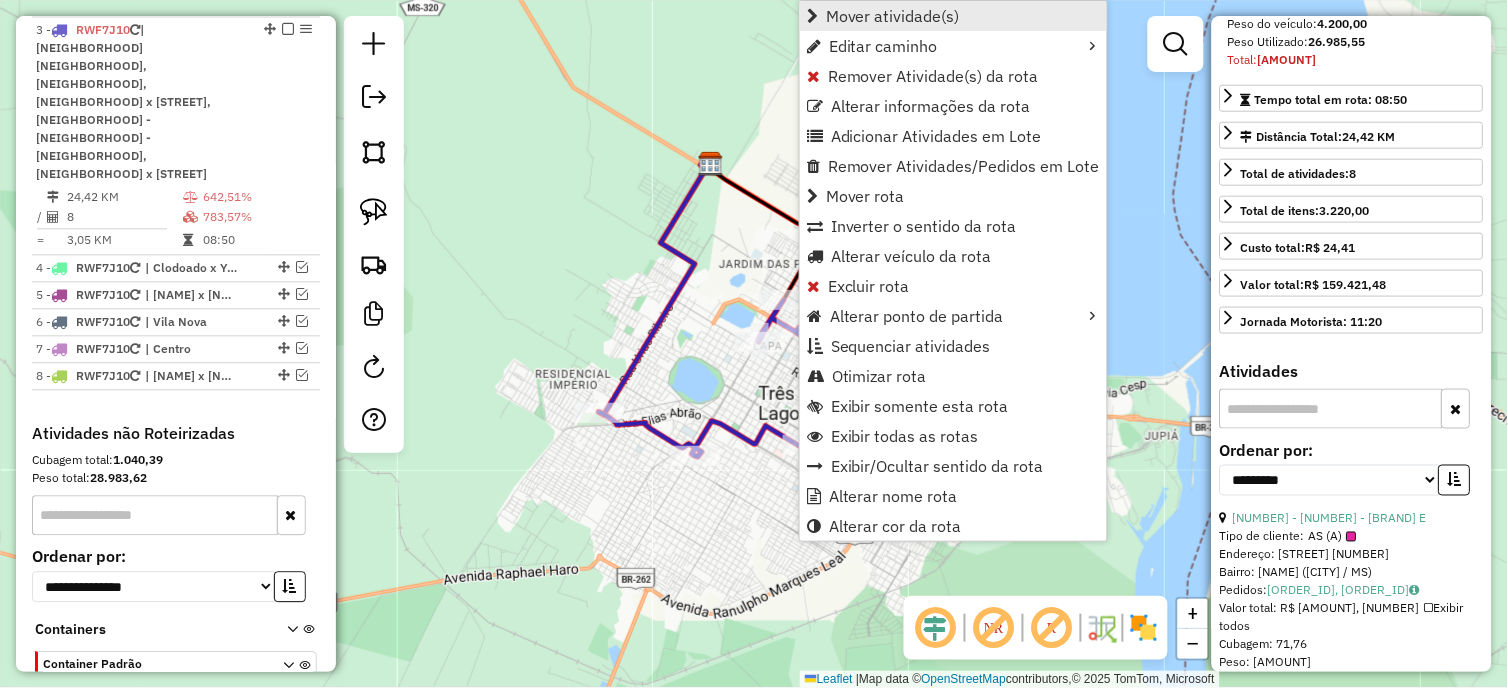 click on "Mover atividade(s)" at bounding box center (893, 16) 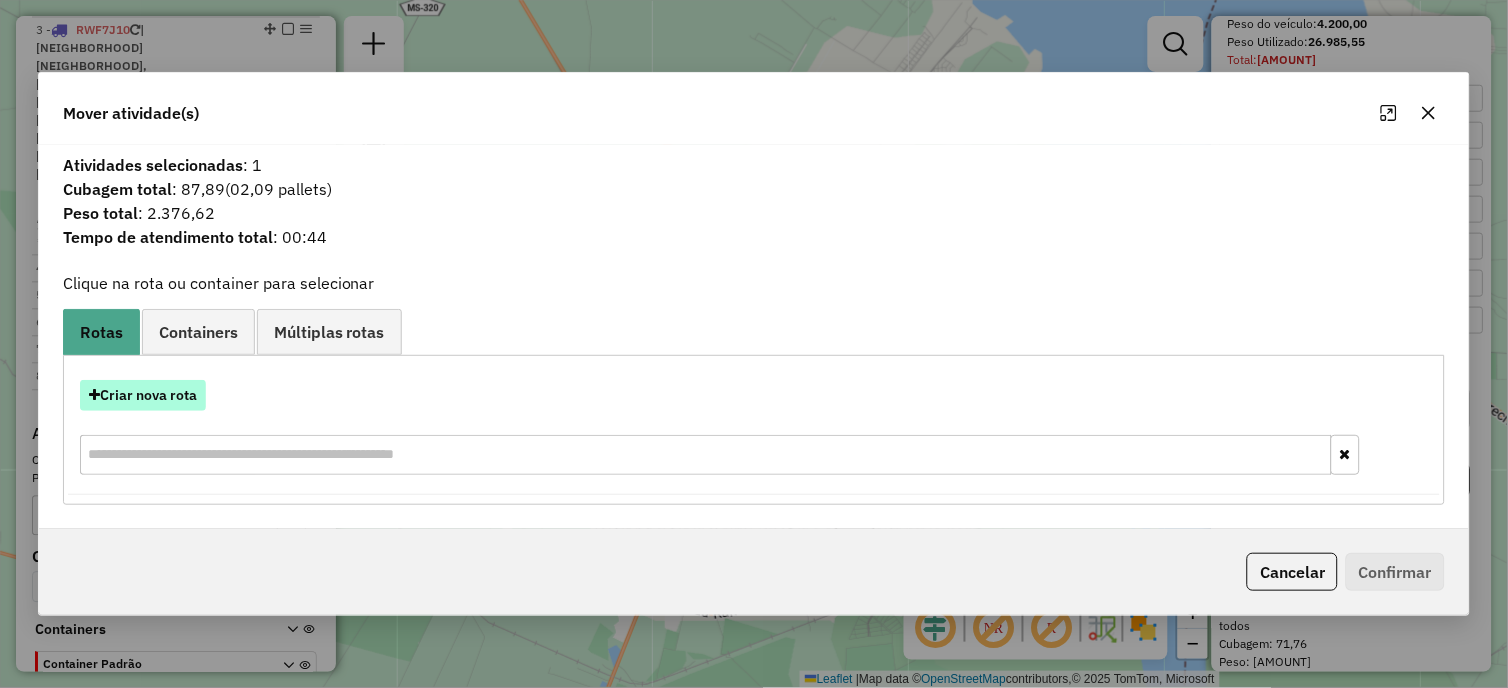 click on "Criar nova rota" at bounding box center (143, 395) 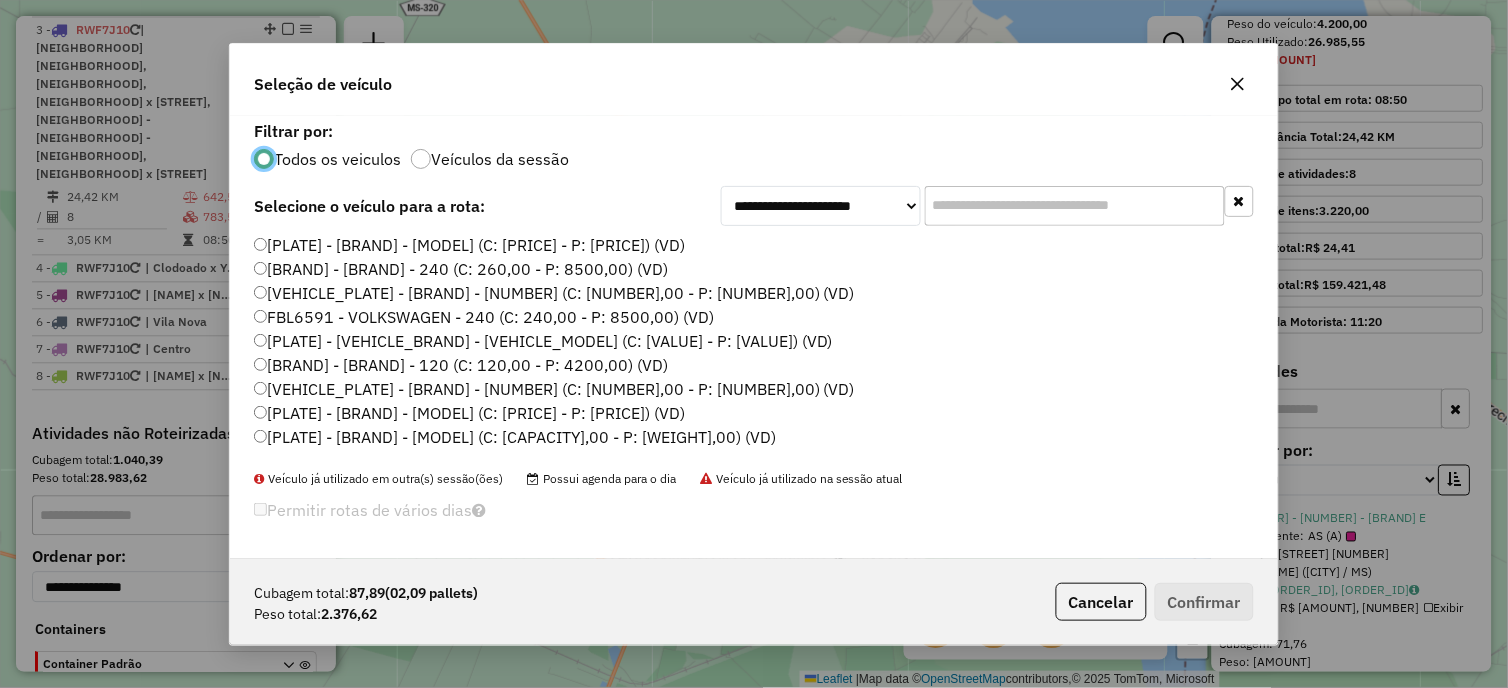 scroll, scrollTop: 11, scrollLeft: 5, axis: both 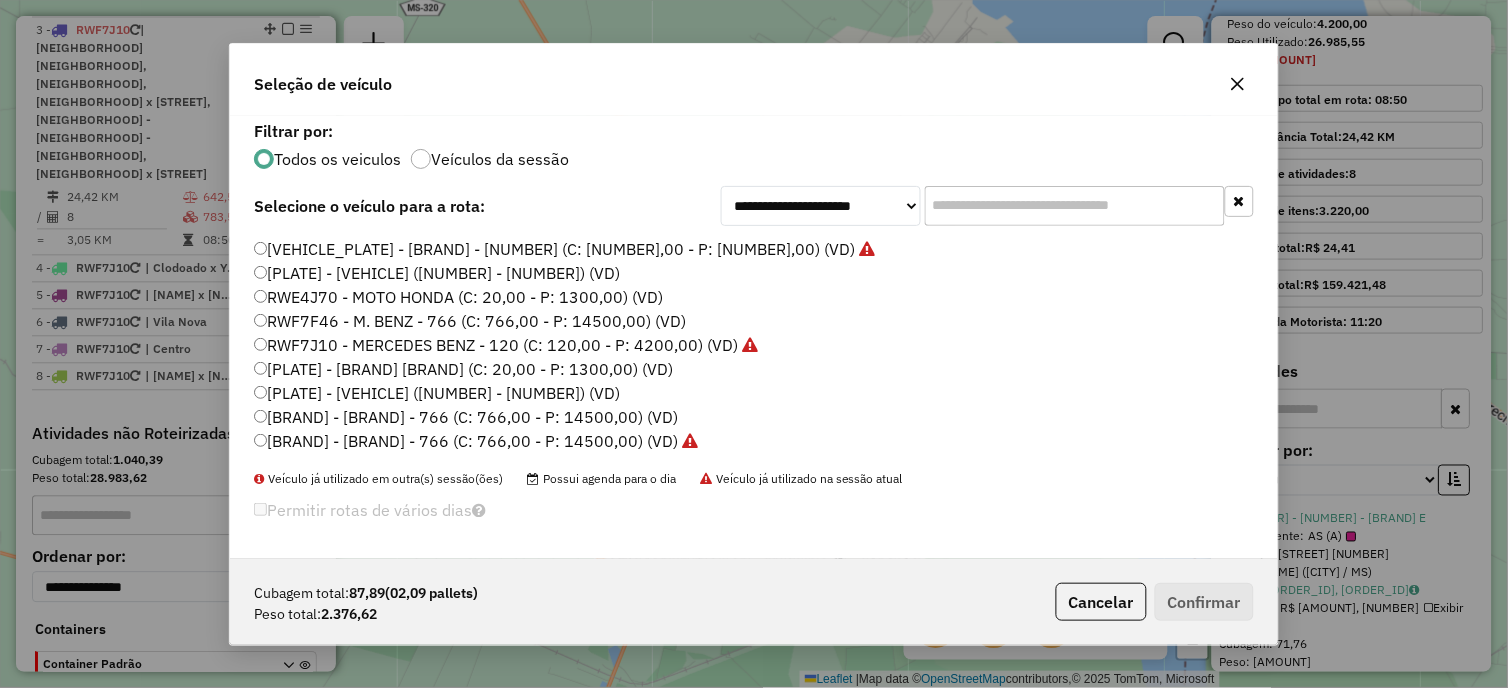 click on "RWF7J10 - MERCEDES BENZ - 120 (C: 120,00 - P: 4200,00) (VD)" 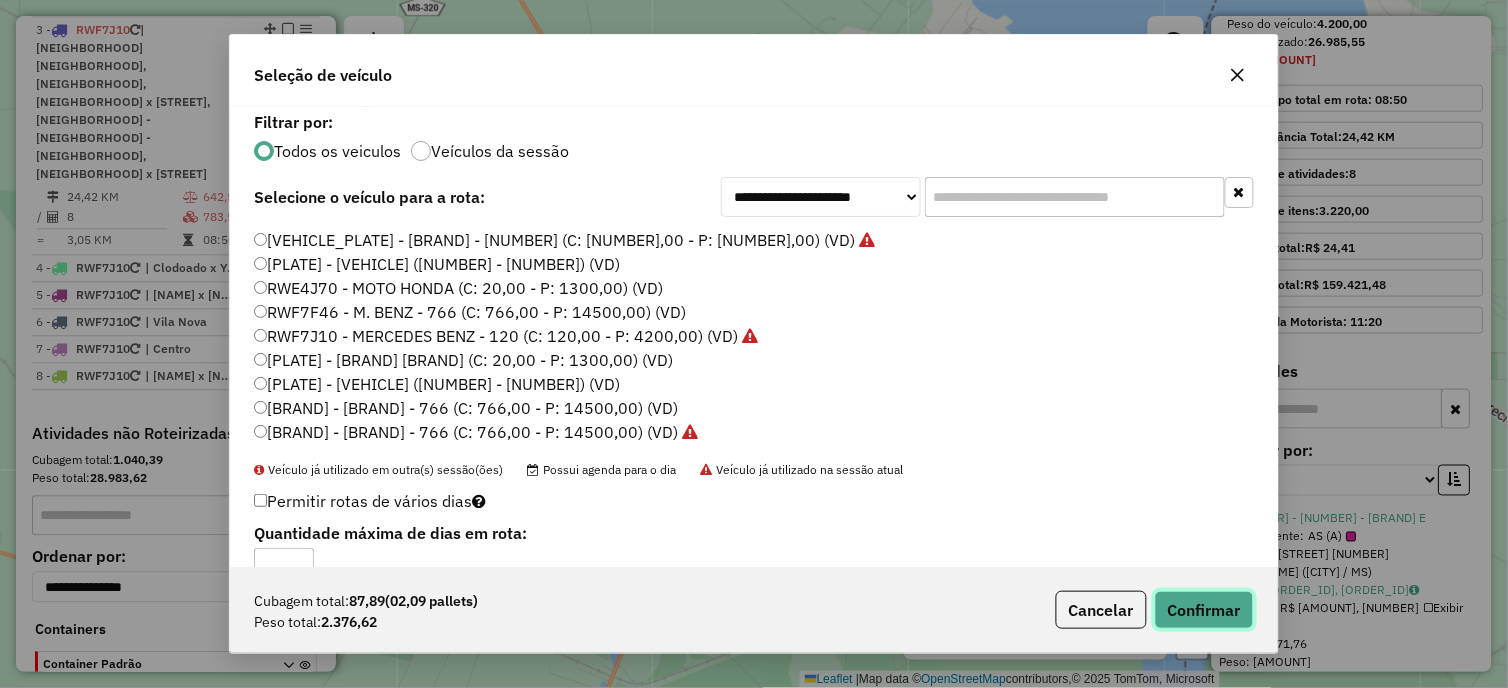 click on "Confirmar" 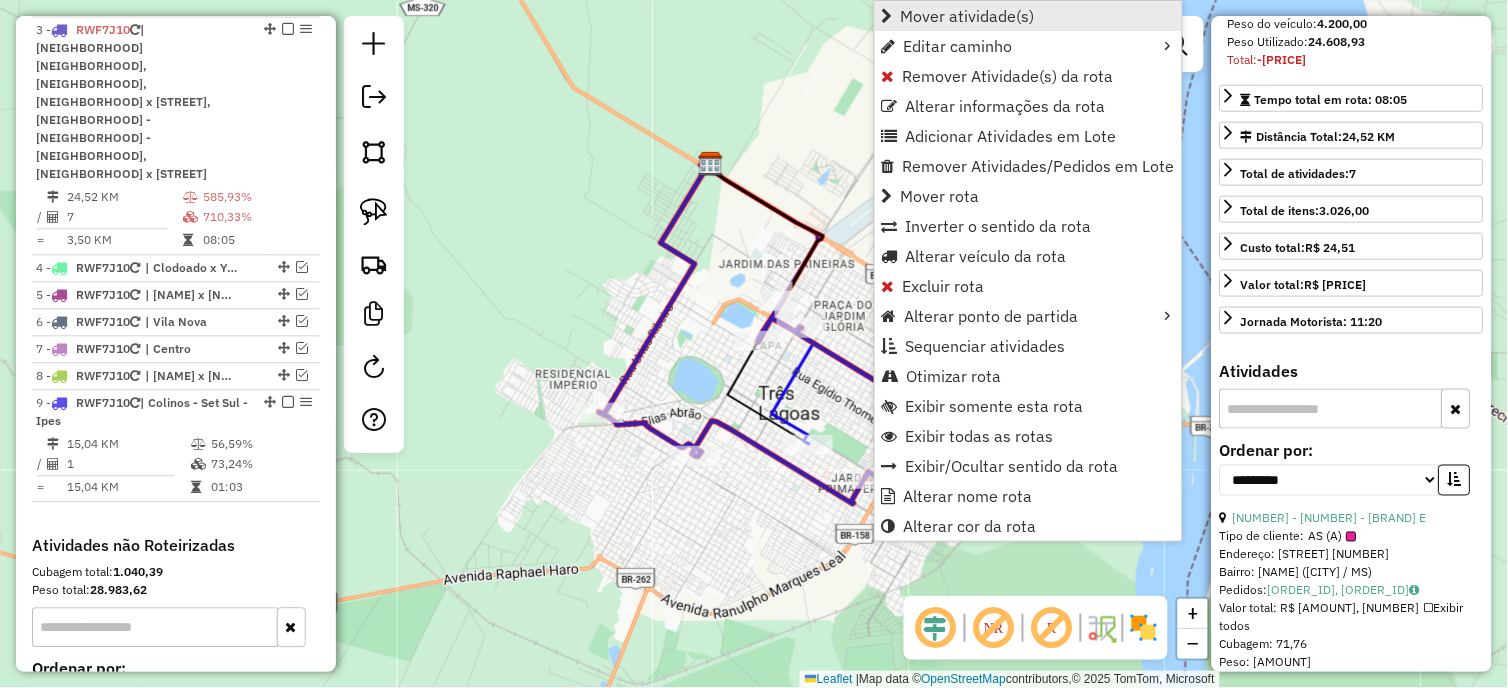 click on "Mover atividade(s)" at bounding box center (968, 16) 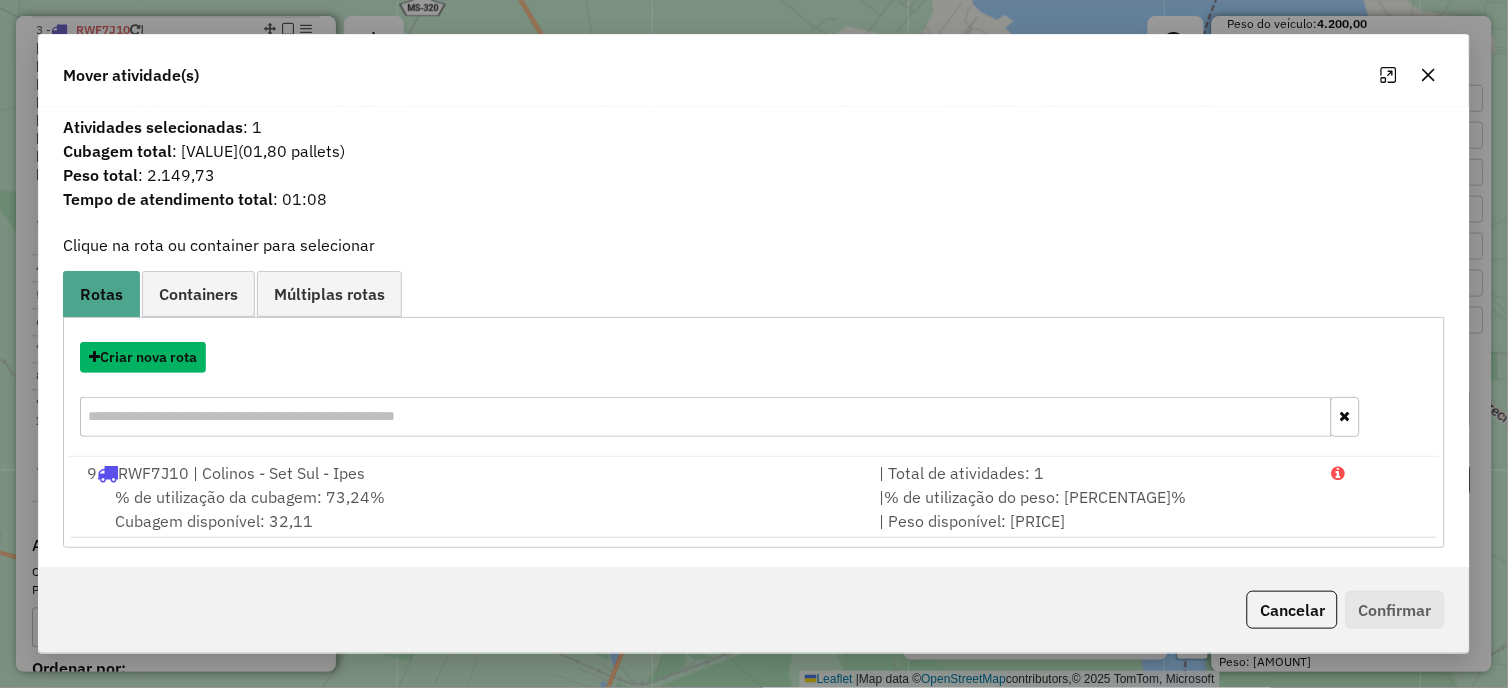 click on "Criar nova rota" at bounding box center (143, 357) 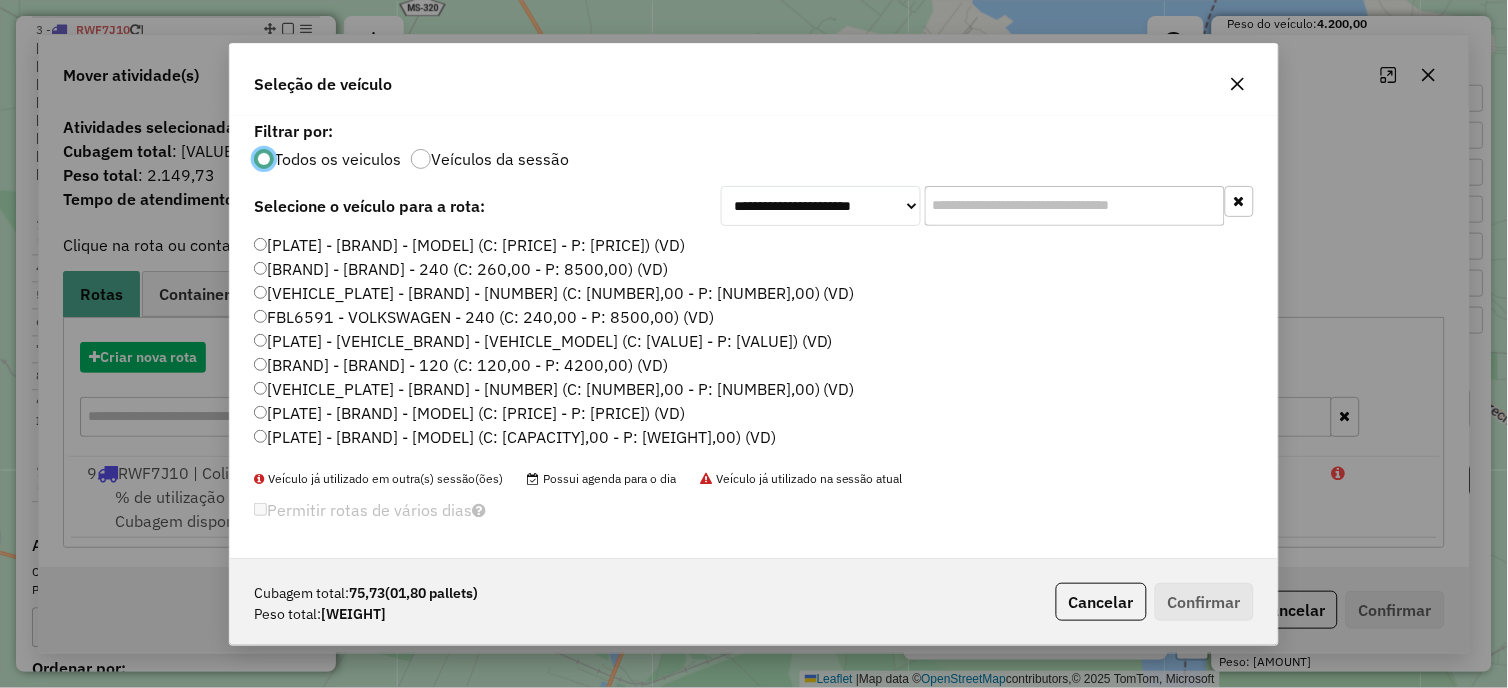 scroll, scrollTop: 11, scrollLeft: 5, axis: both 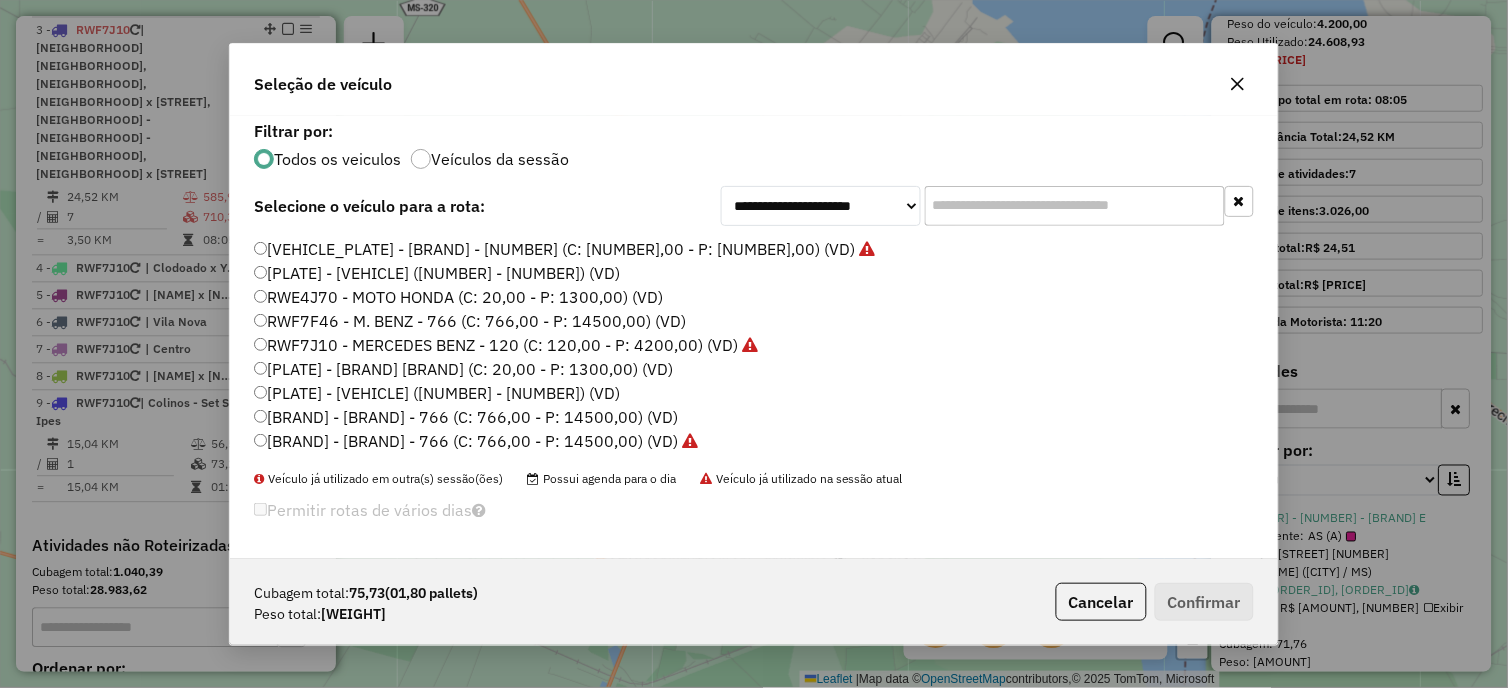 click on "RWF7J10 - MERCEDES BENZ - 120 (C: 120,00 - P: 4200,00) (VD)" 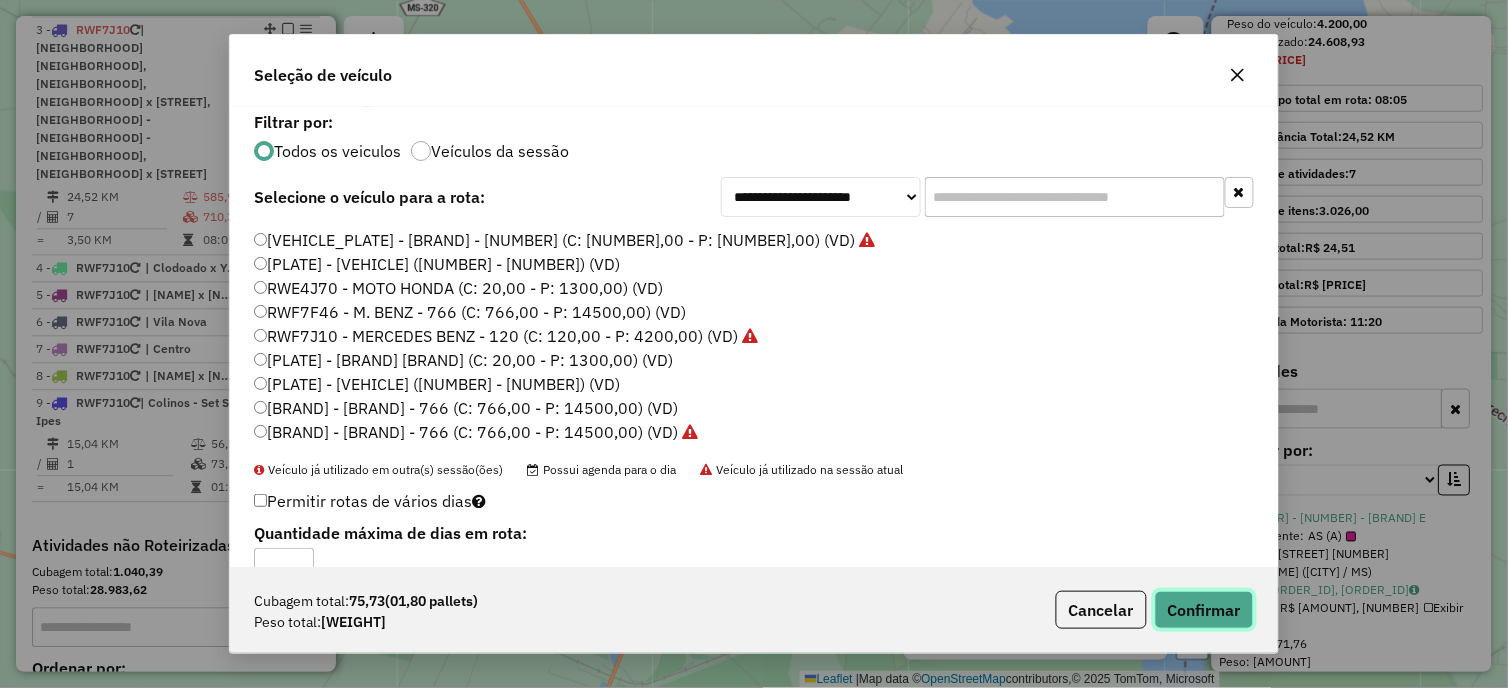 click on "Confirmar" 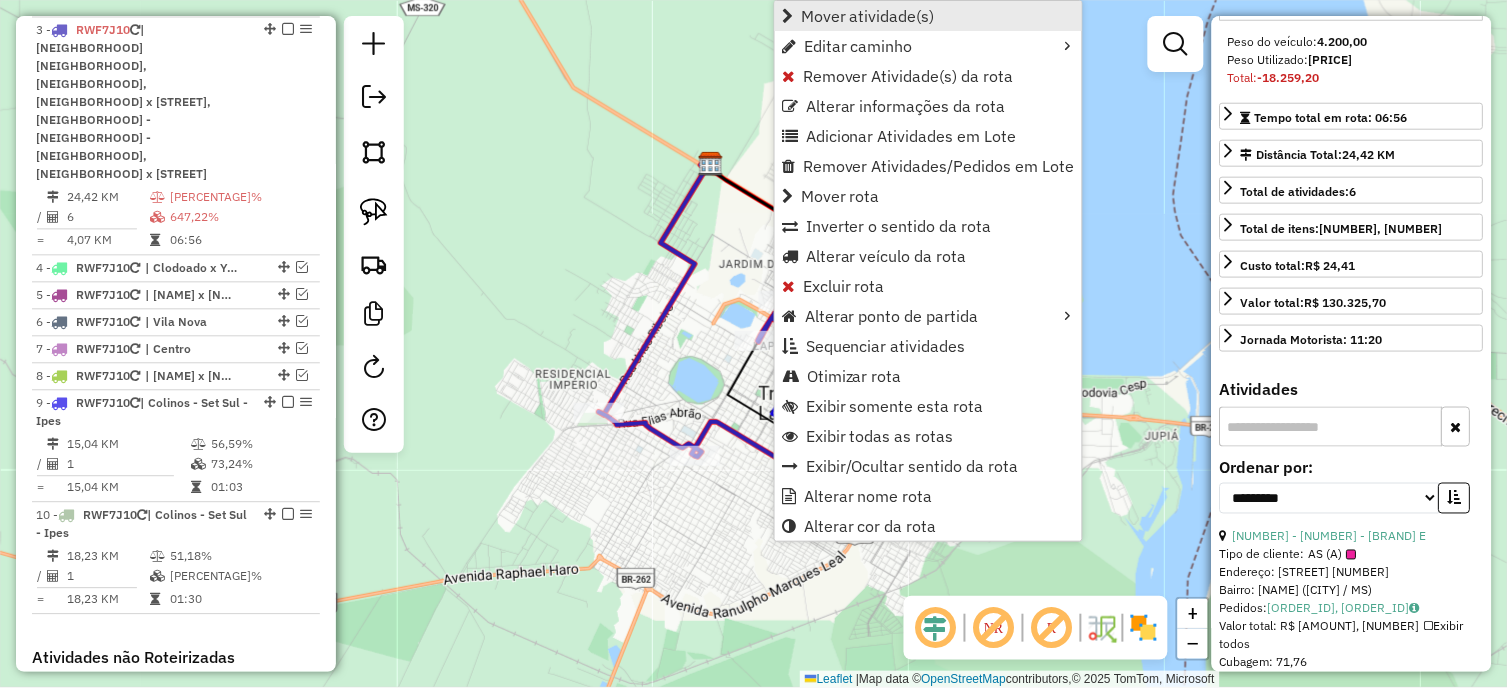 click on "Mover atividade(s)" at bounding box center (868, 16) 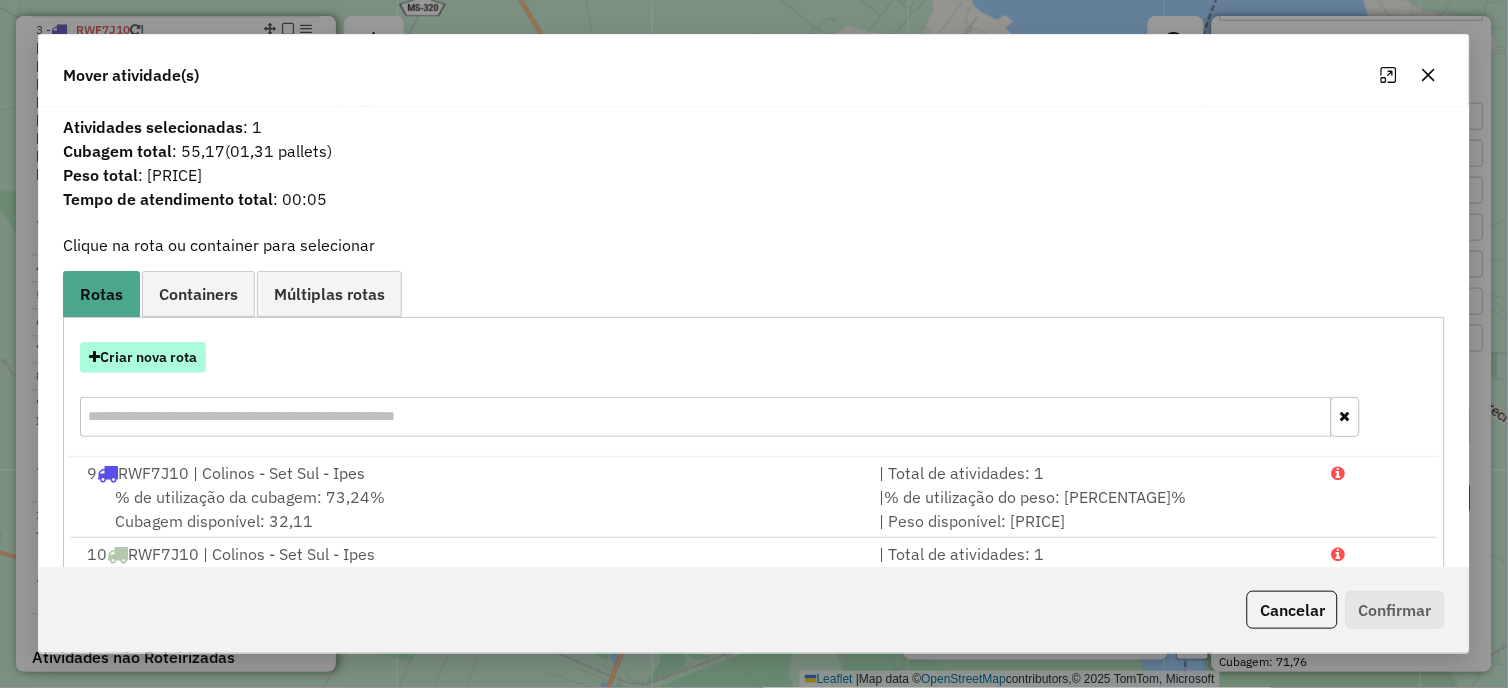 click on "Criar nova rota" at bounding box center [143, 357] 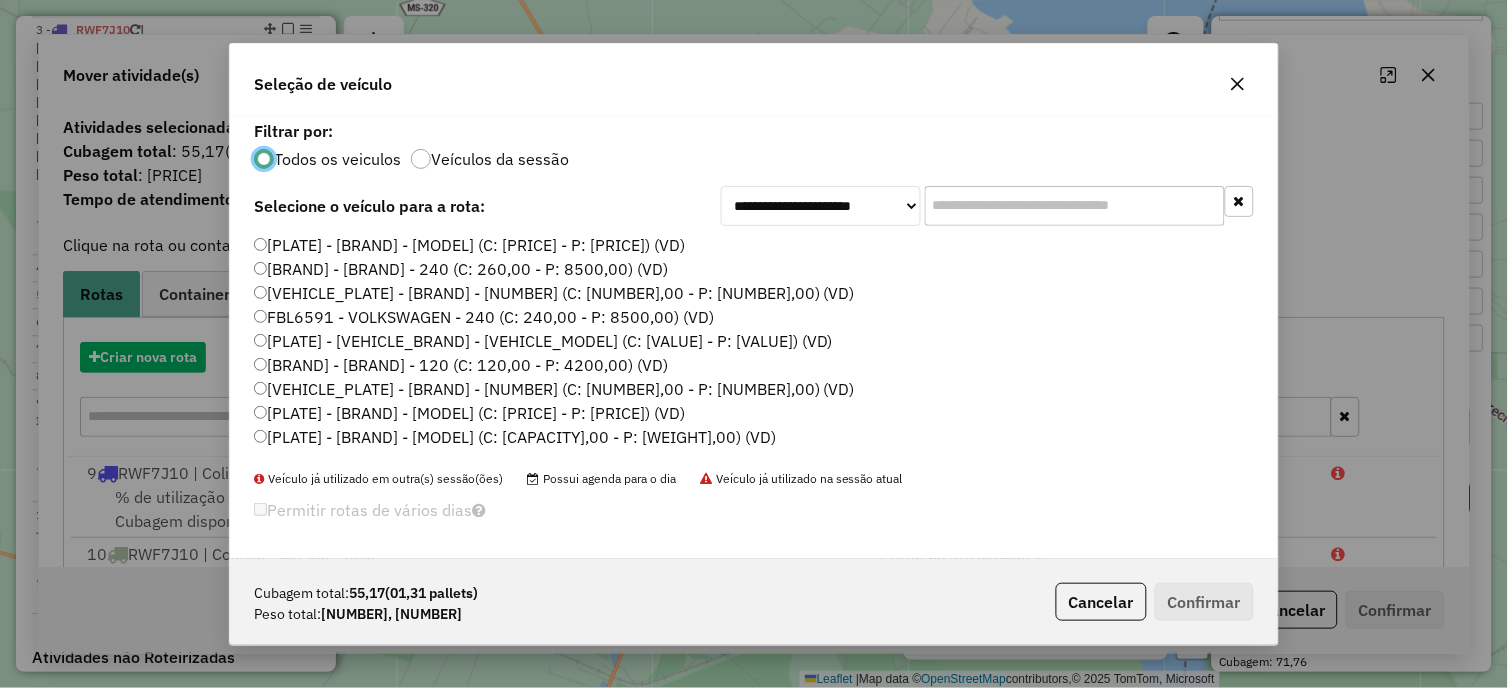 scroll, scrollTop: 11, scrollLeft: 5, axis: both 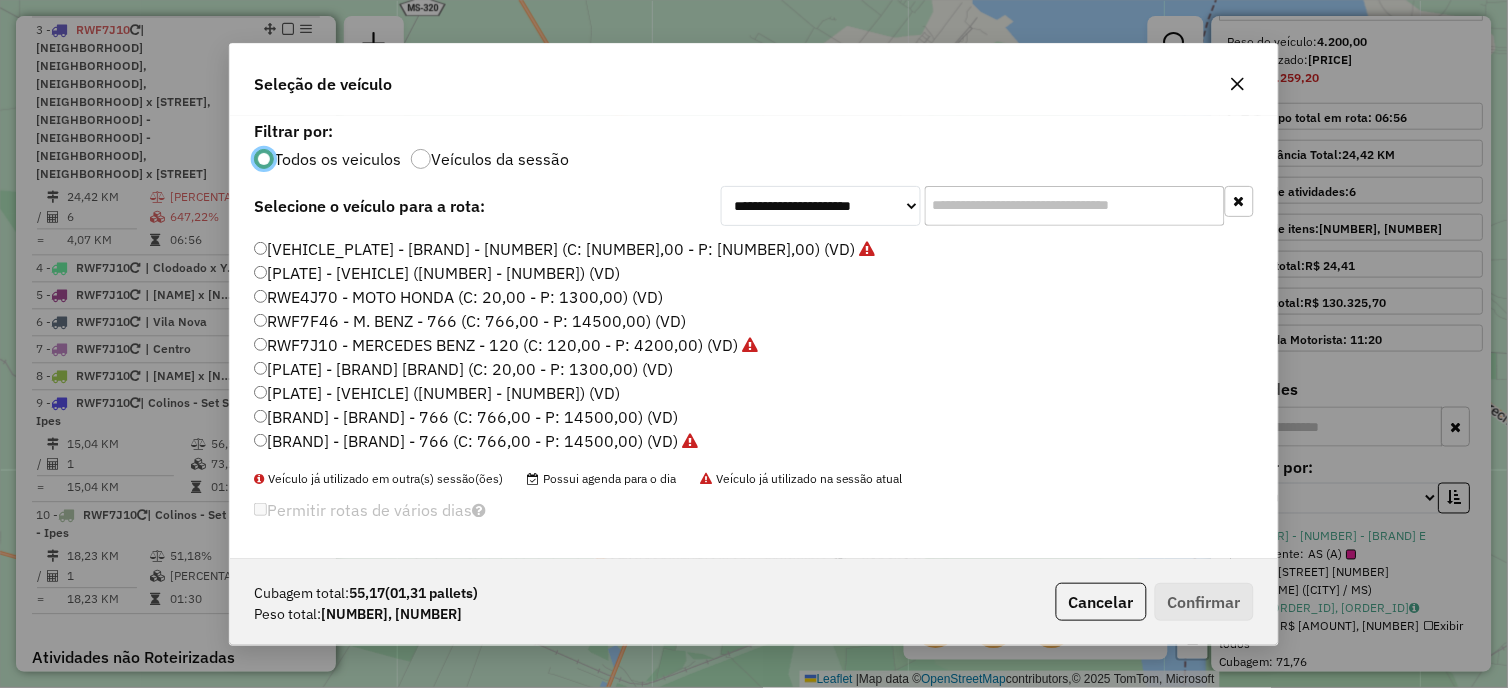 click on "RWF7J10 - MERCEDES BENZ - 120 (C: 120,00 - P: 4200,00) (VD)" 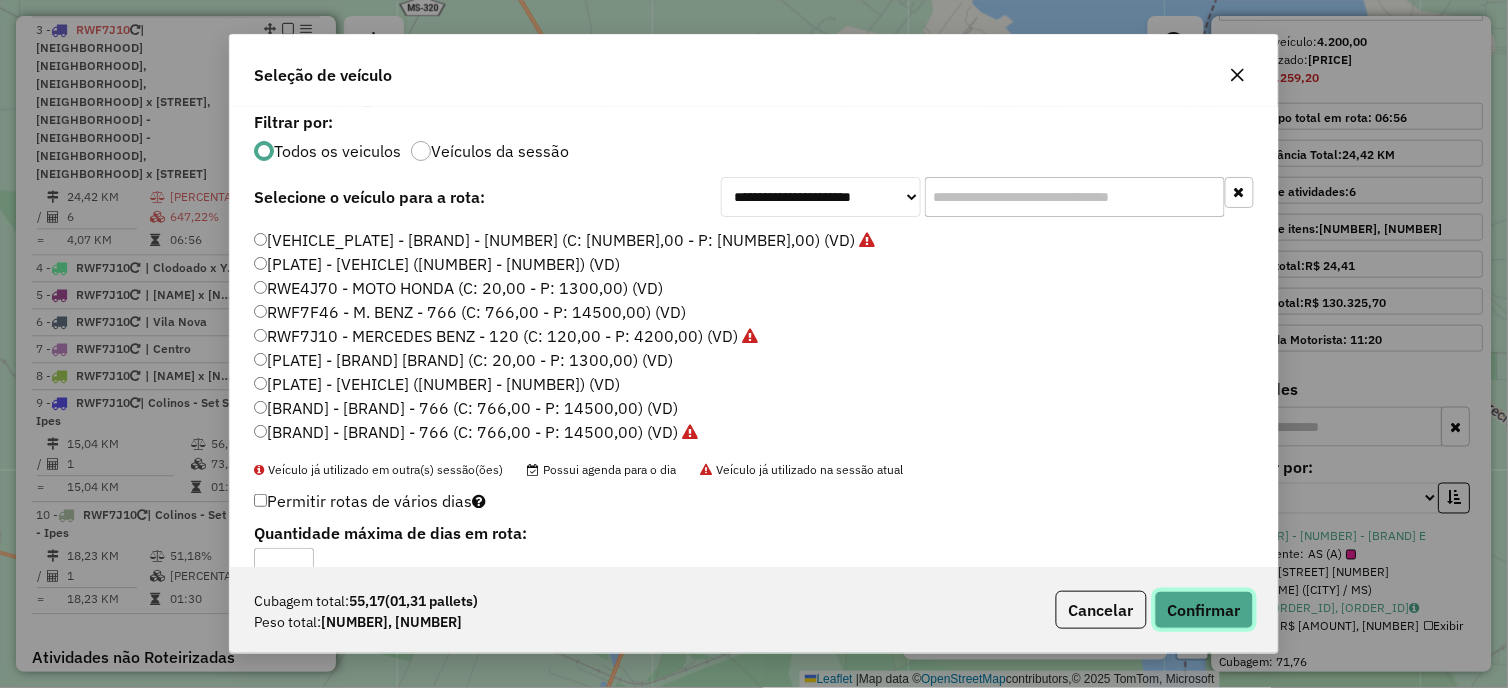 click on "Confirmar" 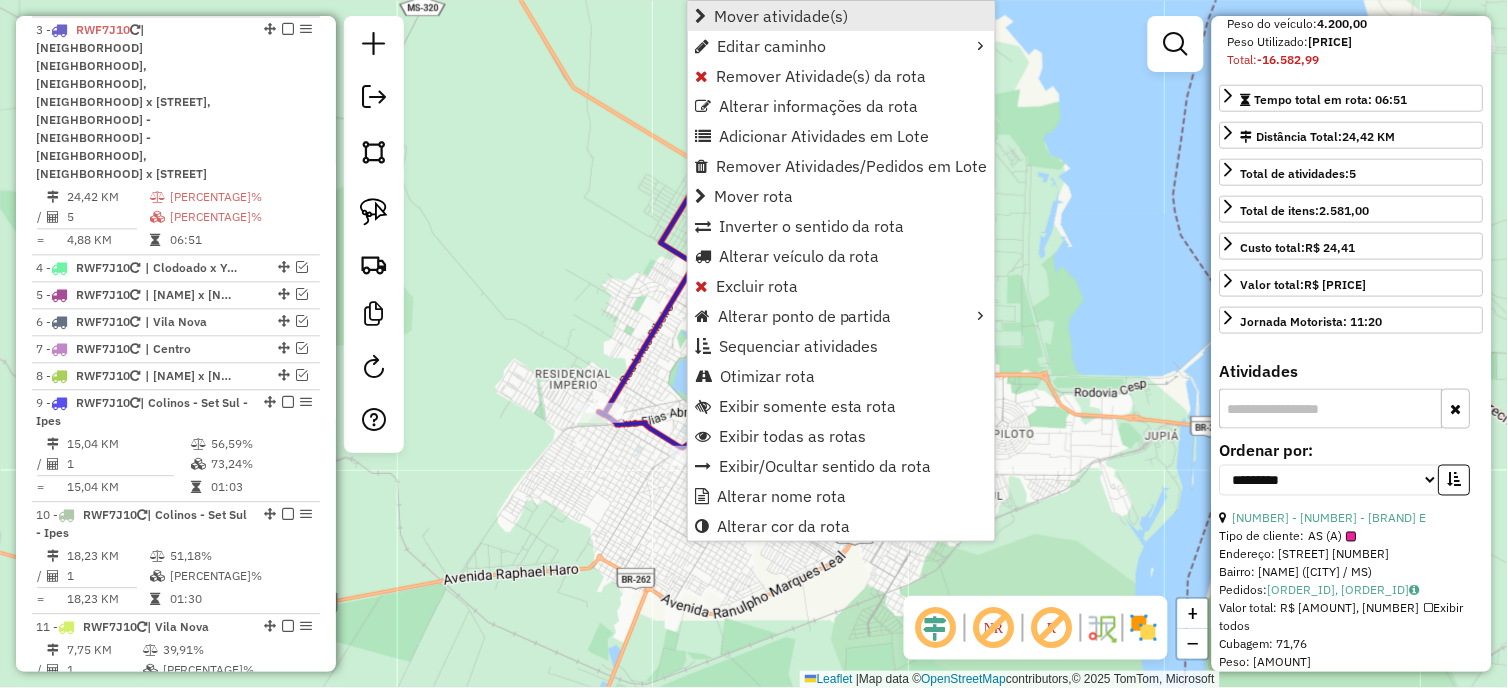 click on "Mover atividade(s)" at bounding box center [781, 16] 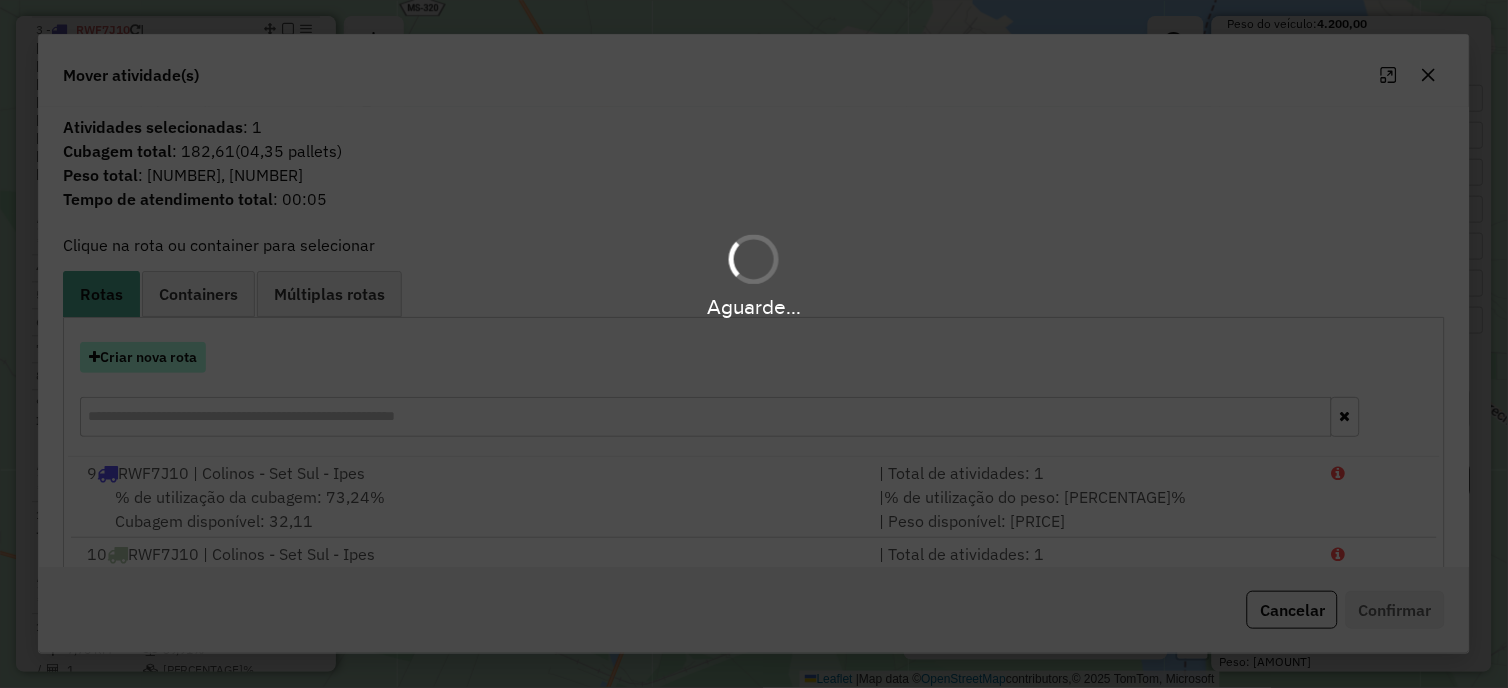 click on "Aguarde...  Pop-up bloqueado!  Seu navegador bloqueou automáticamente a abertura de uma nova janela.   Acesse as configurações e adicione o endereço do sistema a lista de permissão.   Fechar  Informações da Sessão 976205 - 07/08/2025     Criação: 06/08/2025 18:56   Depósito:  [NAME] Três Lagoas  Total de rotas:  11  Distância Total:  726,18 km  Tempo total:  52:34  Custo total:  R$ 139,37  Valor total:  R$ 512.525,66  - Total roteirizado:  R$ 341.639,83  - Total não roteirizado:  R$ 170.885,83  Total de Atividades Roteirizadas:  44  Total de Pedidos Roteirizados:  95  Peso total roteirizado:  53.579,98  Cubagem total roteirizado:  1.892,63  Total de Atividades não Roteirizadas:  163  Total de Pedidos não Roteirizados:  213 Total de caixas por viagem:  1.892,63 /   11 =  172,06 Média de Atividades por viagem:  44 /   11 =  4,00 Ocupação média da frota:  109,49%   Rotas improdutivas:  5  Rotas vários dias:  1  Clientes Priorizados NR:  0  Transportadoras  Rotas  Recargas: 9   Ver rotas  /" at bounding box center [754, 344] 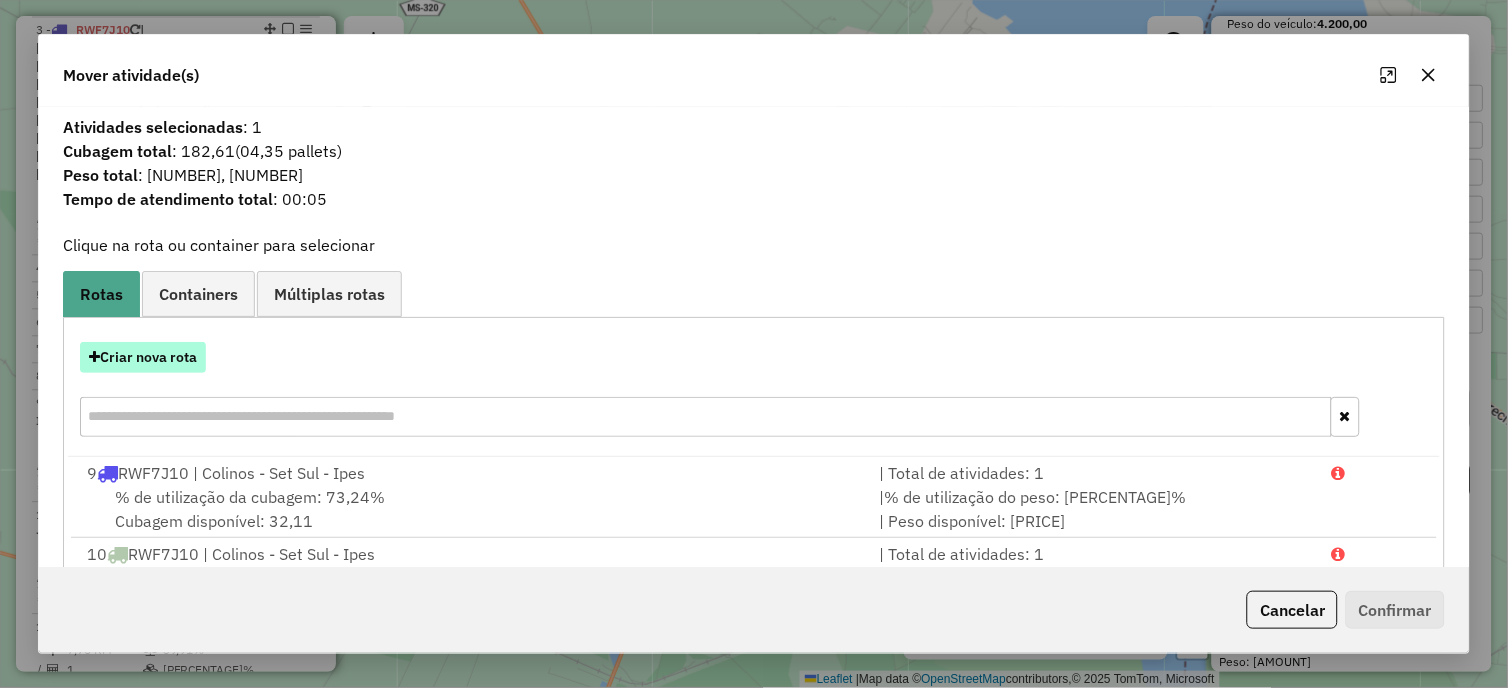 click on "Criar nova rota" at bounding box center (143, 357) 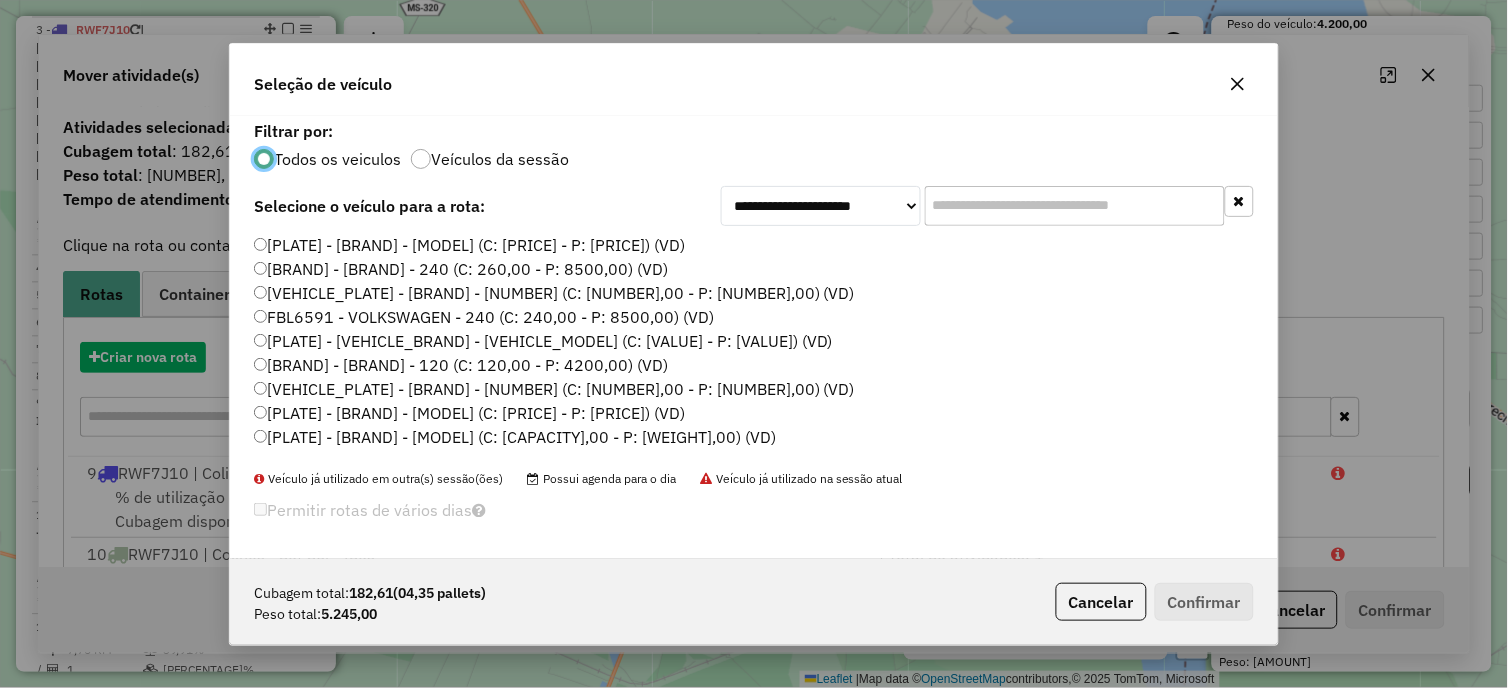 scroll, scrollTop: 11, scrollLeft: 5, axis: both 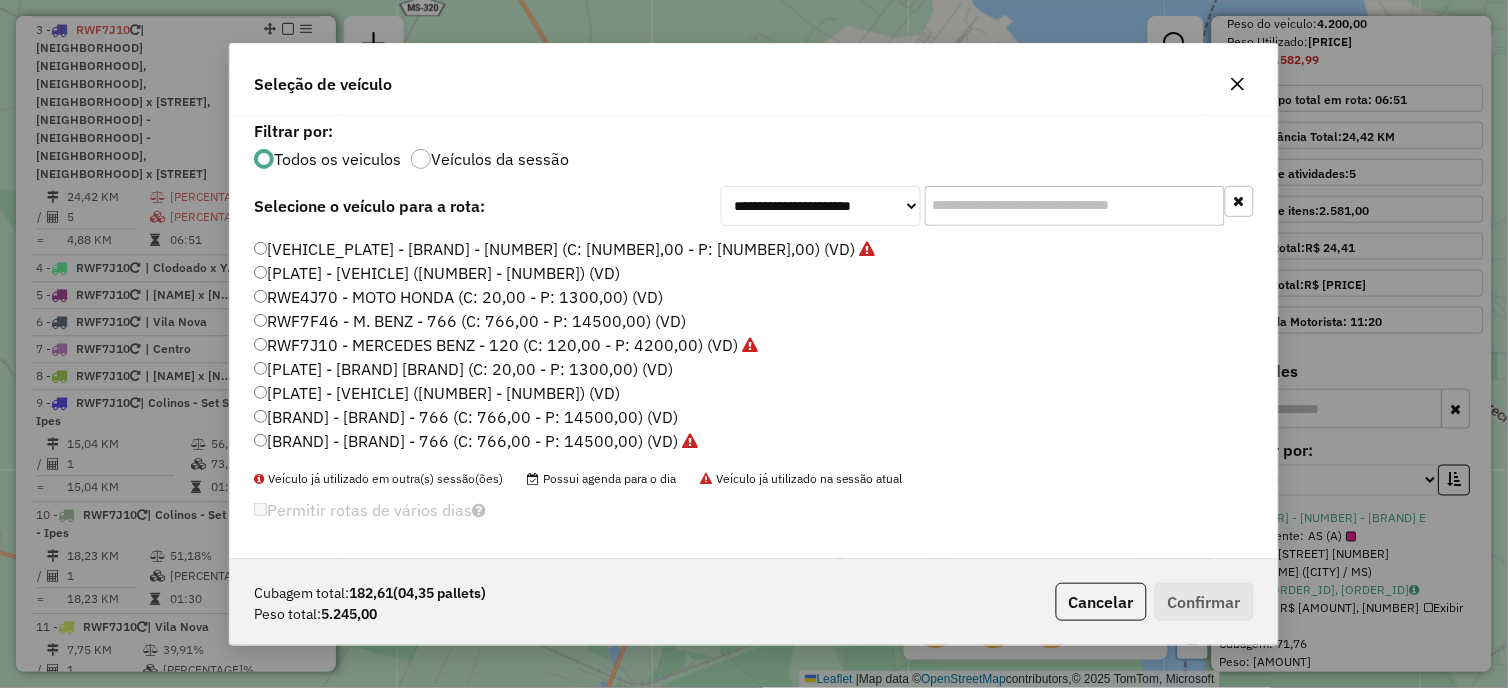 click on "RWF7J10 - MERCEDES BENZ - 120 (C: 120,00 - P: 4200,00) (VD)" 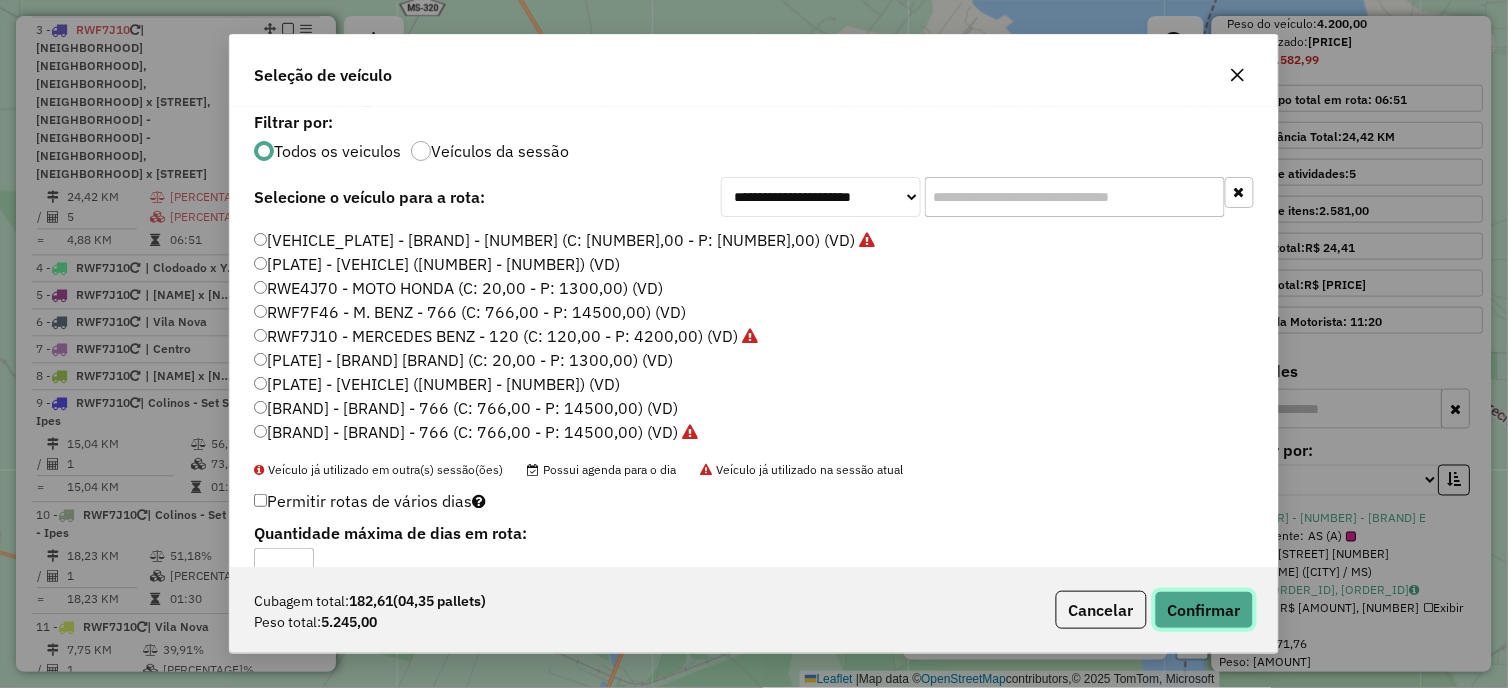 click on "Confirmar" 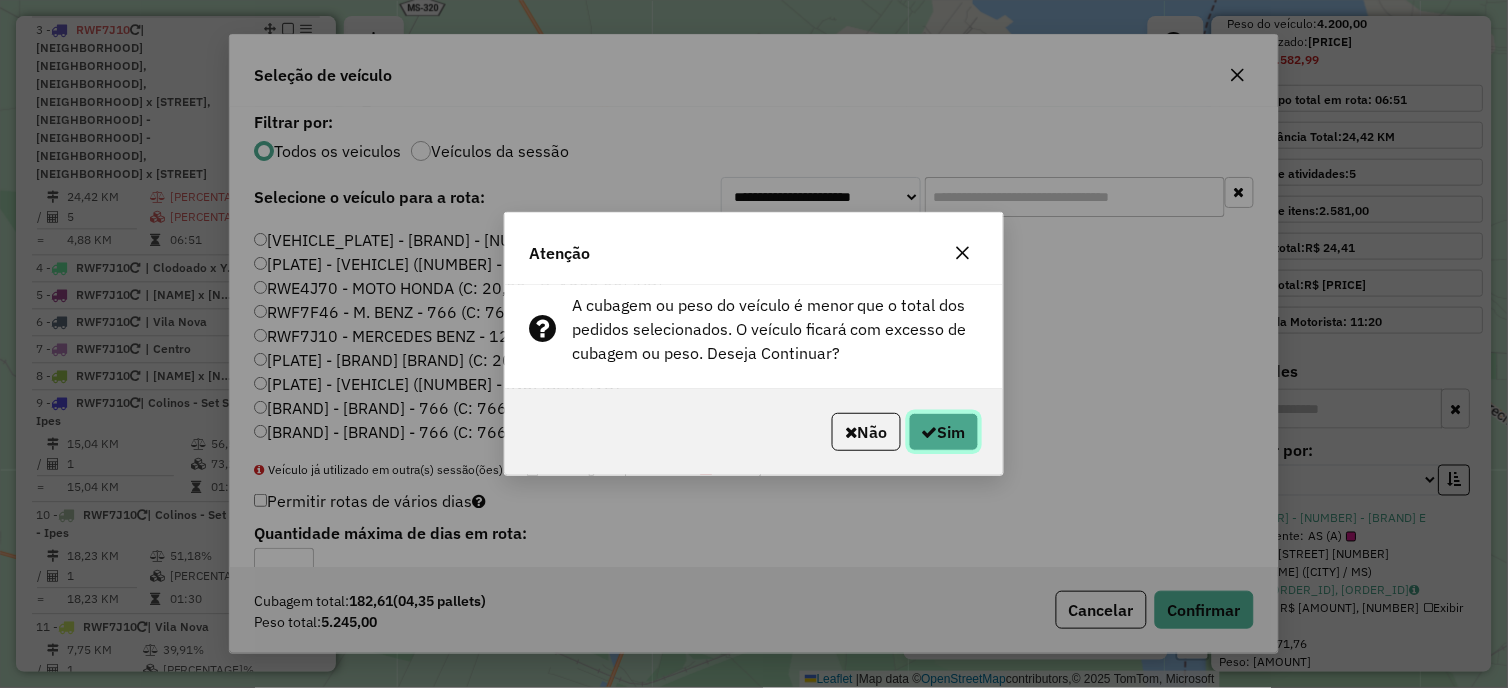 click on "Sim" 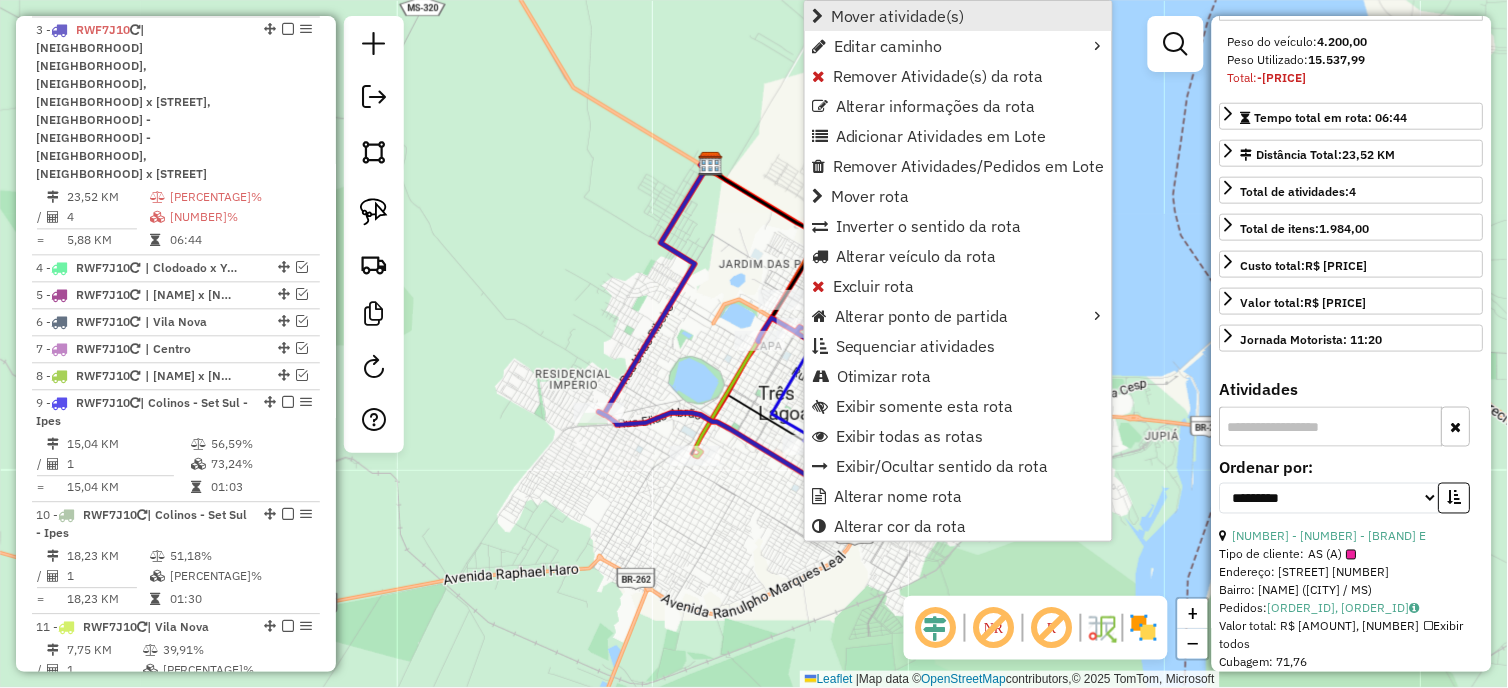 click on "Mover atividade(s)" at bounding box center (898, 16) 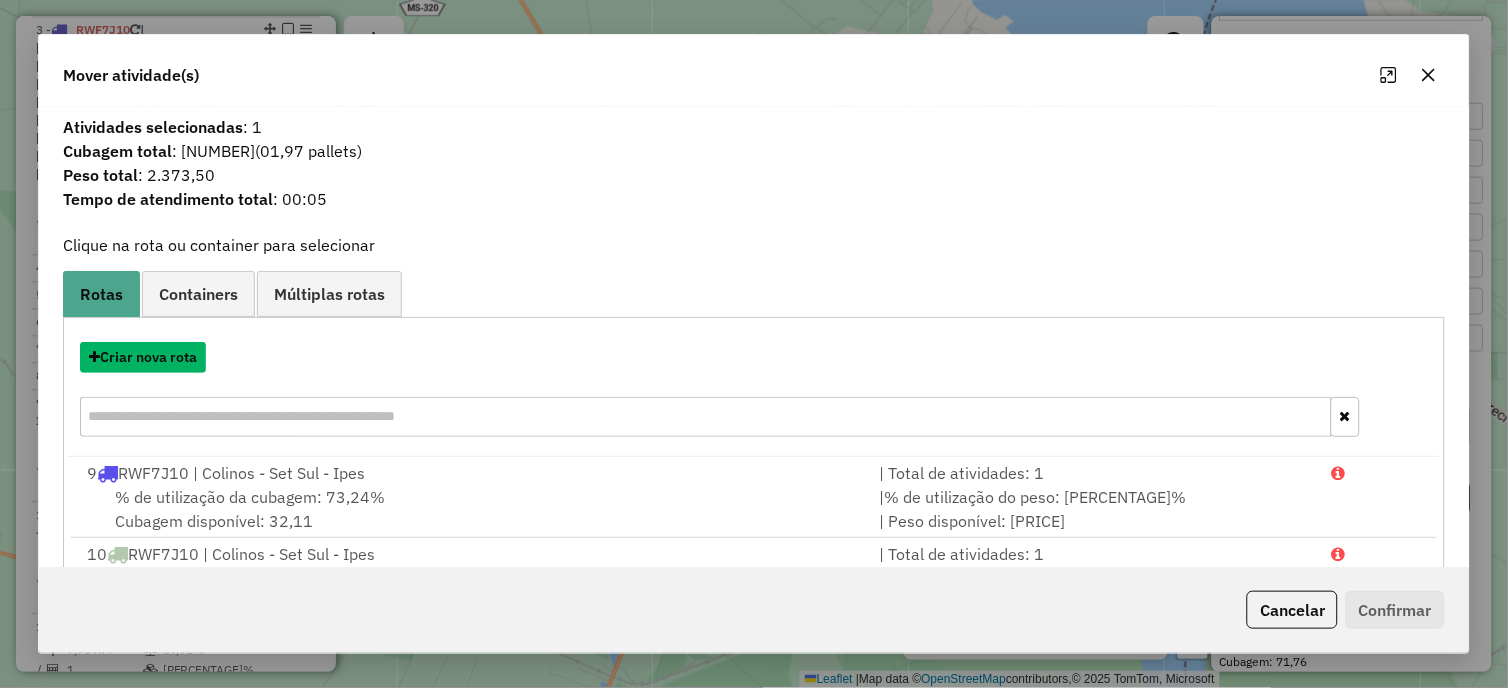 click on "Criar nova rota" at bounding box center [143, 357] 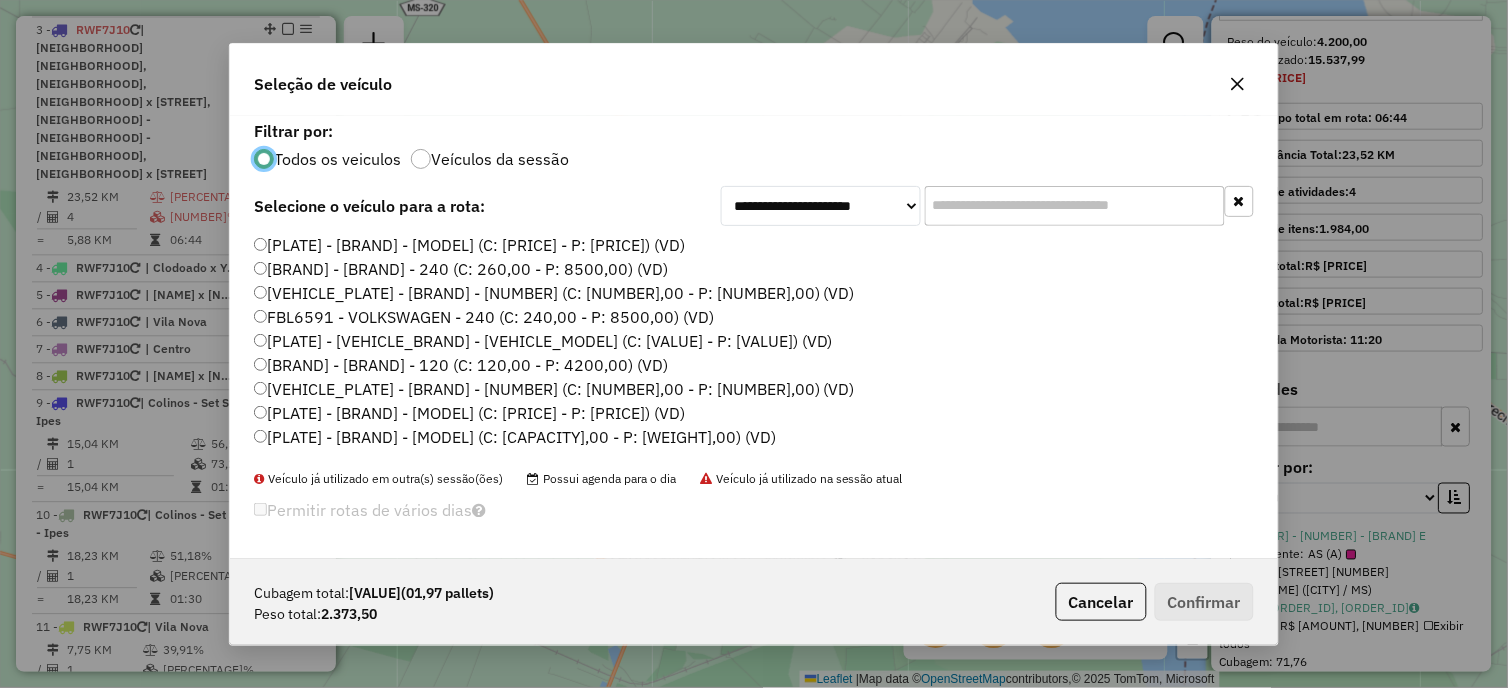 scroll, scrollTop: 11, scrollLeft: 5, axis: both 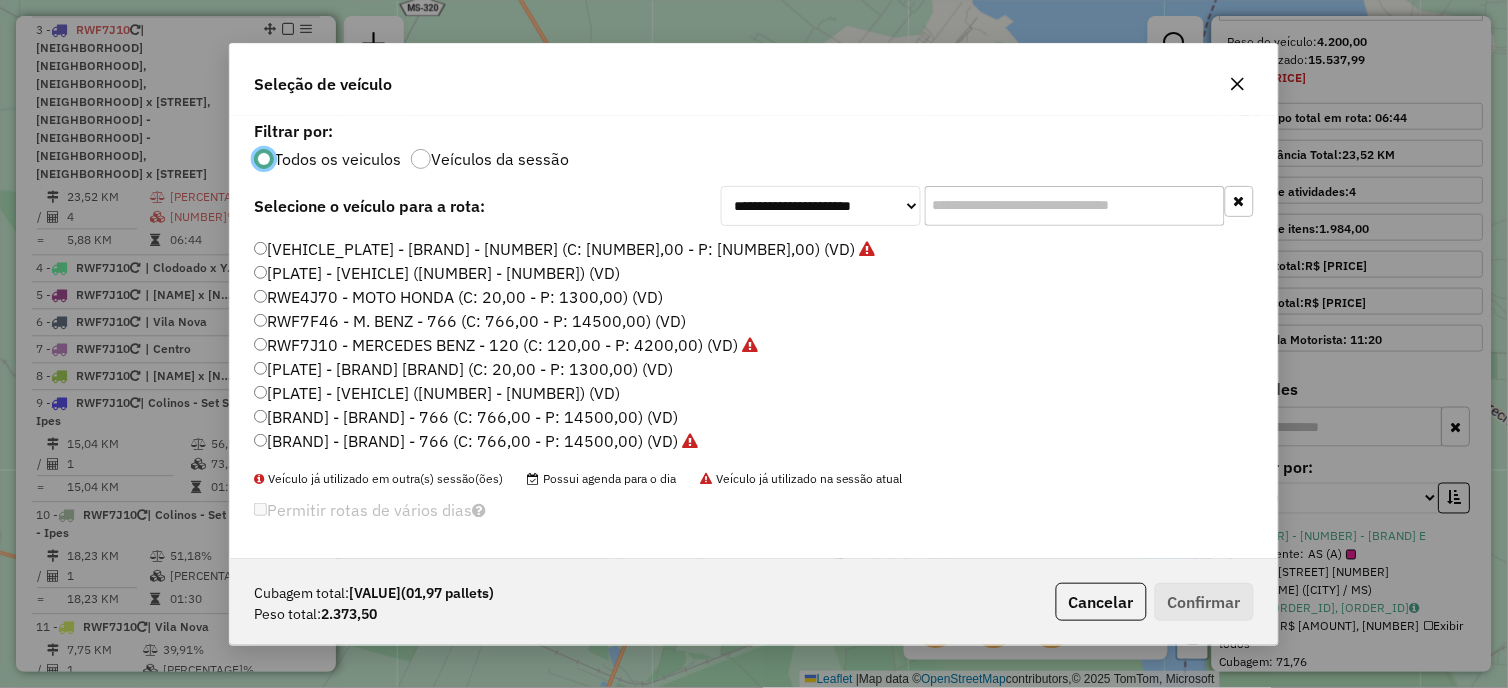 click on "RWF7J10 - MERCEDES BENZ - 120 (C: 120,00 - P: 4200,00) (VD)" 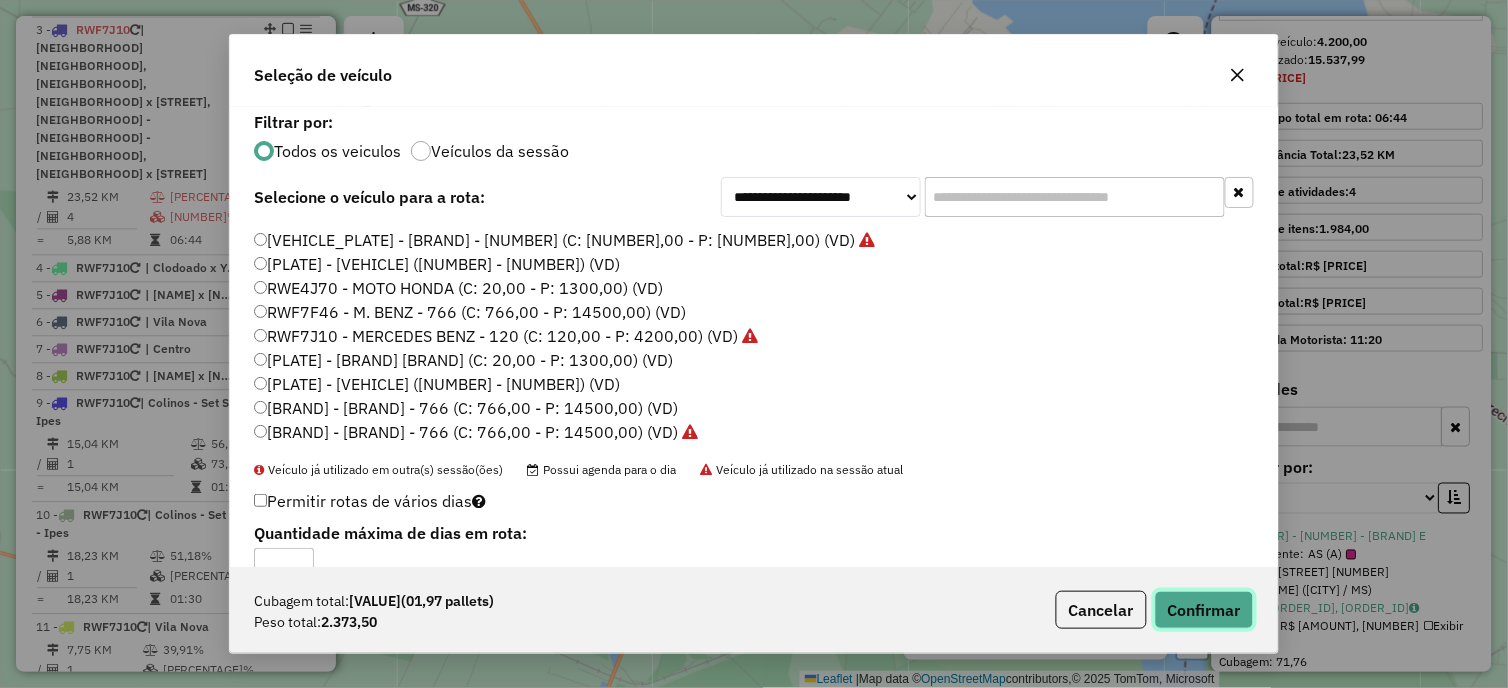 click on "Confirmar" 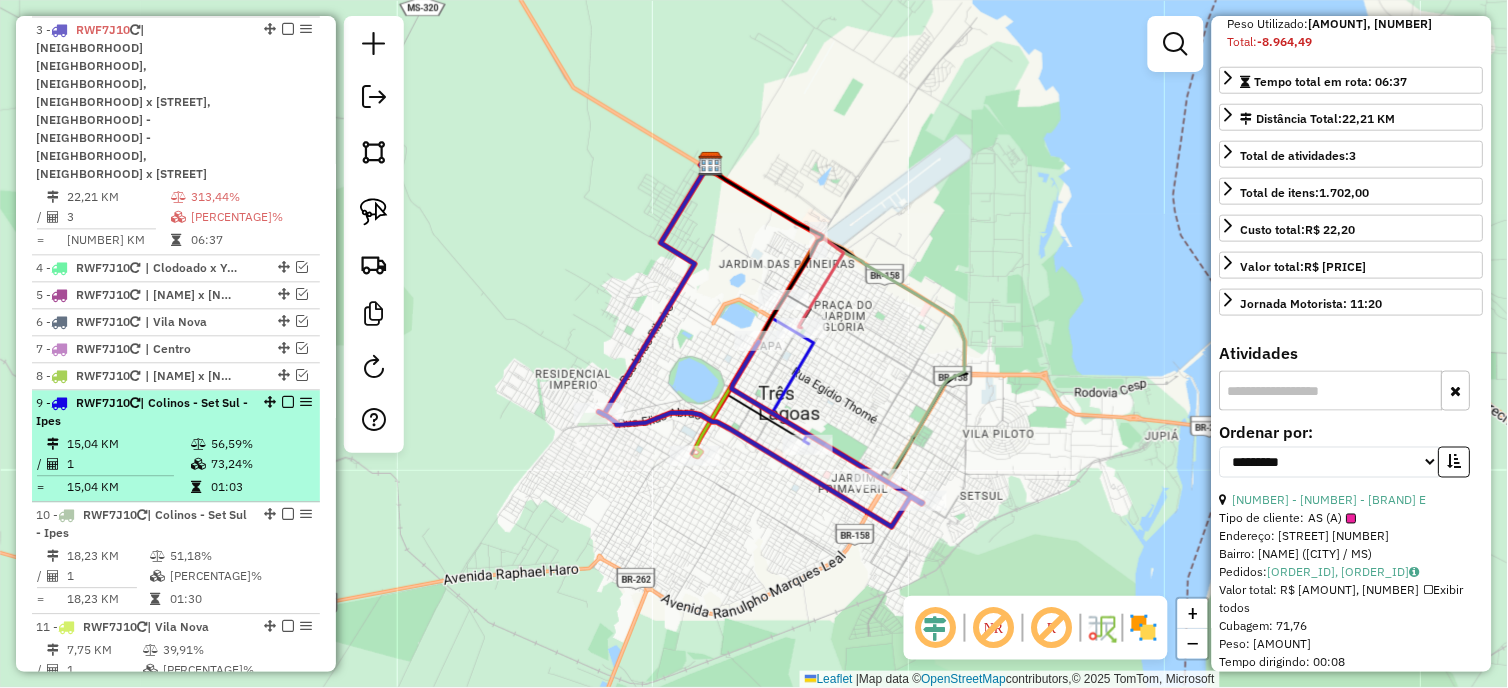 click at bounding box center (288, 402) 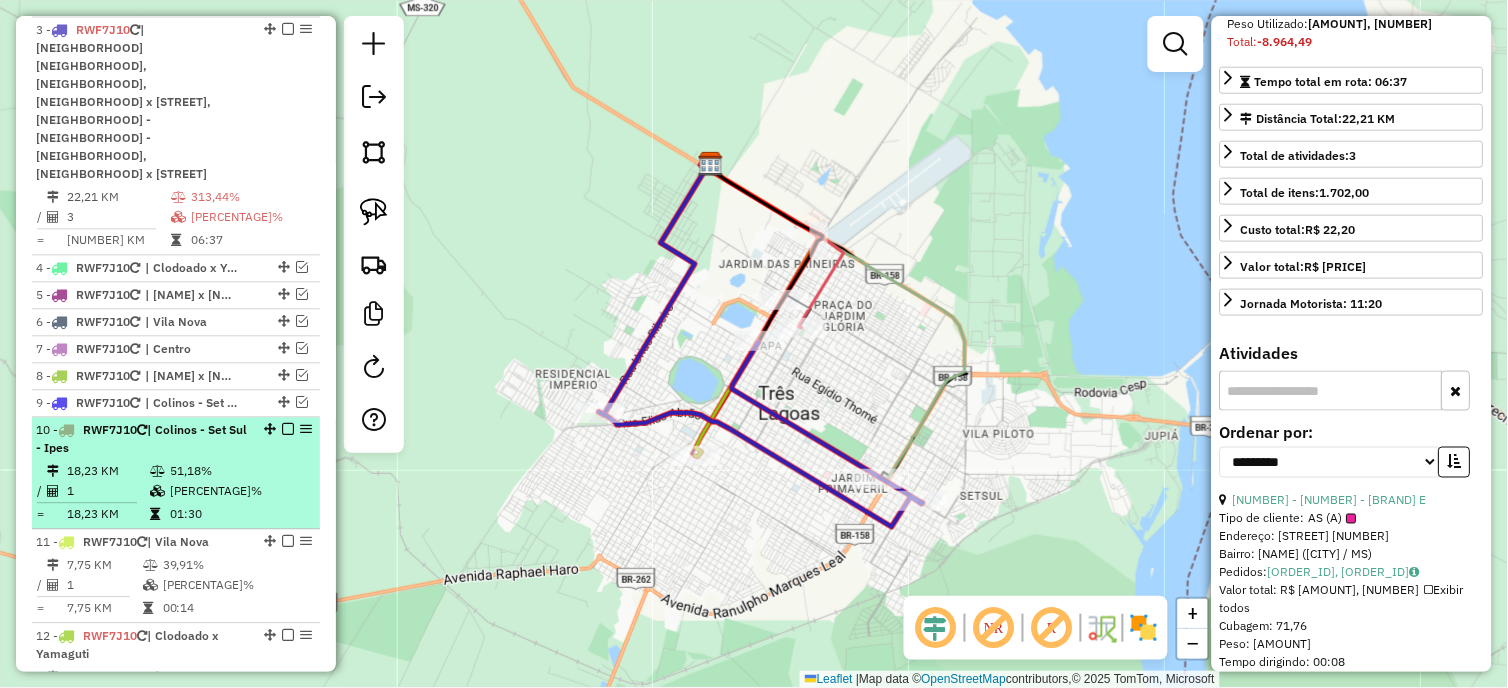 click at bounding box center (288, 429) 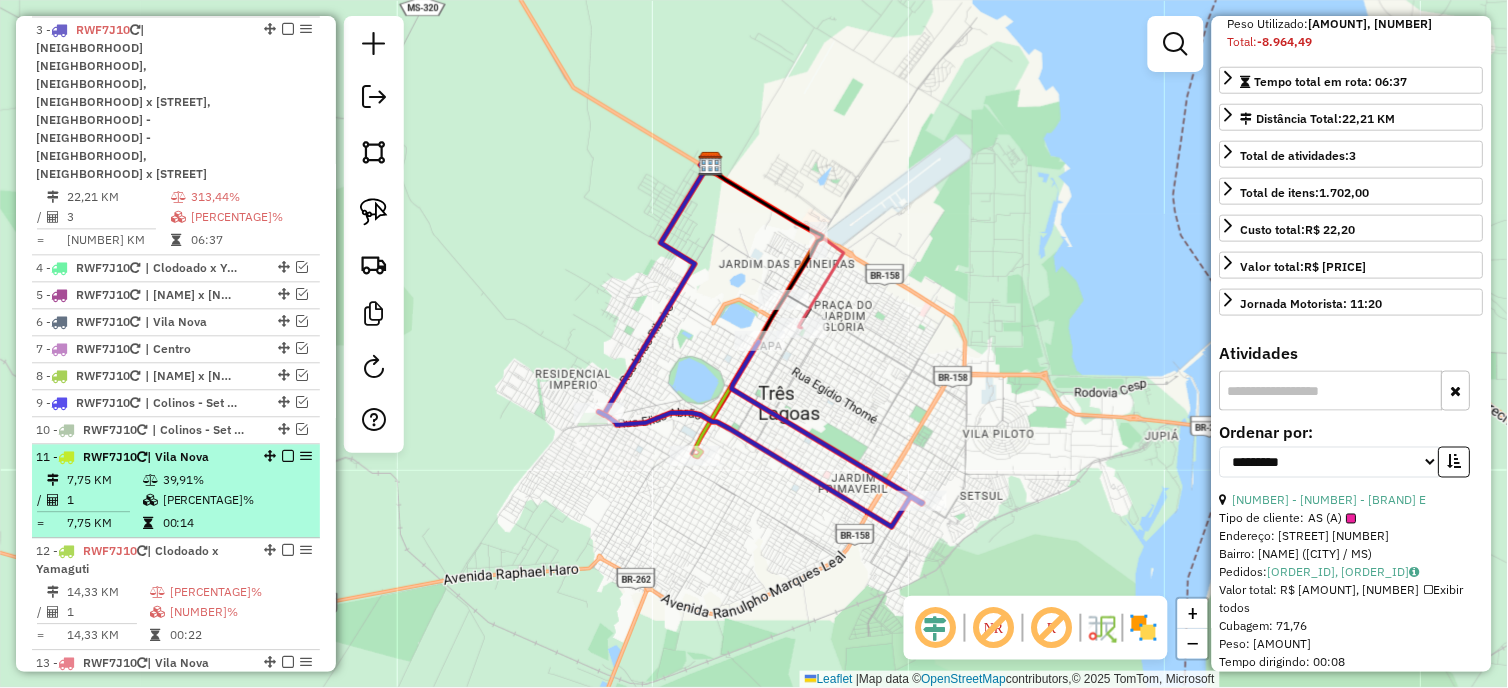 click at bounding box center (288, 456) 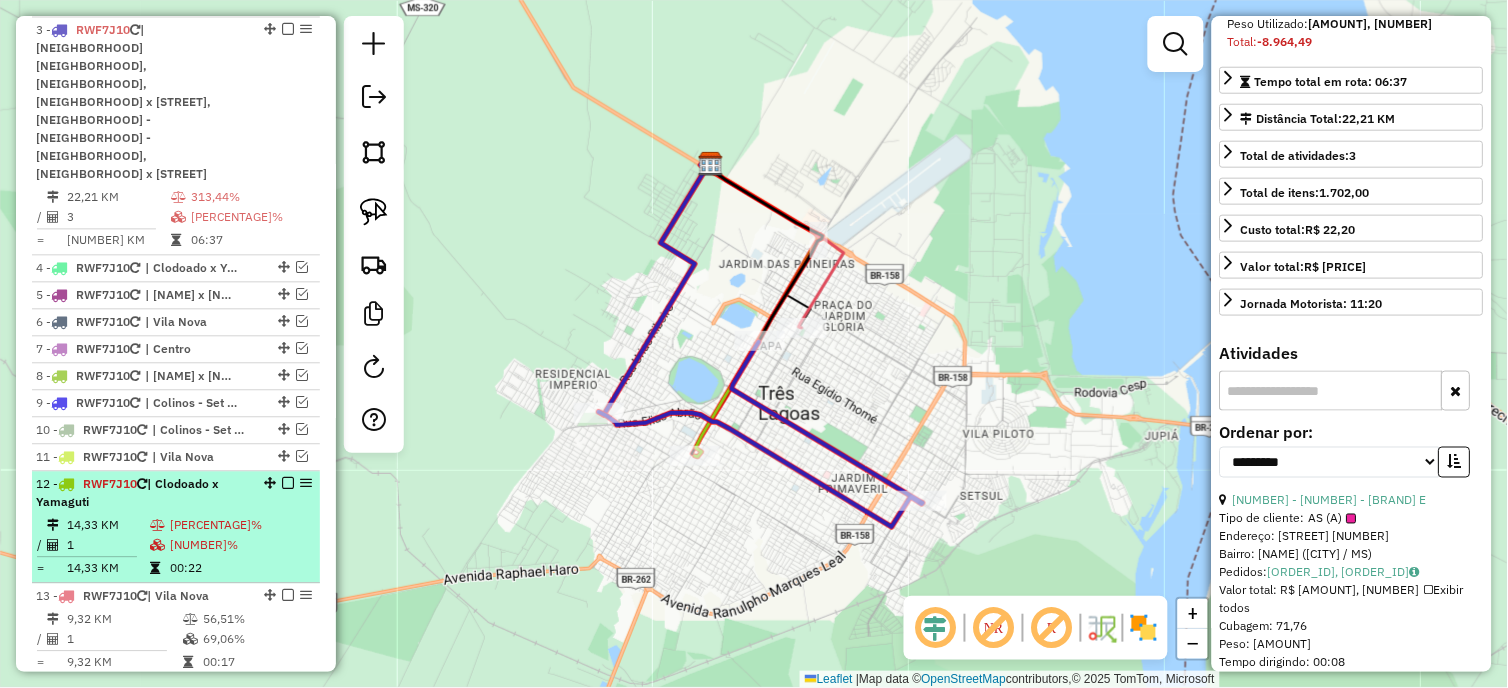 click at bounding box center [288, 483] 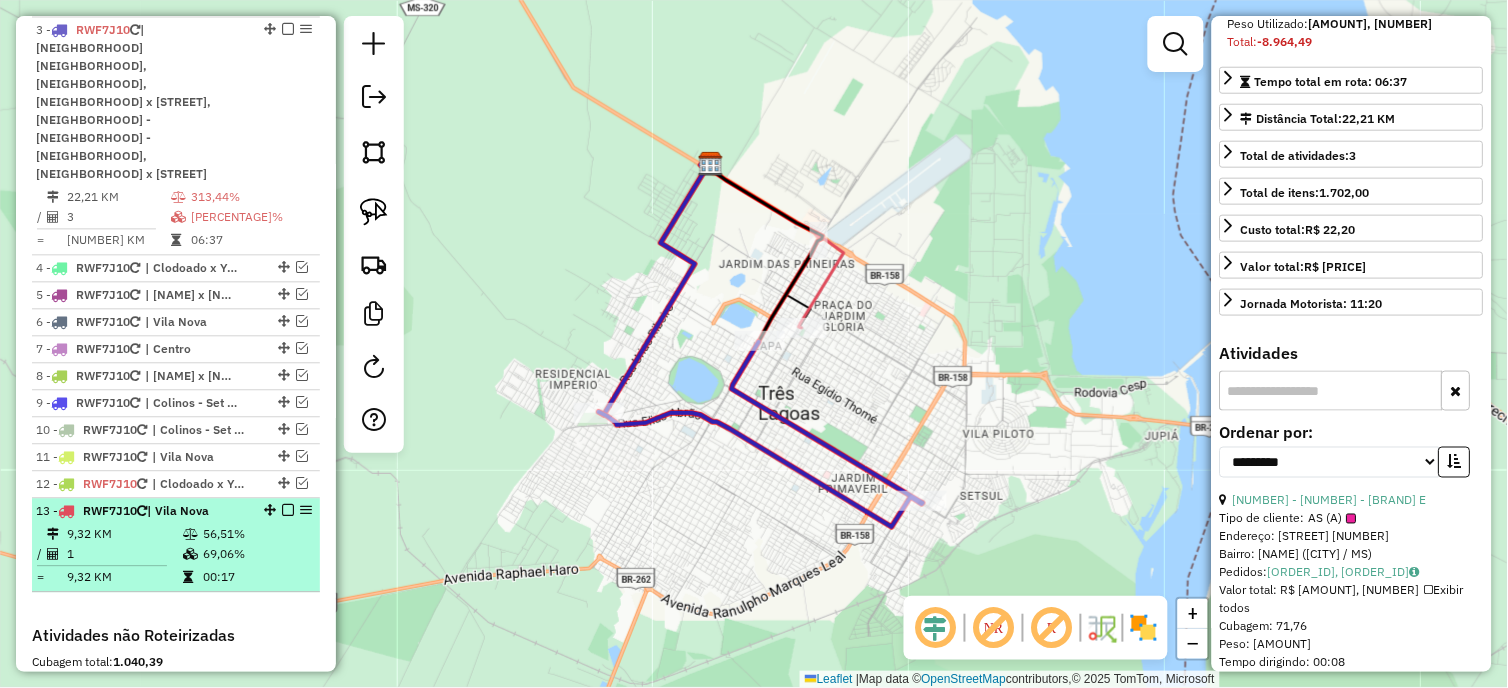 click at bounding box center (288, 510) 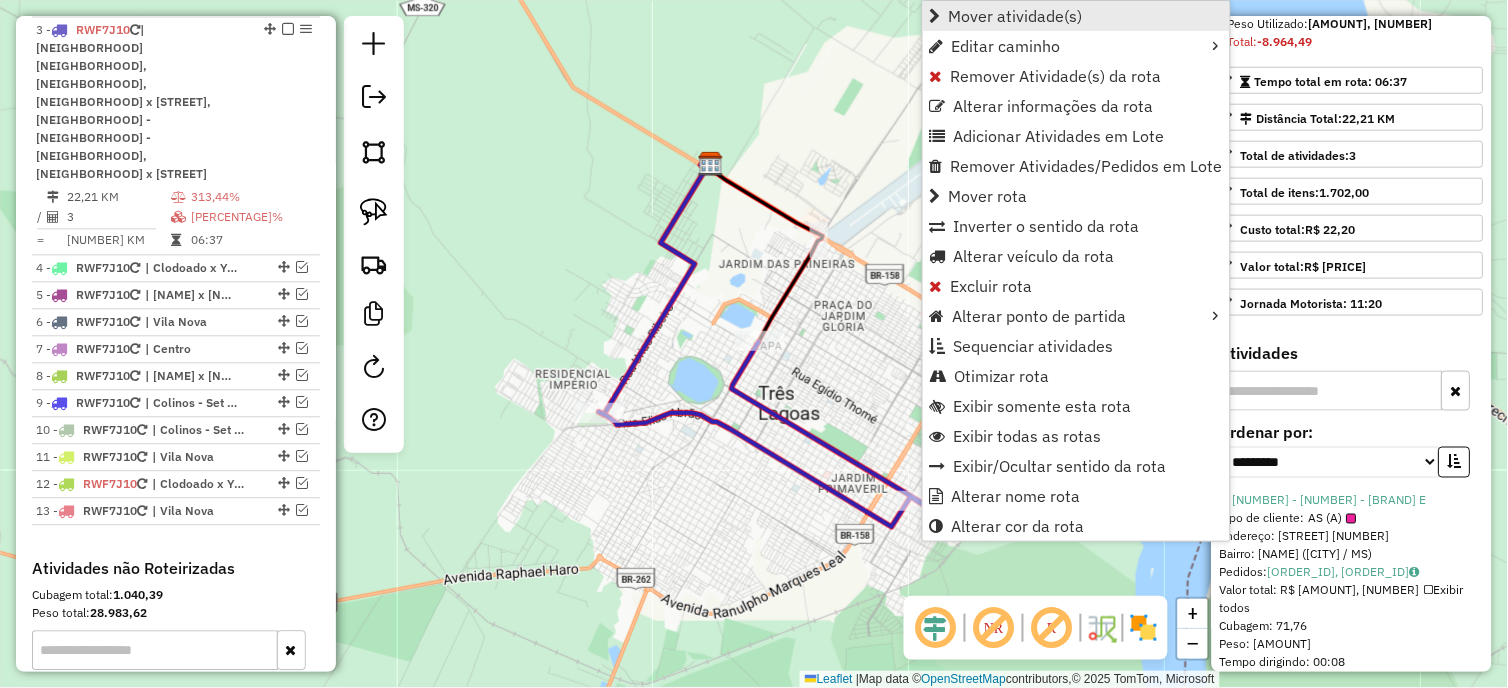 click on "Mover atividade(s)" at bounding box center (1016, 16) 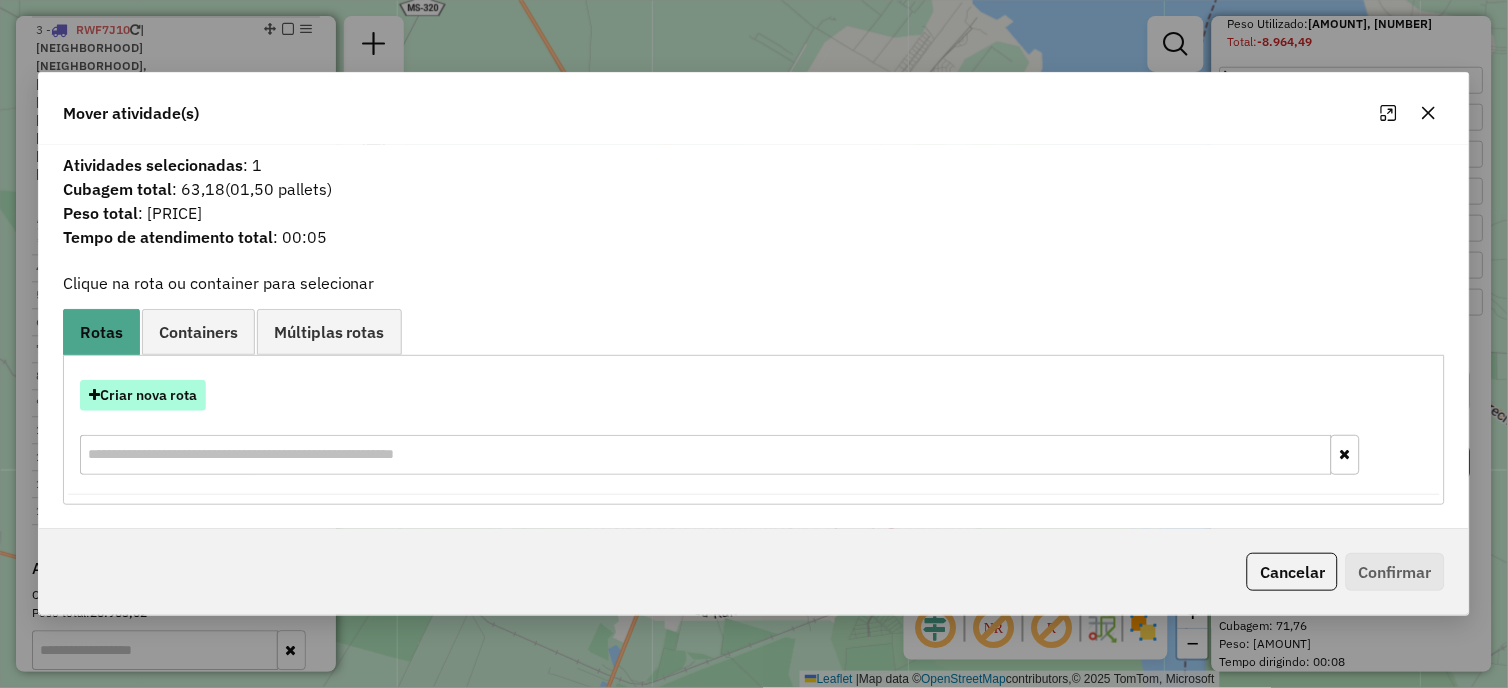 click on "Criar nova rota" at bounding box center (143, 395) 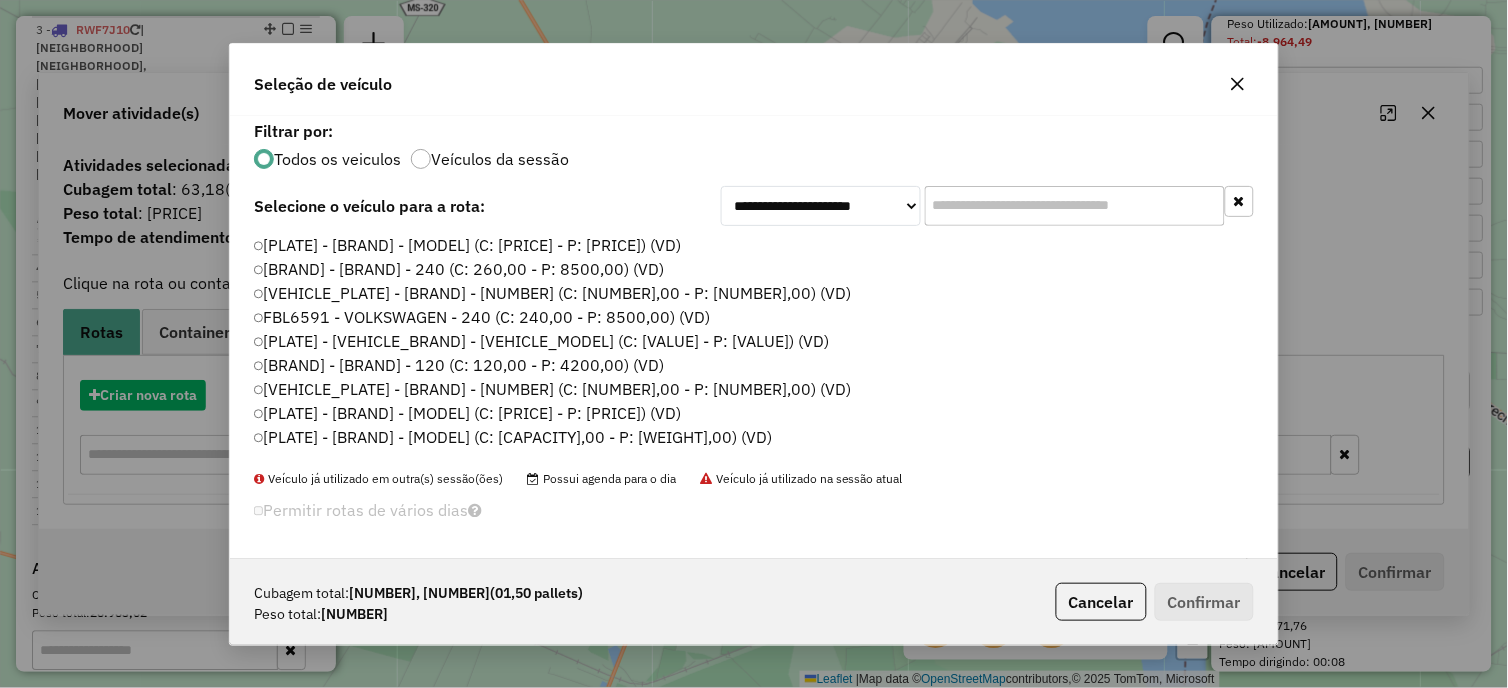 scroll, scrollTop: 11, scrollLeft: 5, axis: both 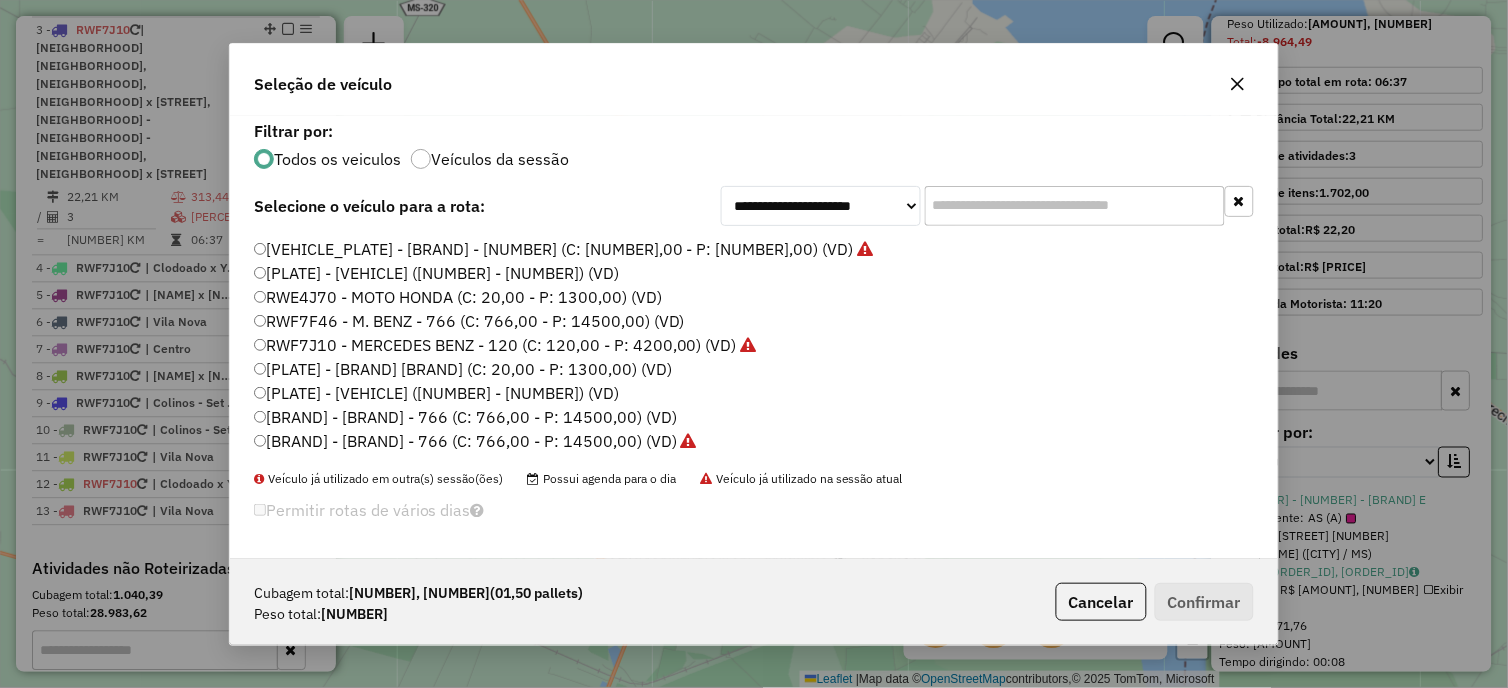 click on "RWF7J10 - MERCEDES BENZ - 120 (C: 120,00 - P: 4200,00) (VD)" 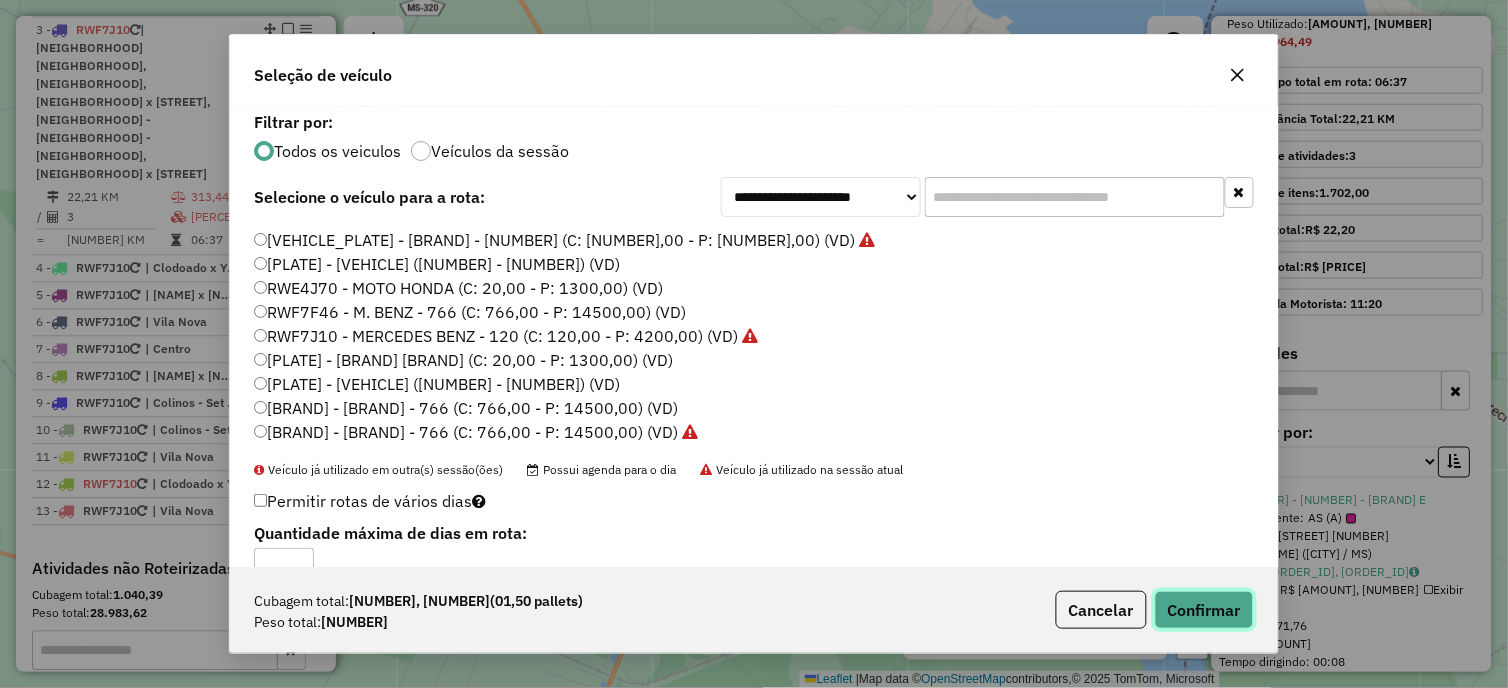 click on "Confirmar" 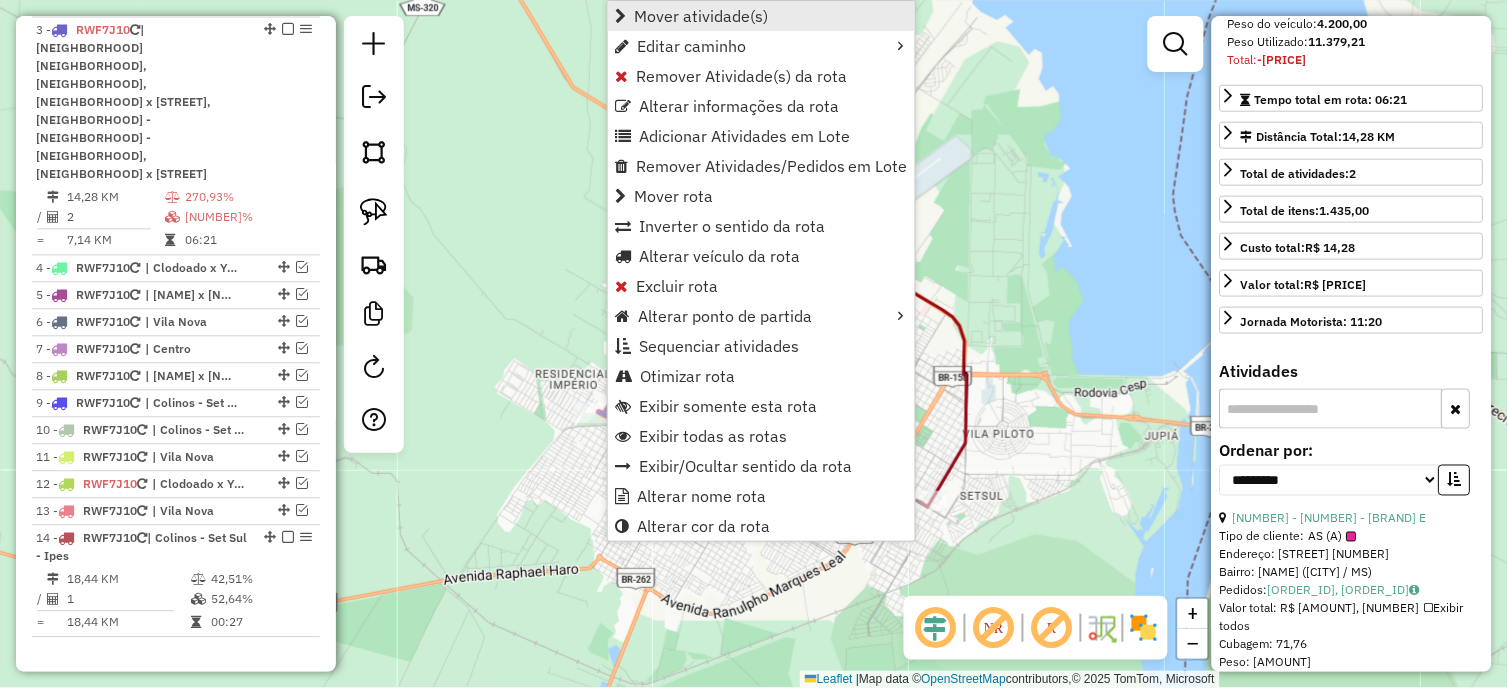 click on "Mover atividade(s)" at bounding box center [701, 16] 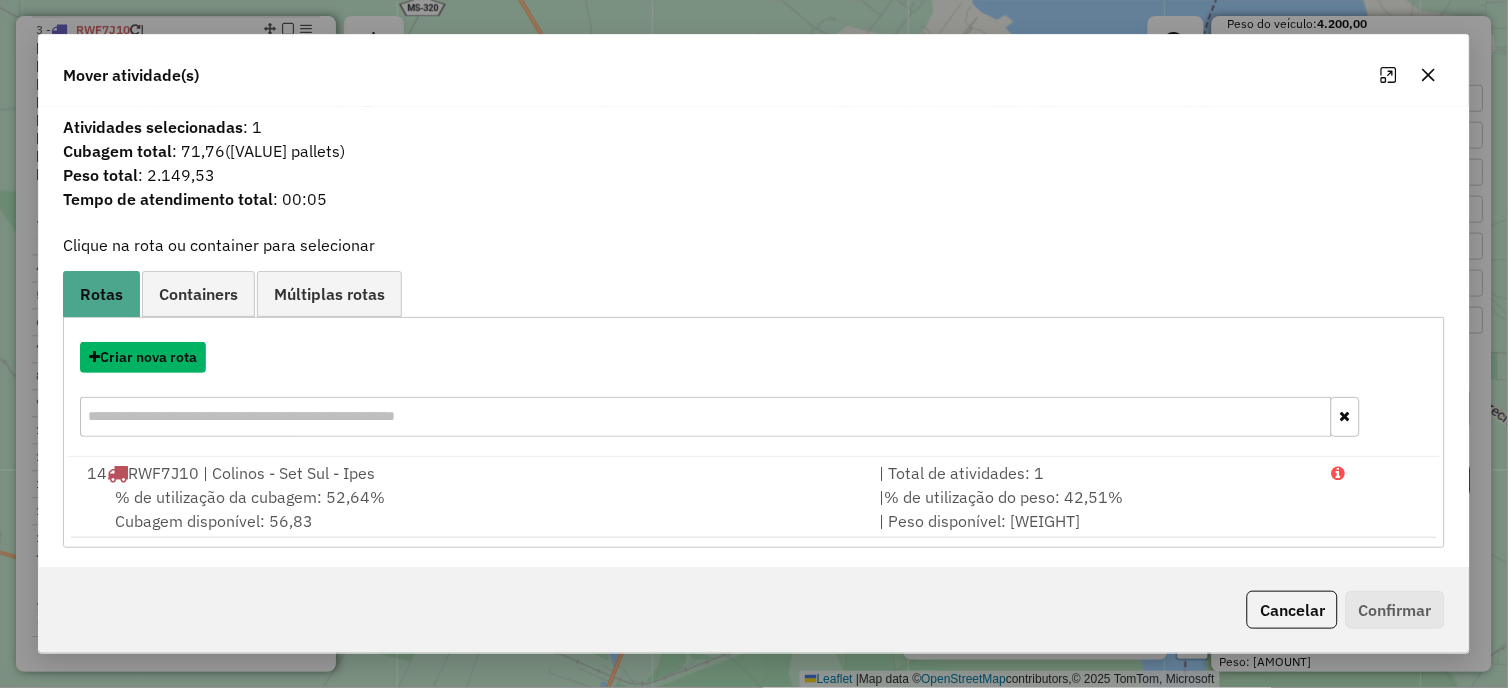 click on "Criar nova rota" at bounding box center [143, 357] 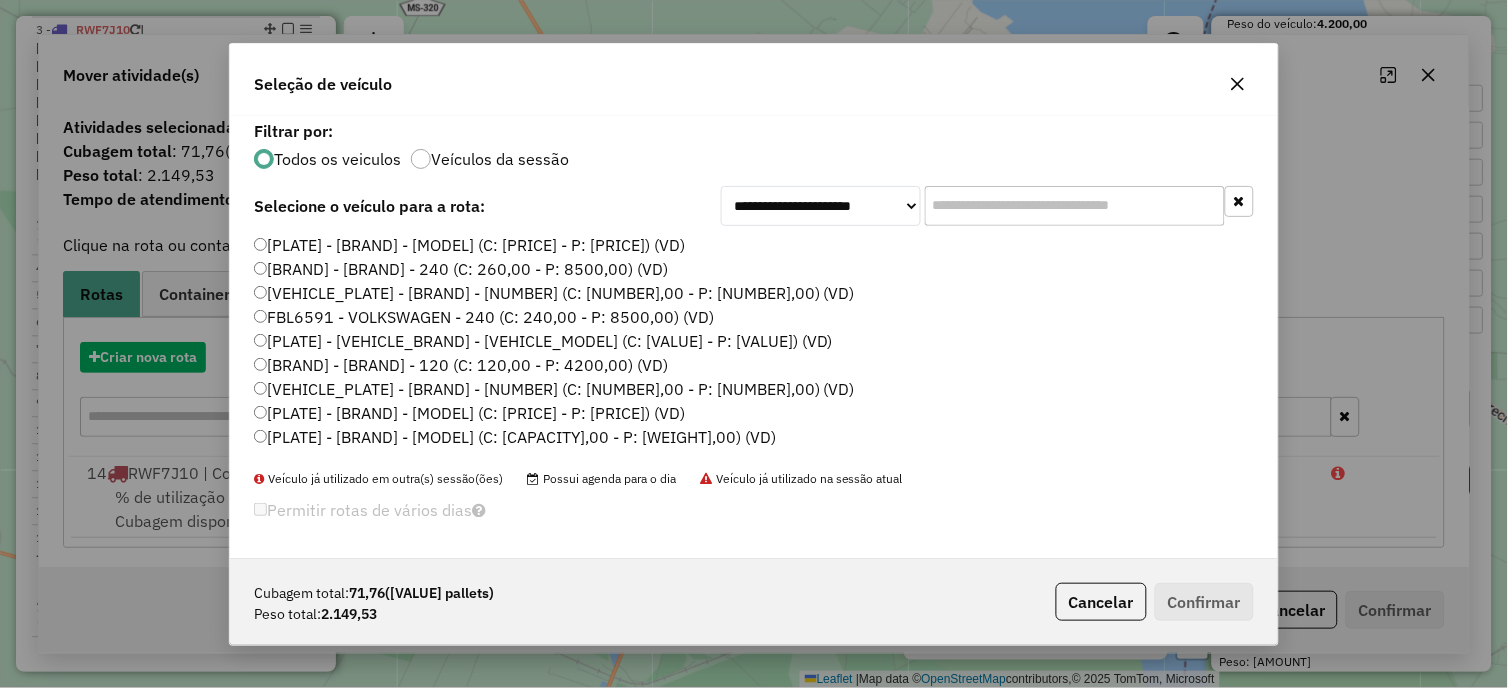 scroll, scrollTop: 11, scrollLeft: 5, axis: both 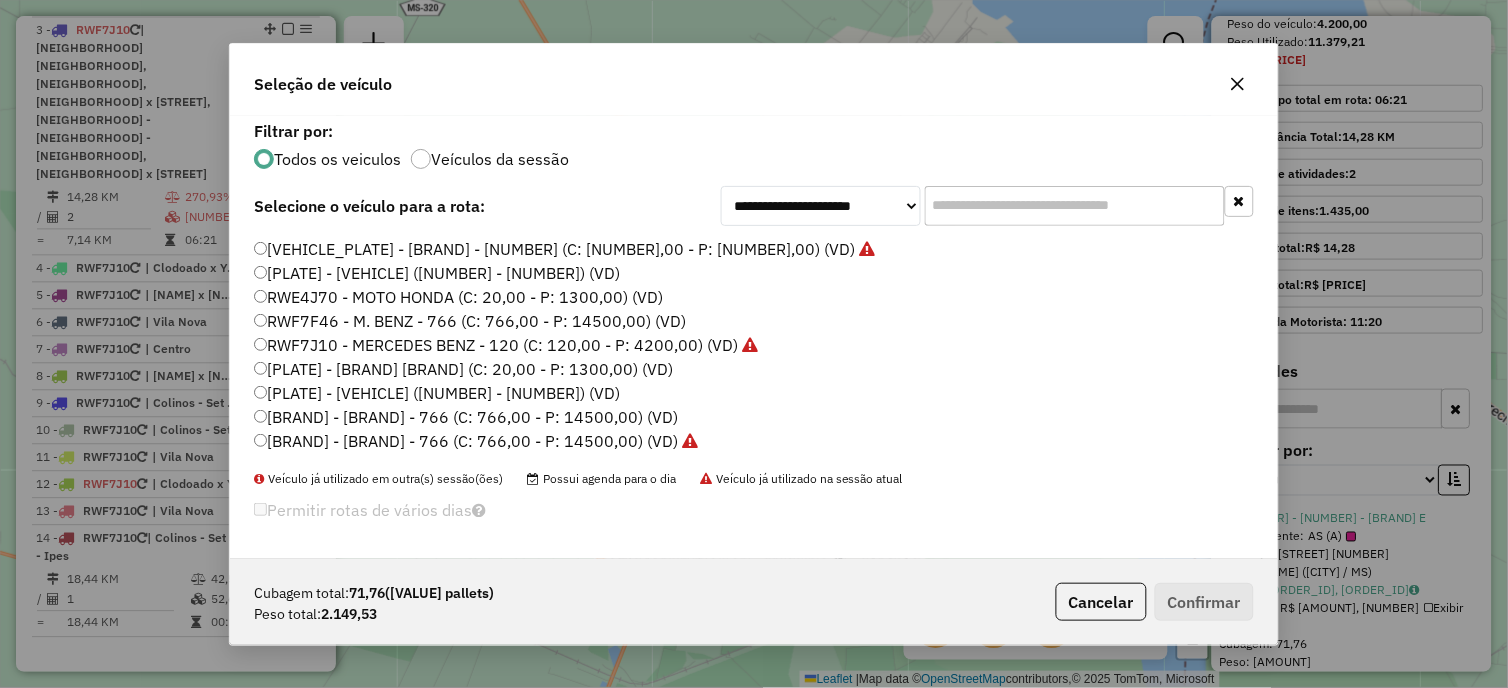 click on "RWF7J10 - MERCEDES BENZ - 120 (C: 120,00 - P: 4200,00) (VD)" 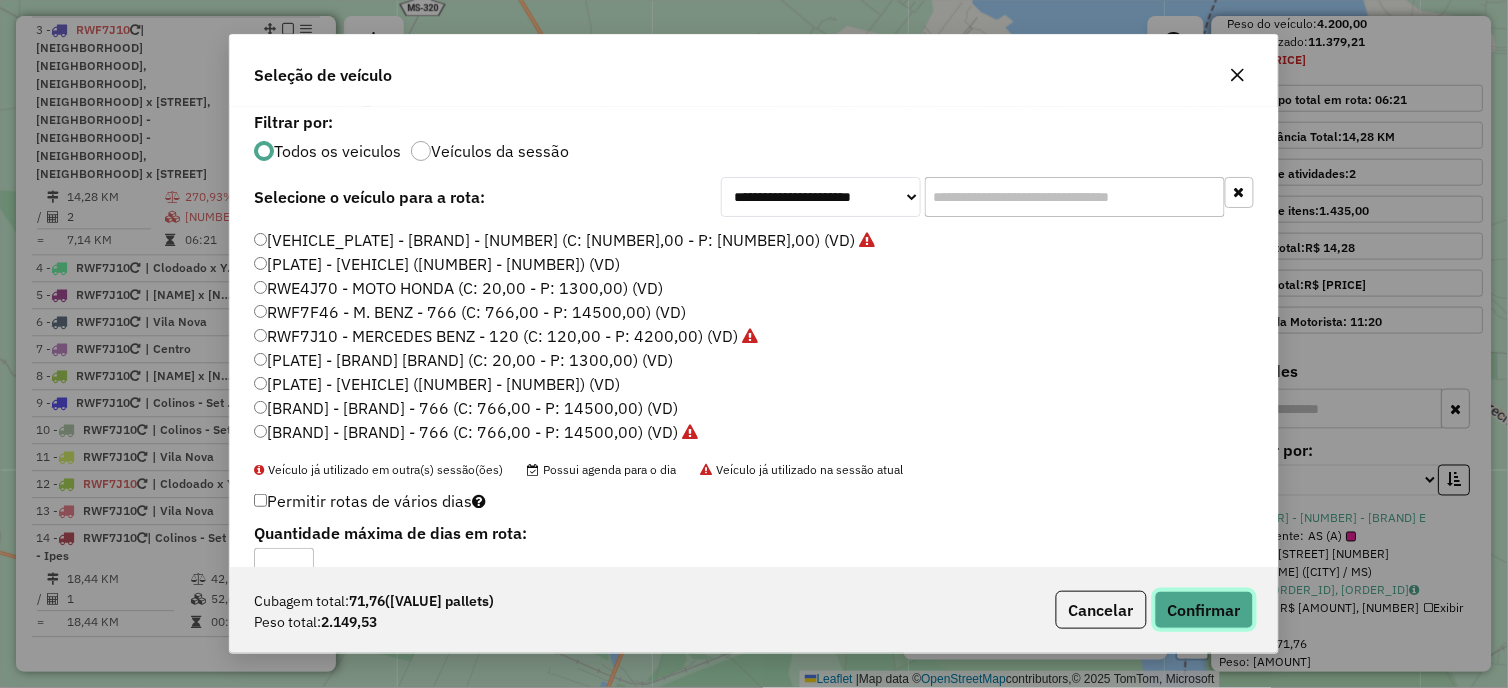 click on "Confirmar" 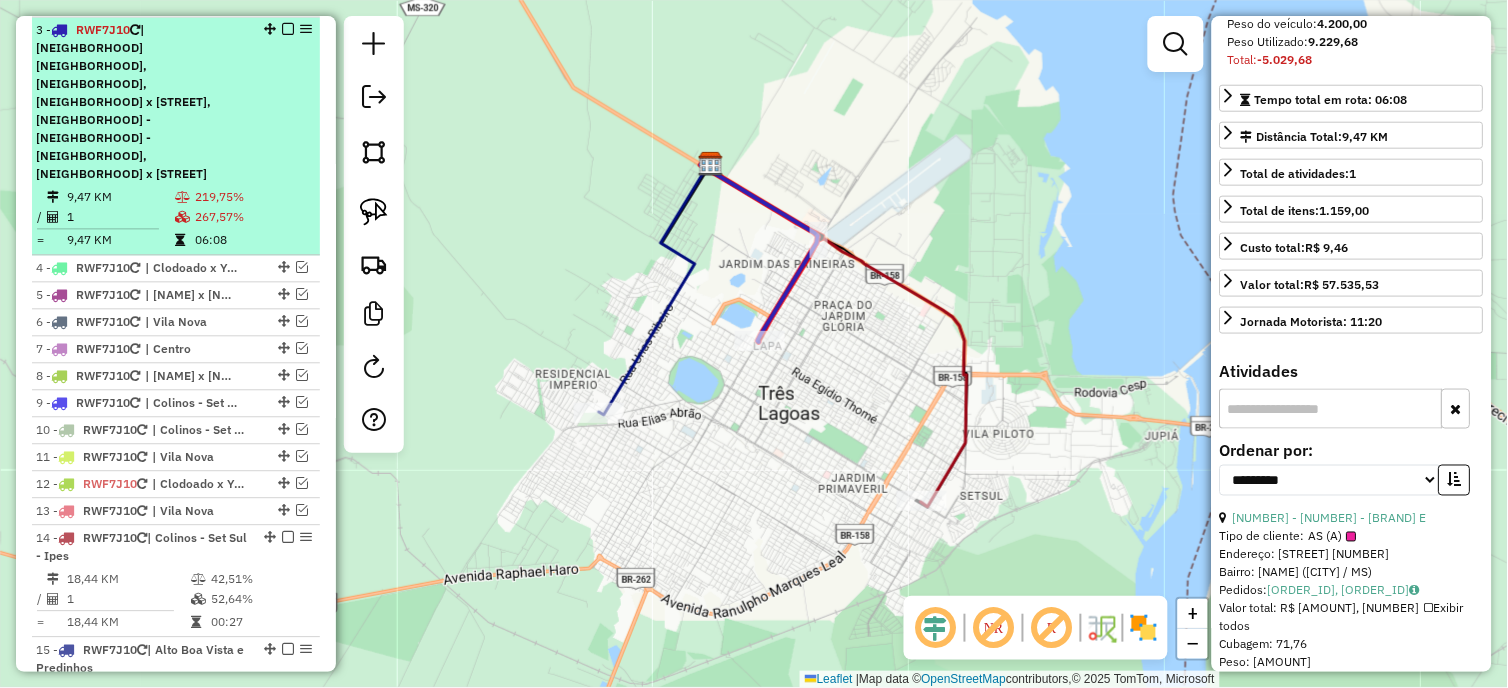 click on "9,47 KM" at bounding box center (120, 197) 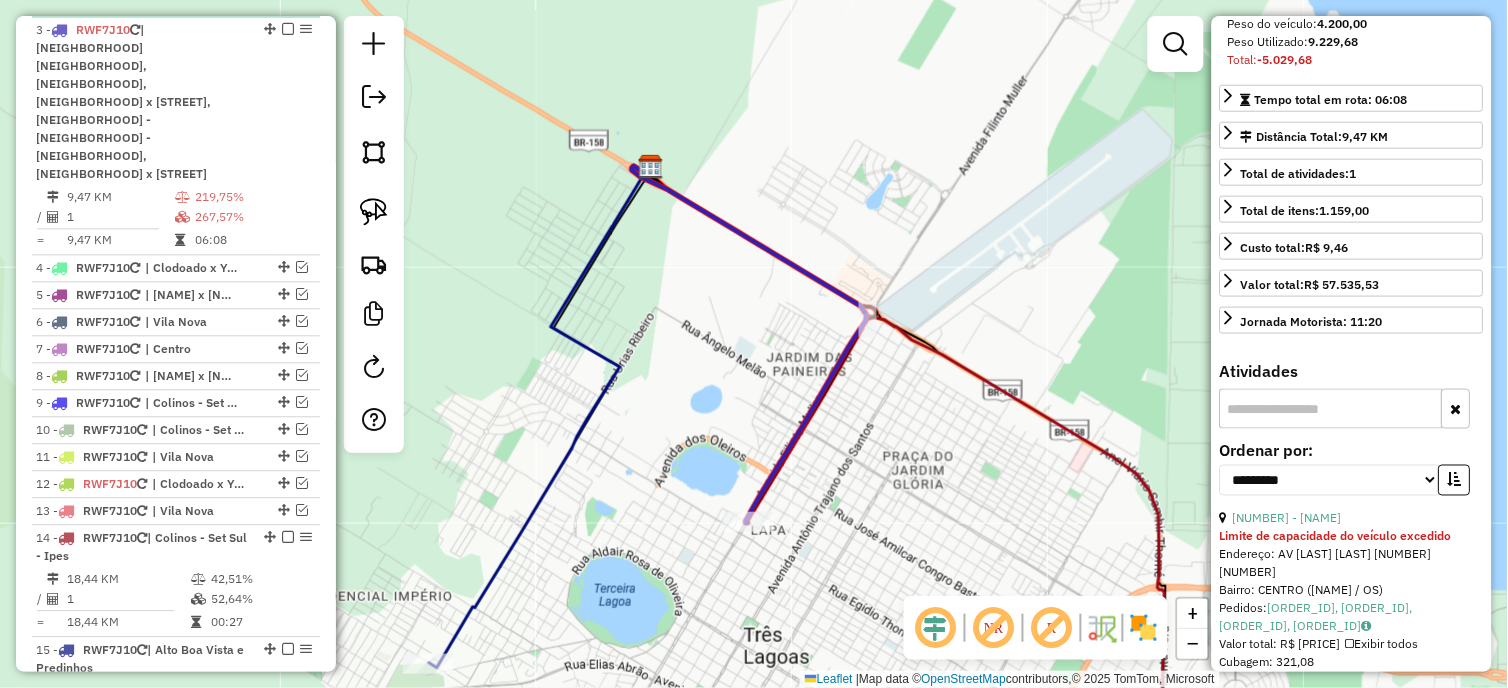 scroll, scrollTop: 647, scrollLeft: 0, axis: vertical 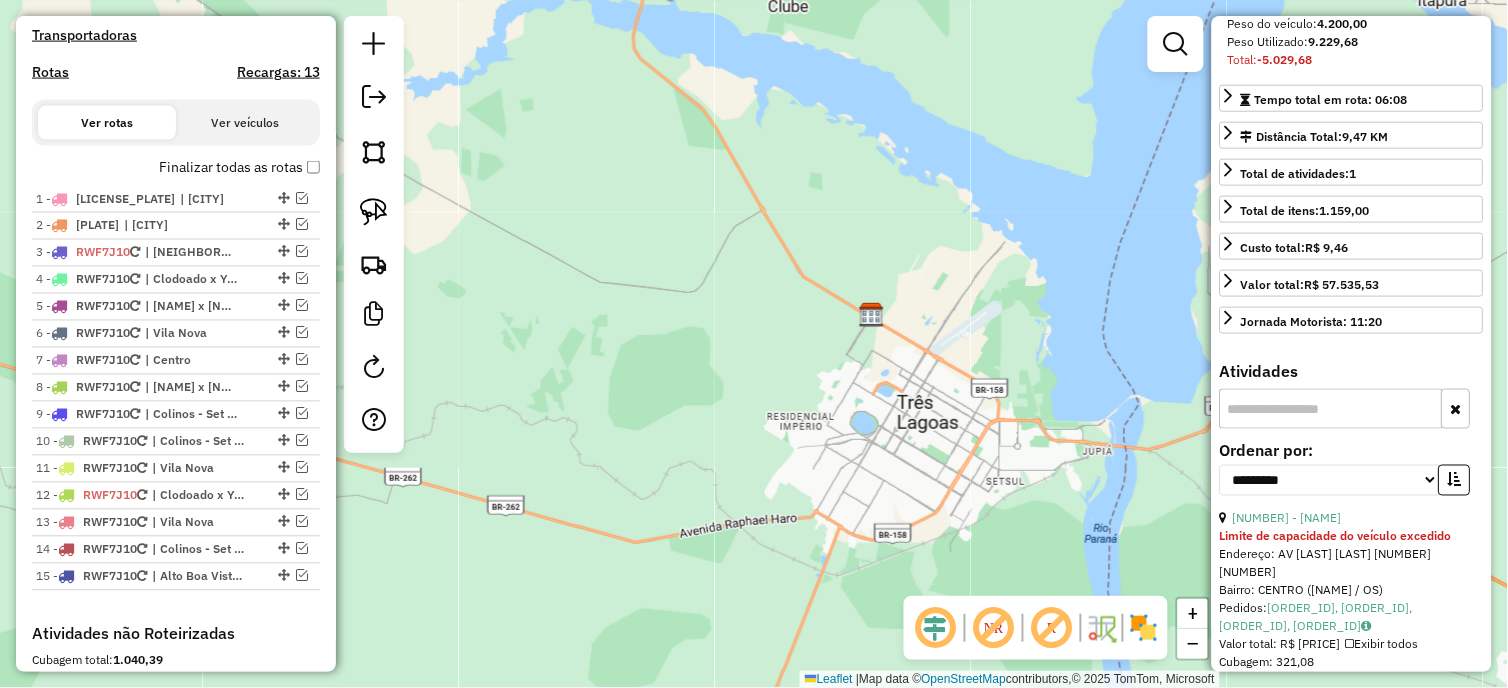 click 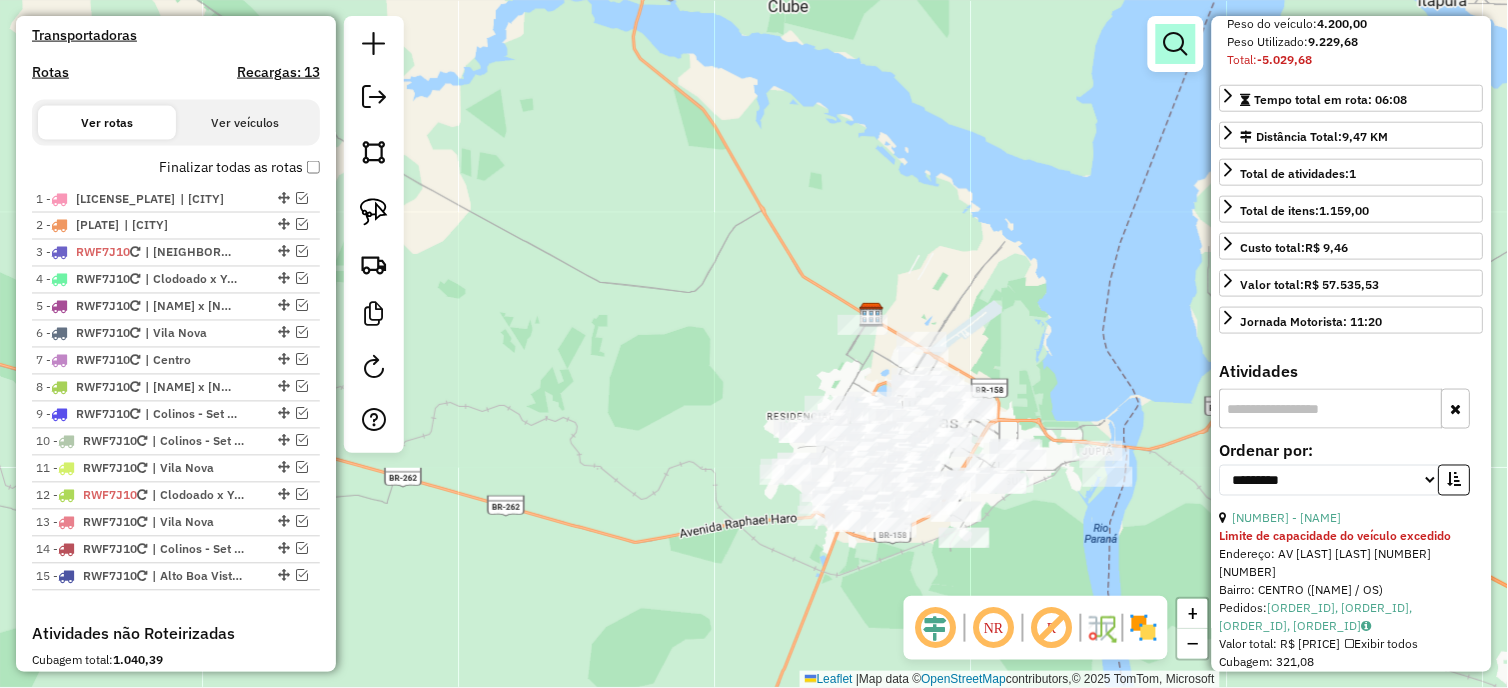 click at bounding box center (1176, 44) 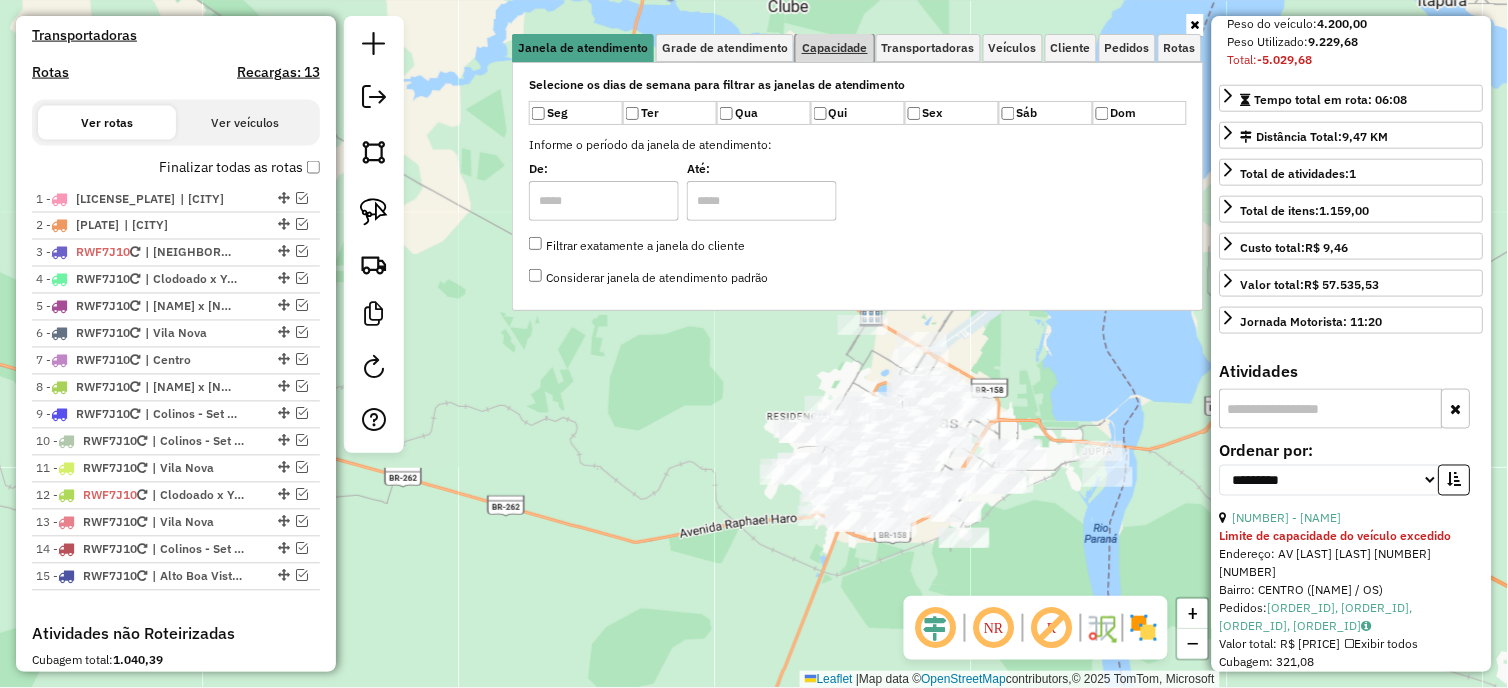 click on "Capacidade" at bounding box center (835, 48) 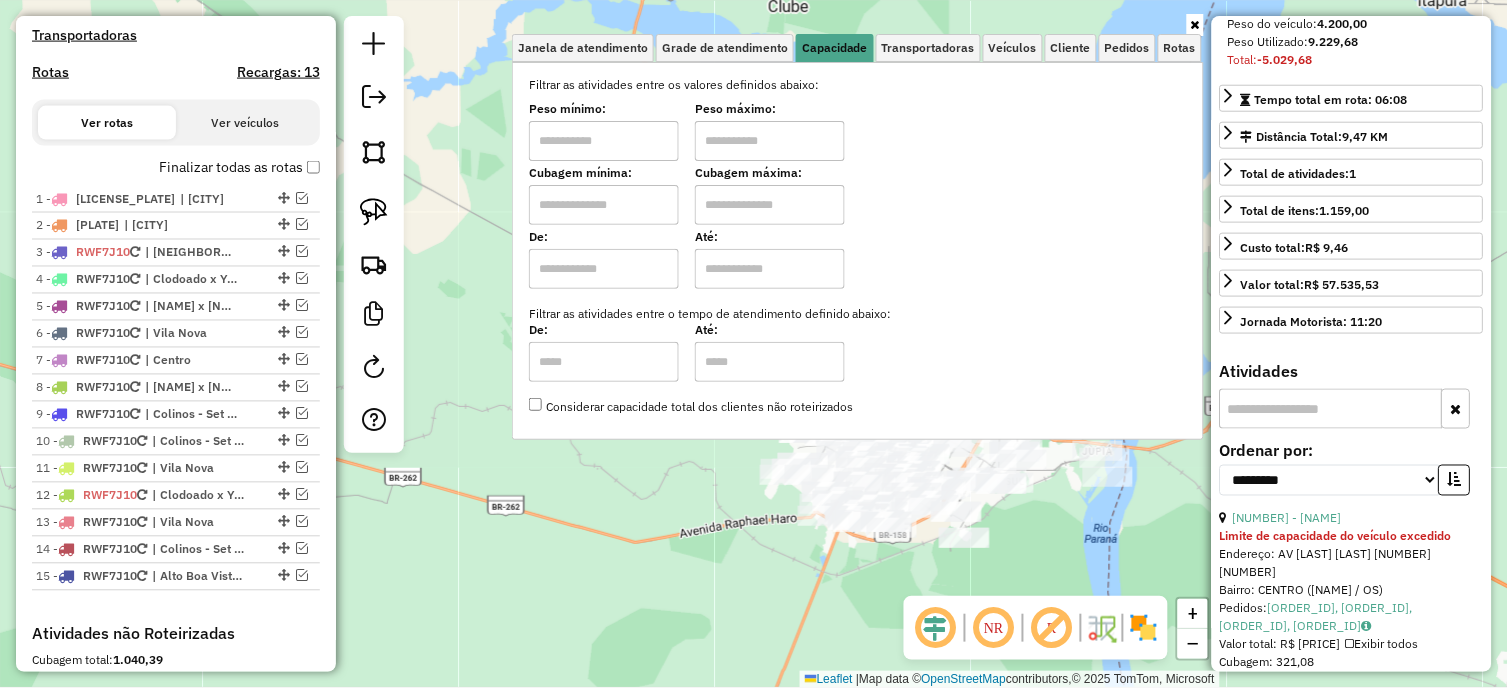 click at bounding box center [604, 141] 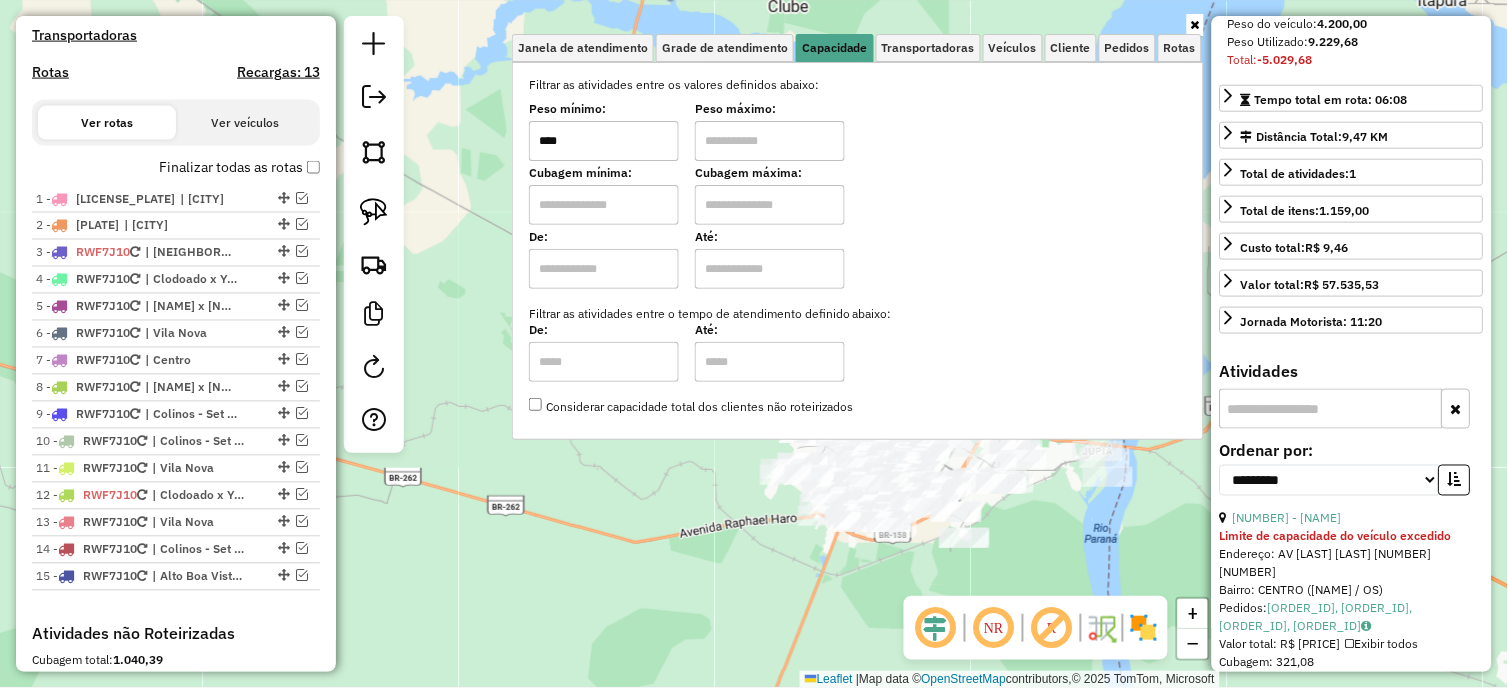type on "****" 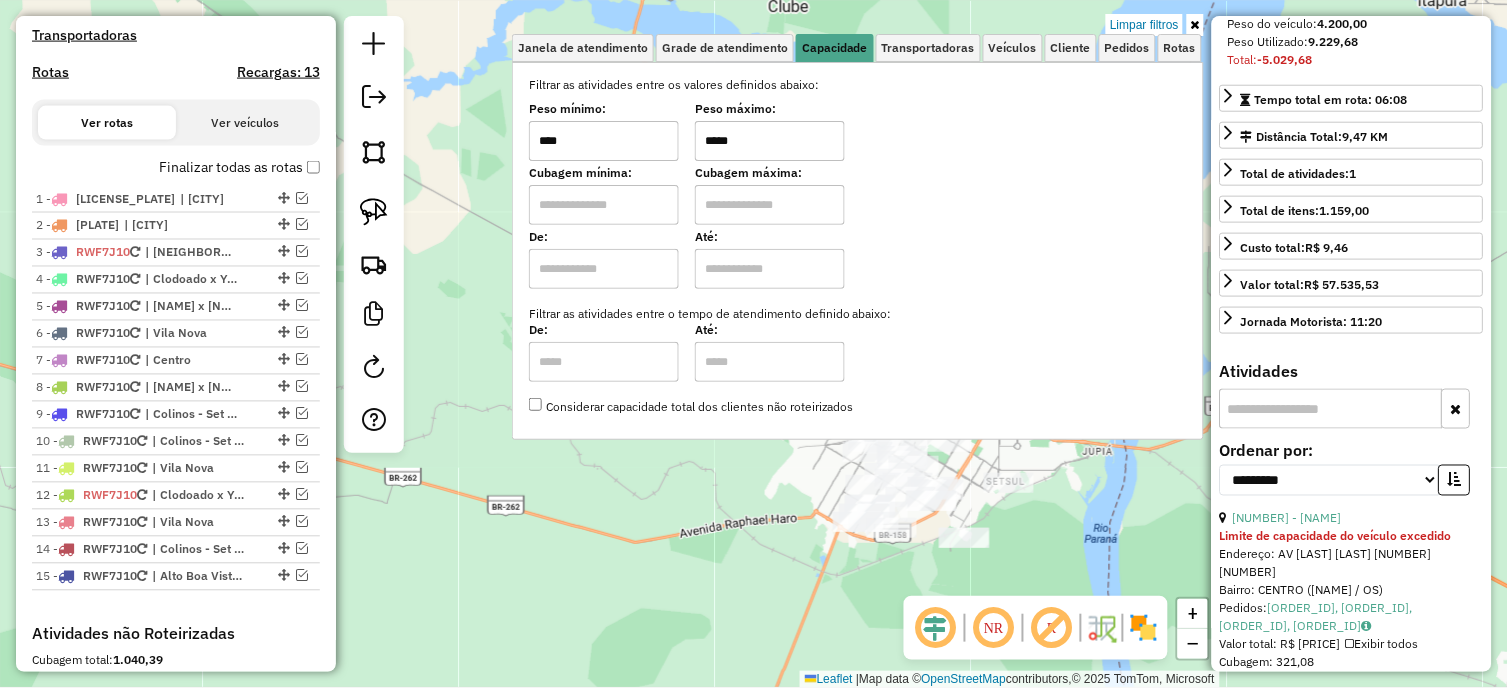click on "Limpar filtros Janela de atendimento Grade de atendimento Capacidade Transportadoras Veículos Cliente Pedidos  Rotas Selecione os dias de semana para filtrar as janelas de atendimento  Seg   Ter   Qua   Qui   Sex   Sáb   Dom  Informe o período da janela de atendimento: De: Até:  Filtrar exatamente a janela do cliente  Considerar janela de atendimento padrão  Selecione os dias de semana para filtrar as grades de atendimento  Seg   Ter   Qua   Qui   Sex   Sáb   Dom   Considerar clientes sem dia de atendimento cadastrado  Clientes fora do dia de atendimento selecionado Filtrar as atividades entre os valores definidos abaixo:  Peso mínimo:  ****  Peso máximo:  *****  Cubagem mínima:   Cubagem máxima:   De:   Até:  Filtrar as atividades entre o tempo de atendimento definido abaixo:  De:   Até:   Considerar capacidade total dos clientes não roteirizados Transportadora: Selecione um ou mais itens Tipo de veículo: Selecione um ou mais itens Veículo: Selecione um ou mais itens Motorista: Nome: Rótulo:" 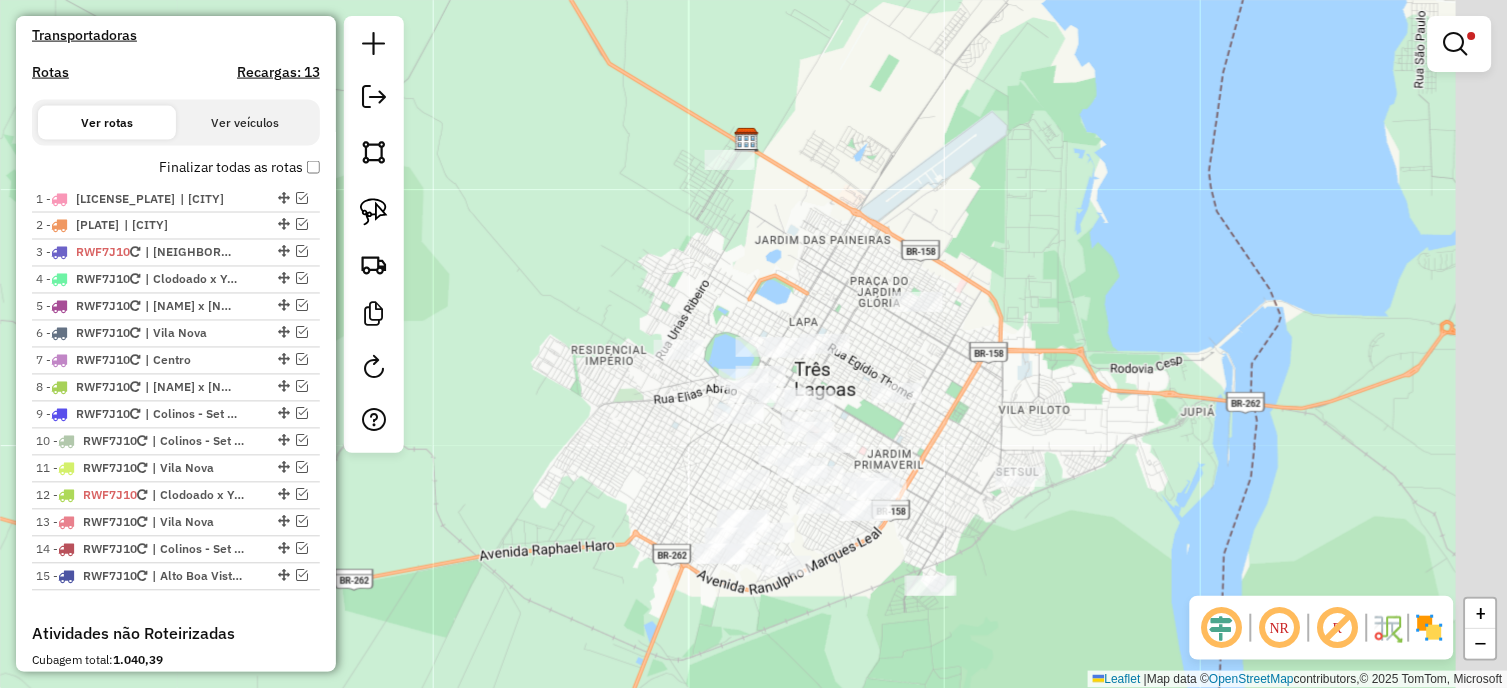 drag, startPoint x: 606, startPoint y: 510, endPoint x: 551, endPoint y: 448, distance: 82.87943 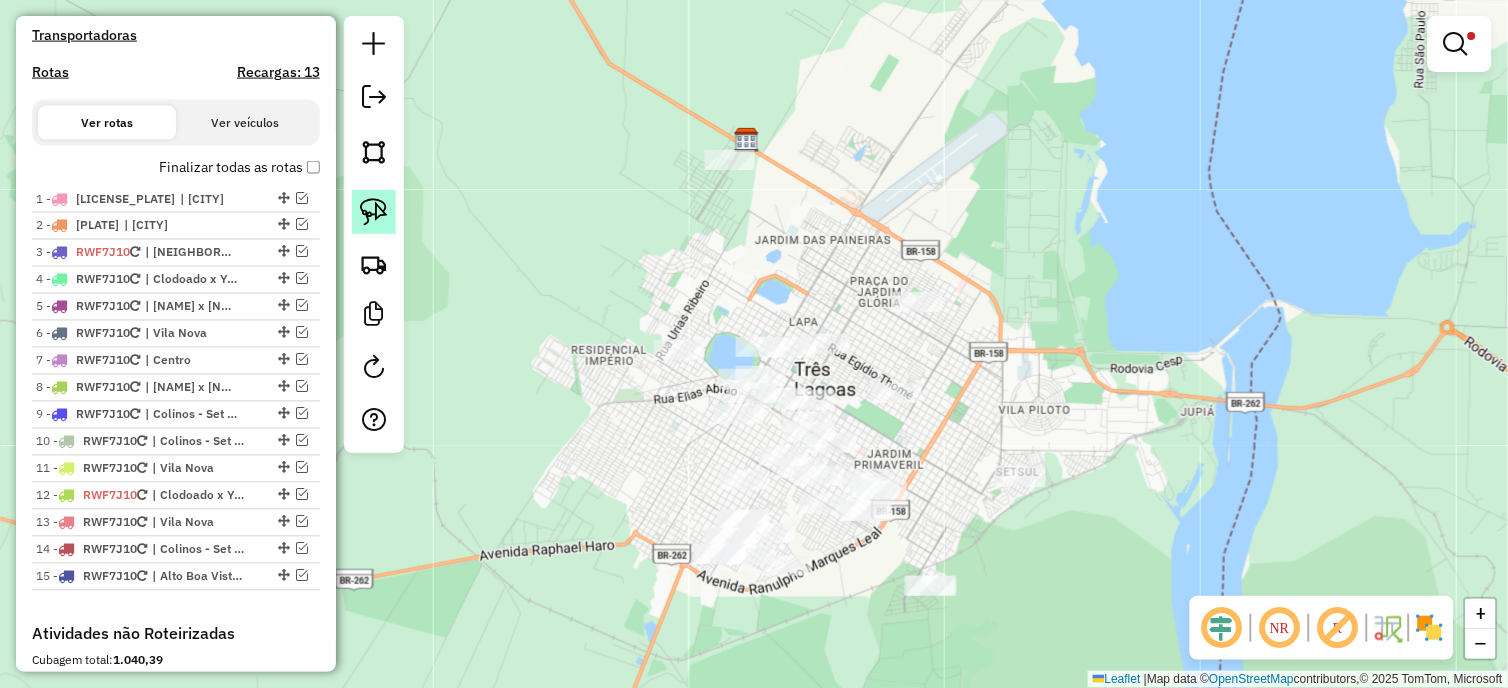 click 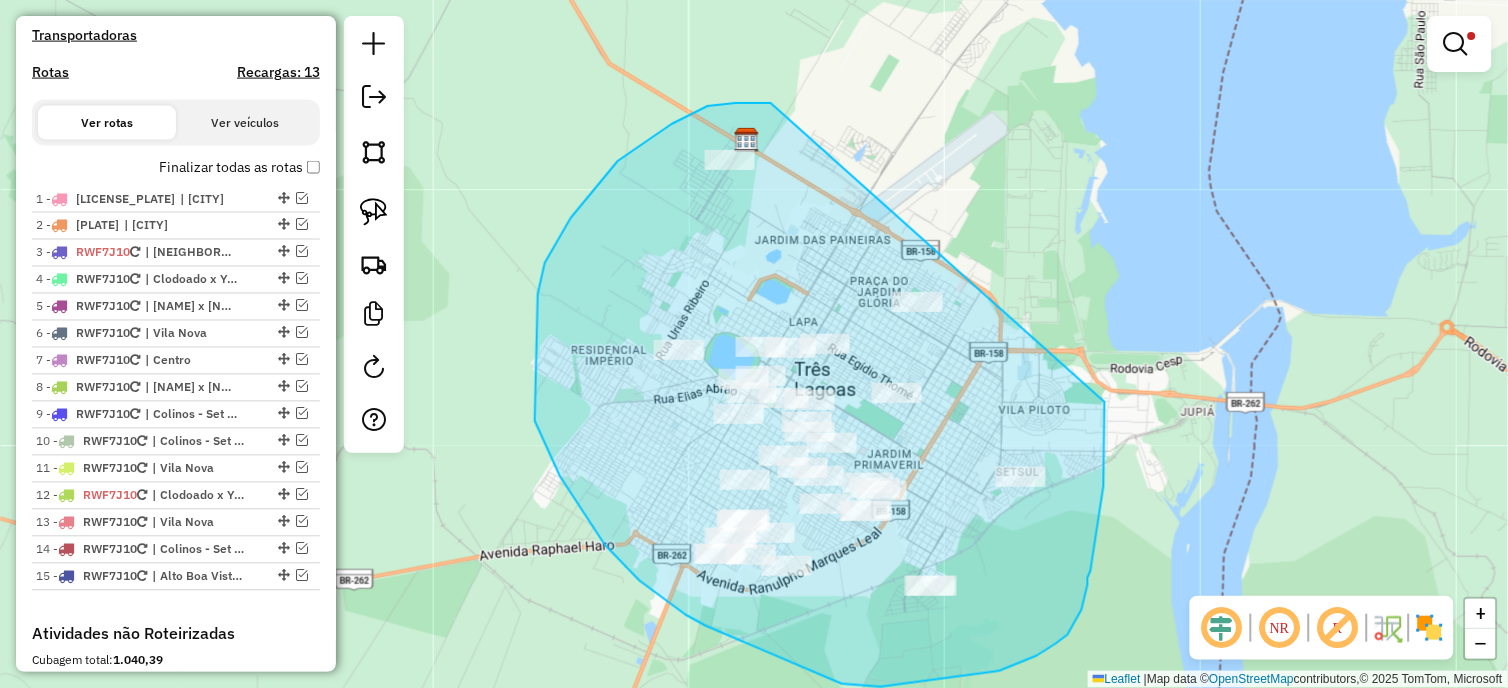 drag, startPoint x: 770, startPoint y: 103, endPoint x: 1093, endPoint y: 348, distance: 405.40598 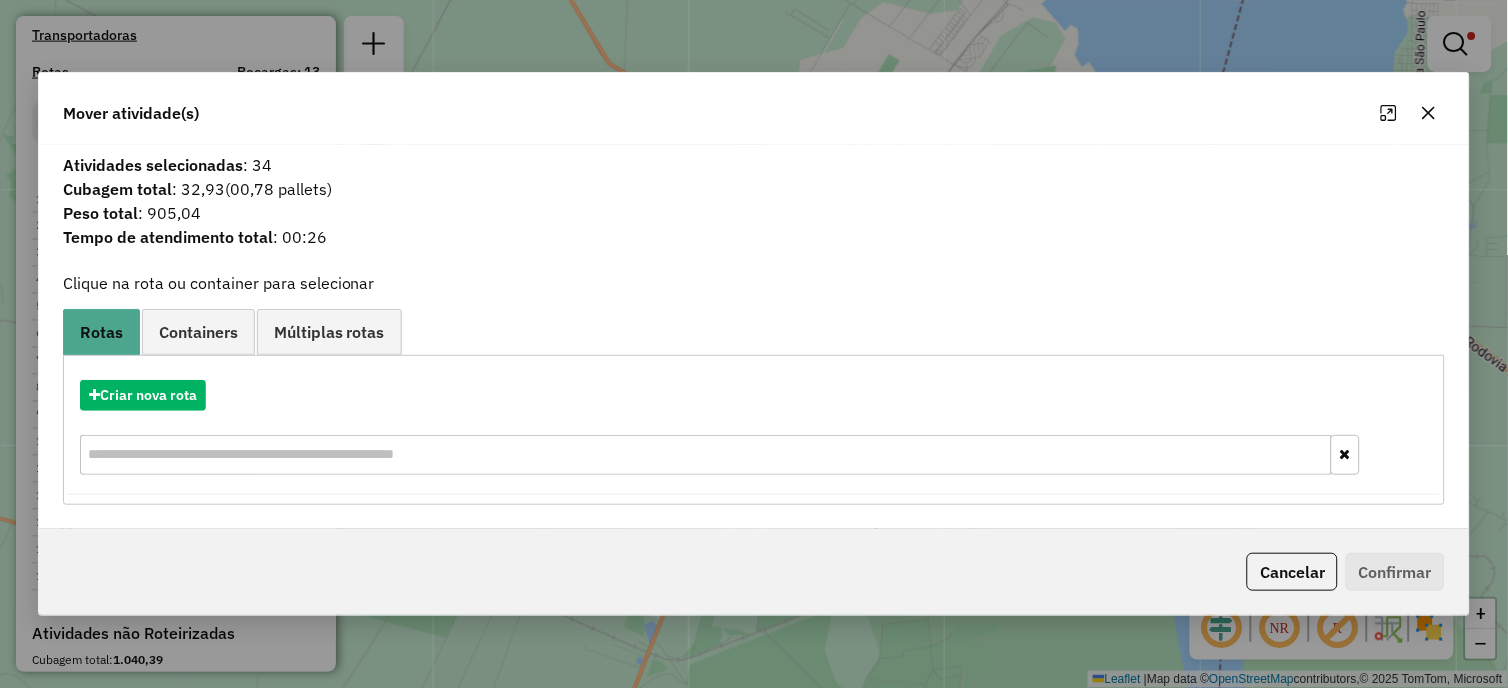 click 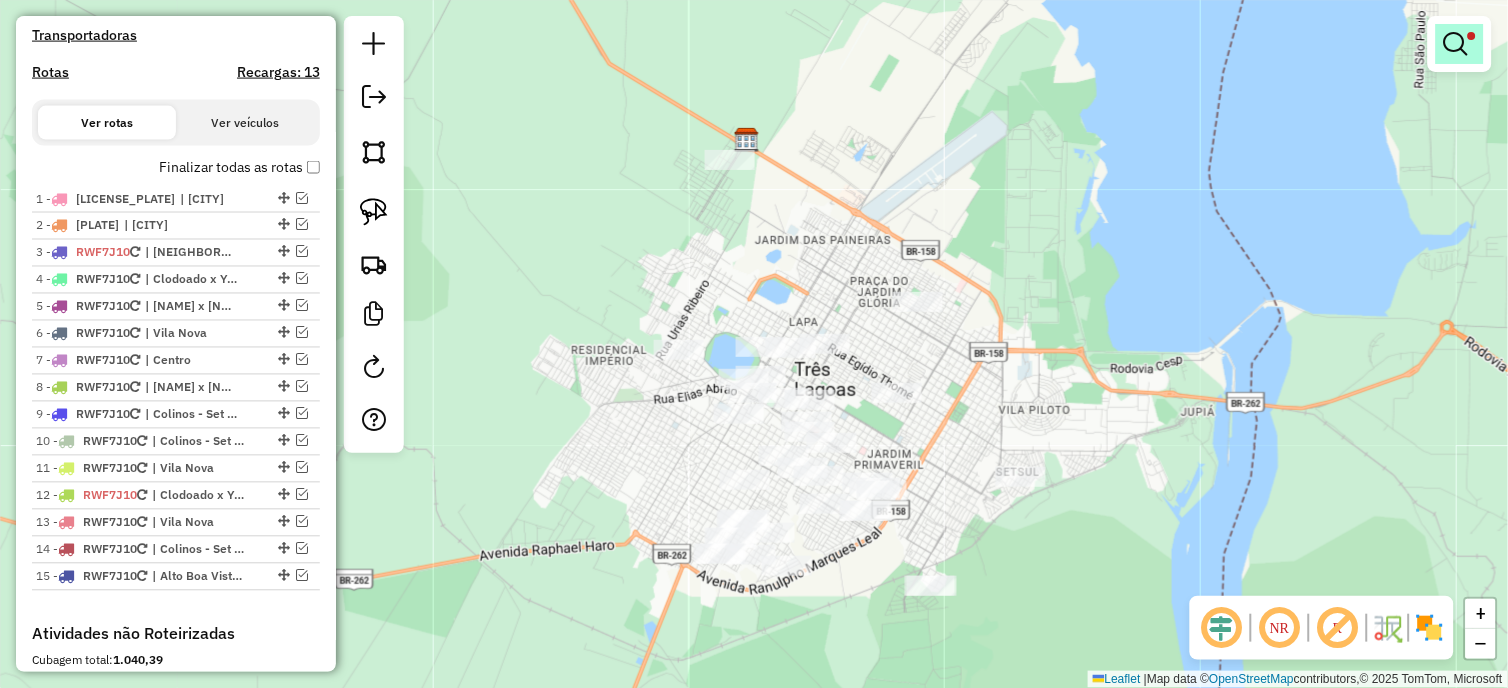 click at bounding box center (1460, 44) 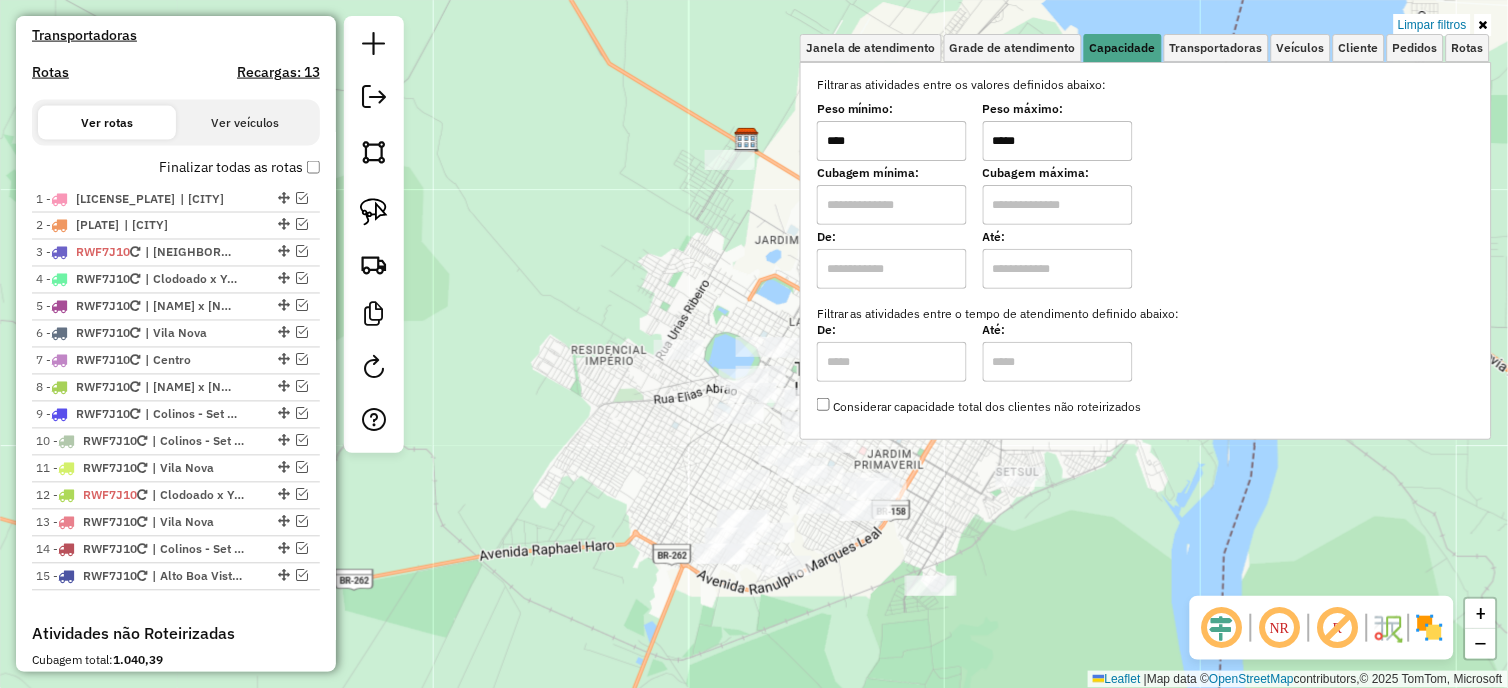 drag, startPoint x: 1040, startPoint y: 154, endPoint x: 1043, endPoint y: 171, distance: 17.262676 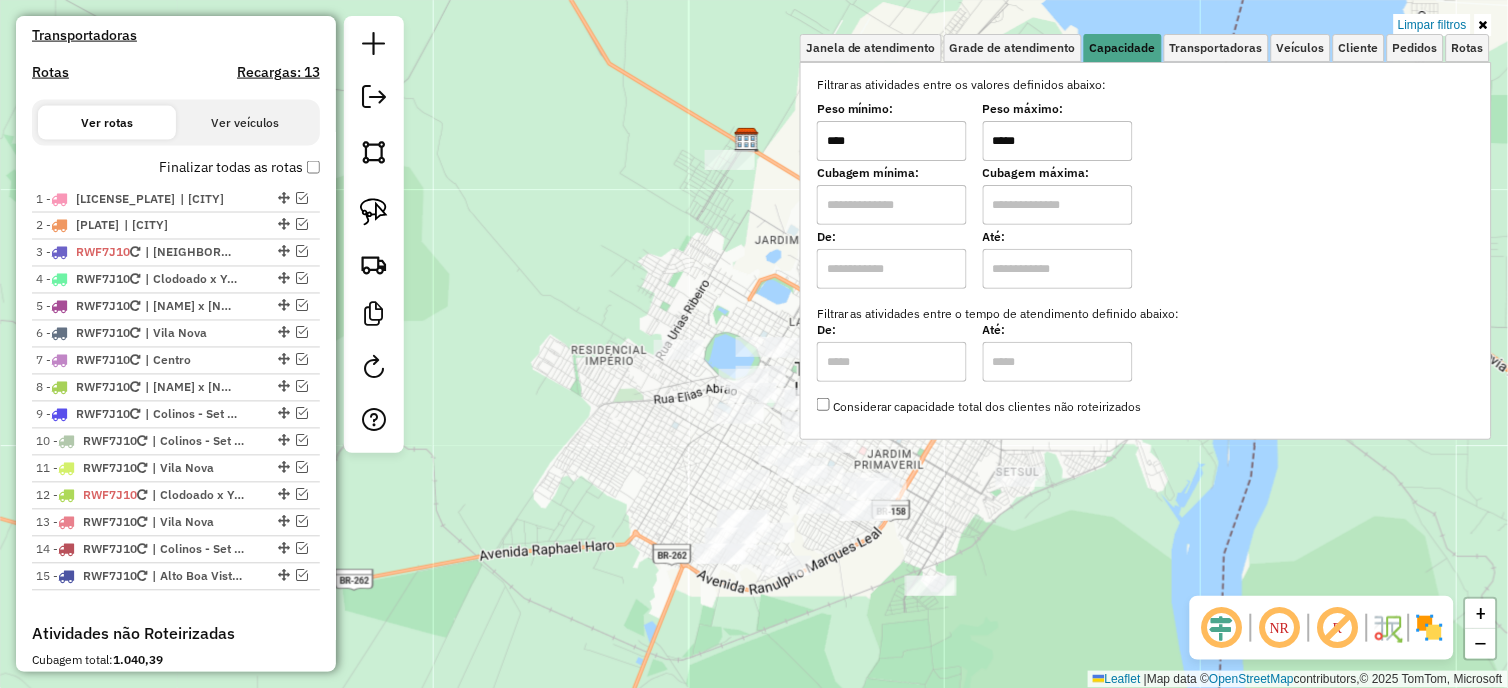 click on "Filtrar as atividades entre os valores definidos abaixo:  Peso mínimo:  ****  Peso máximo:  ****  Cubagem mínima:   Cubagem máxima:   De: [TIME]   Até: [TIME]  Filtrar as atividades entre o tempo de atendimento definido abaixo:  De: [TIME]   Até: [TIME]   Considerar capacidade total dos clientes não roteirizados" at bounding box center [1146, 246] 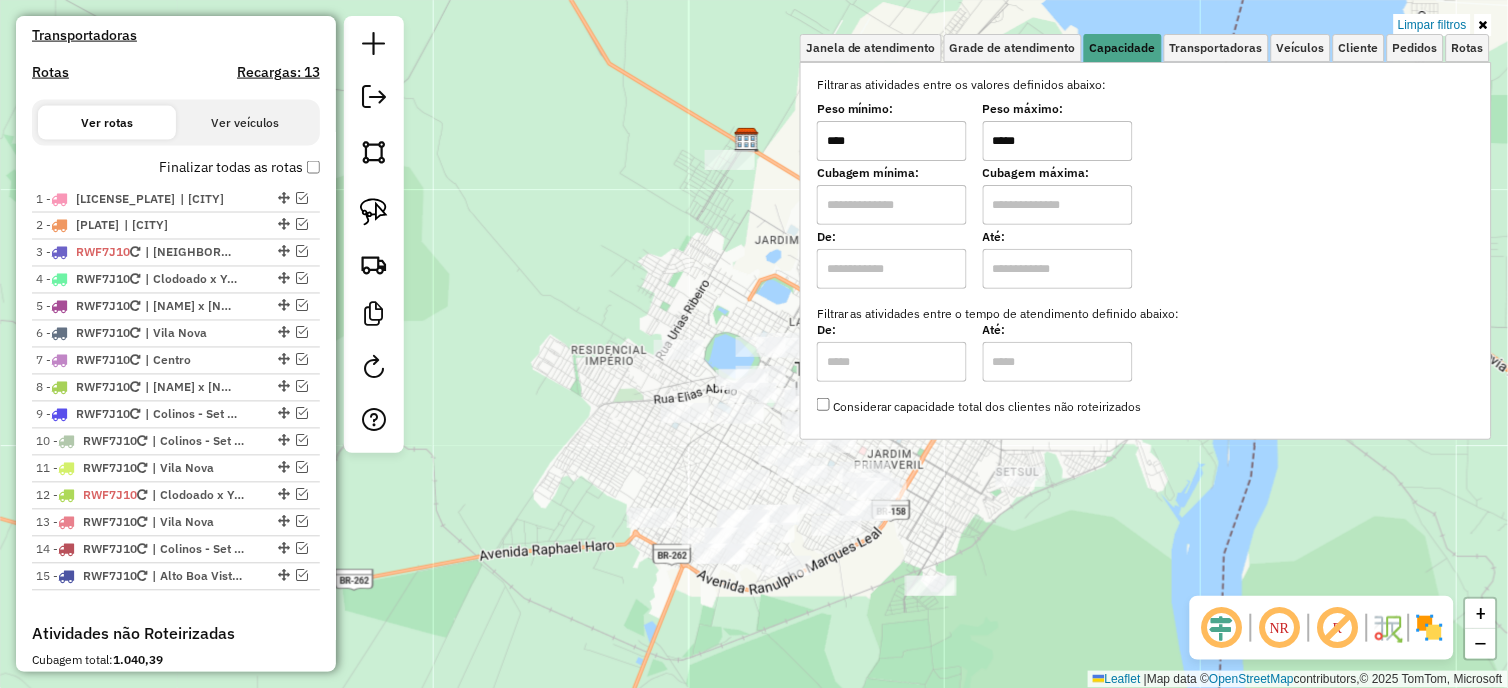 click on "Limpar filtros Janela de atendimento Grade de atendimento Capacidade Transportadoras Veículos Cliente Pedidos  Rotas Selecione os dias de semana para filtrar as janelas de atendimento  Seg   Ter   Qua   Qui   Sex   Sáb   Dom  Informe o período da janela de atendimento: De: Até:  Filtrar exatamente a janela do cliente  Considerar janela de atendimento padrão  Selecione os dias de semana para filtrar as grades de atendimento  Seg   Ter   Qua   Qui   Sex   Sáb   Dom   Considerar clientes sem dia de atendimento cadastrado  Clientes fora do dia de atendimento selecionado Filtrar as atividades entre os valores definidos abaixo:  Peso mínimo:  ****  Peso máximo:  *****  Cubagem mínima:   Cubagem máxima:   De:   Até:  Filtrar as atividades entre o tempo de atendimento definido abaixo:  De:   Até:   Considerar capacidade total dos clientes não roteirizados Transportadora: Selecione um ou mais itens Tipo de veículo: Selecione um ou mais itens Veículo: Selecione um ou mais itens Motorista: Nome: Rótulo:" 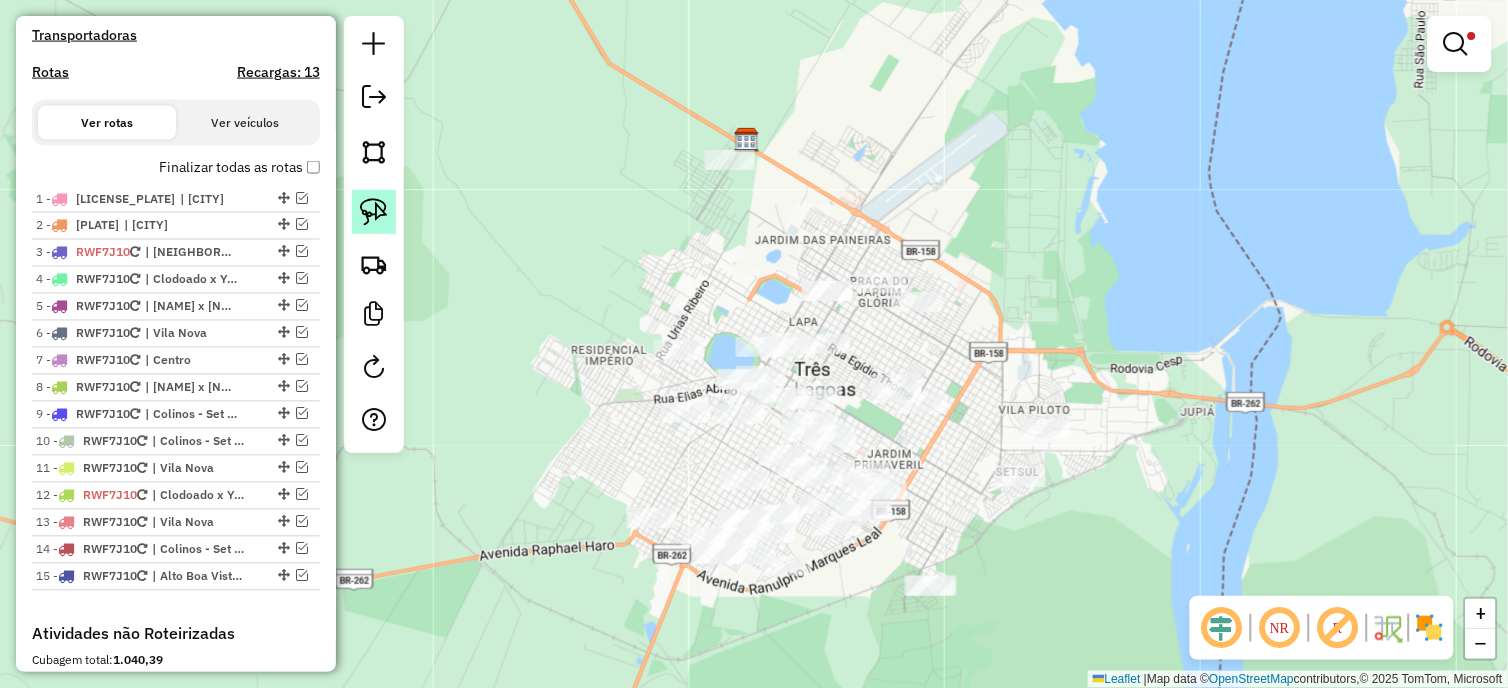 click 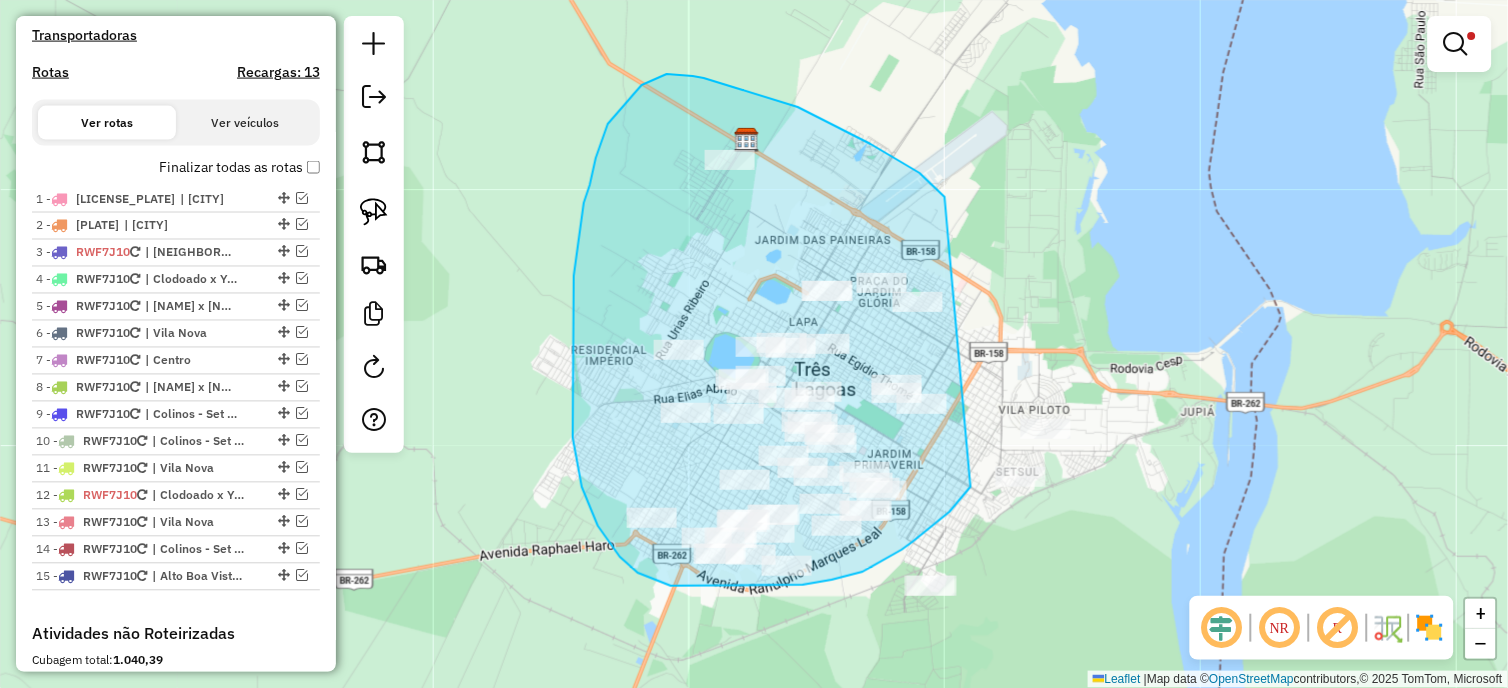 drag, startPoint x: 945, startPoint y: 197, endPoint x: 971, endPoint y: 486, distance: 290.1672 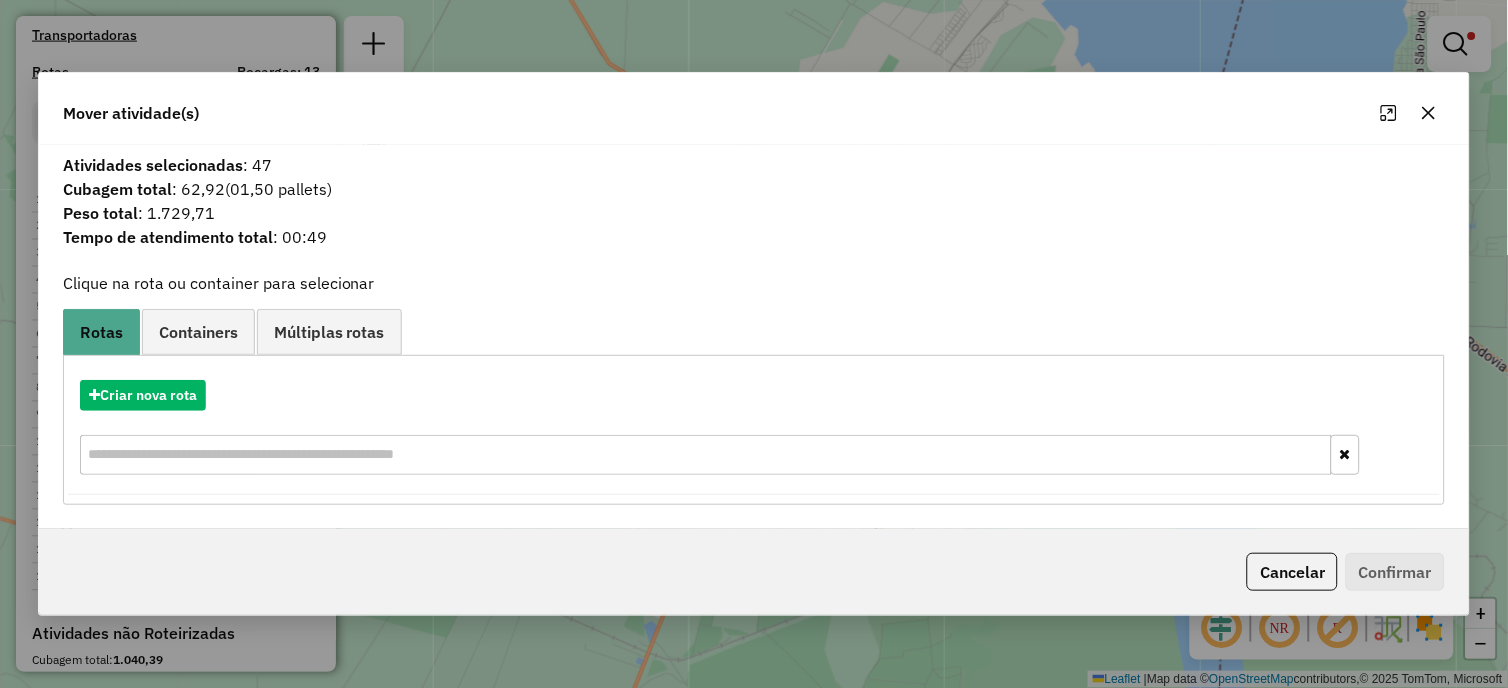 click 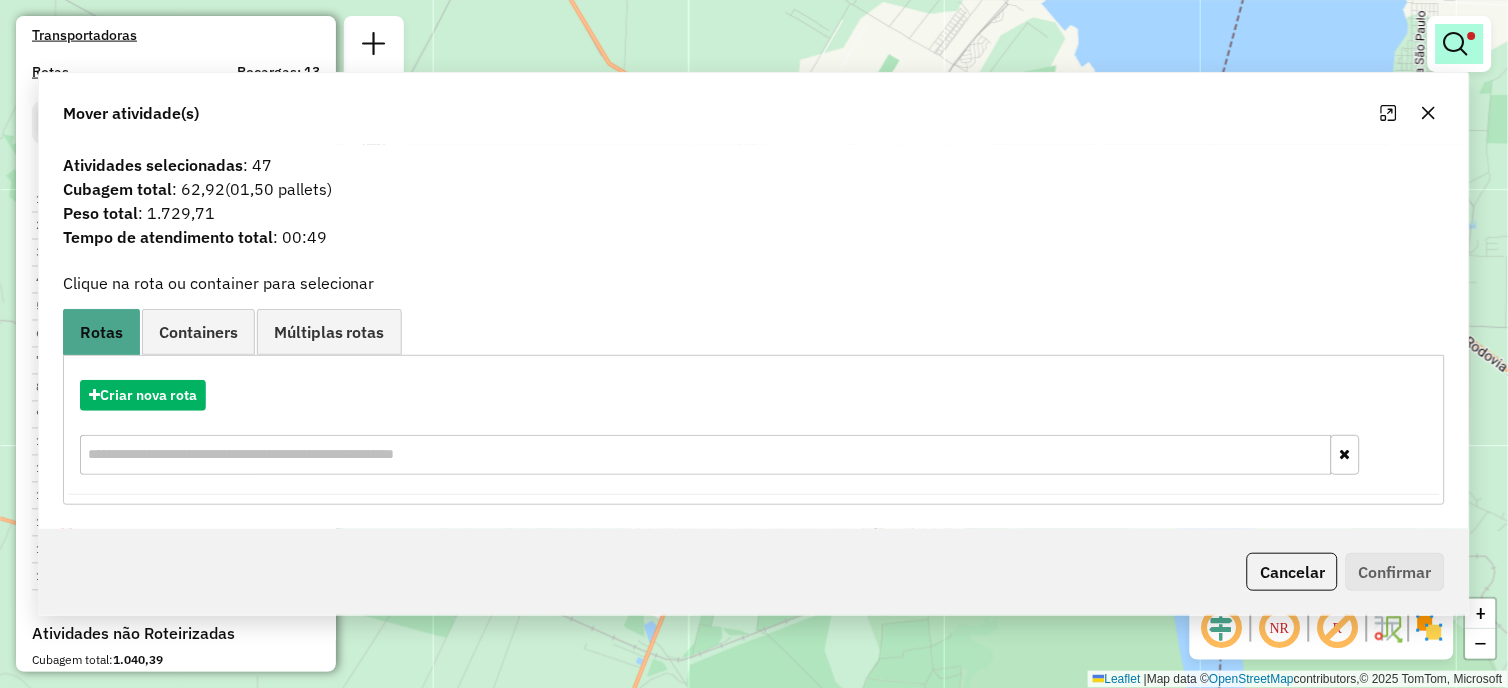 click at bounding box center (1460, 44) 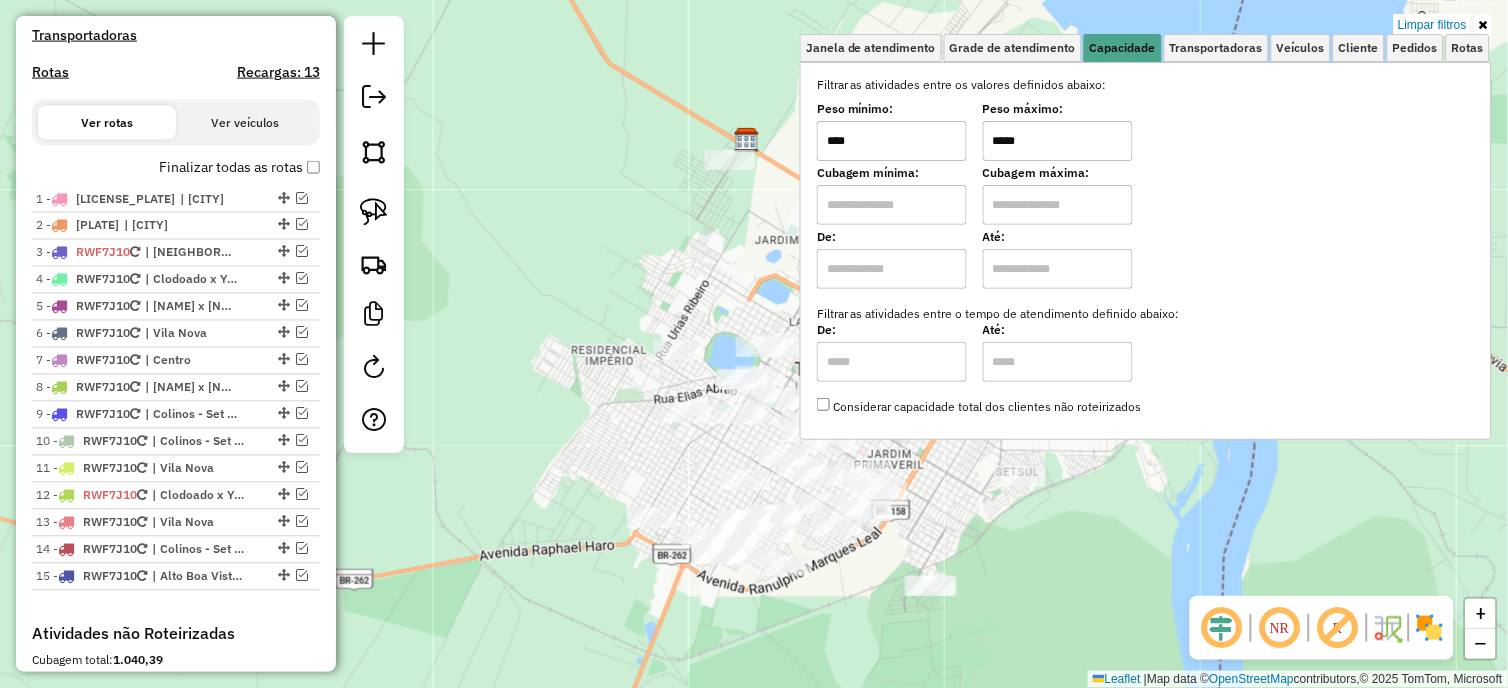 drag, startPoint x: 1066, startPoint y: 144, endPoint x: 895, endPoint y: 124, distance: 172.16562 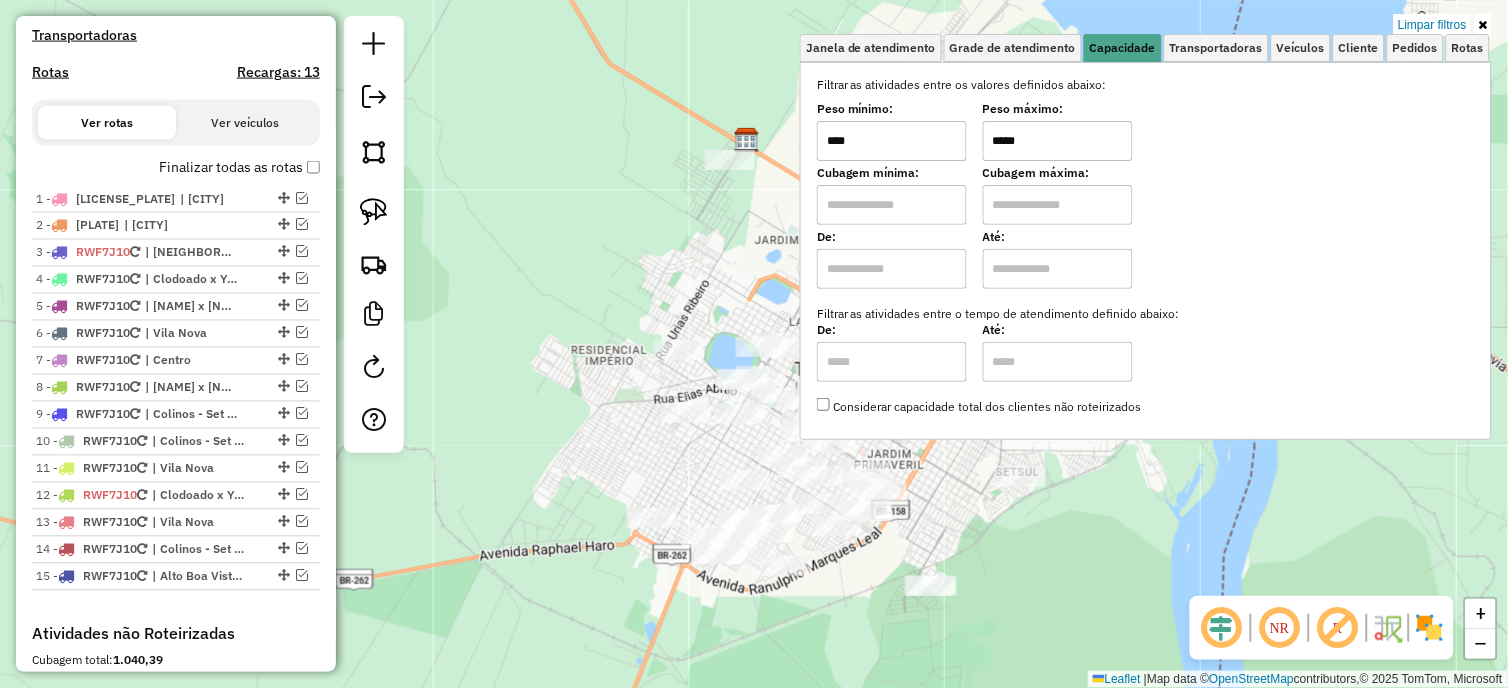 click on "Peso mínimo:  ****  Peso máximo:  *****" at bounding box center [1146, 133] 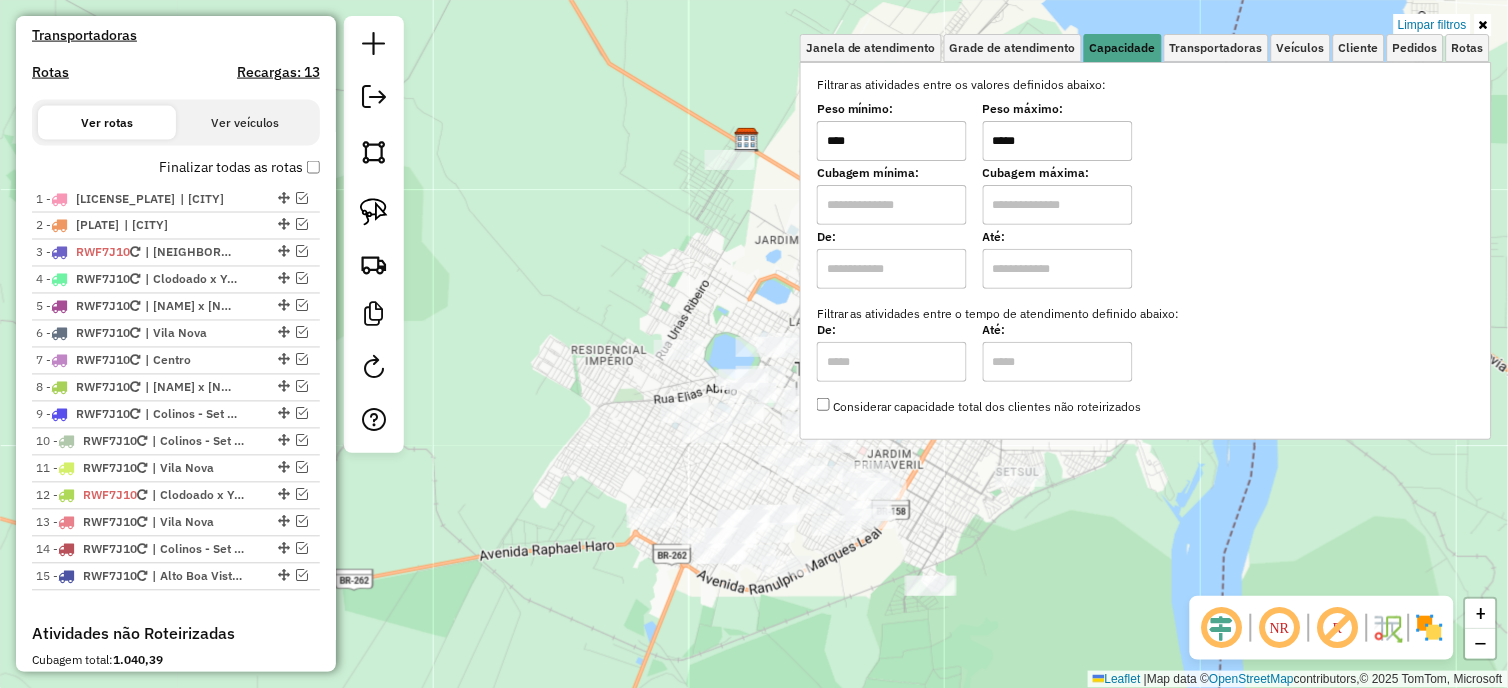 click on "Limpar filtros Janela de atendimento Grade de atendimento Capacidade Transportadoras Veículos Cliente Pedidos  Rotas Selecione os dias de semana para filtrar as janelas de atendimento  Seg   Ter   Qua   Qui   Sex   Sáb   Dom  Informe o período da janela de atendimento: De: Até:  Filtrar exatamente a janela do cliente  Considerar janela de atendimento padrão  Selecione os dias de semana para filtrar as grades de atendimento  Seg   Ter   Qua   Qui   Sex   Sáb   Dom   Considerar clientes sem dia de atendimento cadastrado  Clientes fora do dia de atendimento selecionado Filtrar as atividades entre os valores definidos abaixo:  Peso mínimo:  ****  Peso máximo:  *****  Cubagem mínima:   Cubagem máxima:   De:   Até:  Filtrar as atividades entre o tempo de atendimento definido abaixo:  De:   Até:   Considerar capacidade total dos clientes não roteirizados Transportadora: Selecione um ou mais itens Tipo de veículo: Selecione um ou mais itens Veículo: Selecione um ou mais itens Motorista: Nome: Rótulo:" 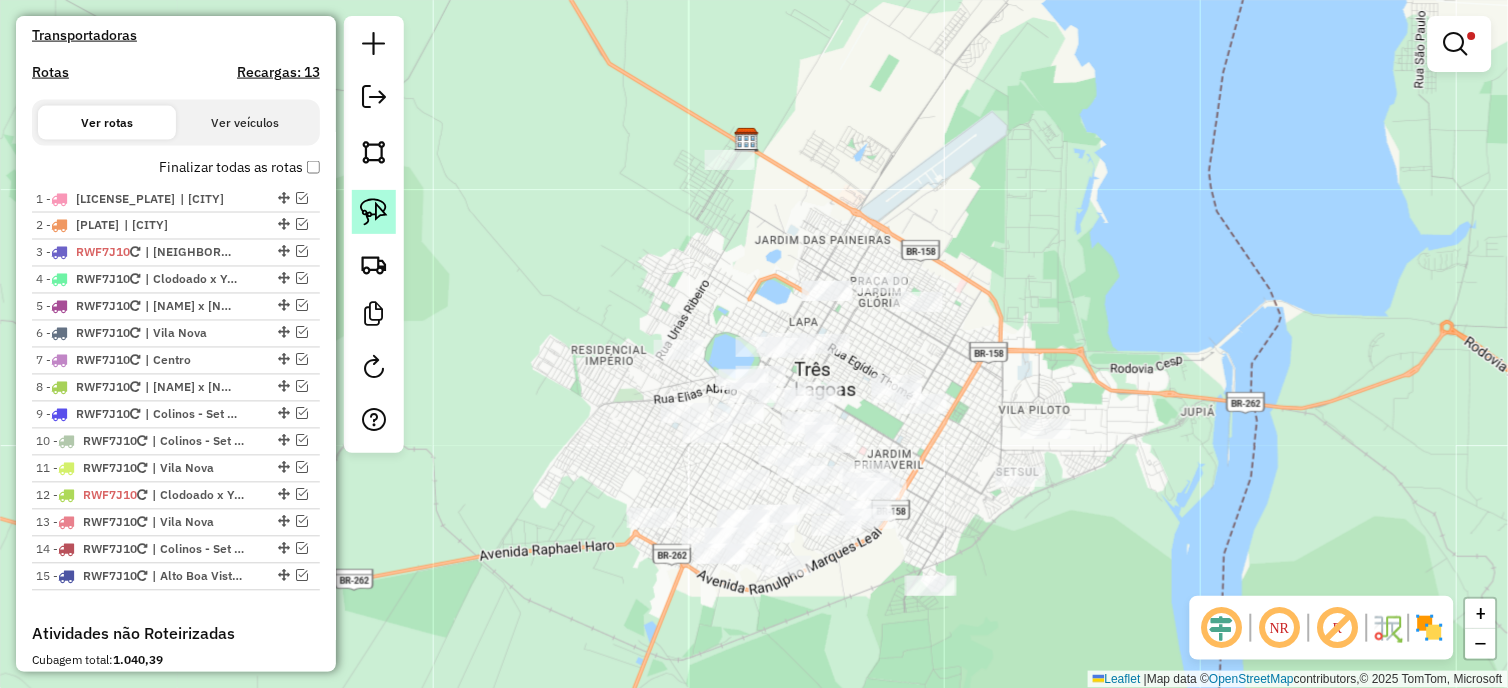 click 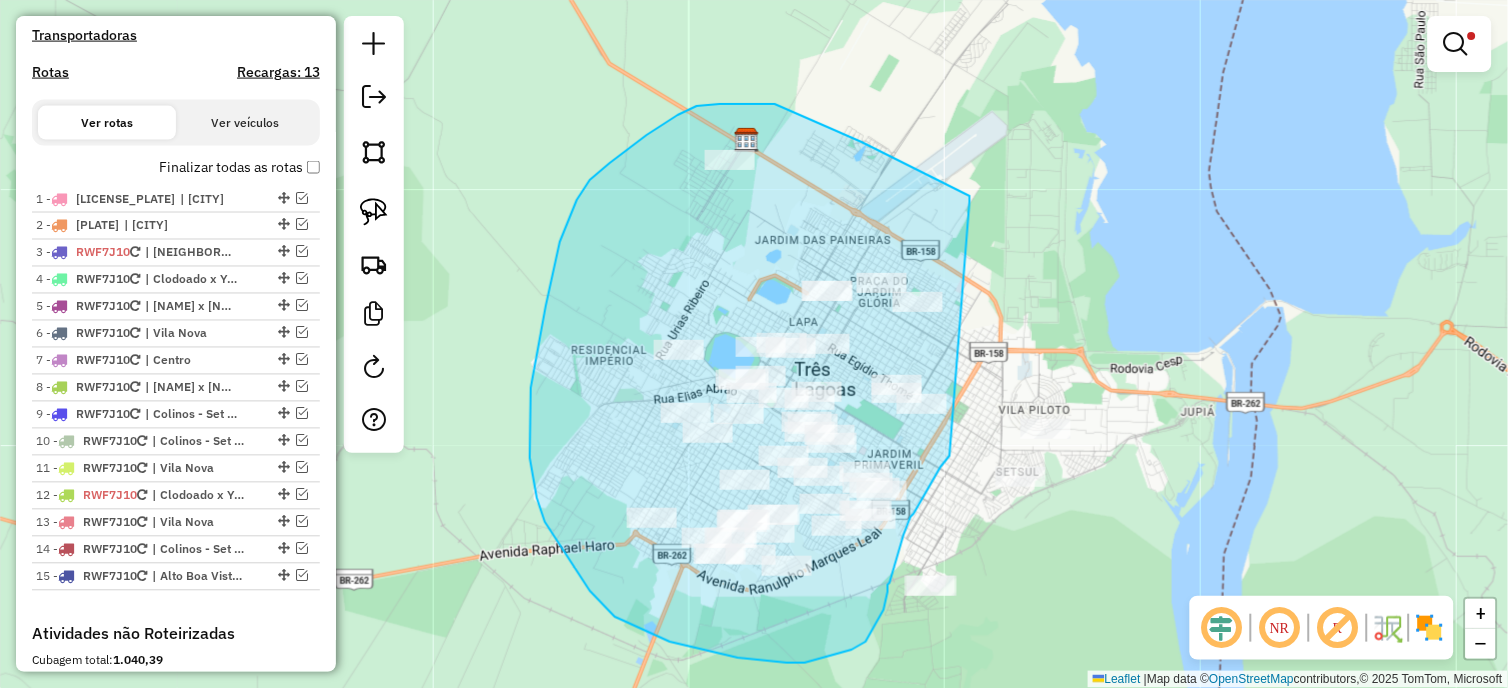 drag, startPoint x: 970, startPoint y: 202, endPoint x: 950, endPoint y: 456, distance: 254.78618 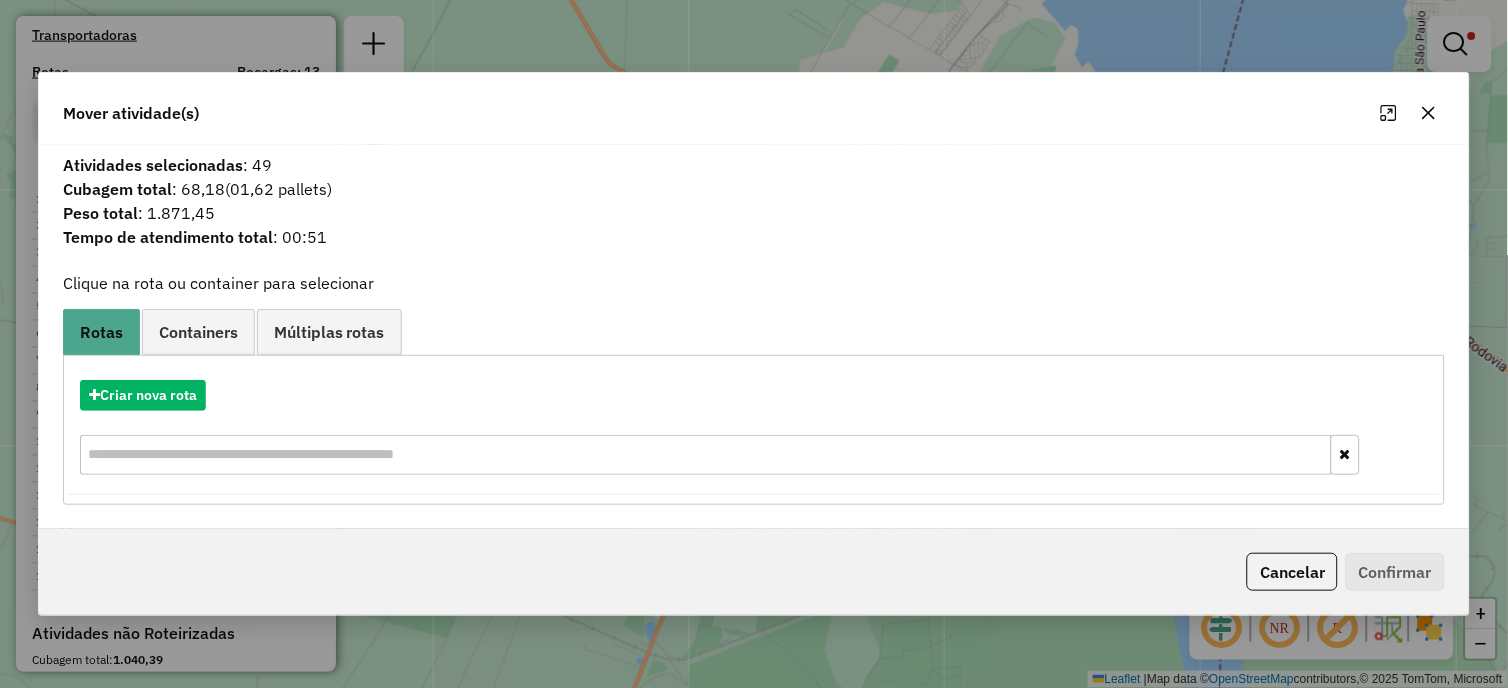 click 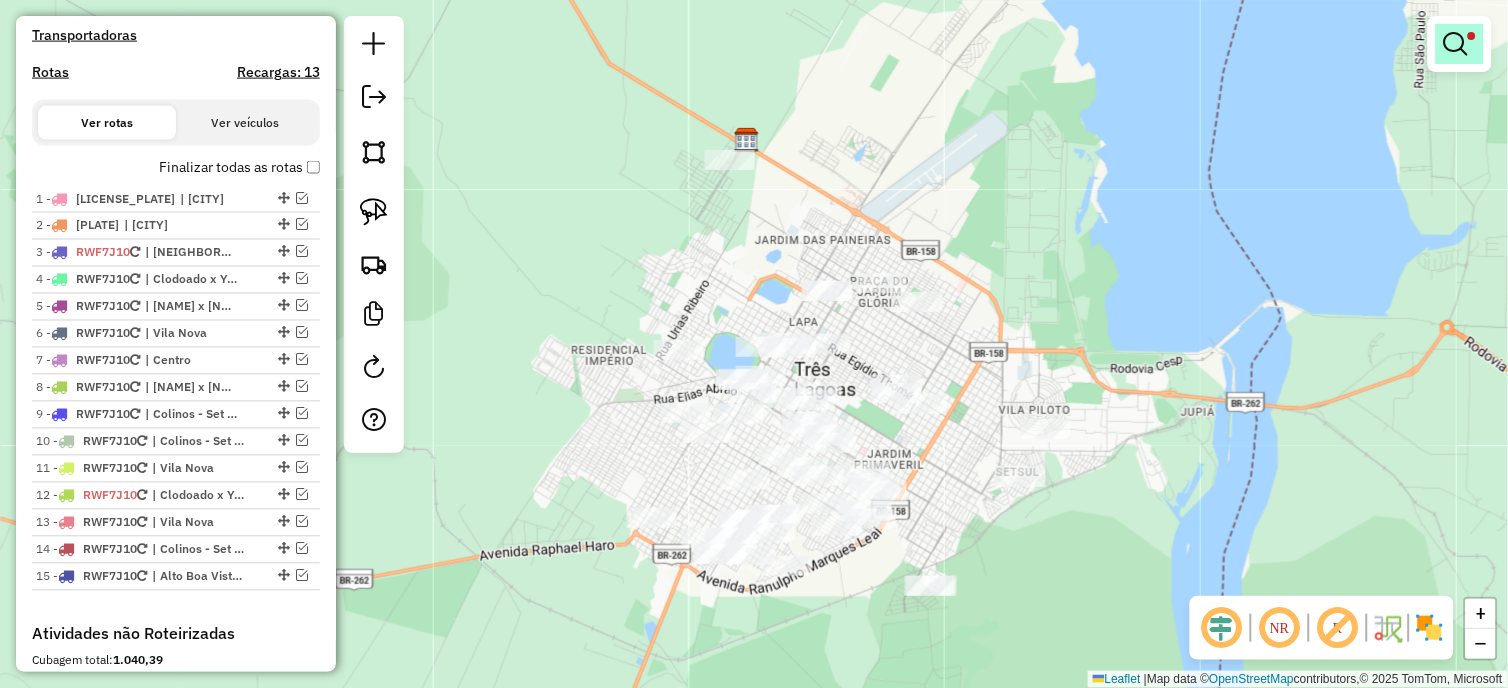 click at bounding box center [1456, 44] 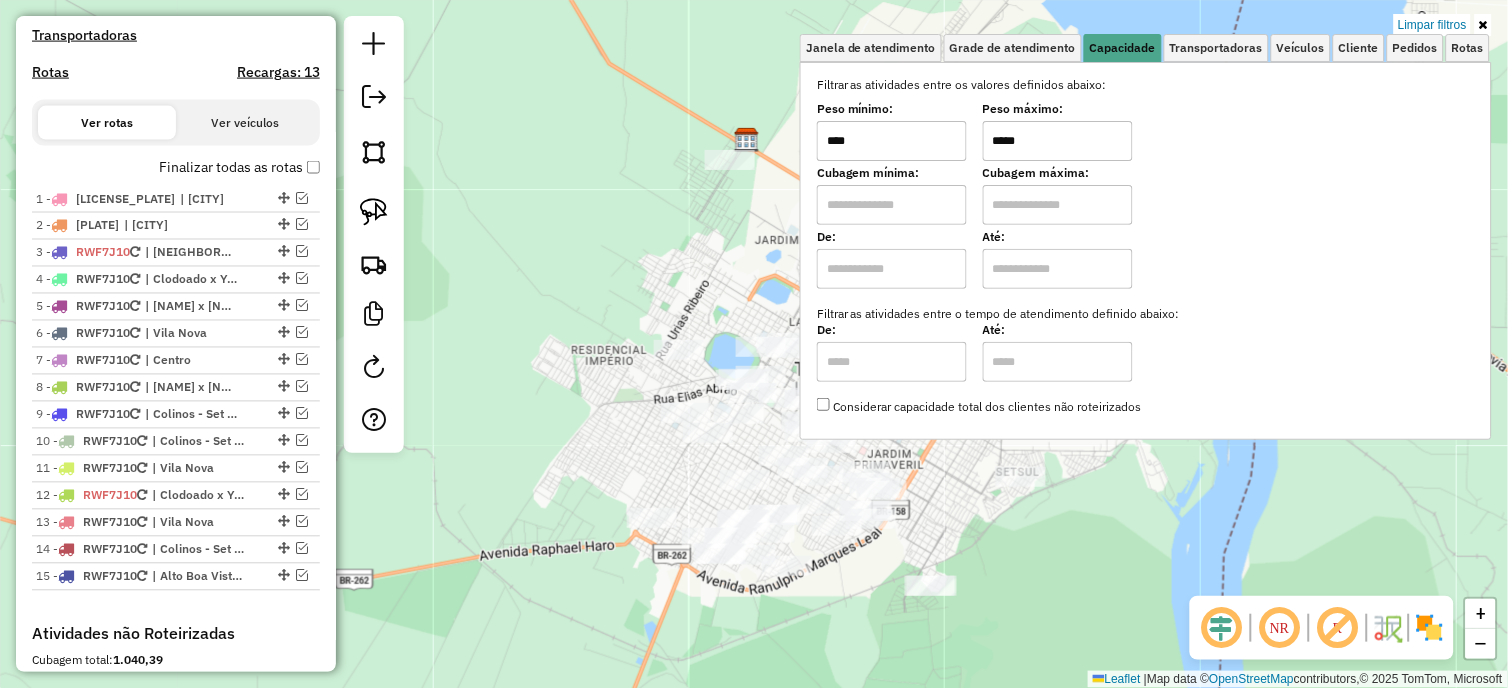 drag, startPoint x: 1030, startPoint y: 137, endPoint x: 946, endPoint y: 142, distance: 84.14868 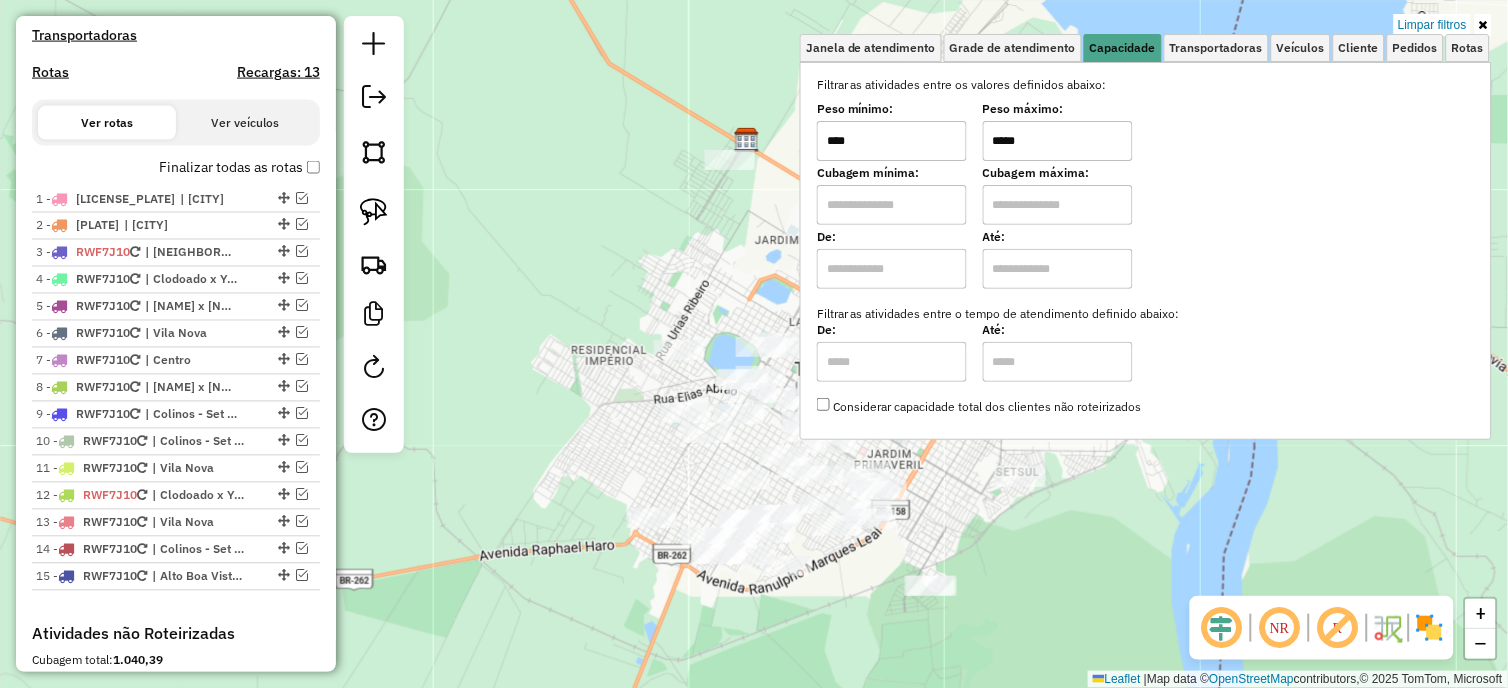 click on "Peso mínimo:  ****  Peso máximo:  *****" at bounding box center (1146, 133) 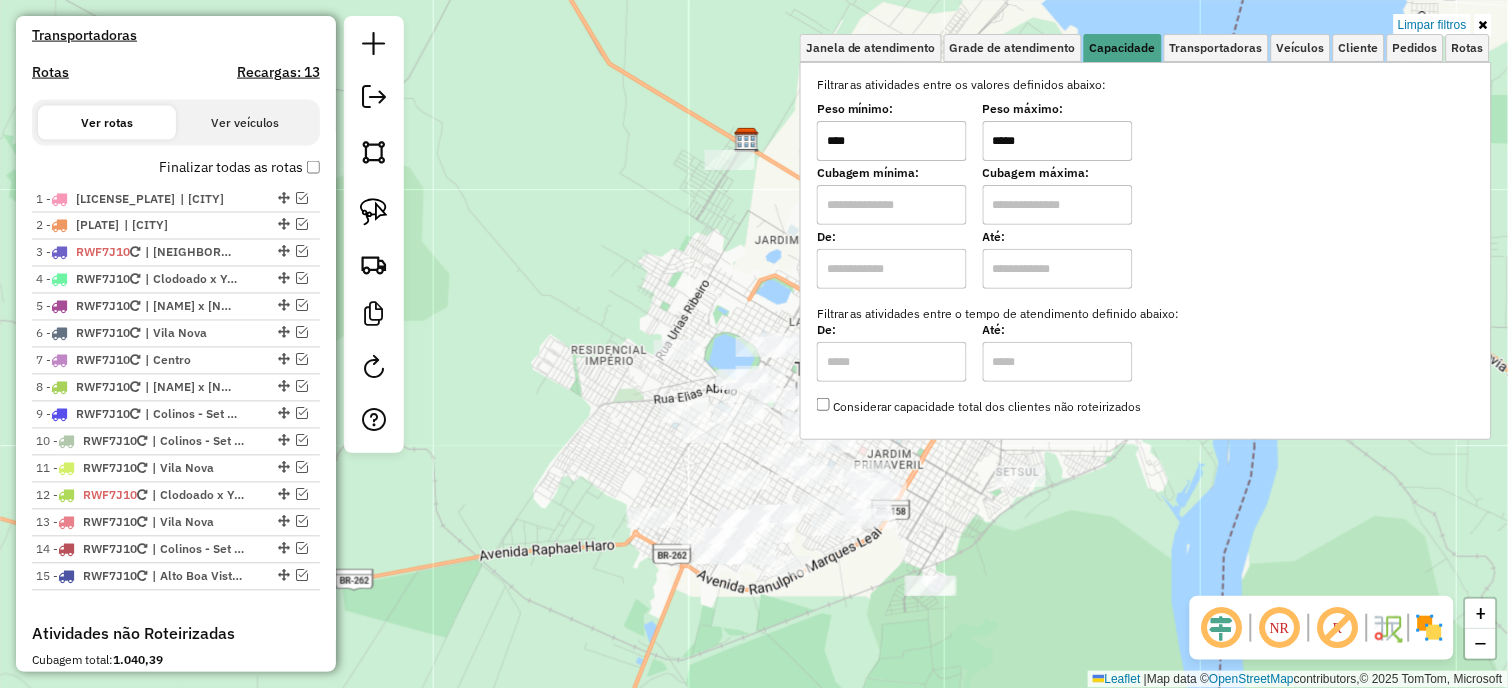 type on "*****" 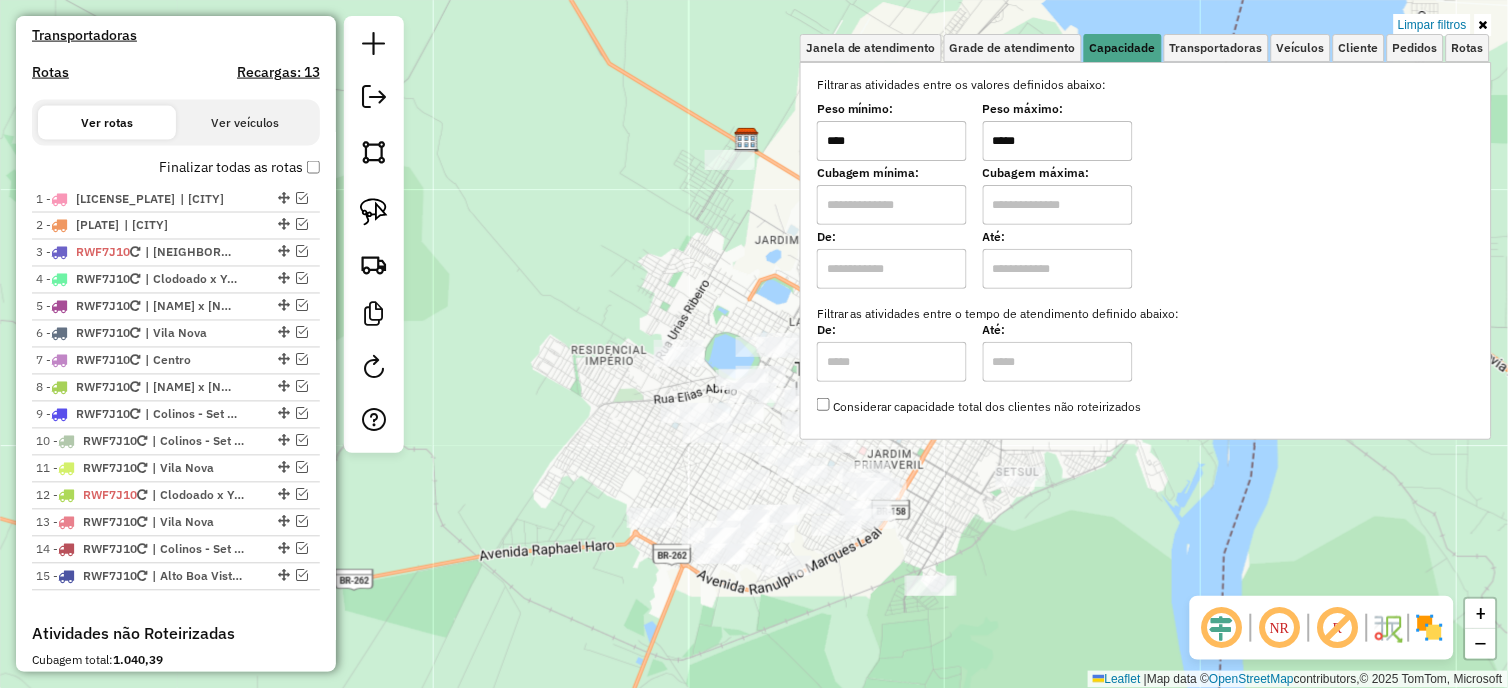 click on "Limpar filtros Janela de atendimento Grade de atendimento Capacidade Transportadoras Veículos Cliente Pedidos  Rotas Selecione os dias de semana para filtrar as janelas de atendimento  Seg   Ter   Qua   Qui   Sex   Sáb   Dom  Informe o período da janela de atendimento: De: Até:  Filtrar exatamente a janela do cliente  Considerar janela de atendimento padrão  Selecione os dias de semana para filtrar as grades de atendimento  Seg   Ter   Qua   Qui   Sex   Sáb   Dom   Considerar clientes sem dia de atendimento cadastrado  Clientes fora do dia de atendimento selecionado Filtrar as atividades entre os valores definidos abaixo:  Peso mínimo:  ****  Peso máximo:  *****  Cubagem mínima:   Cubagem máxima:   De:   Até:  Filtrar as atividades entre o tempo de atendimento definido abaixo:  De:   Até:   Considerar capacidade total dos clientes não roteirizados Transportadora: Selecione um ou mais itens Tipo de veículo: Selecione um ou mais itens Veículo: Selecione um ou mais itens Motorista: Nome: Rótulo:" 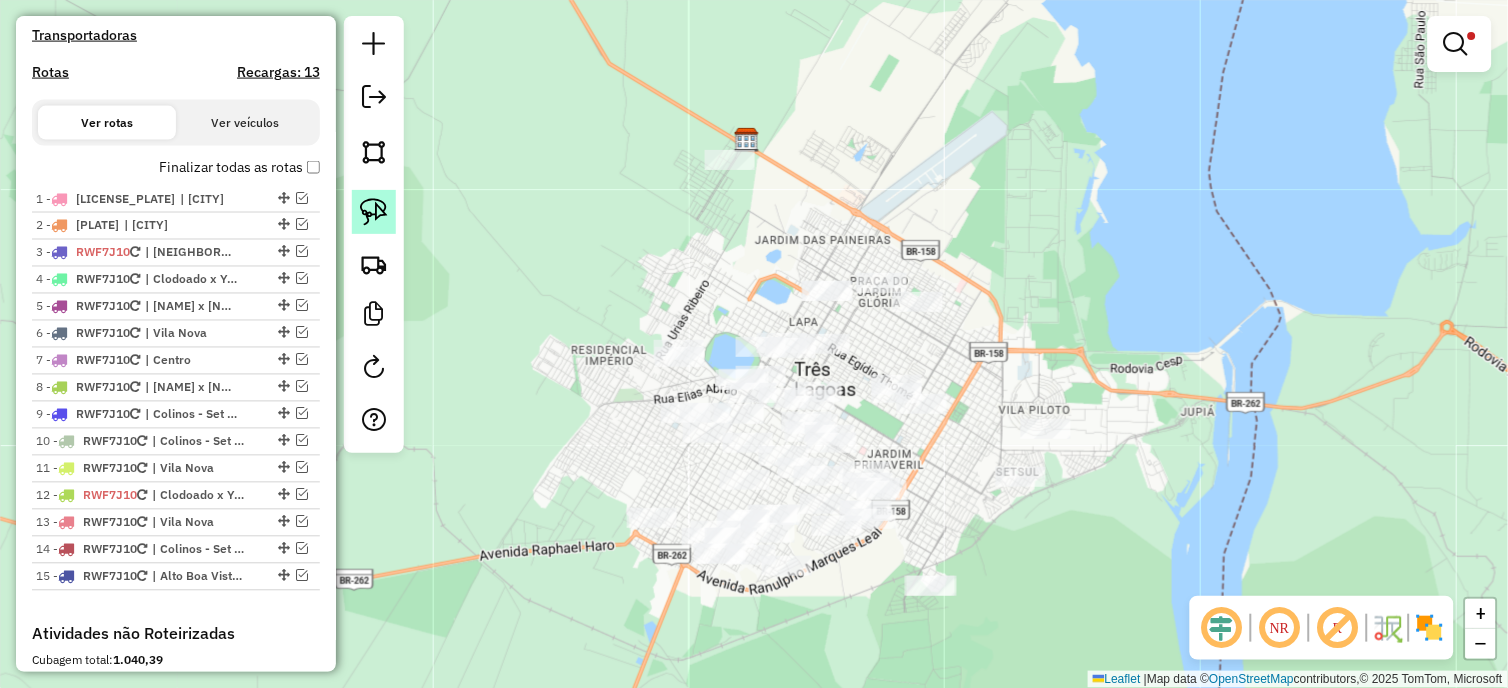 click 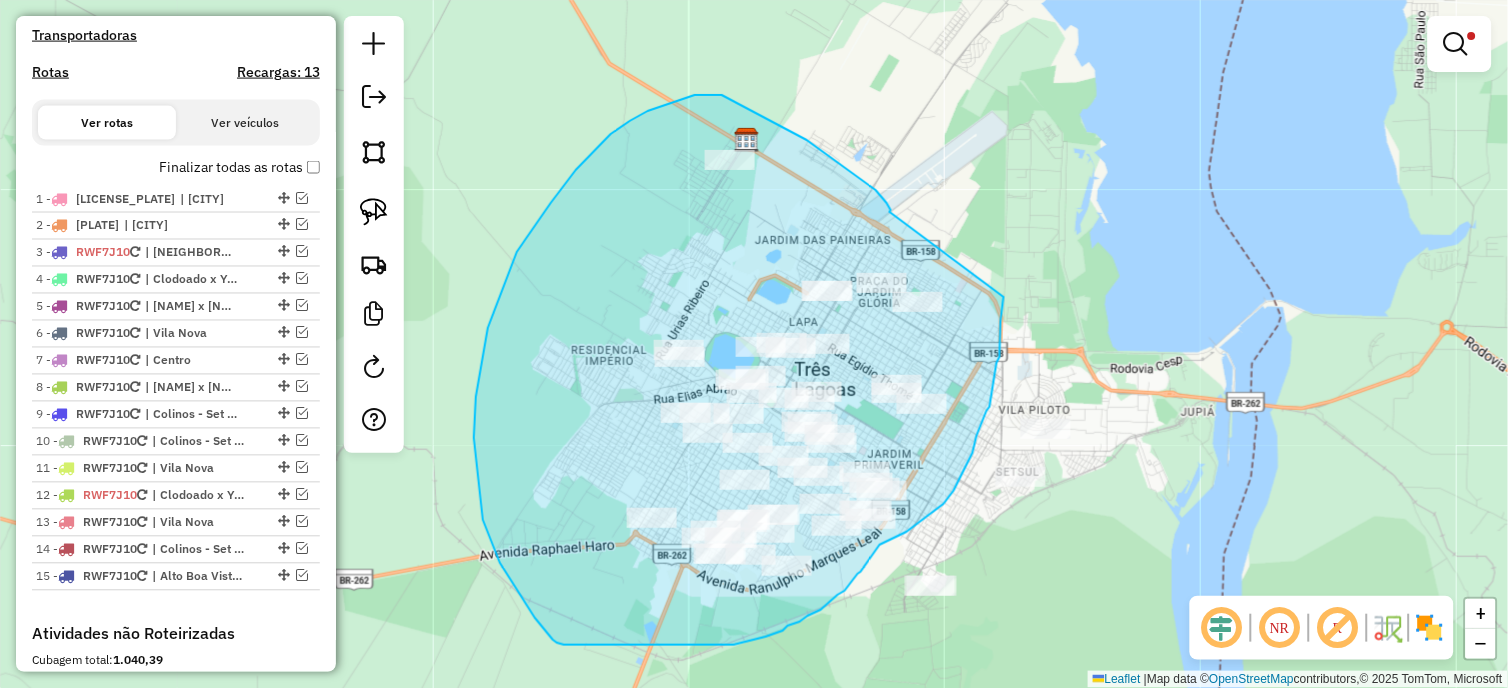 drag, startPoint x: 891, startPoint y: 212, endPoint x: 1004, endPoint y: 296, distance: 140.80128 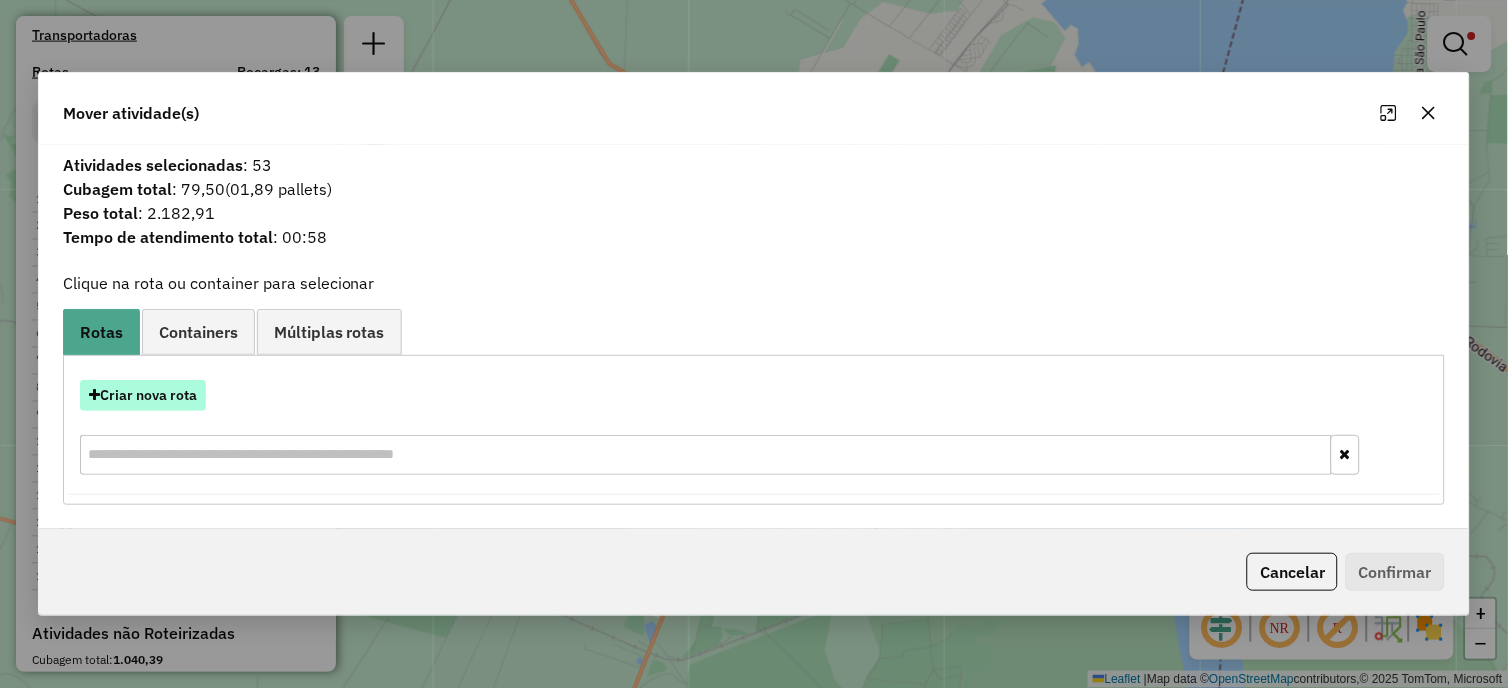 click on "Criar nova rota" at bounding box center (143, 395) 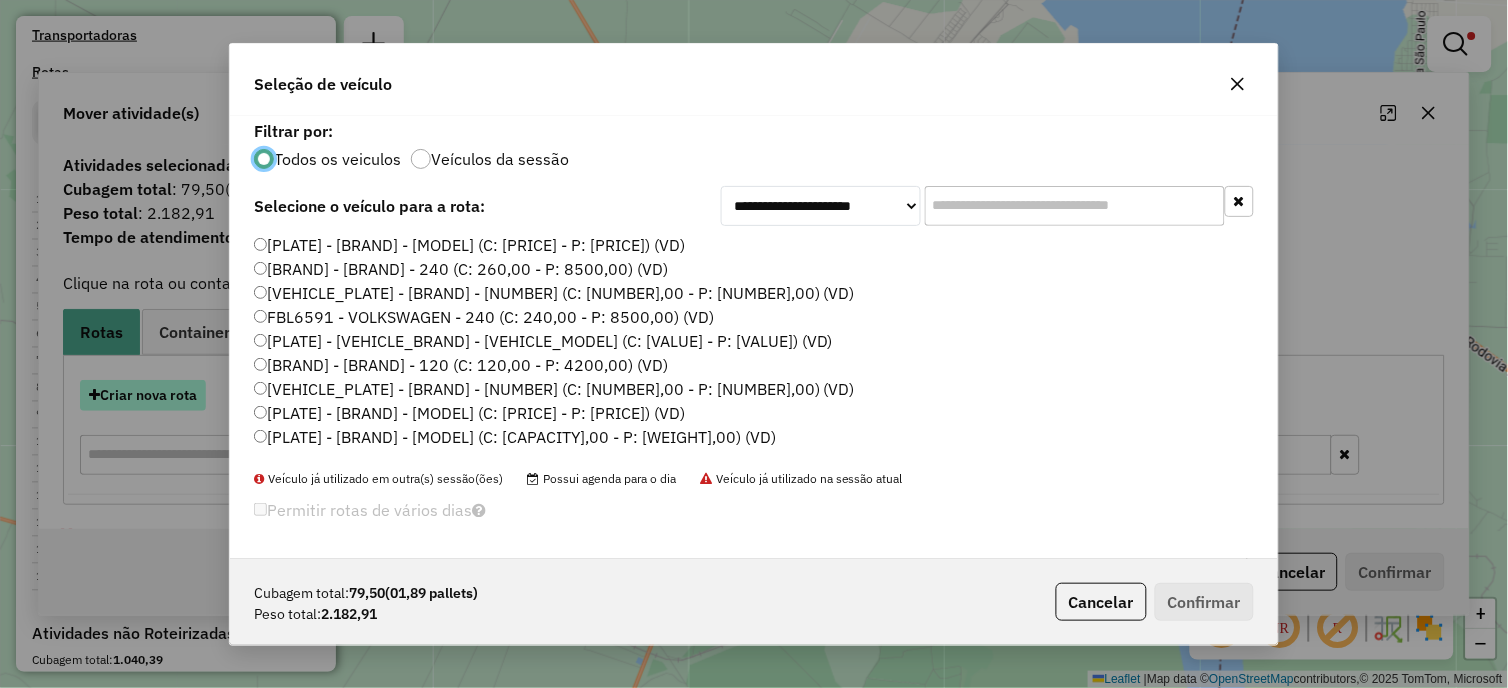 scroll, scrollTop: 11, scrollLeft: 5, axis: both 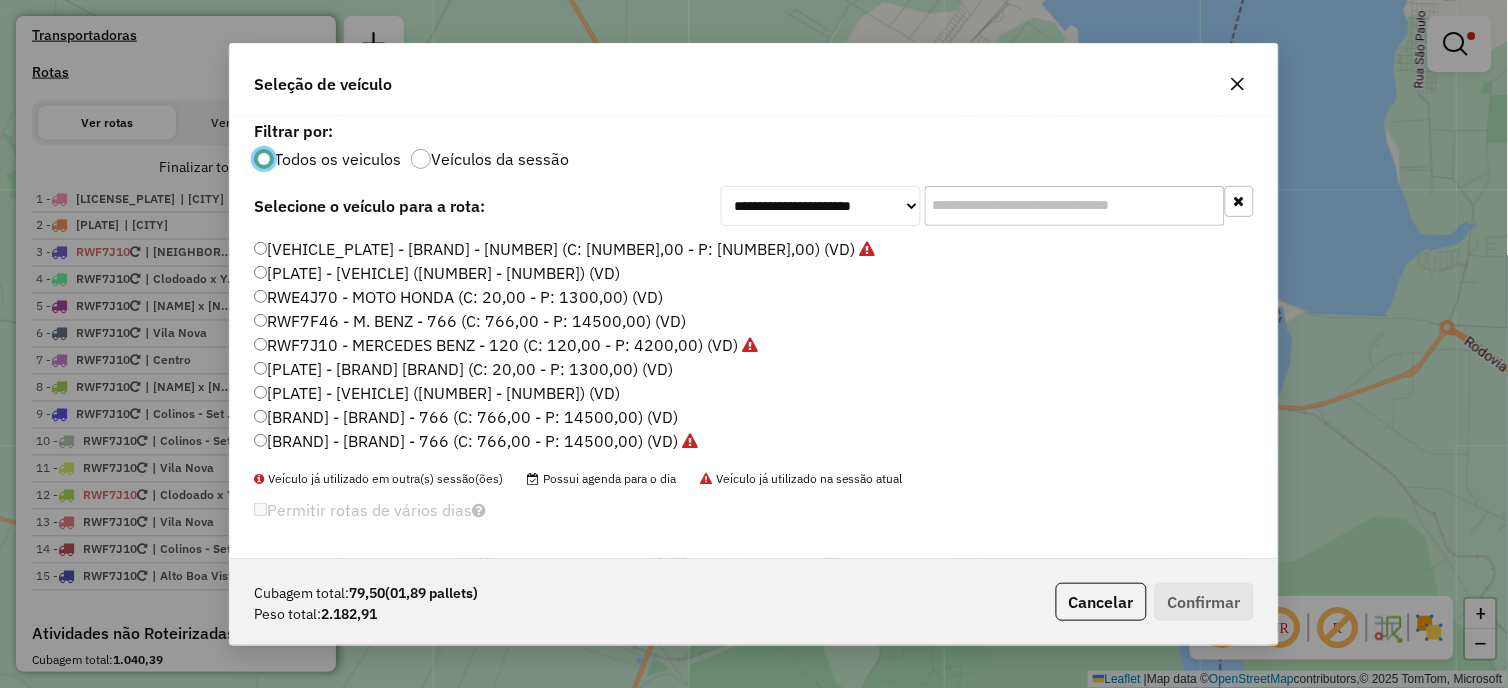 click on "RWE4J70 - MOTO HONDA (C: 20,00 - P: 1300,00) (VD)" 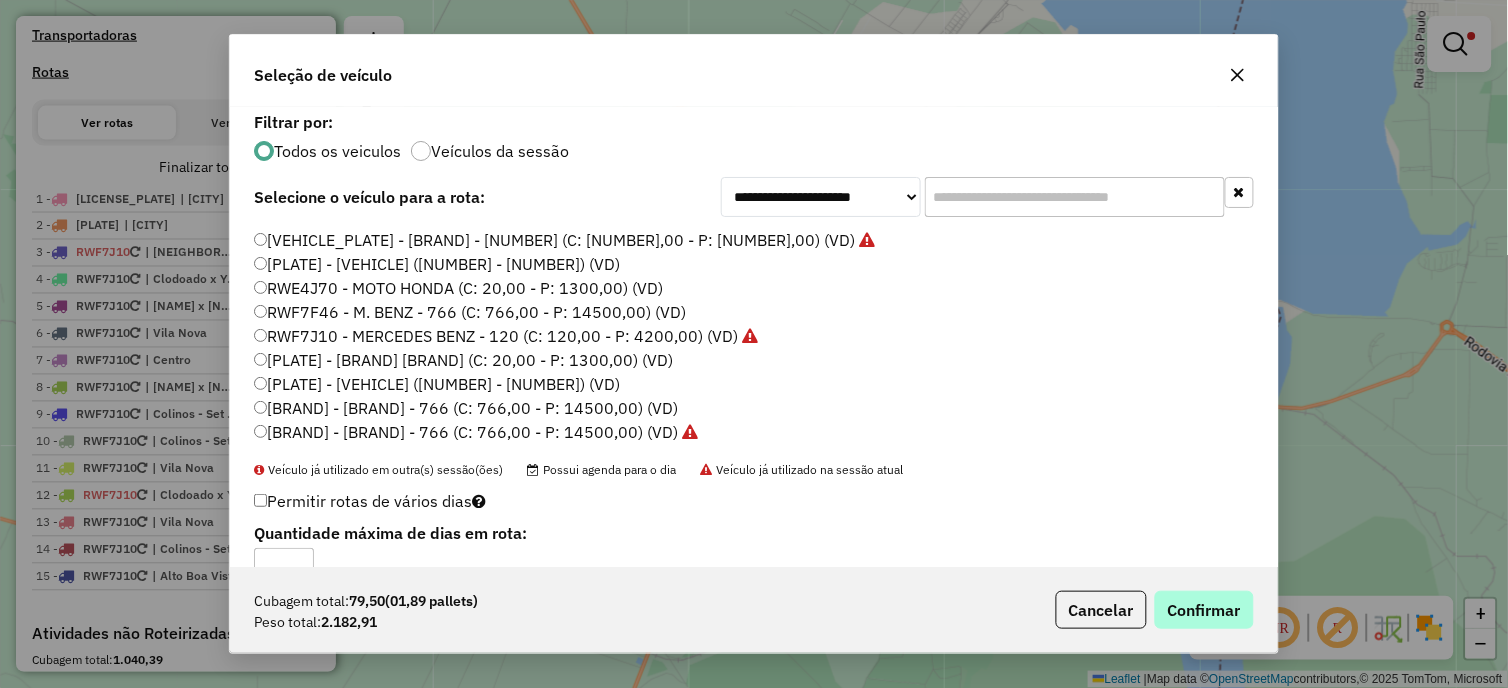 click on "Cubagem total: [PRICE] ([PRICE] pallets) Peso total: [PRICE] Cancelar Confirmar" 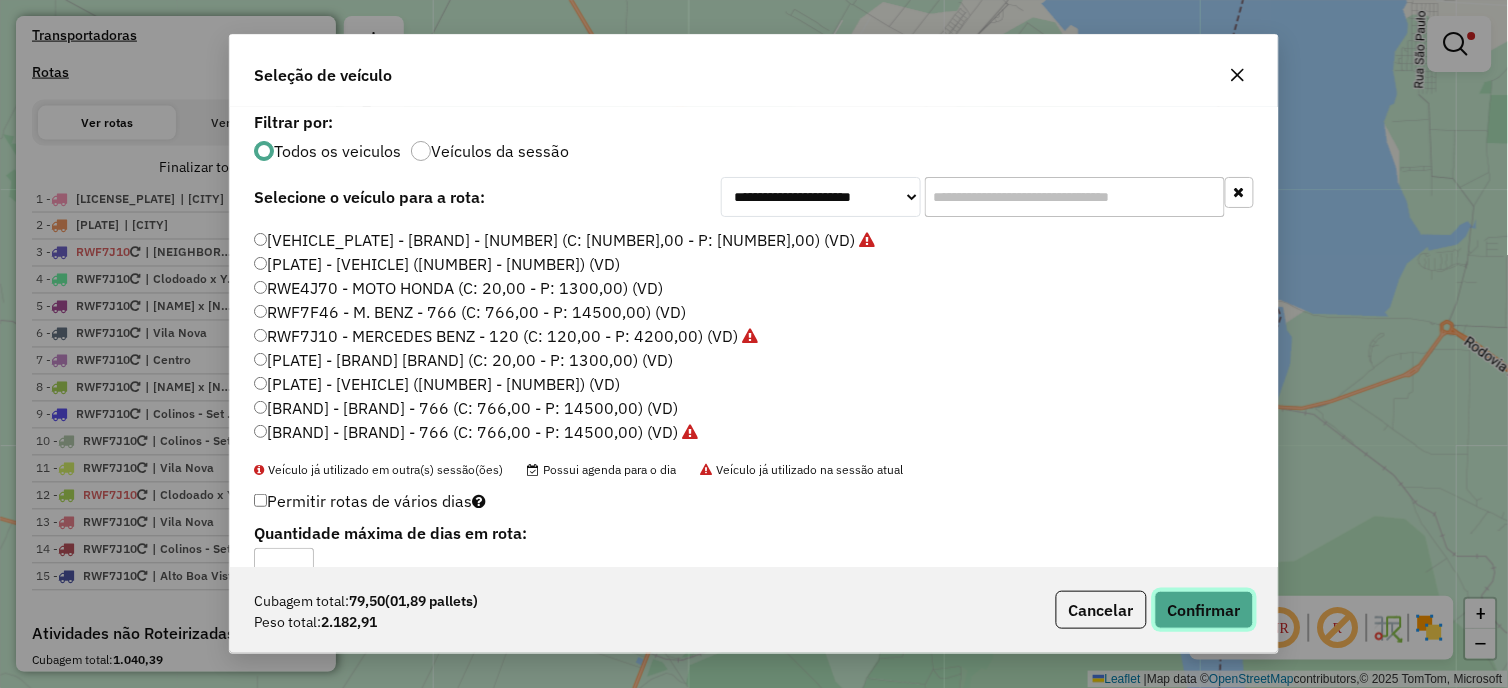 click on "Confirmar" 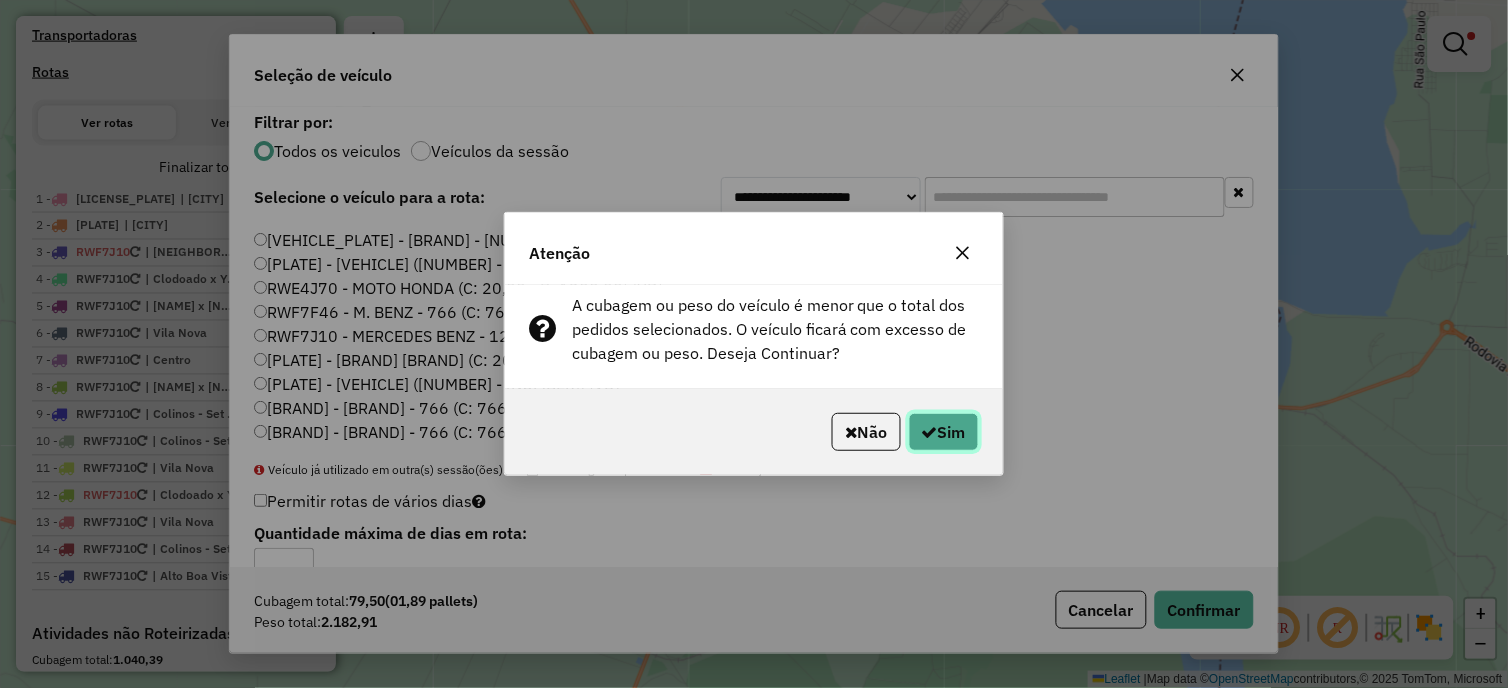 click on "Sim" 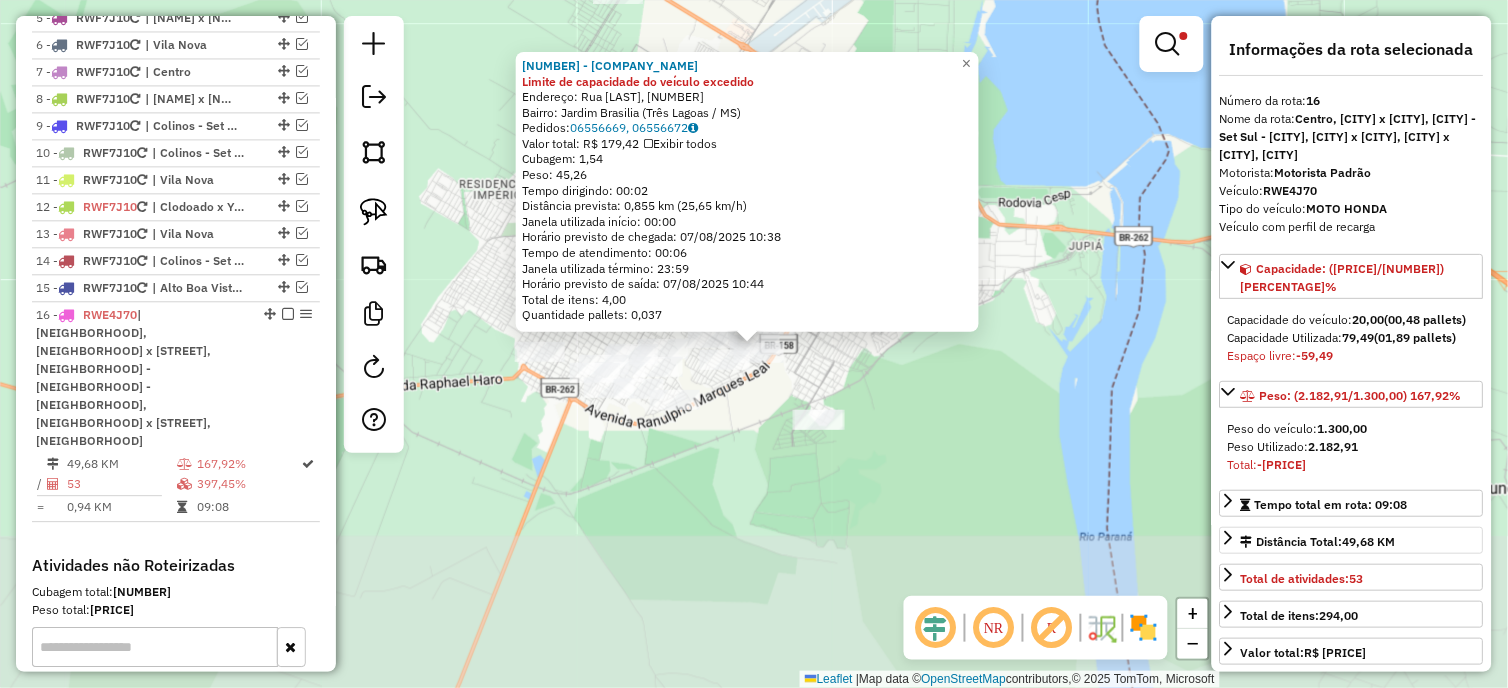 scroll, scrollTop: 1125, scrollLeft: 0, axis: vertical 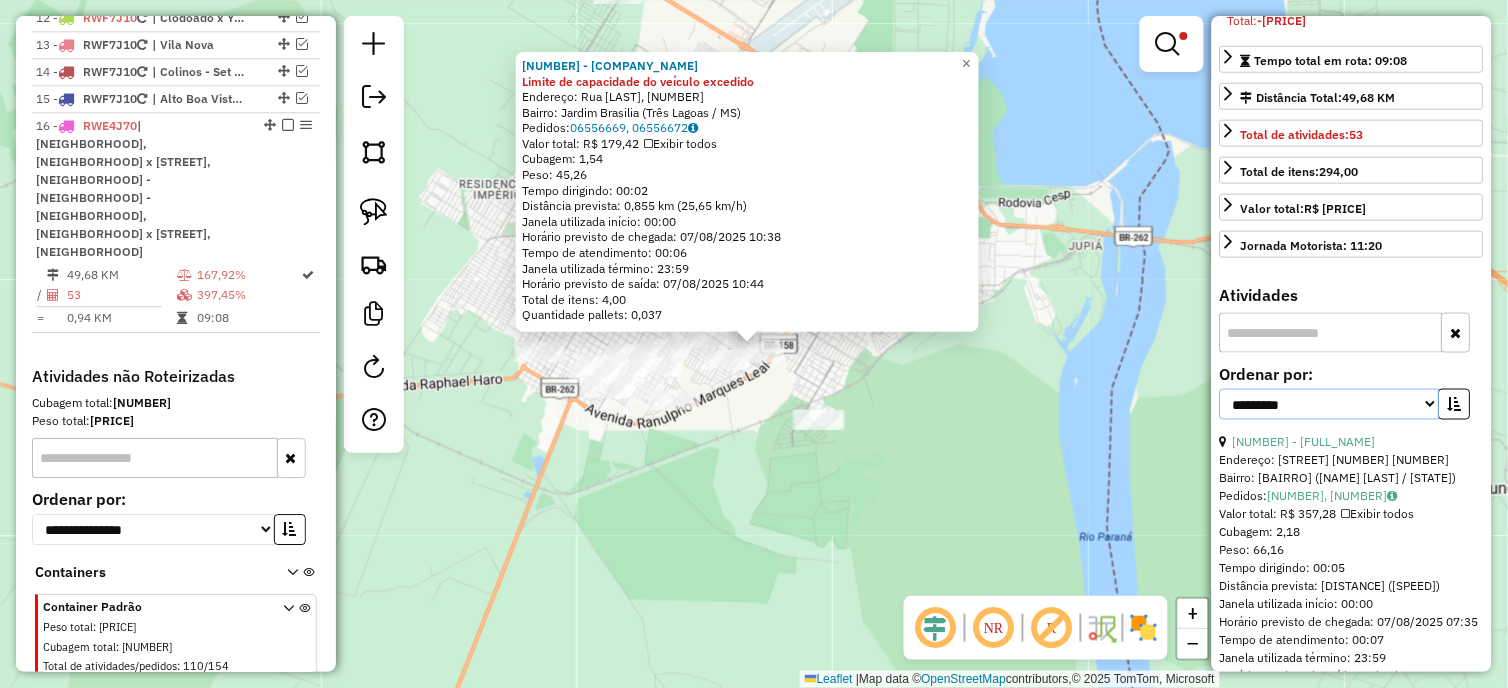 drag, startPoint x: 1322, startPoint y: 416, endPoint x: 1318, endPoint y: 438, distance: 22.36068 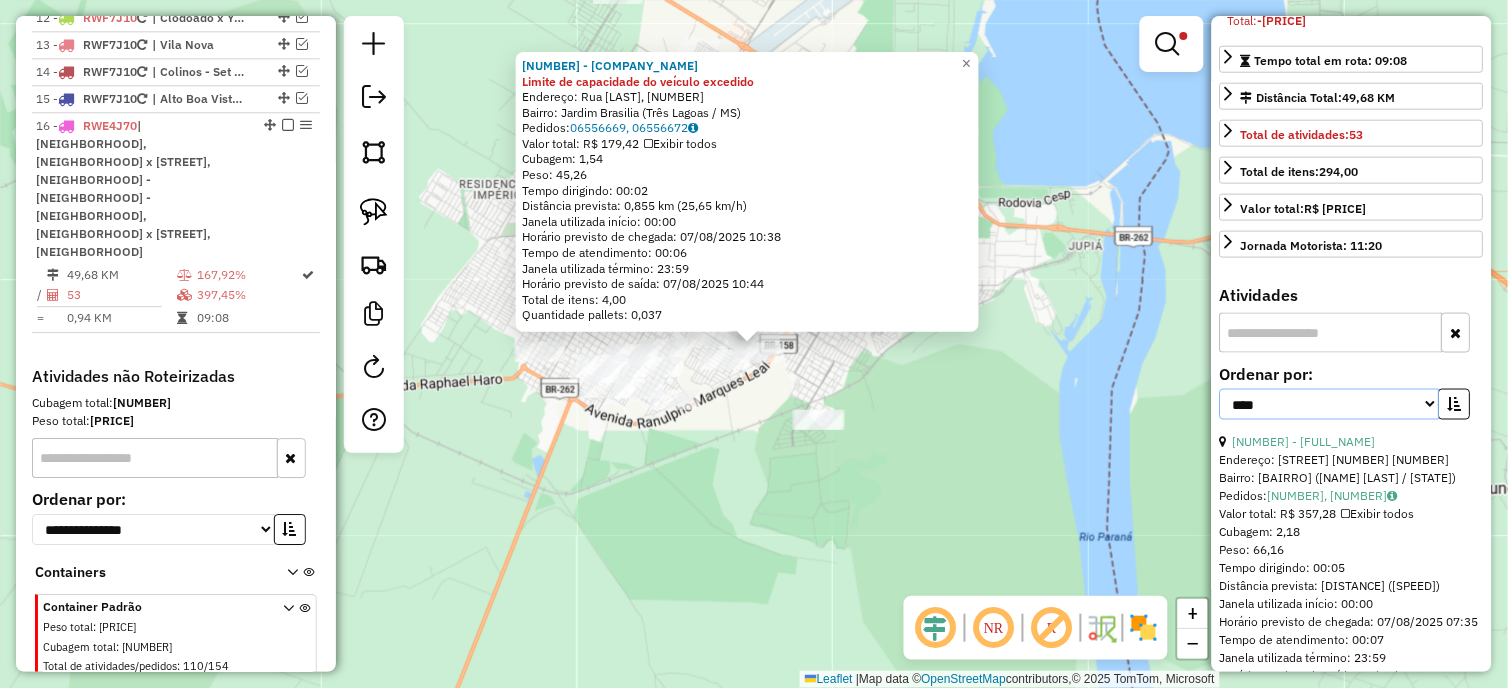 click on "**********" at bounding box center (1330, 404) 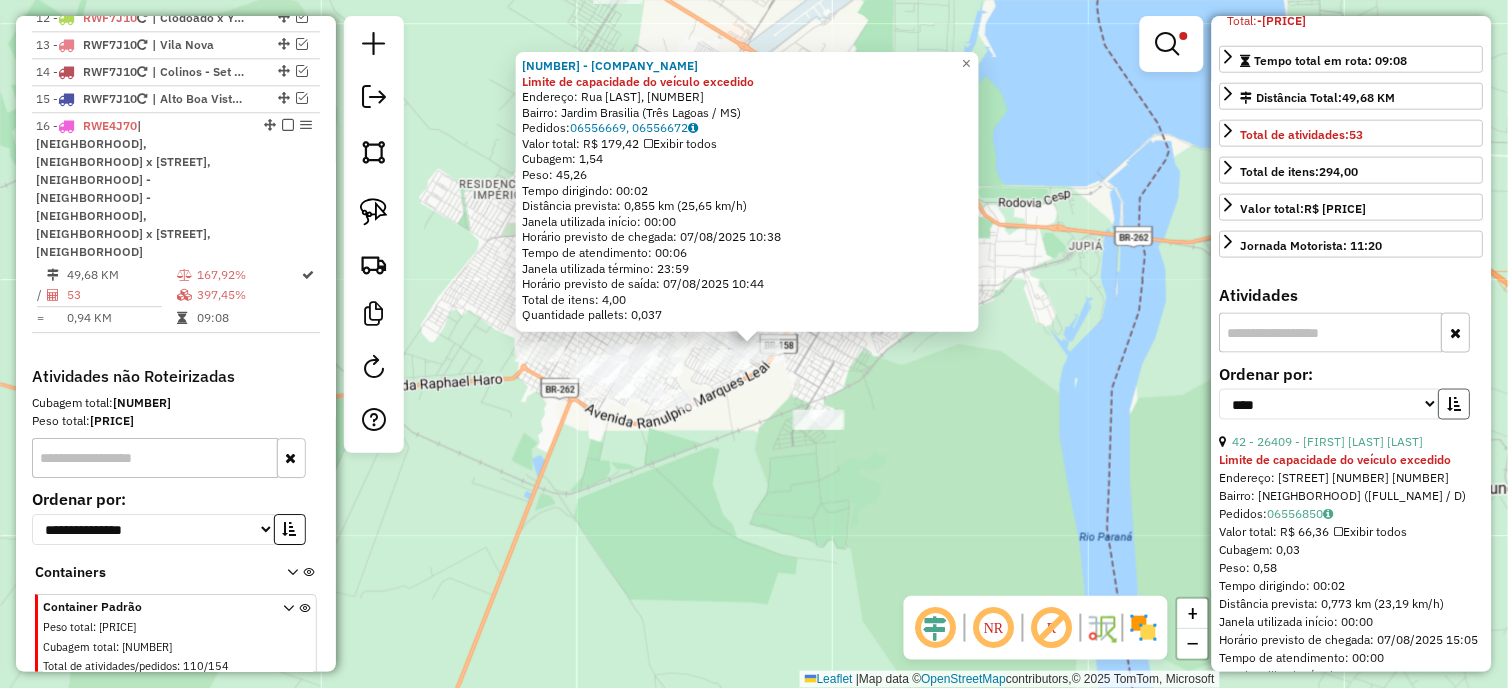 click at bounding box center (1455, 404) 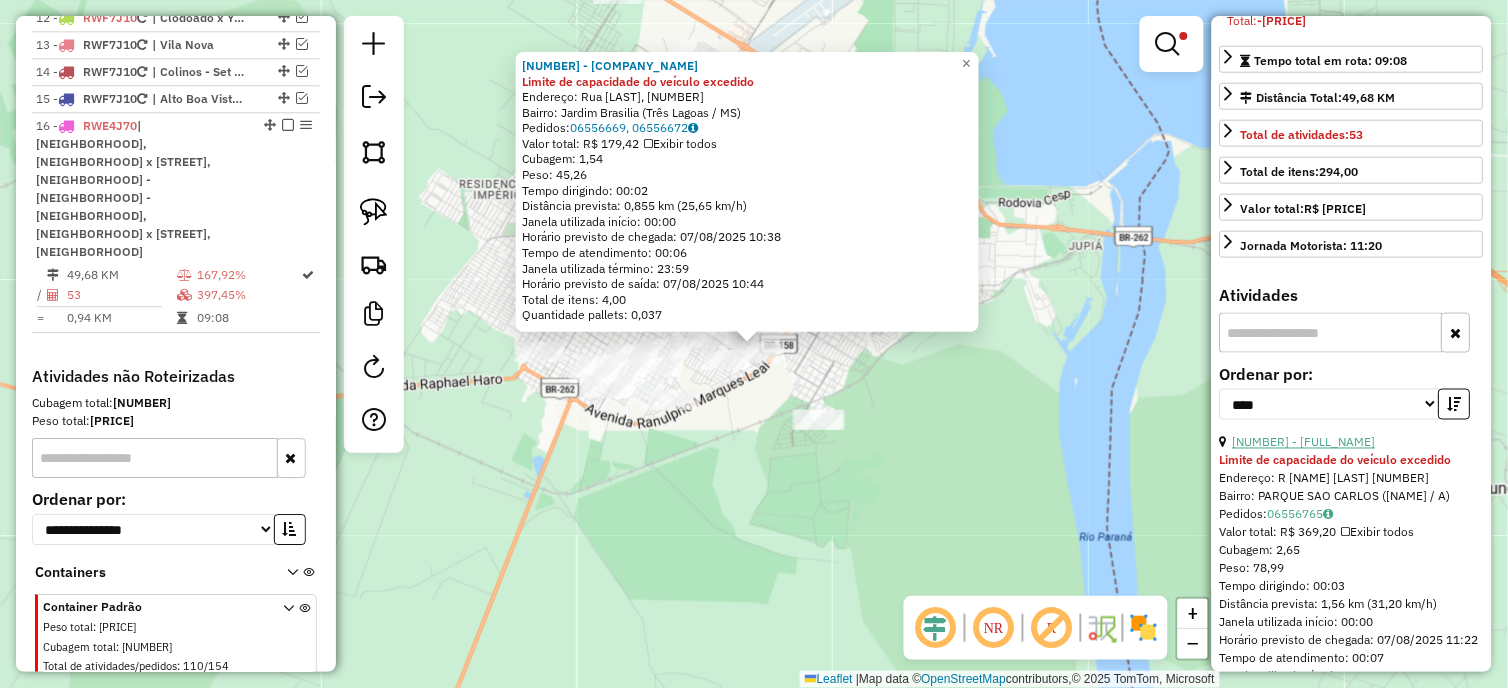 click on "[NUMBER] - [FULL_NAME]" at bounding box center (1304, 442) 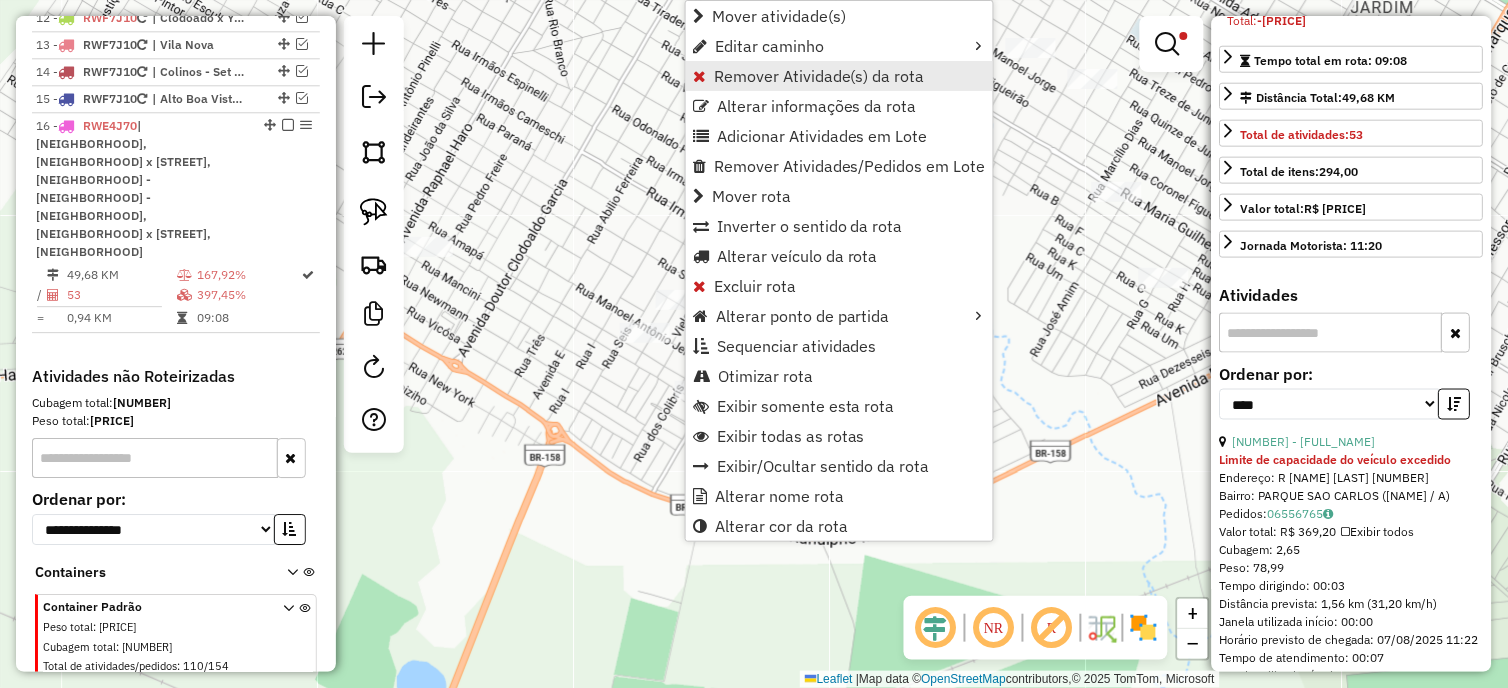 click on "Remover Atividade(s) da rota" at bounding box center (819, 76) 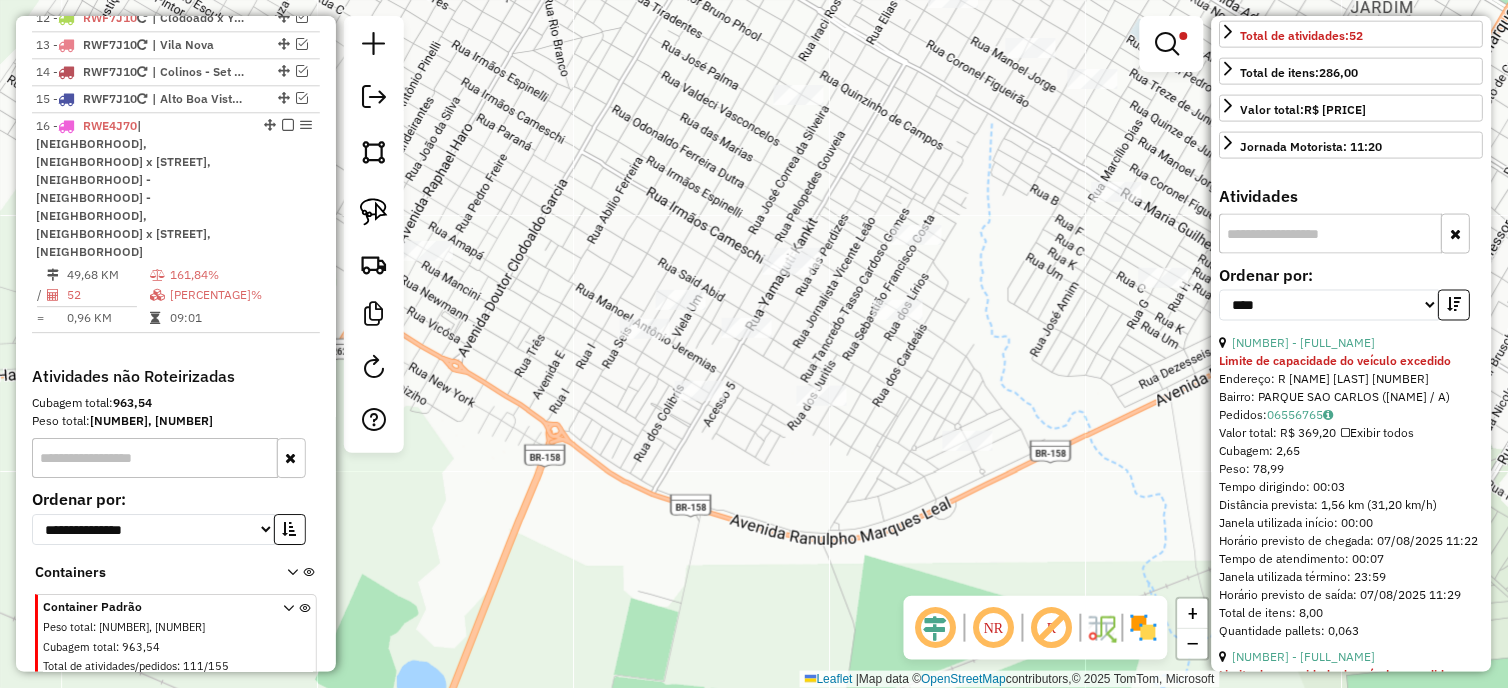 scroll, scrollTop: 666, scrollLeft: 0, axis: vertical 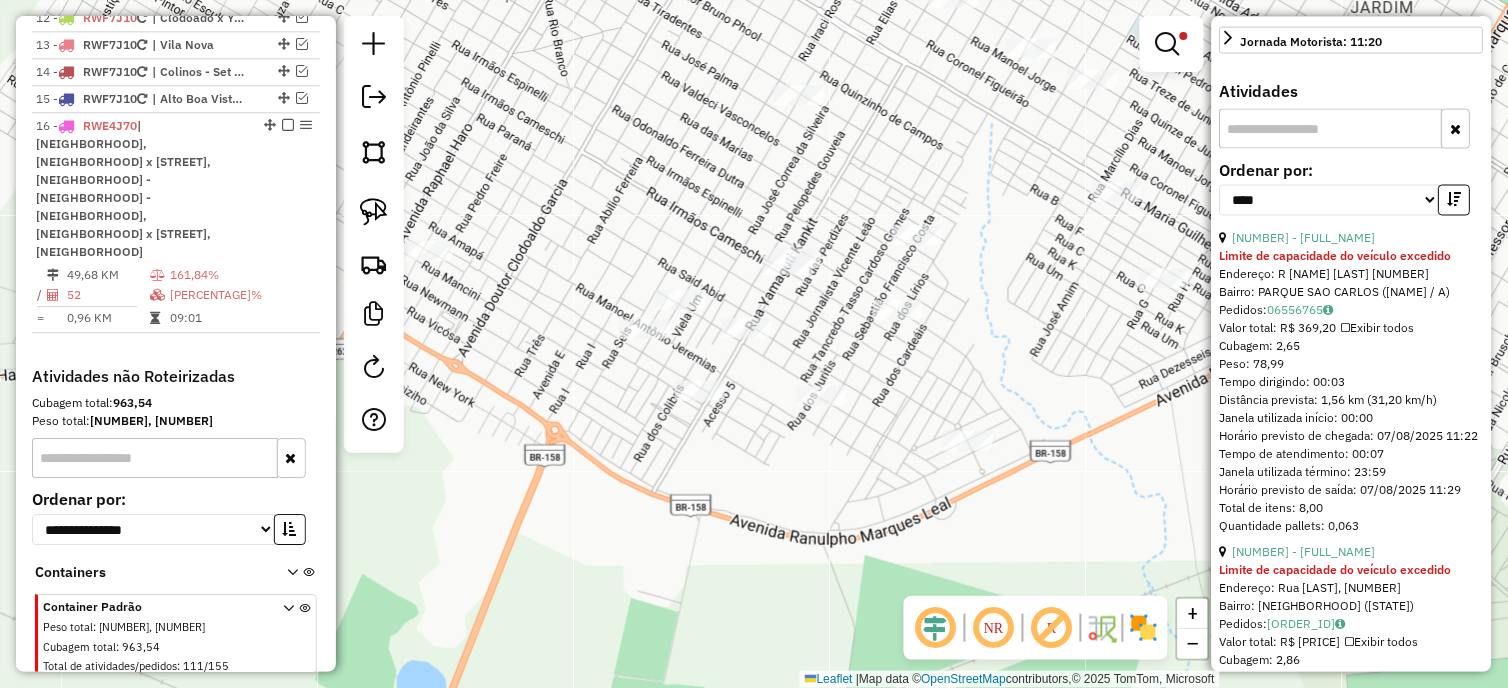 click on "[NUMBER] - [FULL_NAME]" at bounding box center (1352, 553) 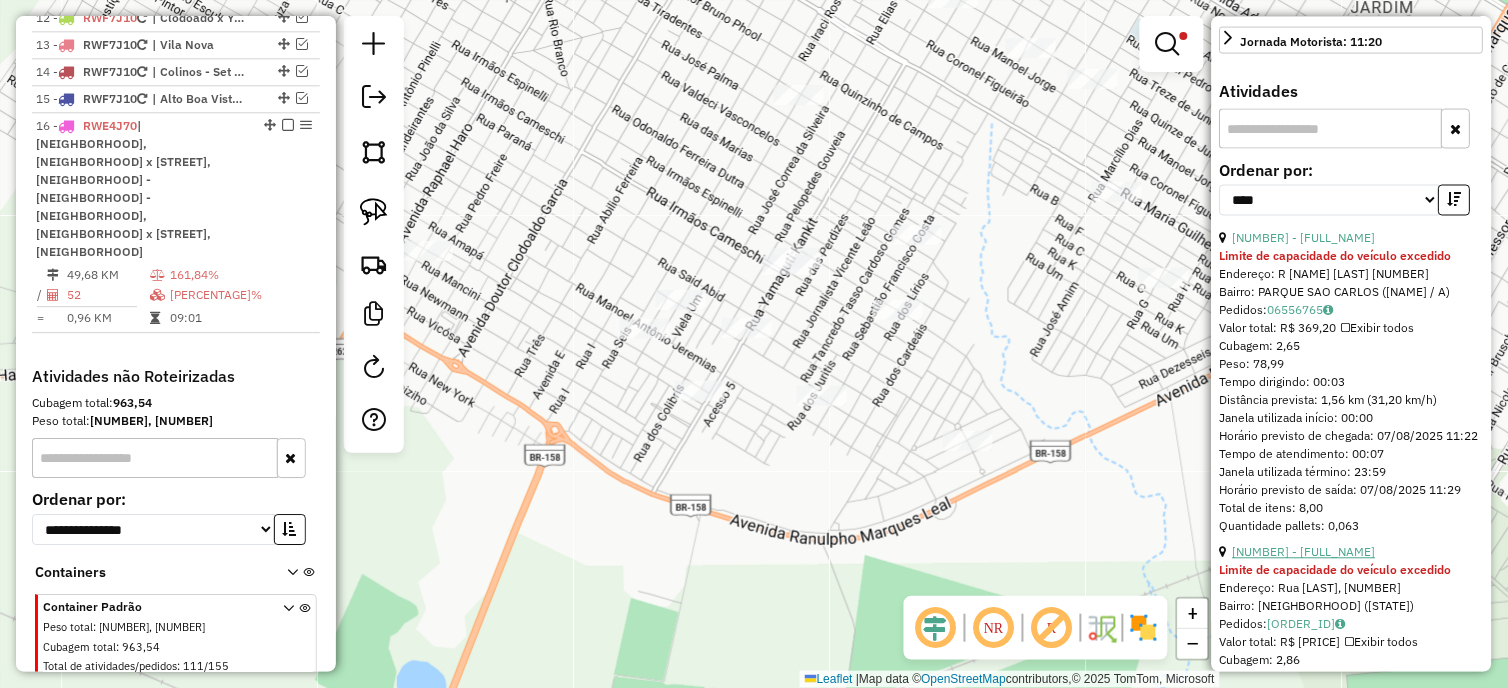 click on "[NUMBER] - [FULL_NAME]" at bounding box center [1304, 552] 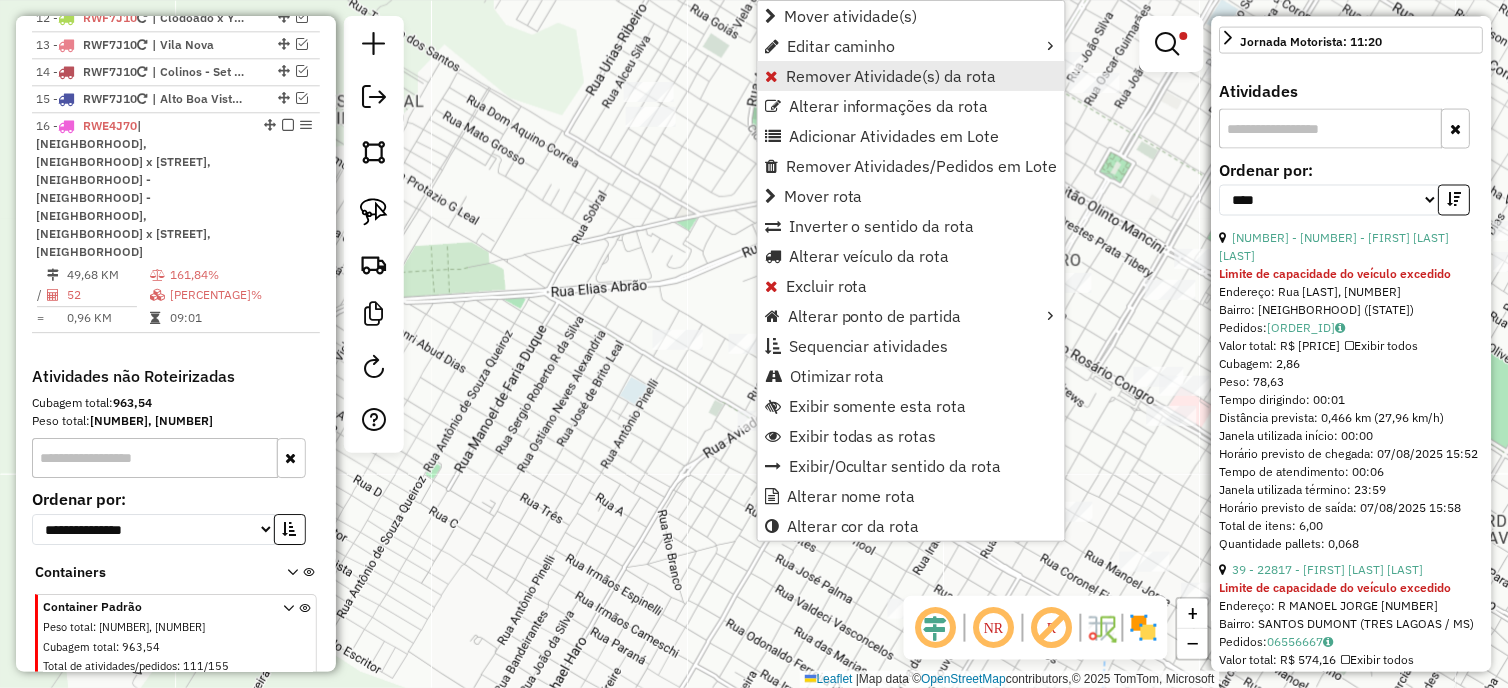 click on "Remover Atividade(s) da rota" at bounding box center [891, 76] 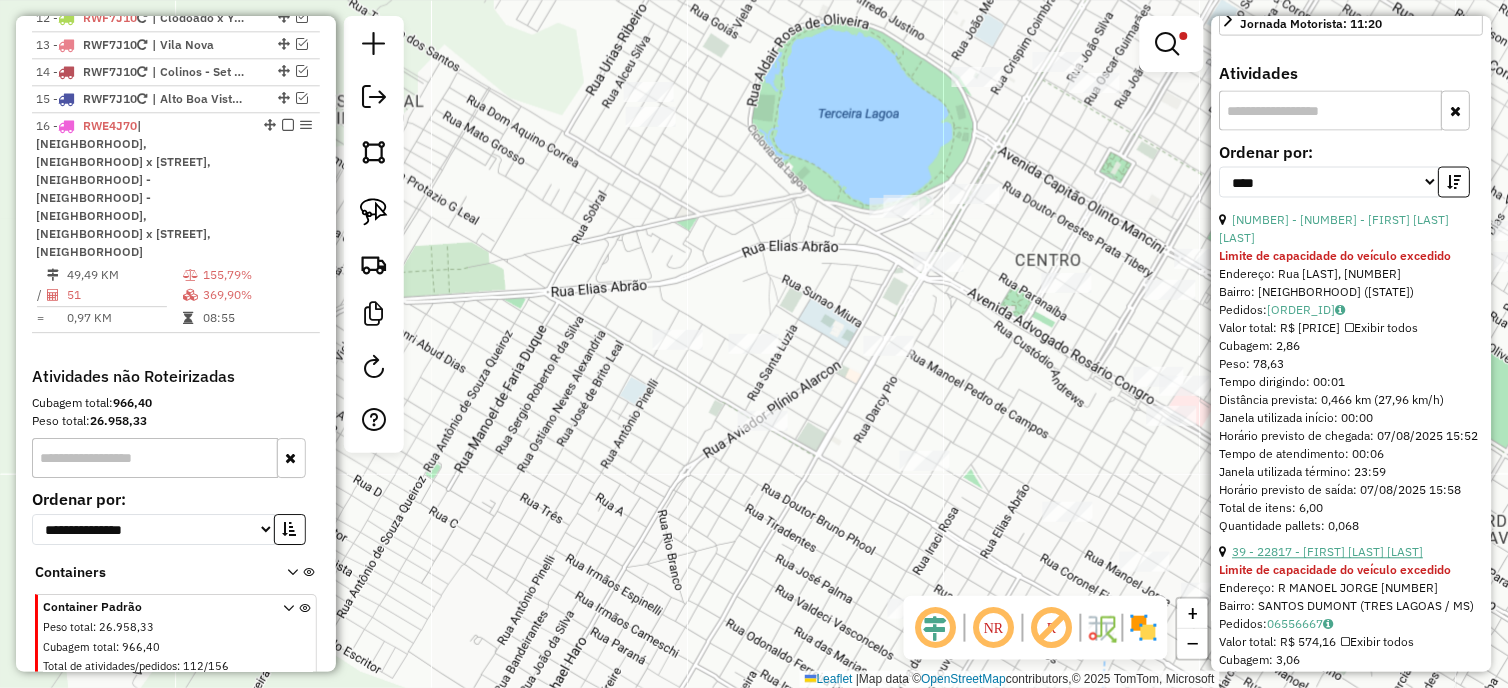 click on "39 - 22817 - [FIRST] [LAST] [LAST]" at bounding box center (1328, 552) 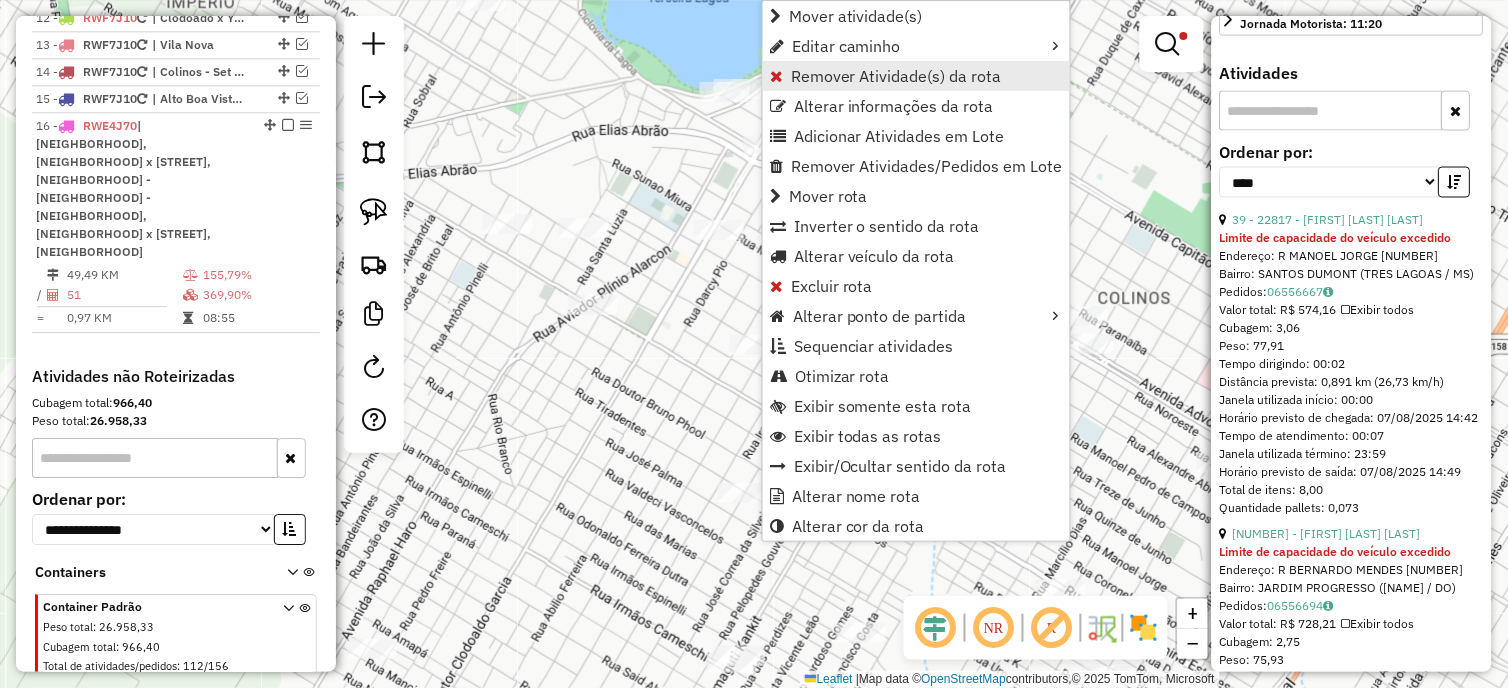 click on "Remover Atividade(s) da rota" at bounding box center (916, 76) 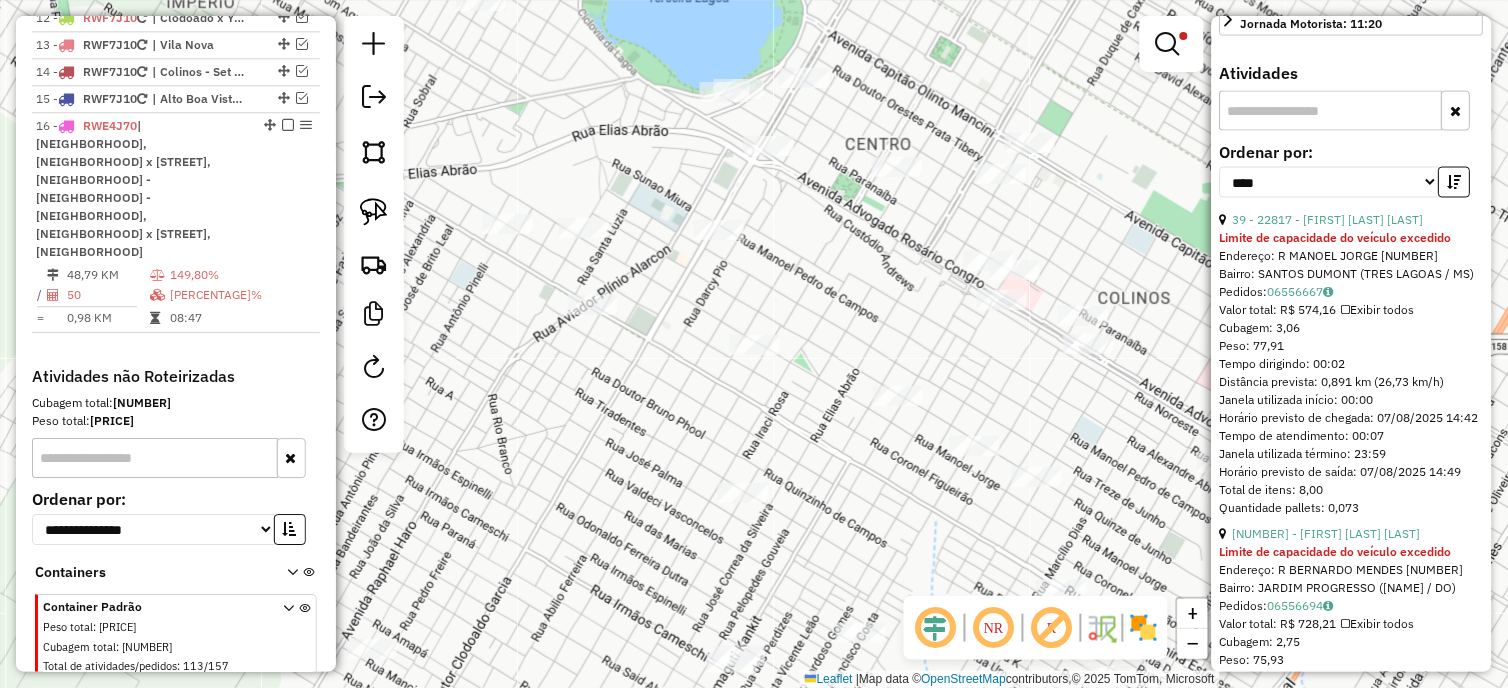 click 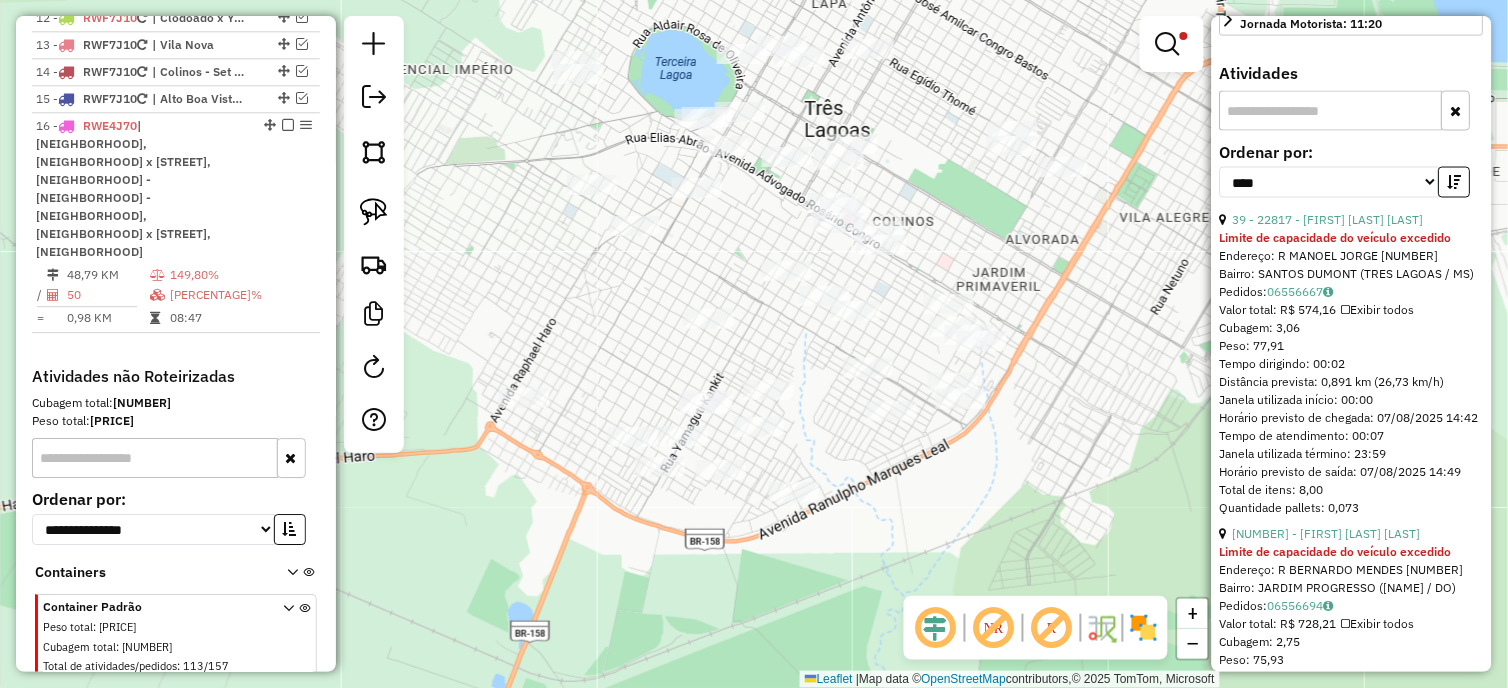drag, startPoint x: 854, startPoint y: 567, endPoint x: 883, endPoint y: 438, distance: 132.21951 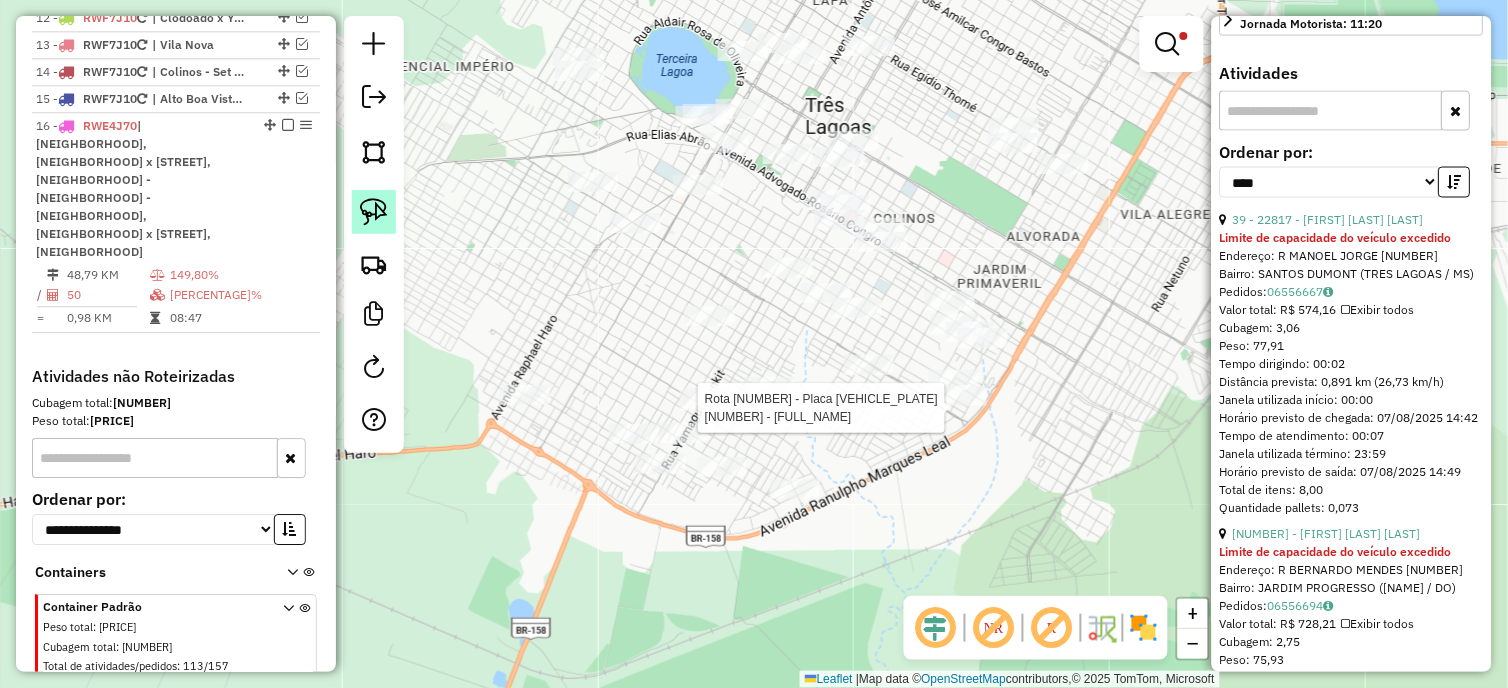 click 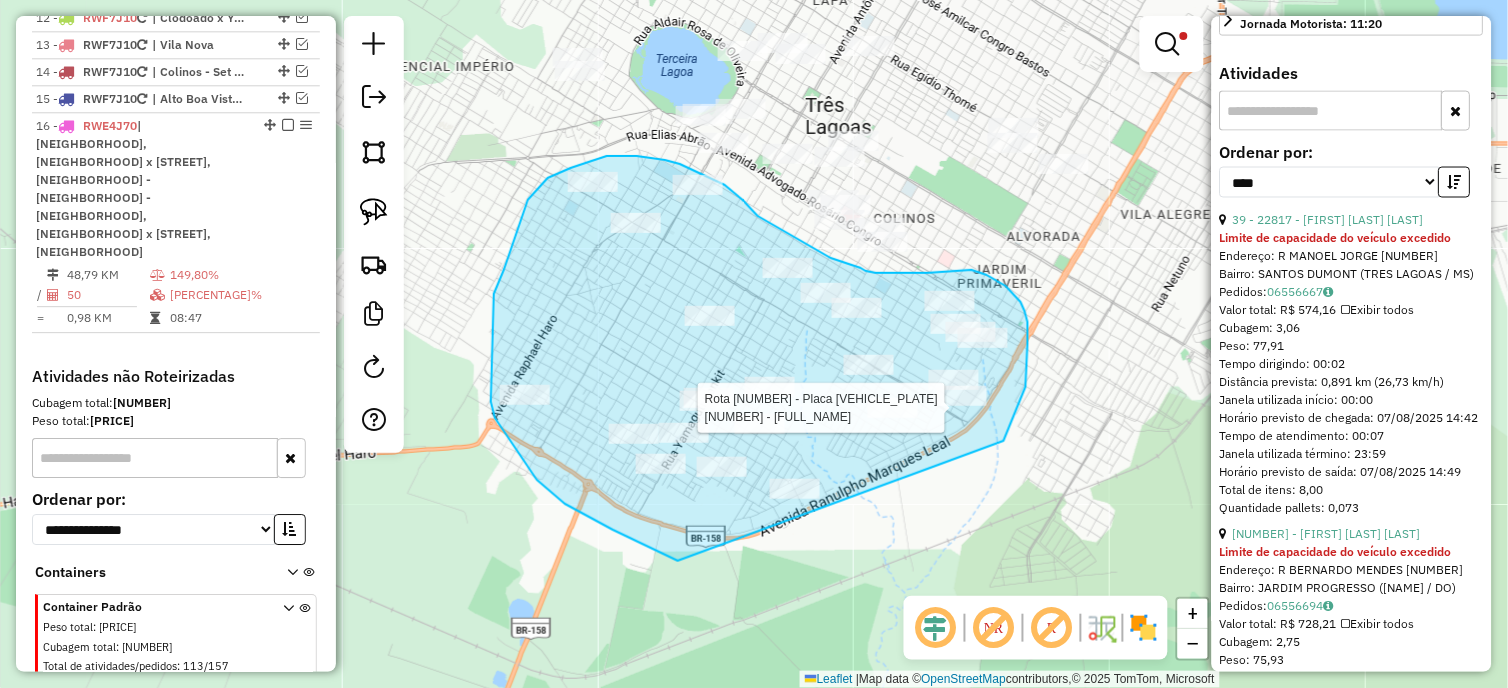 drag, startPoint x: 1005, startPoint y: 441, endPoint x: 678, endPoint y: 561, distance: 348.32312 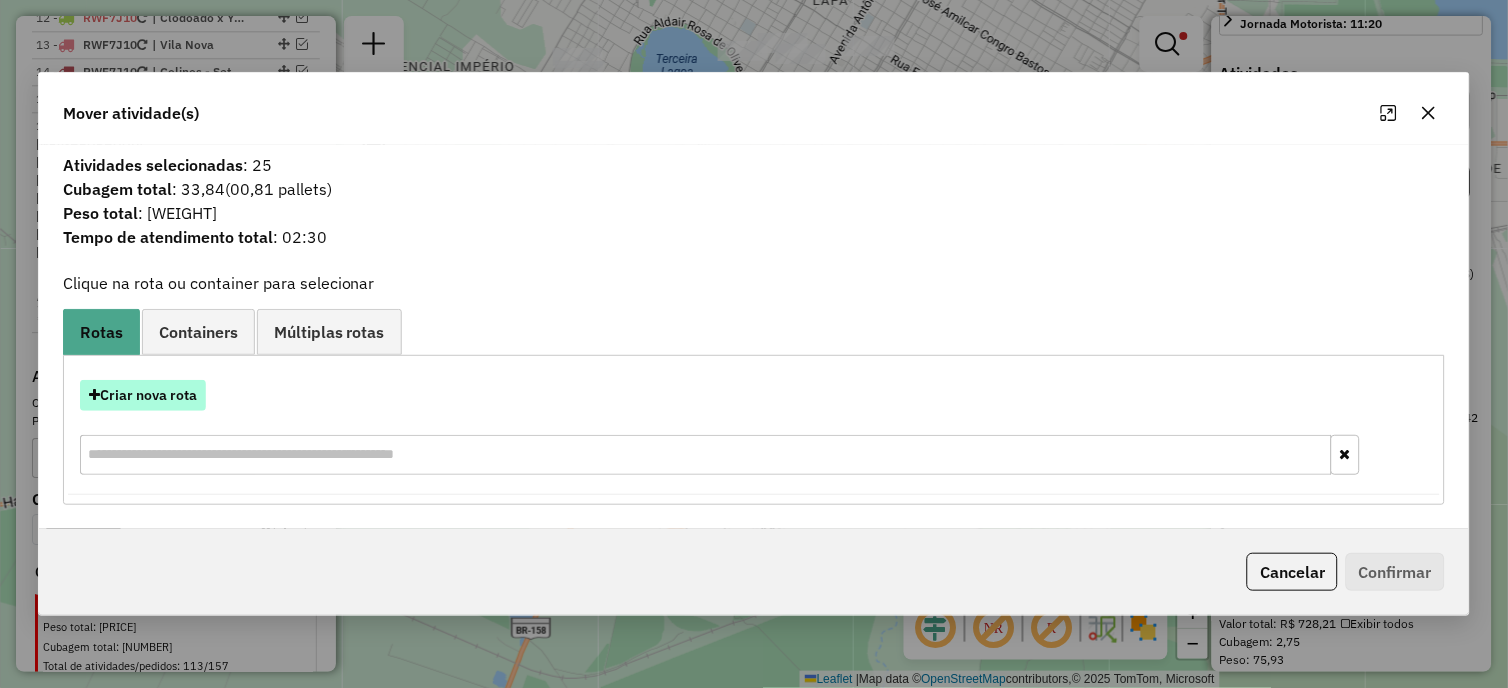 click on "Criar nova rota" at bounding box center [143, 395] 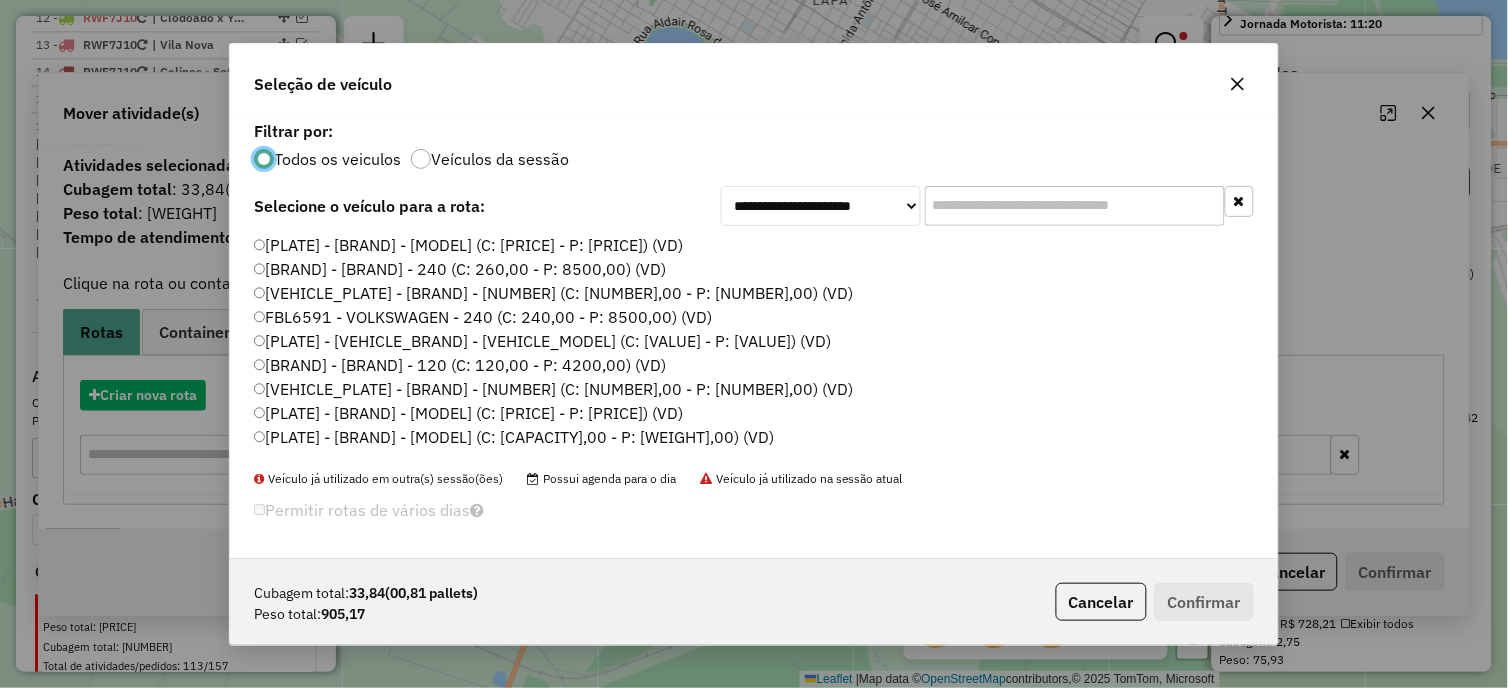 scroll, scrollTop: 11, scrollLeft: 5, axis: both 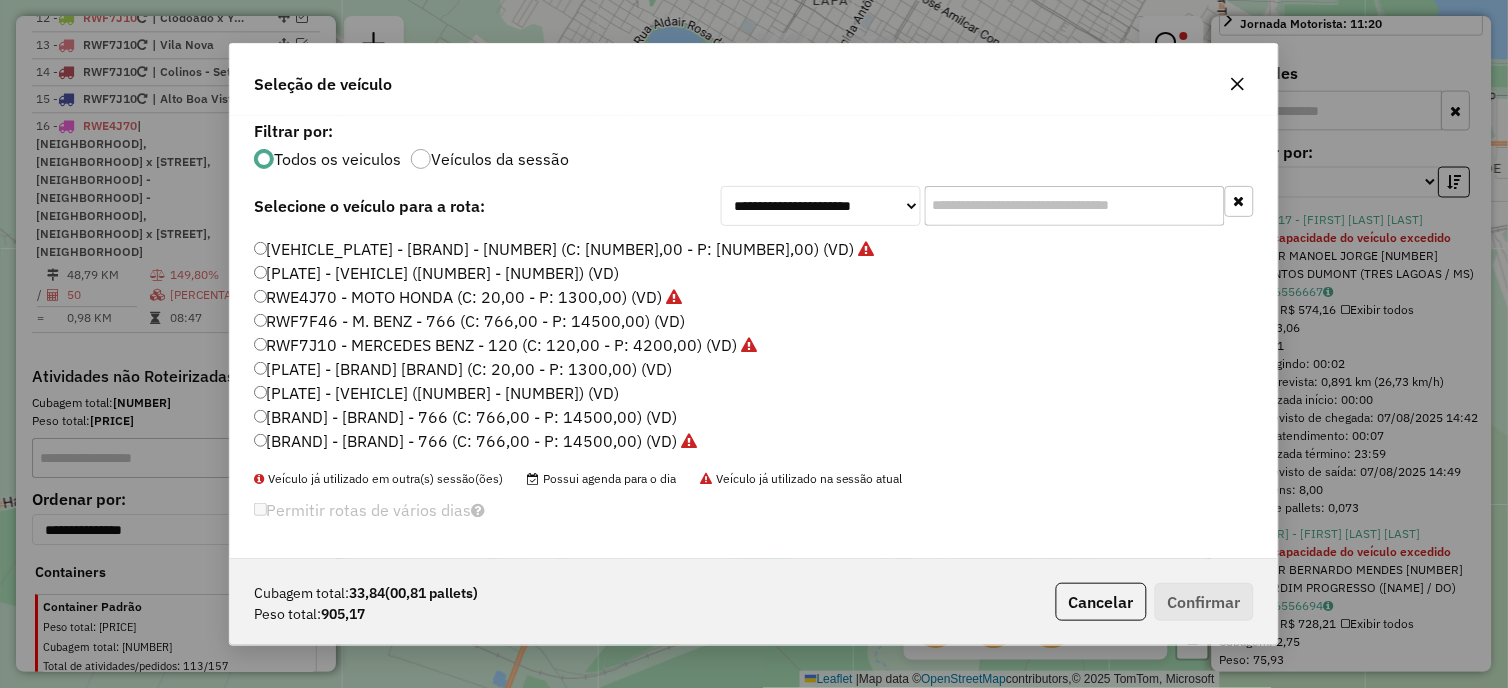 click on "[PLATE] - [BRAND] [BRAND] (C: 20,00 - P: 1300,00) (VD)" 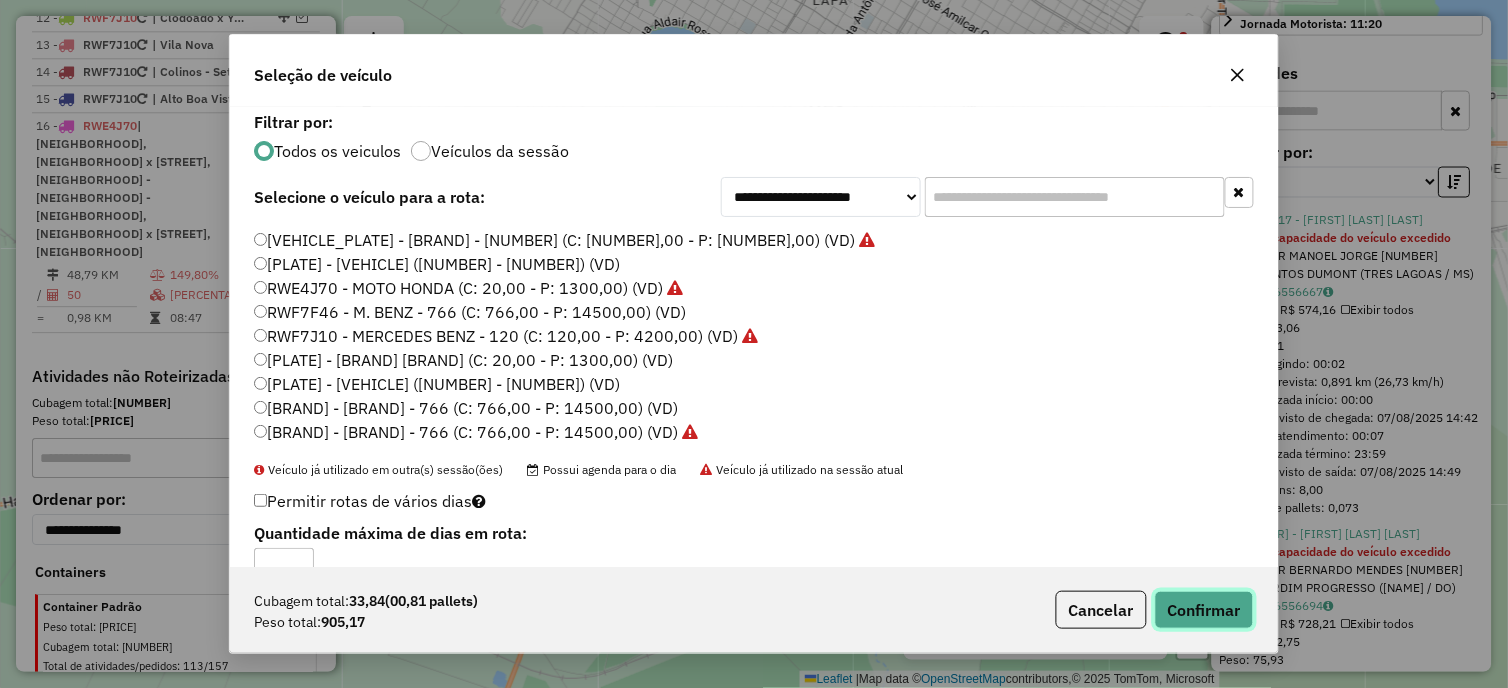 click on "Confirmar" 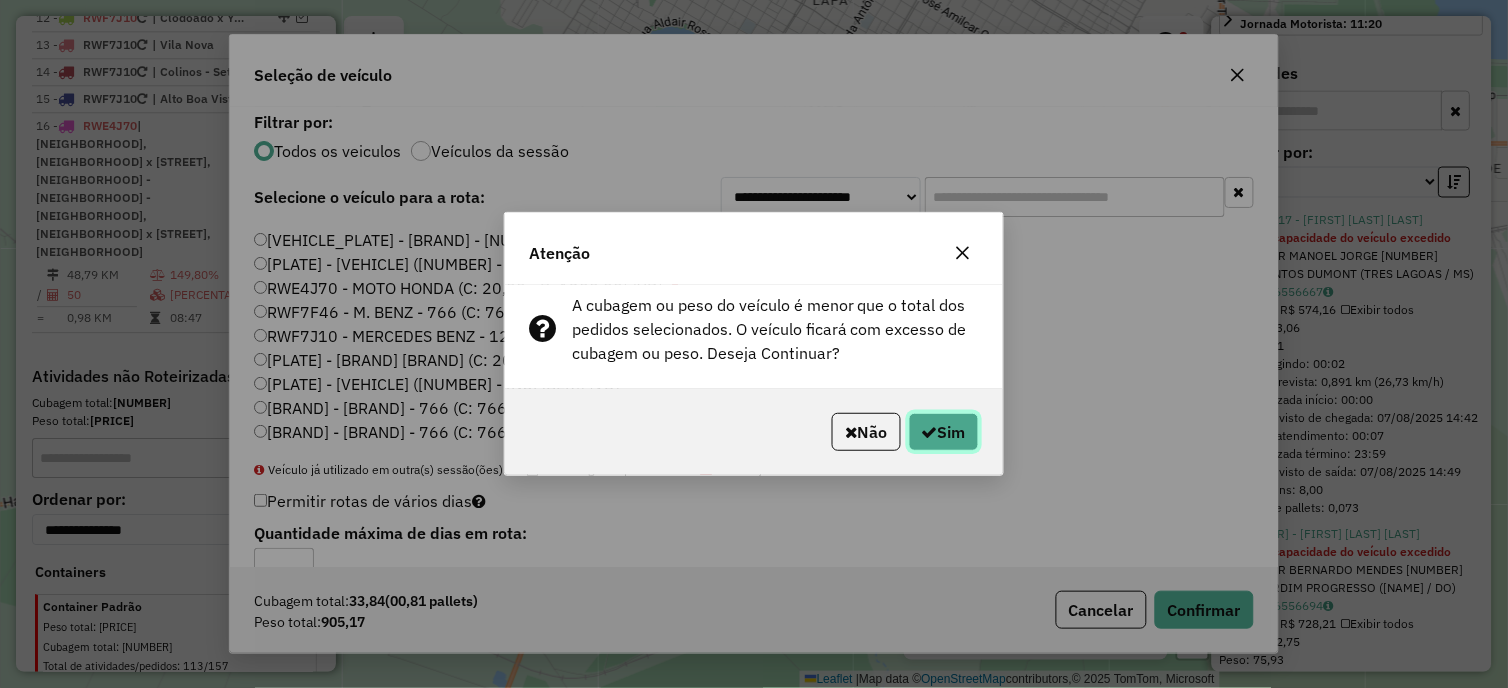 click on "Sim" 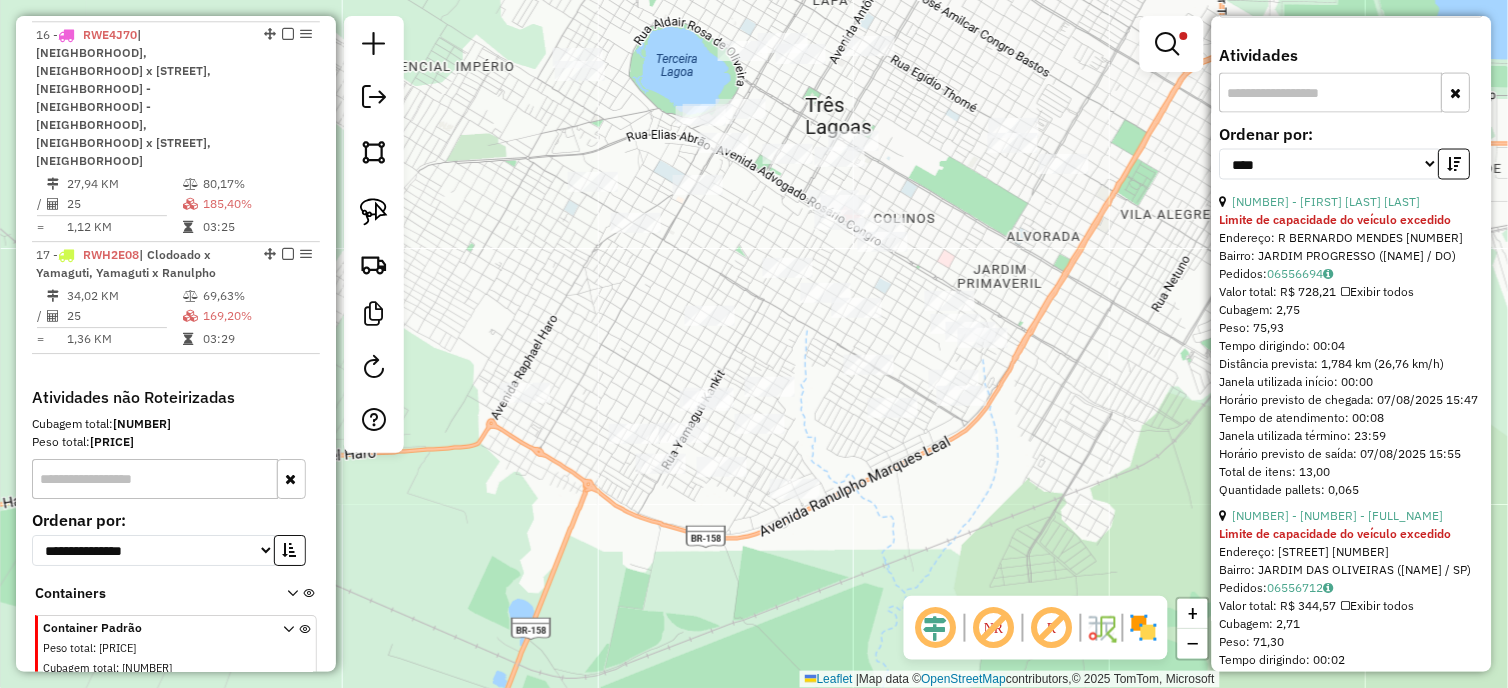 scroll, scrollTop: 1222, scrollLeft: 0, axis: vertical 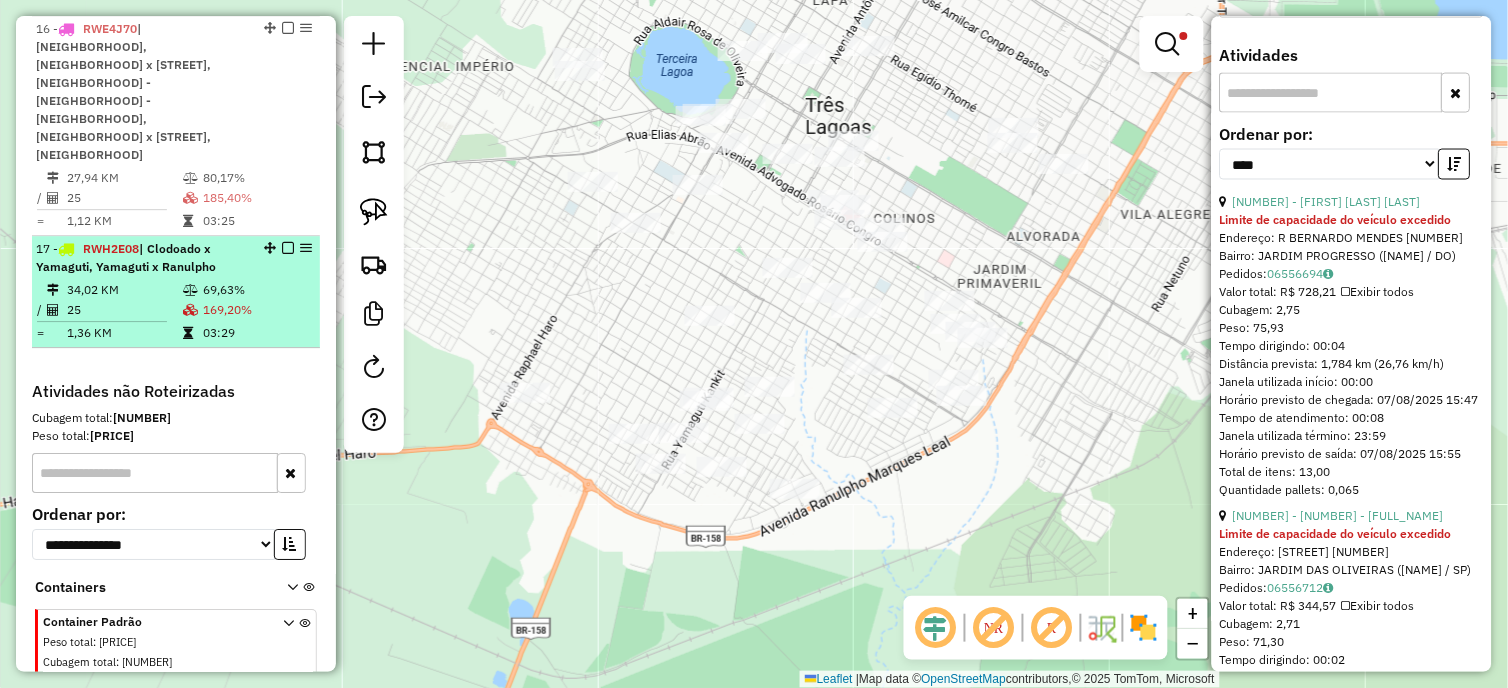 click on "25" at bounding box center (124, 310) 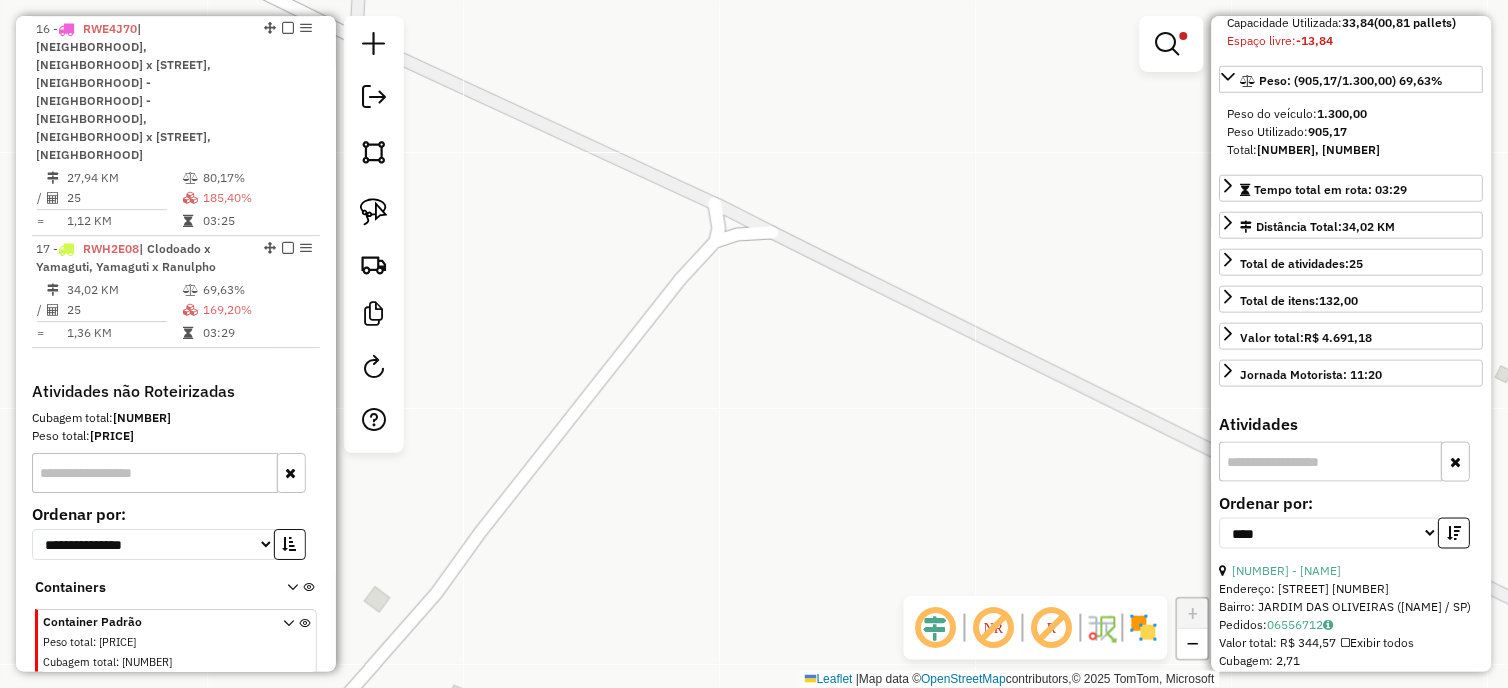 scroll, scrollTop: 0, scrollLeft: 0, axis: both 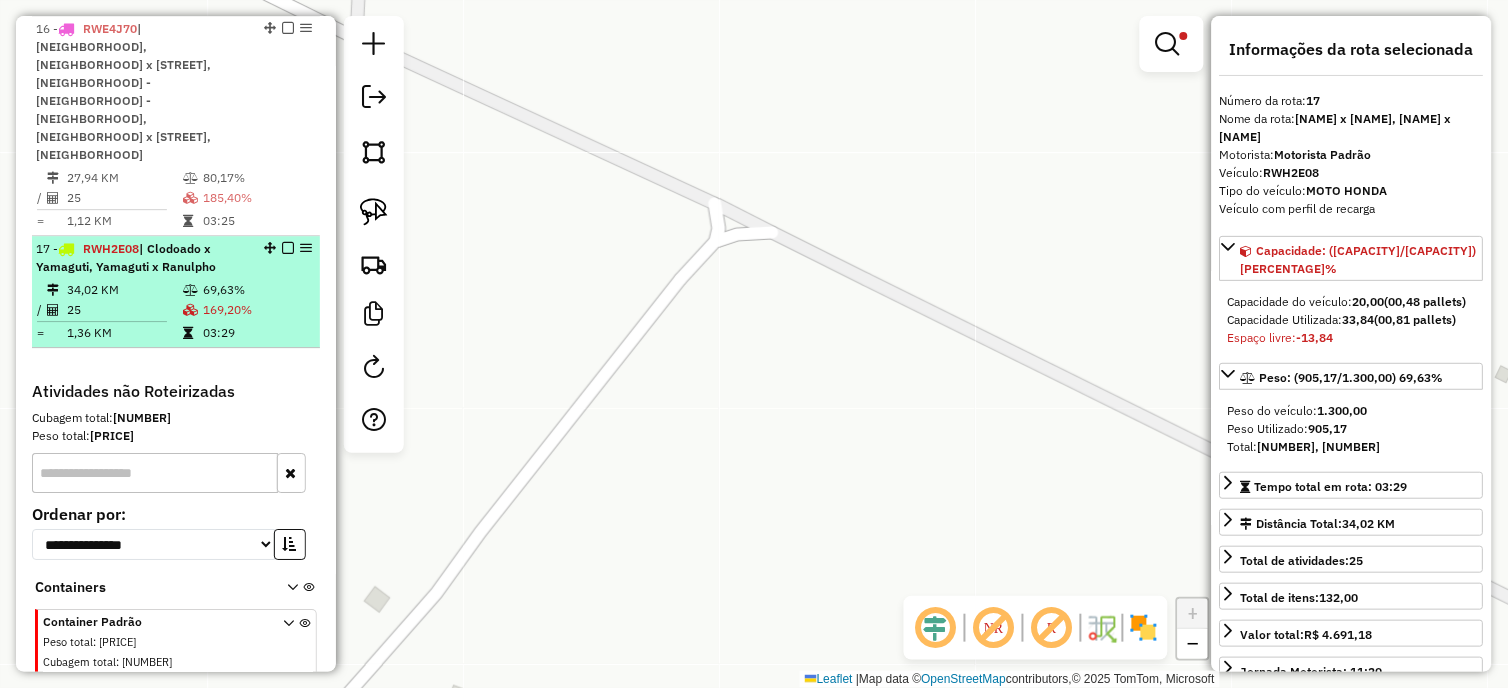 click at bounding box center [192, 333] 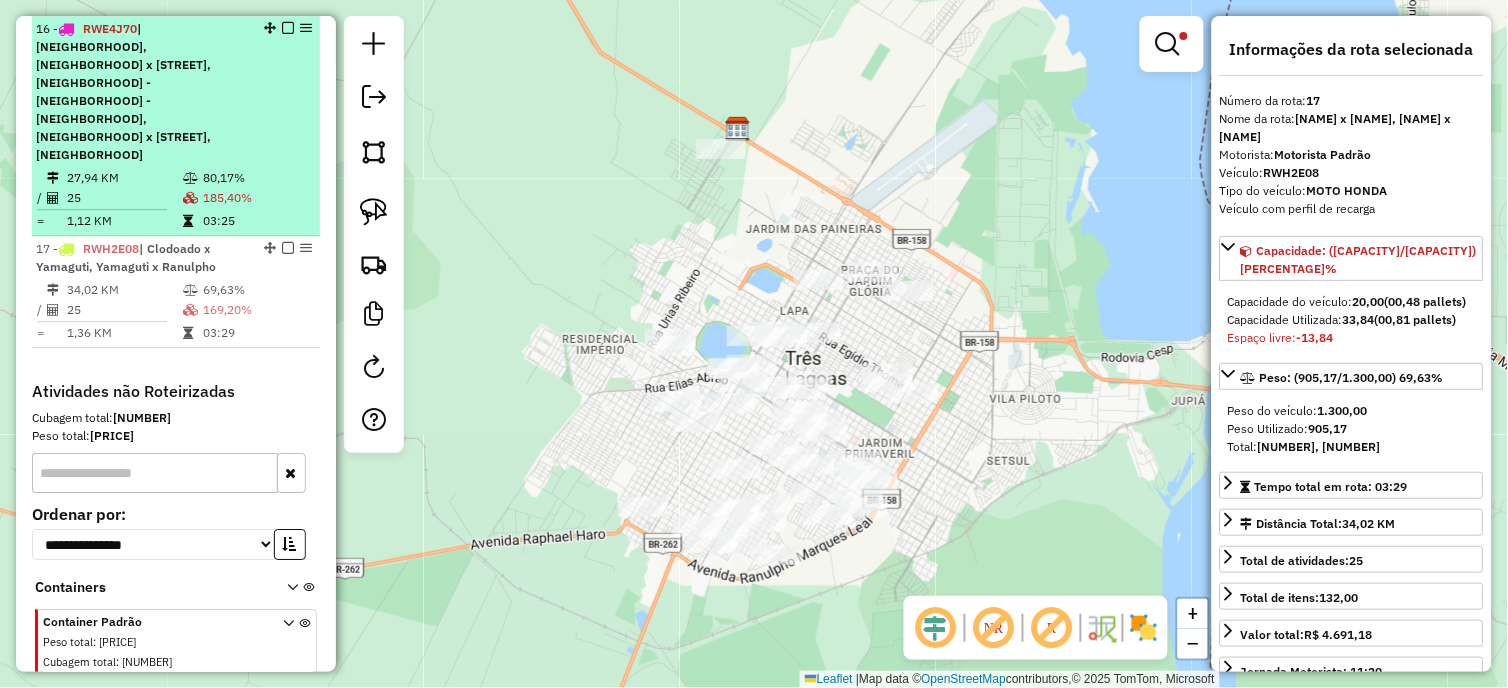 click on "[DISTANCE] KM   [PERCENTAGE]%  /  [NUMBER]   [PERCENTAGE]%     =  [DISTANCE] KM   [TIME]" at bounding box center [176, 199] 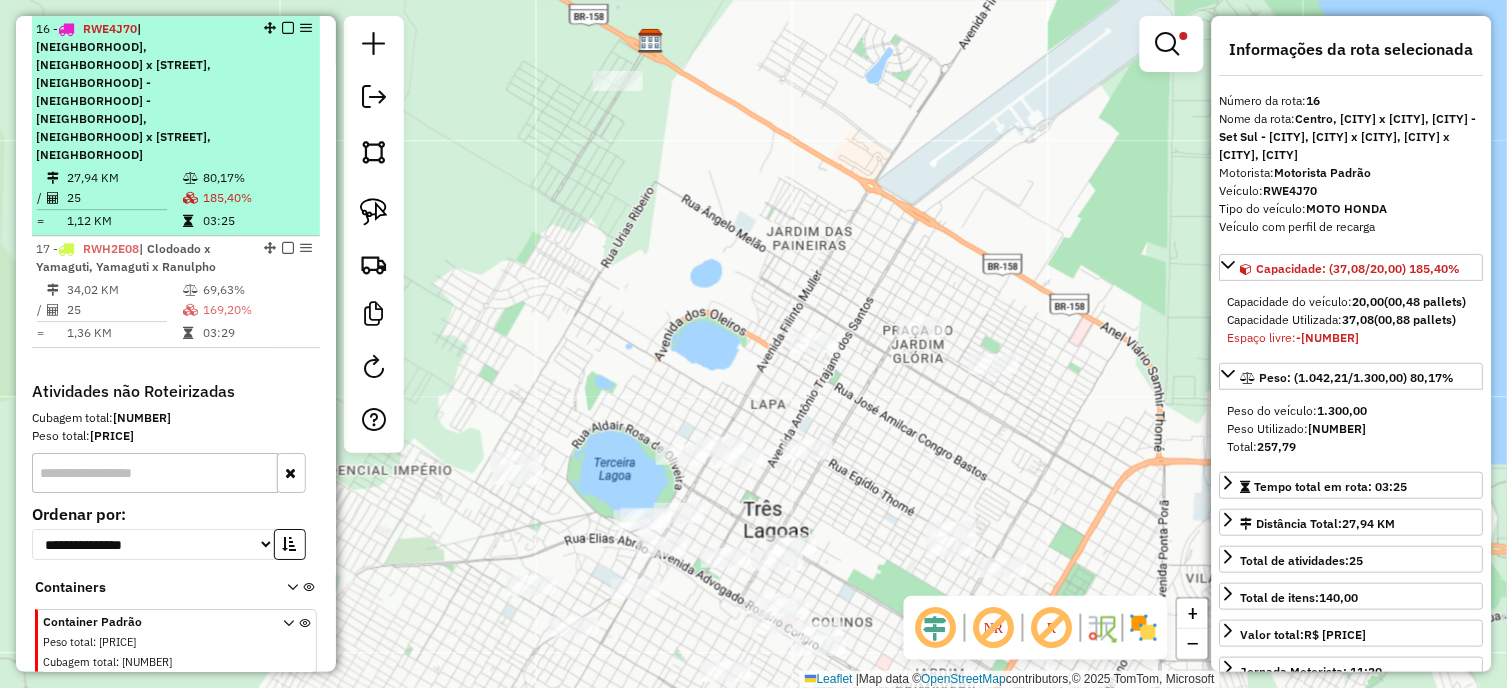 click at bounding box center (288, 28) 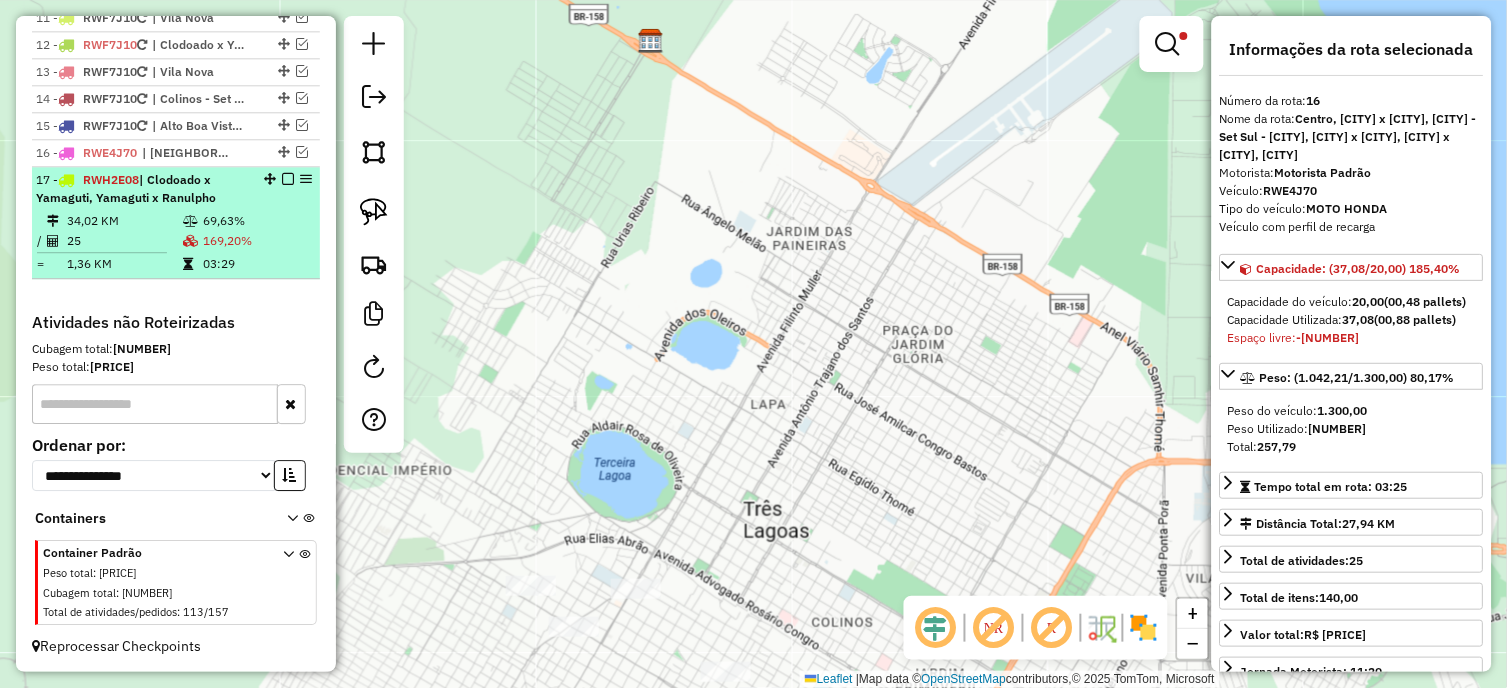 click at bounding box center (288, 179) 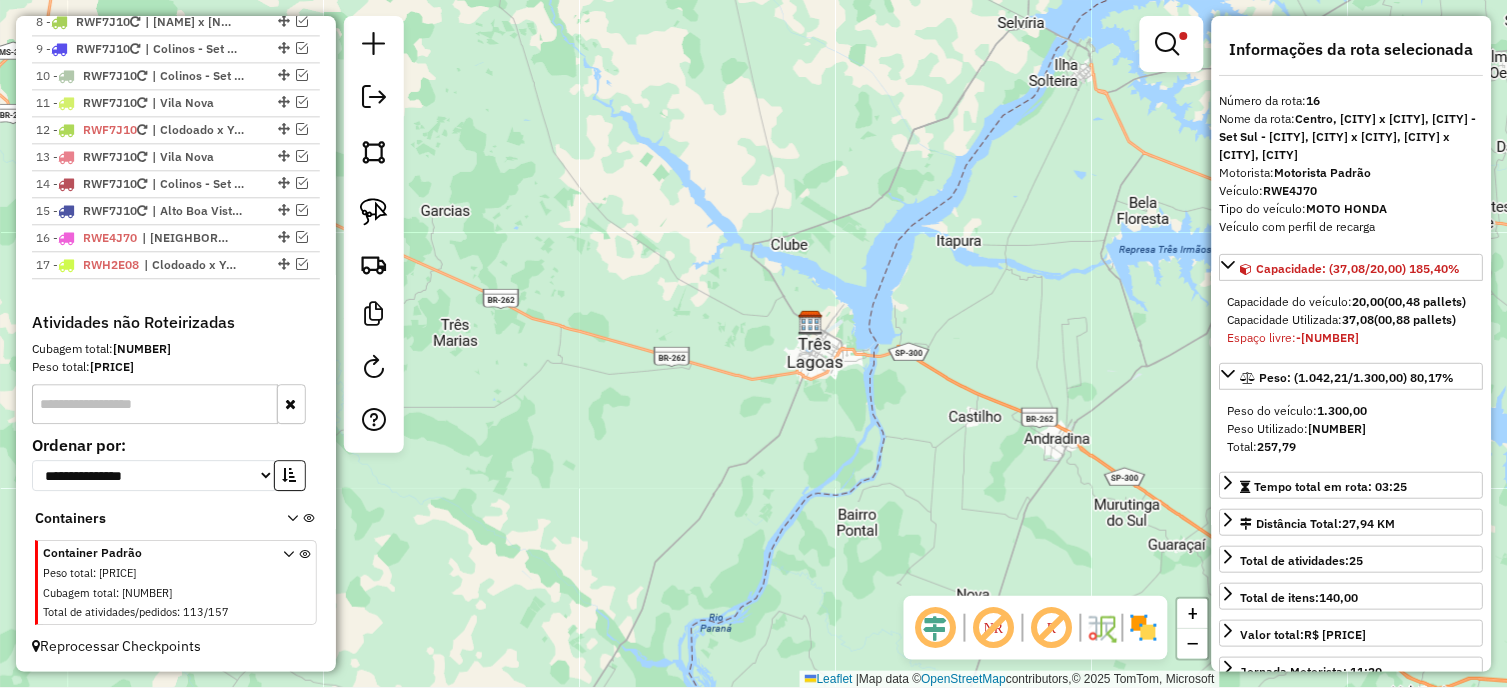 click 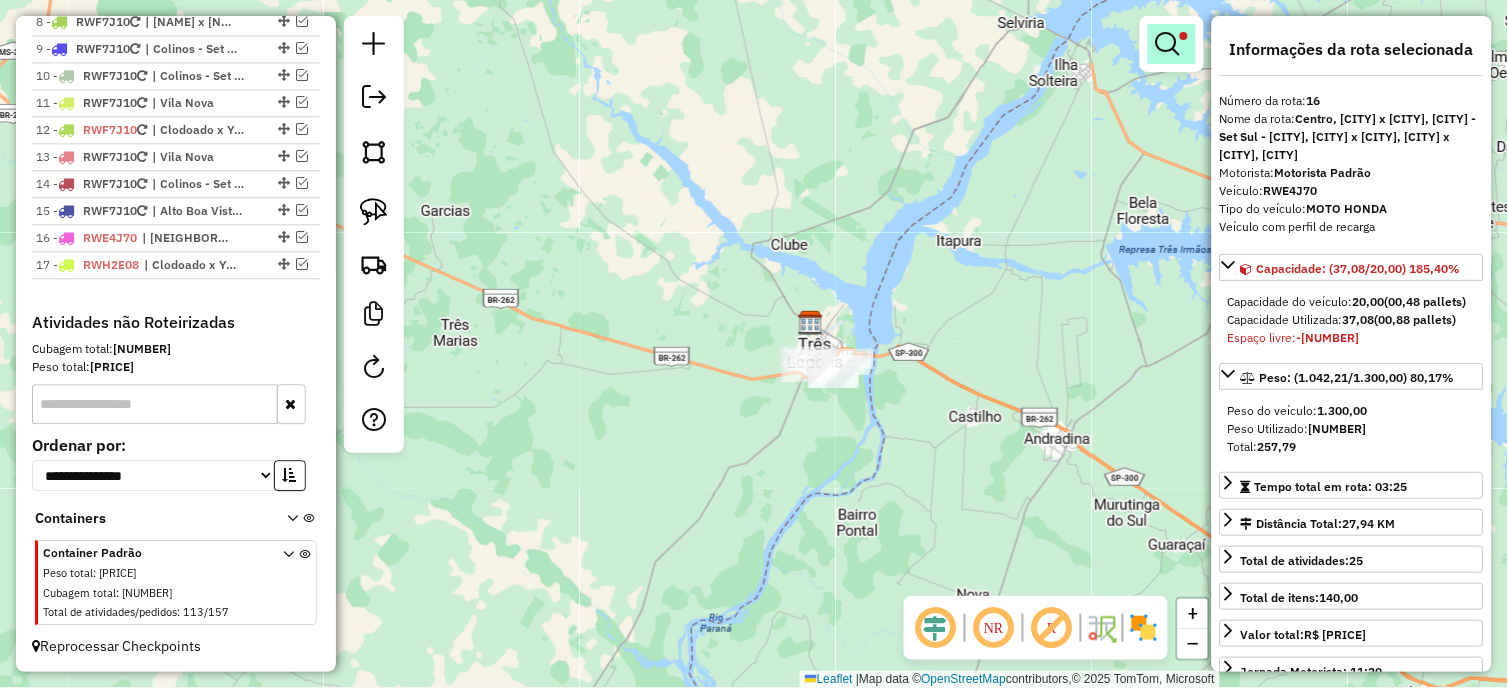 click at bounding box center [1168, 44] 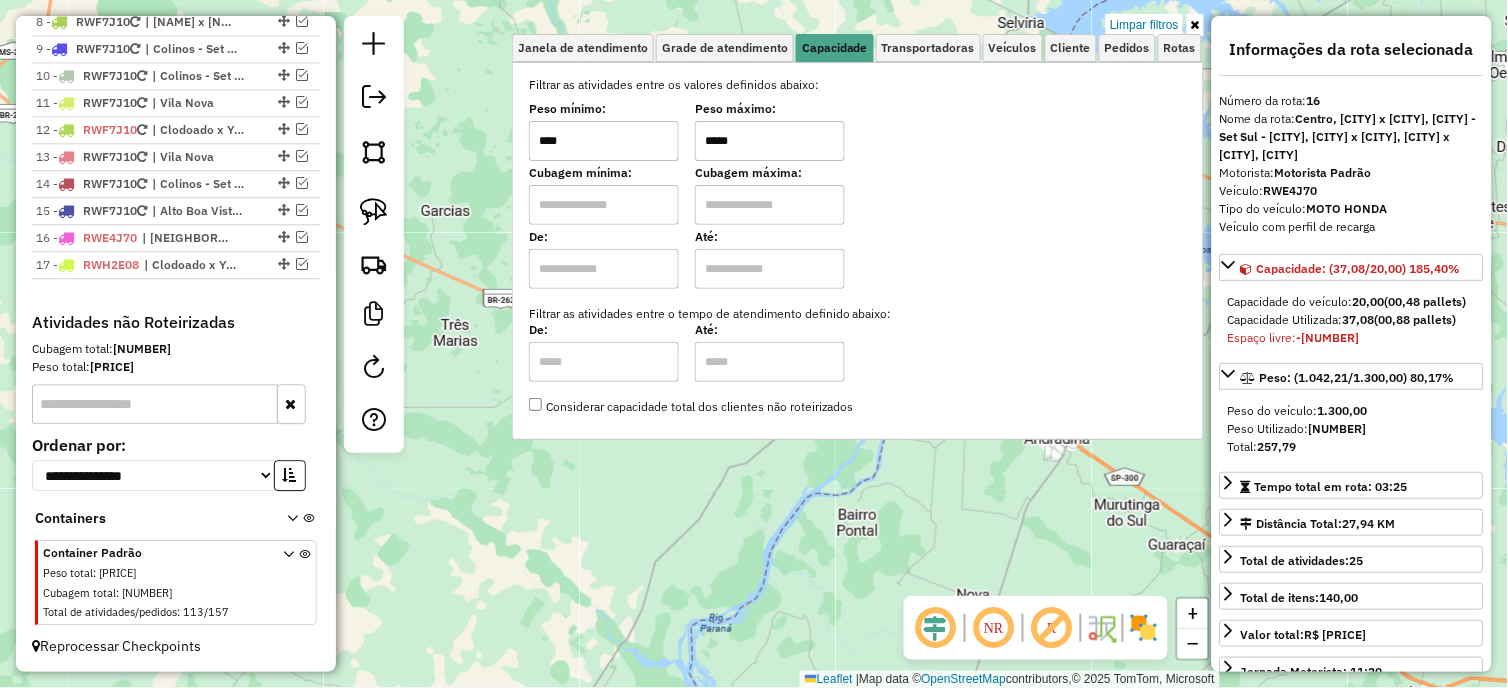 drag, startPoint x: 798, startPoint y: 154, endPoint x: 615, endPoint y: 152, distance: 183.01093 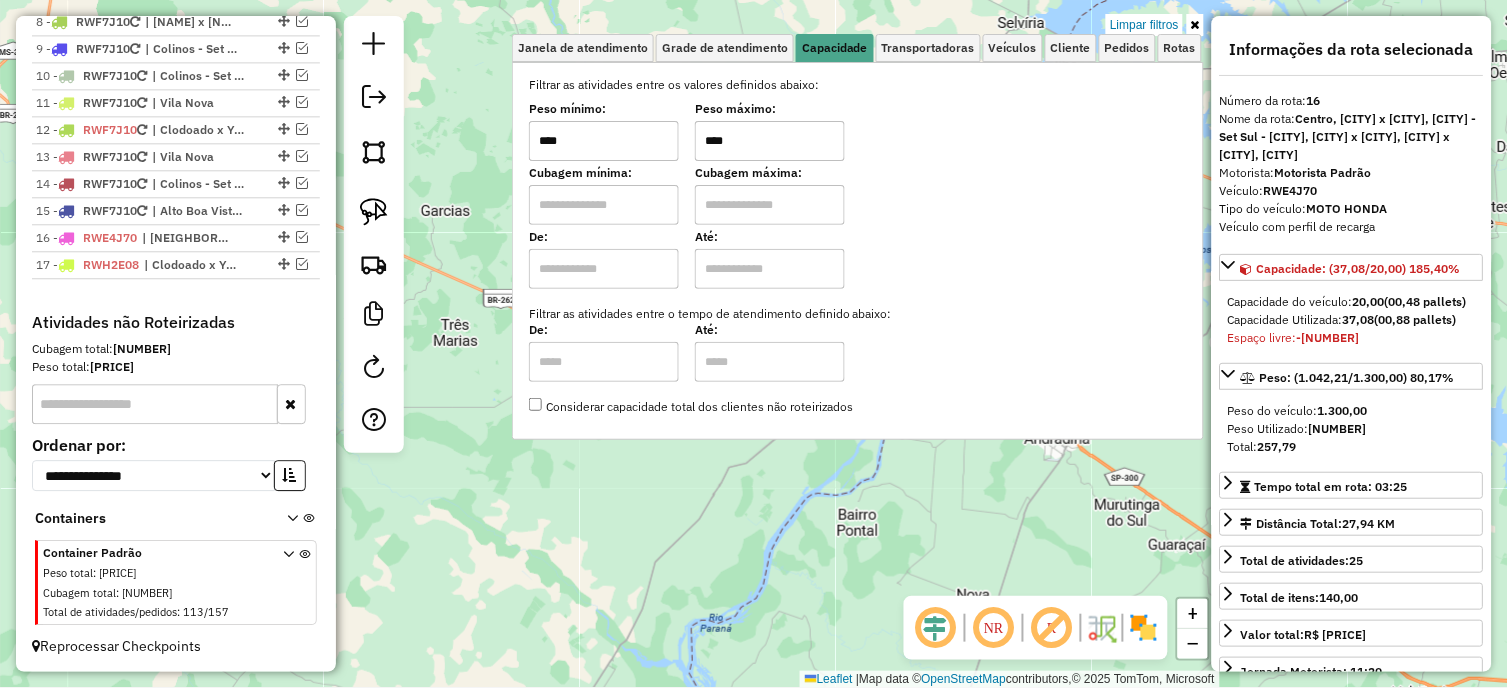 type on "****" 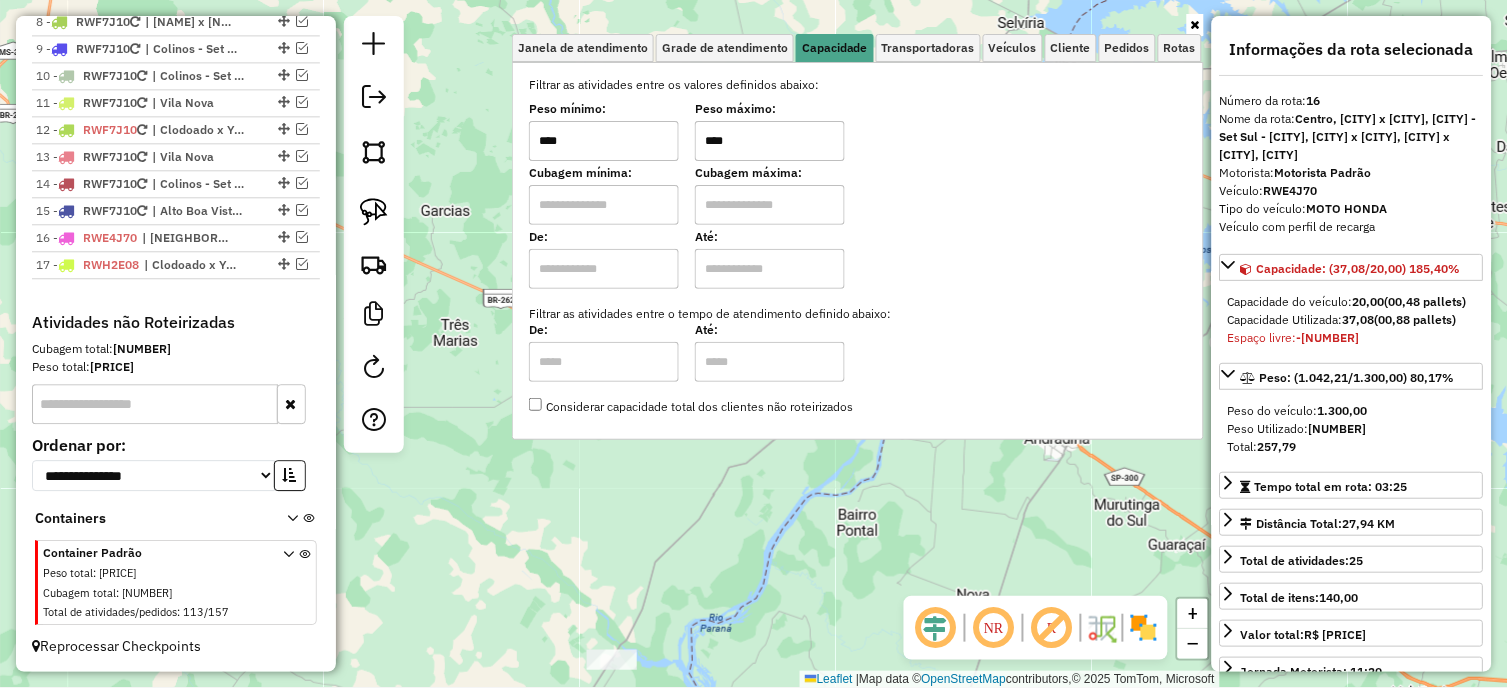 click on "Janela de atendimento Grade de atendimento Capacidade Transportadoras Veículos Cliente Pedidos  Rotas Selecione os dias de semana para filtrar as janelas de atendimento  Seg   Ter   Qua   Qui   Sex   Sáb   Dom  Informe o período da janela de atendimento: De: Até:  Filtrar exatamente a janela do cliente  Considerar janela de atendimento padrão  Selecione os dias de semana para filtrar as grades de atendimento  Seg   Ter   Qua   Qui   Sex   Sáb   Dom   Considerar clientes sem dia de atendimento cadastrado  Clientes fora do dia de atendimento selecionado Filtrar as atividades entre os valores definidos abaixo:  Peso mínimo:  ****  Peso máximo:  ****  Cubagem mínima:   Cubagem máxima:   De:   Até:  Filtrar as atividades entre o tempo de atendimento definido abaixo:  De:   Até:   Considerar capacidade total dos clientes não roteirizados Transportadora: Selecione um ou mais itens Tipo de veículo: Selecione um ou mais itens Veículo: Selecione um ou mais itens Motorista: Selecione um ou mais itens De:" 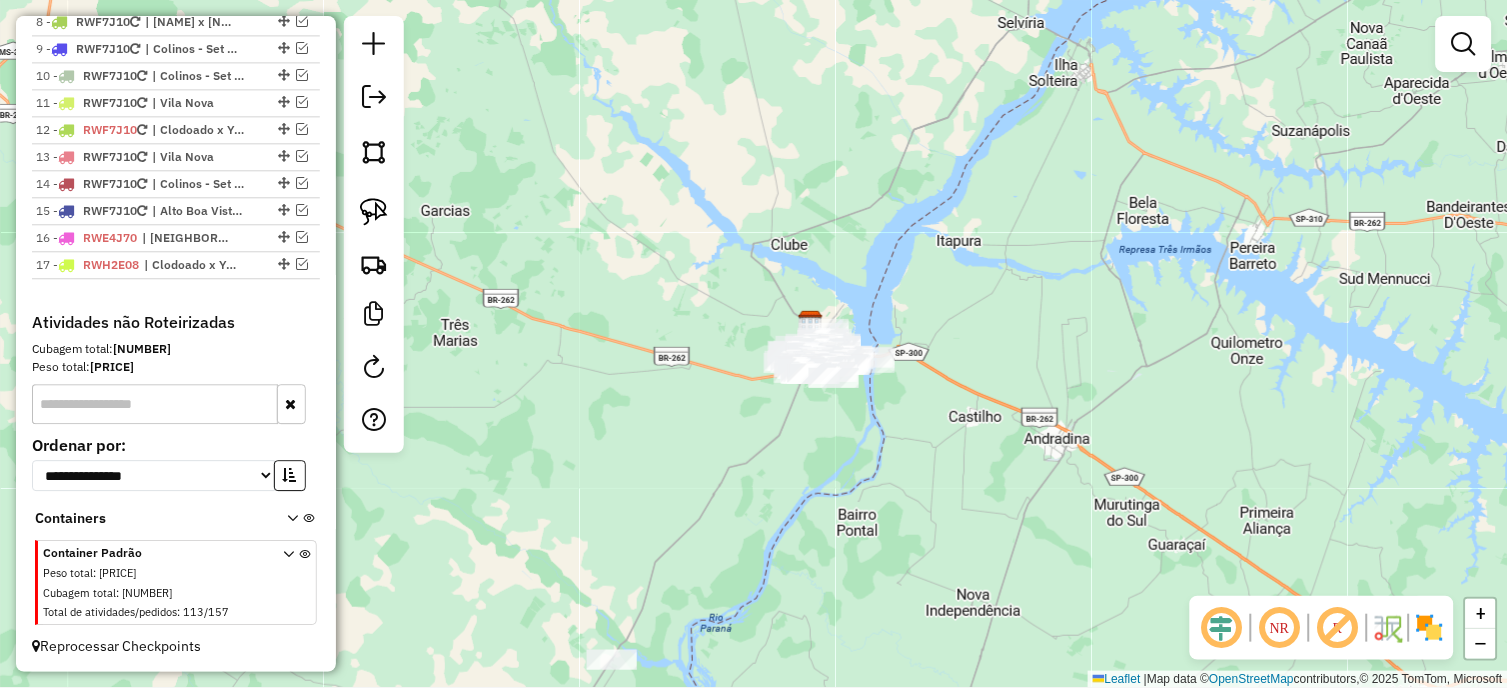 drag, startPoint x: 727, startPoint y: 366, endPoint x: 713, endPoint y: 425, distance: 60.63827 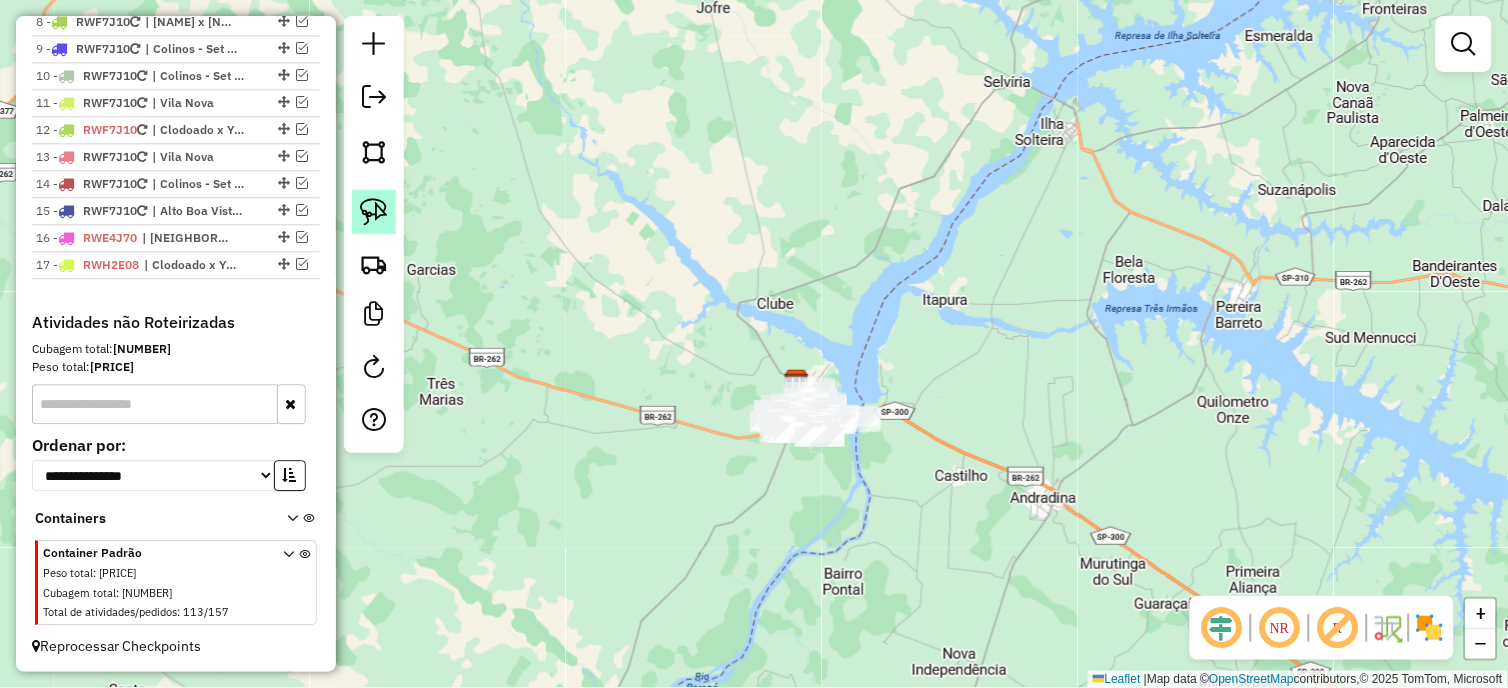 click 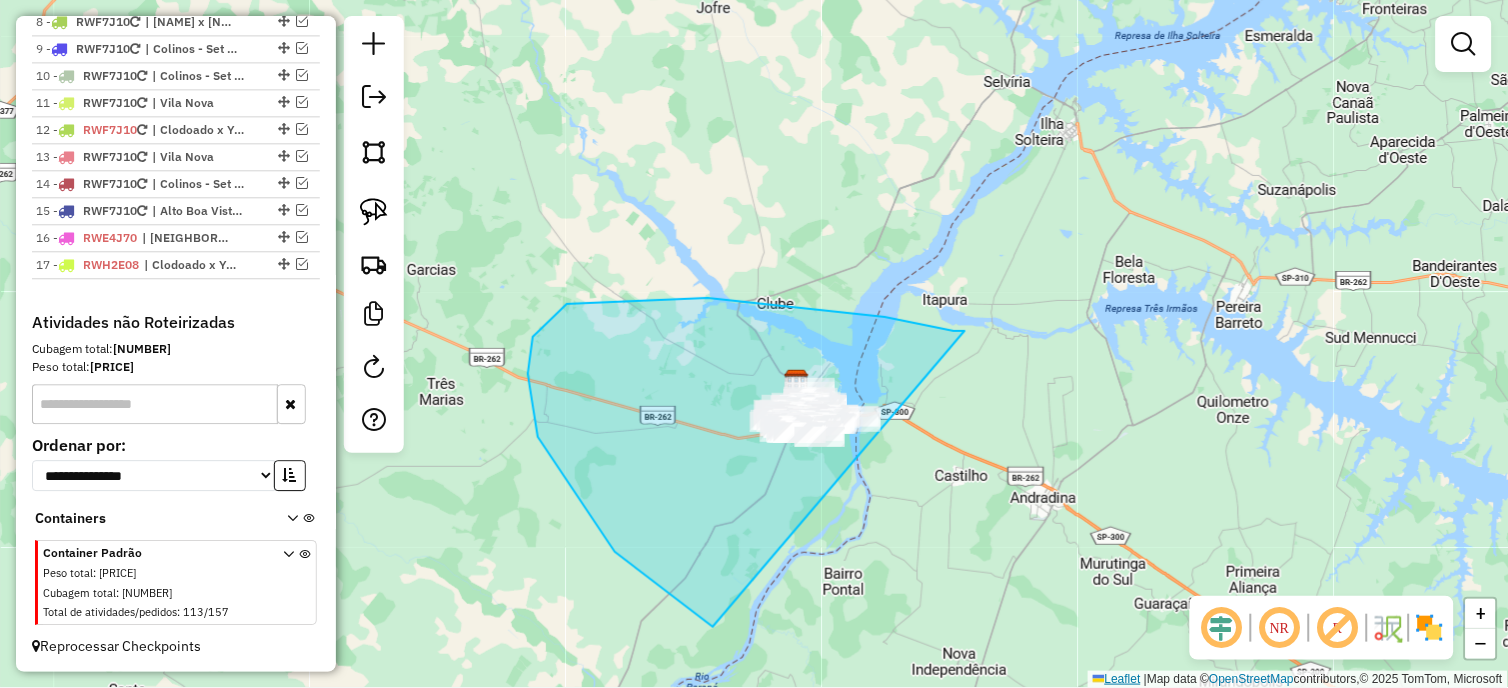 drag, startPoint x: 965, startPoint y: 331, endPoint x: 1091, endPoint y: 678, distance: 369.16797 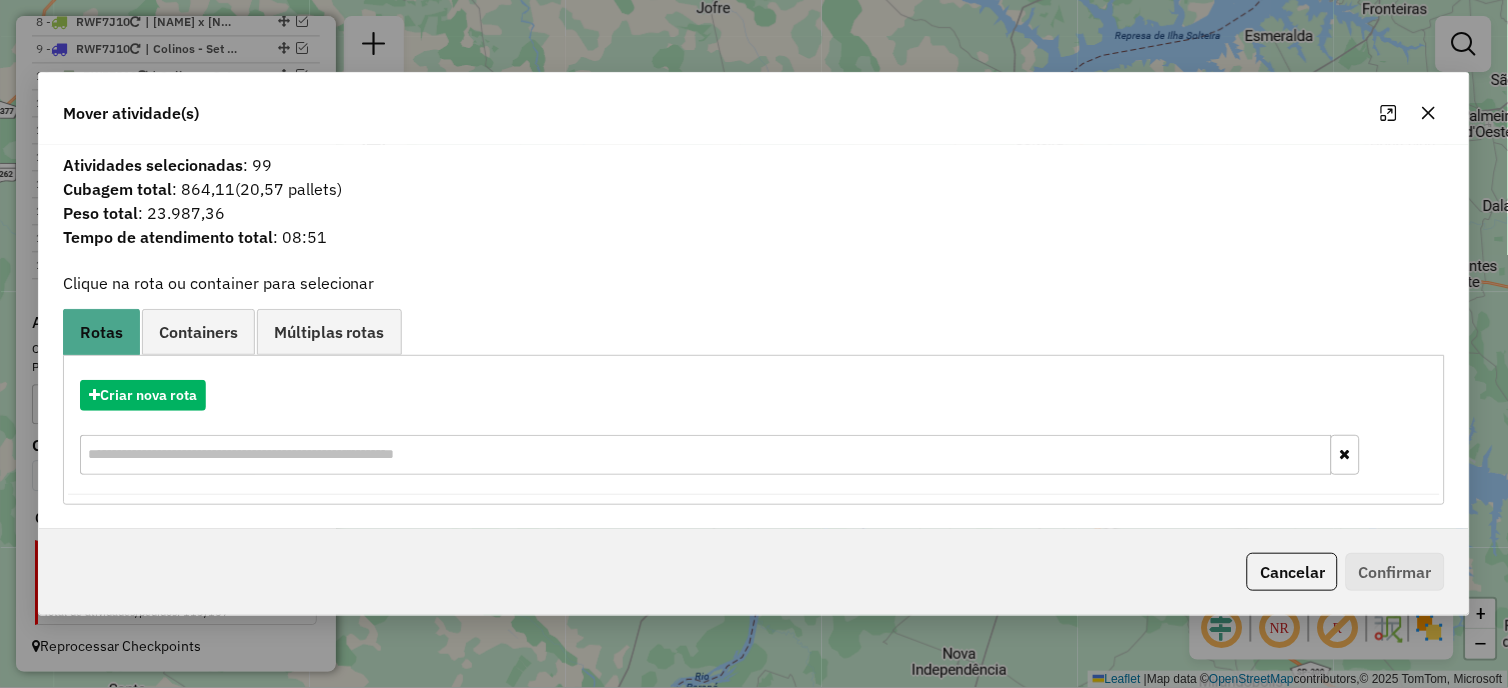 click 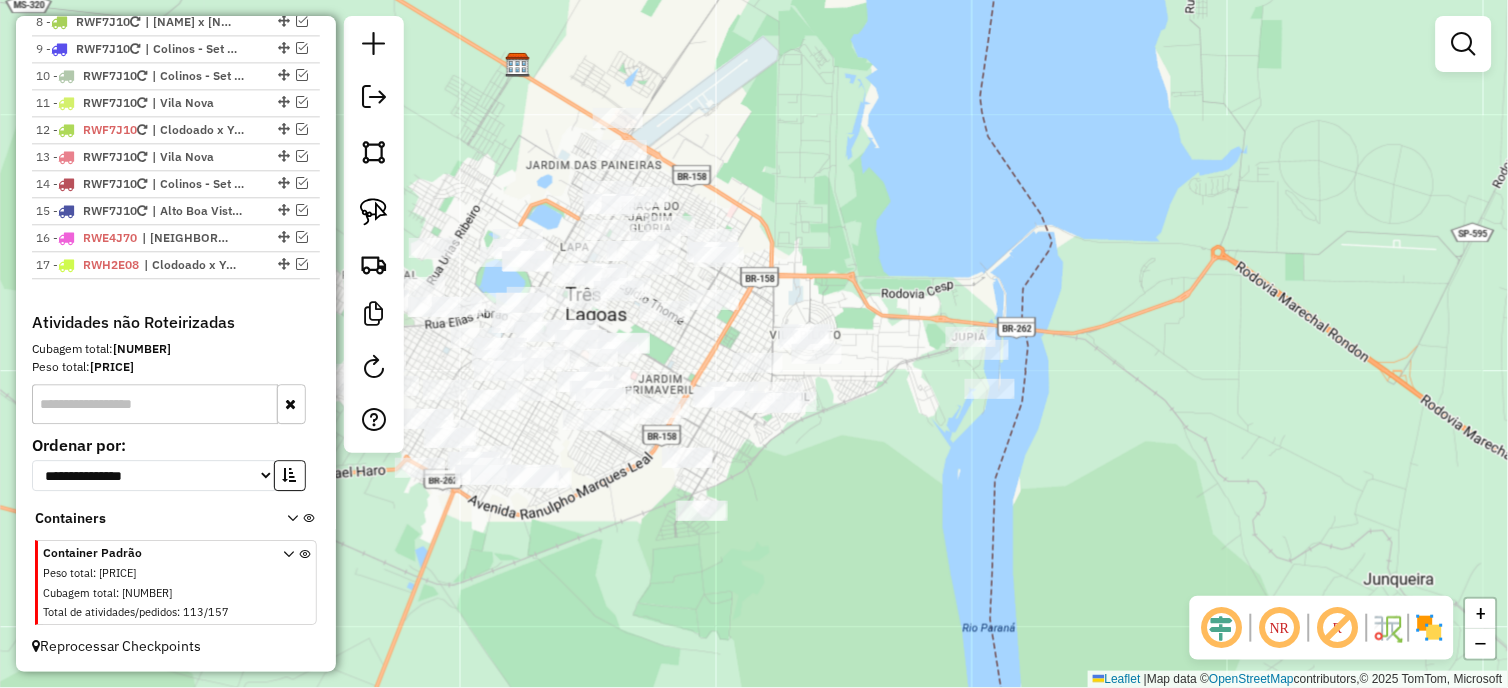 drag, startPoint x: 866, startPoint y: 451, endPoint x: 872, endPoint y: 481, distance: 30.594116 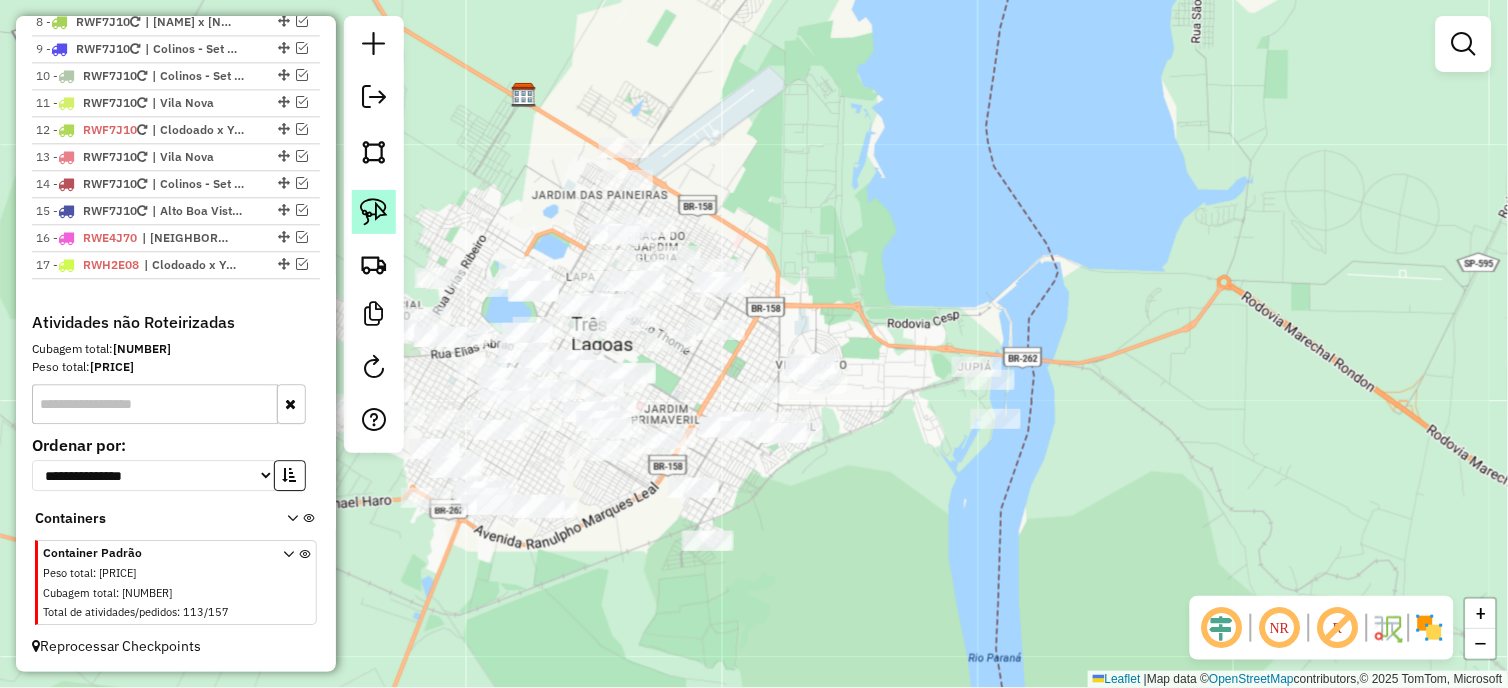 click 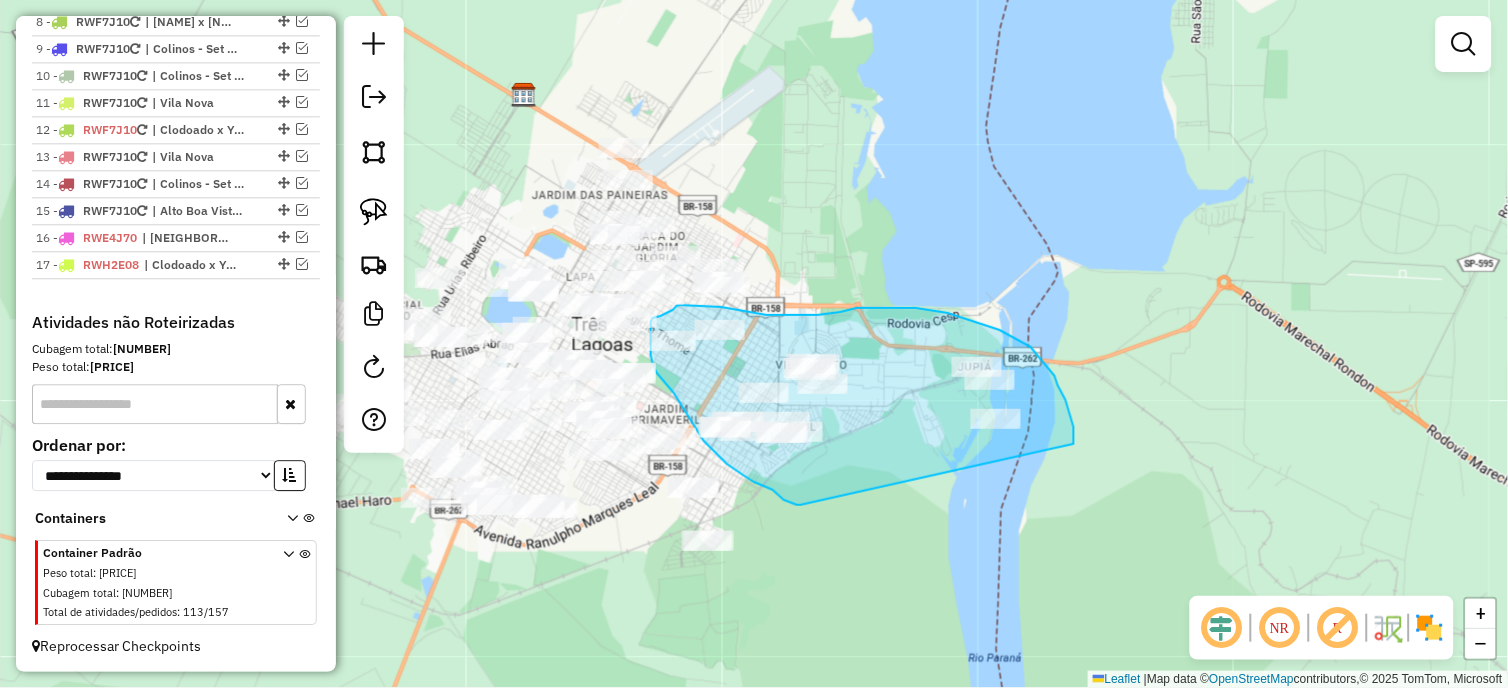 drag, startPoint x: 1074, startPoint y: 444, endPoint x: 801, endPoint y: 505, distance: 279.73203 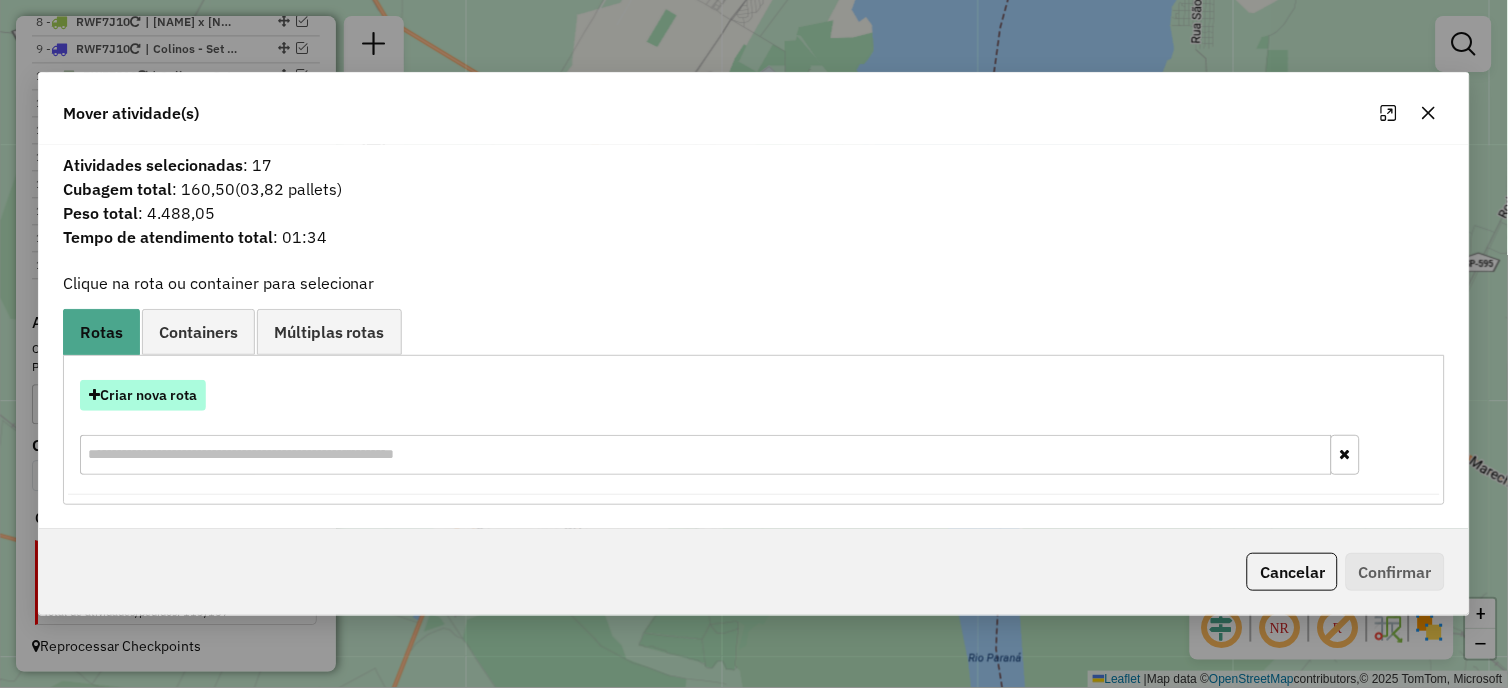 click on "Criar nova rota" at bounding box center (143, 395) 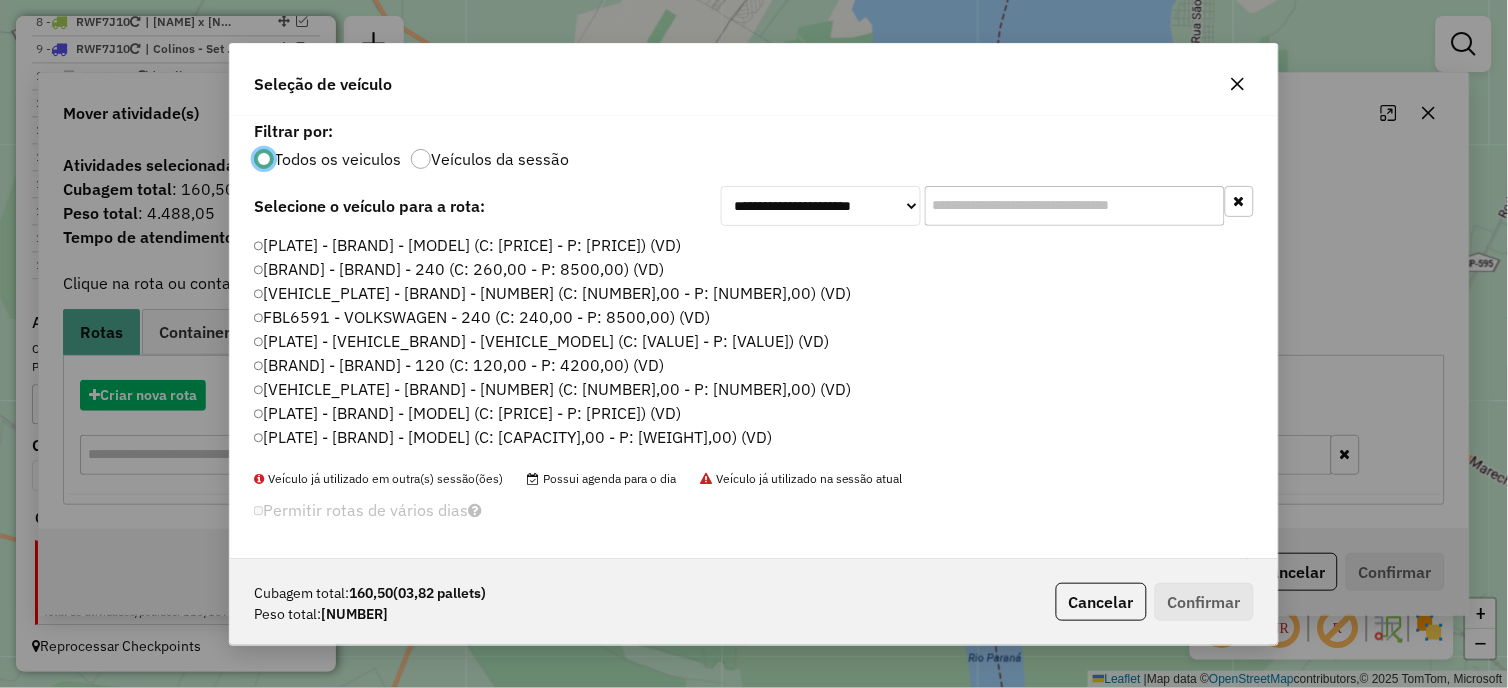 scroll, scrollTop: 11, scrollLeft: 5, axis: both 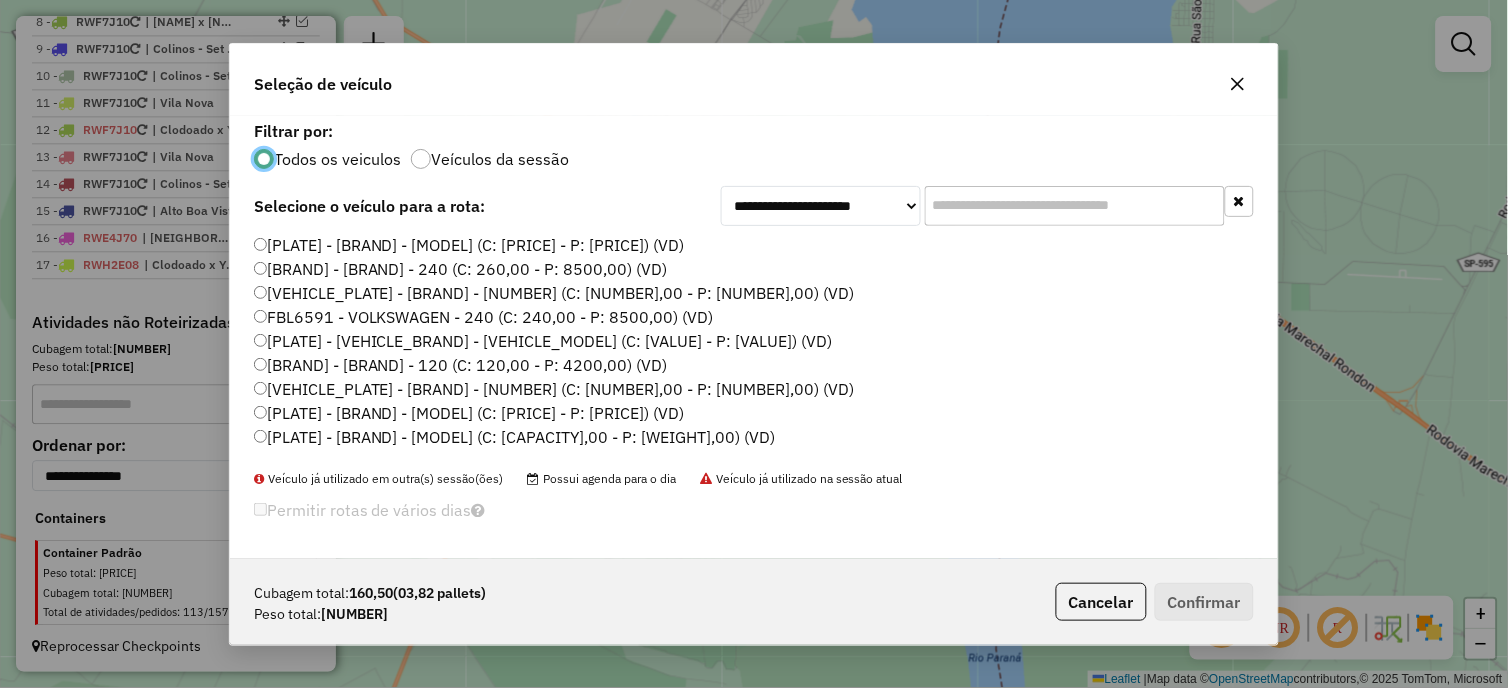 click on "FBL6591 - VOLKSWAGEN - 240 (C: 240,00 - P: 8500,00) (VD)" 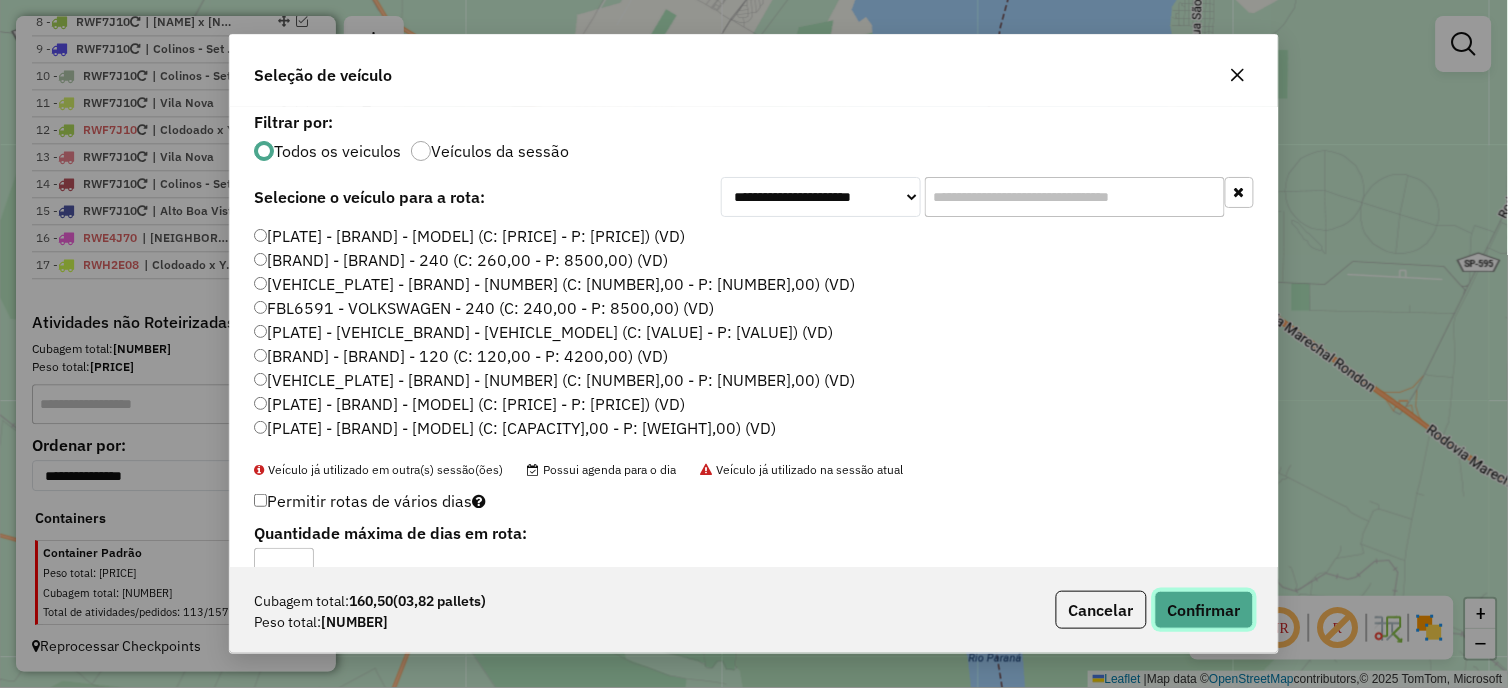 click on "Confirmar" 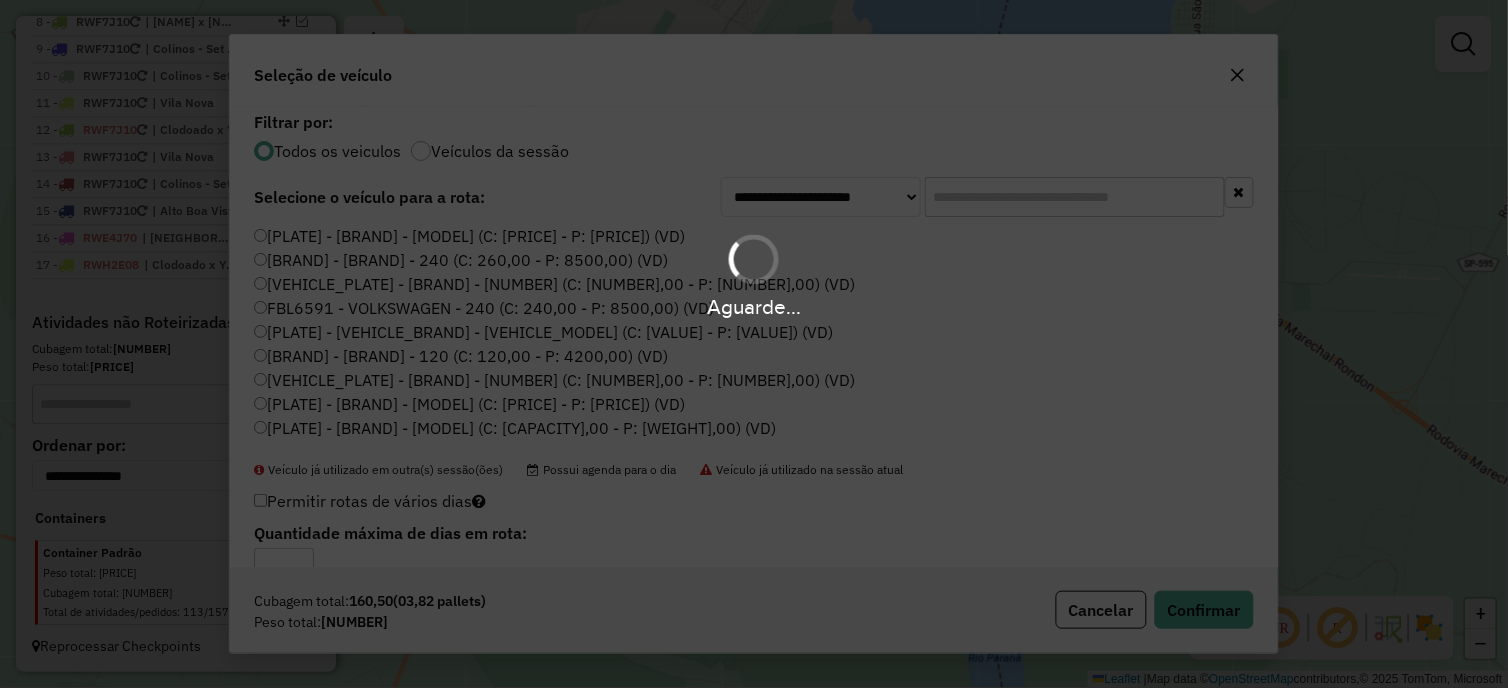 scroll, scrollTop: 1143, scrollLeft: 0, axis: vertical 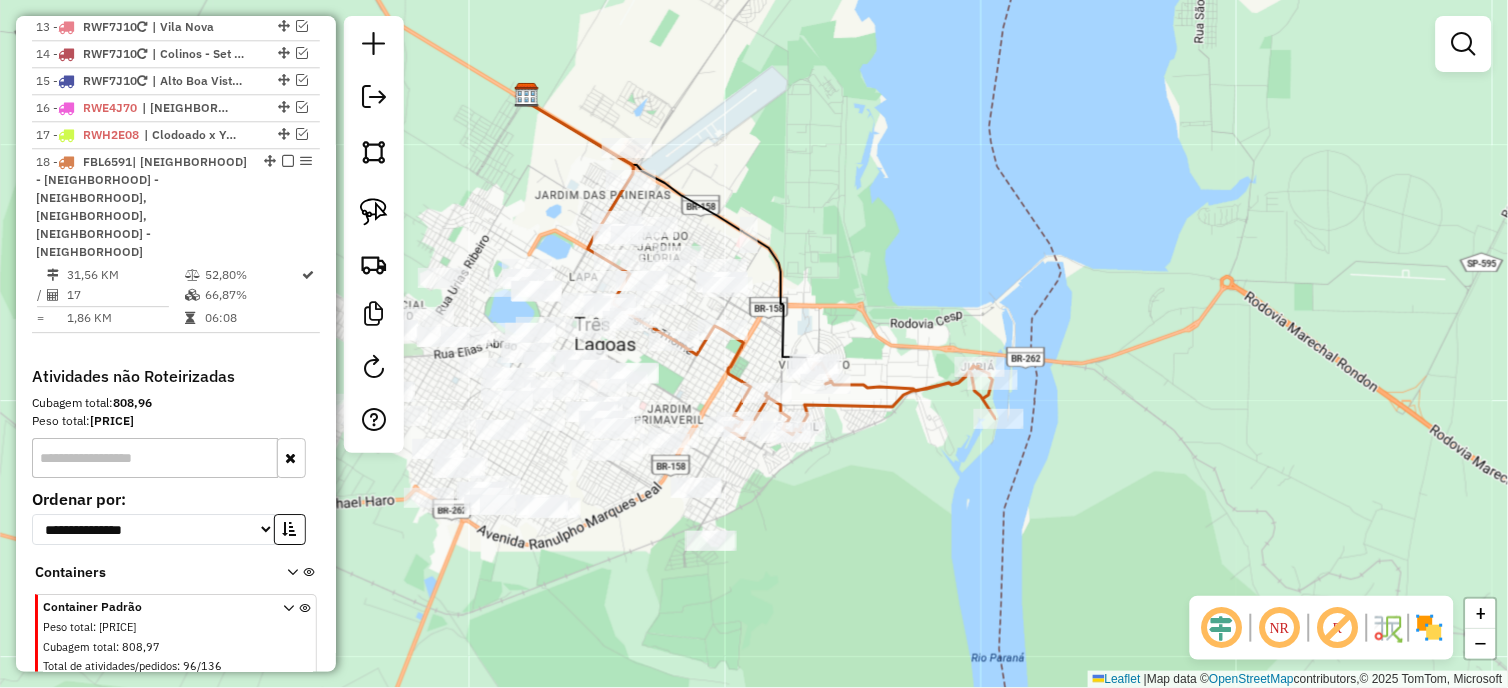 drag, startPoint x: 825, startPoint y: 540, endPoint x: 875, endPoint y: 541, distance: 50.01 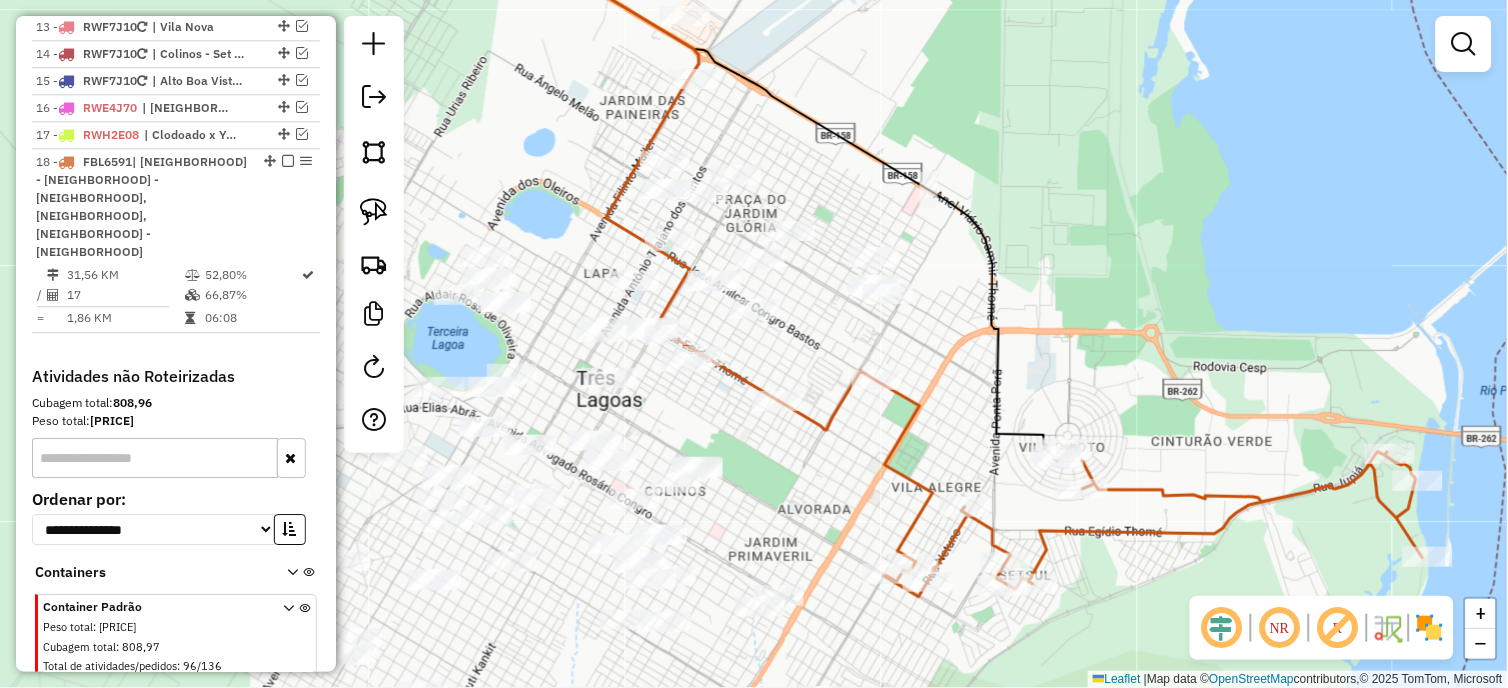 drag, startPoint x: 840, startPoint y: 334, endPoint x: 815, endPoint y: 396, distance: 66.85058 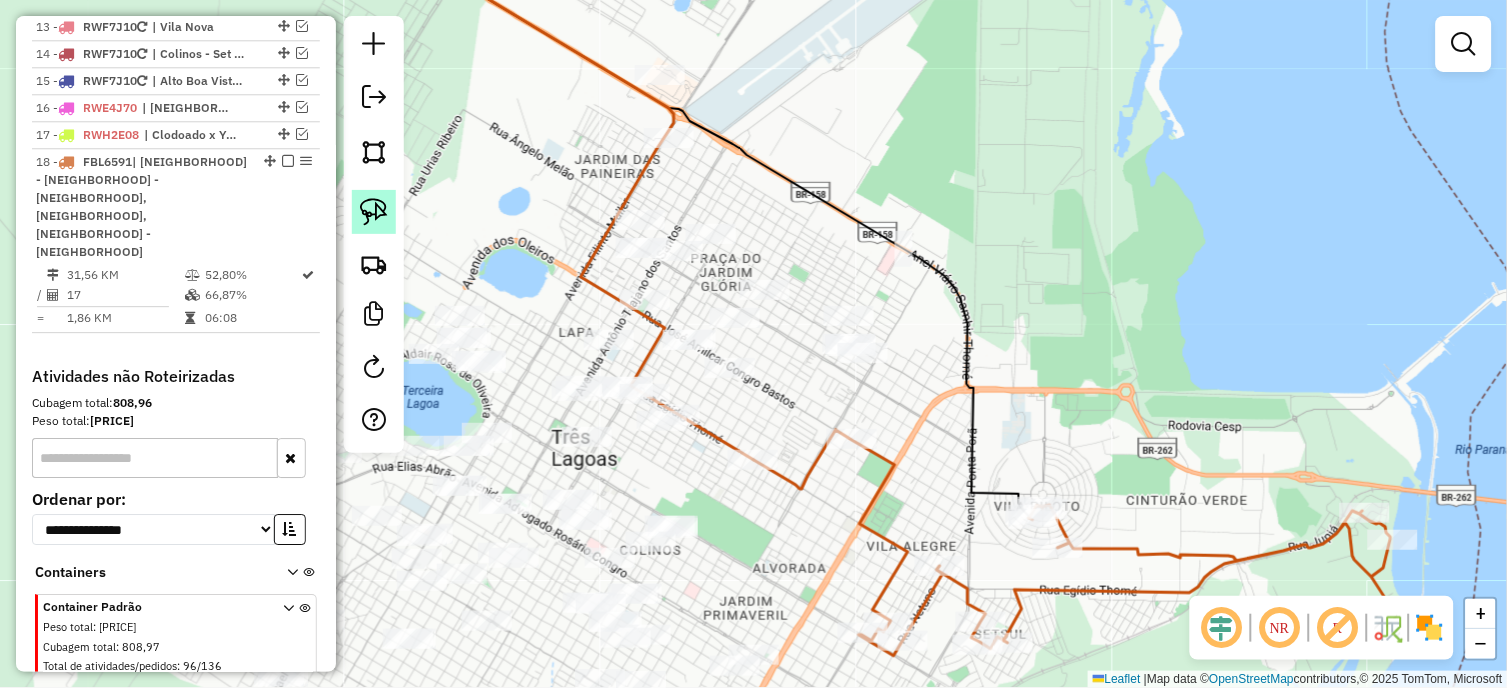 click 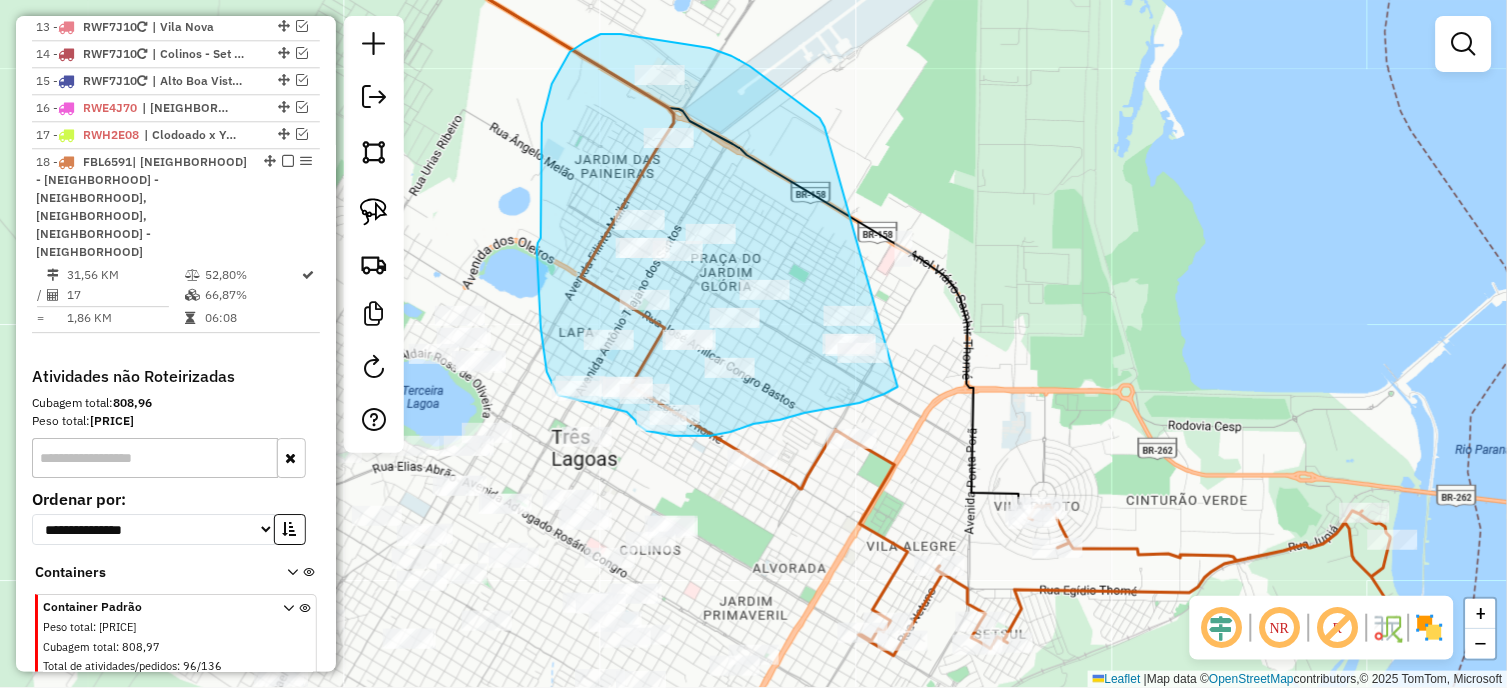 drag, startPoint x: 825, startPoint y: 127, endPoint x: 898, endPoint y: 387, distance: 270.0537 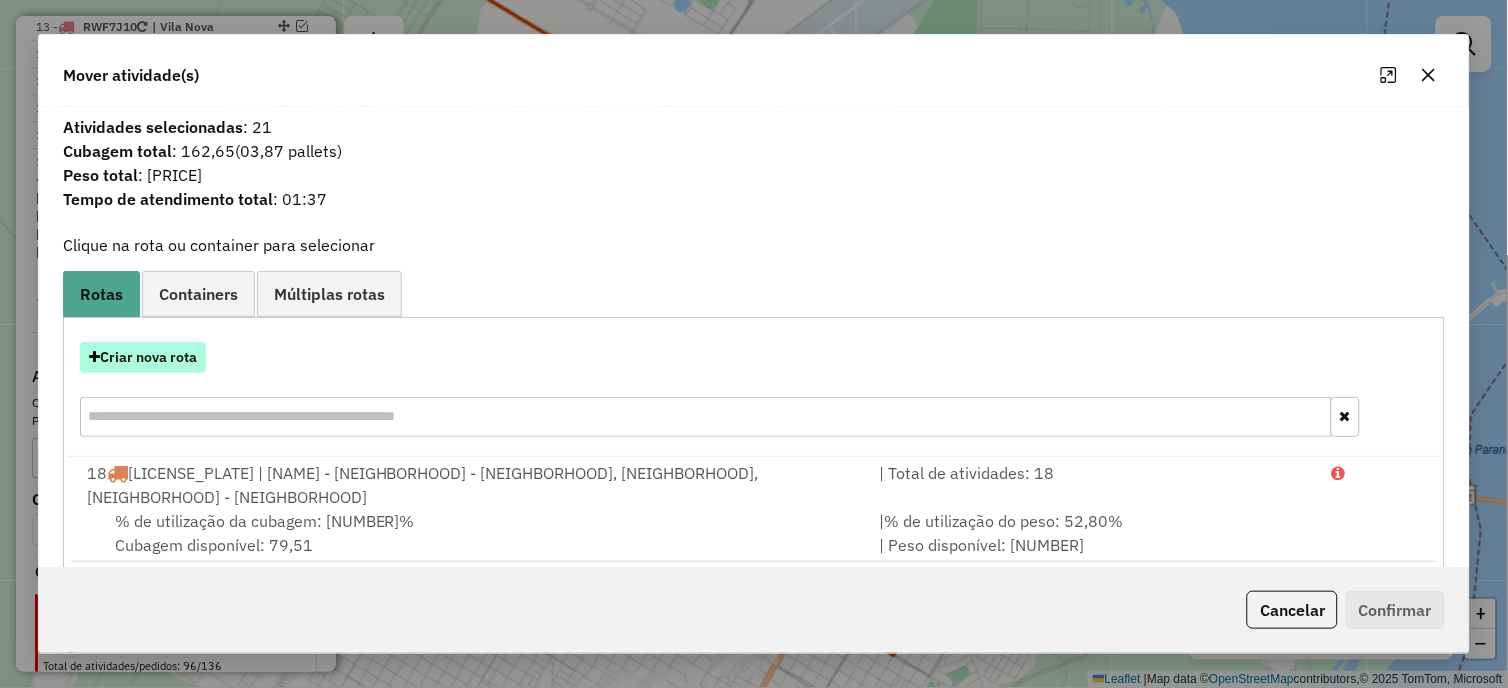 click on "Criar nova rota" at bounding box center (143, 357) 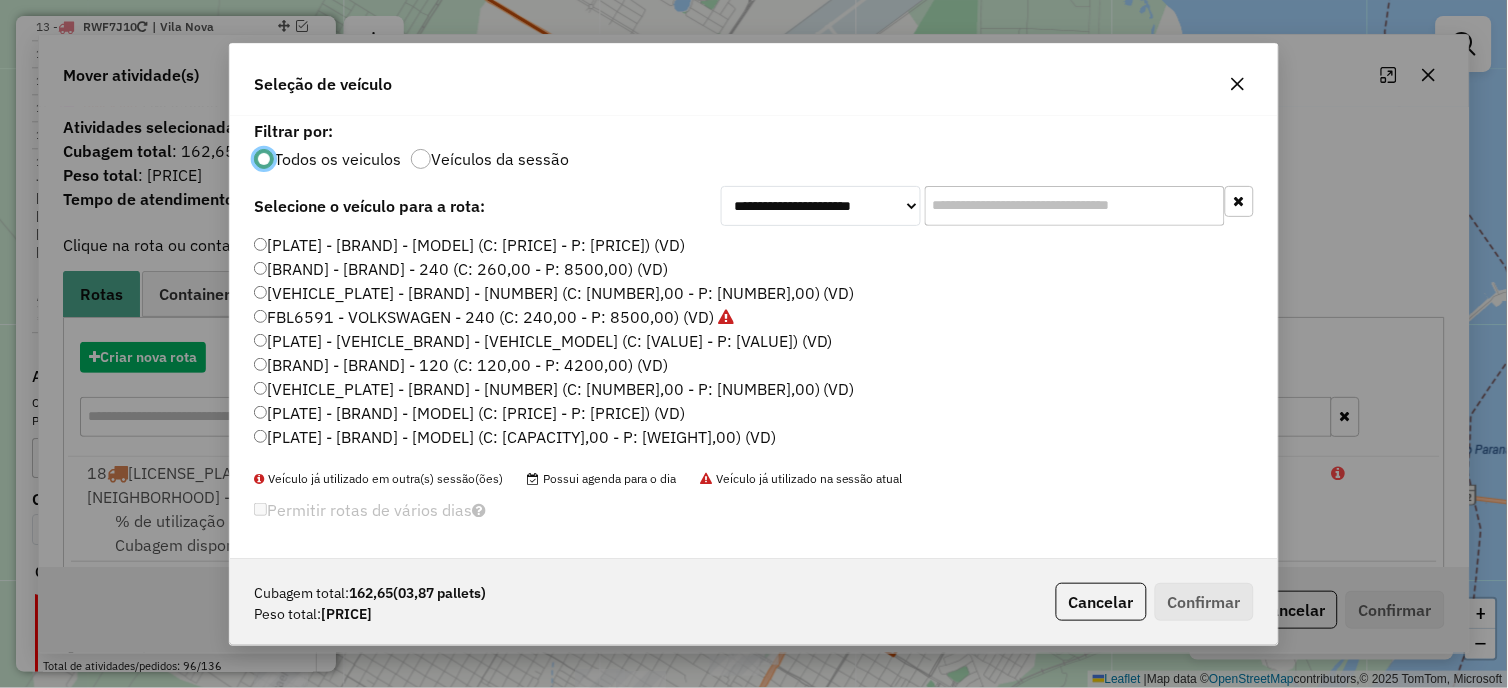 scroll, scrollTop: 11, scrollLeft: 5, axis: both 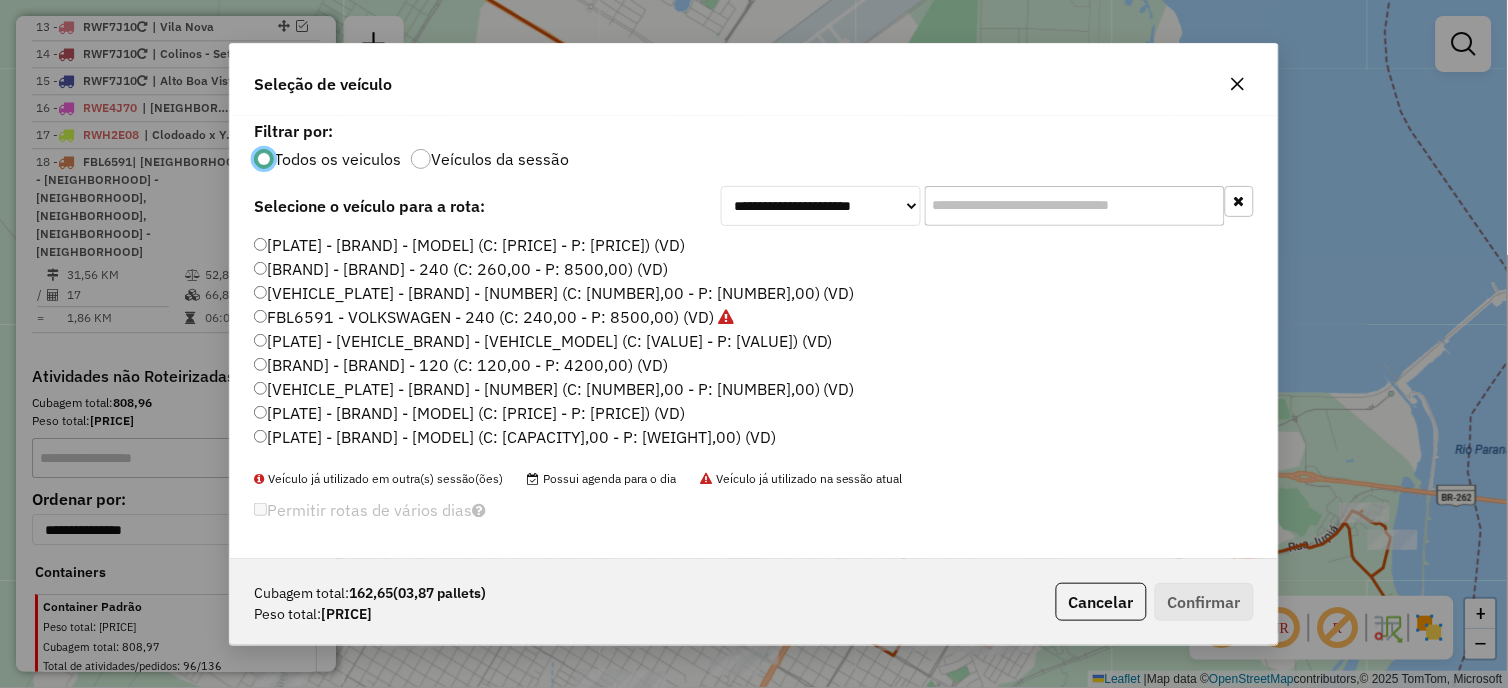 click on "[PLATE] - [VEHICLE_BRAND] - [VEHICLE_MODEL] (C: [VALUE] - P: [VALUE]) (VD)" 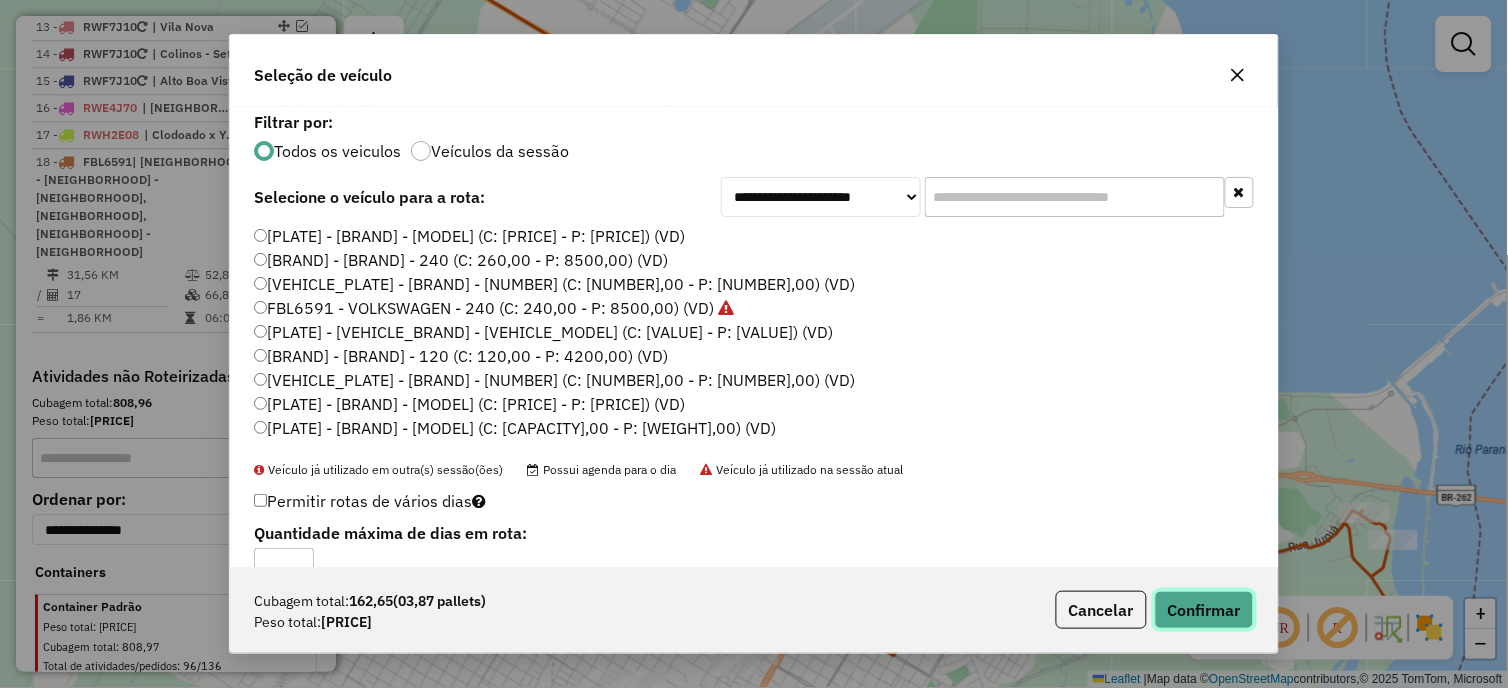 click on "Confirmar" 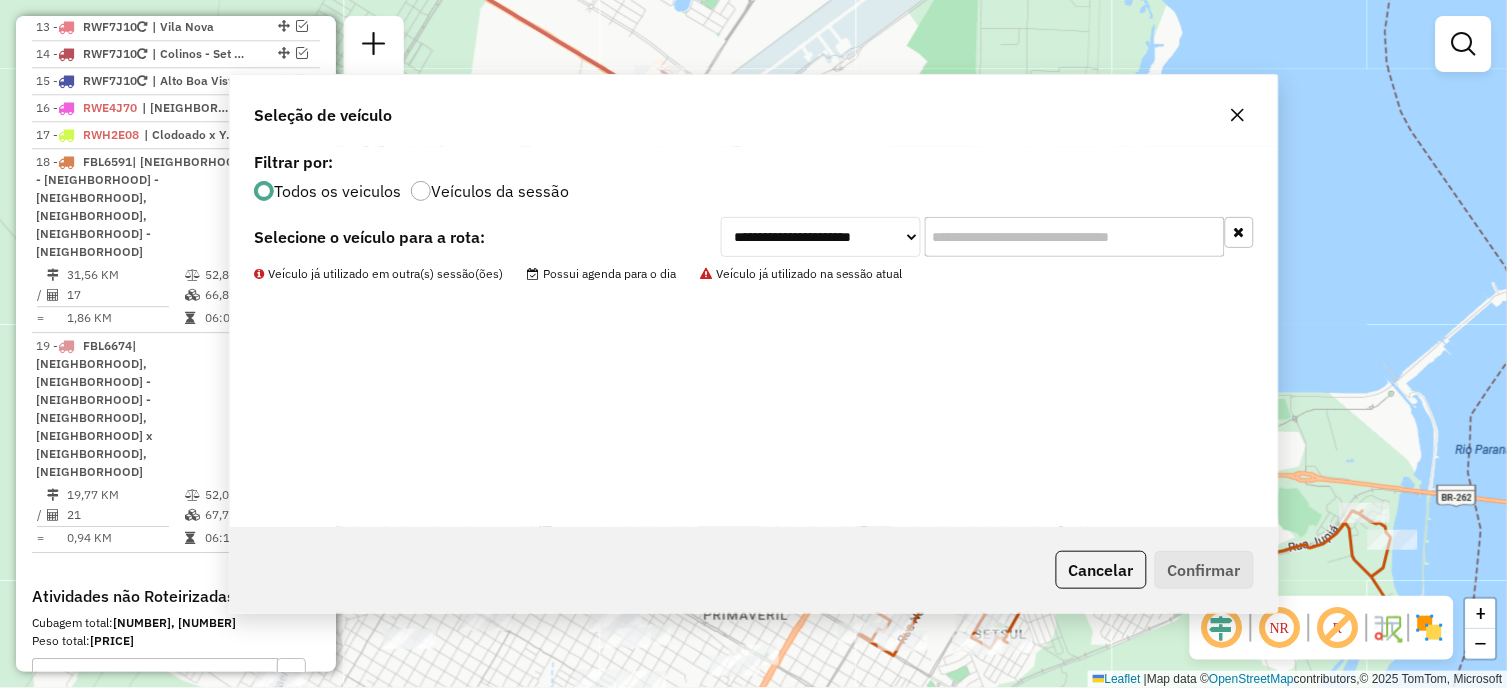 scroll, scrollTop: 1222, scrollLeft: 0, axis: vertical 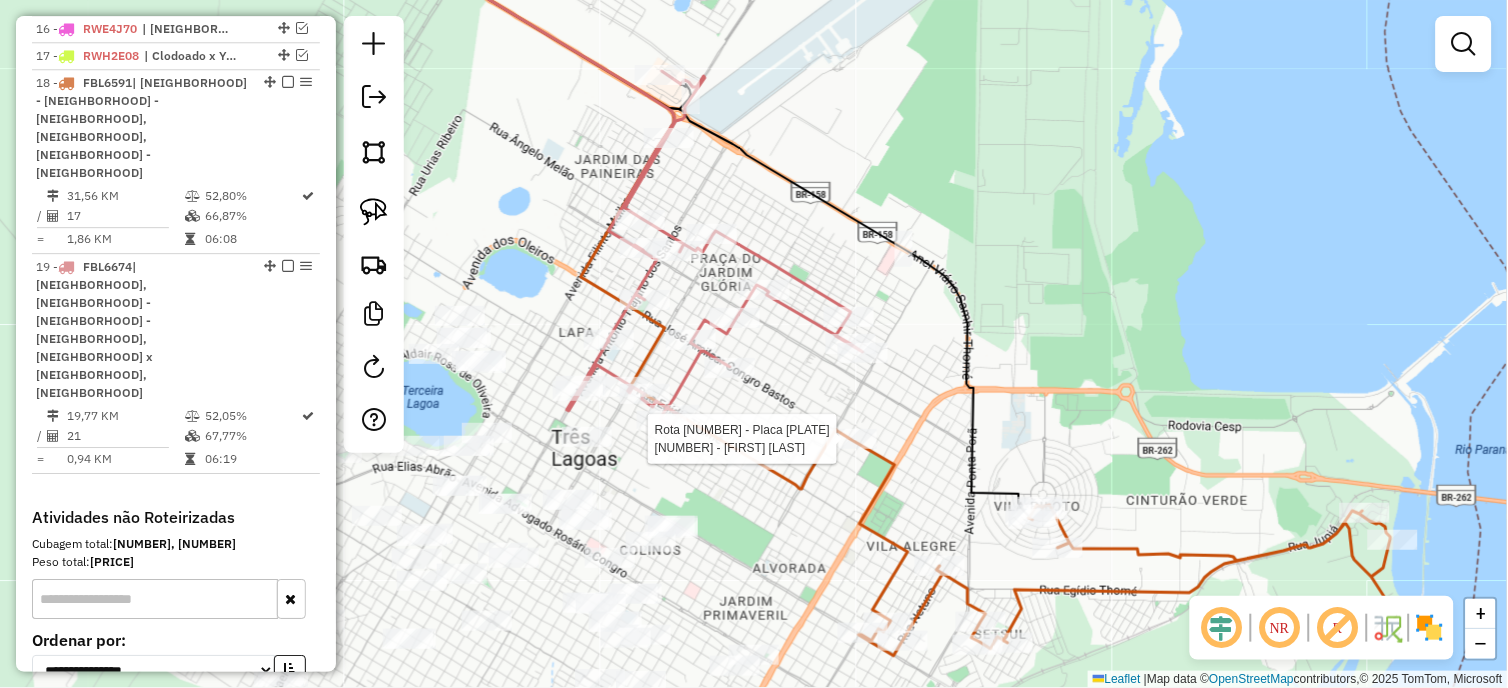 select on "*********" 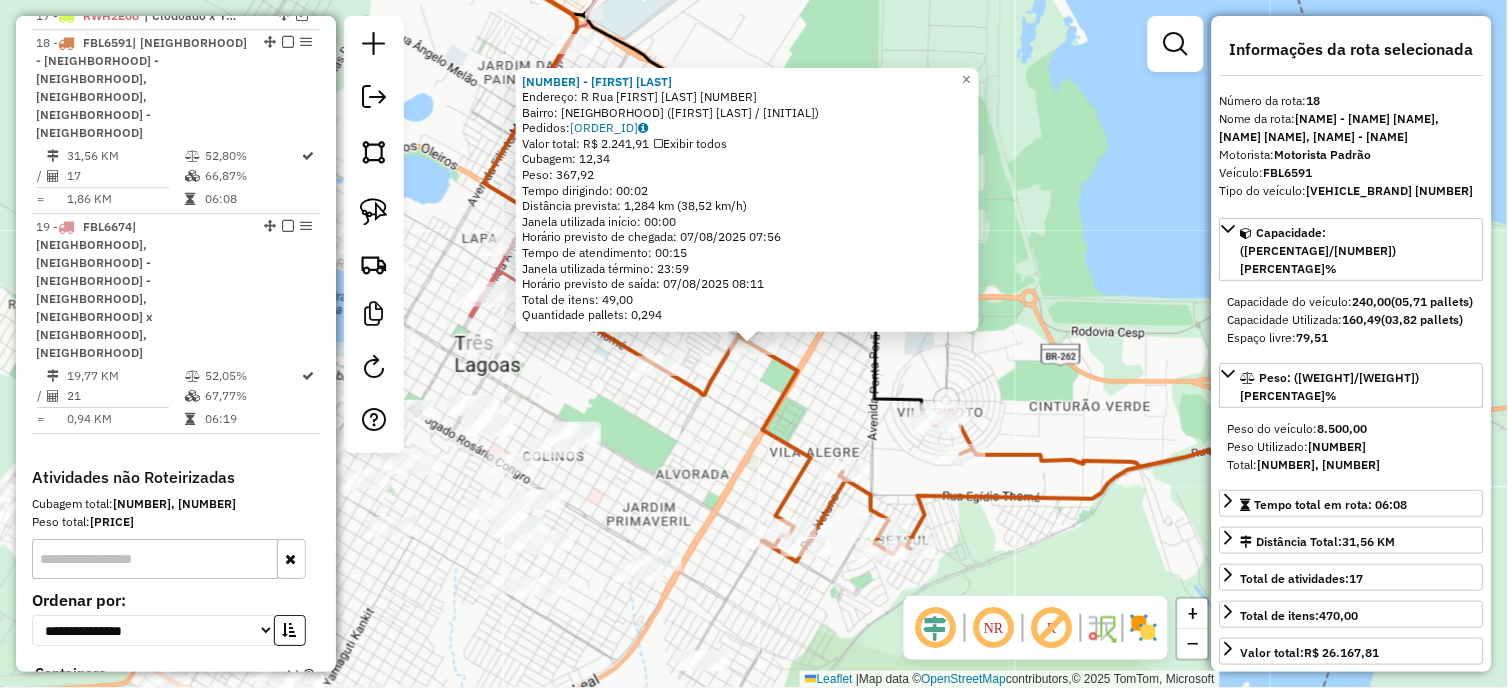 scroll, scrollTop: 1273, scrollLeft: 0, axis: vertical 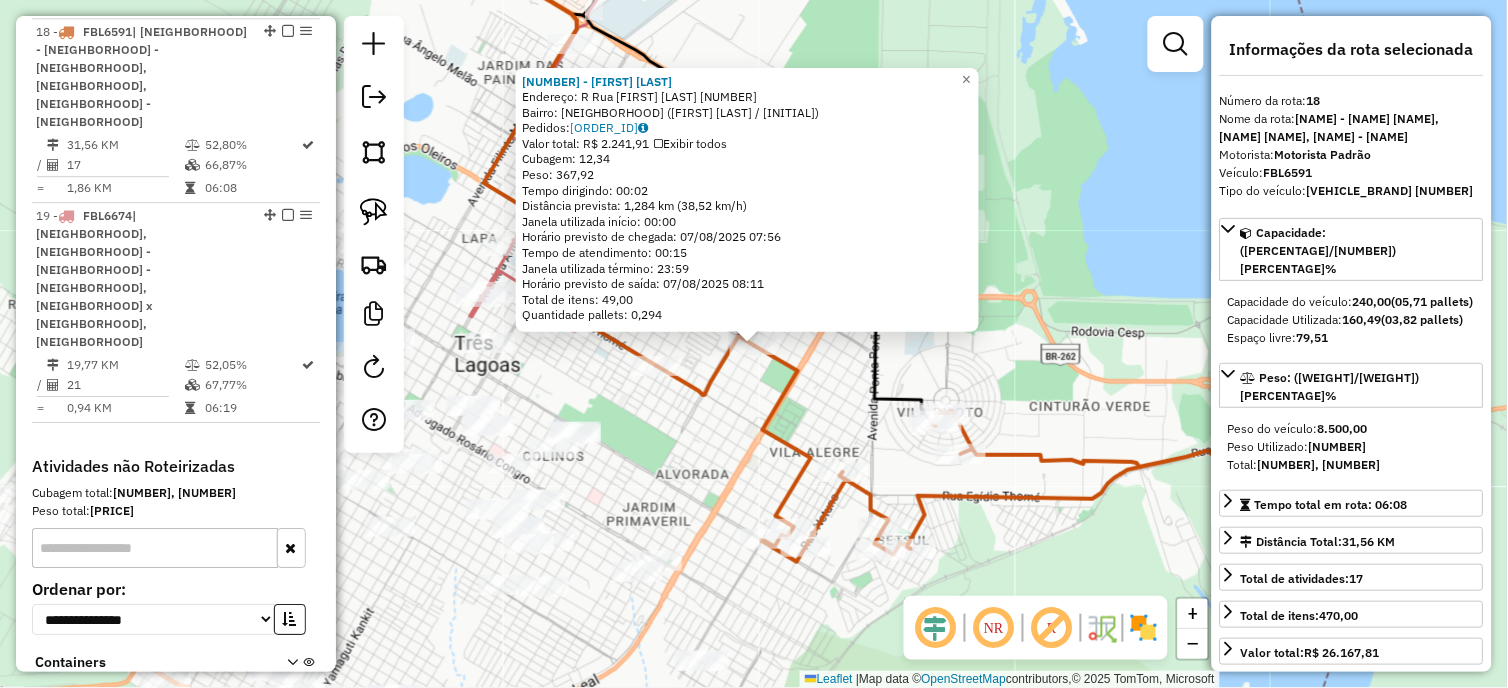 click on "[NUMBER] - [NAME] [LAST] Endereço: R Rua Jose Amilcar Congro Bastos[NUMBER] Bairro: [BAIRRO] ([NAME] [LAST] / [STATE]) Pedidos: [NUMBER] Valor total: R$ [PRICE] Exibir todos Cubagem: [NUMBER] Peso: [NUMBER] Tempo dirigindo: [TIME] Distância prevista: [NUMBER] km ([NUMBER] km/h) Janela utilizada início: [TIME] Horário previsto de chegada: [DATE] [TIME] Tempo de atendimento: [TIME] Janela utilizada término: [TIME] Horário previsto de saída: [DATE] [TIME] Total de itens: [NUMBER] Quantidade pallets: [NUMBER] × Janela de atendimento Grade de atendimento Capacidade Transportadoras Veículos Cliente Pedidos Rotas Selecione os dias de semana para filtrar as janelas de atendimento Seg Ter Qua Qui Sex Sáb Dom Informe o período da janela de atendimento: De: [TIME] Até: [TIME] Filtrar exatamente a janela do cliente Considerar janela de atendimento padrão Selecione os dias de semana para filtrar as grades de atendimento Seg Ter Qua Qui Sex Sáb Dom Peso mínimo: +" 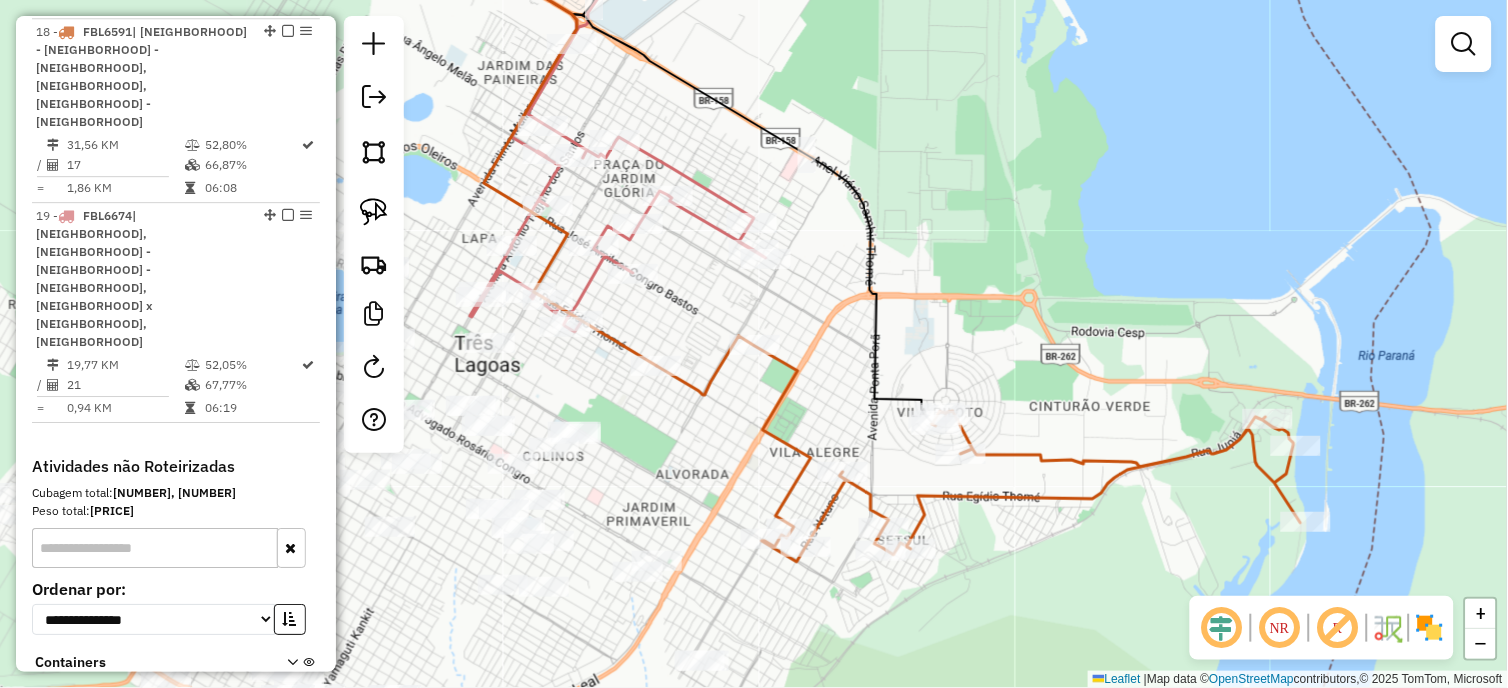 click on "Janela de atendimento Grade de atendimento Capacidade Transportadoras Veículos Cliente Pedidos  Rotas Selecione os dias de semana para filtrar as janelas de atendimento  Seg   Ter   Qua   Qui   Sex   Sáb   Dom  Informe o período da janela de atendimento: De: Até:  Filtrar exatamente a janela do cliente  Considerar janela de atendimento padrão  Selecione os dias de semana para filtrar as grades de atendimento  Seg   Ter   Qua   Qui   Sex   Sáb   Dom   Considerar clientes sem dia de atendimento cadastrado  Clientes fora do dia de atendimento selecionado Filtrar as atividades entre os valores definidos abaixo:  Peso mínimo:  ****  Peso máximo:  ****  Cubagem mínima:   Cubagem máxima:   De:   Até:  Filtrar as atividades entre o tempo de atendimento definido abaixo:  De:   Até:   Considerar capacidade total dos clientes não roteirizados Transportadora: Selecione um ou mais itens Tipo de veículo: Selecione um ou mais itens Veículo: Selecione um ou mais itens Motorista: Selecione um ou mais itens De:" 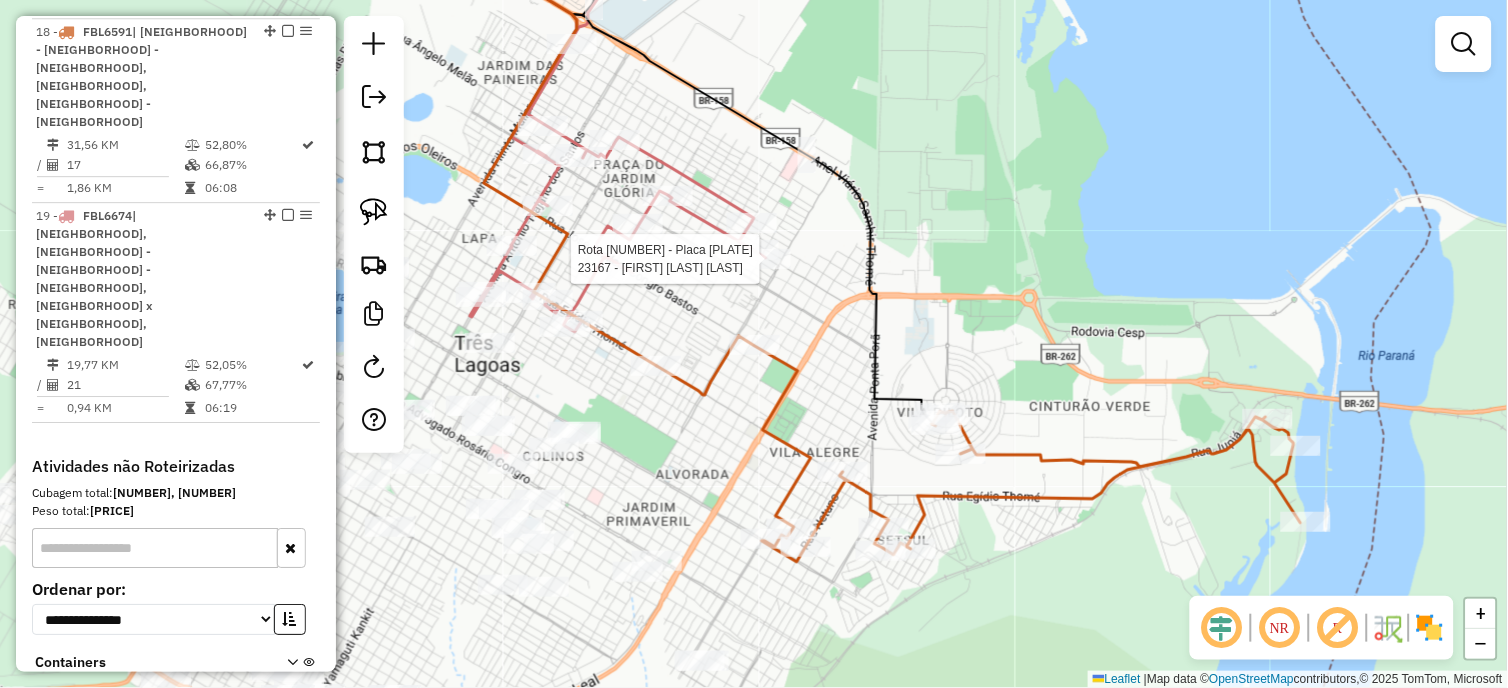 click 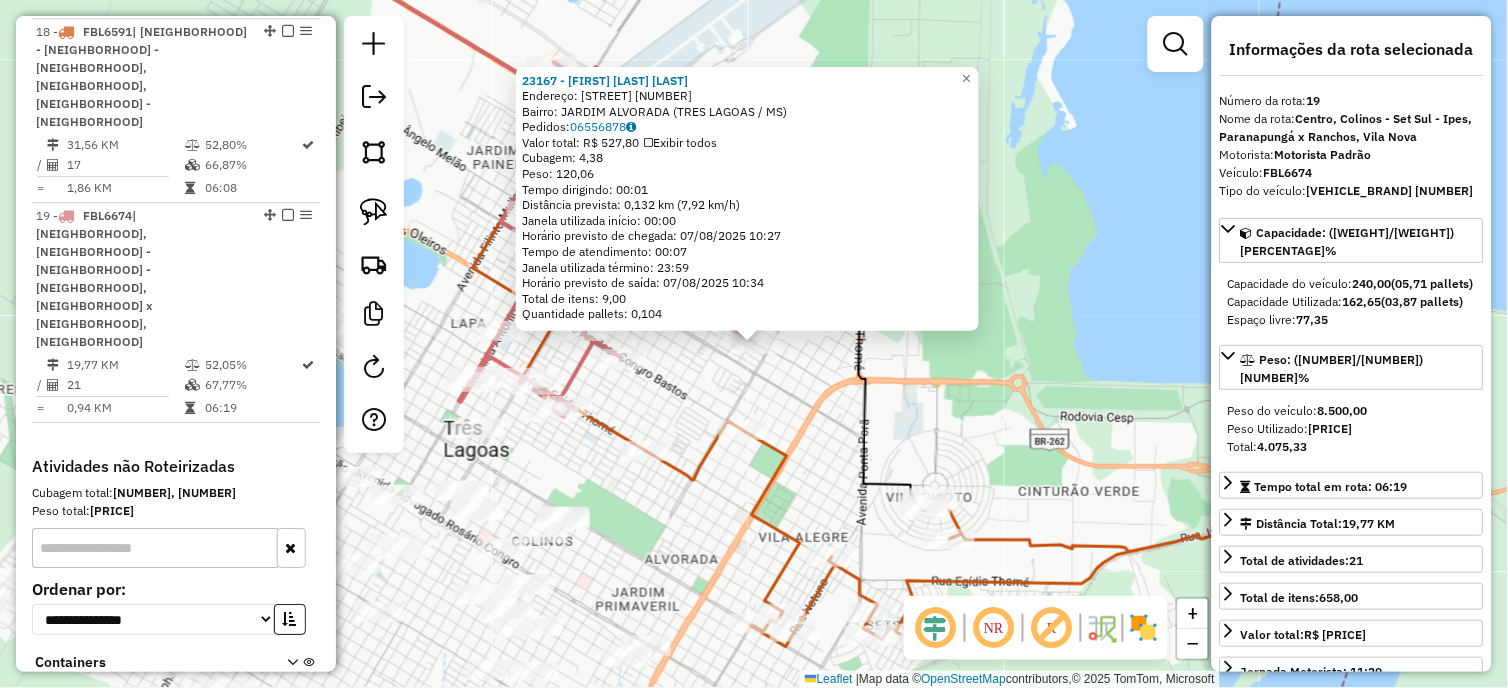 click on "Rota 19 - Placa [LICENSE_PLATE]  [NUMBER] - [FULL_NAME] [NUMBER] - [FULL_NAME]  Endereço: [STREET] [NUMBER]   Bairro: [NEIGHBORHOOD] ([CITY] / [STATE])   Pedidos:  [ORDER_ID]   Valor total: R$ [PRICE]   Exibir todos   Cubagem: [CUBAGE]  Peso: [WEIGHT]  Tempo dirigindo: 00:01   Distância prevista: [DISTANCE] km ([SPEED] km/h)   Janela utilizada início: 00:00   Horário previsto de chegada: [DATE] [TIME]   Tempo de atendimento: 00:07   Janela utilizada término: 23:59   Horário previsto de saída: [DATE] [TIME]   Total de itens: [ITEMS]   Quantidade pallets: [PALLETS]  × Janela de atendimento Grade de atendimento Capacidade Transportadoras Veículos Cliente Pedidos  Rotas Selecione os dias de semana para filtrar as janelas de atendimento  Seg   Ter   Qua   Qui   Sex   Sáb   Dom  Informe o período da janela de atendimento: De: Até:  Filtrar exatamente a janela do cliente  Considerar janela de atendimento padrão  Selecione os dias de semana para filtrar as grades de atendimento  Seg   Ter   Qua" 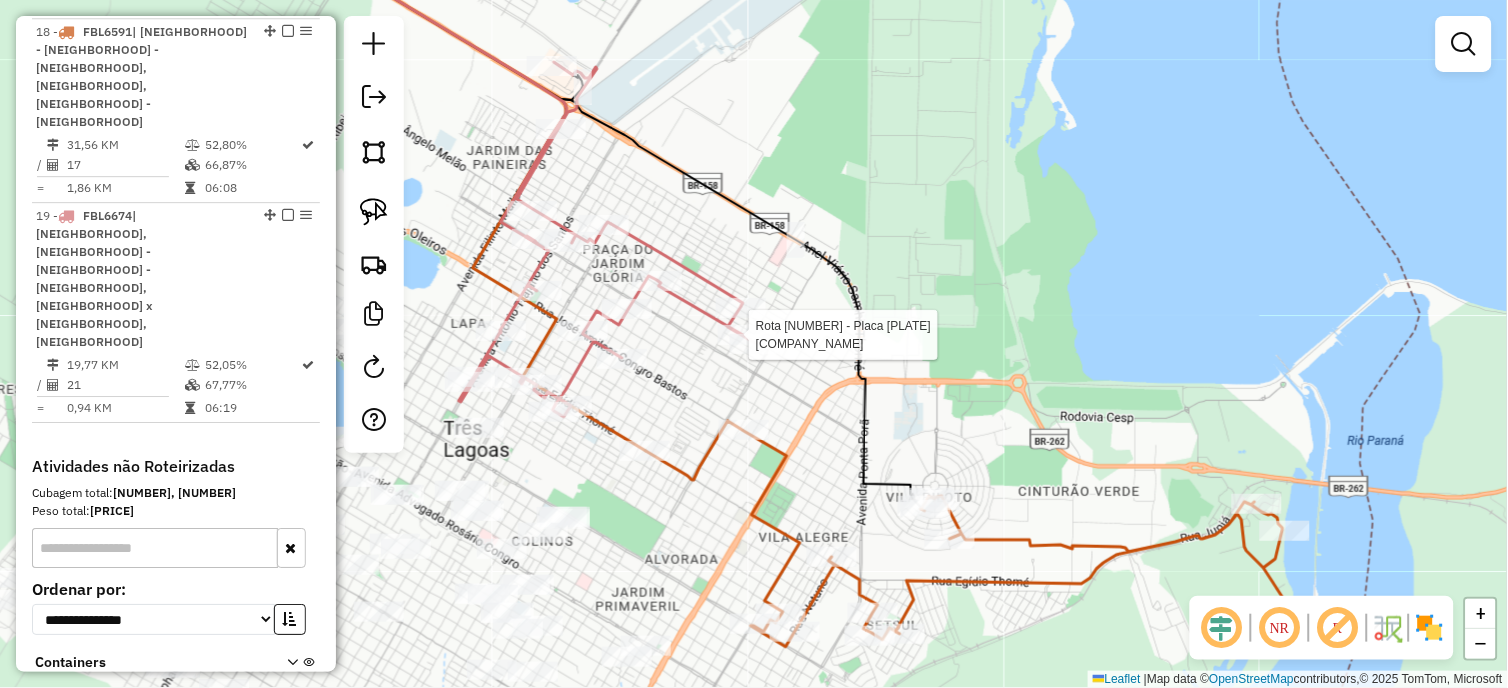 select on "*********" 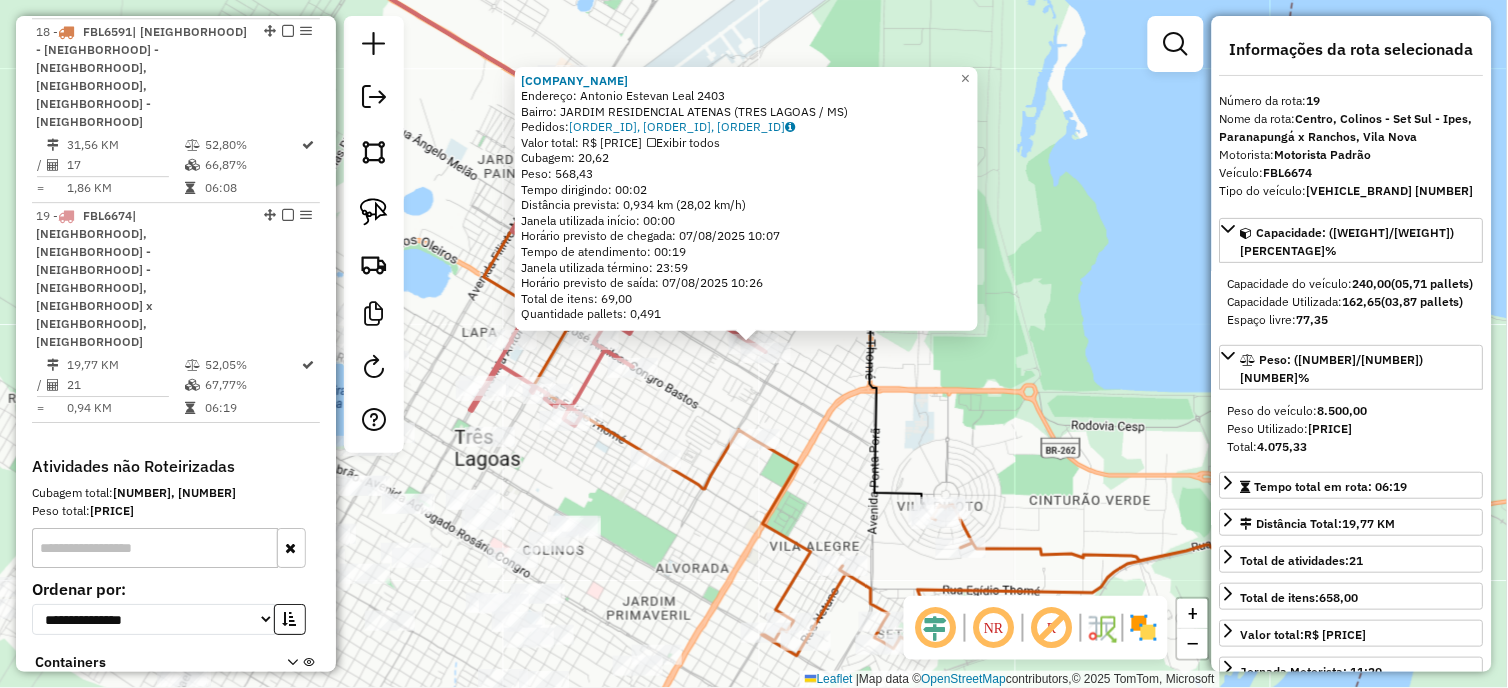 click on "Rota 4 - Placa [LICENSE_PLATE]  [NUMBER] - [FULL_NAME] [NUMBER] - [FULL_NAME]  Endereço:  [STREET] [NUMBER]   Bairro: [NEIGHBORHOOD] ([CITY] / [STATE])   Pedidos:  [ORDER_ID], [ORDER_ID], [ORDER_ID]   Valor total: R$ [PRICE]   Exibir todos   Cubagem: [CUBAGE]  Peso: [WEIGHT]  Tempo dirigindo: 00:02   Distância prevista: [DISTANCE] km ([SPEED] km/h)   Janela utilizada início: 00:00   Horário previsto de chegada: [DATE] [TIME]   Tempo de atendimento: 00:19   Janela utilizada término: 23:59   Horário previsto de saída: [DATE] [TIME]   Total de itens: [ITEMS]   Quantidade pallets: [PALLETS]  × Janela de atendimento Grade de atendimento Capacidade Transportadoras Veículos Cliente Pedidos  Rotas Selecione os dias de semana para filtrar as janelas de atendimento  Seg   Ter   Qua   Qui   Sex   Sáb   Dom  Informe o período da janela de atendimento: De: Até:  Filtrar exatamente a janela do cliente  Considerar janela de atendimento padrão  Selecione os dias de semana para filtrar as grades de atendimento  Seg   Ter   Qua   Qui   Sex   Sáb   Dom  **** ****" 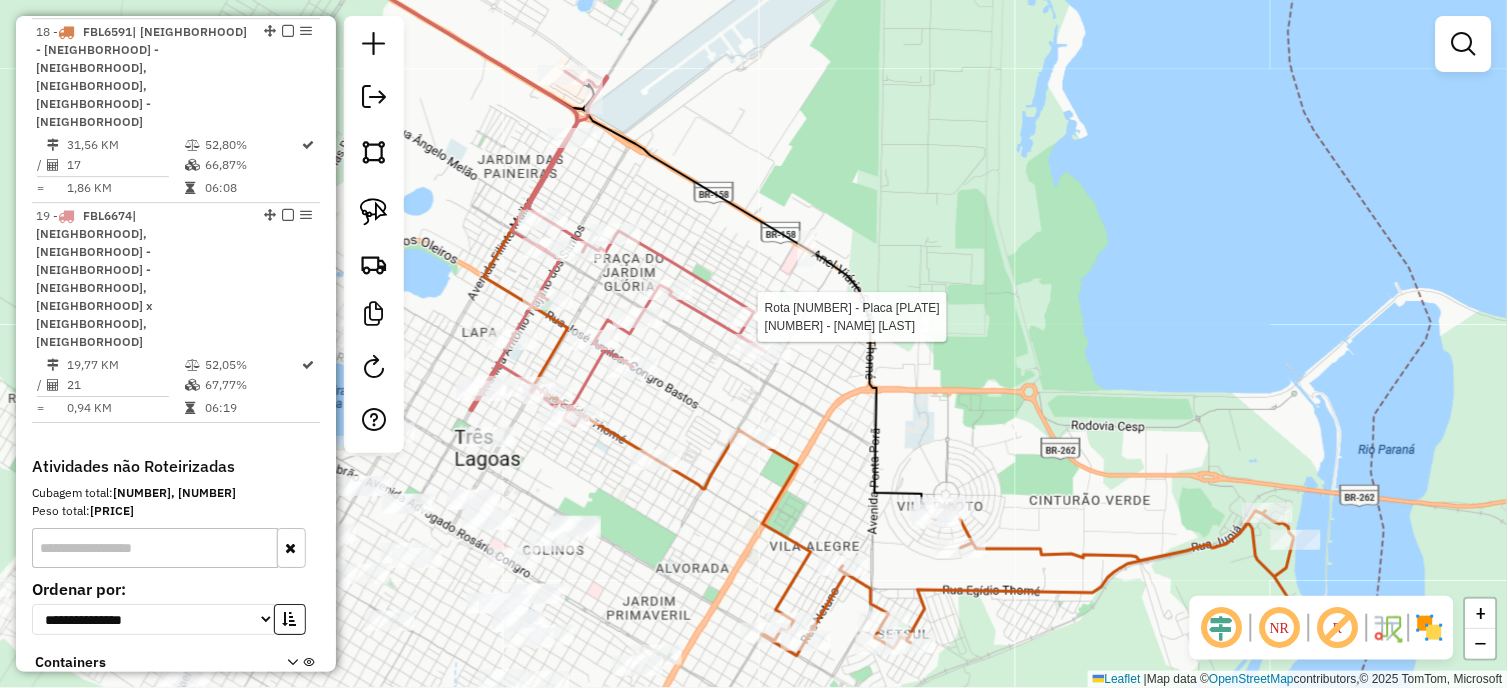 select on "*********" 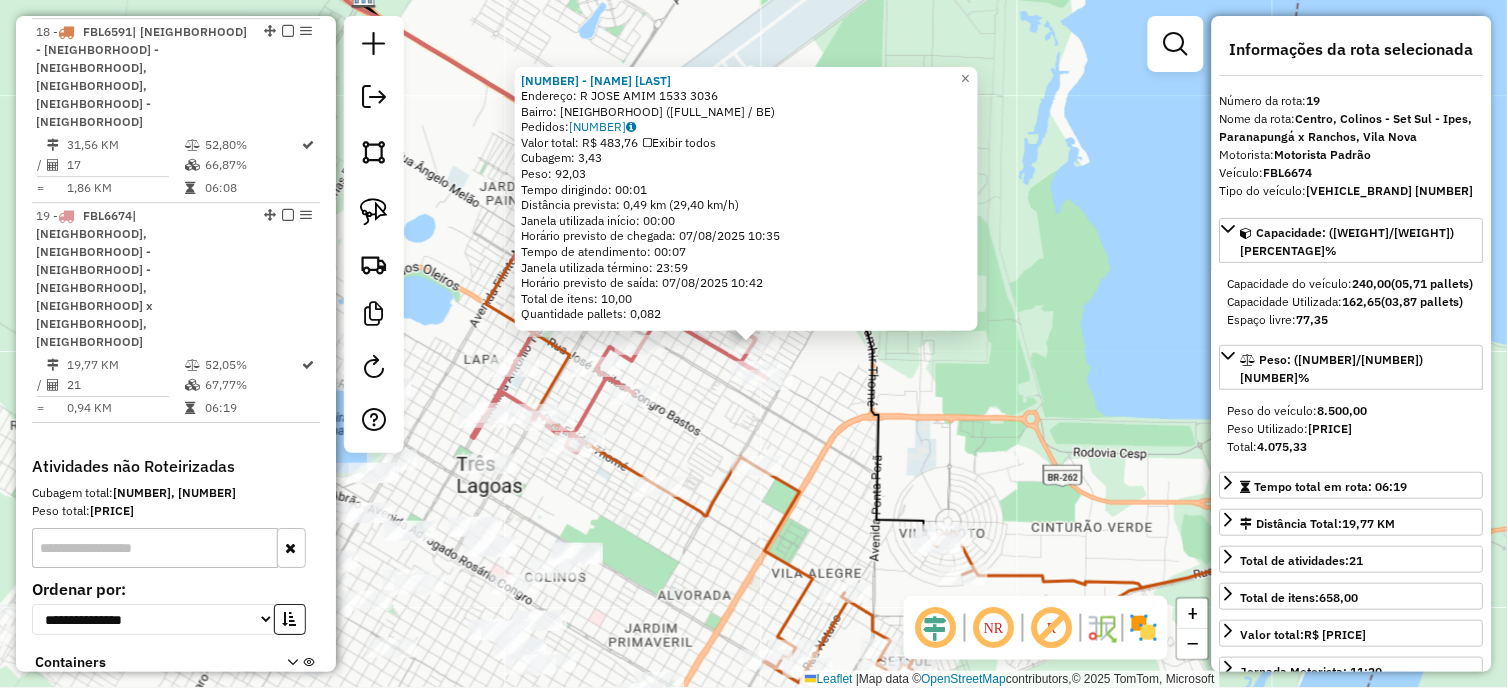 click on "[NUMBER] - [FIRST] [LAST]  Endereço: R   [STREET]                [NUMBER]   Bairro: [NEIGHBORHOOD] ([FIRST] [LAST] / [INITIAL])   Pedidos:  [ORDER_ID]   Valor total: R$ [PRICE]  Exibir todos   Cubagem: [CUBAGE]  Peso: [WEIGHT]  Tempo dirigindo: [TIME]   Distância prevista: [DISTANCE] km ([SPEED])   Janela utilizada início: [TIME]   Horário previsto de chegada: [DATE] [TIME]   Tempo de atendimento: [TIME]   Janela utilizada término: [TIME]   Total de itens: [ITEMS]   Quantidade pallets: [PALLETS]  × Janela de atendimento Grade de atendimento Capacidade Transportadoras Veículos Cliente Pedidos  Rotas Selecione os dias de semana para filtrar as janelas de atendimento  Seg   Ter   Qua   Qui   Sex   Sáb   Dom  Informe o período da janela de atendimento: De: [TIME]   Até: [TIME]  Filtrar exatamente a janela do cliente  Considerar janela de atendimento padrão  Selecione os dias de semana para filtrar as grades de atendimento  Seg   Ter   Qua   Qui   Sex   Sáb   Dom   Peso mínimo:  **** ****" 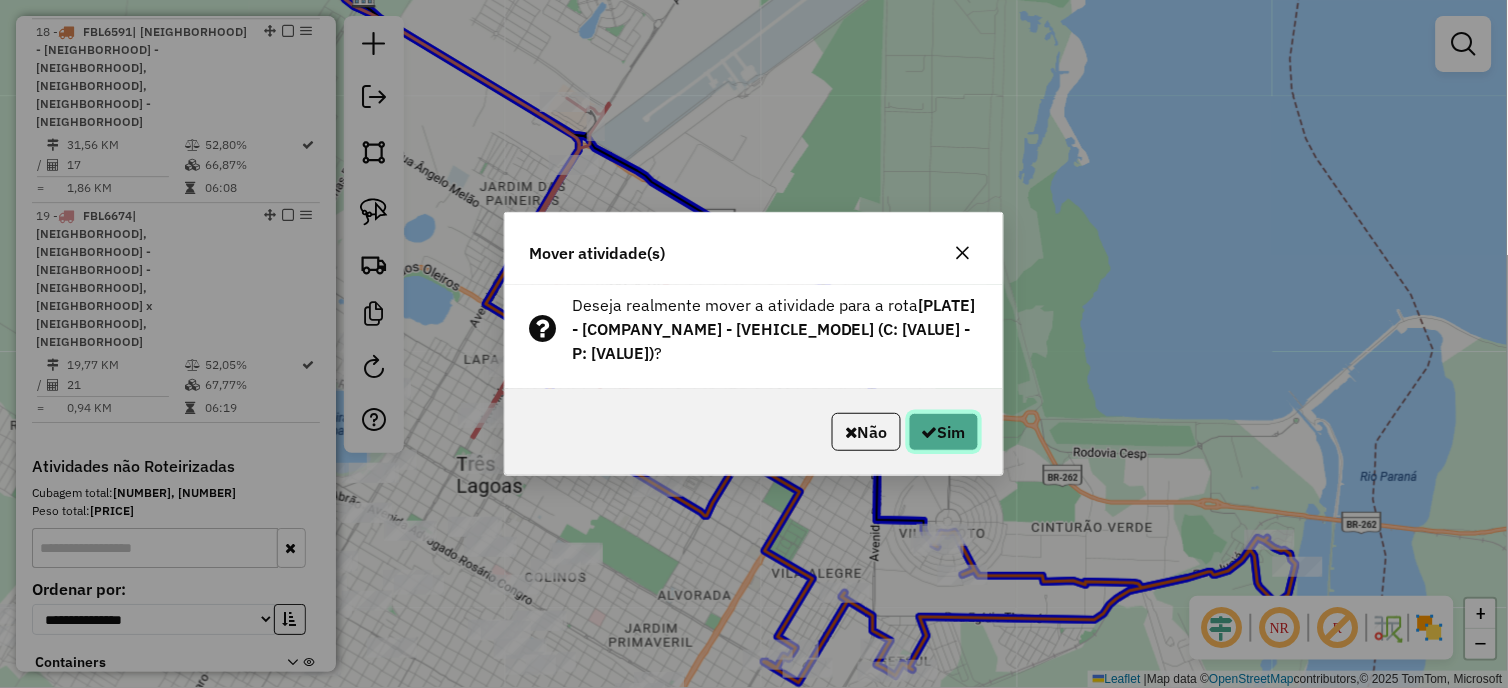 click on "Sim" 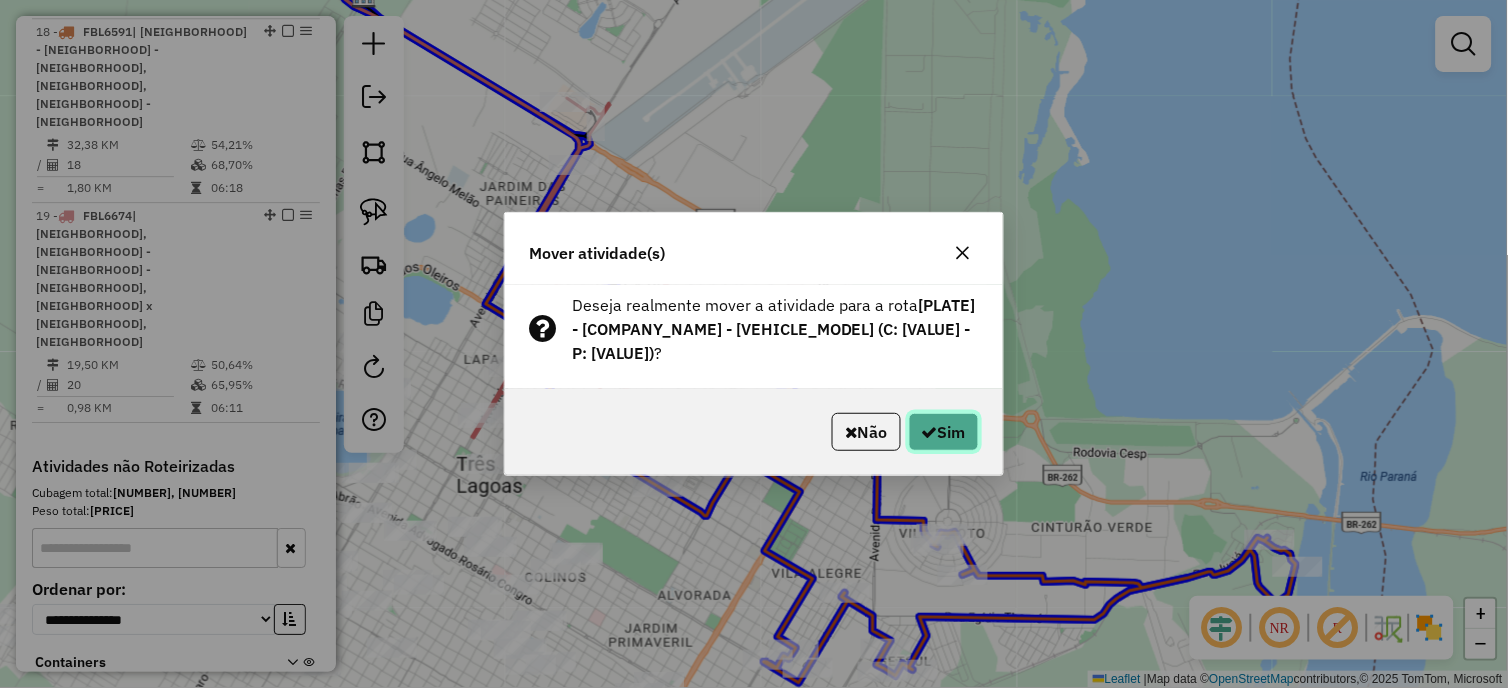 click on "Sim" 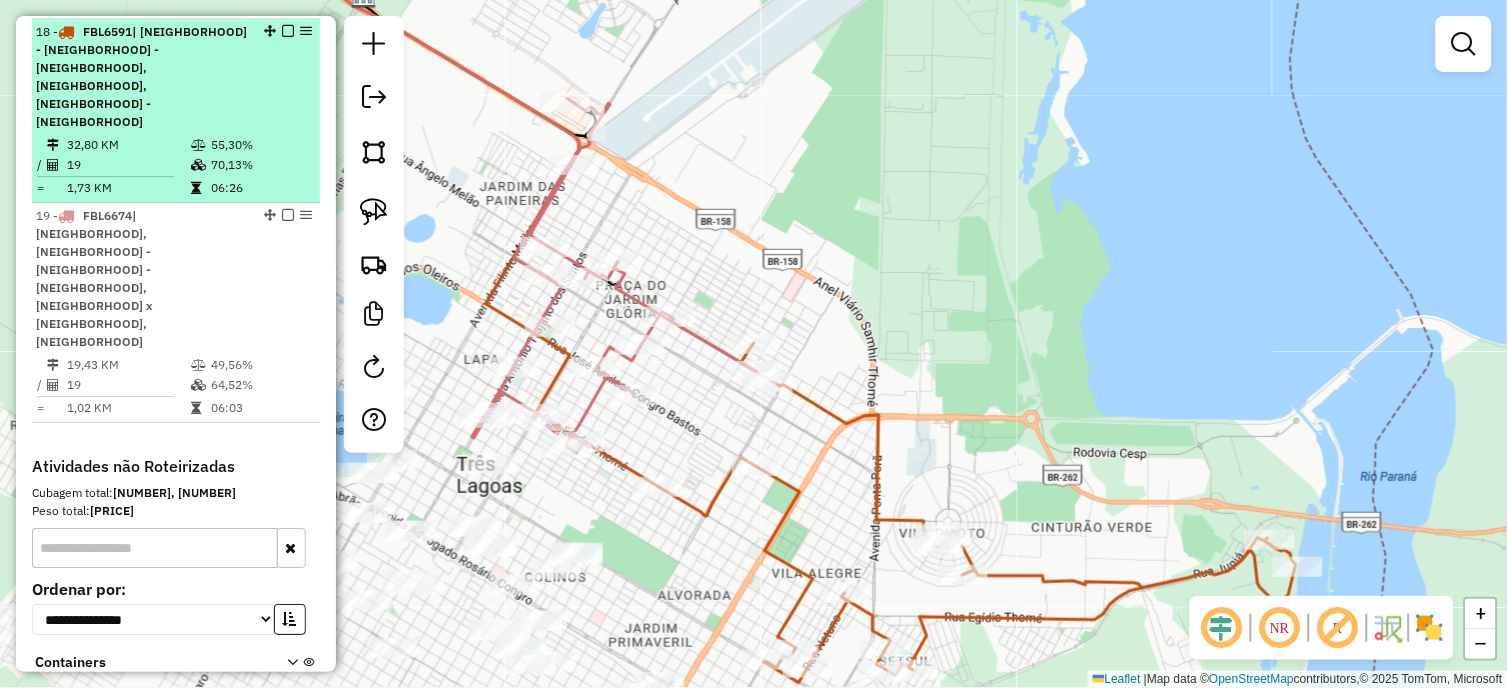 click on "19" at bounding box center [128, 165] 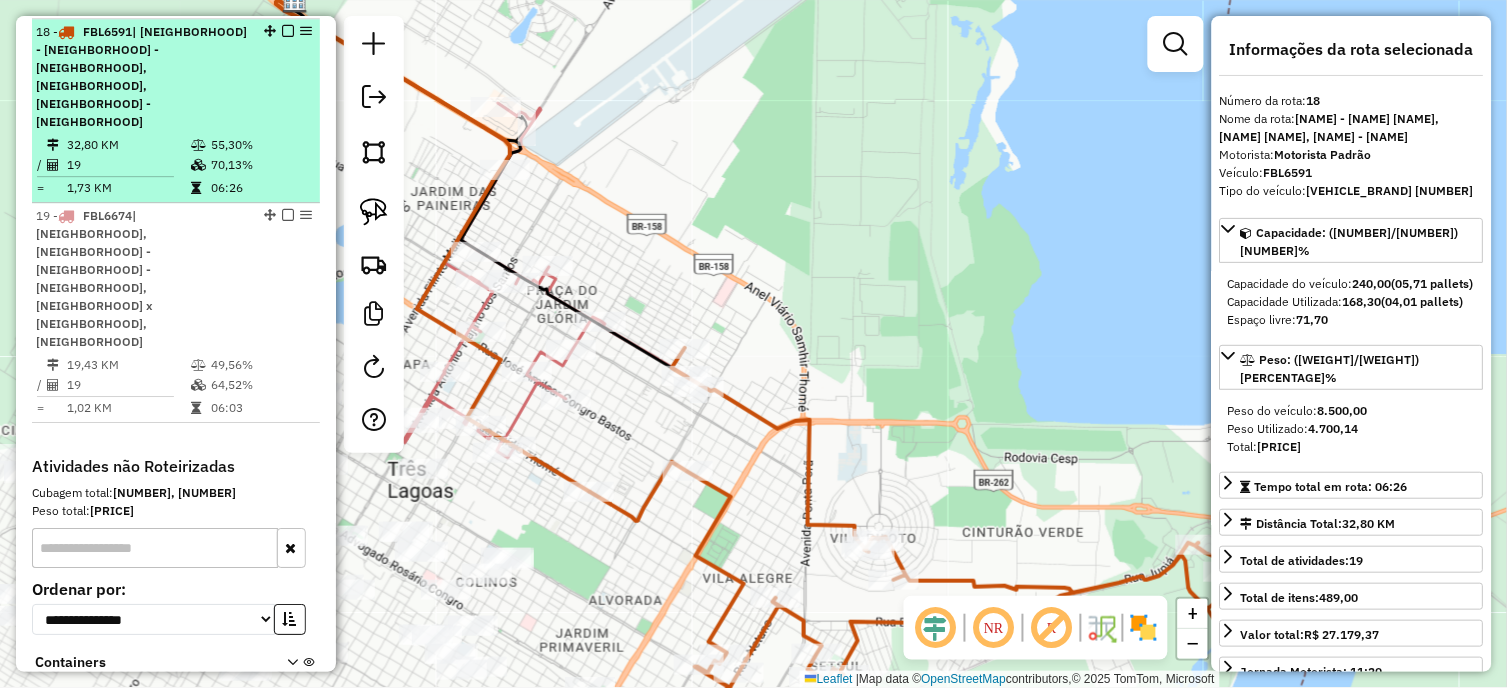 scroll, scrollTop: 1162, scrollLeft: 0, axis: vertical 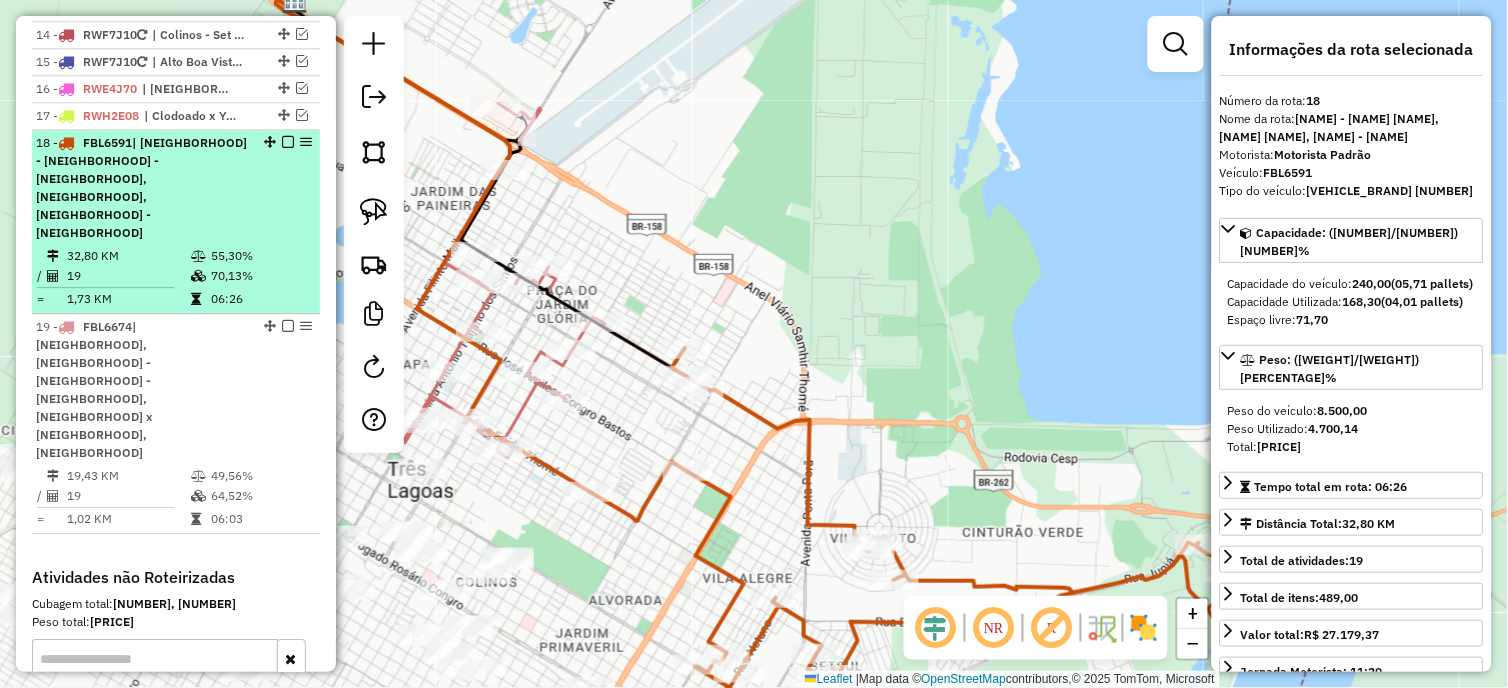 click at bounding box center (288, 142) 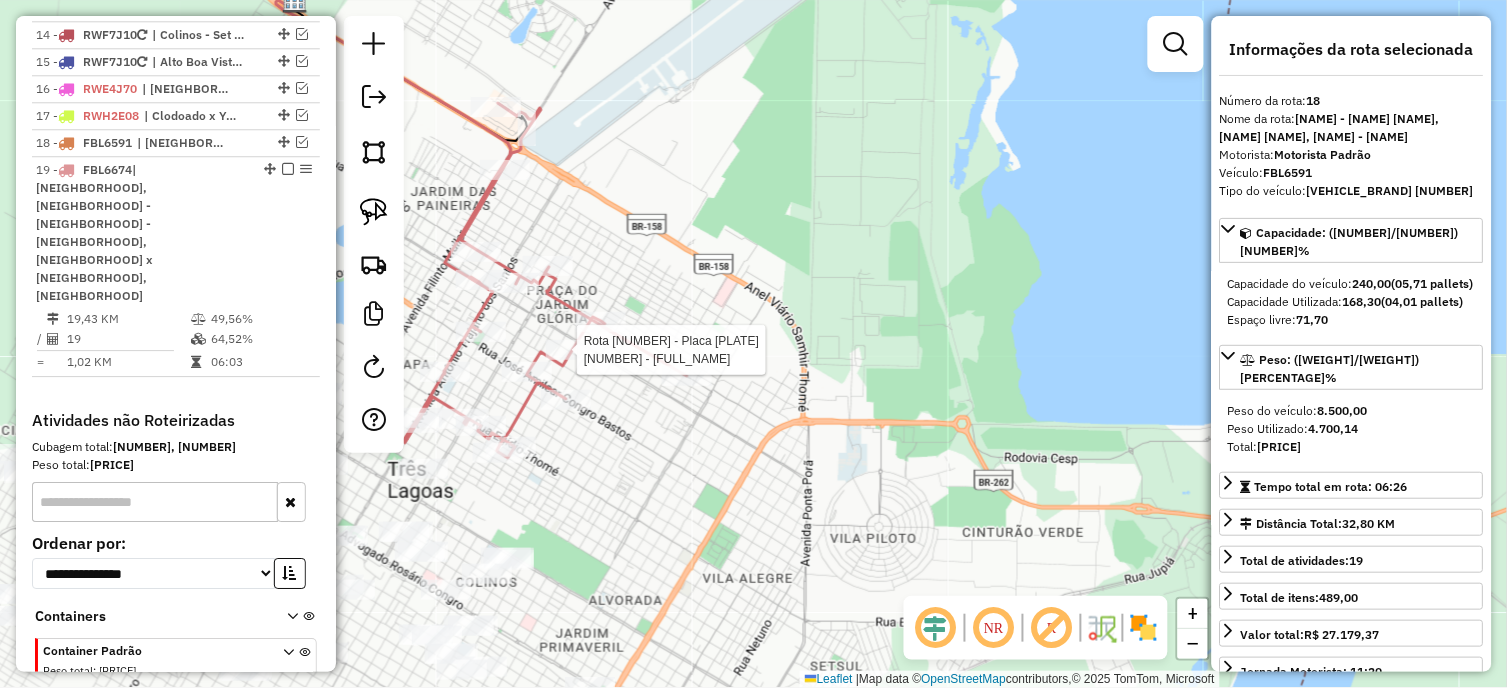 click 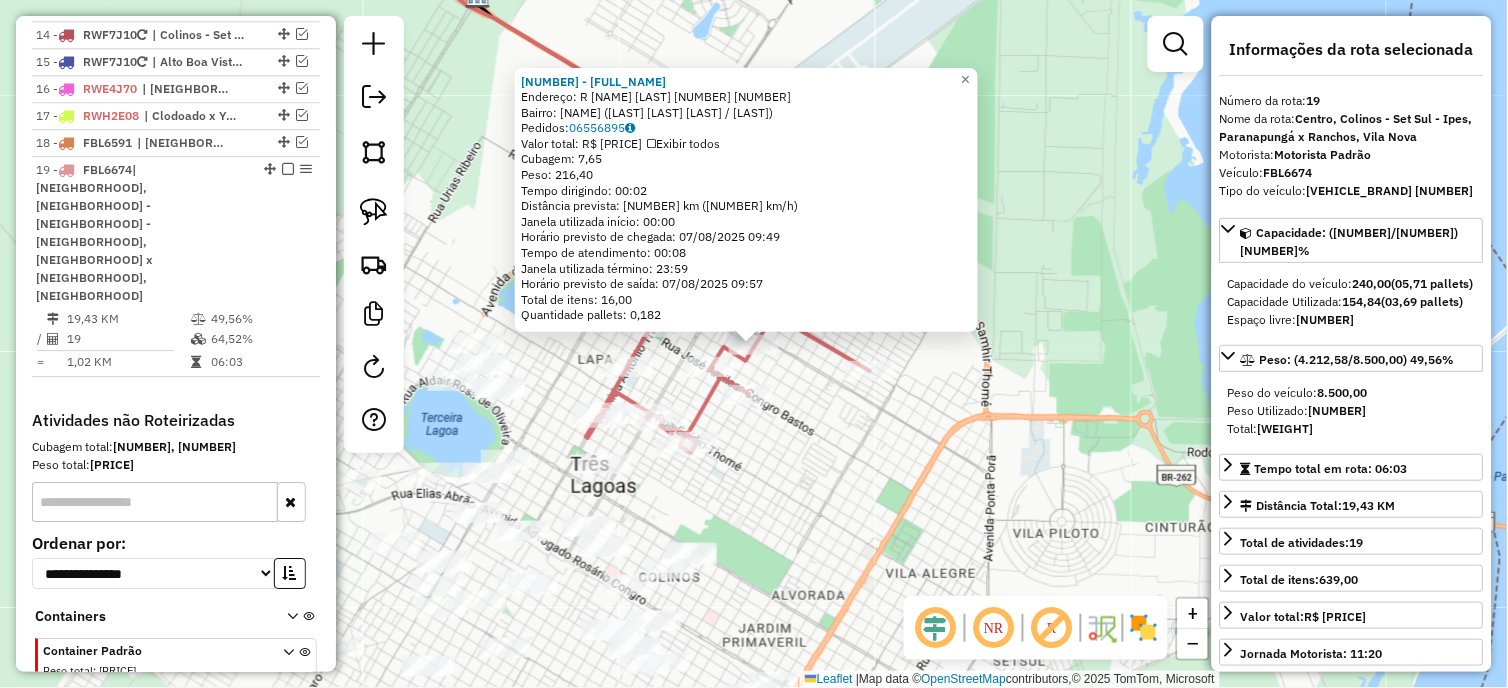 scroll, scrollTop: 1171, scrollLeft: 0, axis: vertical 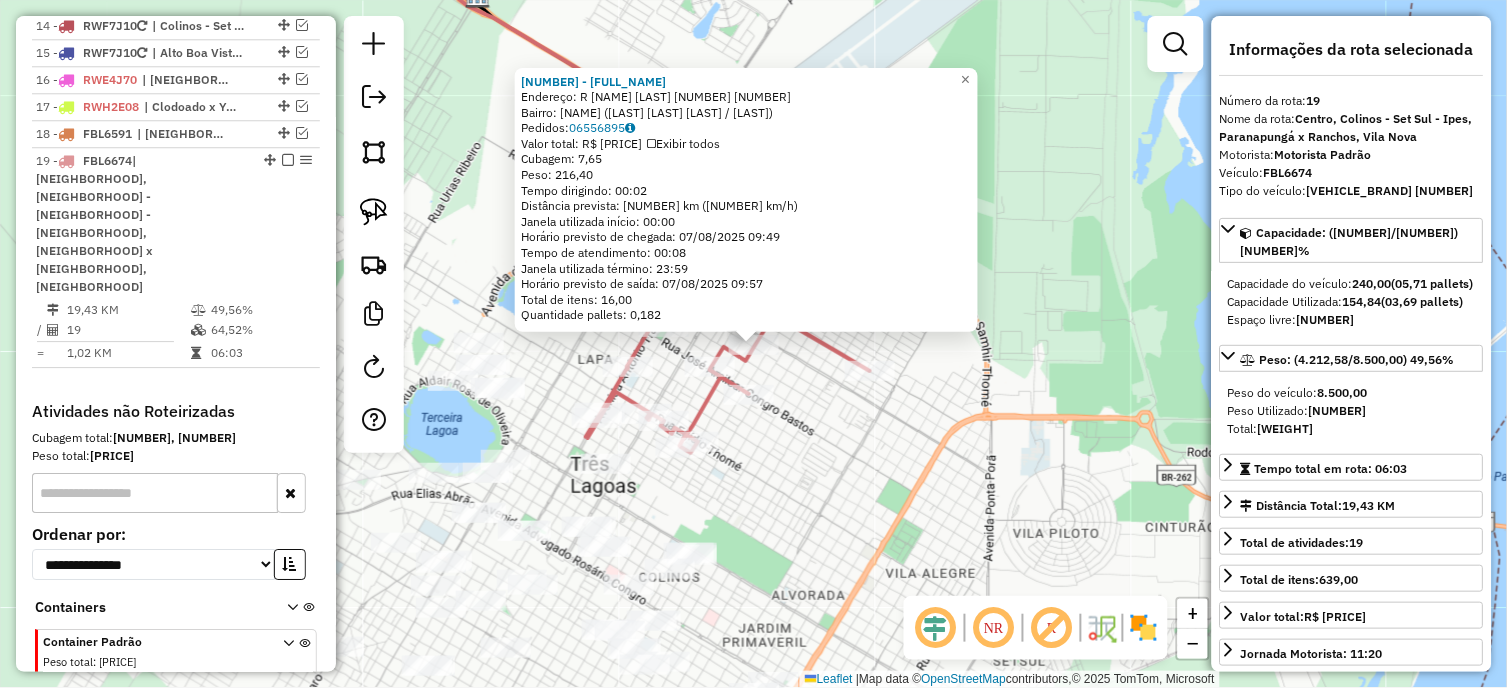 click on "[NUMBER] - [FULL_NAME] Endereço: [STREET_TYPE] [STREET_NAME] [NUMBER] [NUMBER] Bairro: [NEIGHBORHOOD] ([FULL_NAME] / AV) Pedidos: [ORDER_NUMBER] Valor total: [CURRENCY] [AMOUNT] Exibir todos Cubagem: [CUBAGE] Peso: [WEIGHT] Tempo dirigindo: [TIME] Distância prevista: [DISTANCE] km ([SPEED] km/h) Janela utilizada início: [TIME] Horário previsto de chegada: [DATE] [TIME] Tempo de atendimento: [TIME] Janela utilizada término: [TIME] Horário previsto de saída: [DATE] [TIME] Total de itens: [ITEMS] Quantidade pallets: [PALLETS] × Janela de atendimento Grade de atendimento Capacidade Transportadoras Veículos Cliente Pedidos Rotas Selecione os dias de semana para filtrar as janelas de atendimento Seg Ter Qua Qui Sex Sáb Dom Informe o período da janela de atendimento: De: Até: Filtrar exatamente a janela do cliente Considerar janela de atendimento padrão Selecione os dias de semana para filtrar as grades de atendimento Seg Ter Qua Qui Sex Sáb Dom Peso mínimo: **** +" 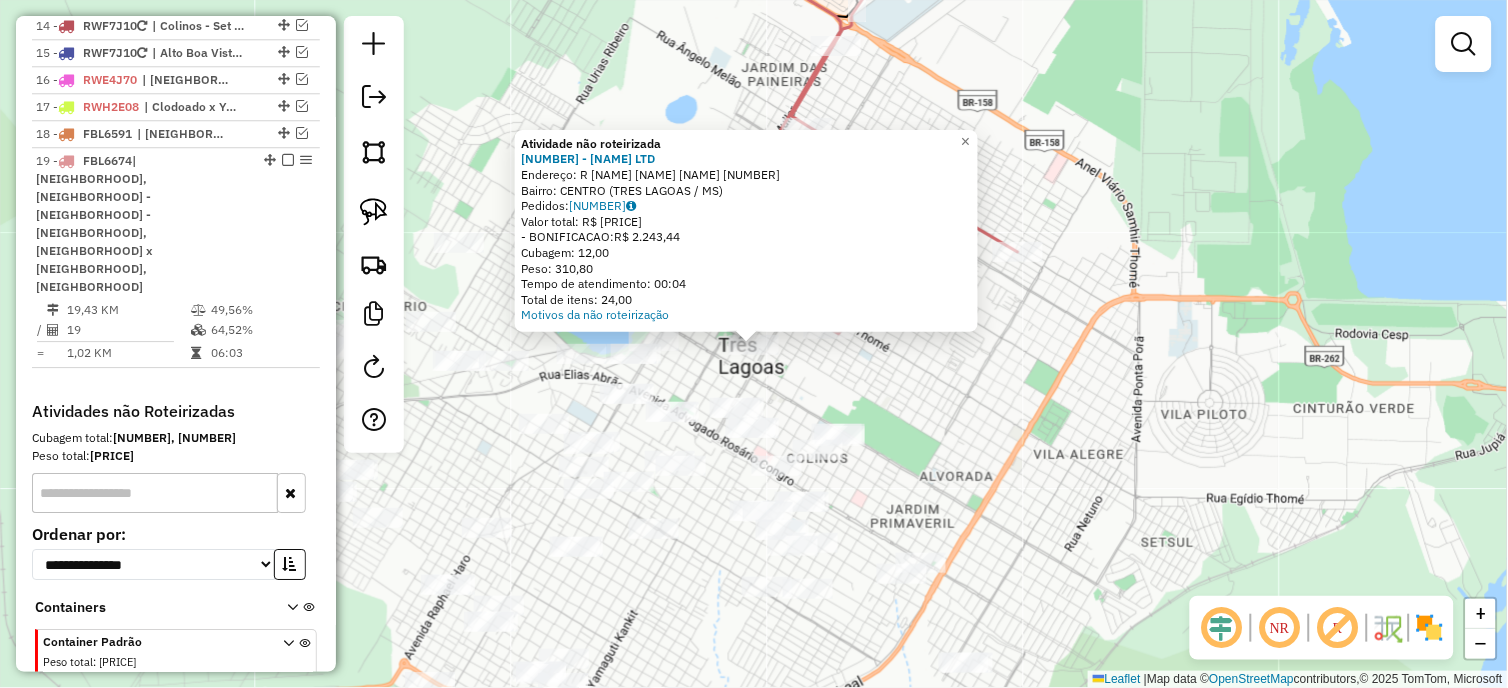 click on "Atividade não roteirizada [ORDER_NUMBER] - [COMPANY_NAME] Endereço: [STREET_TYPE] [STREET_NAME] [NUMBER] Bairro: [NEIGHBORHOOD] ([CITY] / MS) Pedidos: [ORDER_NUMBER] Valor total: [CURRENCY] [AMOUNT] -BONIFICACAO: [CURRENCY] [AMOUNT] Cubagem: [CUBAGE] Peso: [WEIGHT] Tempo de atendimento: [TIME] Total de itens: [ITEMS] Motivos da não roteirização × Janela de atendimento Grade de atendimento Capacidade Transportadoras Veículos Cliente Pedidos Rotas Selecione os dias de semana para filtrar as janelas de atendimento Seg Ter Qua Qui Sex Sáb Dom Informe o período da janela de atendimento: De: Até: Filtrar exatamente a janela do cliente Considerar janela de atendimento padrão Selecione os dias de semana para filtrar as grades de atendimento Seg Ter Qua Qui Sex Sáb Dom Considerar clientes sem dia de atendimento cadastrado Clientes fora do dia de atendimento selecionado Filtrar as atividades entre os valores definidos abaixo: Peso mínimo: **** Peso máximo: **** Cubagem mínima: +" 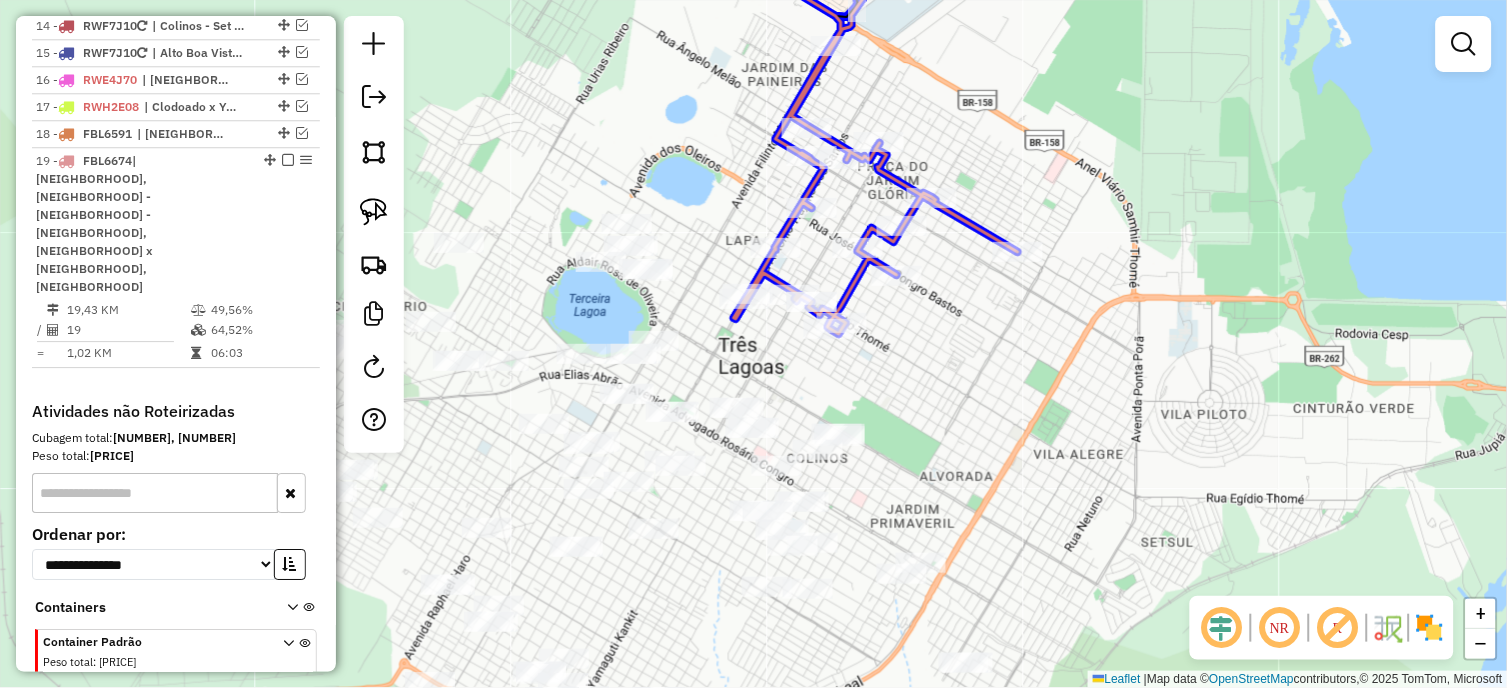 click 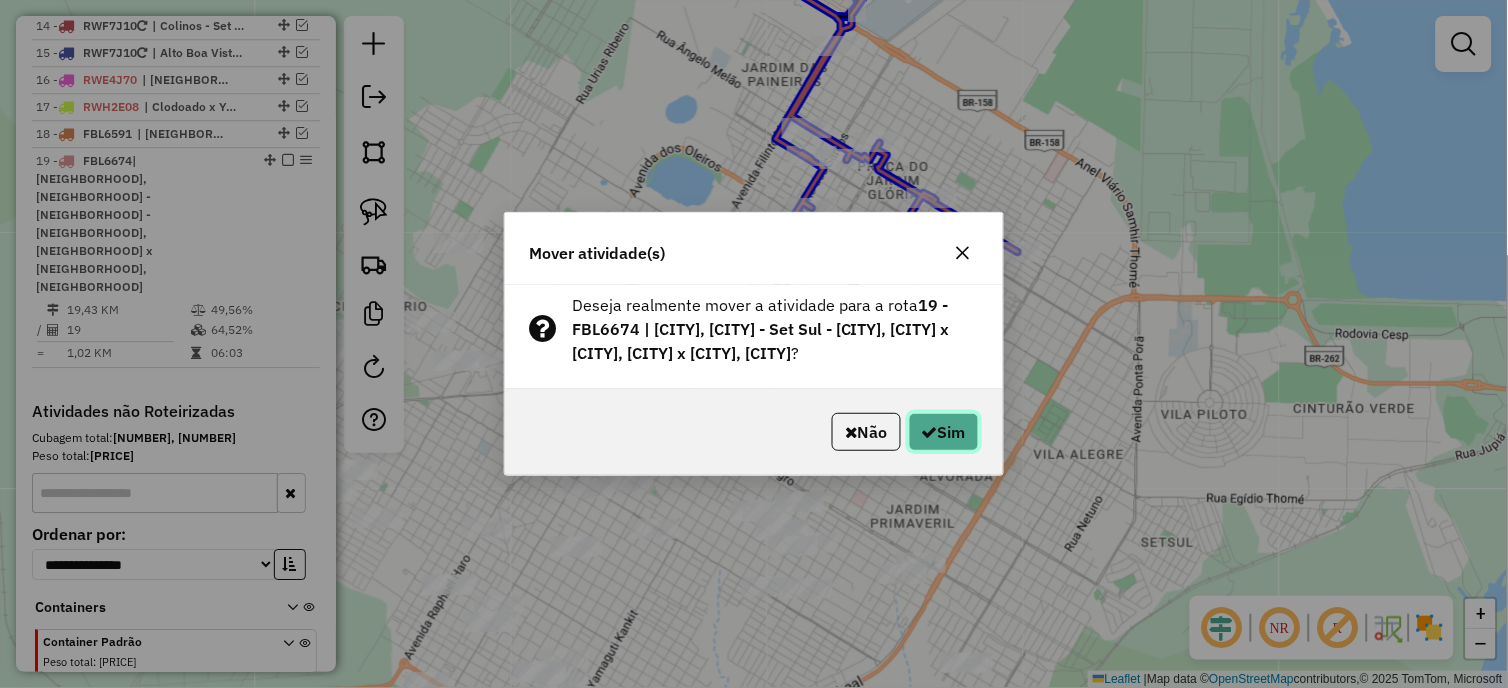 click 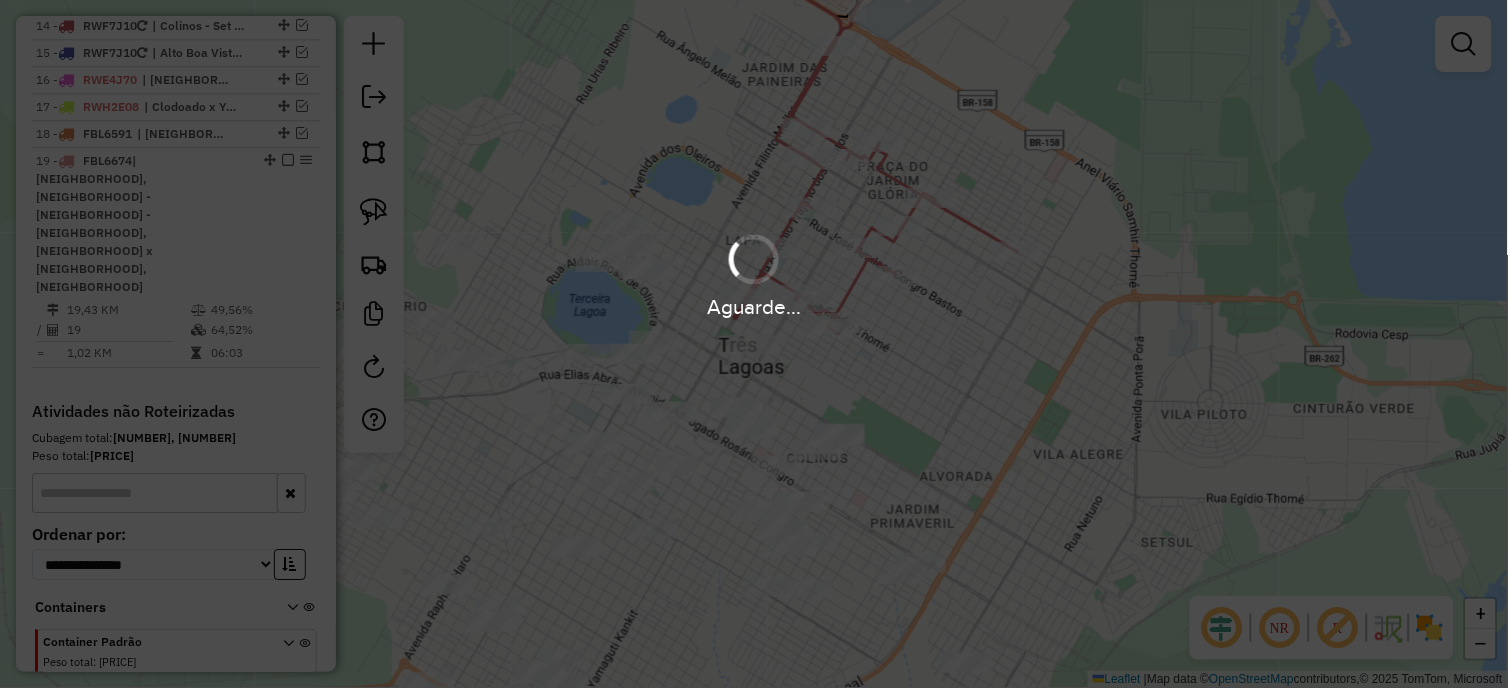 click on "Aguarde..." at bounding box center [754, 344] 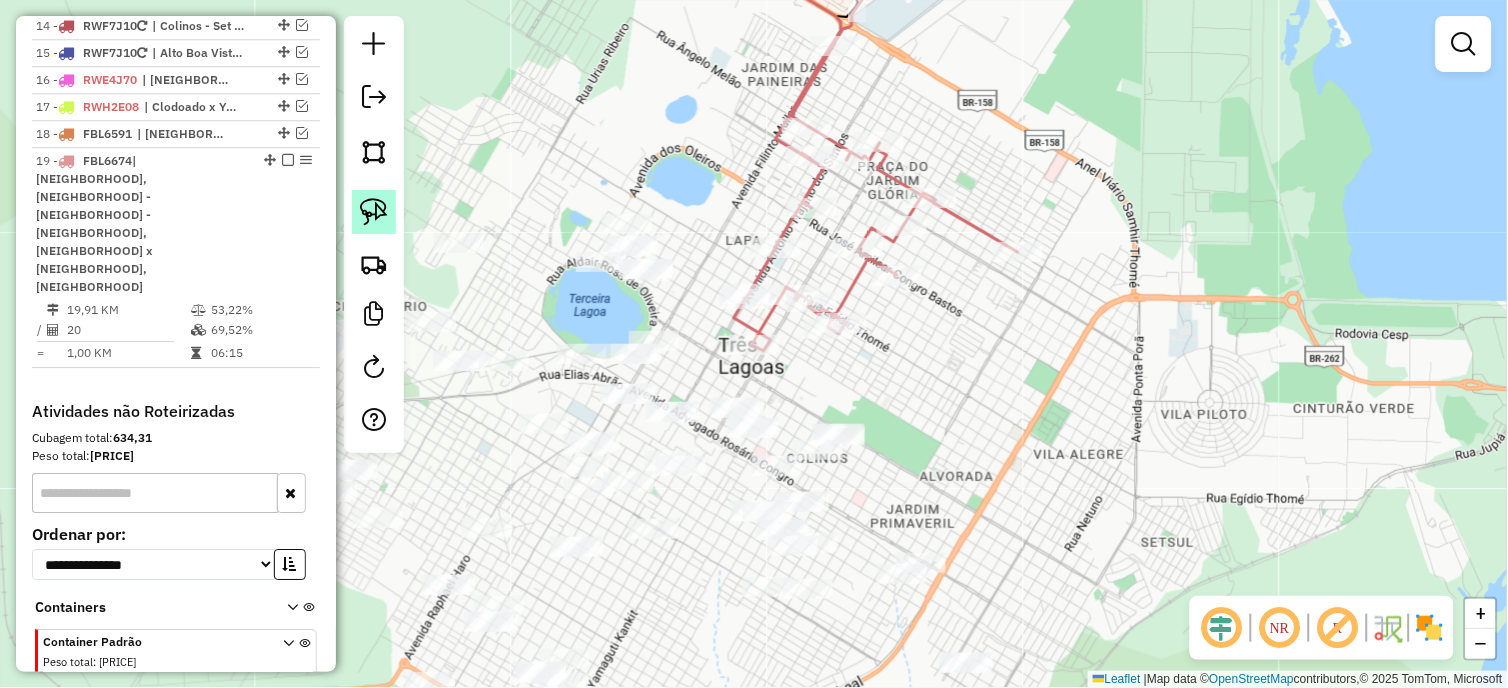 click 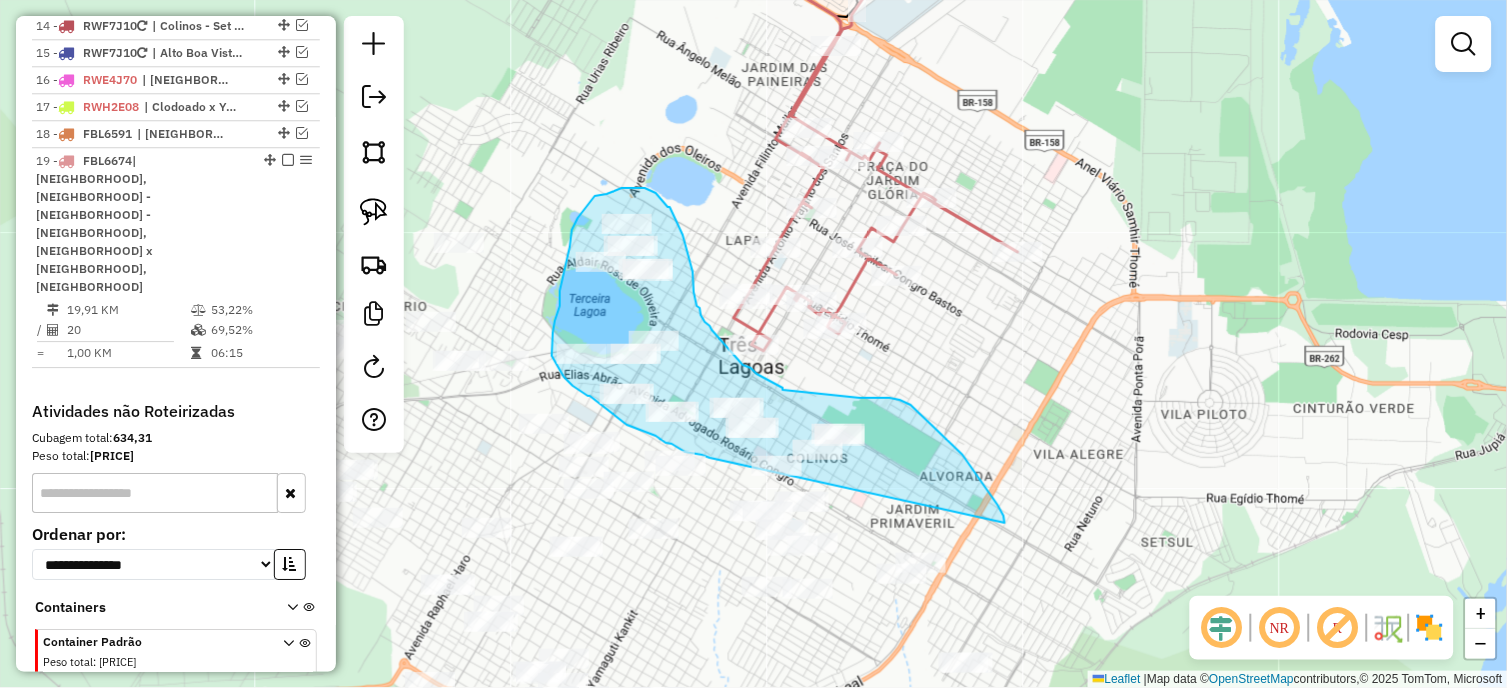 drag, startPoint x: 1005, startPoint y: 523, endPoint x: 722, endPoint y: 463, distance: 289.2905 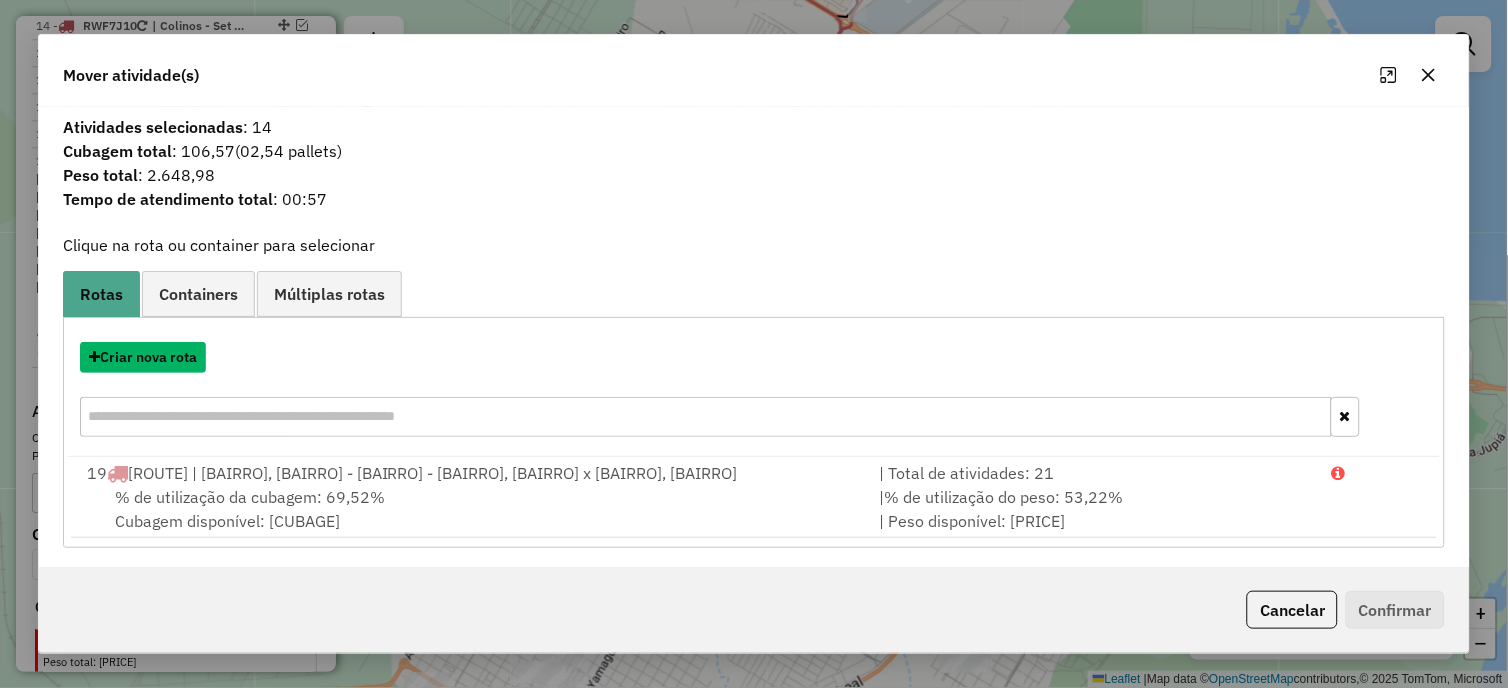 click on "Criar nova rota" at bounding box center [143, 357] 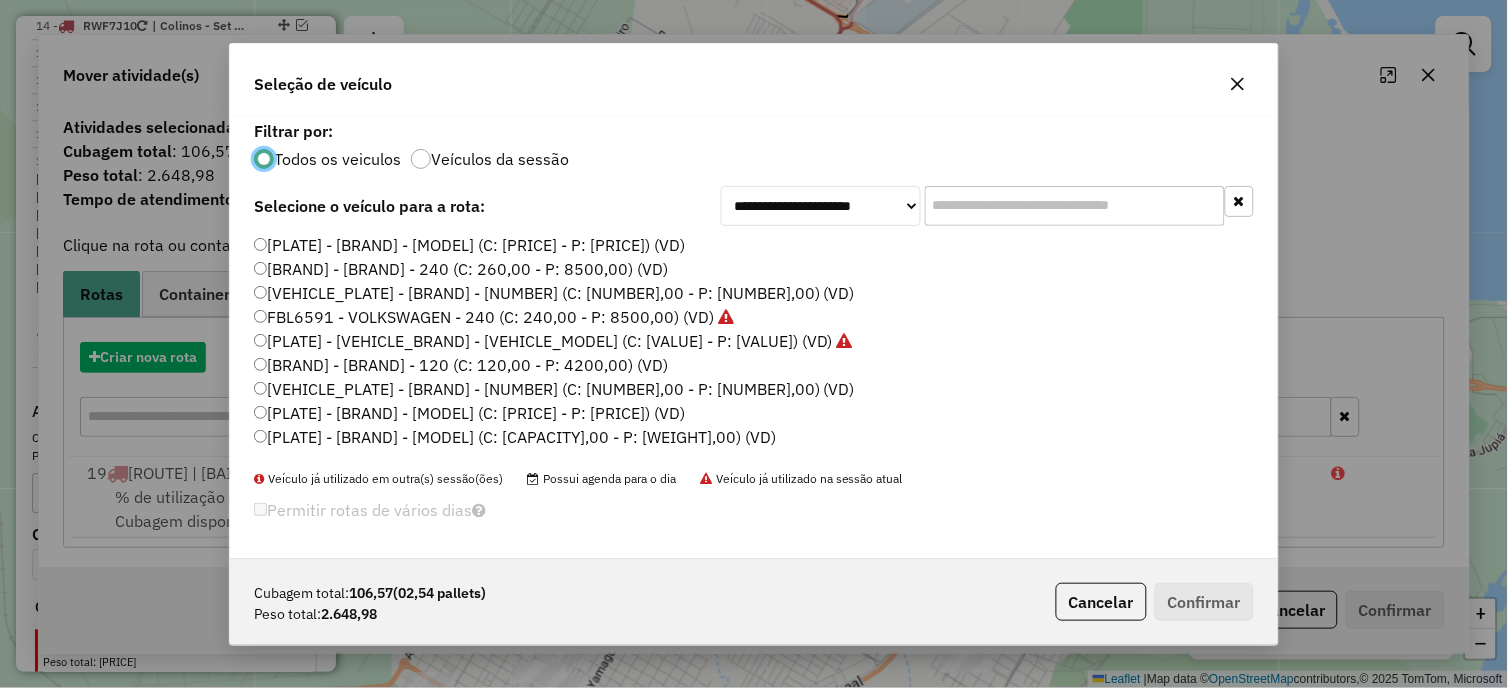 scroll, scrollTop: 11, scrollLeft: 5, axis: both 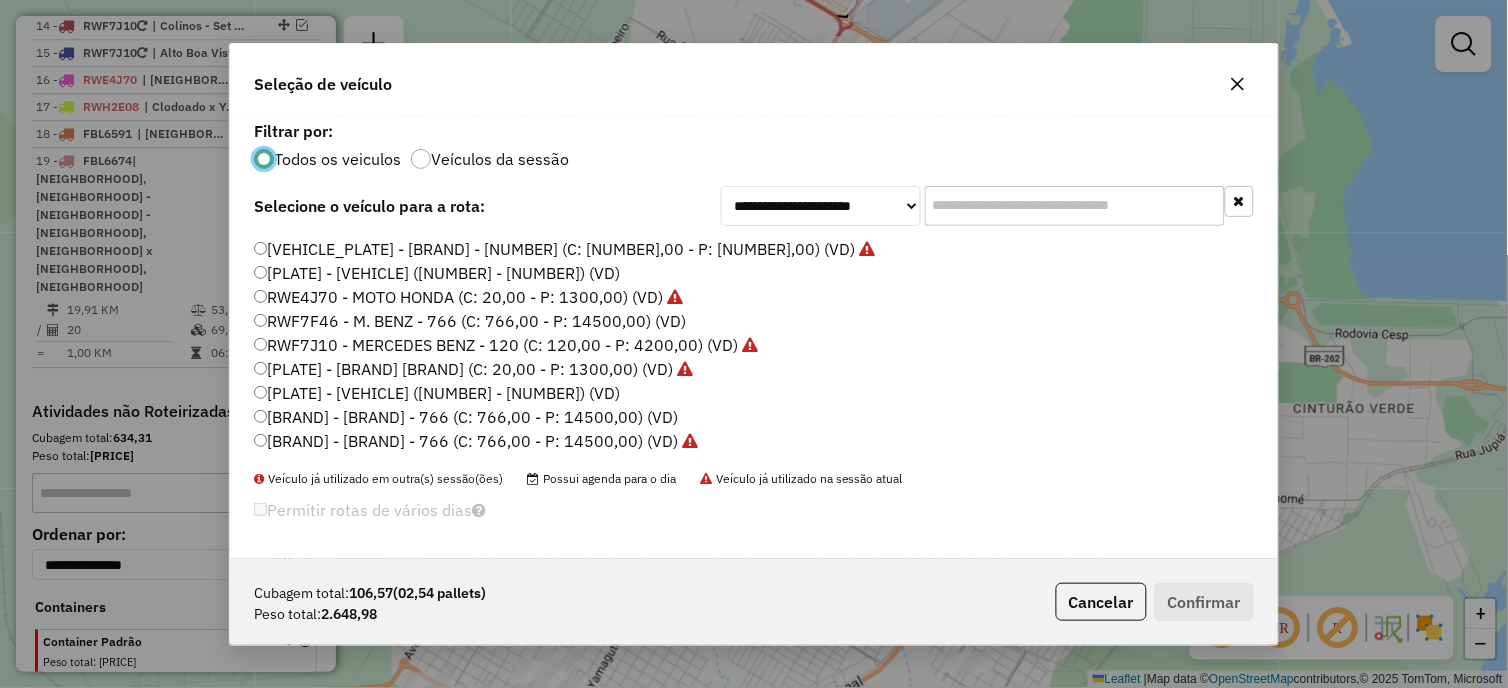 click on "RWF7J10 - MERCEDES BENZ - 120 (C: 120,00 - P: 4200,00) (VD)" 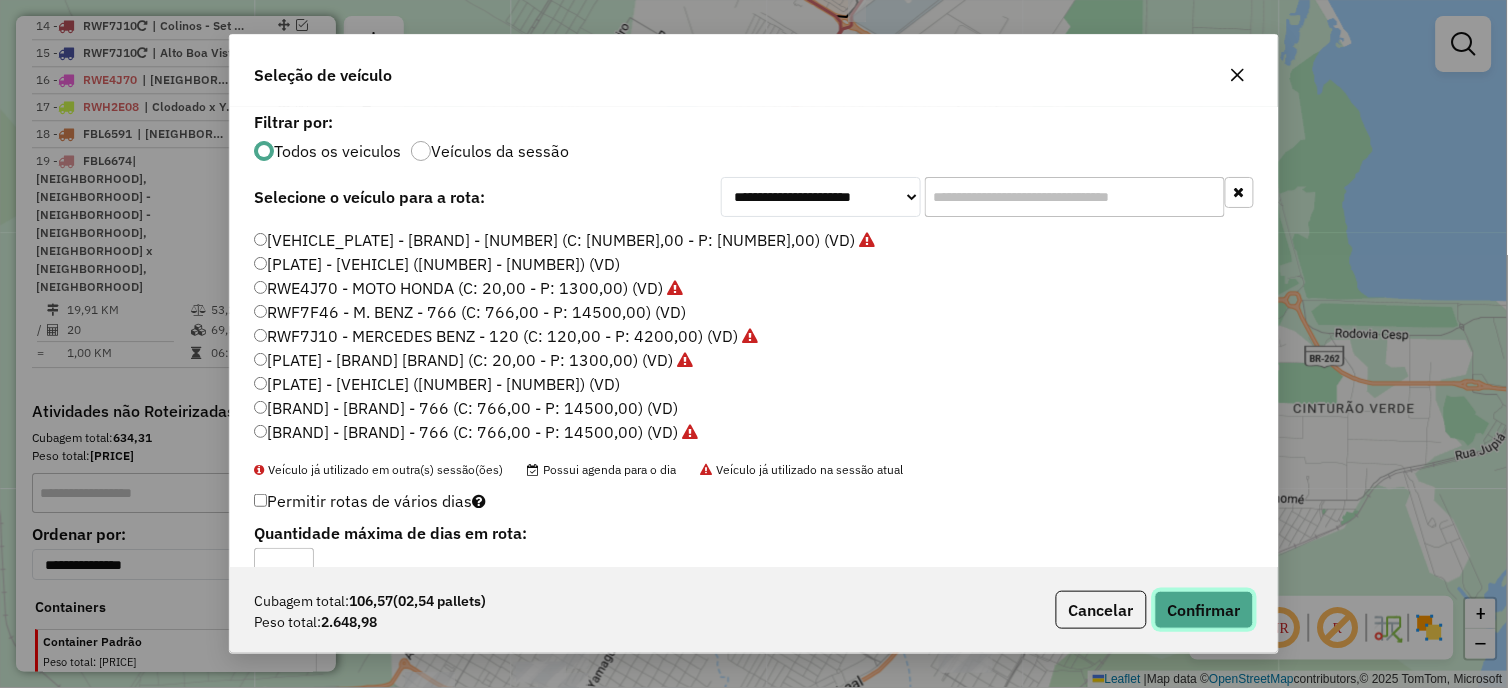 click on "Confirmar" 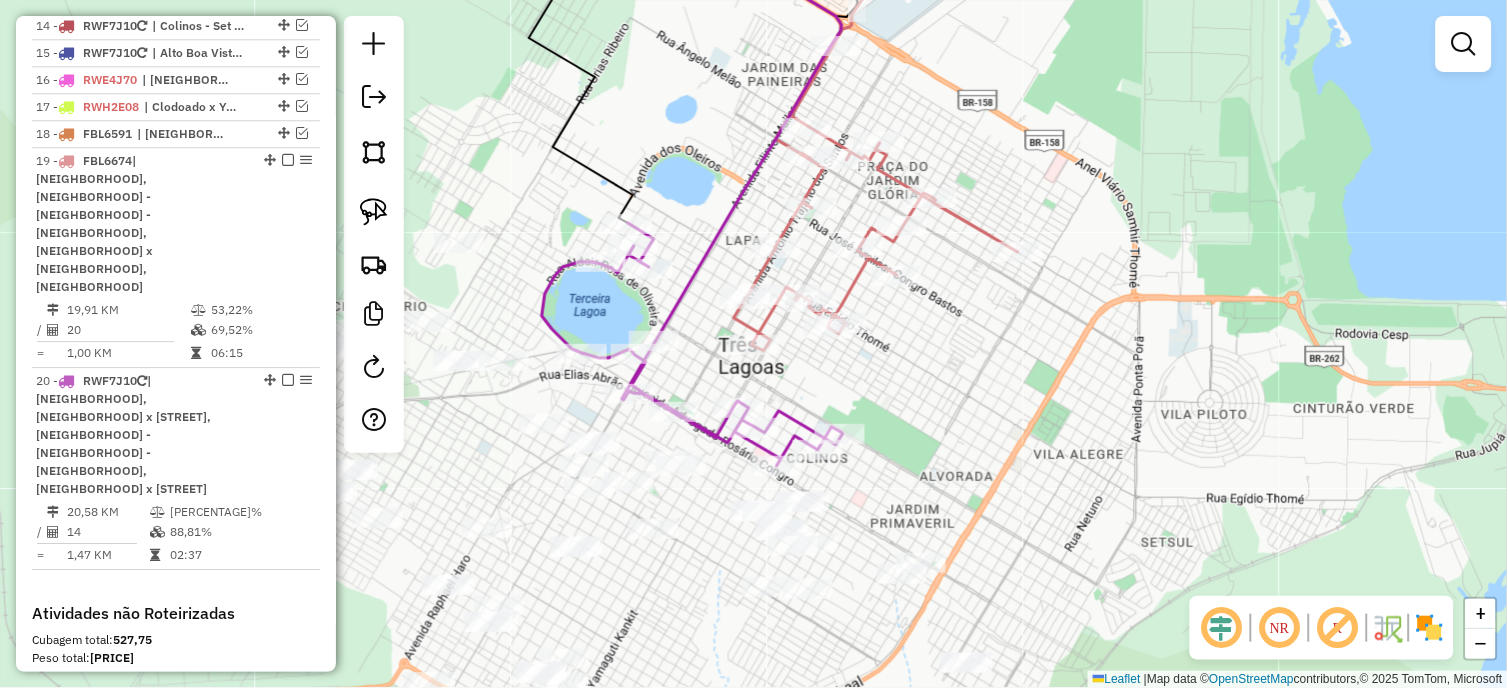 drag, startPoint x: 1060, startPoint y: 546, endPoint x: 1133, endPoint y: 300, distance: 256.6028 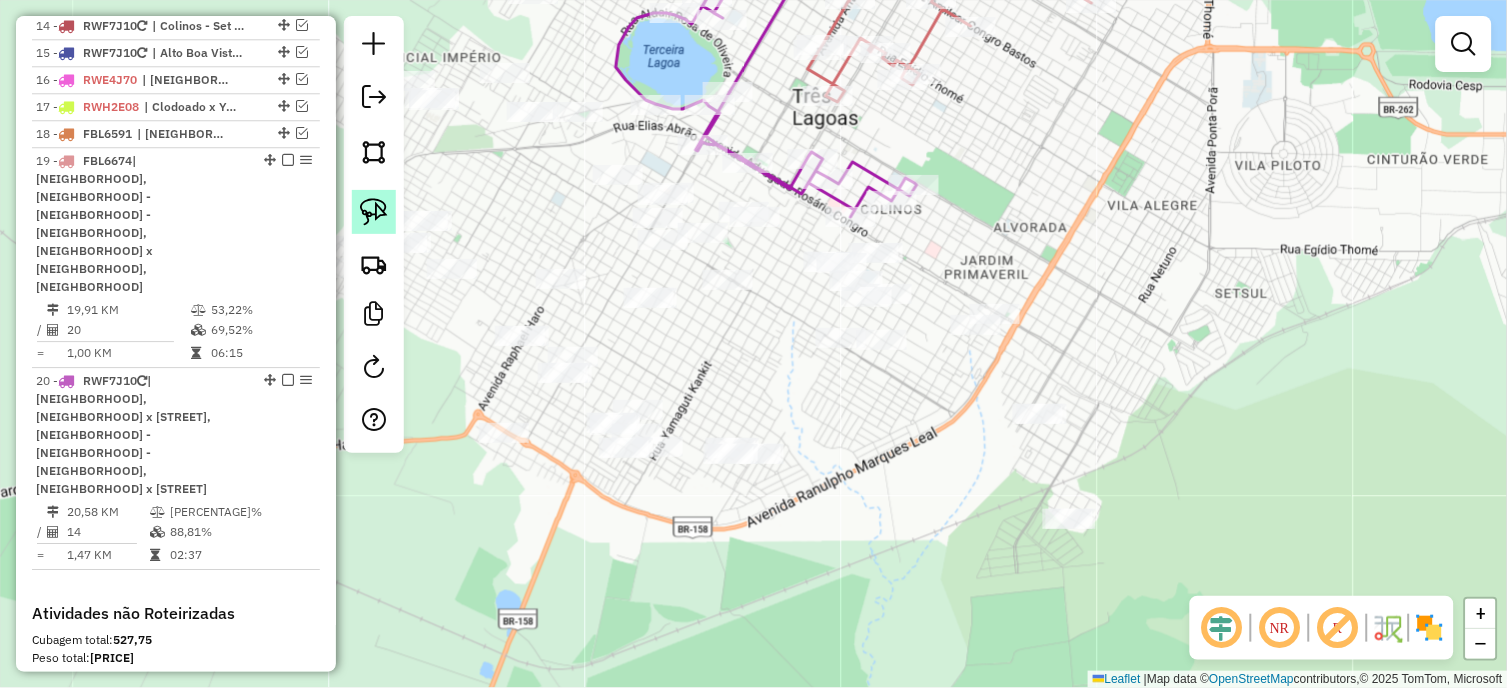 click 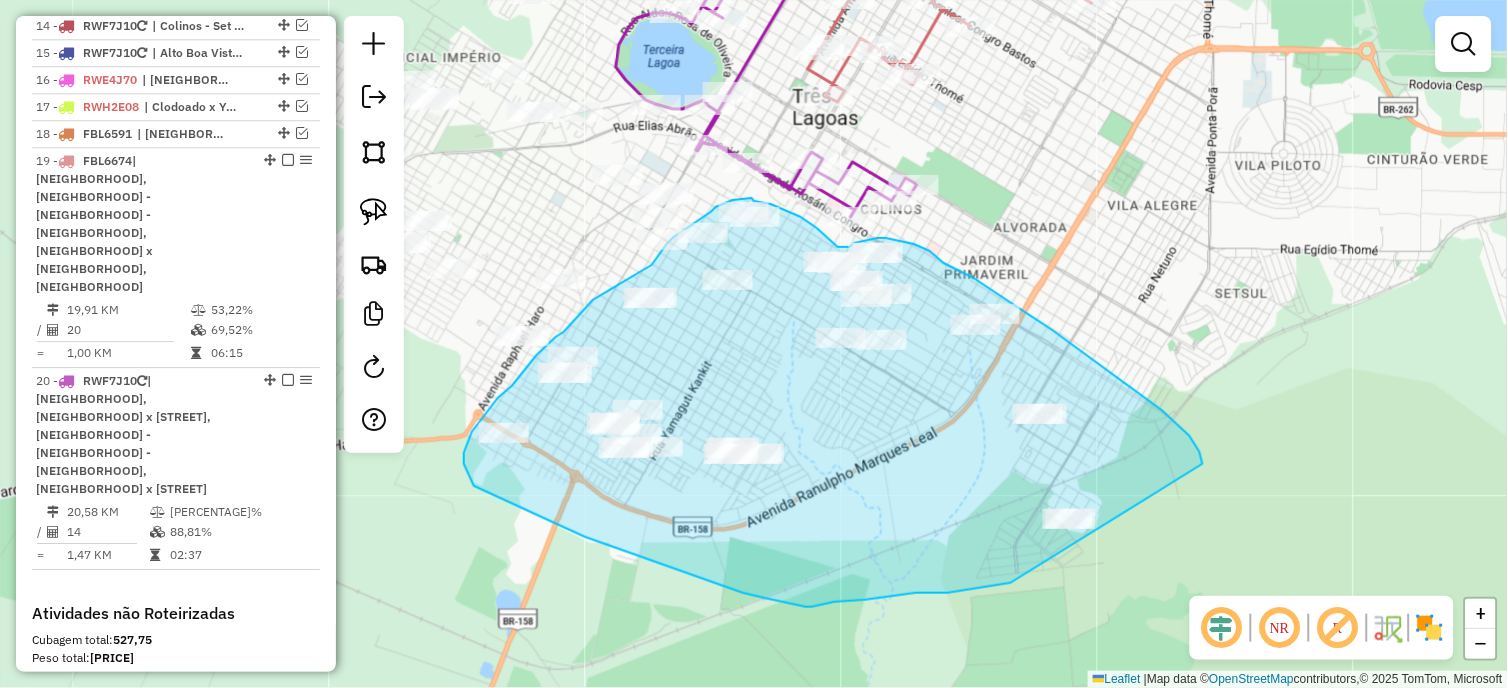 drag, startPoint x: 1203, startPoint y: 464, endPoint x: 1011, endPoint y: 583, distance: 225.88715 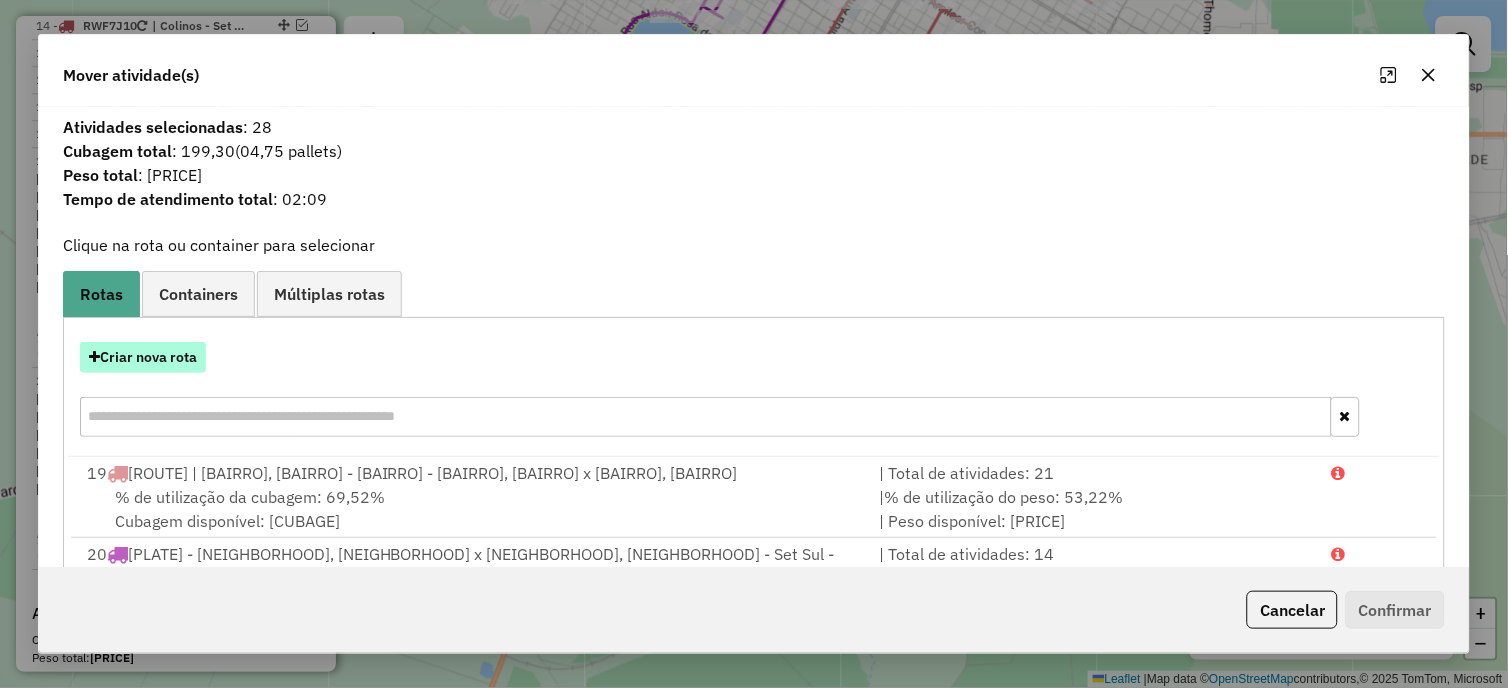 click on "Criar nova rota" at bounding box center [143, 357] 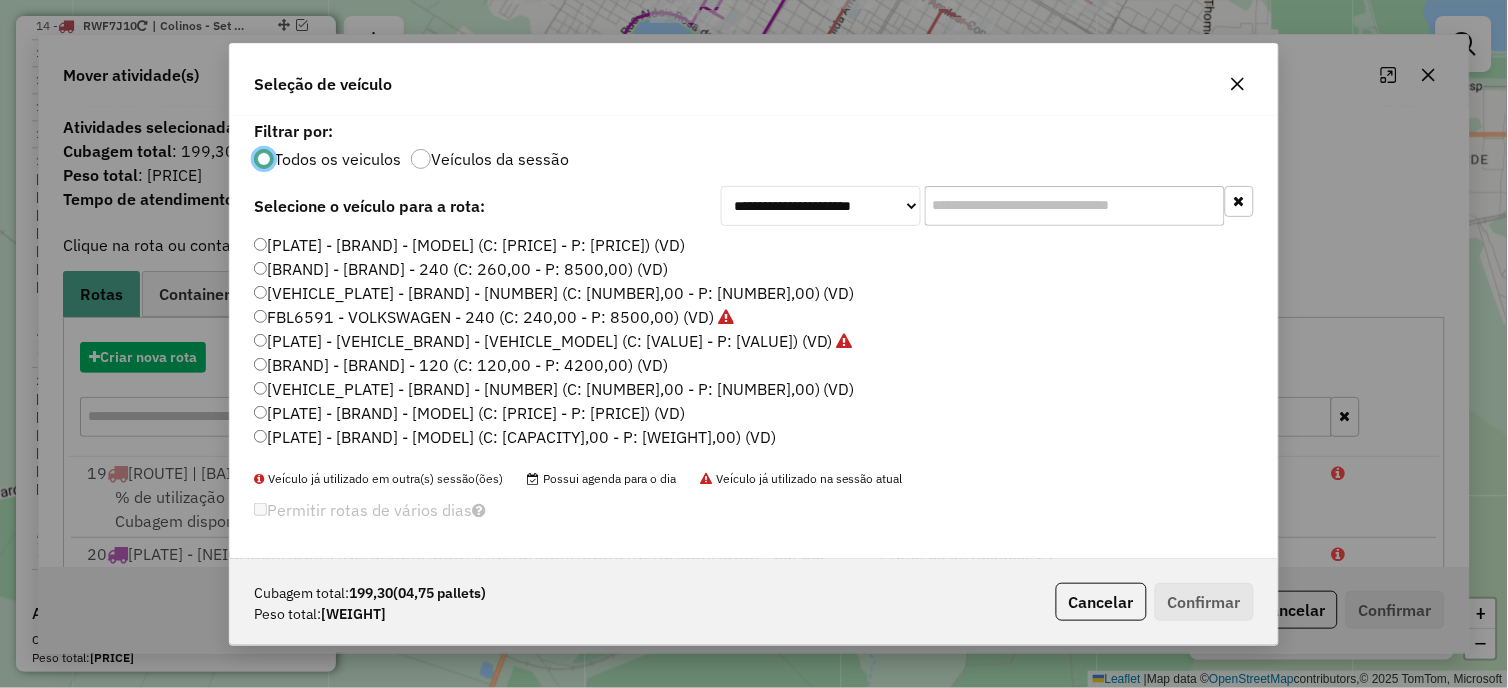 scroll, scrollTop: 11, scrollLeft: 5, axis: both 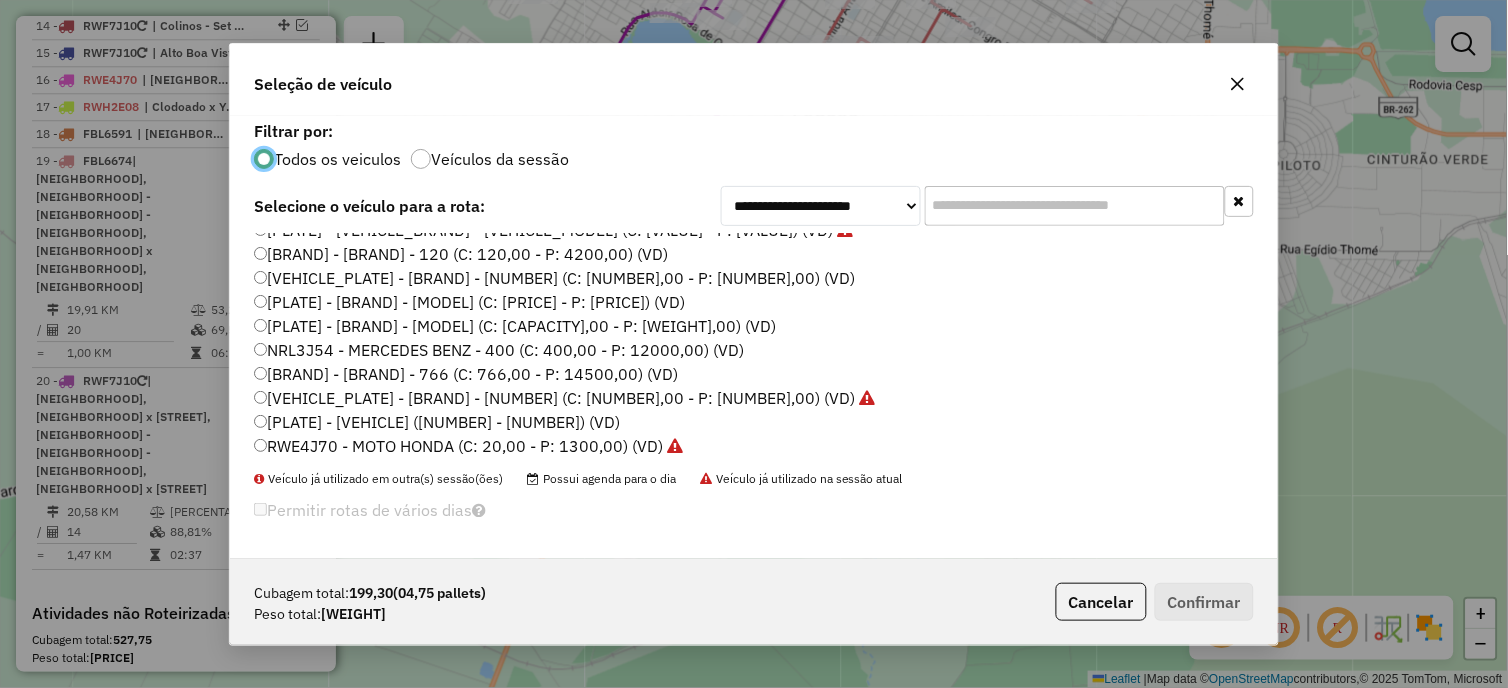 click on "[PLATE] - [BRAND] - [MODEL] (C: [CAPACITY],00 - P: [WEIGHT],00) (VD)" 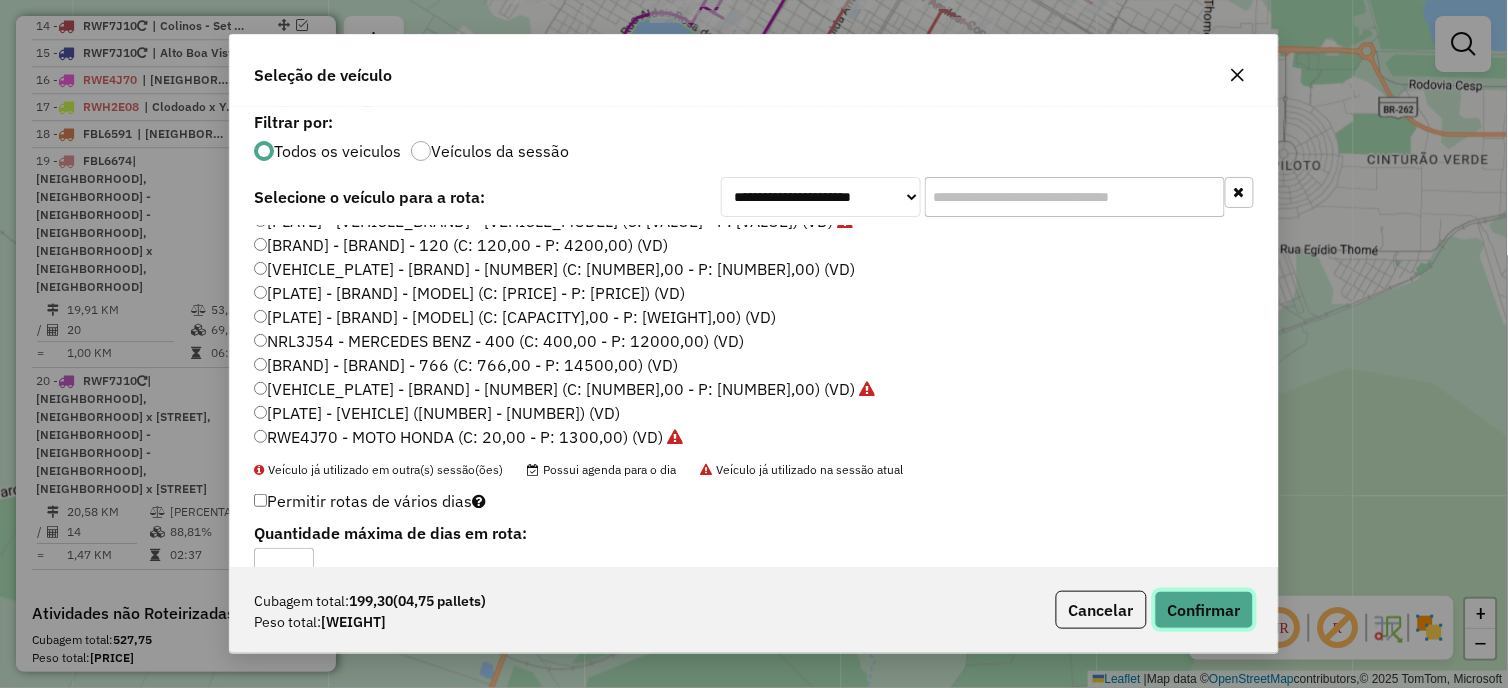 click on "Confirmar" 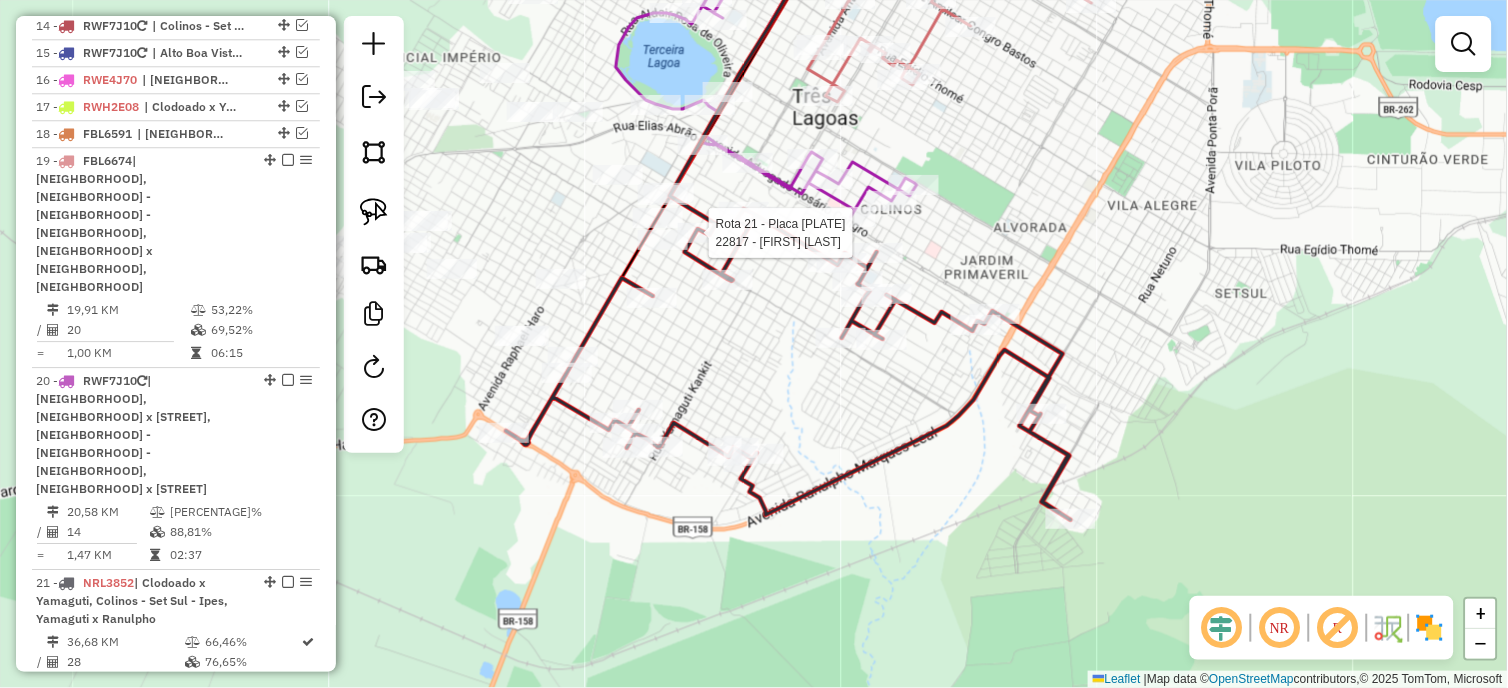 select on "*********" 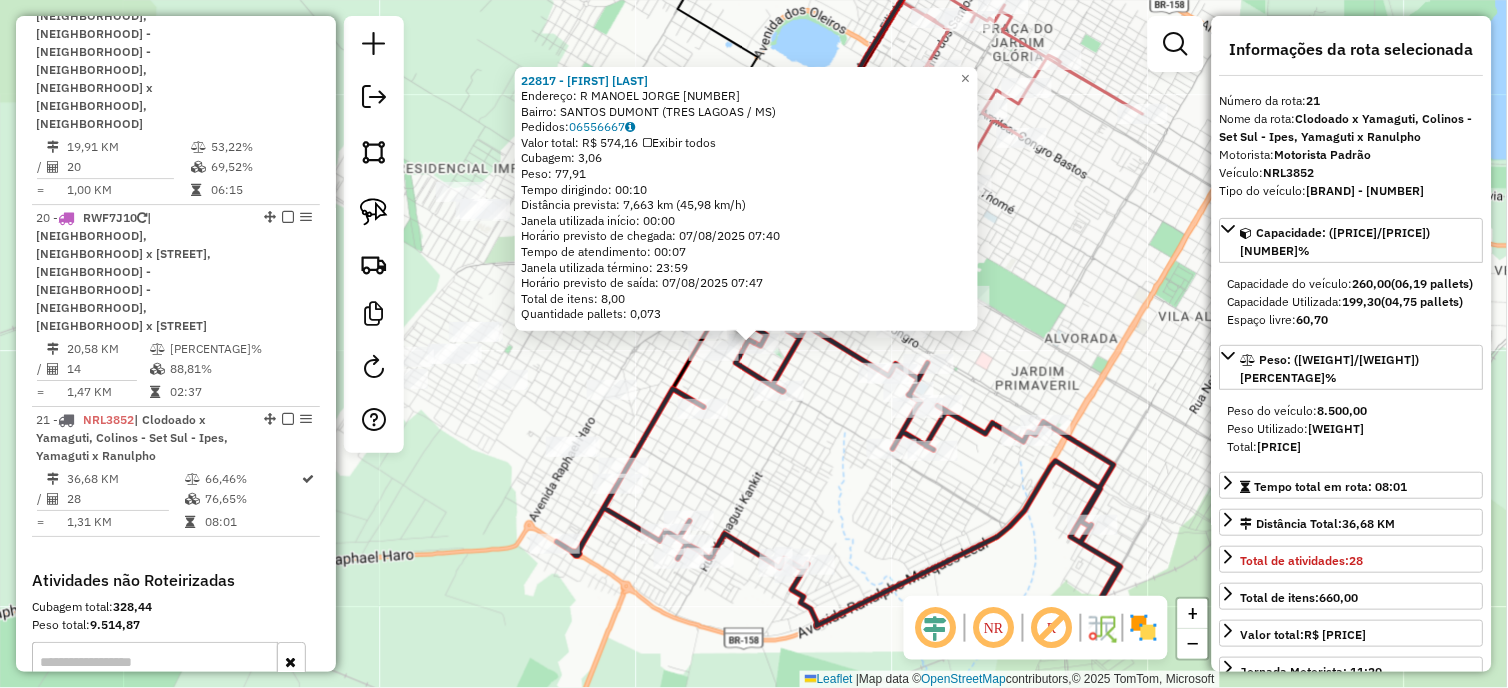 scroll, scrollTop: 1448, scrollLeft: 0, axis: vertical 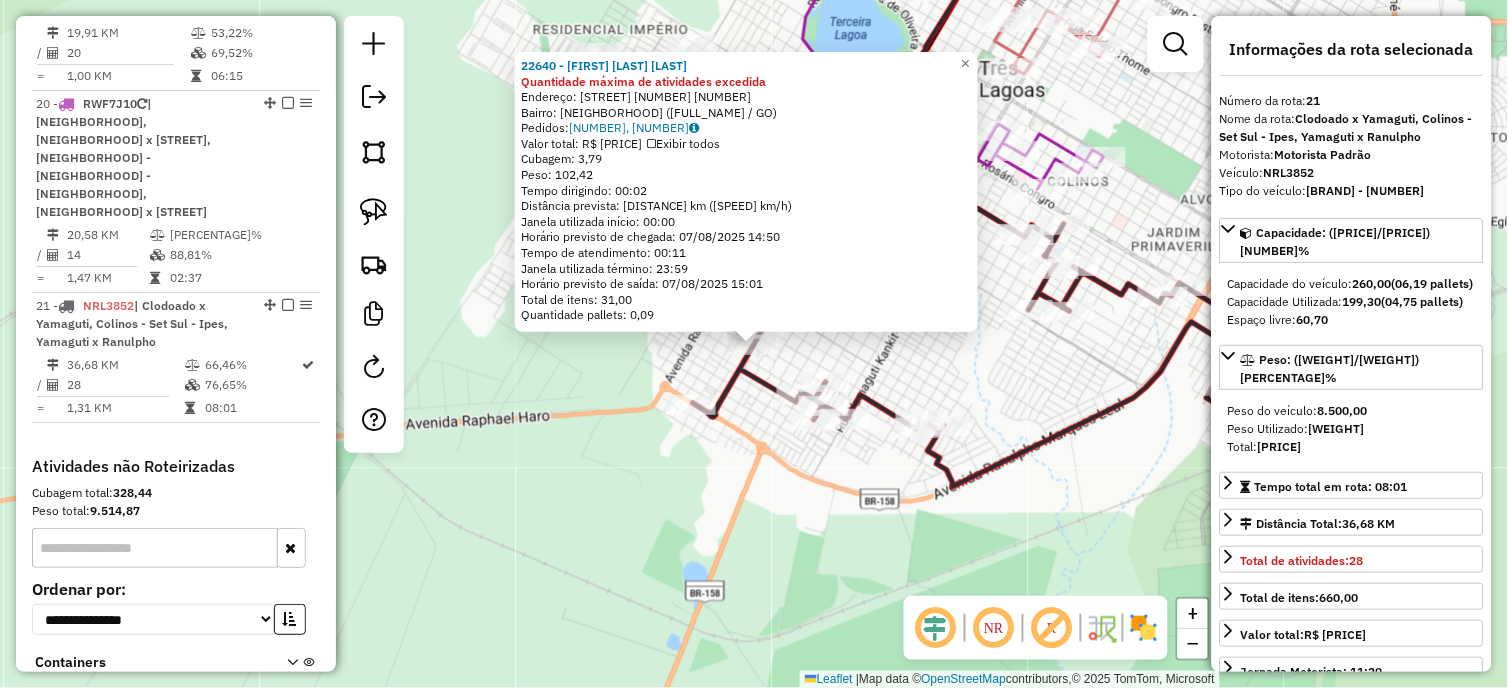 click on "Rota [NUMBER] - Placa [PLATE] [NUMBER] - [COMPANY_NAME] [NUMBER] - [NAME] Quantidade máxima de atividades excedida Endereço: AV CLODOALDO GARCIA [NUMBER] [NUMBER] Bairro: SANTOS DUMONT ([NAME] / GO) Pedidos: [ORDER_ID], [ORDER_ID] Valor total: R$ [PRICE] Exibir todos Cubagem: [CUBAGE] Peso: [WEIGHT] Tempo dirigindo: [TIME] Distância prevista: [DISTANCE] km ([SPEED]) Janela utilizada início: [TIME] Horário previsto de chegada: [DATE] [TIME] Tempo de atendimento: [TIME] Janela utilizada término: [TIME] Horário previsto de saída: [DATE] [TIME] Total de itens: [ITEMS] Quantidade pallets: [PALLETS] × Janela de atendimento Grade de atendimento Capacidade Transportadoras Veículos Cliente Pedidos Rotas Selecione os dias de semana para filtrar as janelas de atendimento Seg Ter Qua Qui Sex Sáb Dom Informe o período da janela de atendimento: De: Até: Filtrar exatamente a janela do cliente Considerar janela de atendimento padrão Seg Ter Qua Qui Sex" 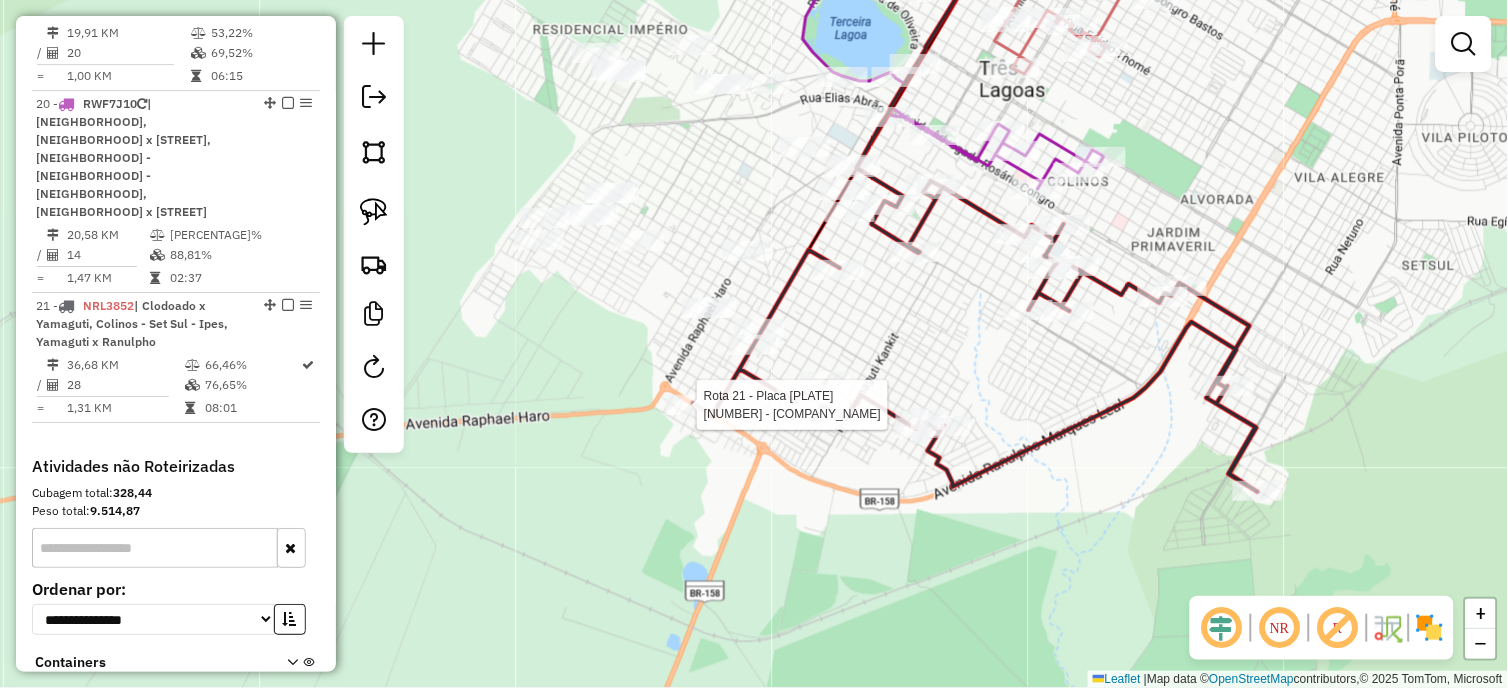 select on "*********" 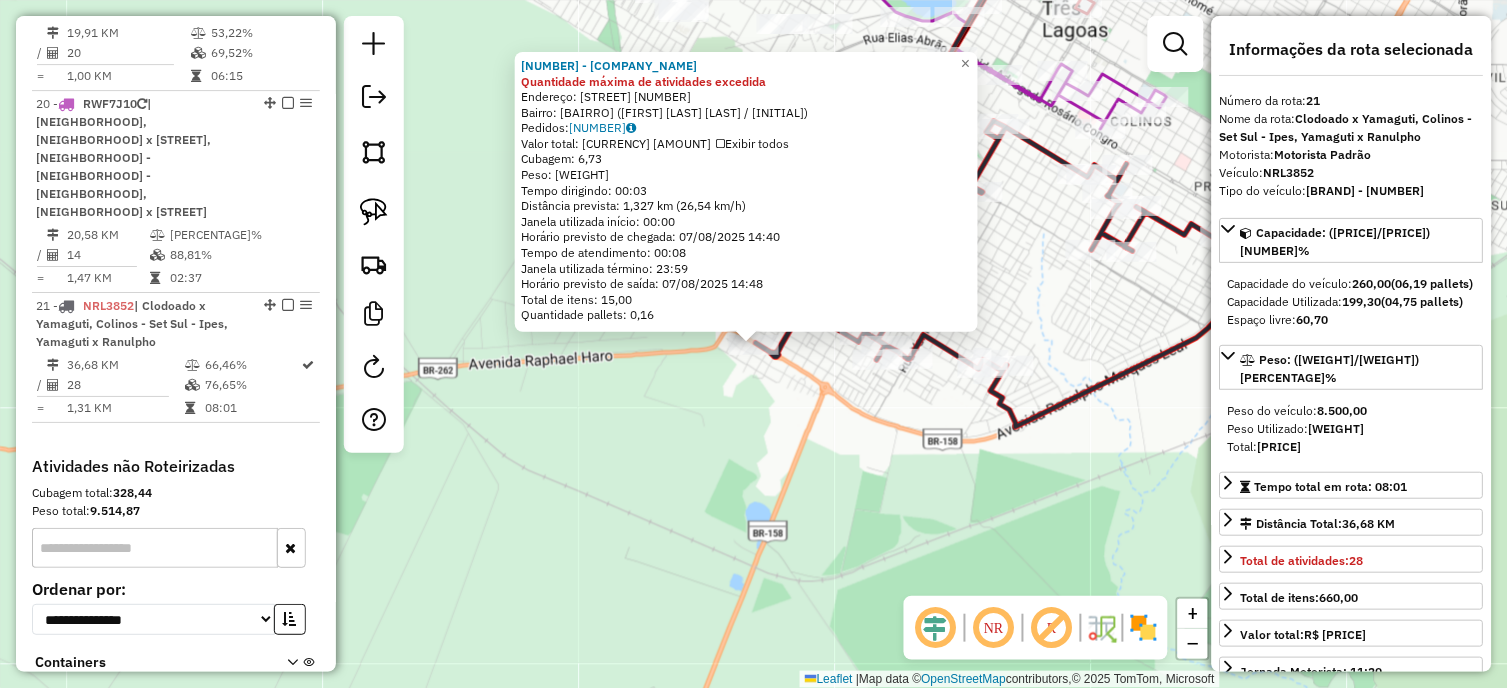 click on "[NUMBER] - [COMPANY_NAME] [COMPANY_NAME] Quantidade máxima de atividades excedida Endereço: [STREET] [NUMBER] Bairro: [BAIRRO] ([FIRST] [LAST] [LAST] / [INITIAL]) Pedidos: [ORDER_ID] Valor total: R$ [PRICE] Exibir todos Cubagem: [CUBAGE] Peso: [WEIGHT] Tempo dirigindo: [TIME] Distância prevista: [DISTANCE] km ([SPEED] km/h) Janela utilizada início: [TIME] Horário previsto de chegada: [DATE] [TIME] Tempo de atendimento: [TIME] Janela utilizada término: [TIME] Horário previsto de saída: [DATE] [TIME] Total de itens: [ITEMS] Quantidade pallets: [PALLETS] × Janela de atendimento Grade de atendimento Capacidade Transportadoras Veículos Cliente Pedidos Rotas Selecione os dias de semana para filtrar as janelas de atendimento Seg Ter Qua Qui Sex Sáb Dom Informe o período da janela de atendimento: De: Até: Filtrar exatamente a janela do cliente Considerar janela de atendimento padrão Selecione os dias de semana para filtrar as grades de atendimento Seg Ter Qua Qui Sex Sáb" 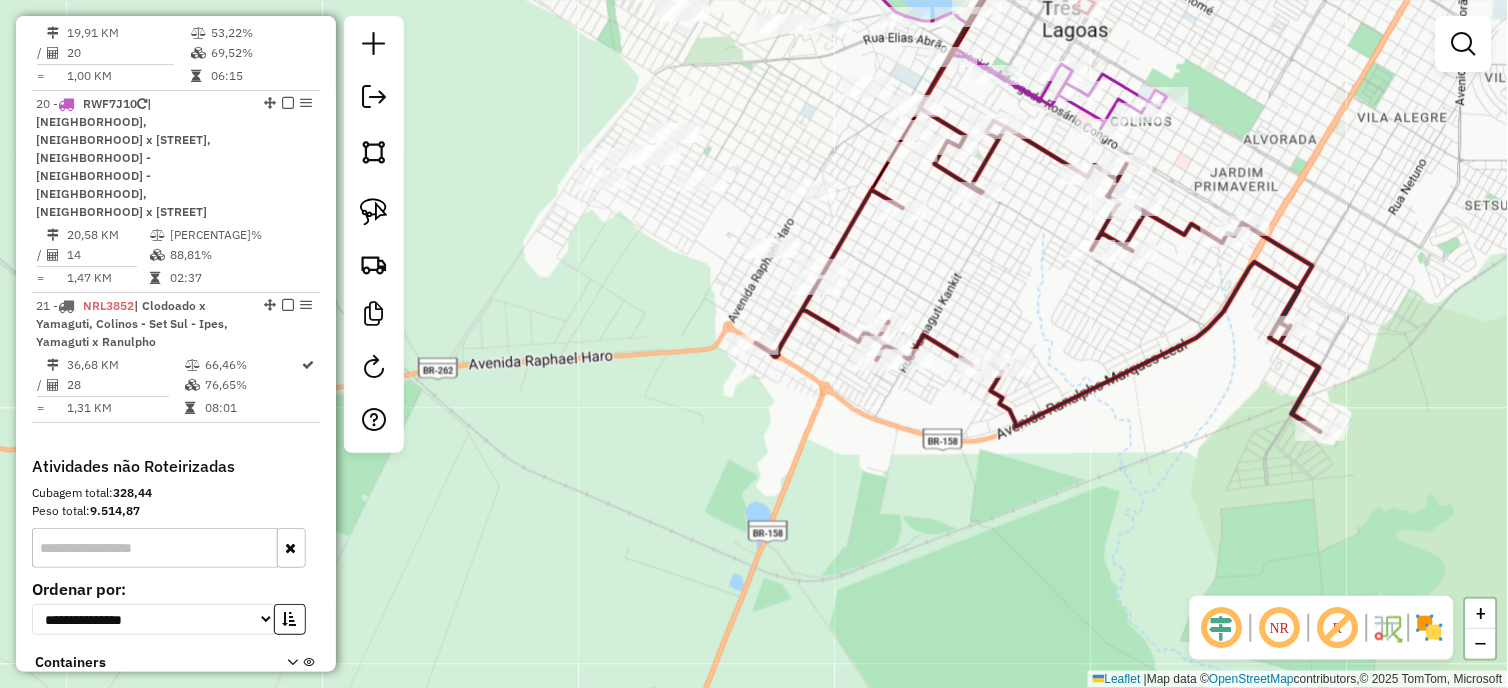 drag, startPoint x: 662, startPoint y: 463, endPoint x: 637, endPoint y: 504, distance: 48.02083 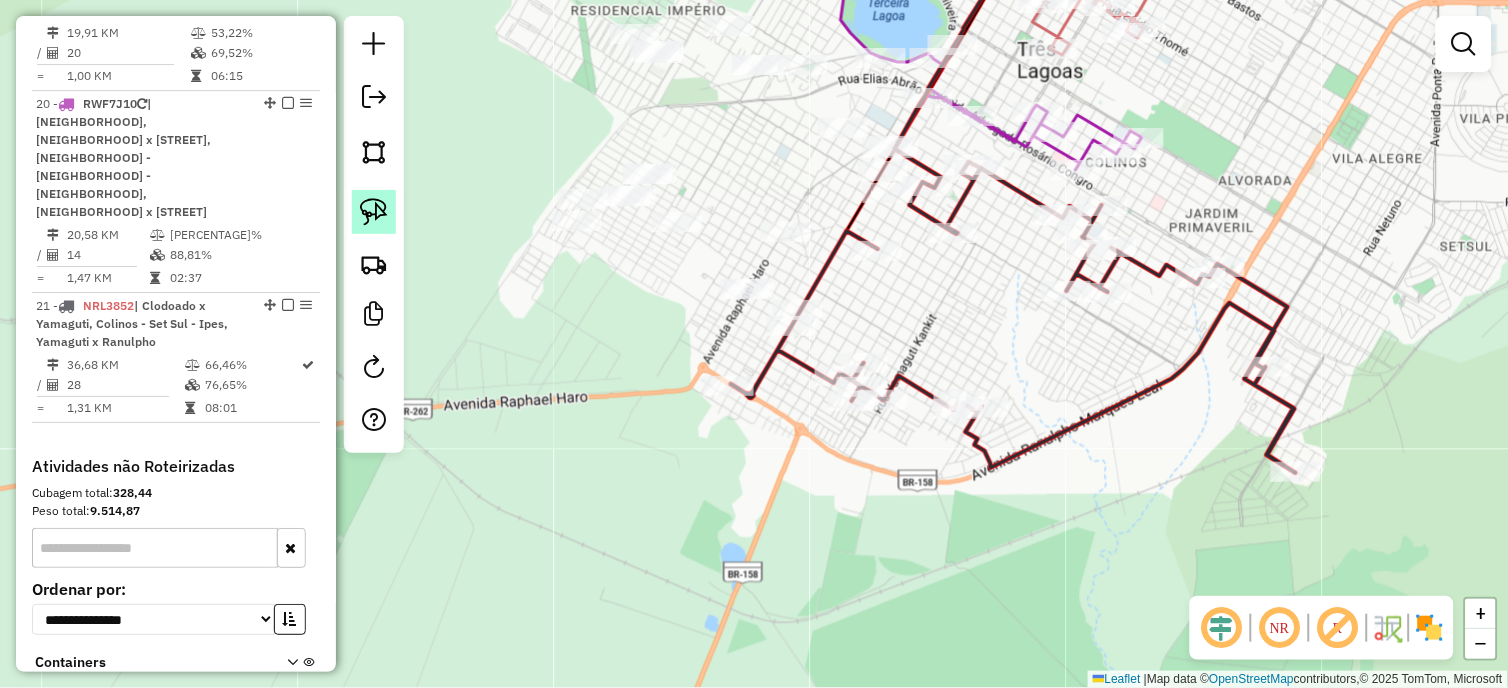 click 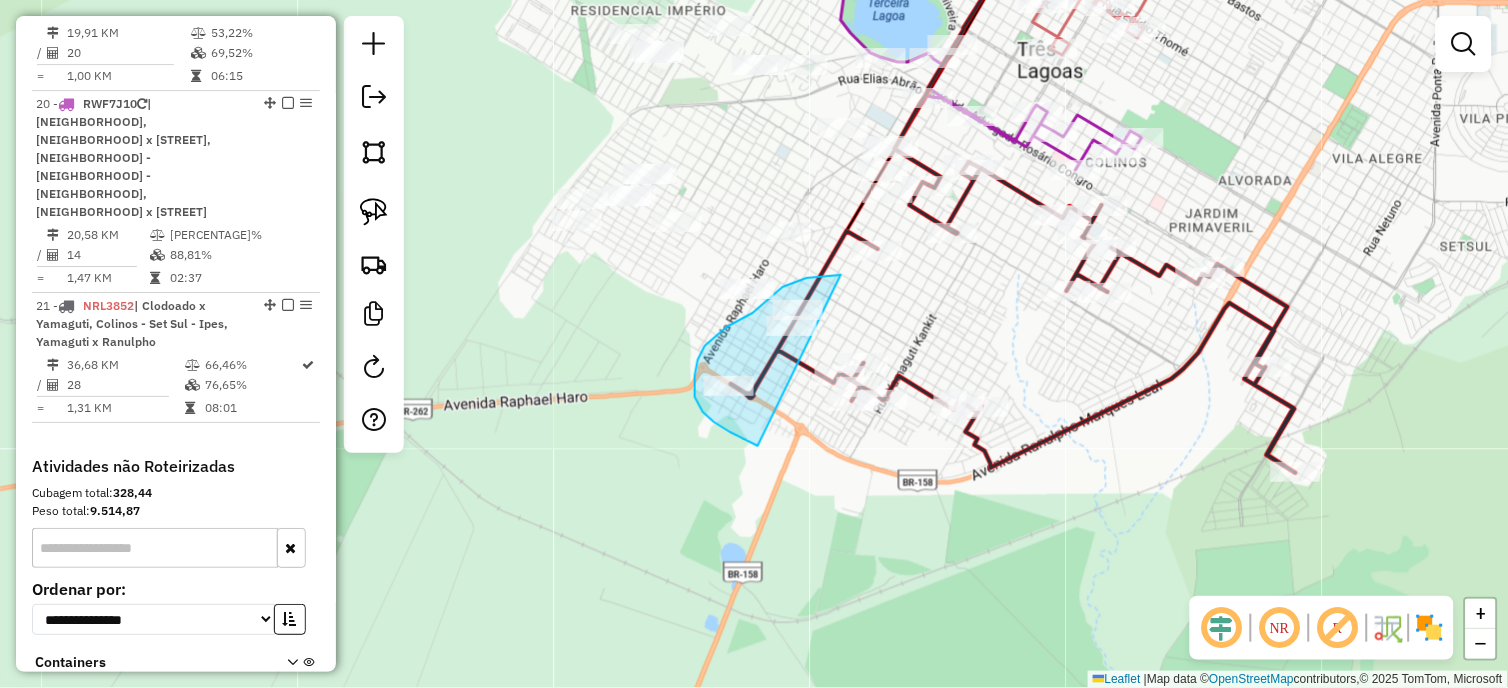 drag, startPoint x: 841, startPoint y: 275, endPoint x: 758, endPoint y: 446, distance: 190.07893 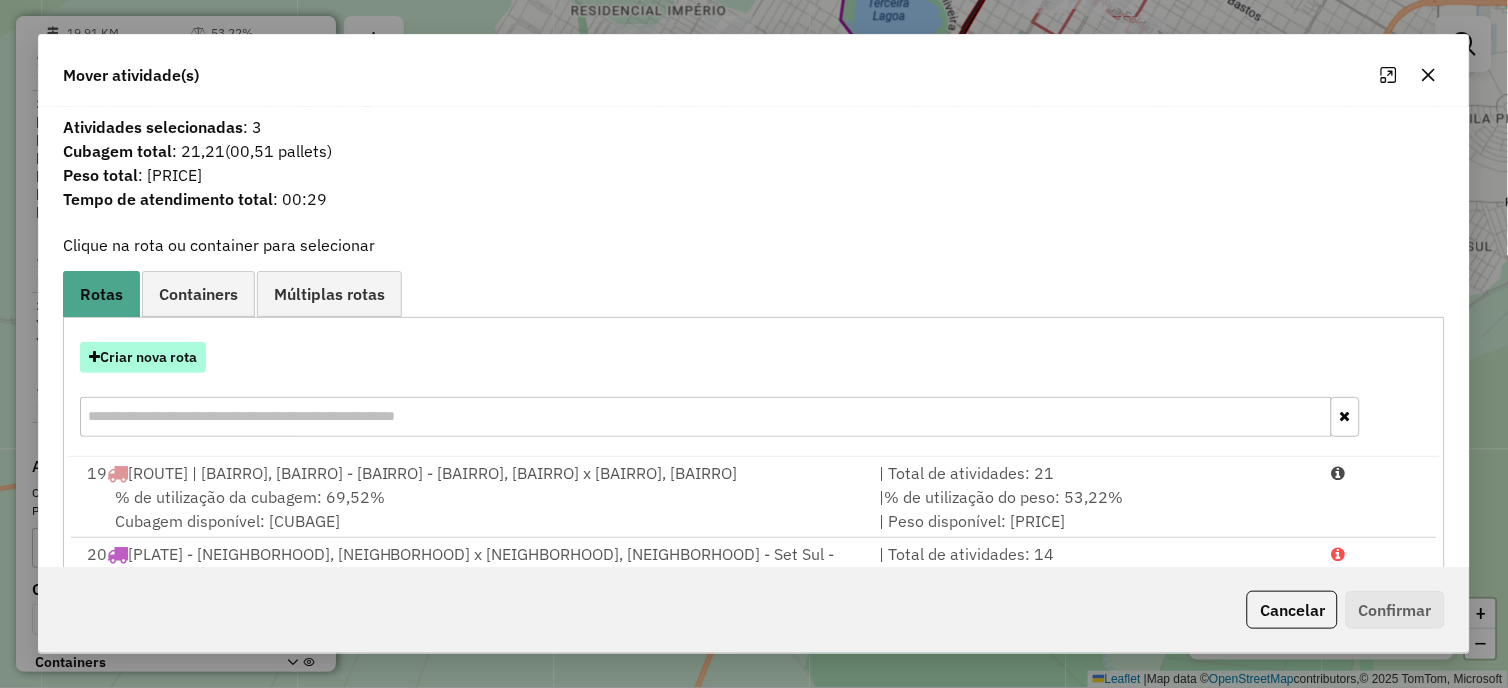 click on "Criar nova rota" at bounding box center (143, 357) 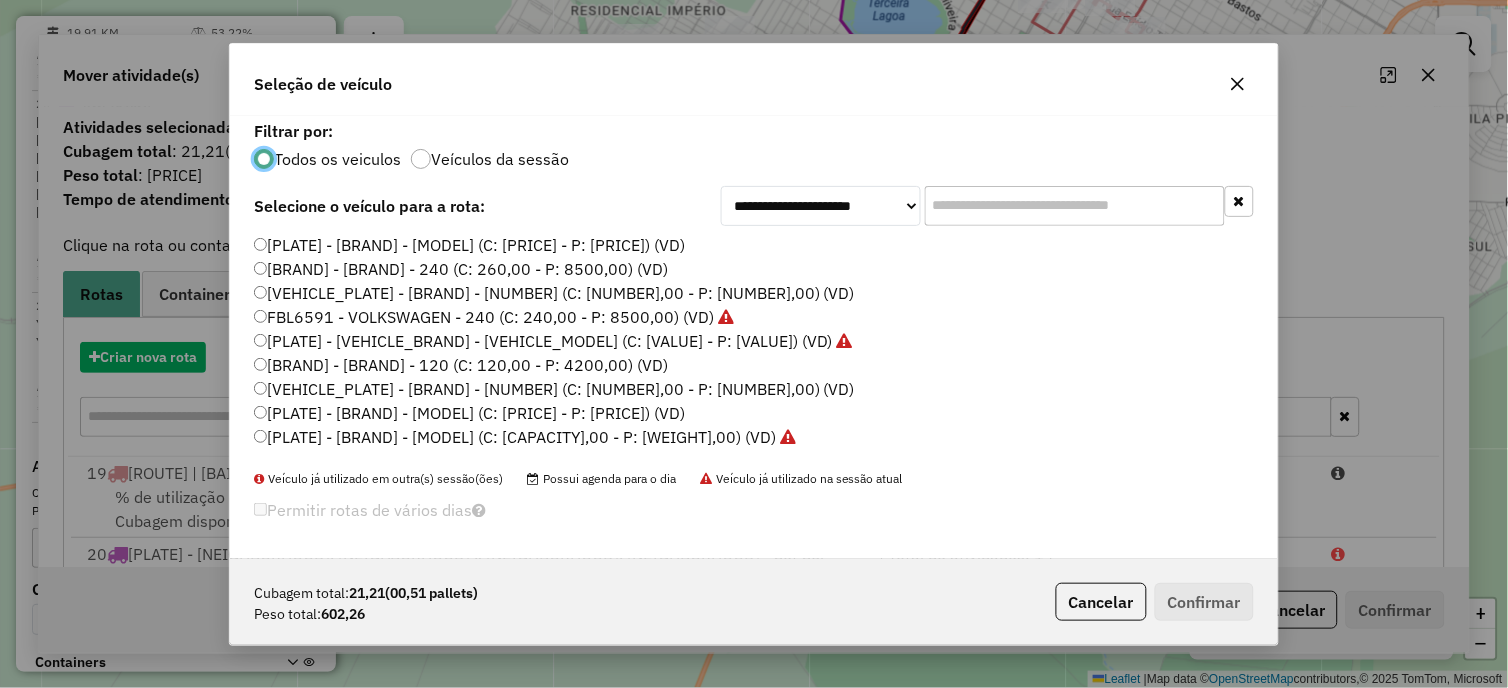 scroll, scrollTop: 11, scrollLeft: 5, axis: both 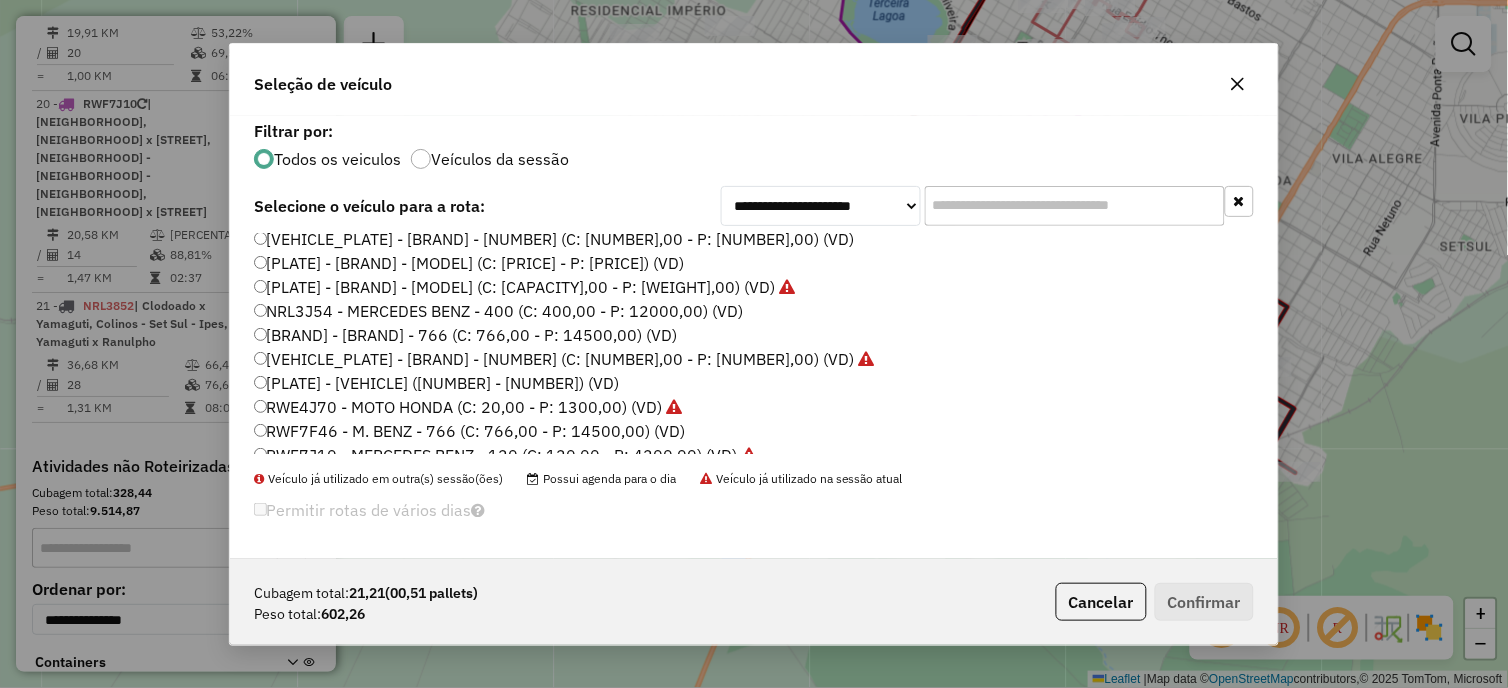 click on "NRL3J54 - MERCEDES BENZ - 400 (C: 400,00 - P: 12000,00) (VD)" 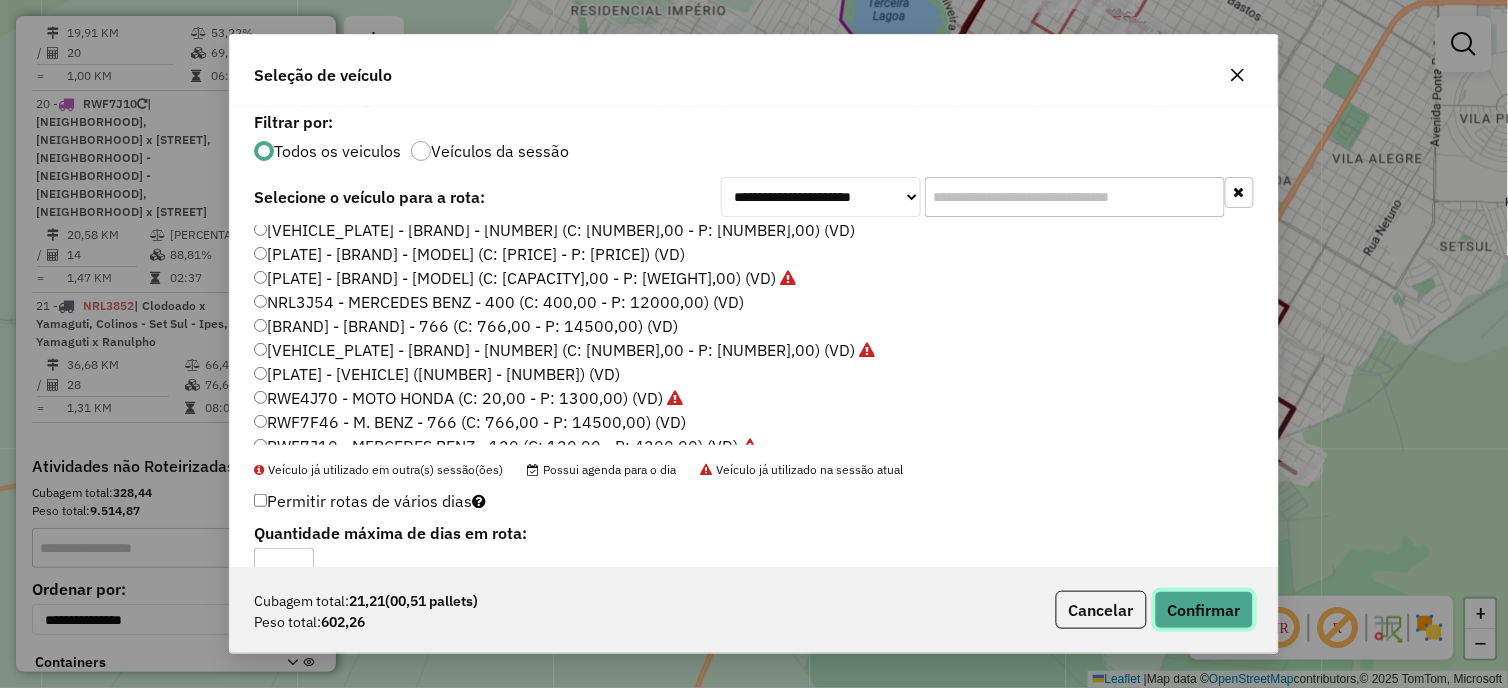 click on "Confirmar" 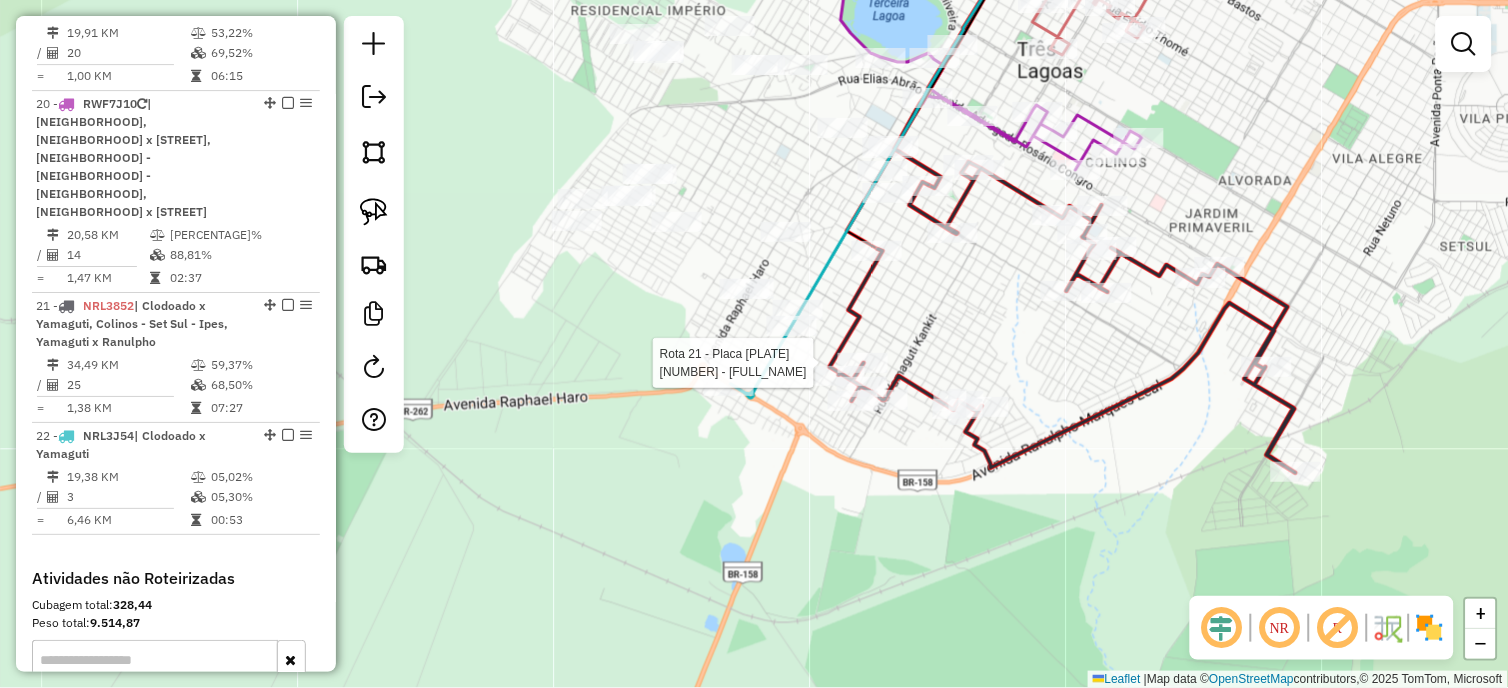 select on "*********" 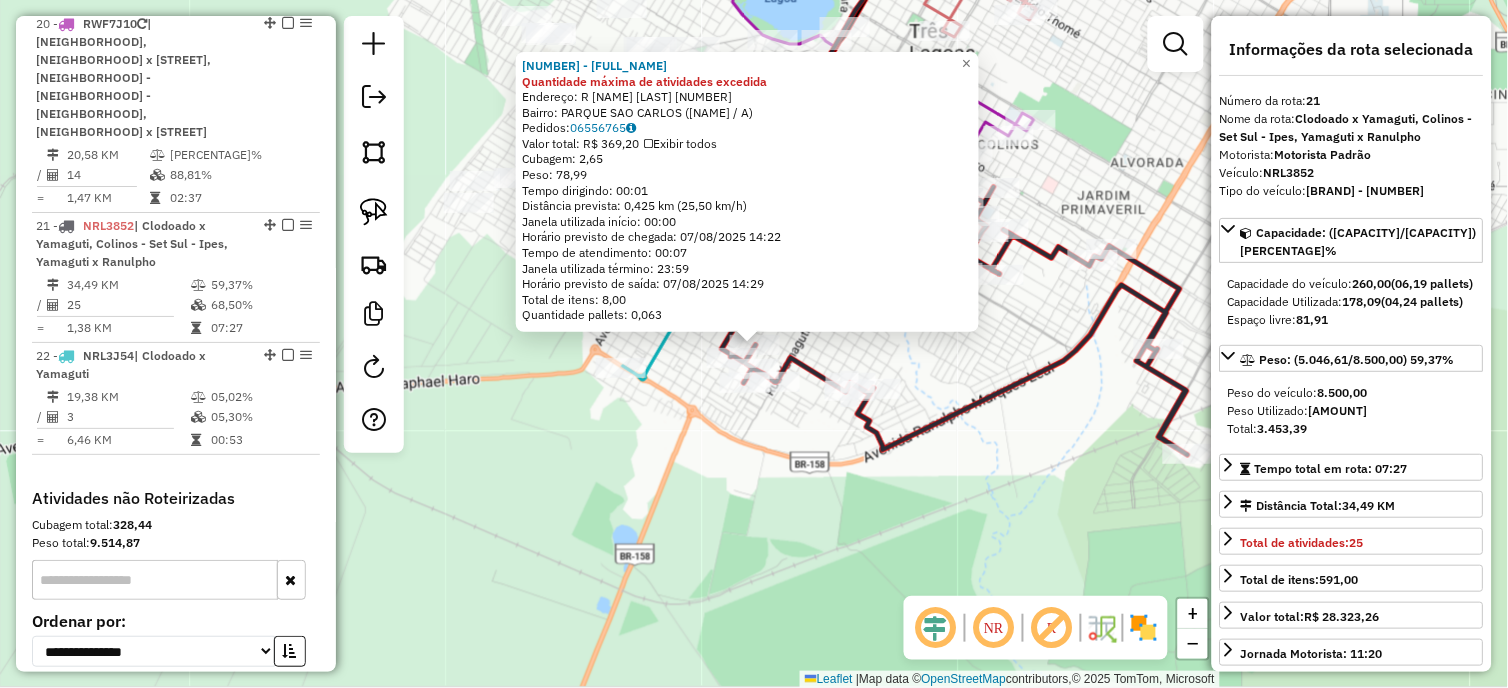 scroll, scrollTop: 1560, scrollLeft: 0, axis: vertical 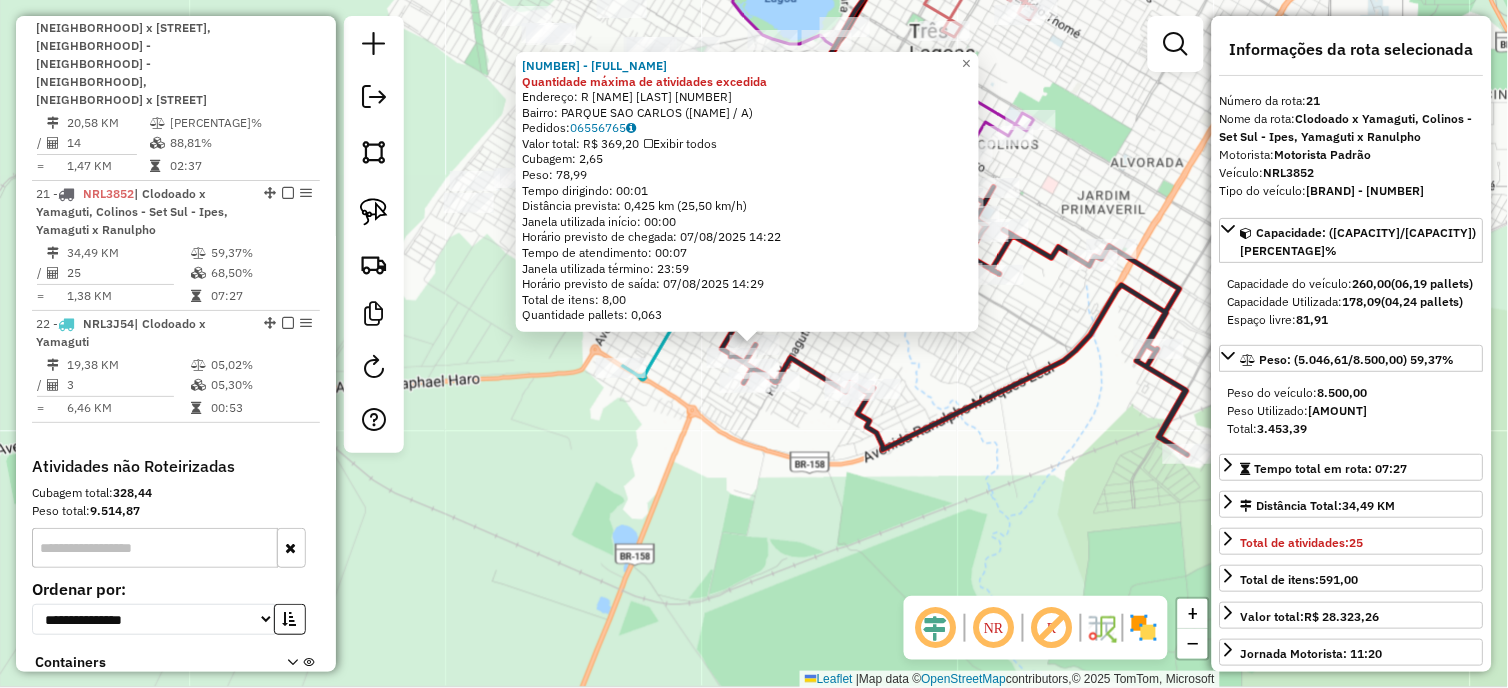 click on "[NUMBER] - [NAME] [LAST] Quantidade máxima de atividades excedida Endereço: R [NAME] [LAST] [NUMBER] Bairro: [BAIRRO] ([NAME] [LAST] / [STATE]) Pedidos: [NUMBER] Valor total: R$ [PRICE] Exibir todos Cubagem: [NUMBER] Peso: [NUMBER] Tempo dirigindo: [TIME] Distância prevista: [NUMBER] km ([NUMBER] km/h) Janela utilizada início: [TIME] Horário previsto de chegada: [DATE] [TIME] Tempo de atendimento: [TIME] Janela utilizada término: [TIME] Horário previsto de saída: [DATE] [TIME] Total de itens: [NUMBER] Quantidade pallets: [NUMBER] × Janela de atendimento Grade de atendimento Capacidade Transportadoras Veículos Cliente Pedidos Rotas Selecione os dias de semana para filtrar as janelas de atendimento Seg Ter Qua Qui +" 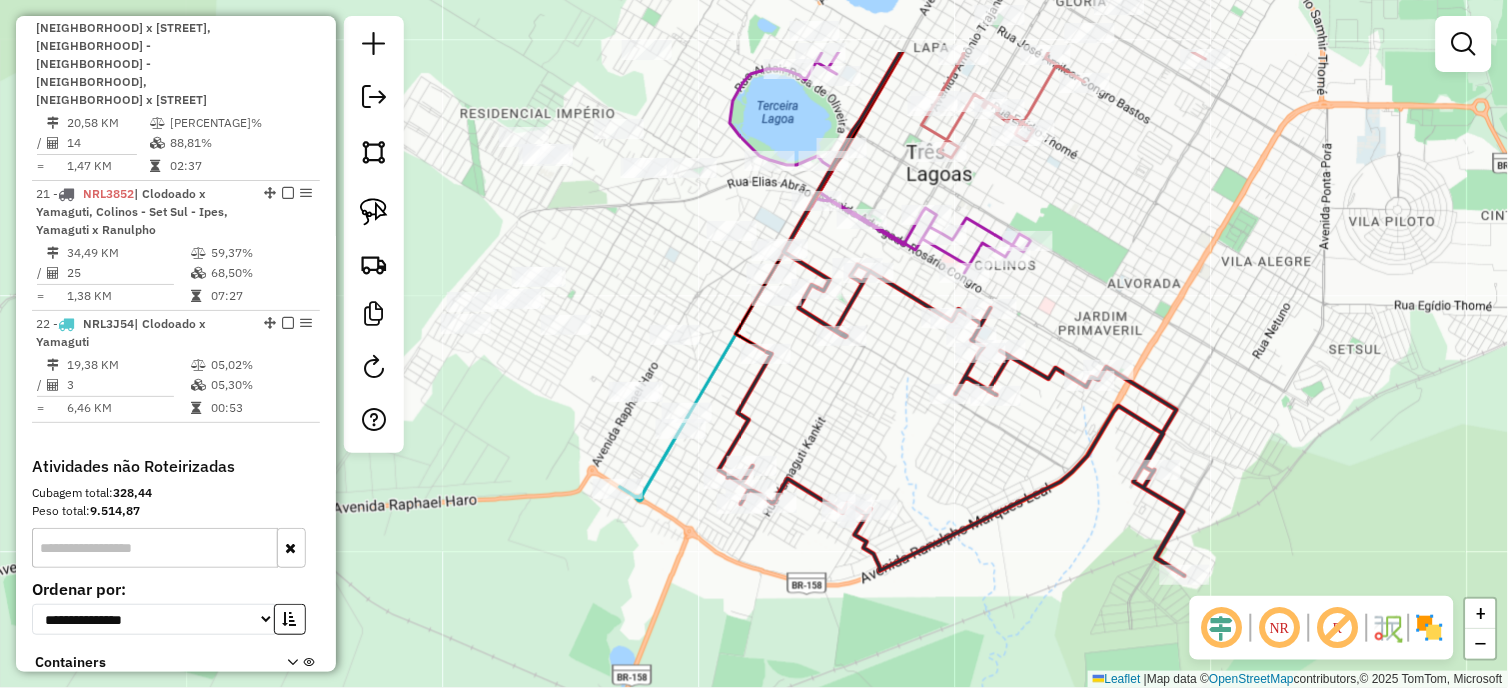 drag, startPoint x: 835, startPoint y: 341, endPoint x: 832, endPoint y: 462, distance: 121.037186 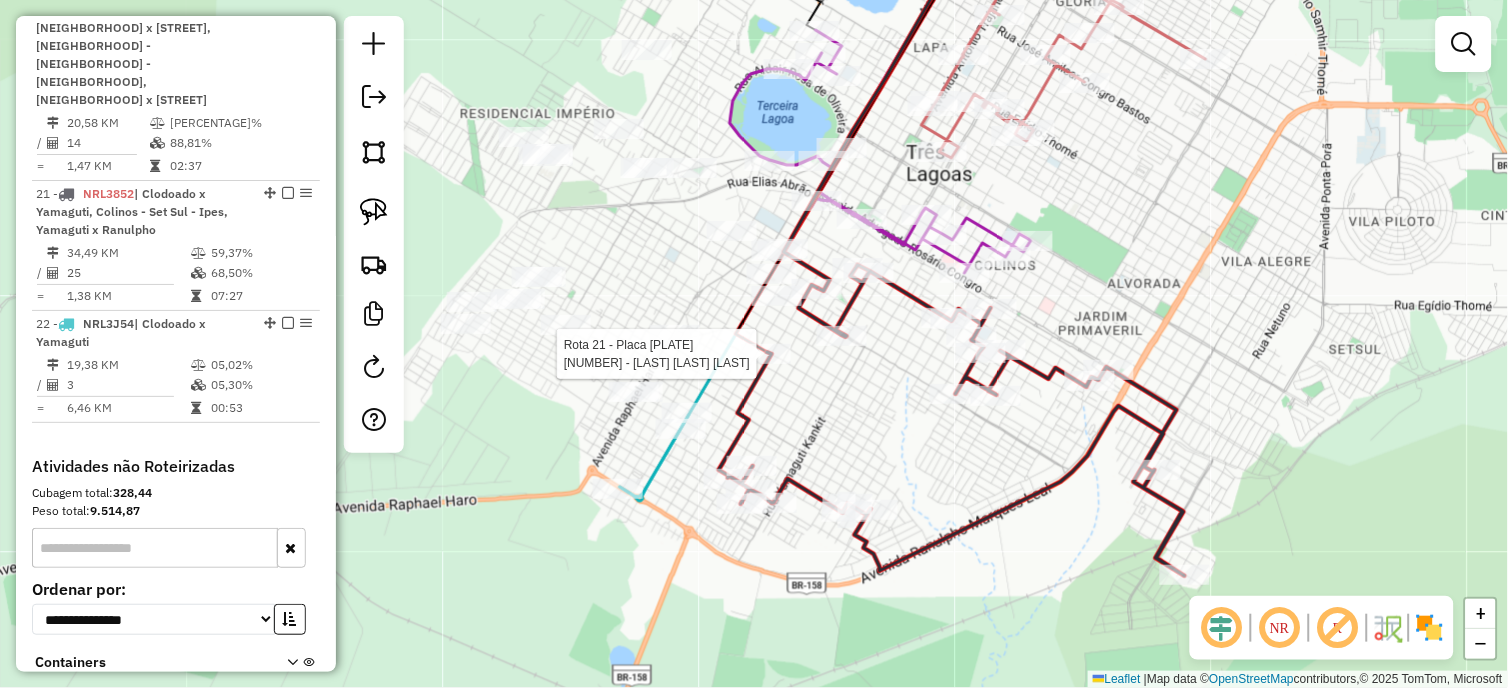 select on "*********" 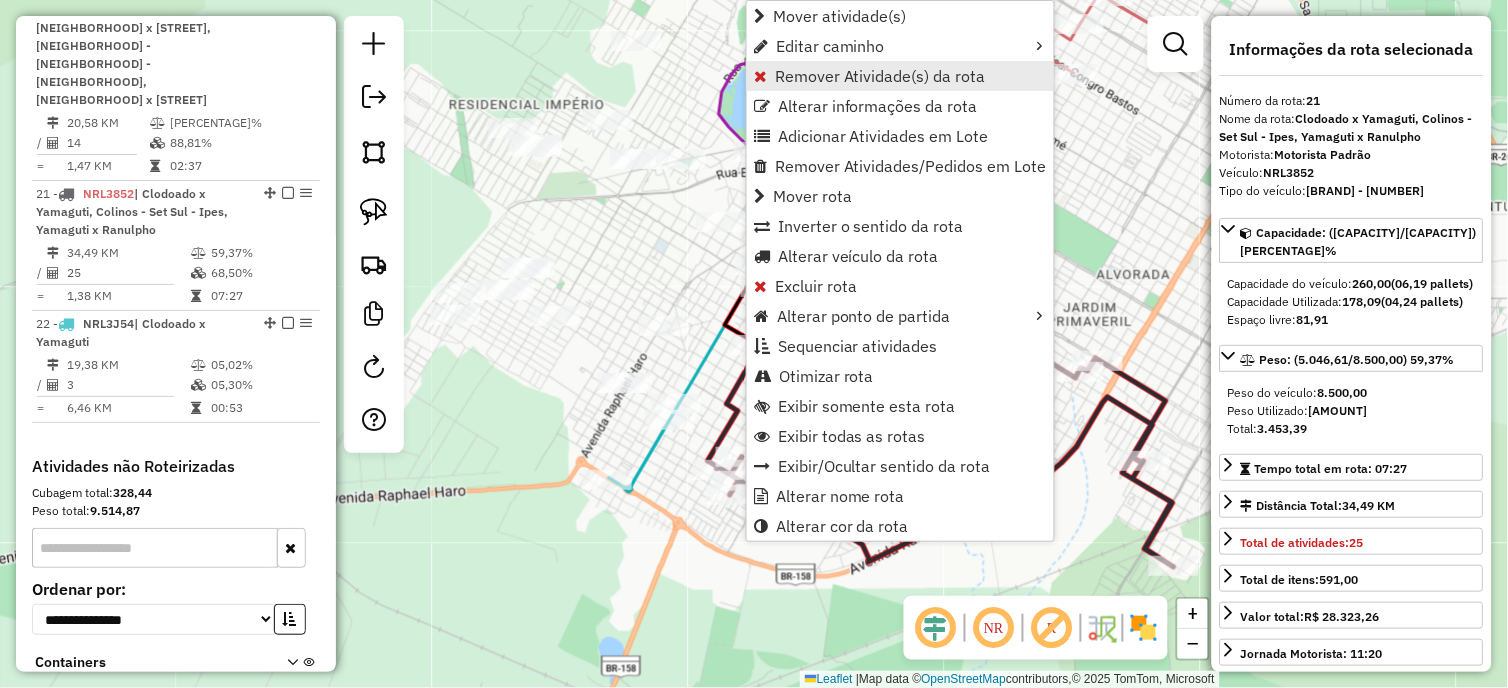 click on "Remover Atividade(s) da rota" at bounding box center [880, 76] 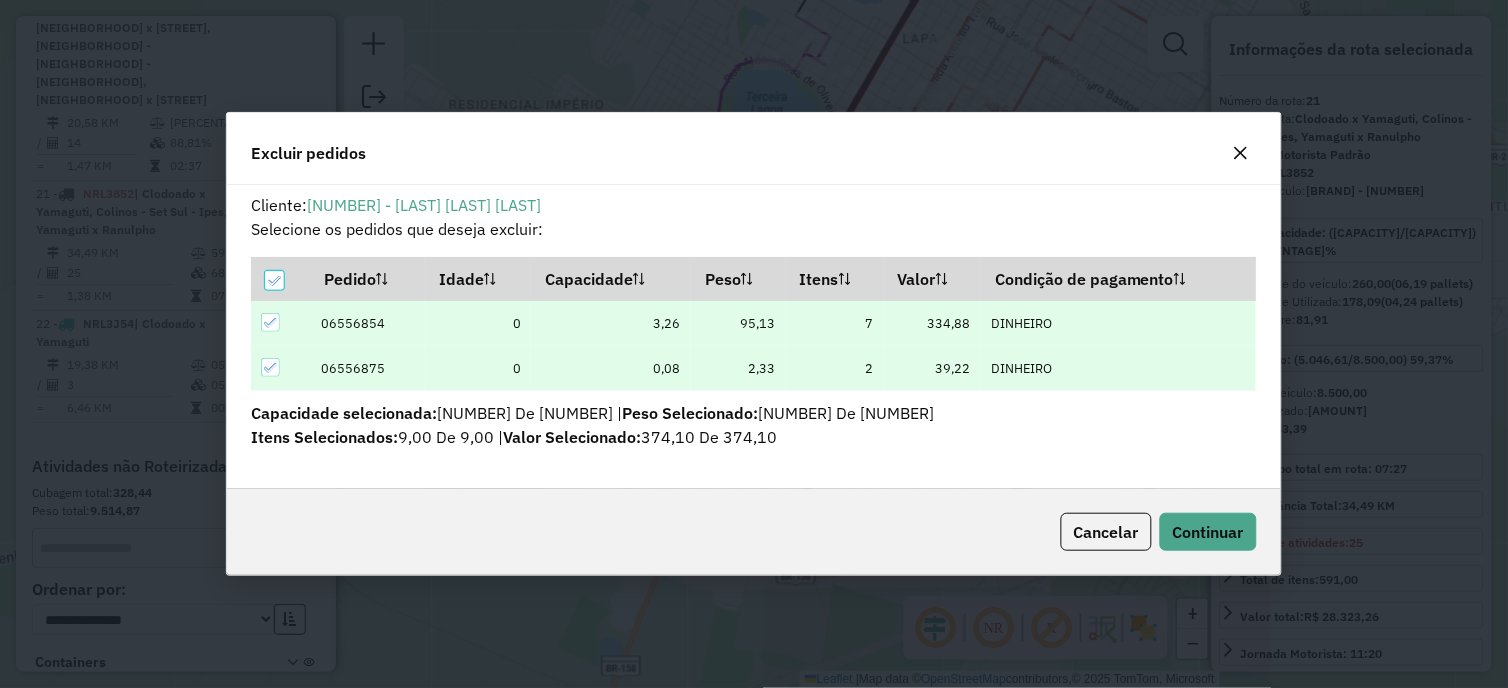 scroll, scrollTop: 0, scrollLeft: 0, axis: both 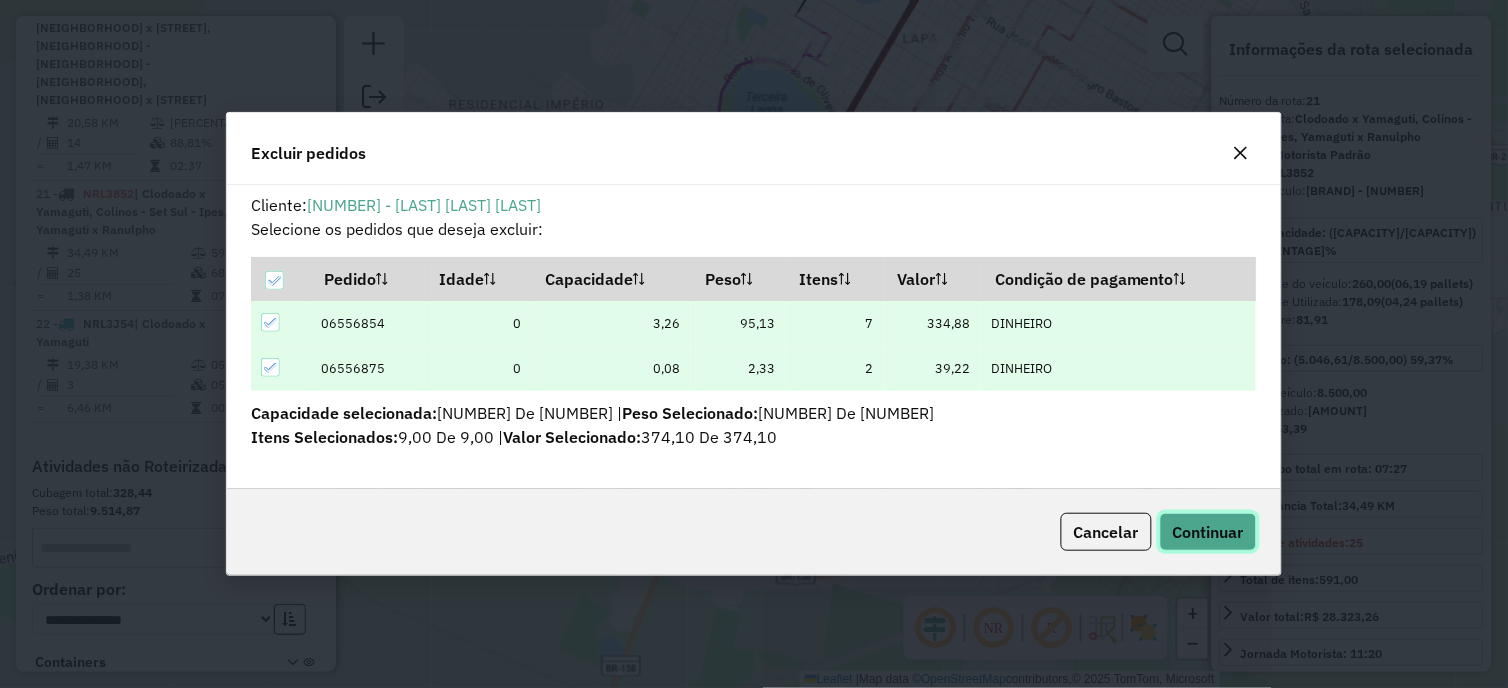 click on "Continuar" 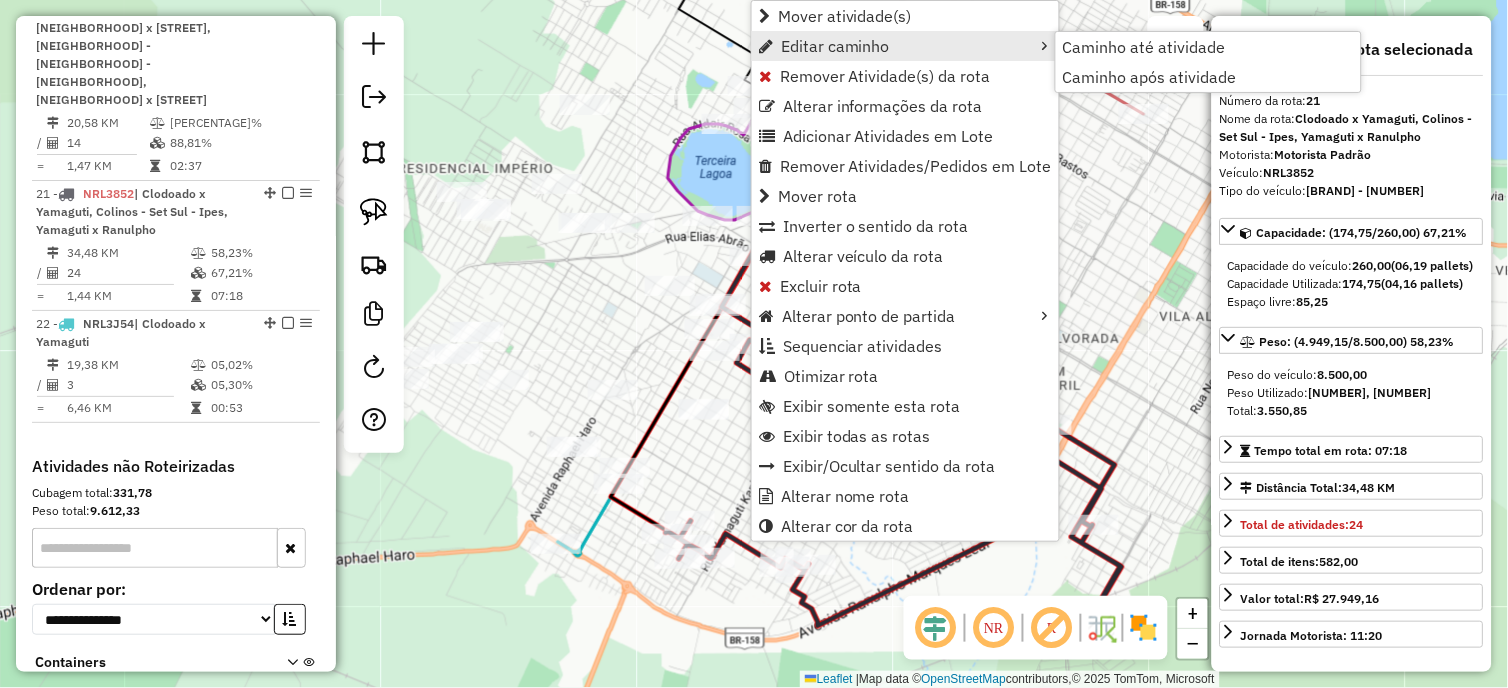 click on "Editar caminho" at bounding box center (905, 46) 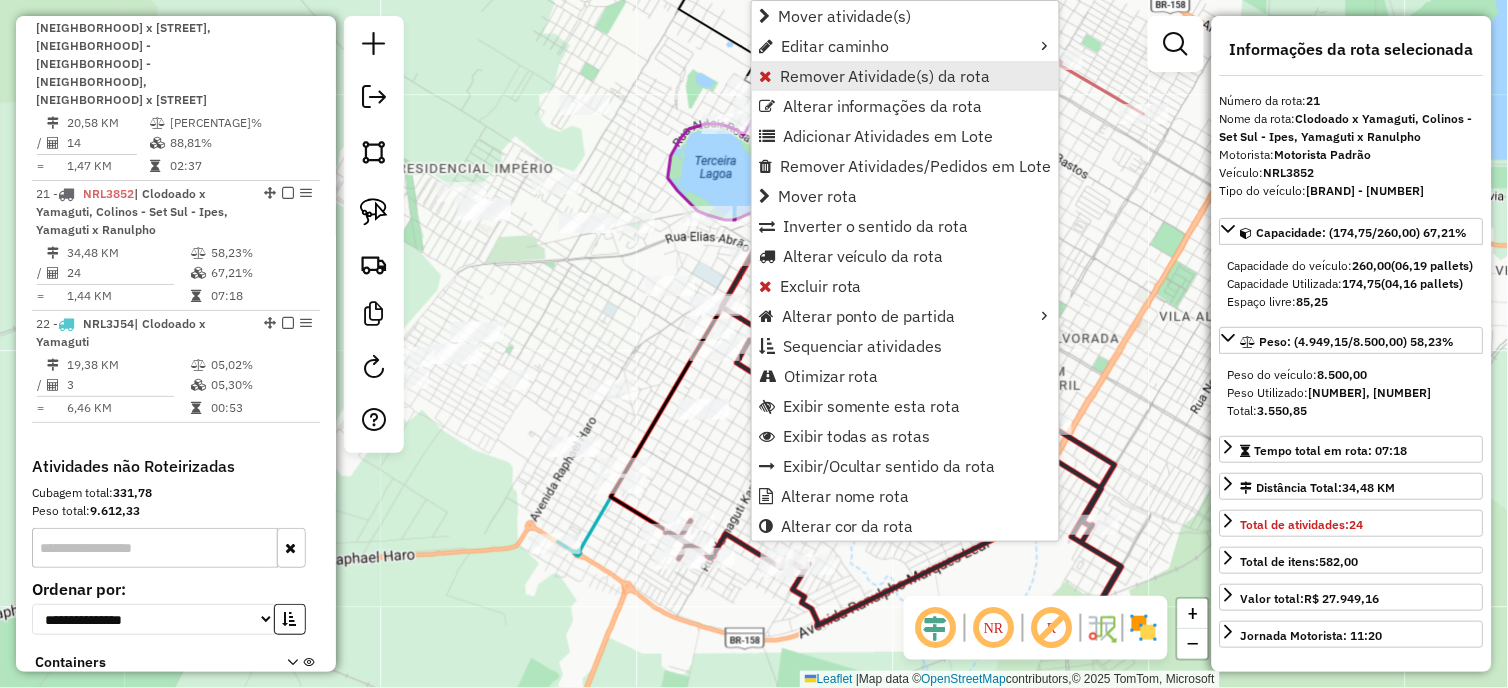 click on "Remover Atividade(s) da rota" at bounding box center (885, 76) 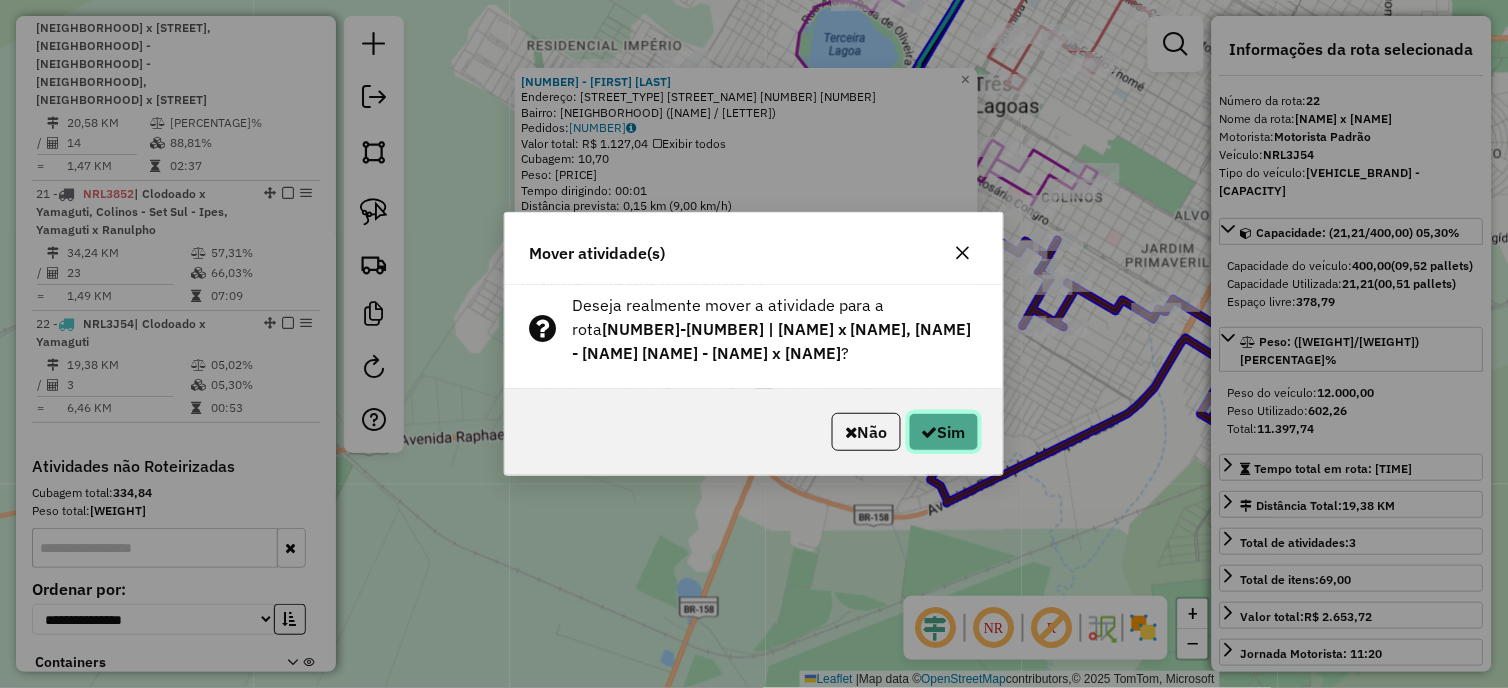 click on "Sim" 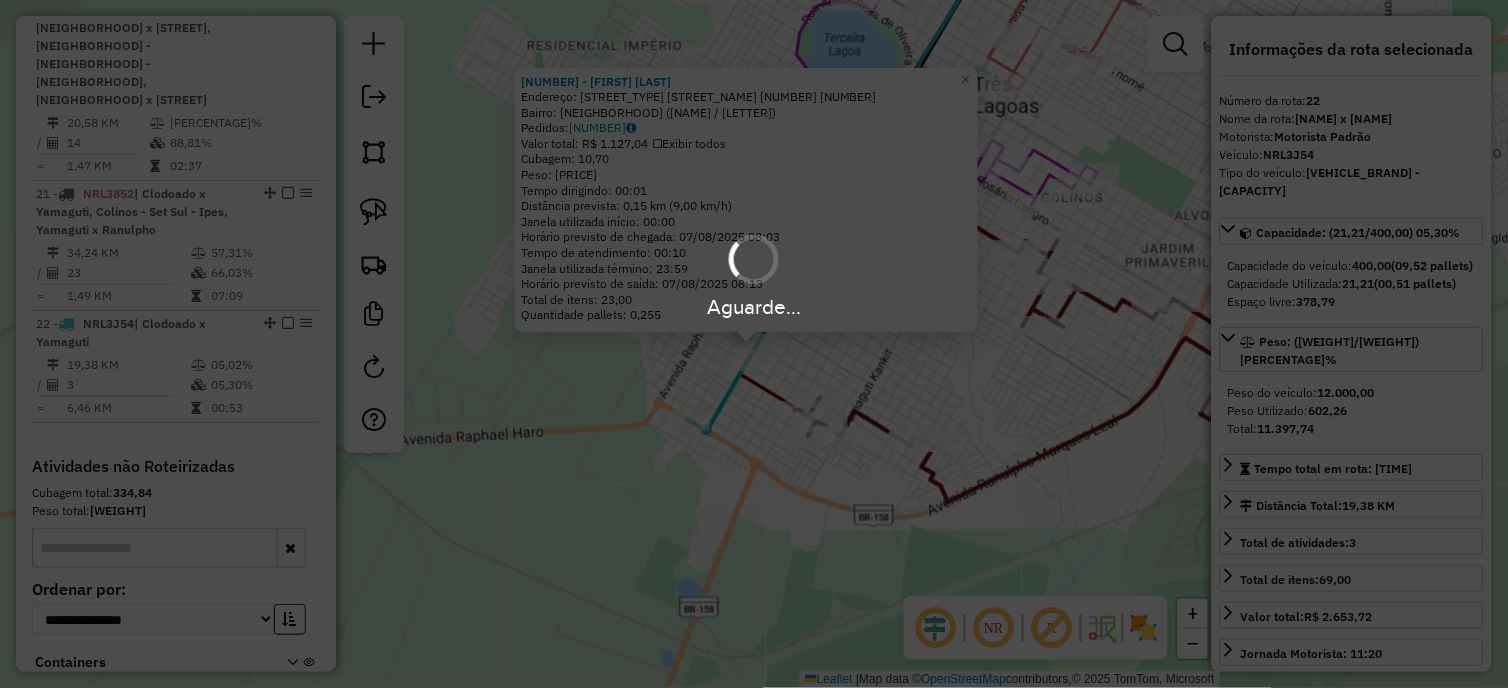 click on "Aguarde..." at bounding box center (754, 344) 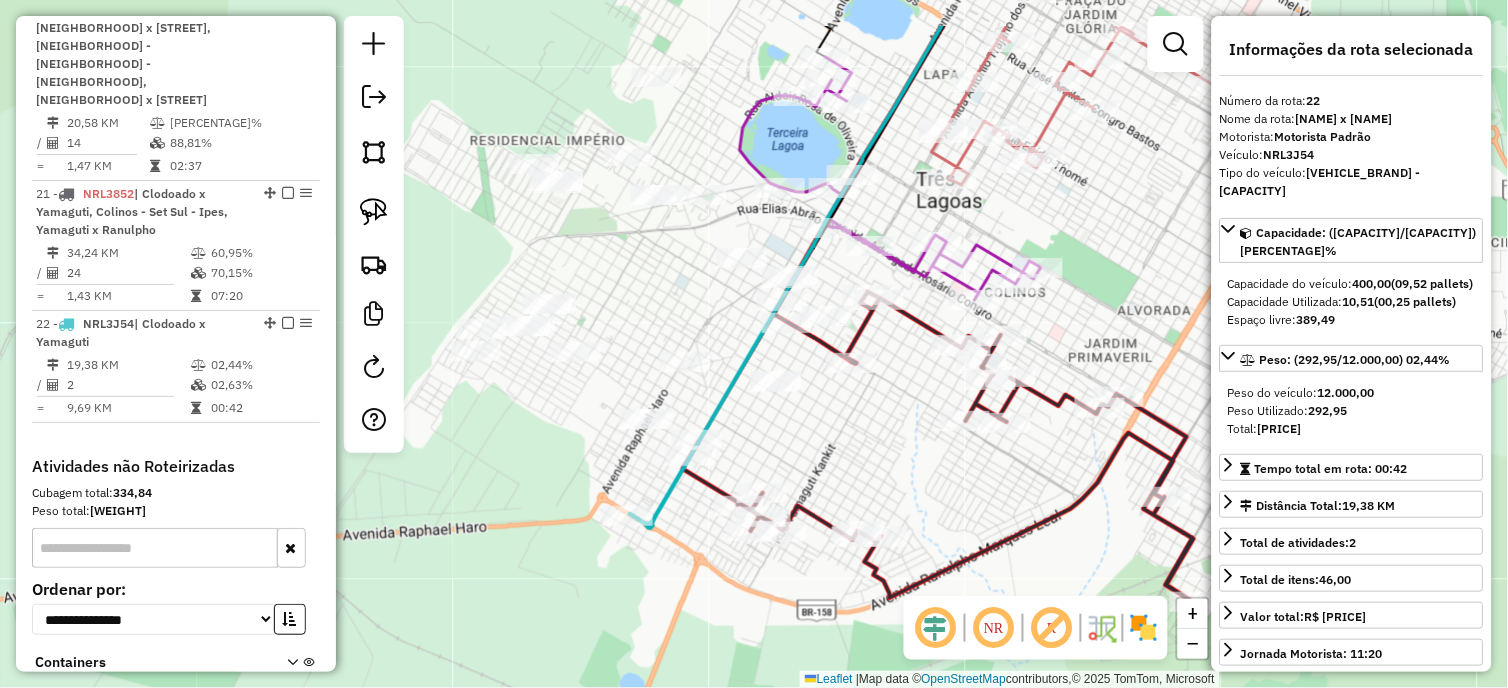 drag, startPoint x: 884, startPoint y: 371, endPoint x: 804, endPoint y: 495, distance: 147.56694 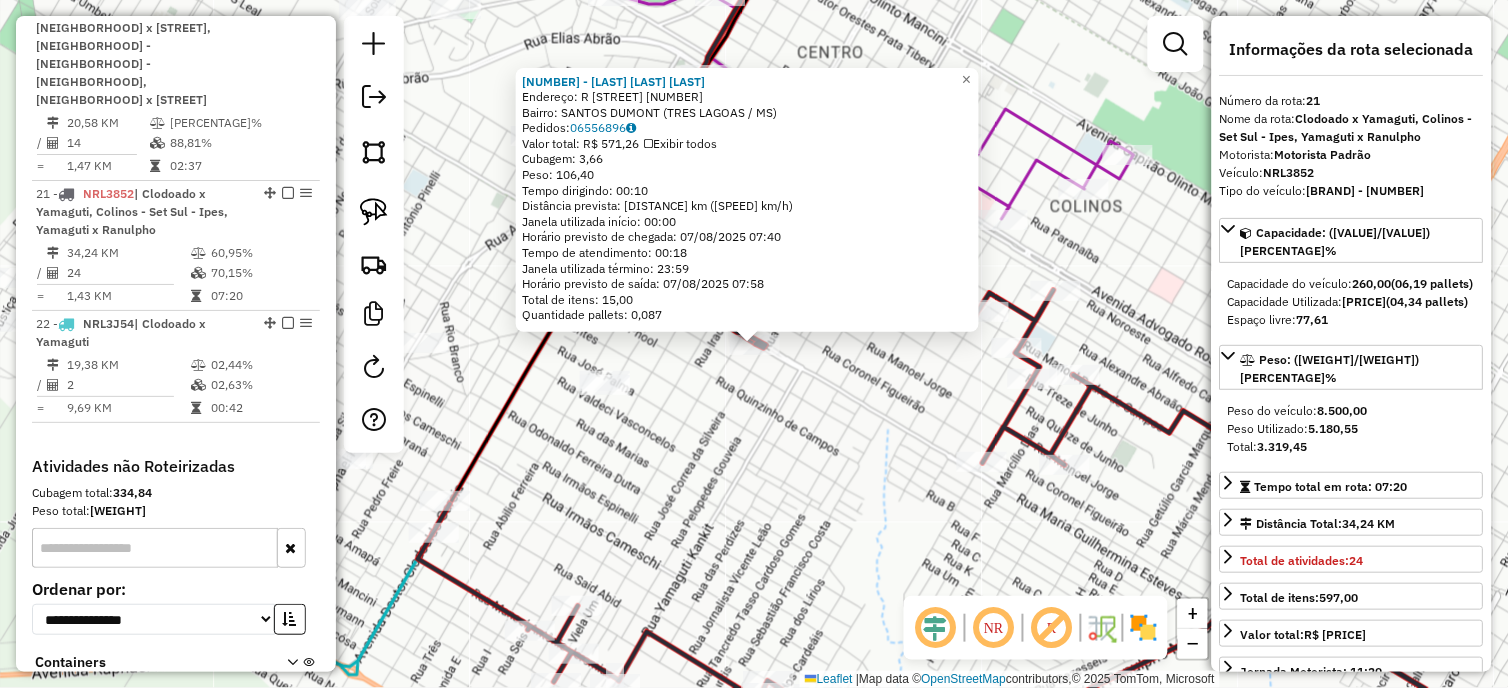 click on "Endereço: R [NAME] [NAME] [NAME] [NUMBER] Bairro: [NAME] ([LAST] [LAST] [LAST] / [LAST]) Pedidos: [NUMBER] Valor total: R$ [PRICE] Exibir todos Cubagem: [NUMBER] Peso: [NUMBER] Tempo dirigindo: [TIME] Distância prevista: [NUMBER] km ([NUMBER] km/h) Janela utilizada início: [TIME] Horário previsto de chegada: [DATE] [TIME] Tempo de atendimento: [TIME] Janela utilizada término: [TIME] Horário previsto de saída: [DATE] [TIME] Total de itens: [NUMBER] Quantidade pallets: [NUMBER] × Janela de atendimento Grade de atendimento Capacidade Transportadoras Veículos Cliente Pedidos Rotas Selecione os dias de semana para filtrar as janelas de atendimento Seg Ter Qua Qui Sex Sáb Dom Informe o período da janela de atendimento: De: [TIME] Até: [TIME] Filtrar exatamente a janela do cliente Considerar janela de atendimento padrão Selecione os dias de semana para filtrar as grades de atendimento Seg Ter Qua Qui Sex Sáb Dom Peso mínimo: **** **** De:" 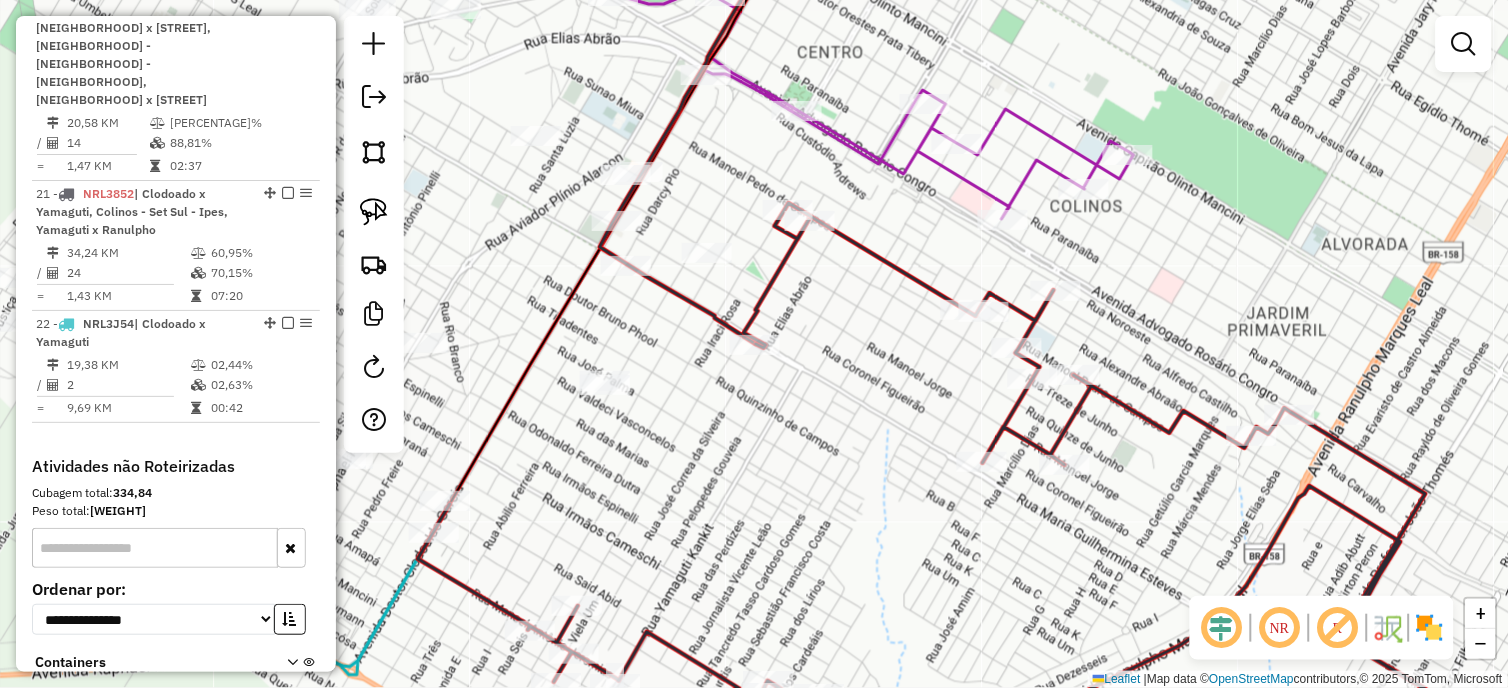 click on "Rota [NUMBER] - Placa [PLATE]  [NUMBER] - [BRAND] [BRAND] Janela de atendimento Grade de atendimento Capacidade Transportadoras Veículos Cliente Pedidos  Rotas Selecione os dias de semana para filtrar as janelas de atendimento  Seg   Ter   Qua   Qui   Sex   Sáb   Dom  Informe o período da janela de atendimento: De: [TIME]   Até: [TIME]  Filtrar exatamente a janela do cliente  Considerar janela de atendimento padrão  Selecione os dias de semana para filtrar as grades de atendimento  Seg   Ter   Qua   Qui   Sex   Sáb   Dom   Considerar clientes sem dia de atendimento cadastrado  Clientes fora do dia de atendimento selecionado Filtrar as atividades entre os valores definidos abaixo:  Peso mínimo:  ****  Peso máximo:  ****  Cubagem mínima:   Cubagem máxima:   De: [TIME]   Até: [TIME]  Filtrar as atividades entre o tempo de atendimento definido abaixo:  De: [TIME]   Até: [TIME]   Considerar capacidade total dos clientes não roteirizados Transportadora: Selecione um ou mais itens Tipo de veículo: Selecione um ou mais itens Veículo: Motorista: De: [TIME]" 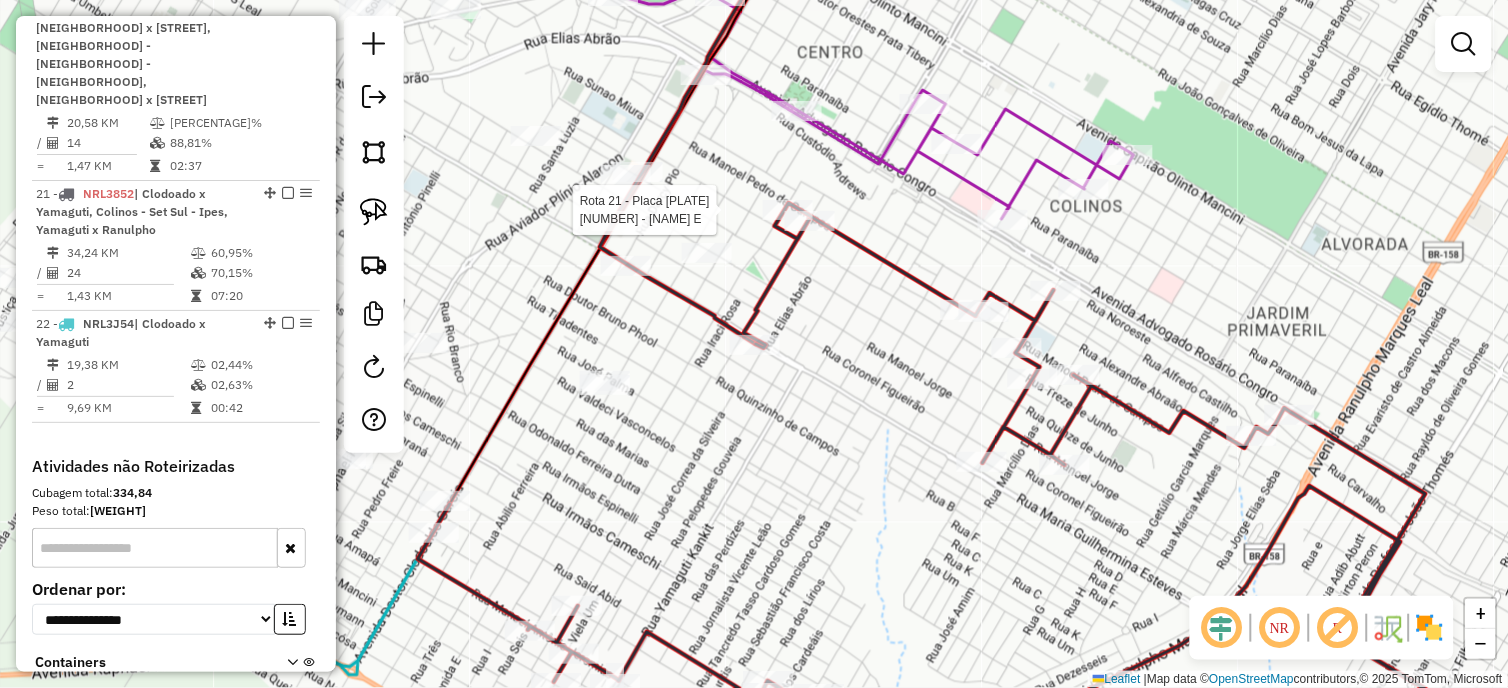 select on "*********" 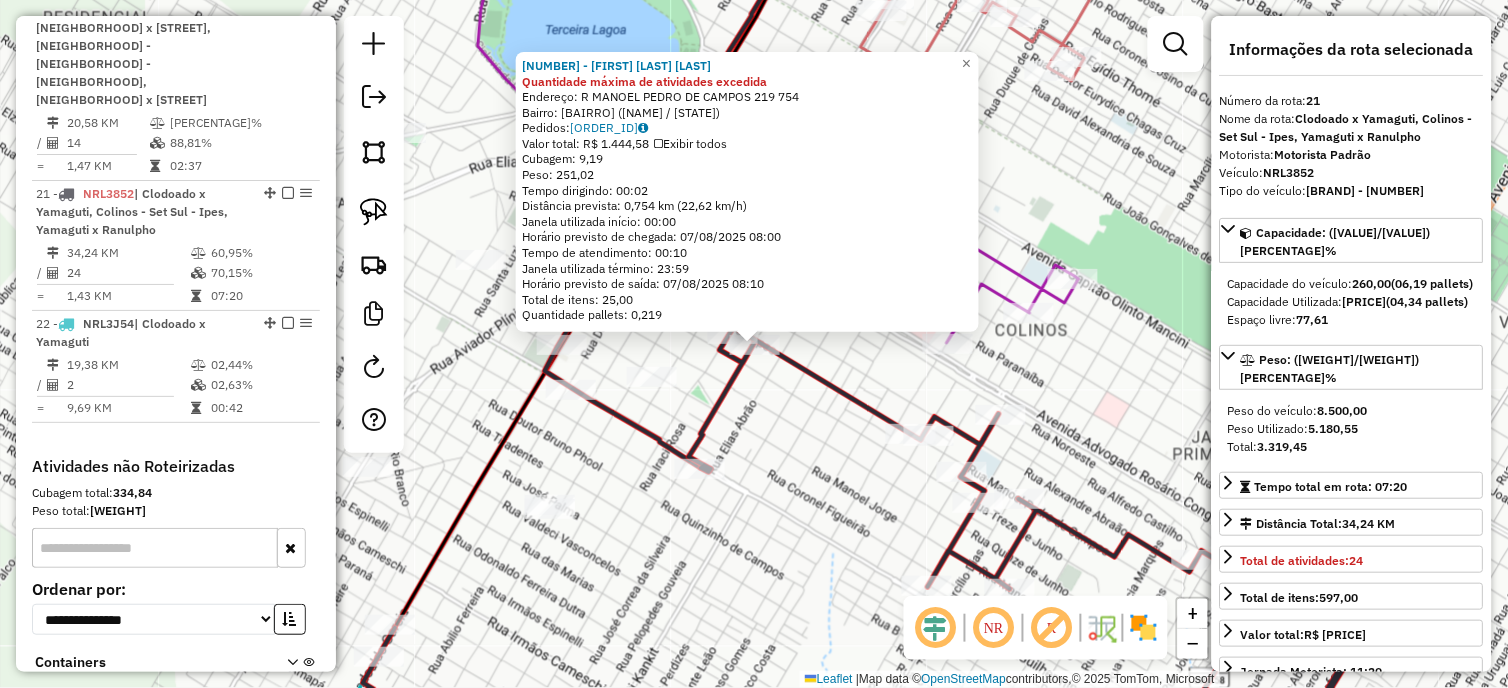 click on "Rota 21 - Placa NRL3852  26538 - [FIRST] [LAST] 26538 - [FIRST] [LAST] Quantidade máxima de atividades excedida  Endereço: R   MANOEL PEDRO DE CAMPOS 219    754   Bairro: SANTOS DUMONT ( ROBERT SAMPAIO / DE)   Pedidos:  06556799   Valor total: R$ 1.444,58   Exibir todos   Cubagem: 9,19  Peso: 251,02  Tempo dirigindo: 00:02   Distância prevista: 0,754 km (22,62 km/h)   Janela utilizada início: 00:00   Horário previsto de chegada: 07/08/2025 08:00   Tempo de atendimento: 00:10   Janela utilizada término: 23:59   Horário previsto de saída: 07/08/2025 08:10   Total de itens: 25,00   Quantidade pallets: 0,219  × Janela de atendimento Grade de atendimento Capacidade Transportadoras Veículos Cliente Pedidos  Rotas Selecione os dias de semana para filtrar as janelas de atendimento  Seg   Ter   Qua   Qui   Sex   Sáb   Dom  Informe o período da janela de atendimento: De: Até:  Filtrar exatamente a janela do cliente  Considerar janela de atendimento padrão   Seg   Ter   Qua   Qui   Sex   Sáb  +" 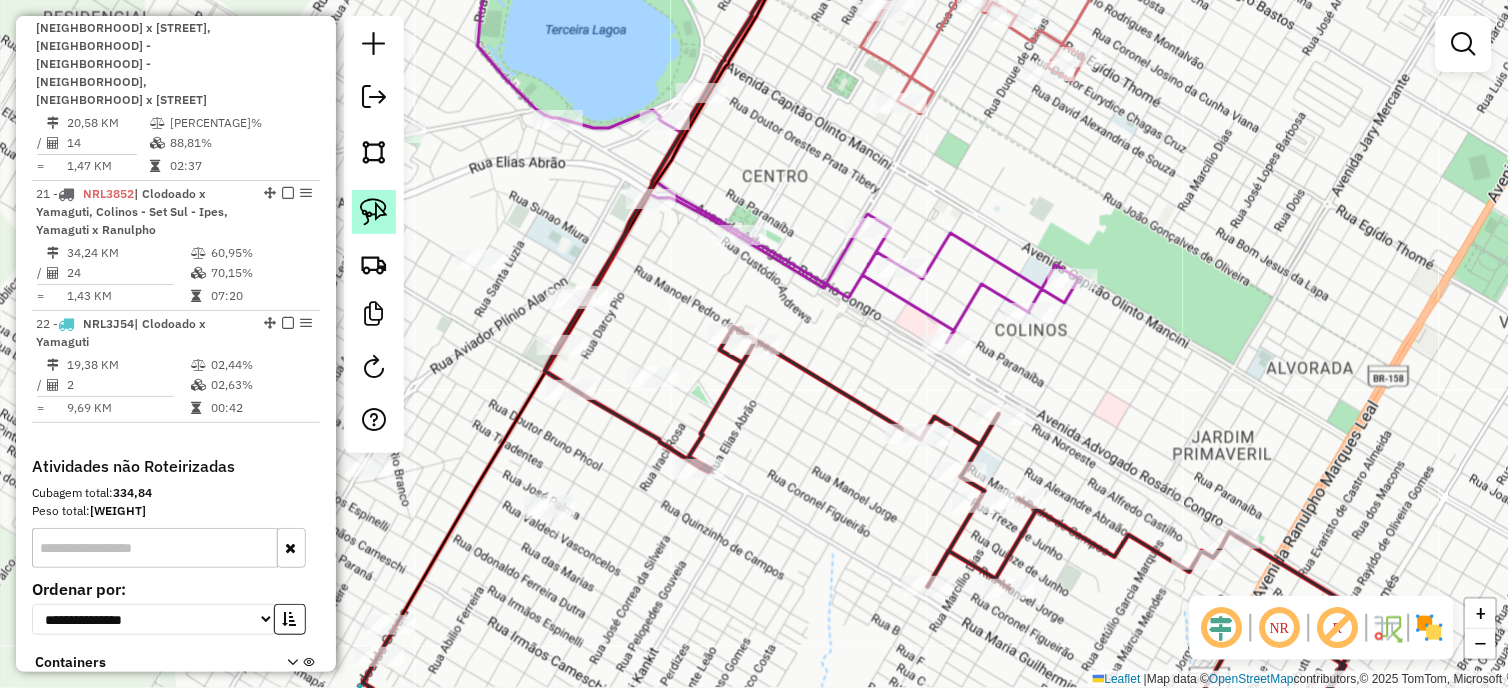 click 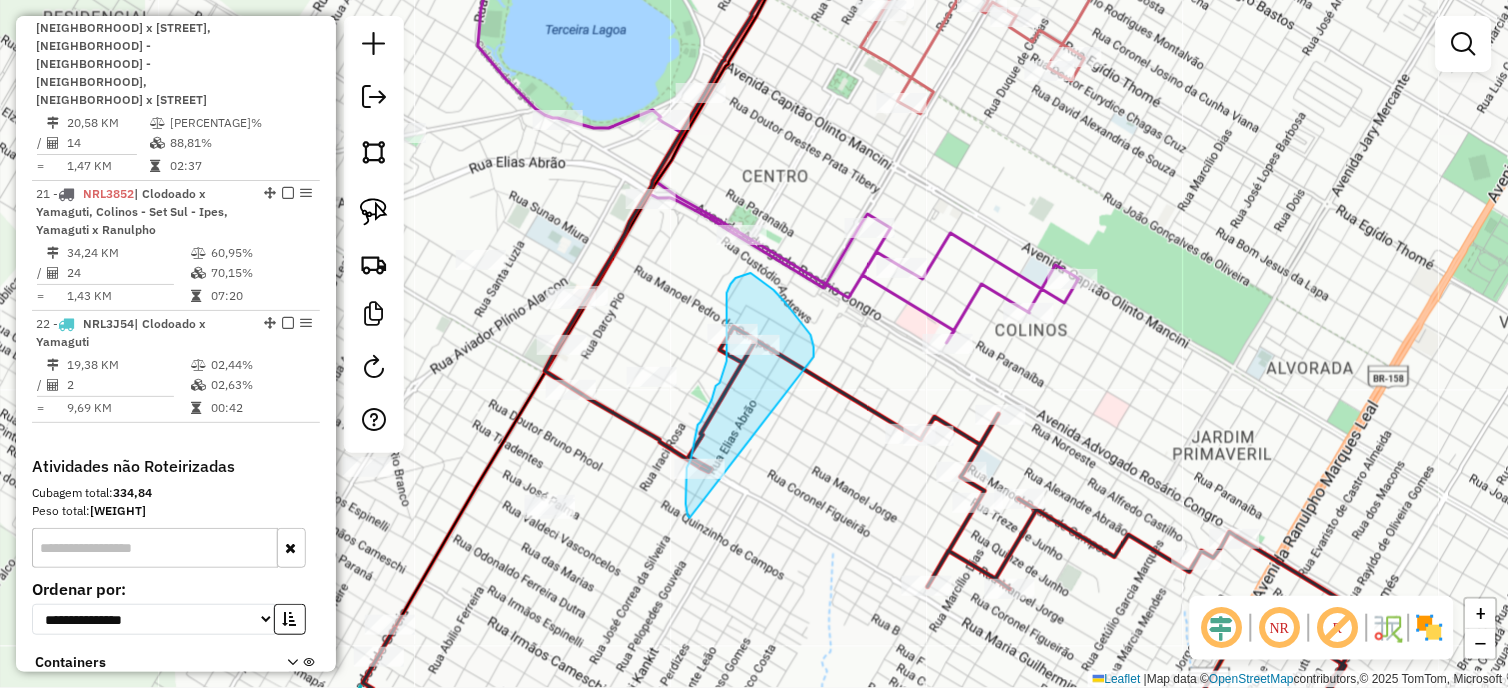 drag, startPoint x: 814, startPoint y: 357, endPoint x: 691, endPoint y: 518, distance: 202.608 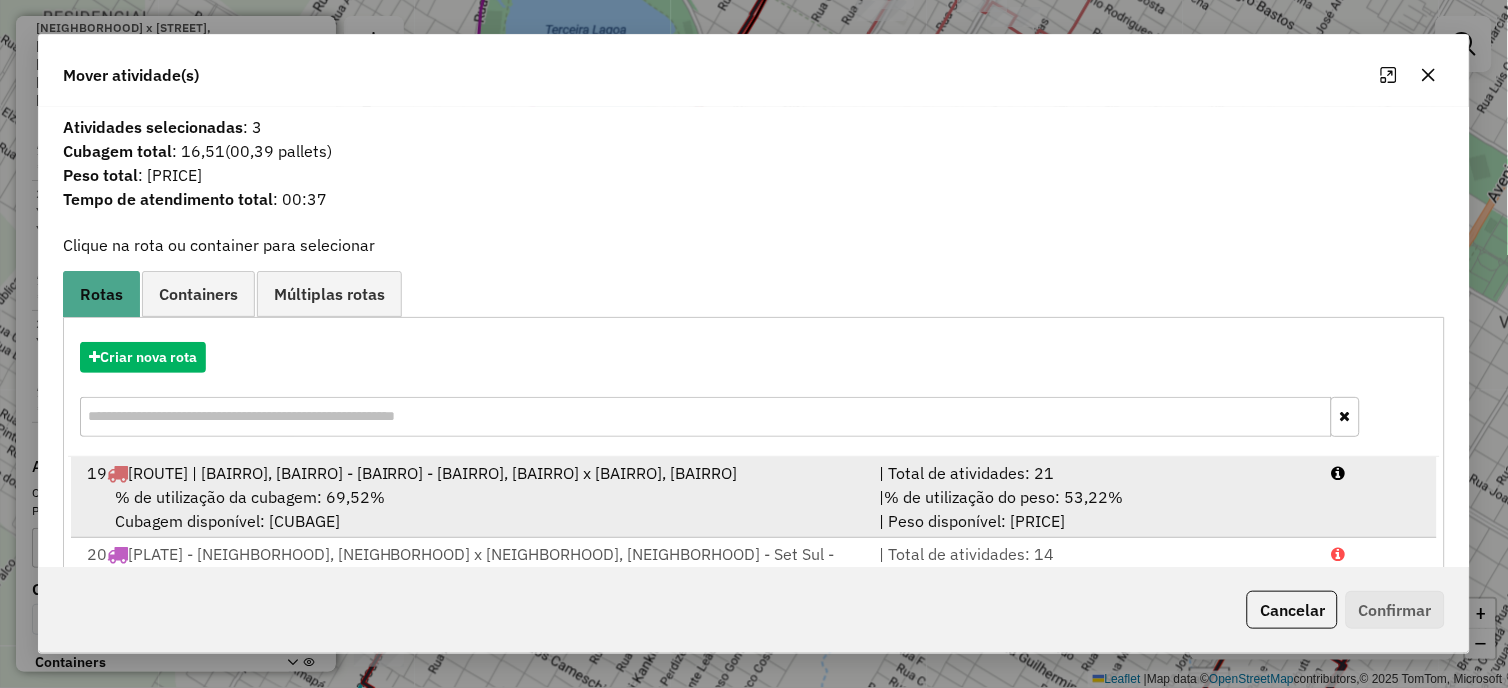 scroll, scrollTop: 166, scrollLeft: 0, axis: vertical 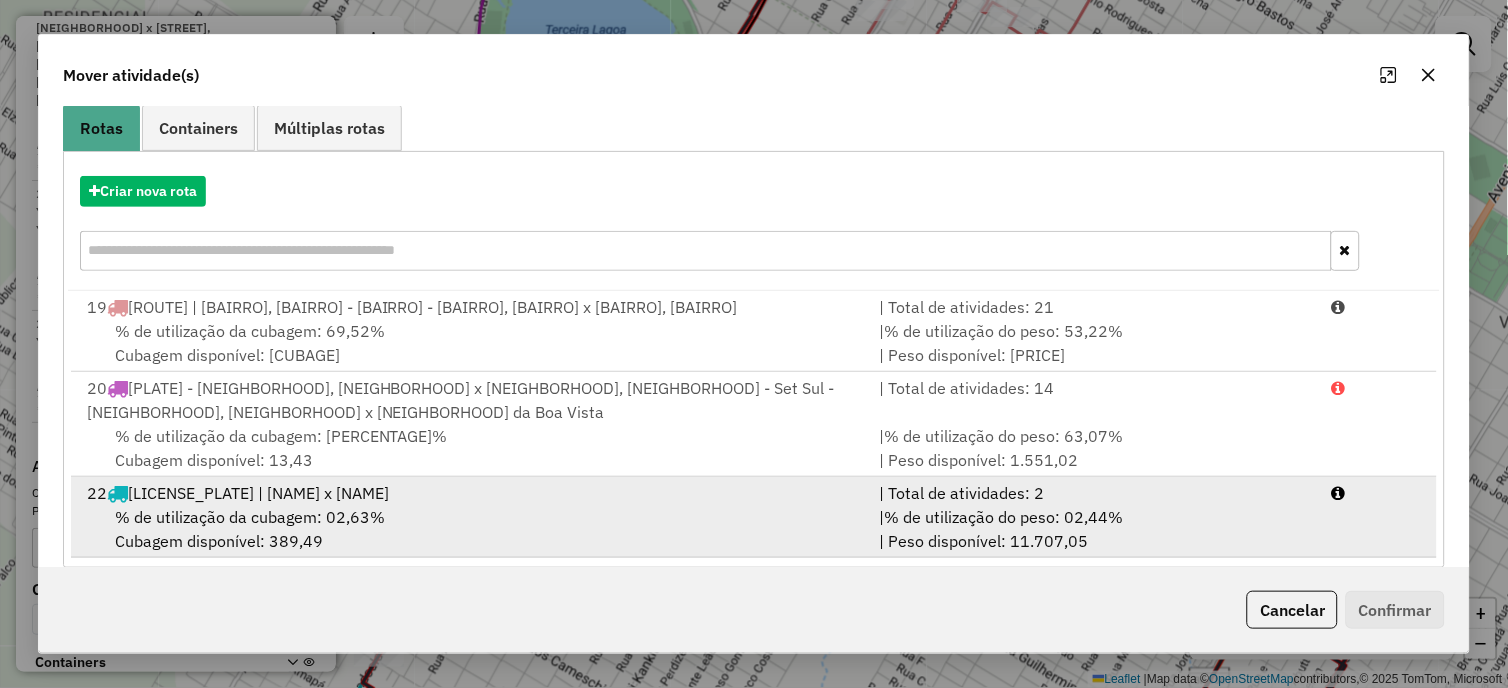 click on "% de utilização da cubagem: [PERCENTAGE]% Cubagem disponível: [CUBAGE]" at bounding box center (471, 529) 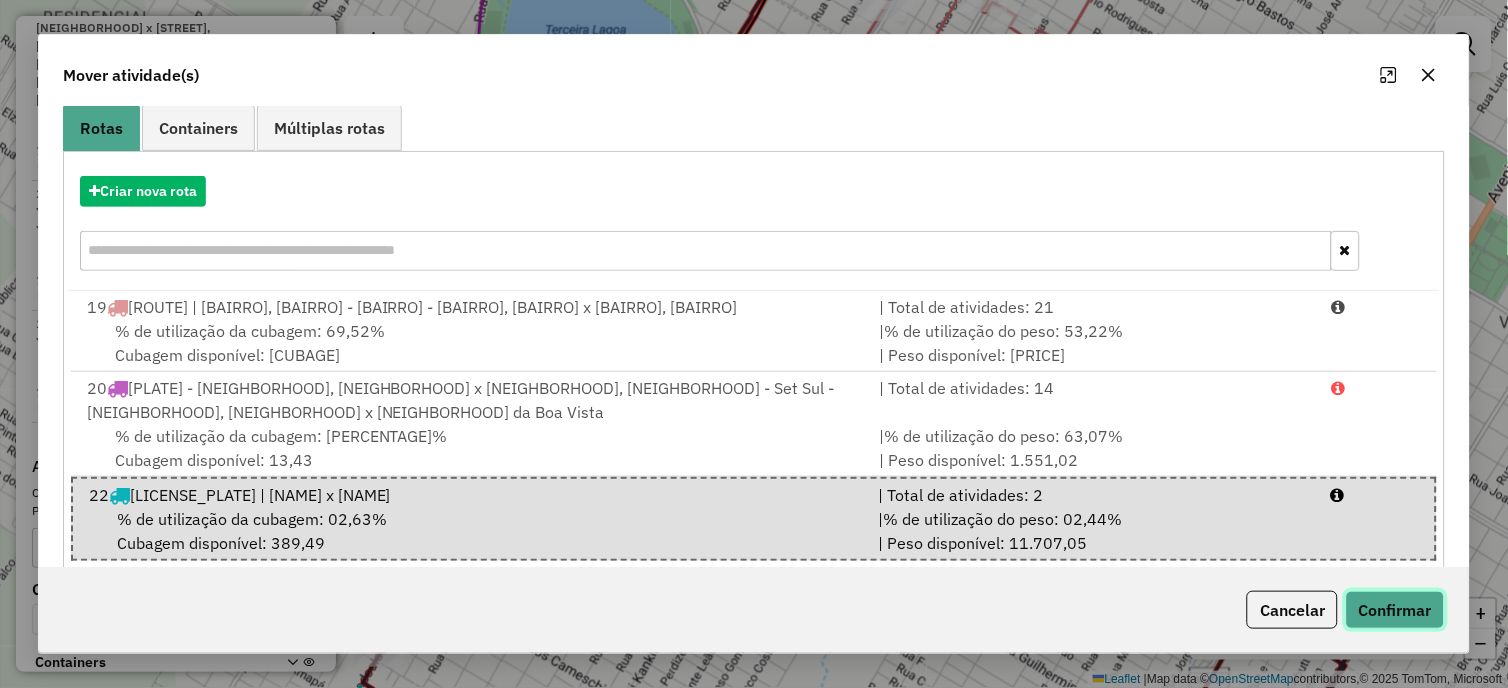 click on "Confirmar" 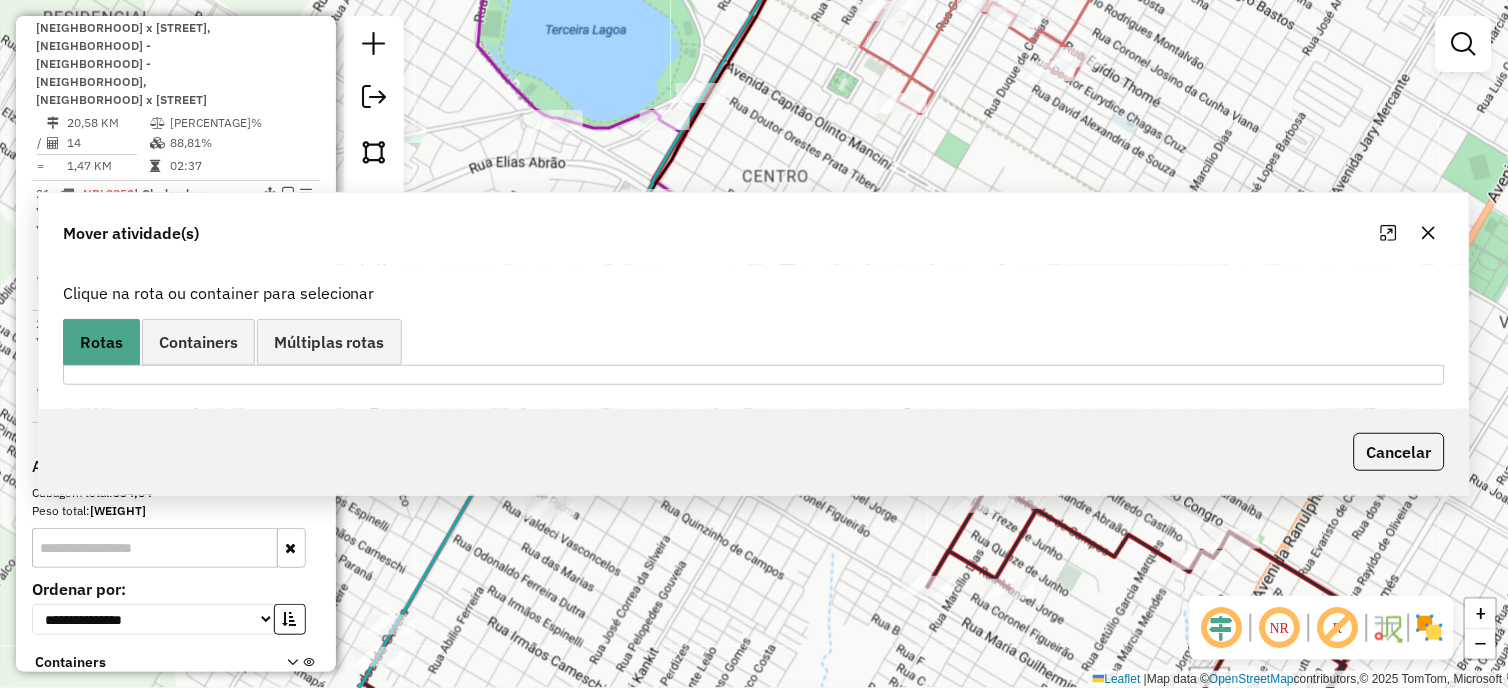 scroll, scrollTop: 0, scrollLeft: 0, axis: both 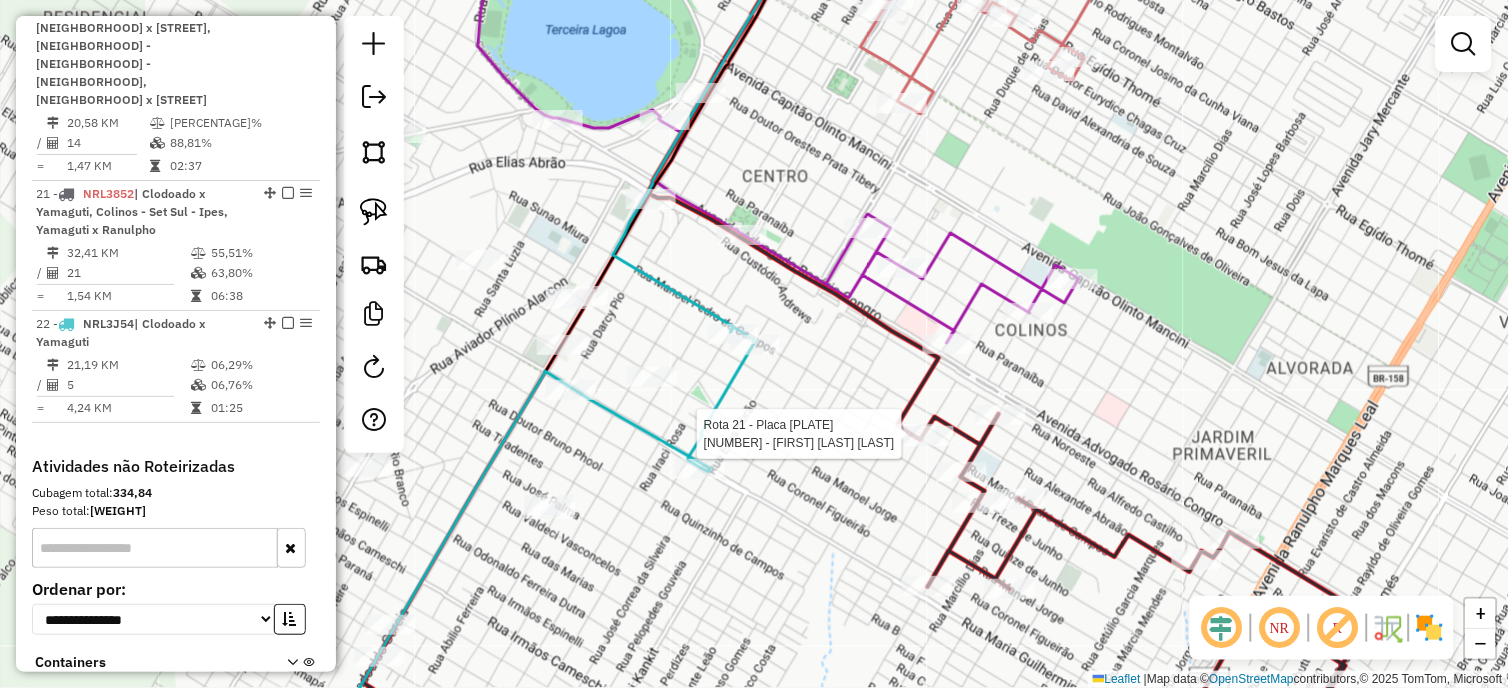 select on "*********" 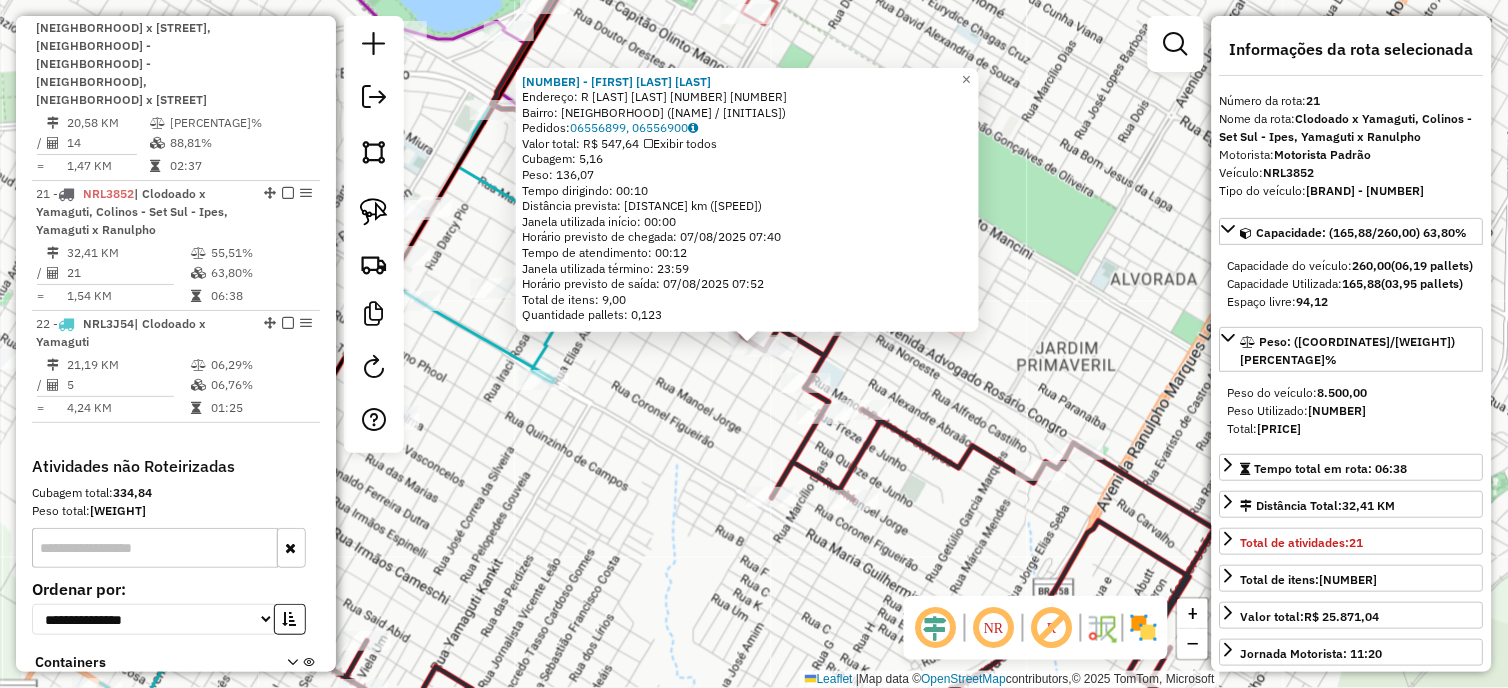 click on "[NUMBER] - [NUMBER] - [LAST] [LAST] [LAST] Endereço: R [NAME] [NAME] [NAME] [NUMBER] [NUMBER] Bairro: [NAME] ([LAST] [LAST] [LAST] / [LAST]) Pedidos: [NUMBER], [NUMBER] Valor total: R$ [PRICE] Exibir todos Cubagem: [NUMBER] Peso: [NUMBER] Tempo dirigindo: [TIME] Distância prevista: [NUMBER] km ([NUMBER] km/h) Janela utilizada início: [TIME] Horário previsto de chegada: [DATE] [TIME] Tempo de atendimento: [TIME] Janela utilizada término: [TIME] Horário previsto de saída: [DATE] [TIME] Total de itens: [NUMBER] Quantidade pallets: [NUMBER] × Janela de atendimento Grade de atendimento Capacidade Transportadoras Veículos Cliente Pedidos Rotas Selecione os dias de semana para filtrar as janelas de atendimento Seg Ter Qua Qui Sex Sáb Dom Informe o período da janela de atendimento: De: [TIME] Até: [TIME] Filtrar exatamente a janela do cliente Considerar janela de atendimento padrão Selecione os dias de semana para filtrar as grades de atendimento Seg Ter Qua Qui Sex Sáb Dom Peso mínimo: +" 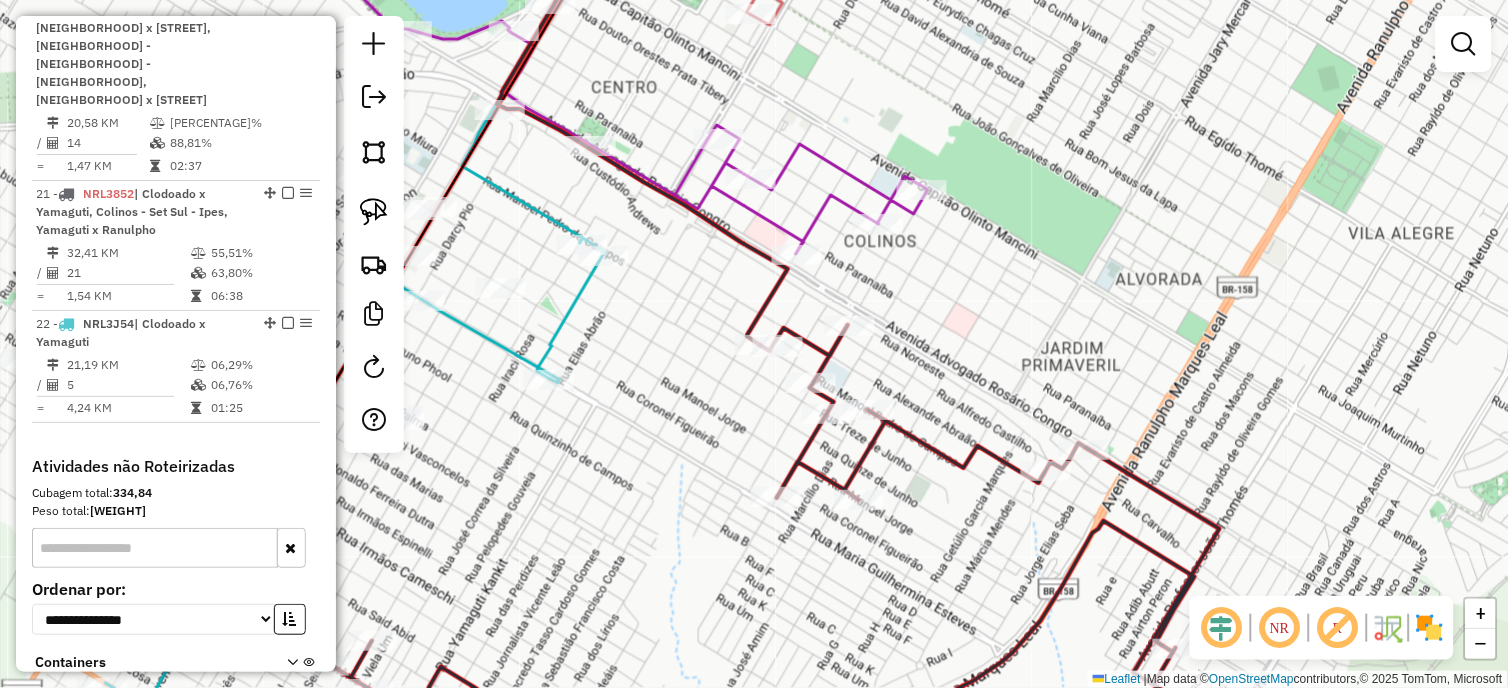 drag, startPoint x: 615, startPoint y: 538, endPoint x: 875, endPoint y: 320, distance: 339.2993 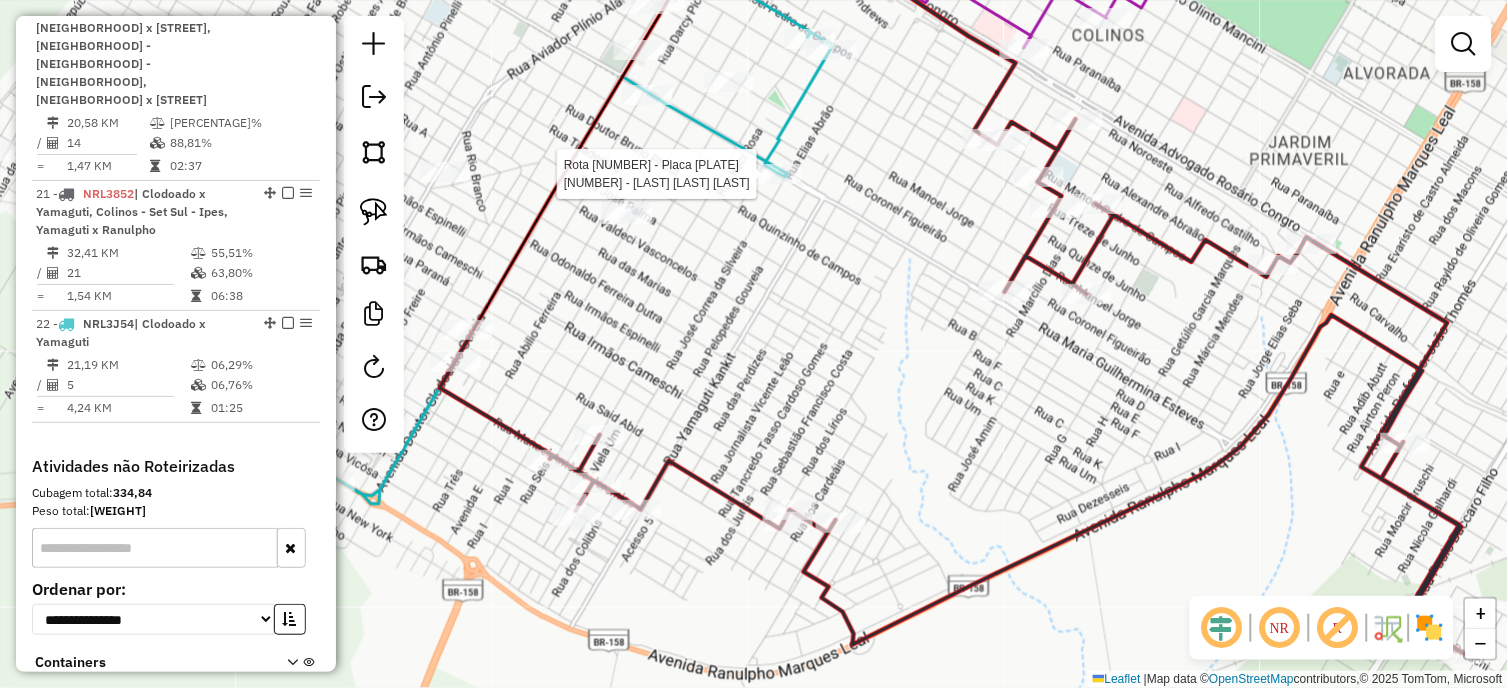 select on "*********" 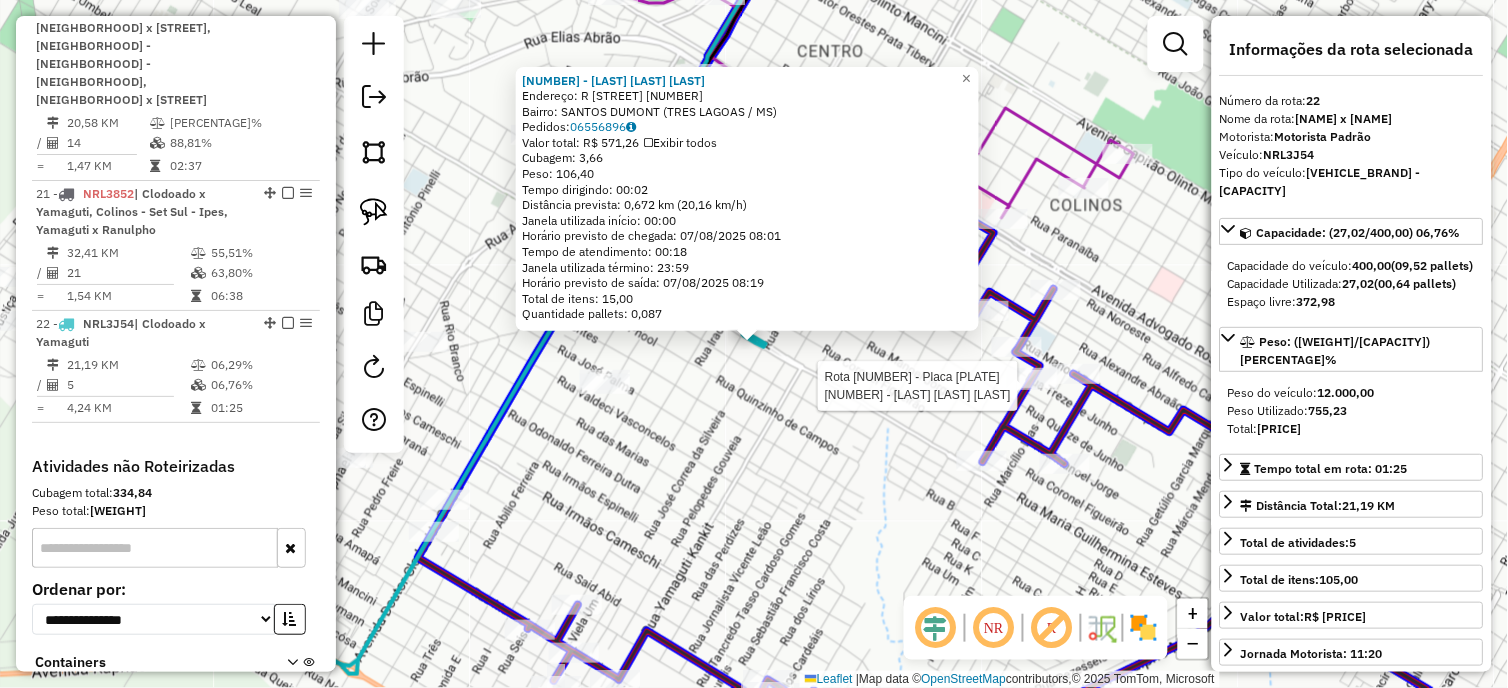 click 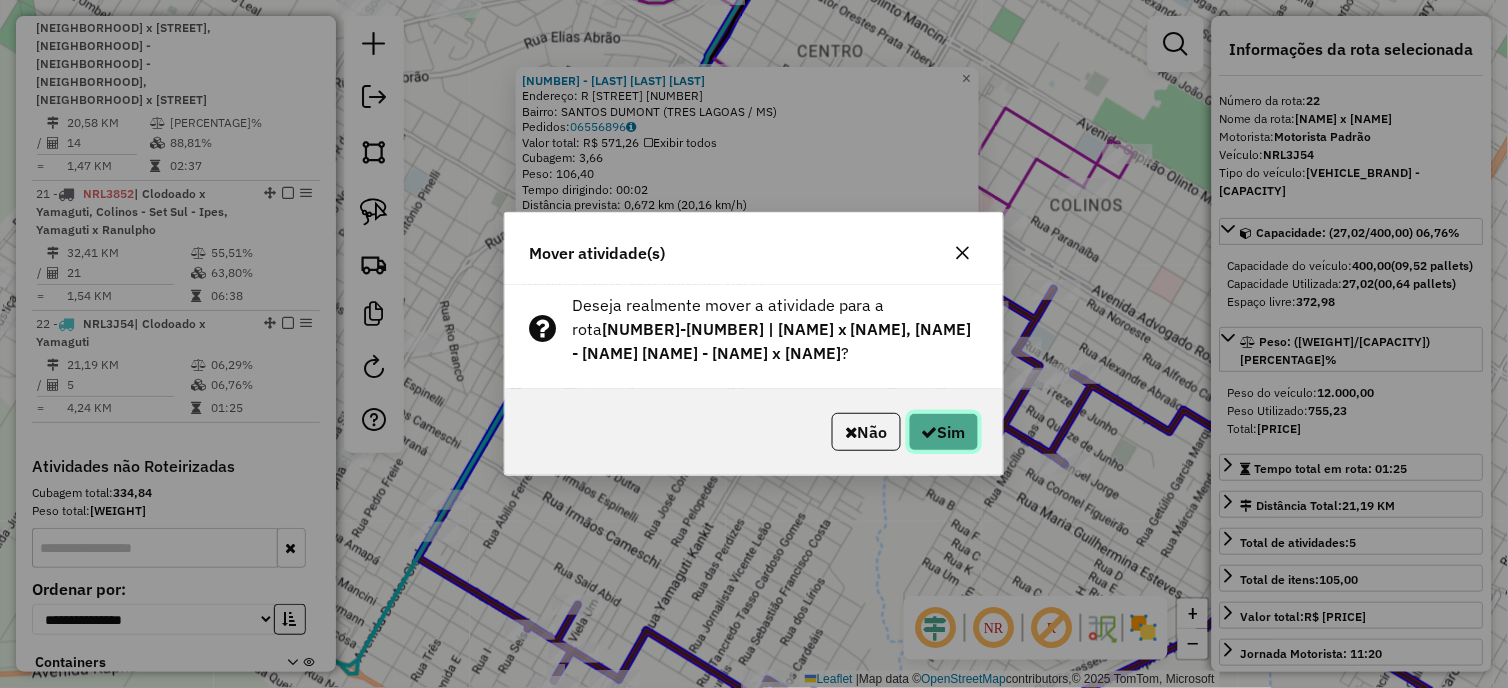 click 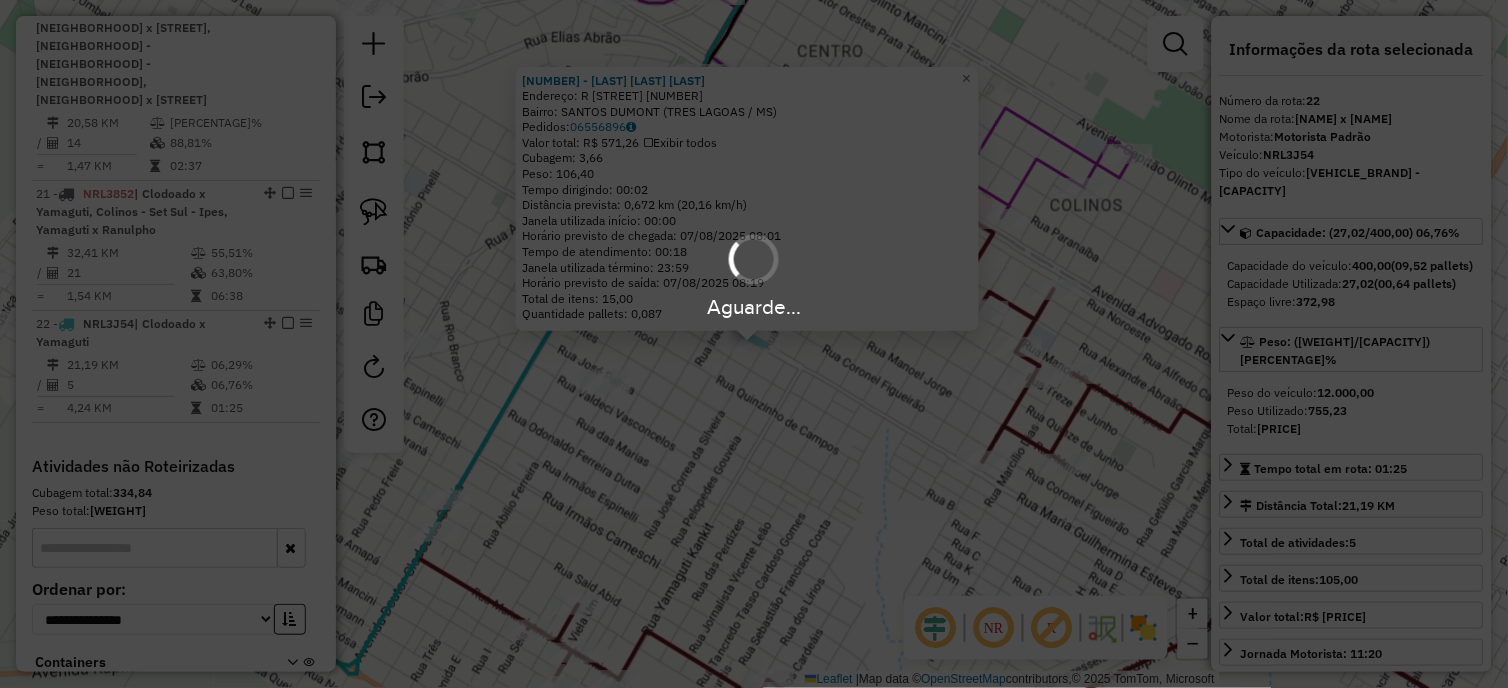 click on "Aguarde..." at bounding box center [754, 344] 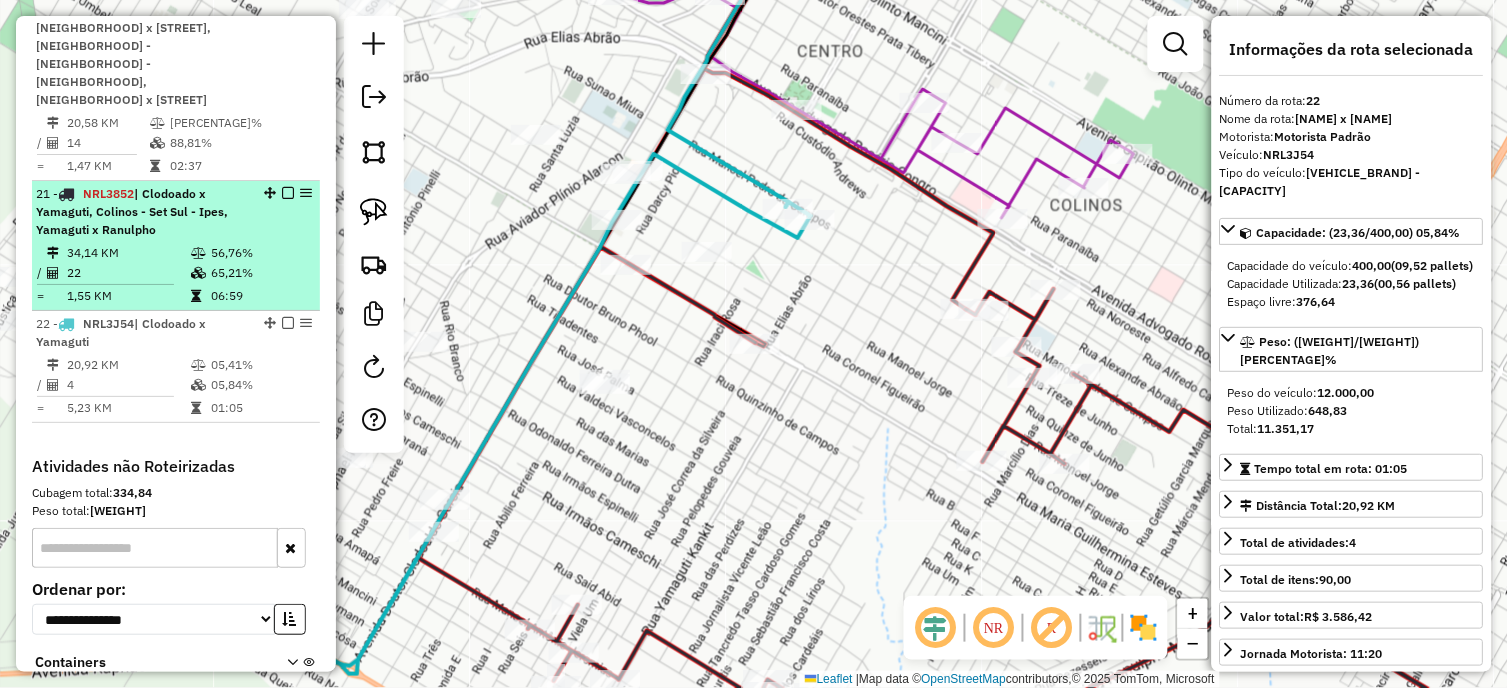 click at bounding box center [288, 193] 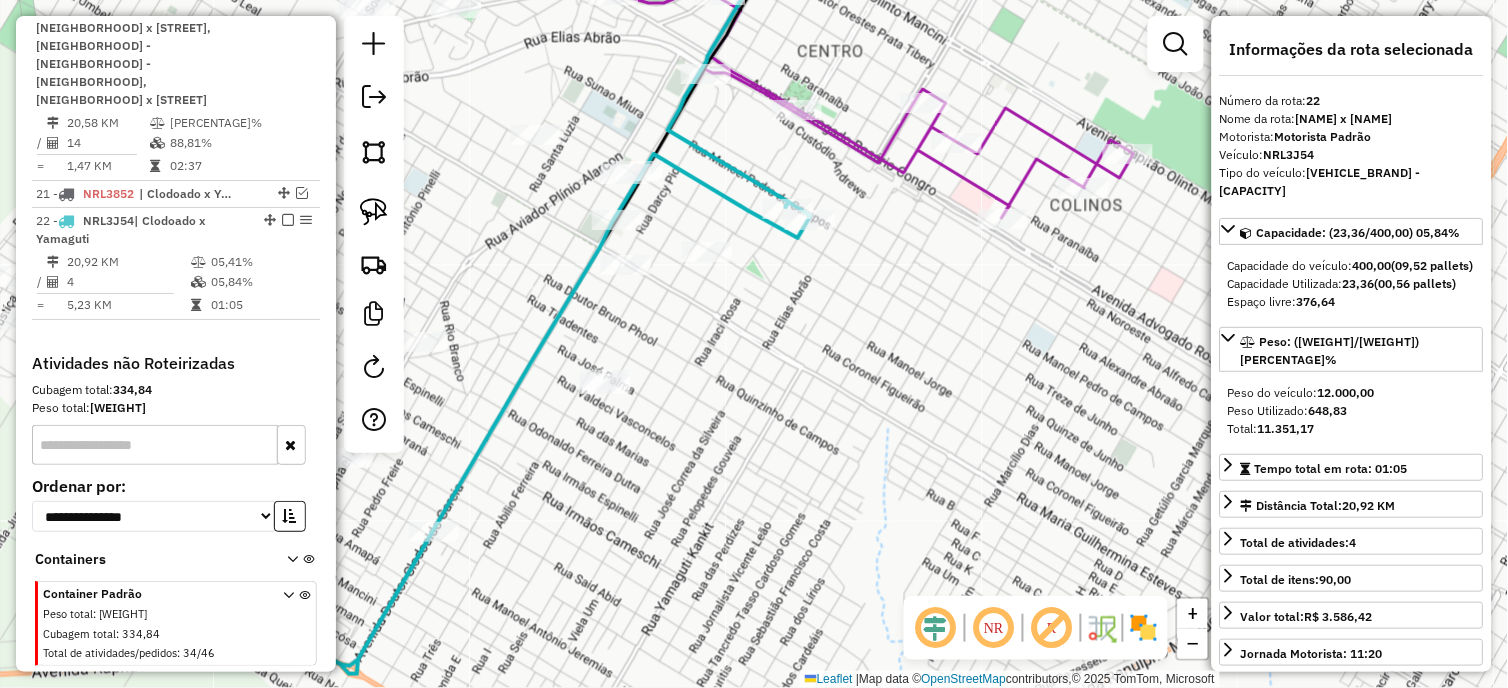 scroll, scrollTop: 1457, scrollLeft: 0, axis: vertical 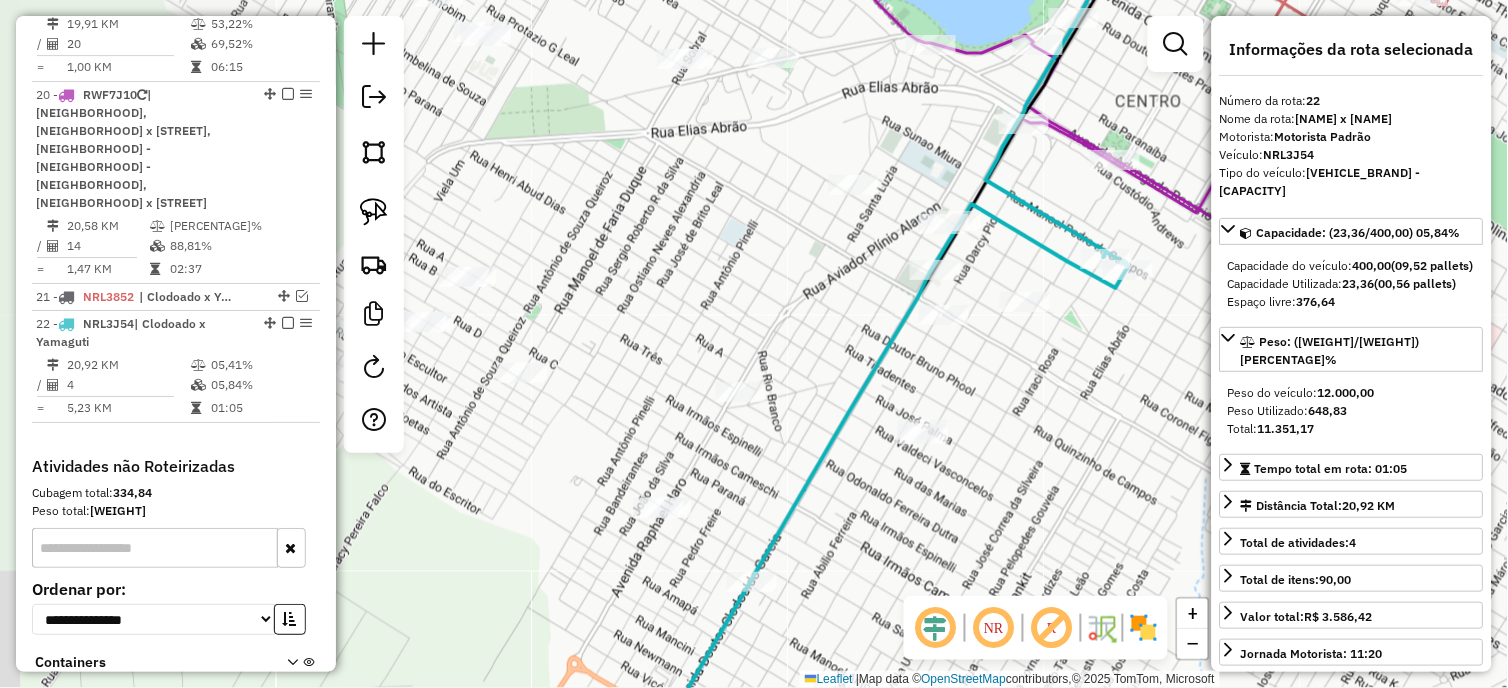 drag, startPoint x: 707, startPoint y: 428, endPoint x: 986, endPoint y: 493, distance: 286.47165 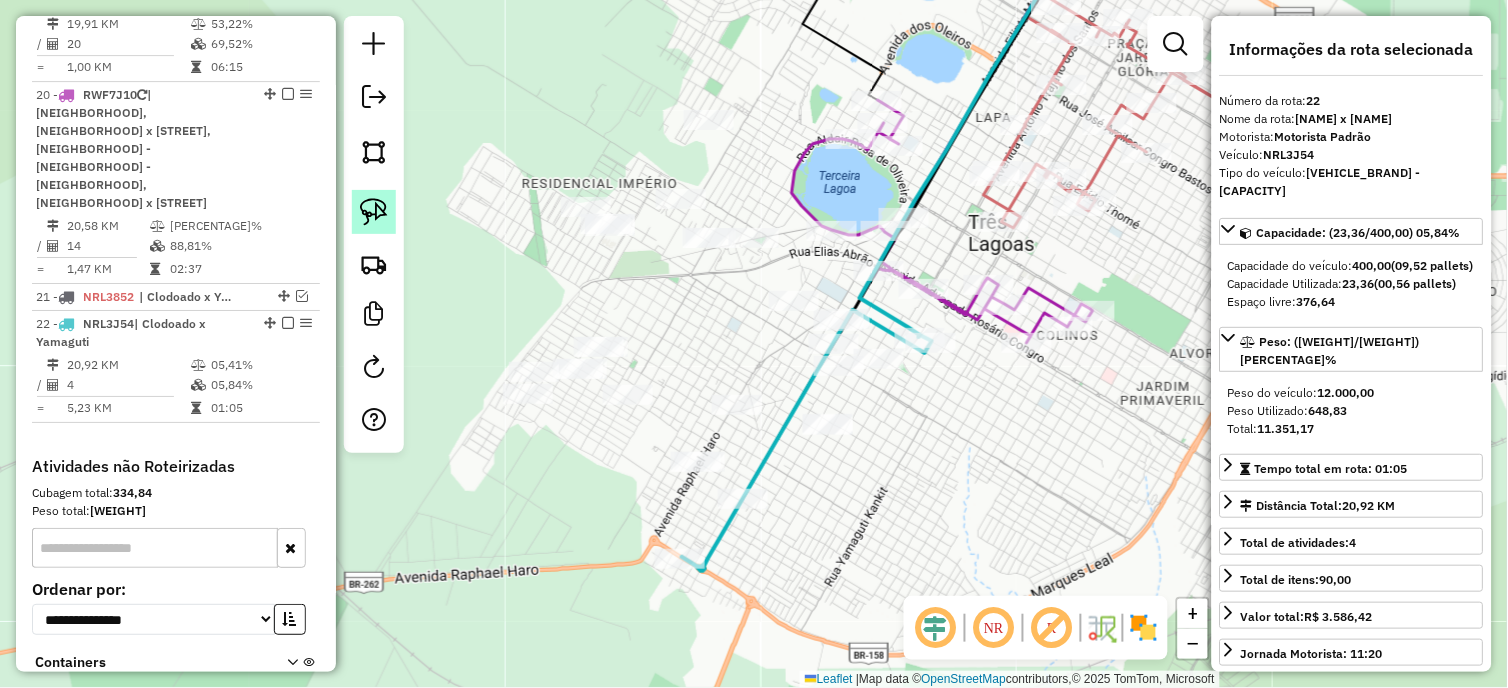 click 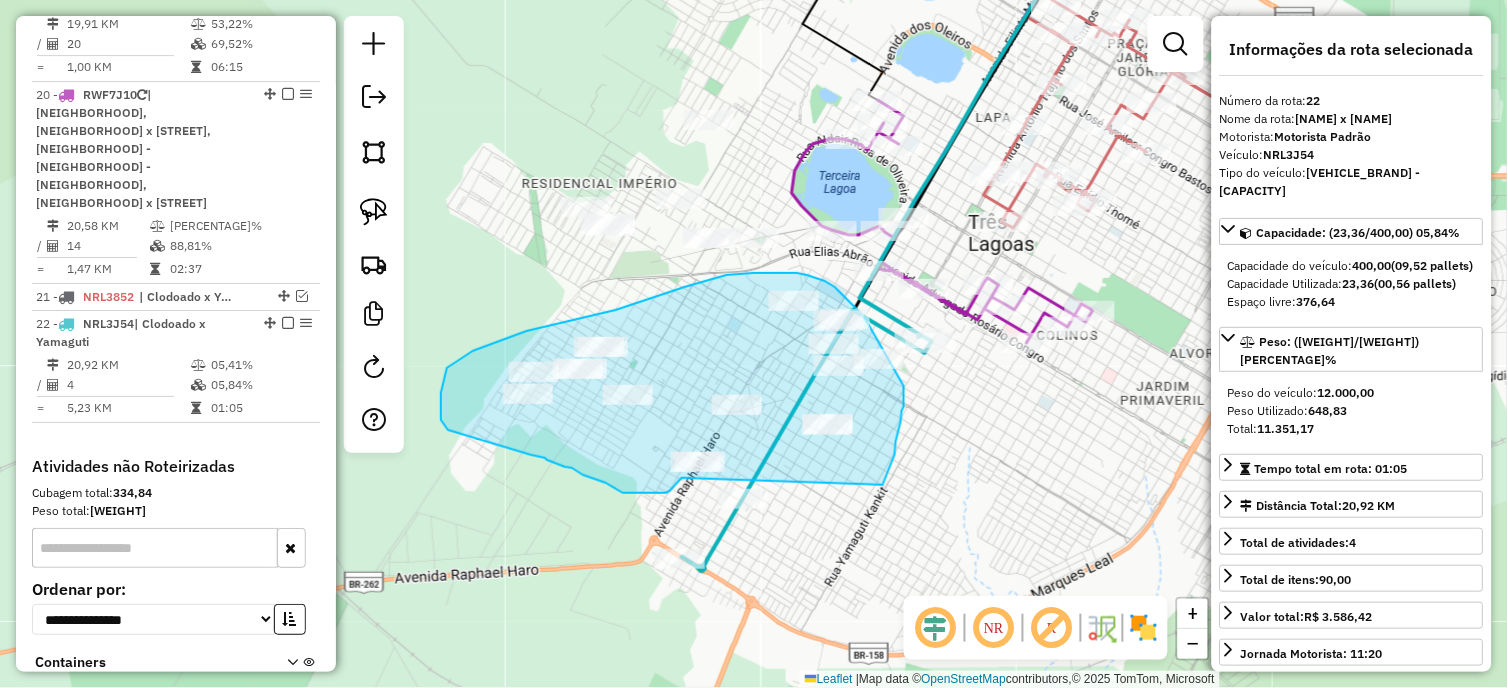 drag, startPoint x: 883, startPoint y: 485, endPoint x: 682, endPoint y: 478, distance: 201.12186 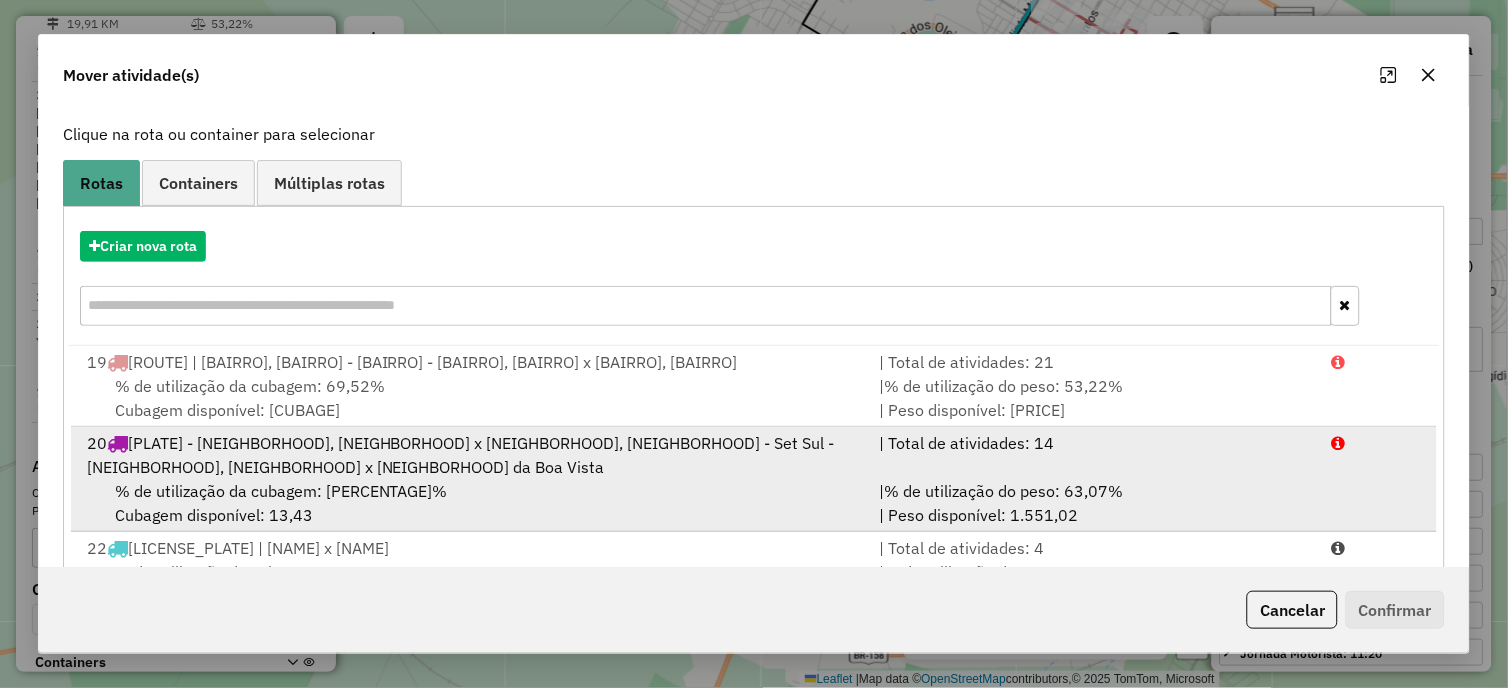 scroll, scrollTop: 166, scrollLeft: 0, axis: vertical 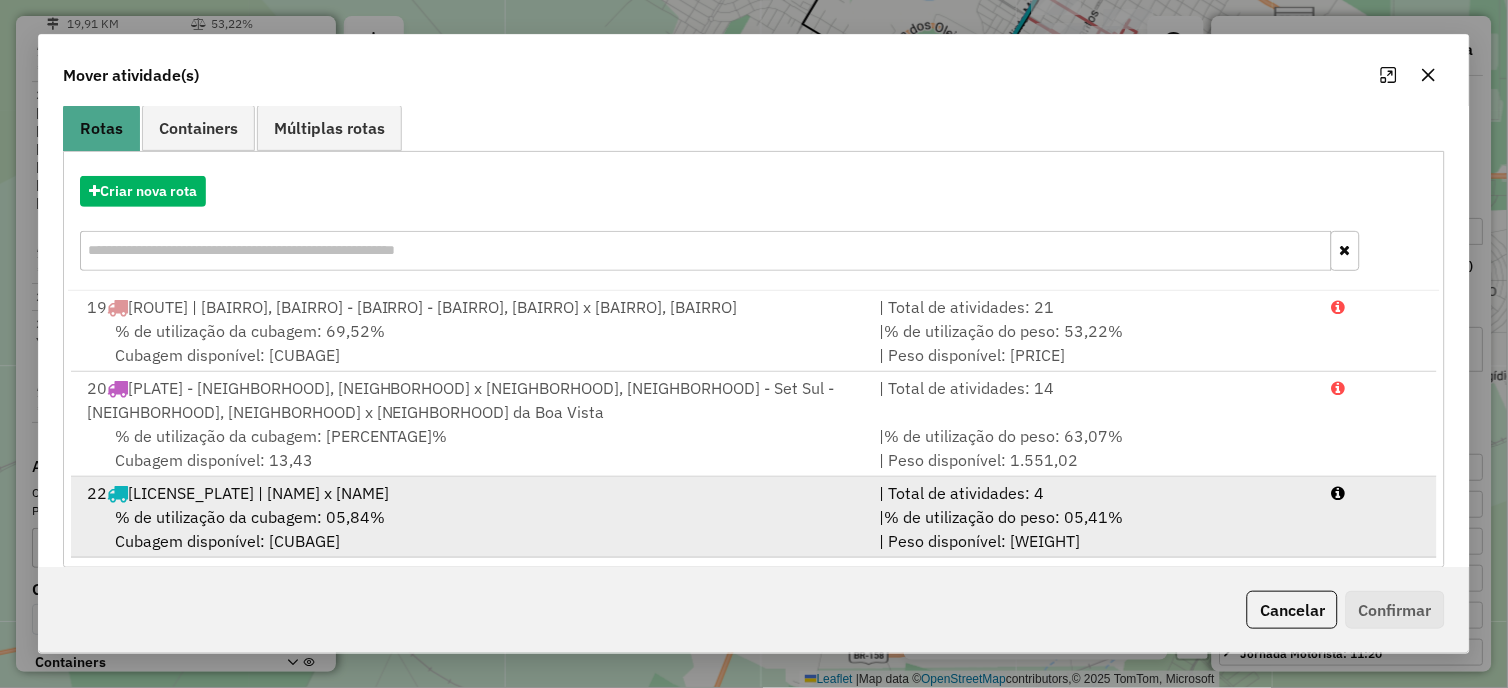click on "% de utilização da cubagem: 05,84%  Cubagem disponível: 376,64" at bounding box center [471, 529] 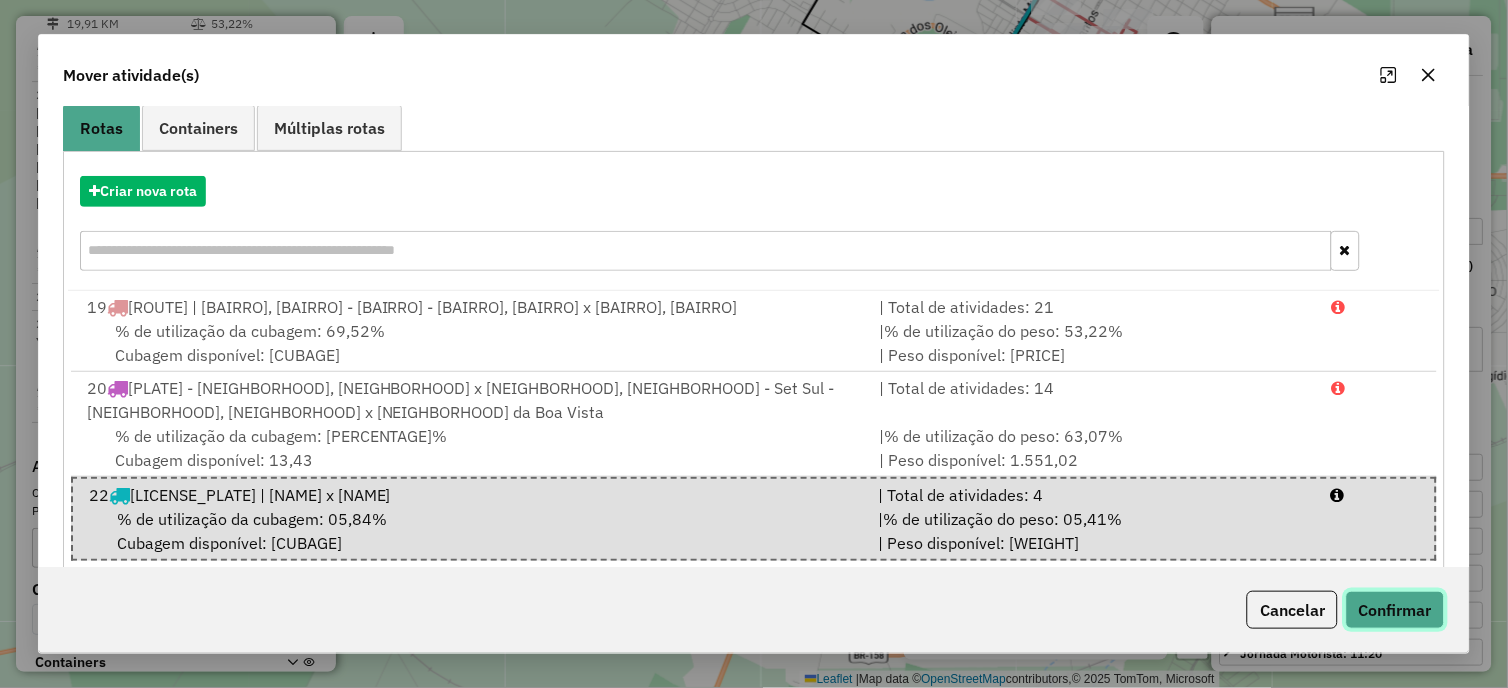 click on "Confirmar" 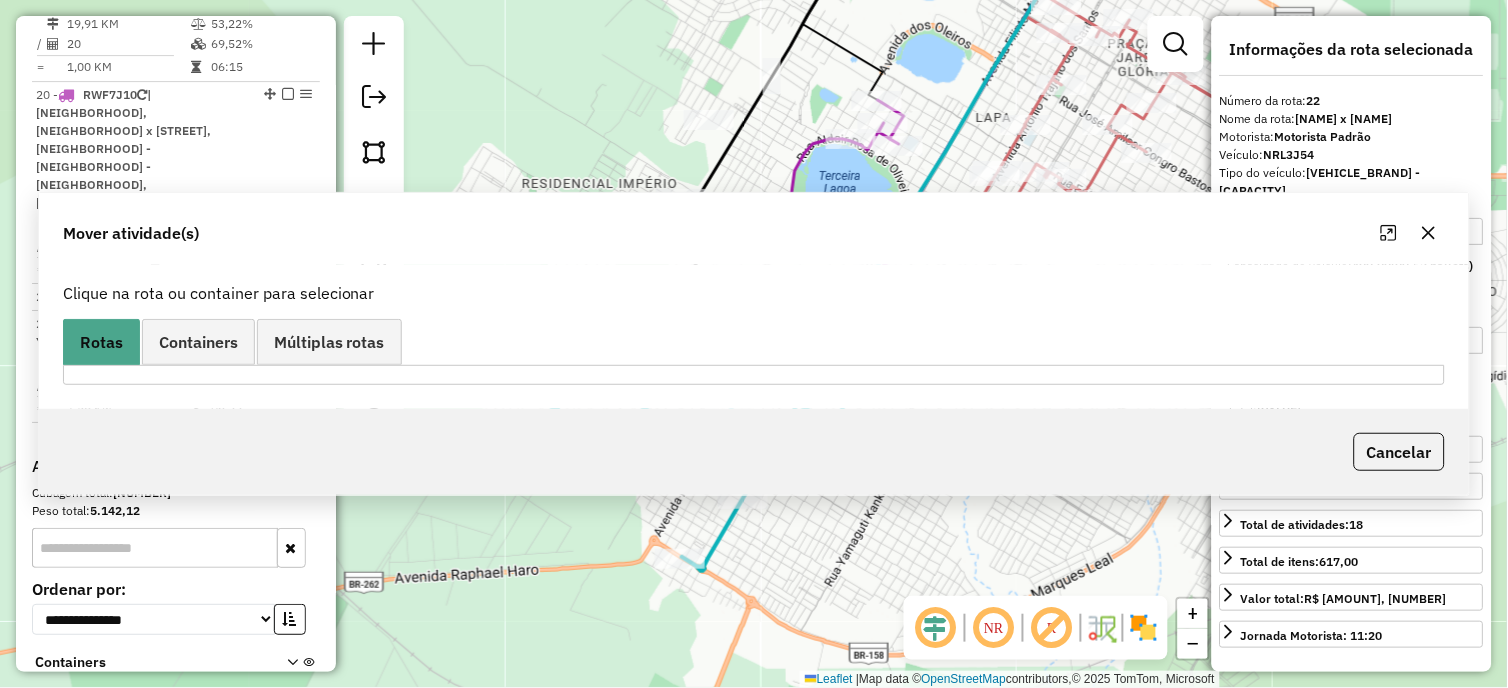 scroll, scrollTop: 0, scrollLeft: 0, axis: both 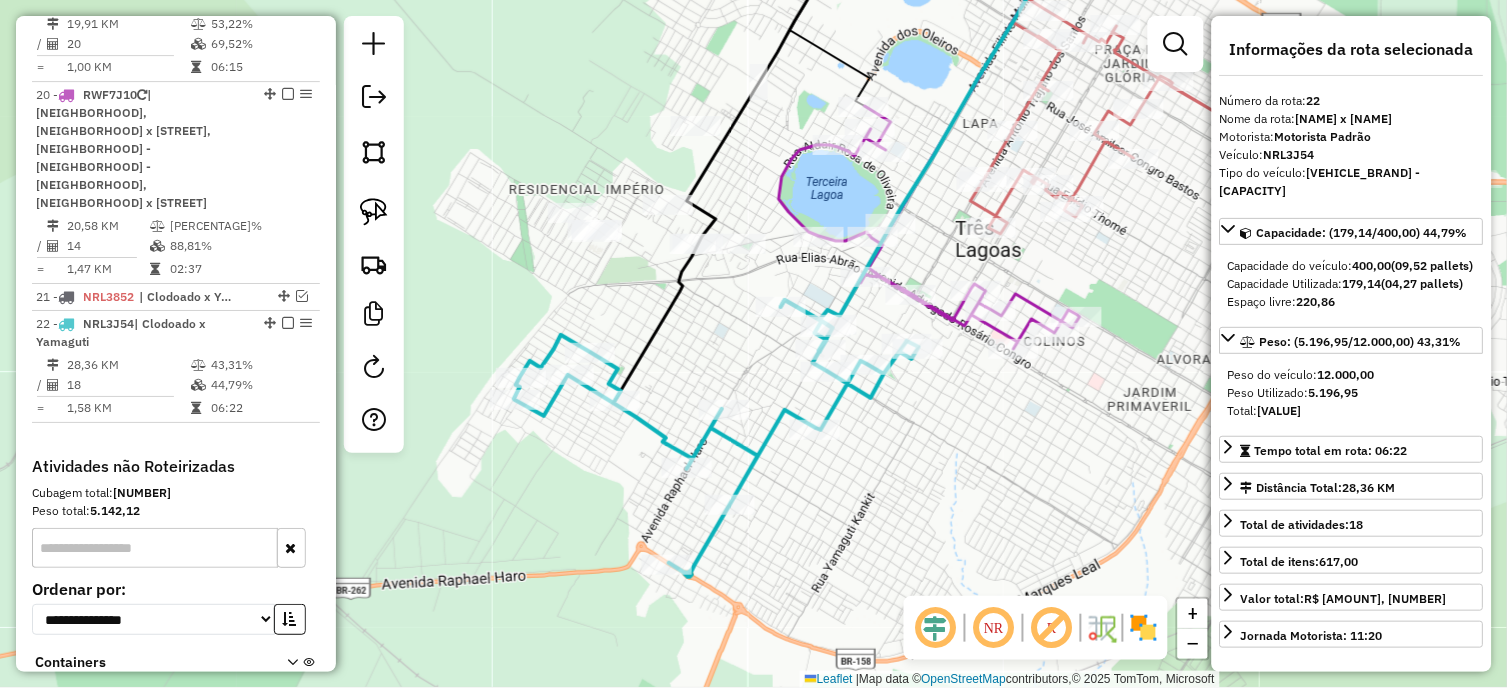 drag, startPoint x: 920, startPoint y: 486, endPoint x: 601, endPoint y: 590, distance: 335.52496 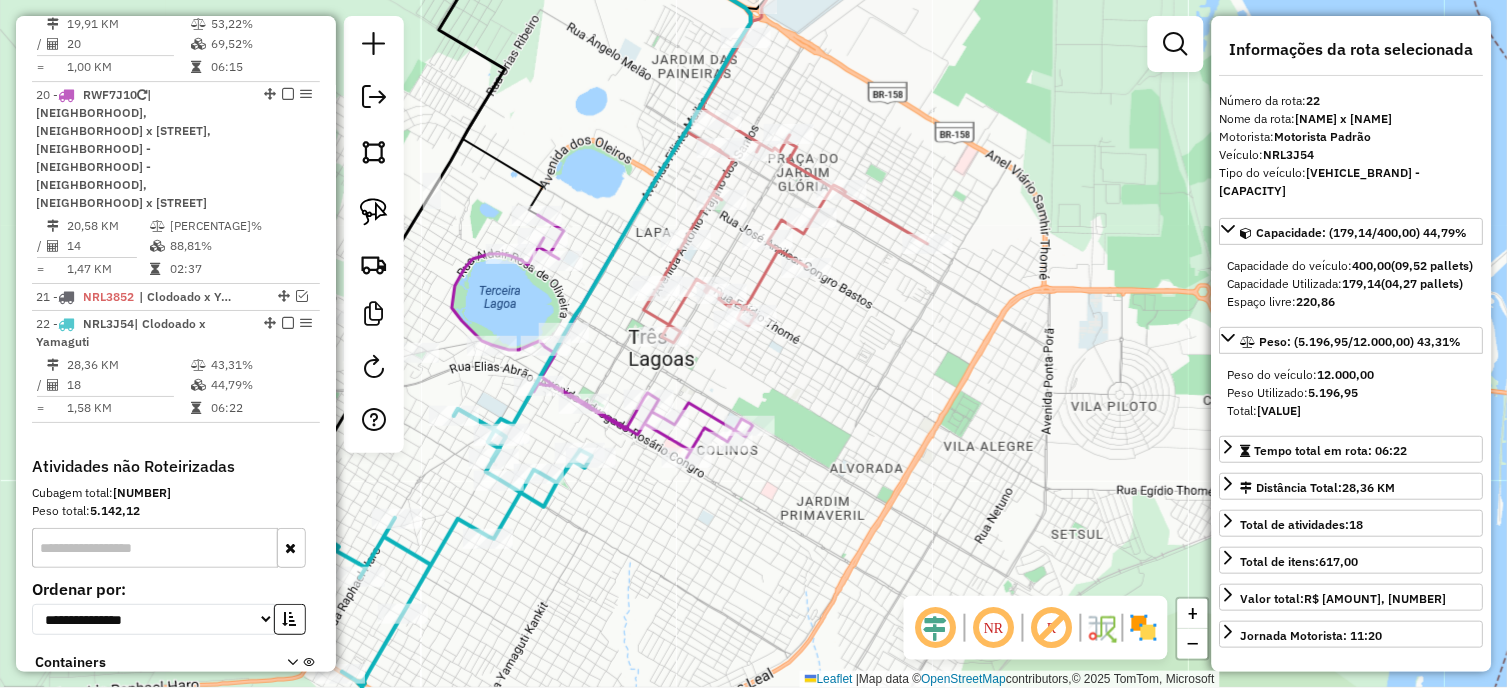 click 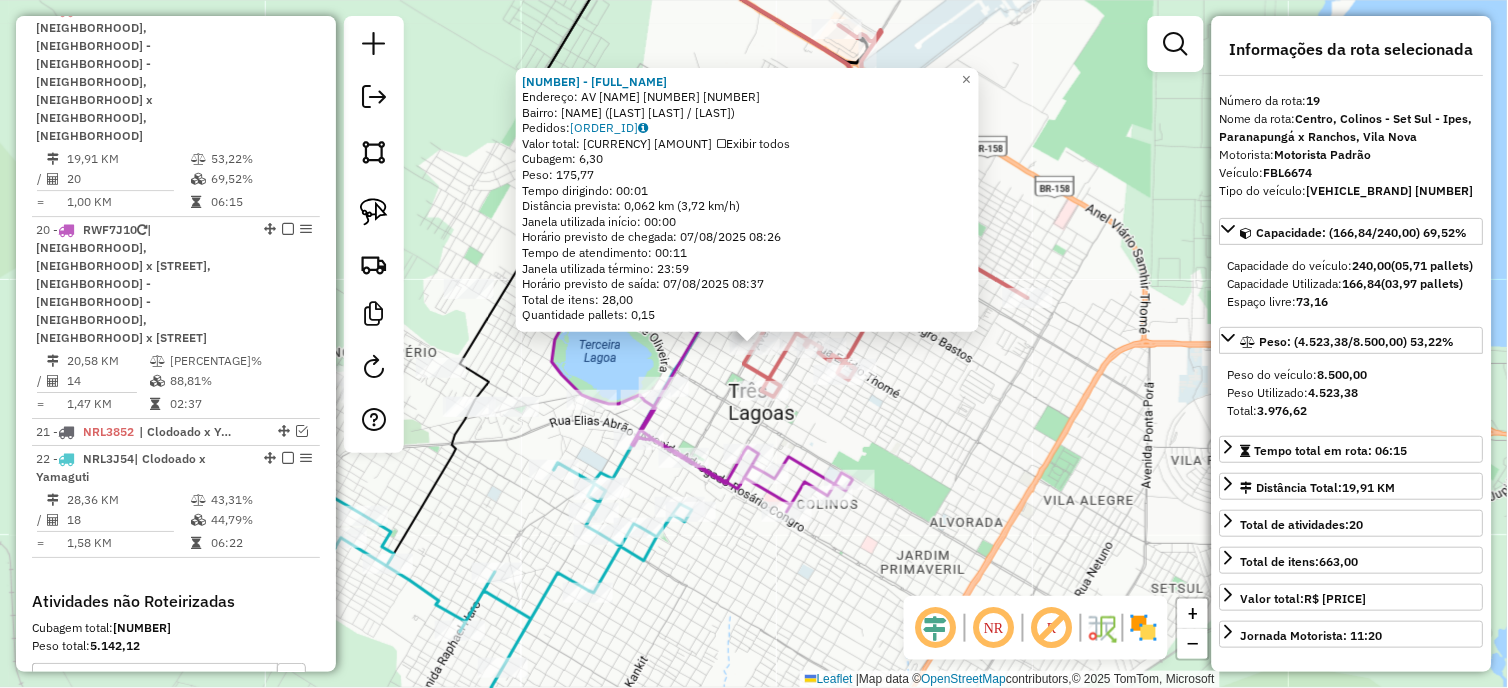 scroll, scrollTop: 1304, scrollLeft: 0, axis: vertical 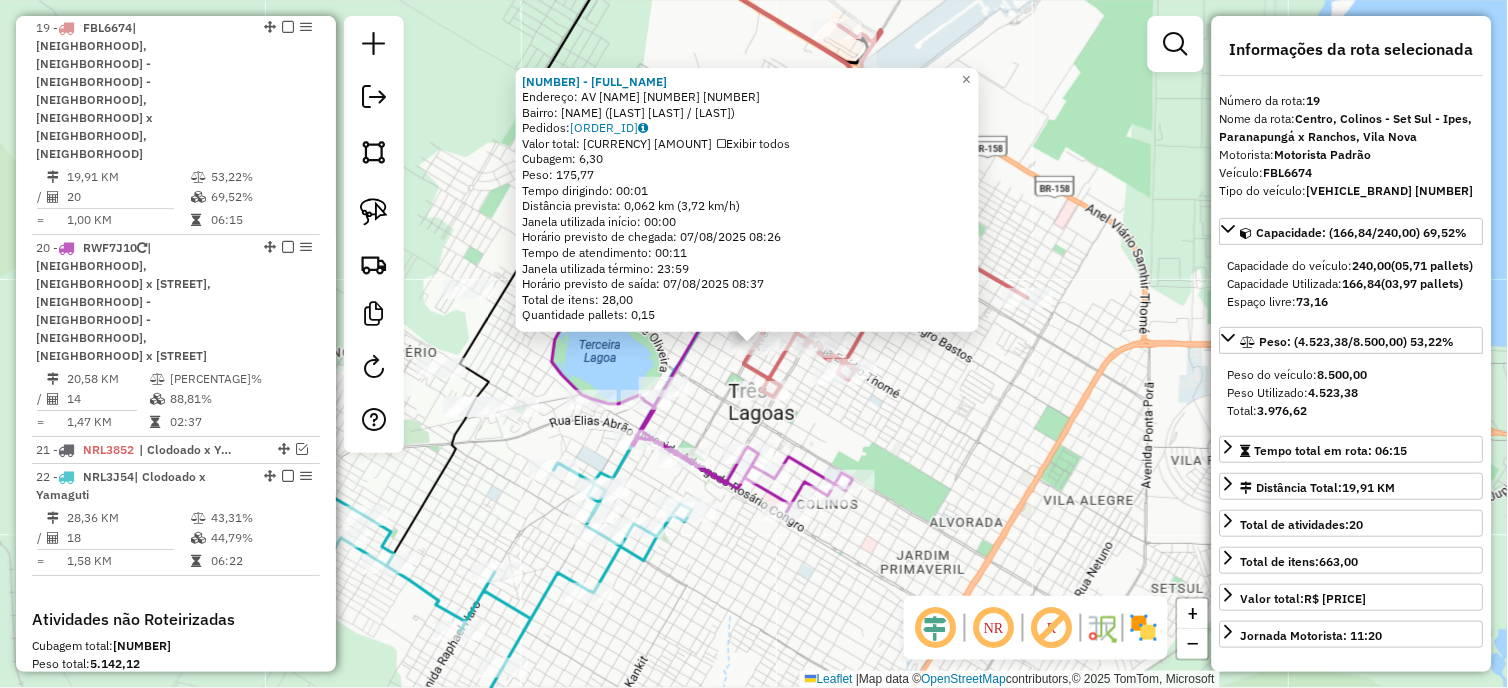 click on "[NUMBER] - PASTELARIA ITOMAN LT Endereço: AV ANTONIO TRAJANO [NUMBER] [NUMBER] Bairro: SAO JORGE ([CITY] / [STATE]) Pedidos: [ORDER_ID] Valor total: R$ [PRICE] Exibir todos Cubagem: [CUBAGE] Peso: [WEIGHT] Tempo dirigindo: [TIME] Distância prevista: [DISTANCE] km ([SPEED]) Janela utilizada início: [TIME] Horário previsto de chegada: [DATE] [TIME] Tempo de atendimento: [TIME] Janela utilizada término: [TIME] Horário previsto de saída: [DATE] [TIME] Total de itens: [ITEMS] Quantidade pallets: [PALLETS] × Janela de atendimento Grade de atendimento Capacidade Transportadoras Veículos Cliente Pedidos Rotas Selecione os dias de semana para filtrar as janelas de atendimento Seg Ter Qua Qui Sex Sáb Dom Informe o período da janela de atendimento: De: Até: Filtrar exatamente a janela do cliente Considerar janela de atendimento padrão Selecione os dias de semana para filtrar as grades de atendimento Seg Ter Qua Qui Sex Sáb Dom Peso mínimo: **** **** De: +" 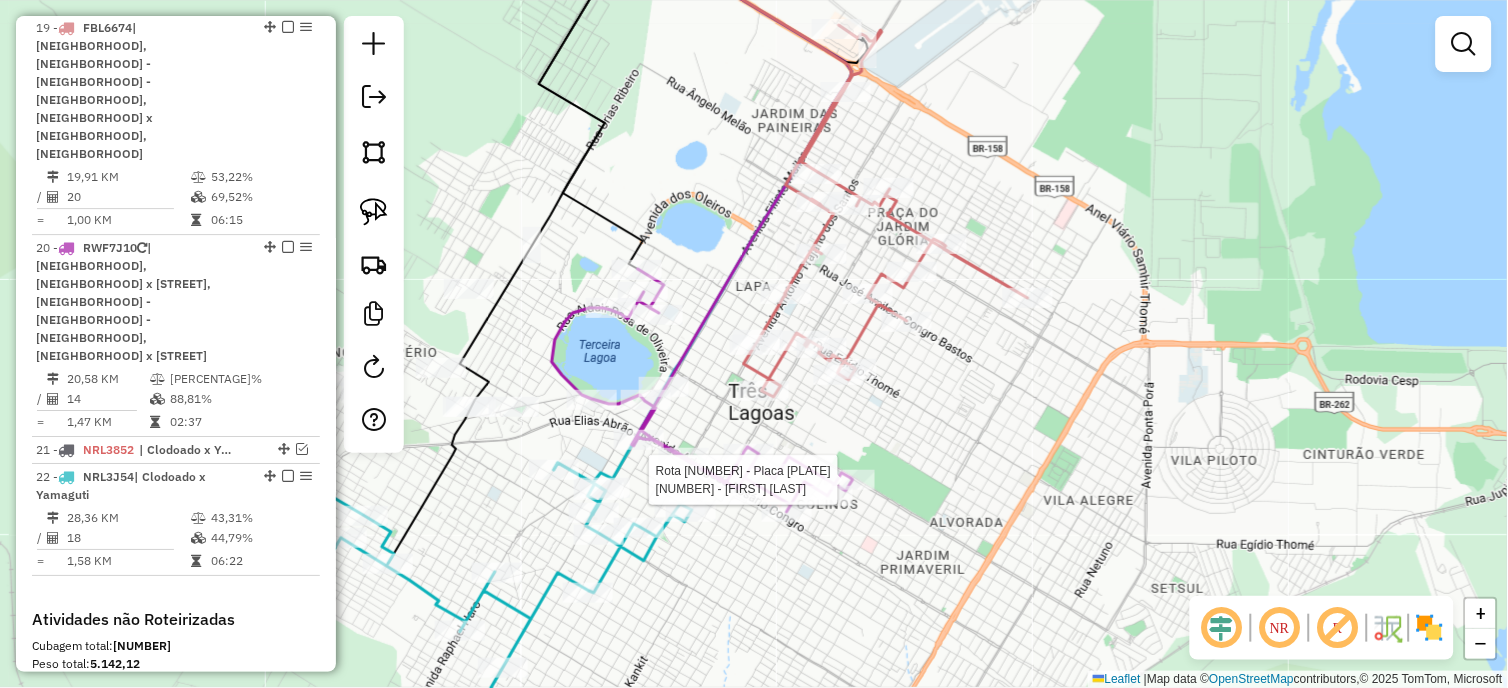 select on "*********" 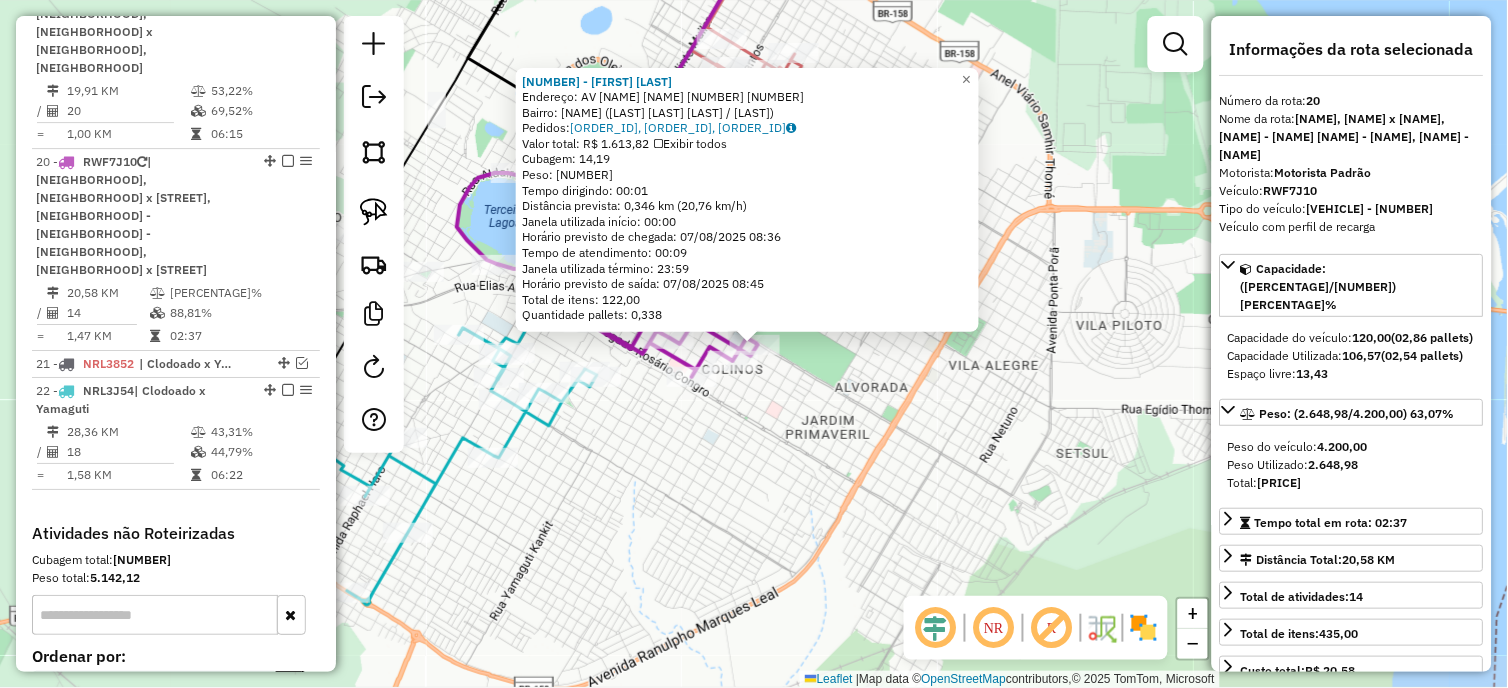 scroll, scrollTop: 1433, scrollLeft: 0, axis: vertical 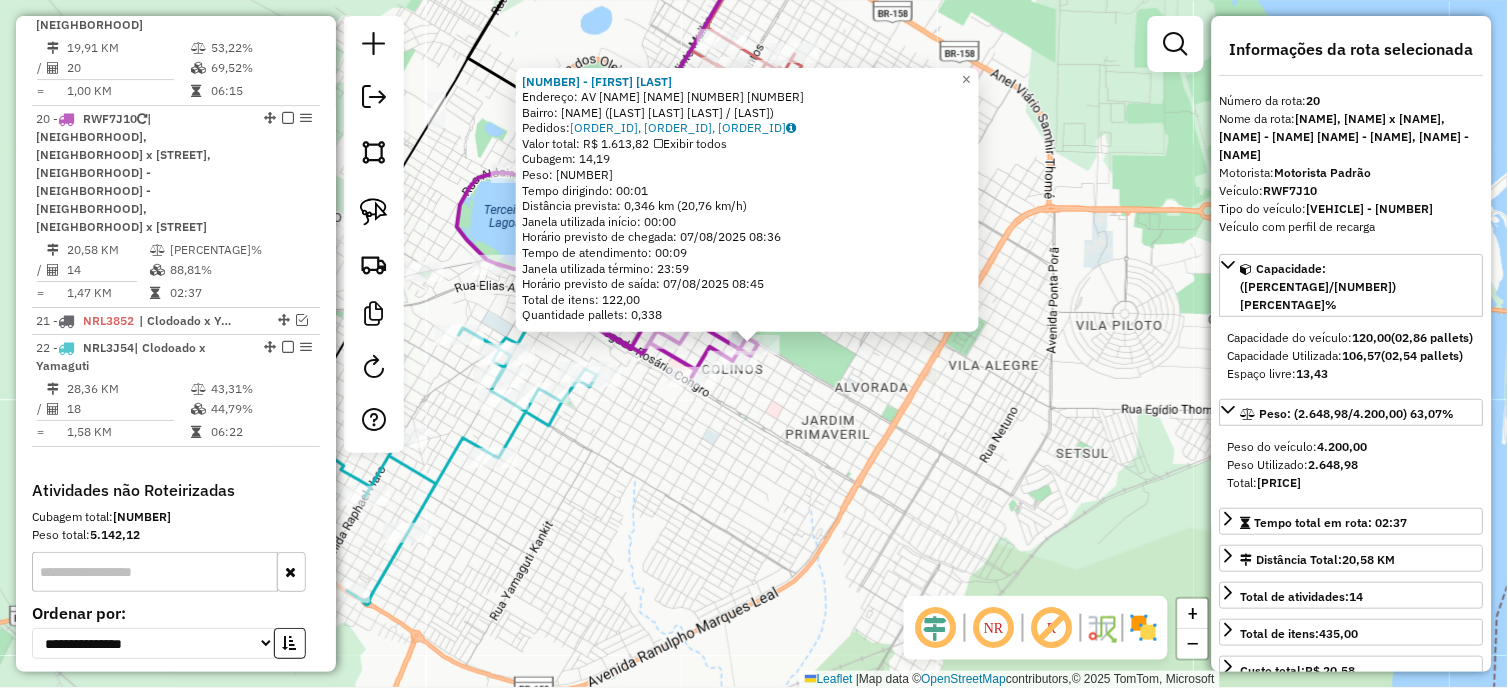 click on "[NUMBER] - [FIRST] [LAST] [LAST] Endereço: [STREET] [NUMBER] [NUMBER] Bairro: [BAIRRO] ([FIRST] [LAST] [LAST] / [INITIAL]) Pedidos: [ORDER_ID], [ORDER_ID], [ORDER_ID] Valor total: R$ [PRICE] Exibir todos Cubagem: [CUBAGE] Peso: [WEIGHT] Tempo dirigindo: [TIME] Distância prevista: [DISTANCE] km ([SPEED] km/h) Janela utilizada início: [TIME] Horário previsto de chegada: [DATE] [TIME] Tempo de atendimento: [TIME] Janela utilizada término: [TIME] Horário previsto de saída: [DATE] [TIME] Total de itens: [ITEMS] Quantidade pallets: [PALLETS] × Janela de atendimento Grade de atendimento Capacidade Transportadoras Veículos Cliente Pedidos Rotas Selecione os dias de semana para filtrar as janelas de atendimento Seg Ter Qua Qui Sex Sáb Dom Informe o período da janela de atendimento: De: Até: Filtrar exatamente a janela do cliente Considerar janela de atendimento padrão Selecione os dias de semana para filtrar as grades de atendimento Seg Ter Qua Qui Sex Sáb" 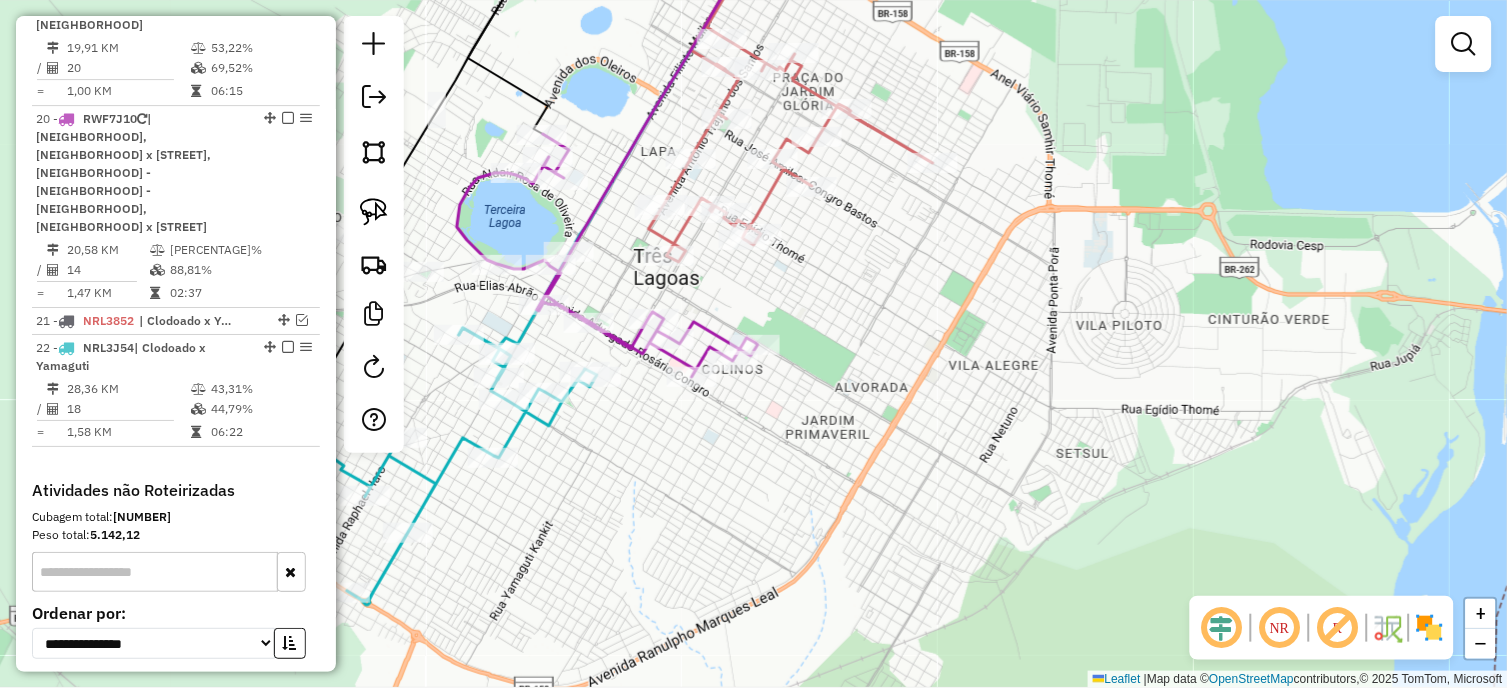 drag, startPoint x: 741, startPoint y: 411, endPoint x: 742, endPoint y: 424, distance: 13.038404 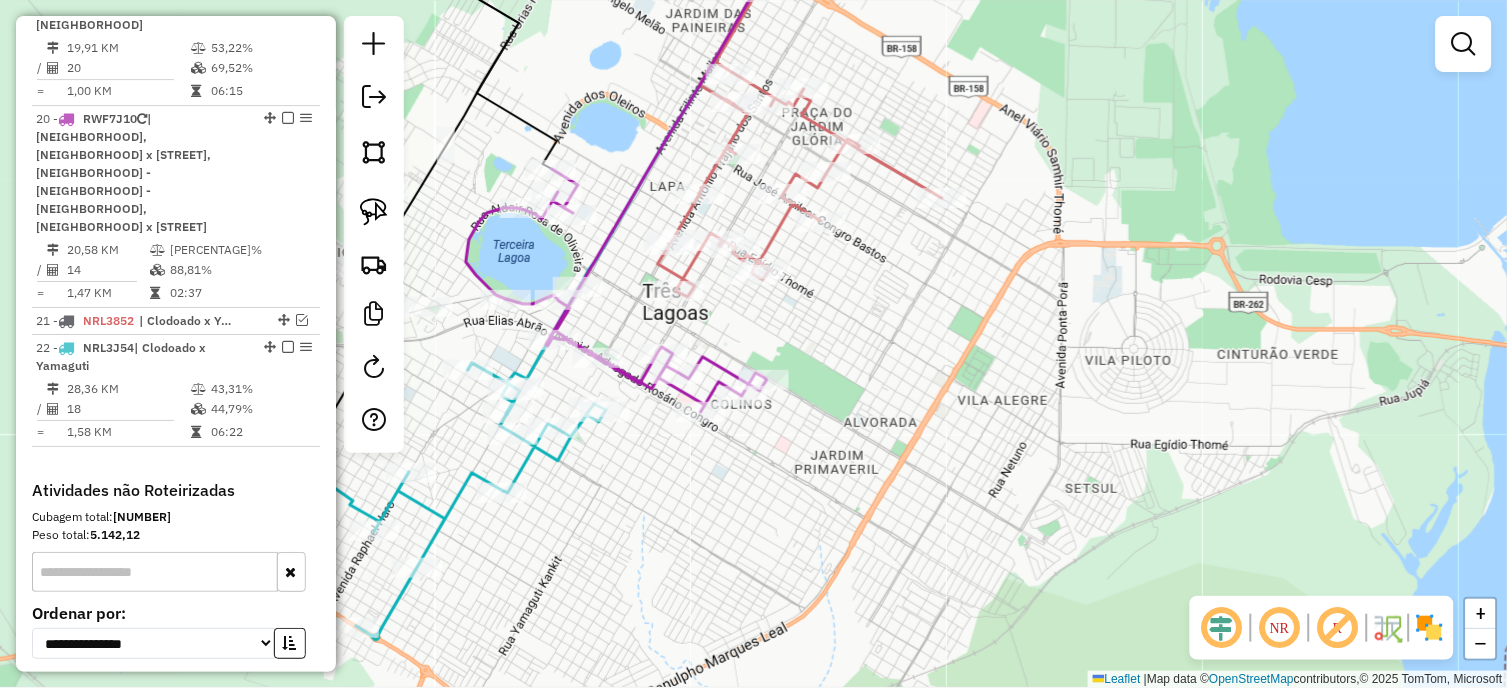 drag, startPoint x: 706, startPoint y: 328, endPoint x: 764, endPoint y: 512, distance: 192.92485 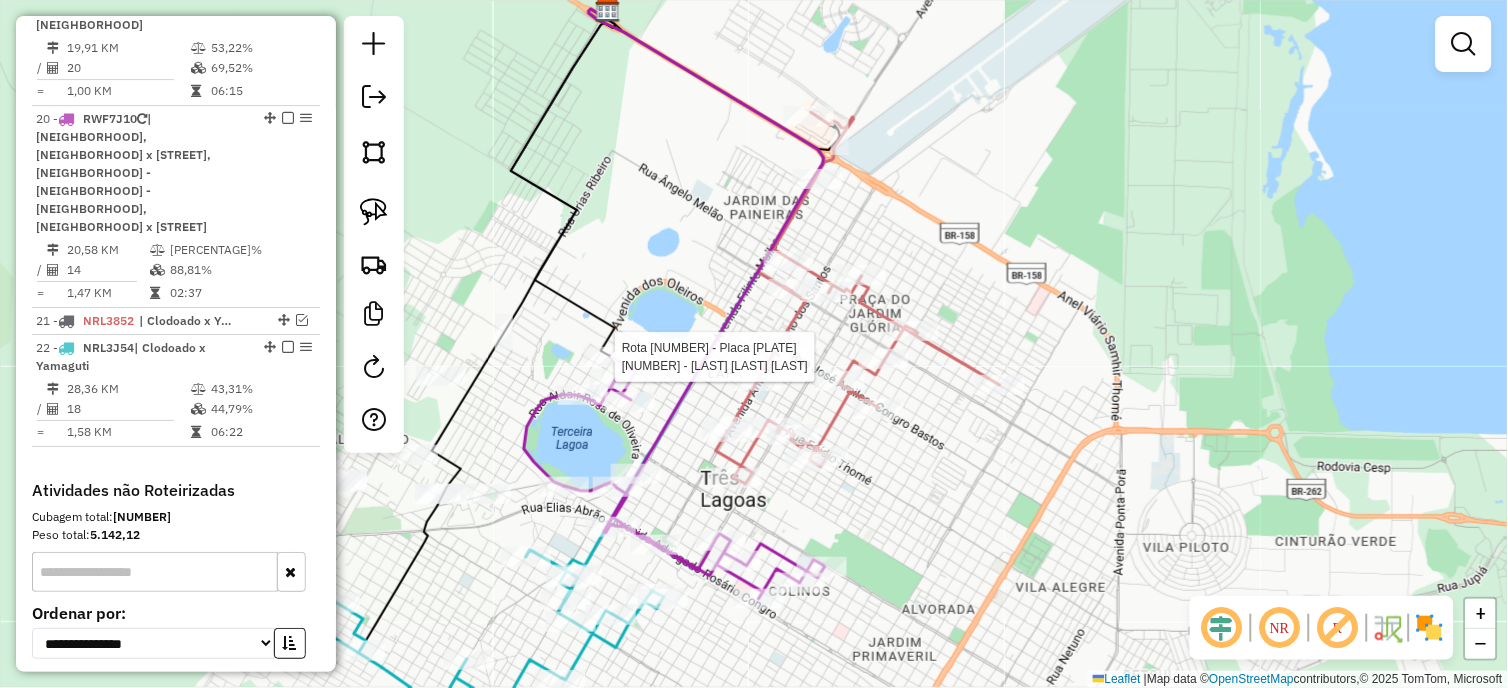 select on "*********" 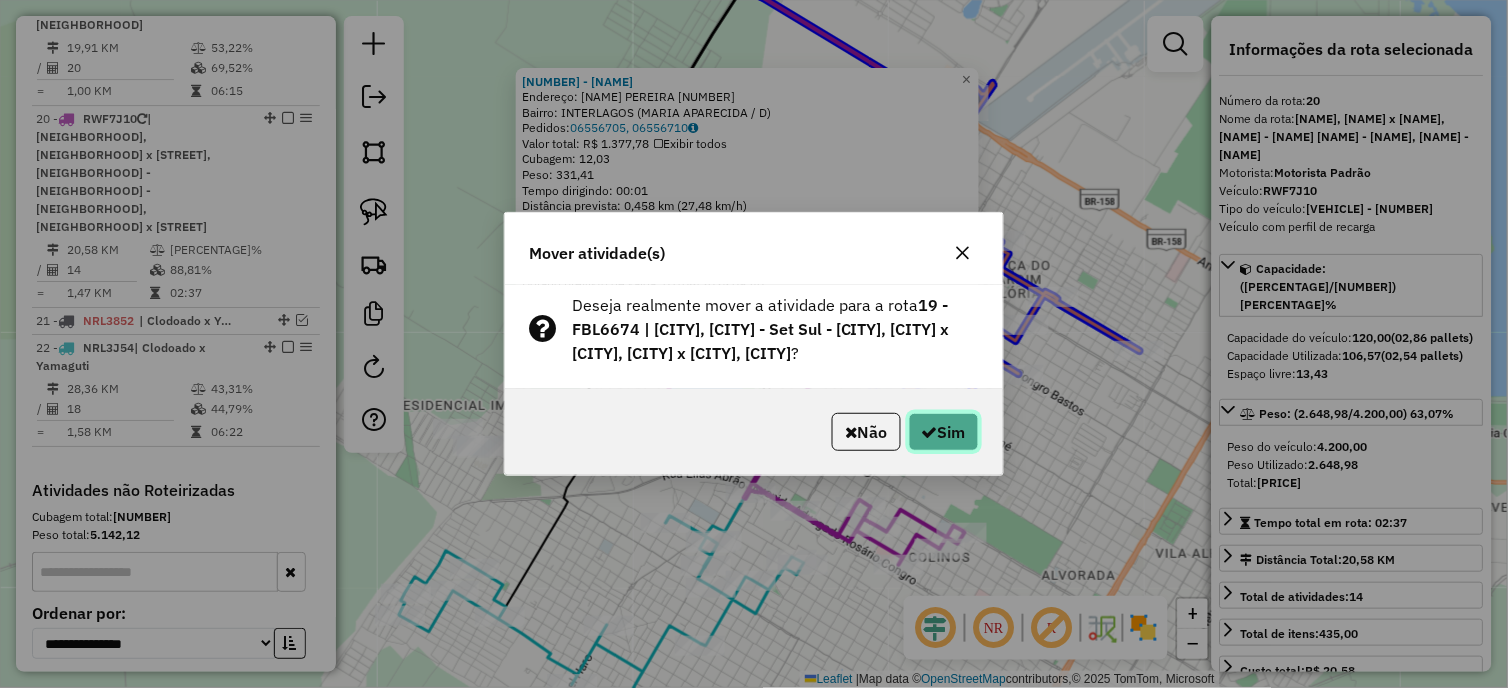 click on "Sim" 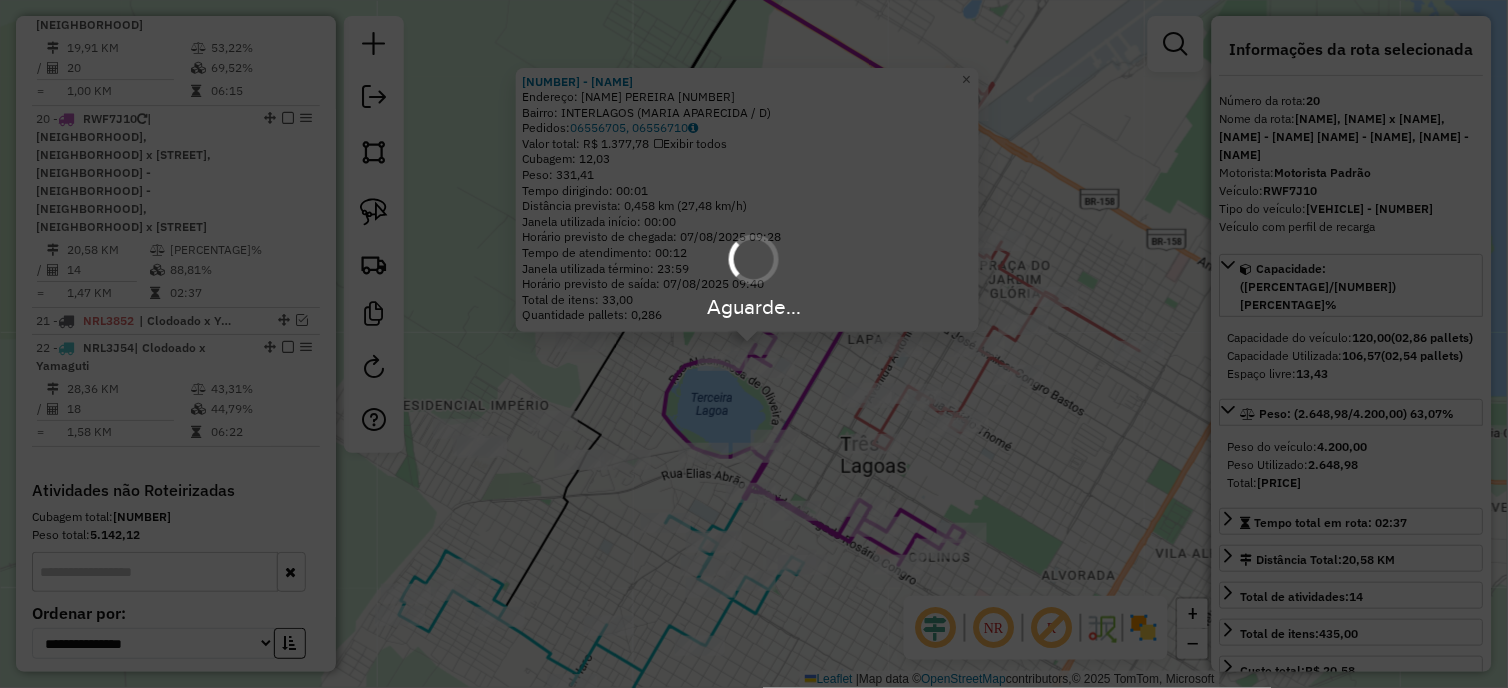 click on "Aguarde..." at bounding box center [754, 344] 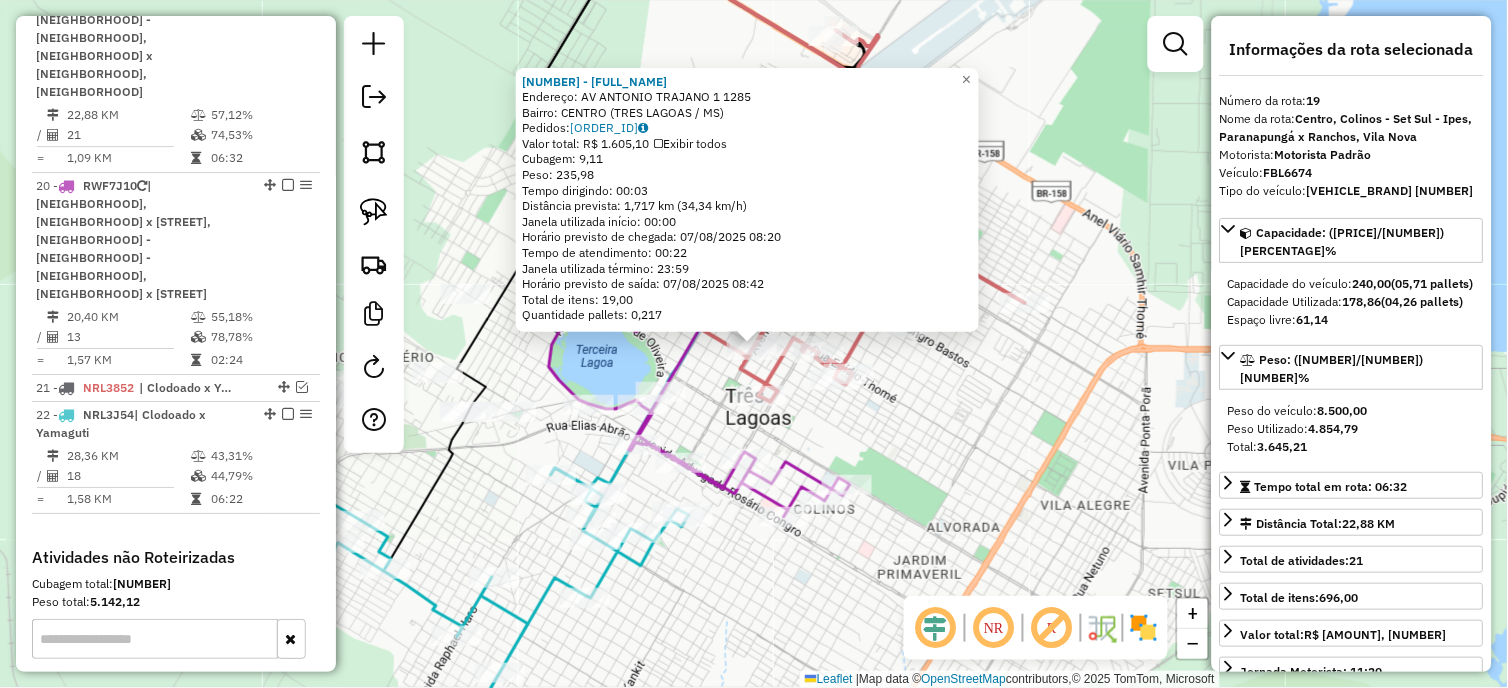 scroll, scrollTop: 1304, scrollLeft: 0, axis: vertical 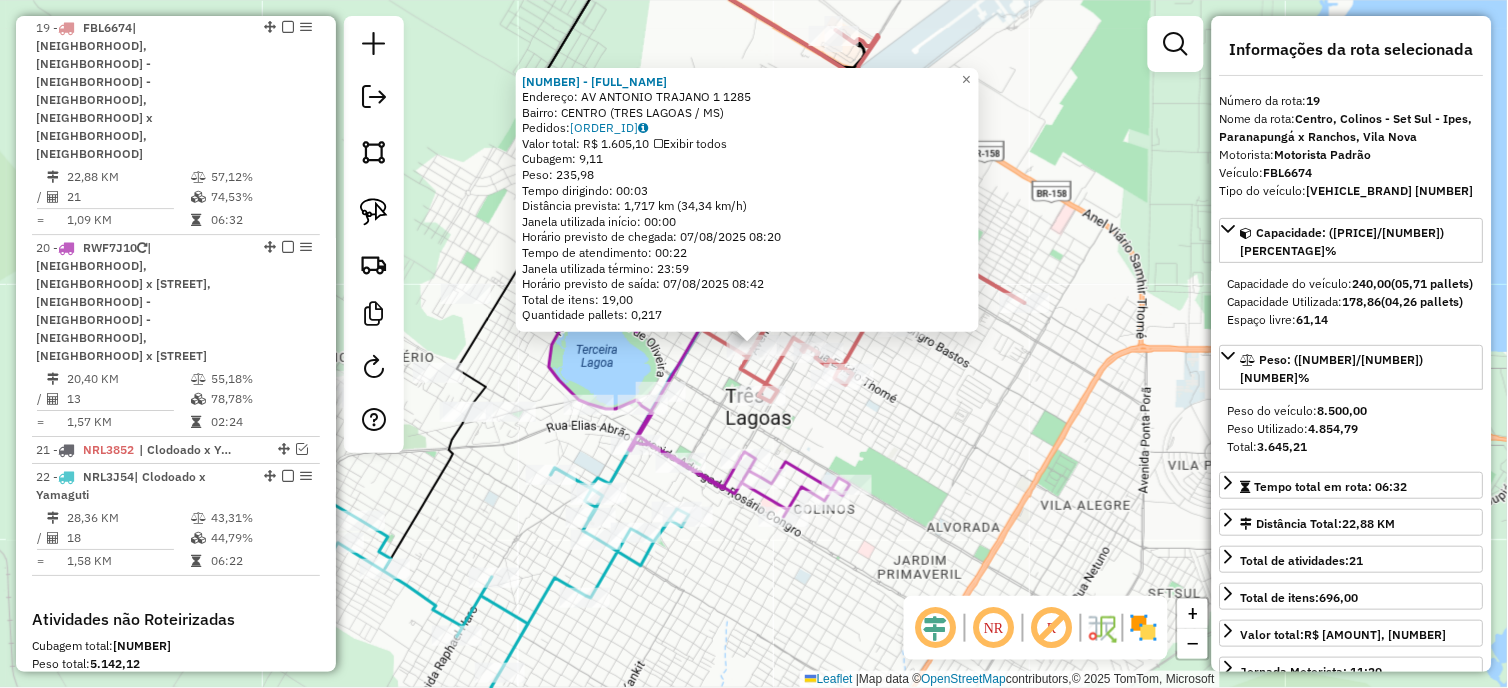 click on "Endereço: AV [NAME] [NUMBER] [NUMBER] Bairro: [NEIGHBORHOOD] ([NAME] / [STATE]) Pedidos: [NUMBER] Valor total: R$ [PRICE] Exibir todos Cubagem: [PRICE] Peso: [PRICE] Tempo dirigindo: [TIME] Distância prevista: [DISTANCE] ([SPEED]) Janela utilizada início: [TIME] Horário previsto de chegada: [DATE] [TIME] Tempo de atendimento: [TIME] Janela utilizada término: [TIME] Horário previsto de saída: [DATE] [TIME] Total de itens: [NUMBER] Quantidade pallets: [PRICE] × Janela de atendimento Grade de atendimento Capacidade Transportadoras Veículos Cliente Pedidos Rotas Selecione os dias de semana para filtrar as janelas de atendimento Seg Ter Qua Qui Sex Sáb Dom Informe o período da janela de atendimento: De: Até: Filtrar exatamente a janela do cliente Considerar janela de atendimento padrão Seg Ter Qua Qui Sex Sáb Dom Peso mínimo: **** **** De: +" 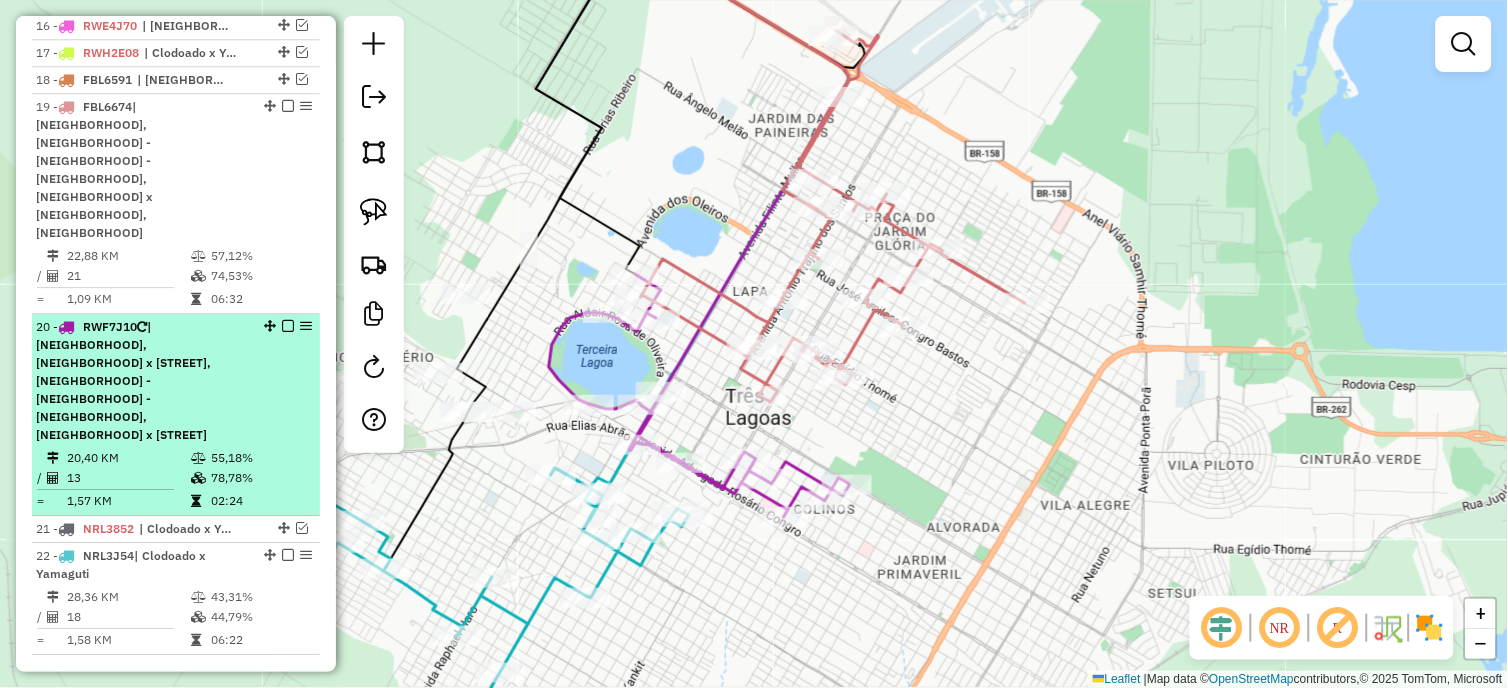 scroll, scrollTop: 1193, scrollLeft: 0, axis: vertical 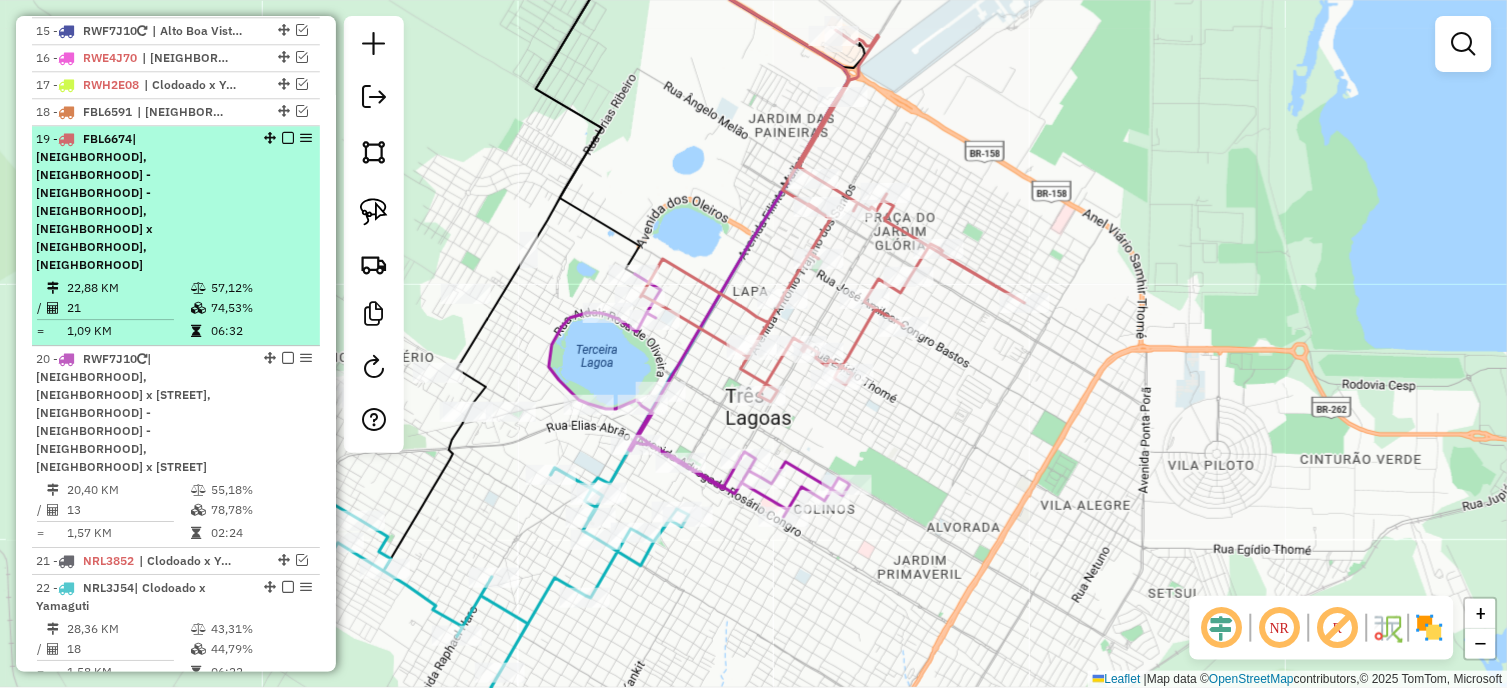 click at bounding box center [288, 138] 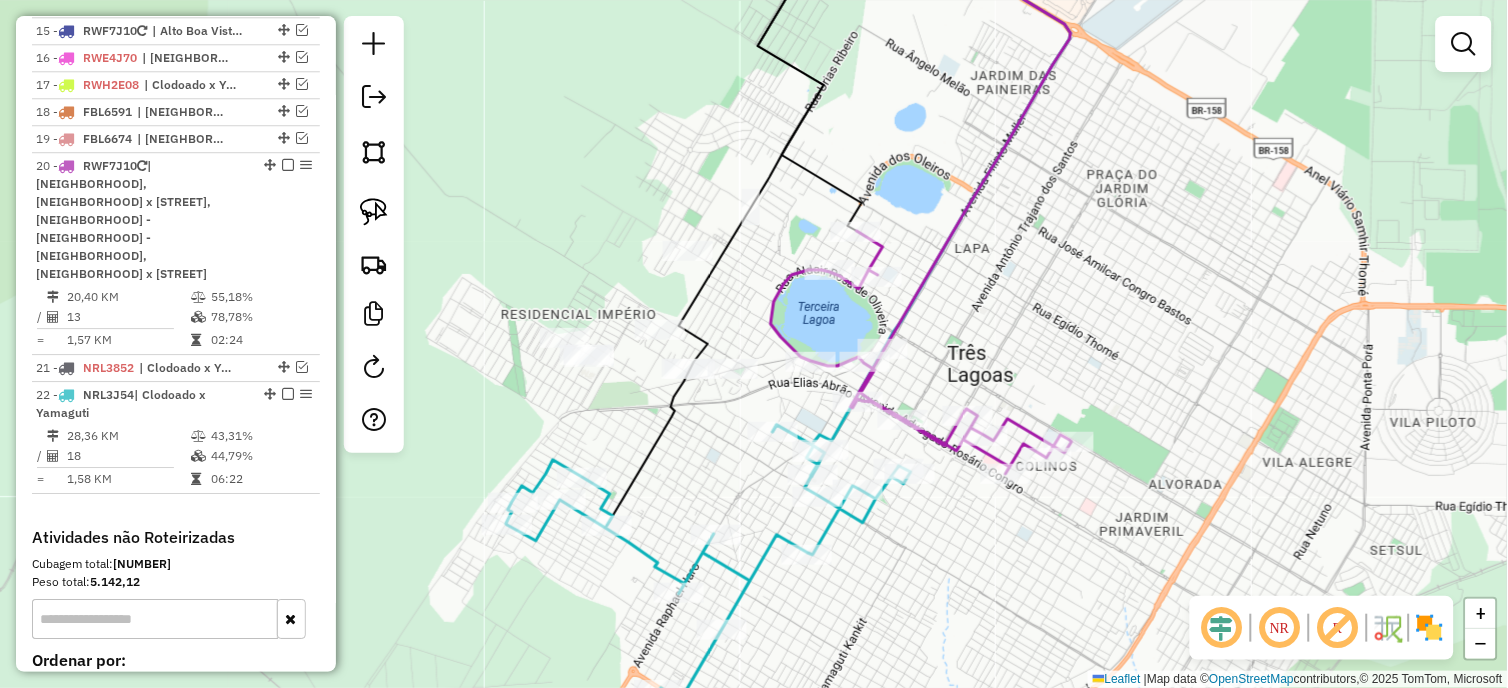 drag, startPoint x: 584, startPoint y: 365, endPoint x: 873, endPoint y: 312, distance: 293.81967 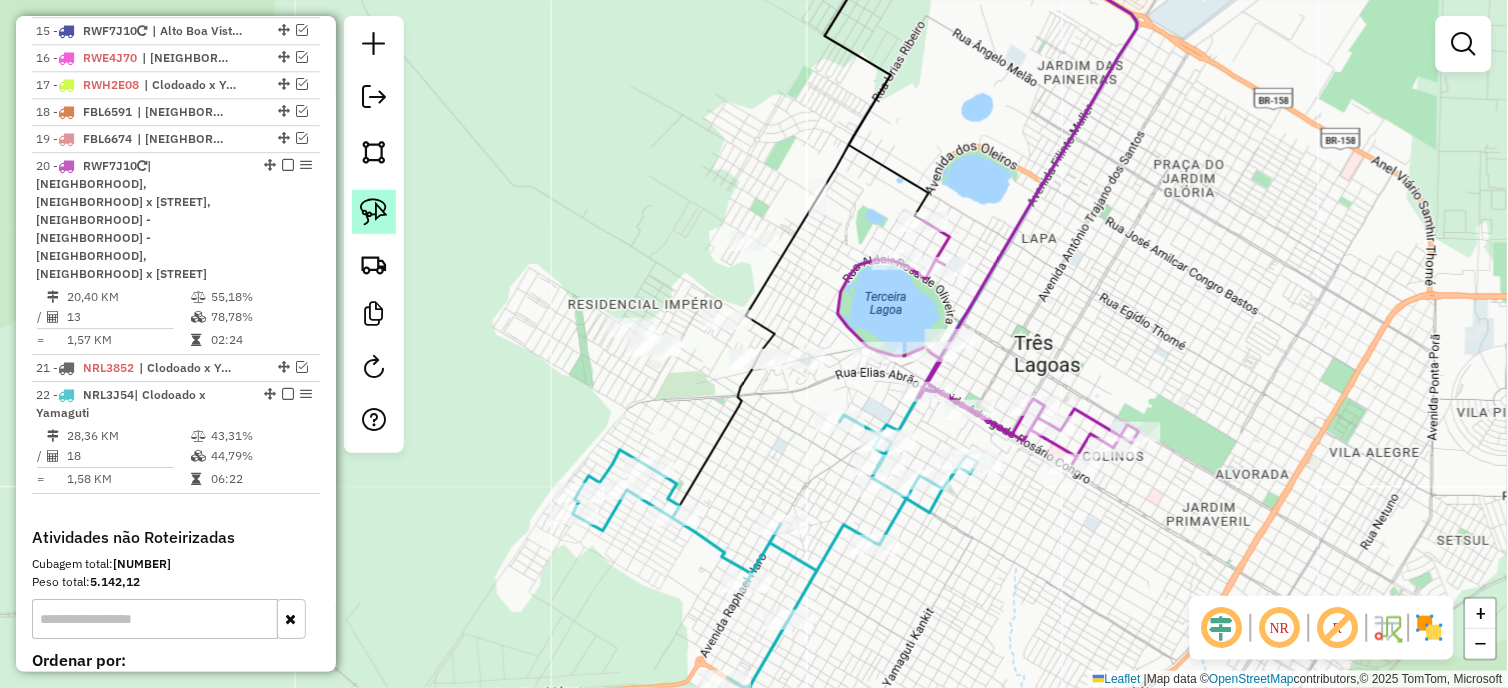 click 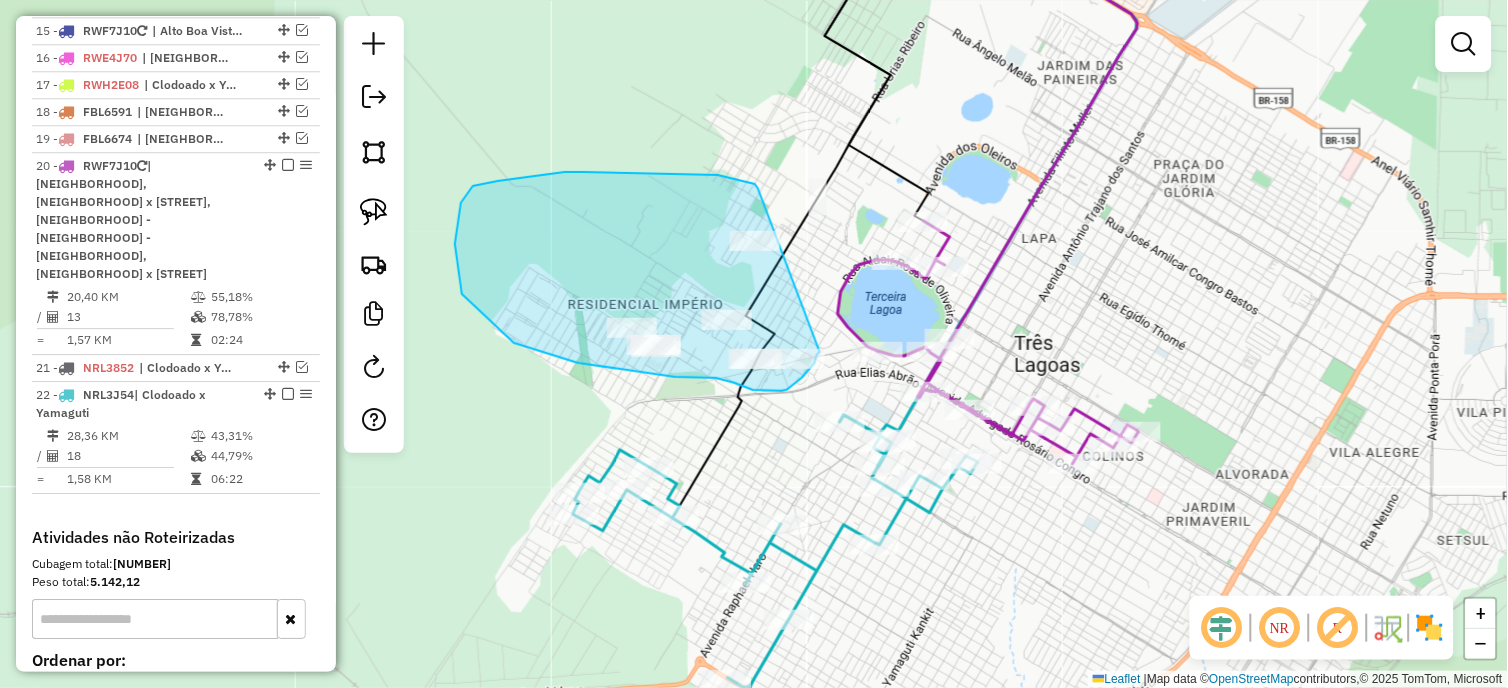 drag, startPoint x: 758, startPoint y: 188, endPoint x: 821, endPoint y: 342, distance: 166.3881 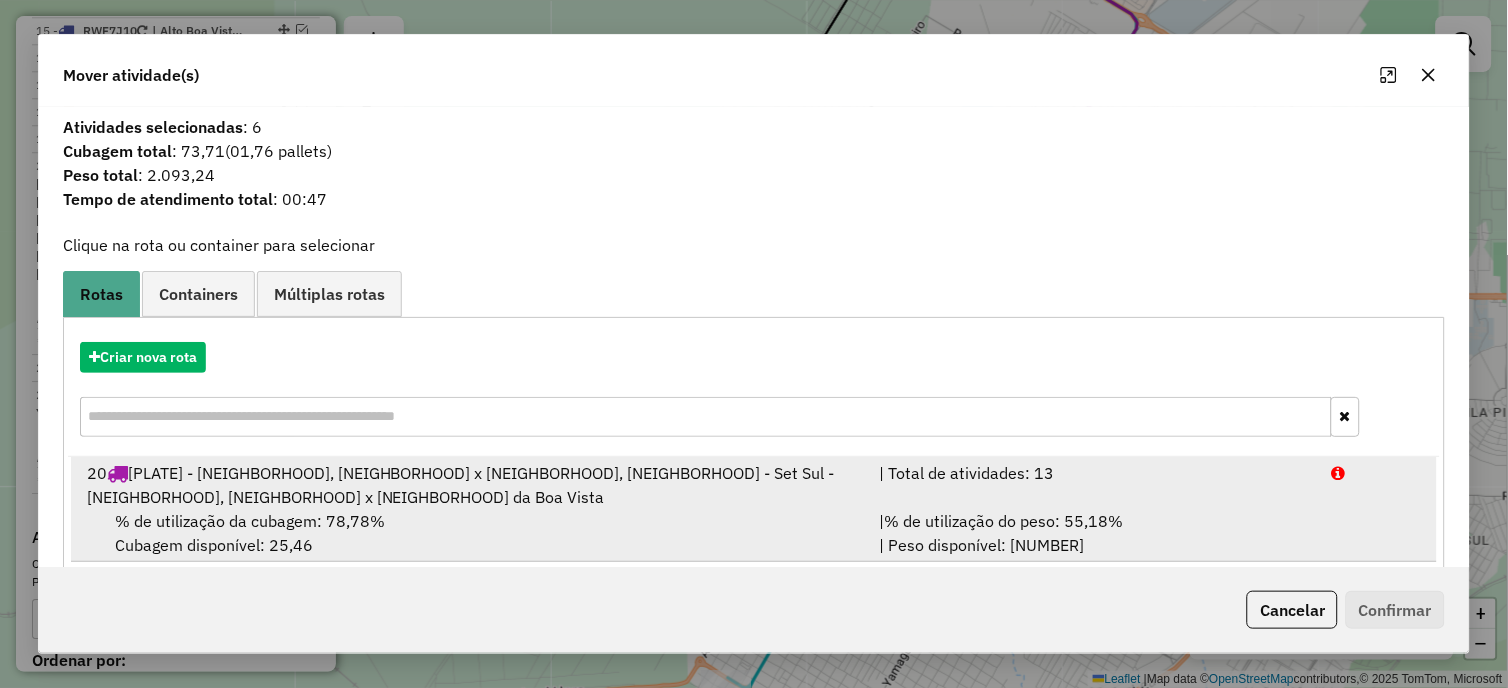 drag, startPoint x: 386, startPoint y: 552, endPoint x: 420, endPoint y: 491, distance: 69.83552 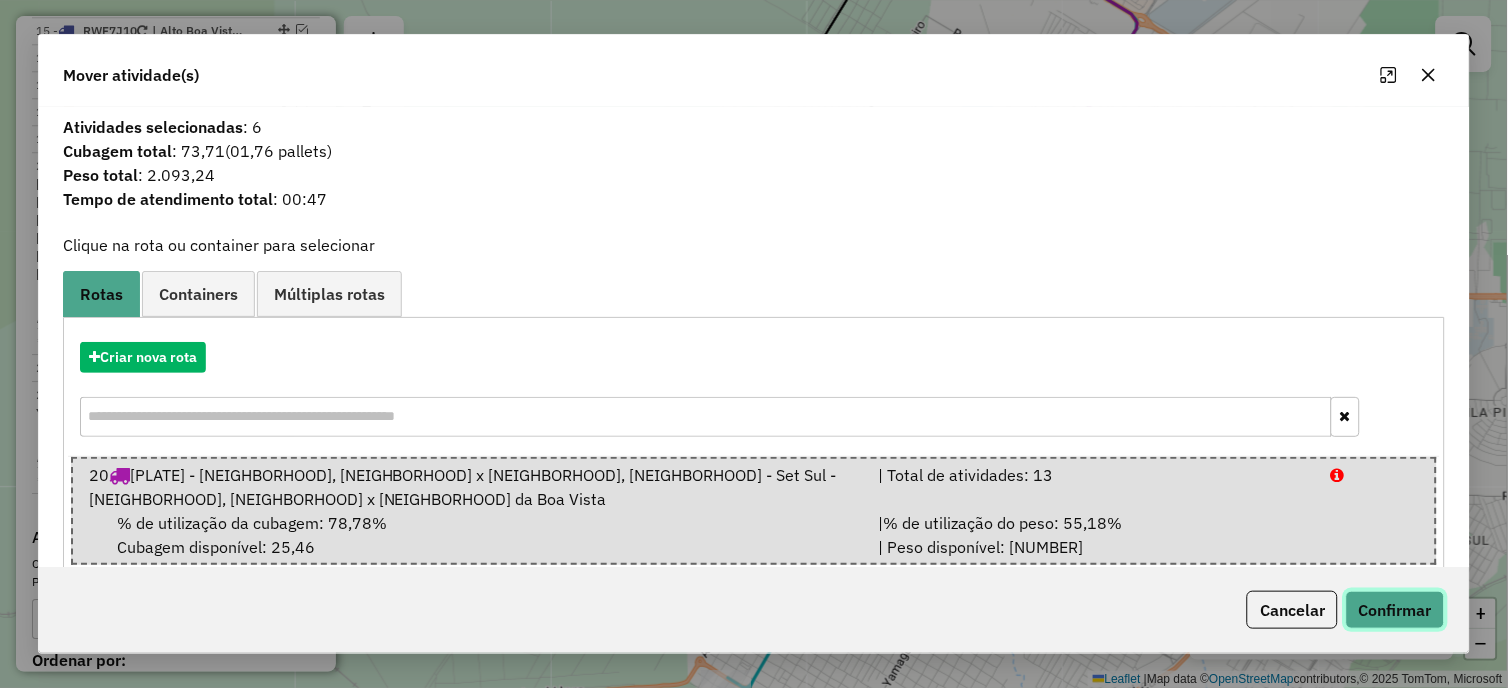 click on "Confirmar" 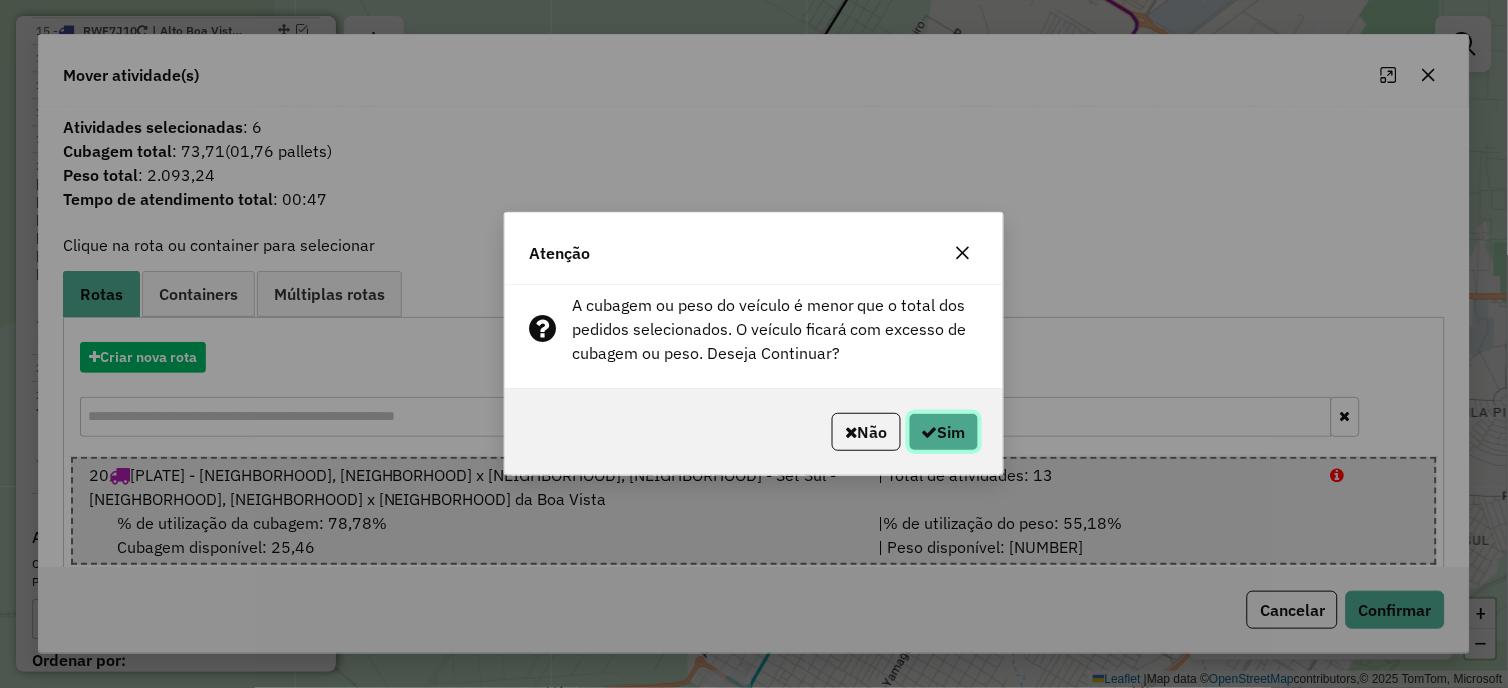 click on "Sim" 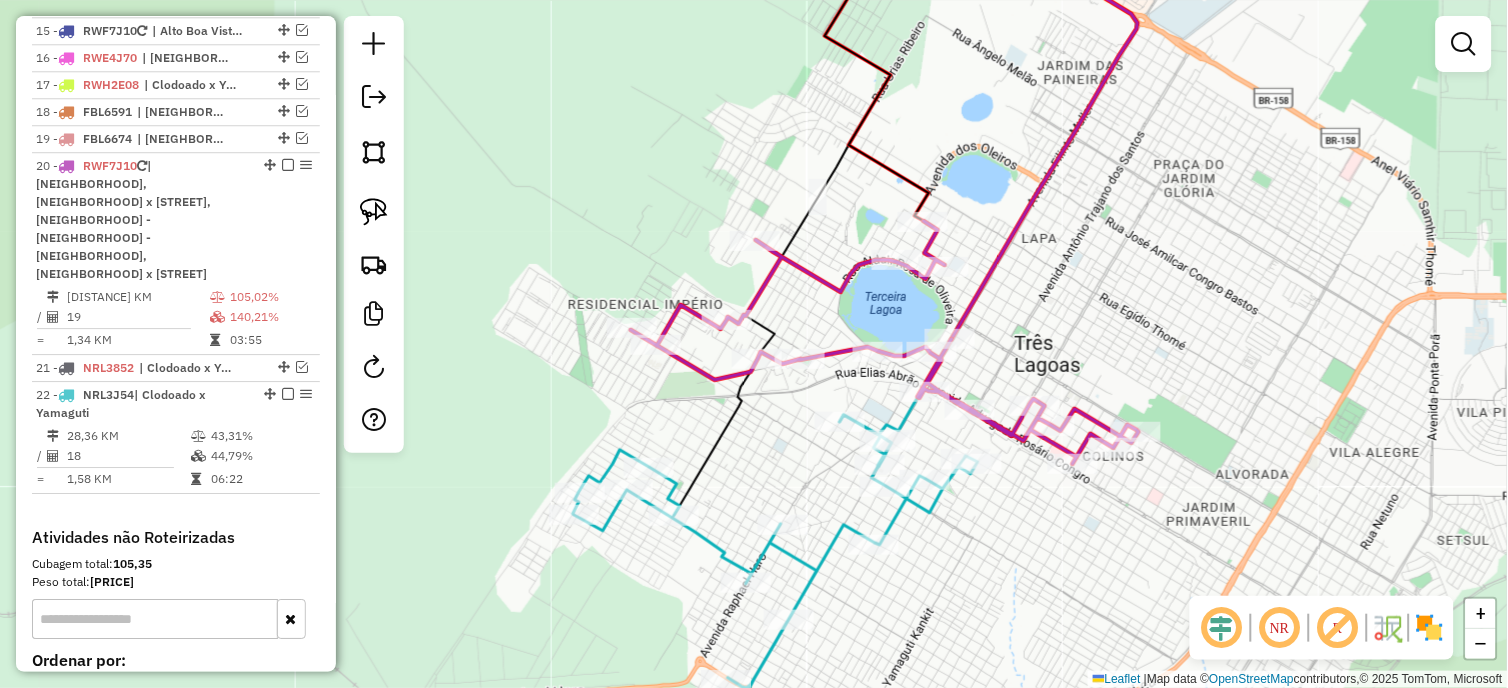 click 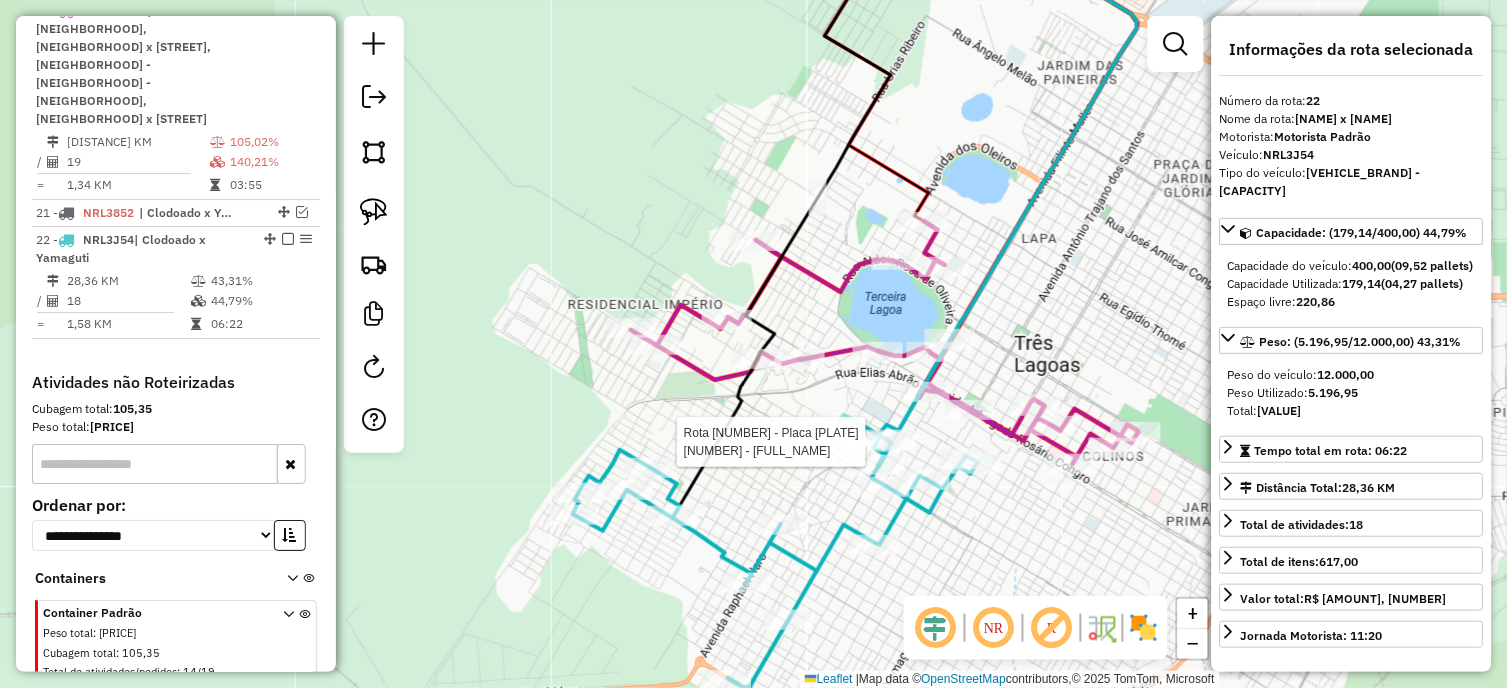scroll, scrollTop: 1354, scrollLeft: 0, axis: vertical 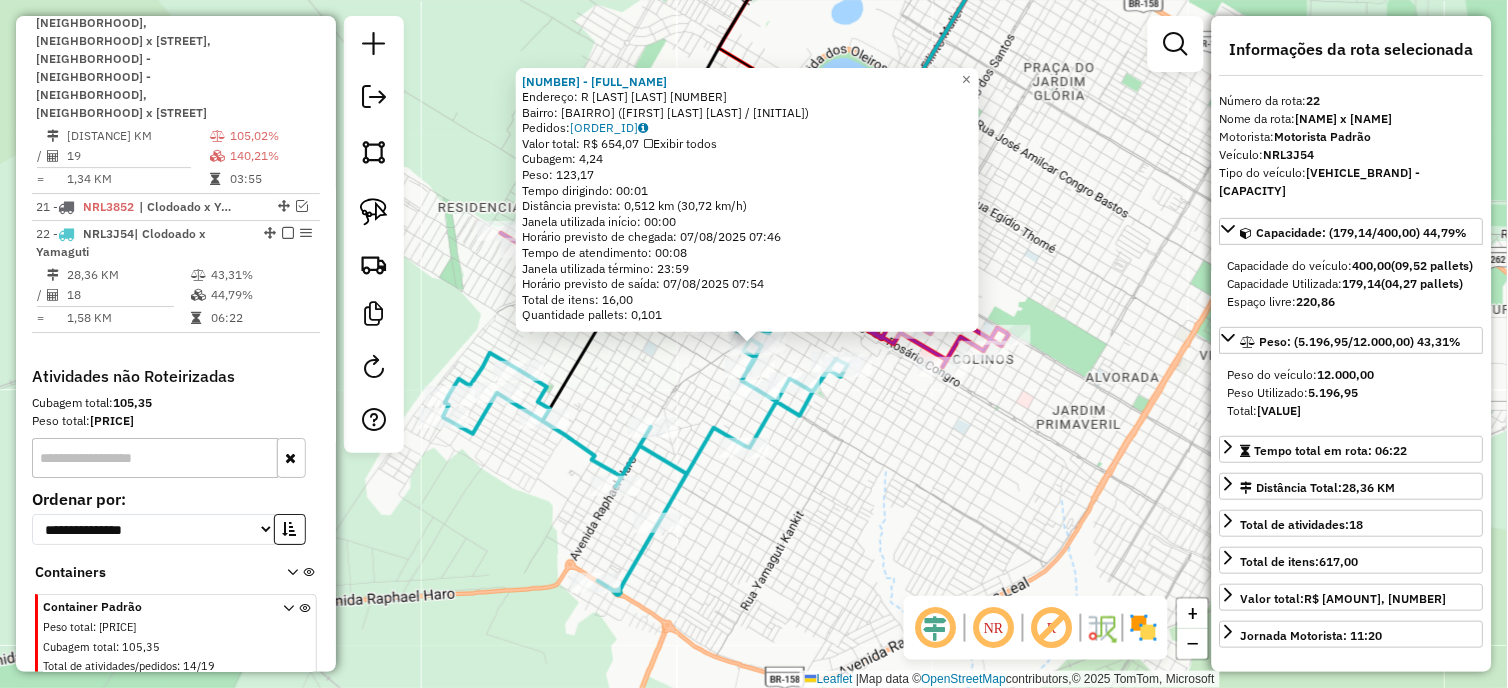 click on "[NUMBER] - [NAME]  Endereço: R   JOAO ARINOS                   [NUMBER]   Bairro: JARDIM DAS OLIVEIRAS ([NAME] / NT)   Pedidos:  [NUMBER]   Valor total: R$ [PRICE]   Exibir todos   Cubagem: [NUMBER]  Peso: [NUMBER]  Tempo dirigindo: [TIME]   Distância prevista: [NUMBER] km ([NUMBER] km/h)   Janela utilizada início: [TIME]   Horário previsto de chegada: [DATE] [TIME]   Tempo de atendimento: [TIME]   Janela utilizada término: [TIME]   Horário previsto de saída: [DATE] [TIME]   Total de itens: [NUMBER]   Quantidade pallets: [NUMBER]  × Janela de atendimento Grade de atendimento Capacidade Transportadoras Veículos Cliente Pedidos  Rotas Selecione os dias de semana para filtrar as janelas de atendimento  Seg   Ter   Qua   Qui   Sex   Sáb   Dom  Informe o período da janela de atendimento: De: [TIME]   Até: [TIME]  Filtrar exatamente a janela do cliente  Considerar janela de atendimento padrão  Selecione os dias de semana para filtrar as grades de atendimento  Seg   Ter   Qua   Qui   Sex   Sáb   Dom   Peso mínimo:  ****" 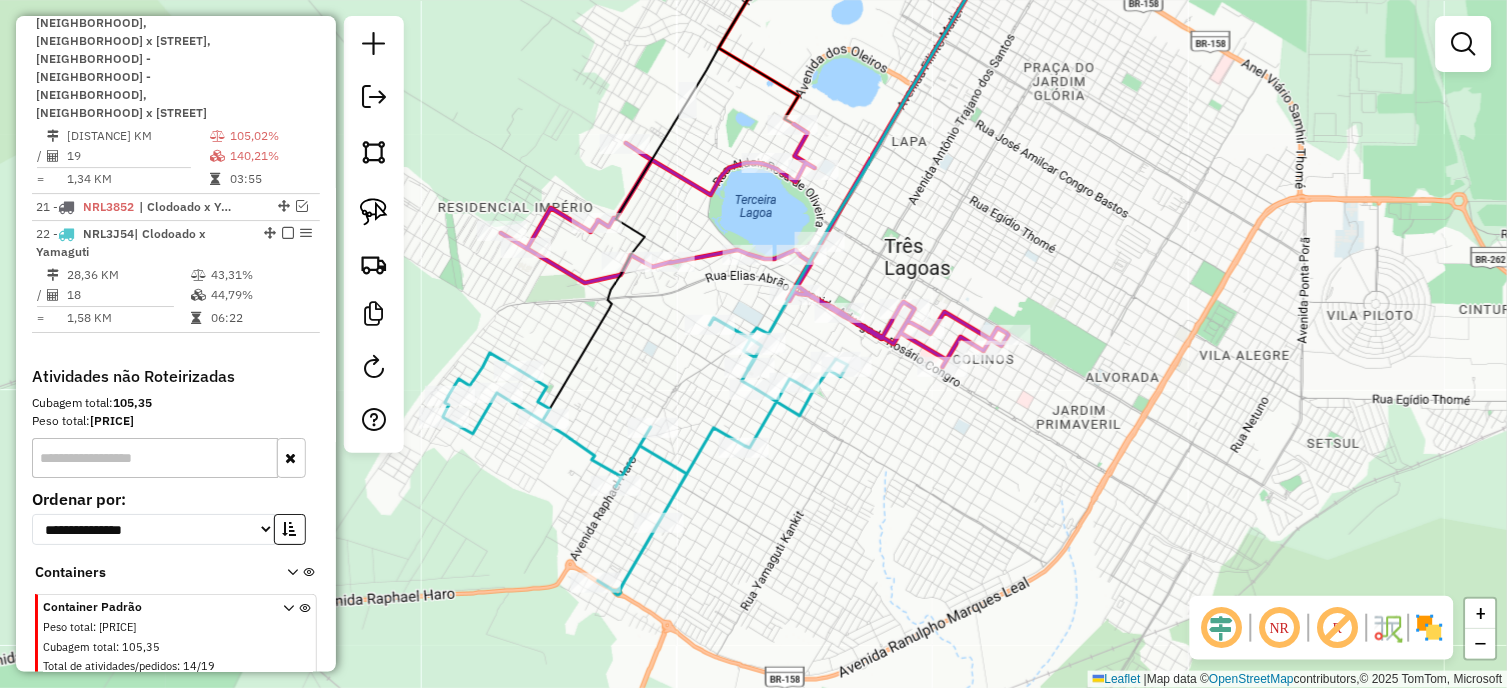 click 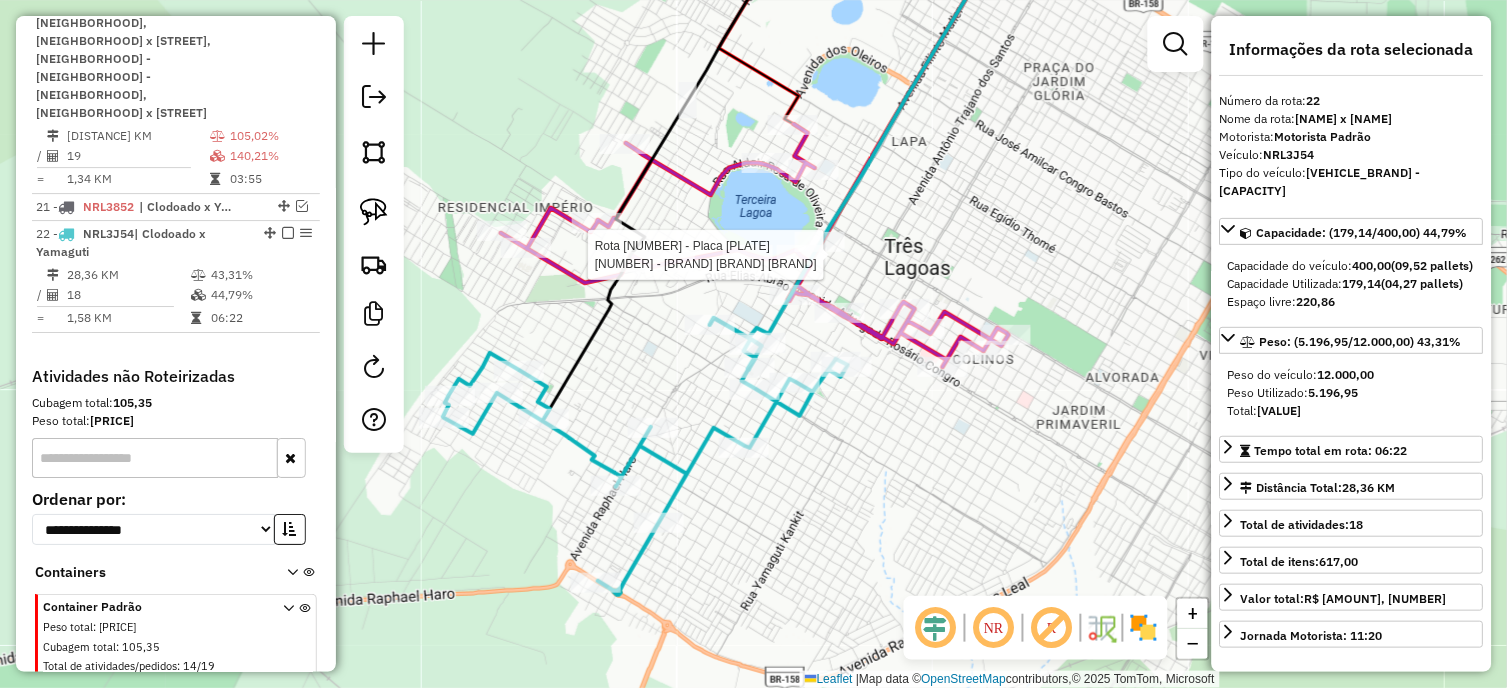 click 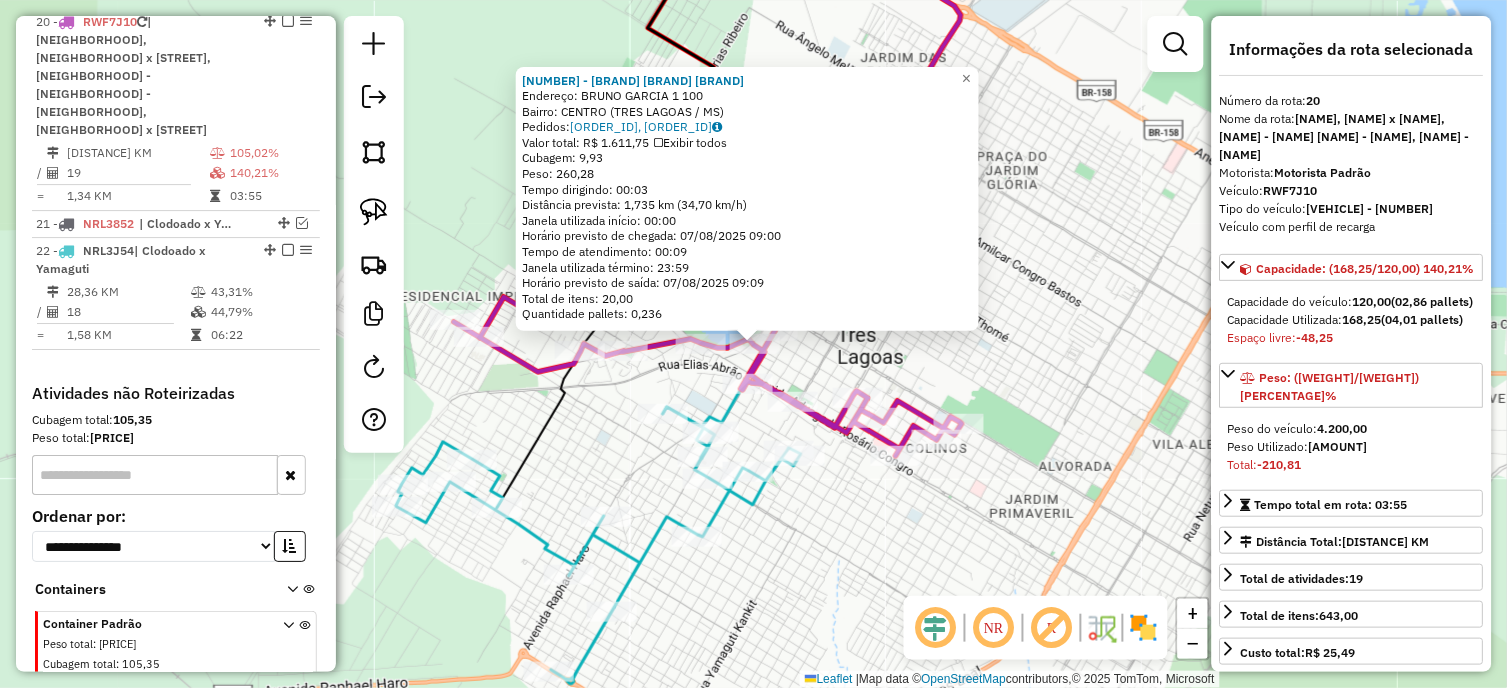 scroll, scrollTop: 1331, scrollLeft: 0, axis: vertical 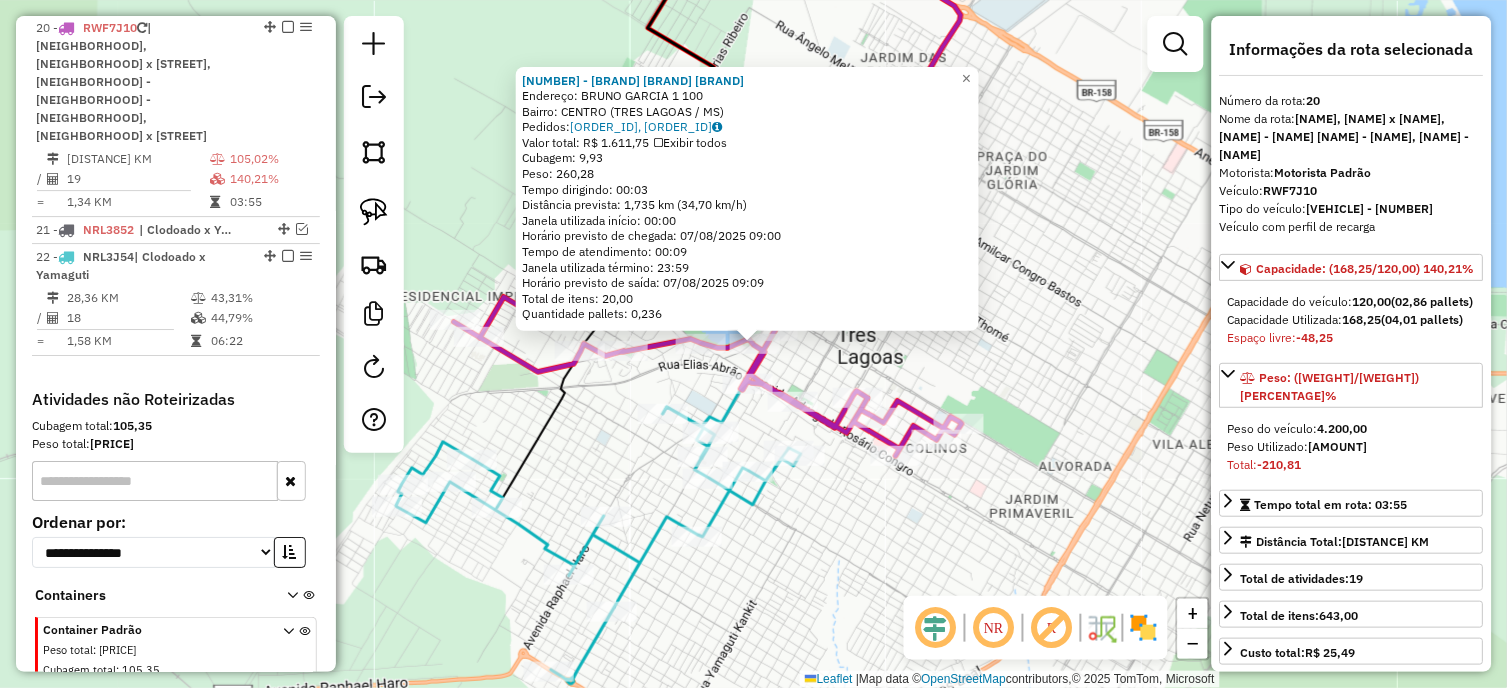 click on "[NUMBER] - [FULL_NAME] Endereço: [STREET_TYPE] [STREET_NAME] [NUMBER] Bairro: [NEIGHBORHOOD] ([CITY] / MS) Pedidos: [ORDER_NUMBER], [ORDER_NUMBER] Valor total: [CURRENCY] [AMOUNT] Exibir todos Cubagem: [CUBAGE] Peso: [WEIGHT] Tempo dirigindo: [TIME] Distância prevista: [DISTANCE] km ([SPEED] km/h) Janela utilizada início: [TIME] Horário previsto de chegada: [DATE] [TIME] Tempo de atendimento: [TIME] Janela utilizada término: [TIME] Horário previsto de saída: [DATE] [TIME] Total de itens: [ITEMS] Quantidade pallets: [PALLETS] × Janela de atendimento Grade de atendimento Capacidade Transportadoras Veículos Cliente Pedidos Rotas Selecione os dias de semana para filtrar as janelas de atendimento Seg Ter Qua Qui Sex Sáb Dom Informe o período da janela de atendimento: De: Até: Filtrar exatamente a janela do cliente Considerar janela de atendimento padrão Selecione os dias de semana para filtrar as grades de atendimento Seg Ter Qua Qui Sex Sáb Dom Peso mínimo: **** Peso máximo: **** +" 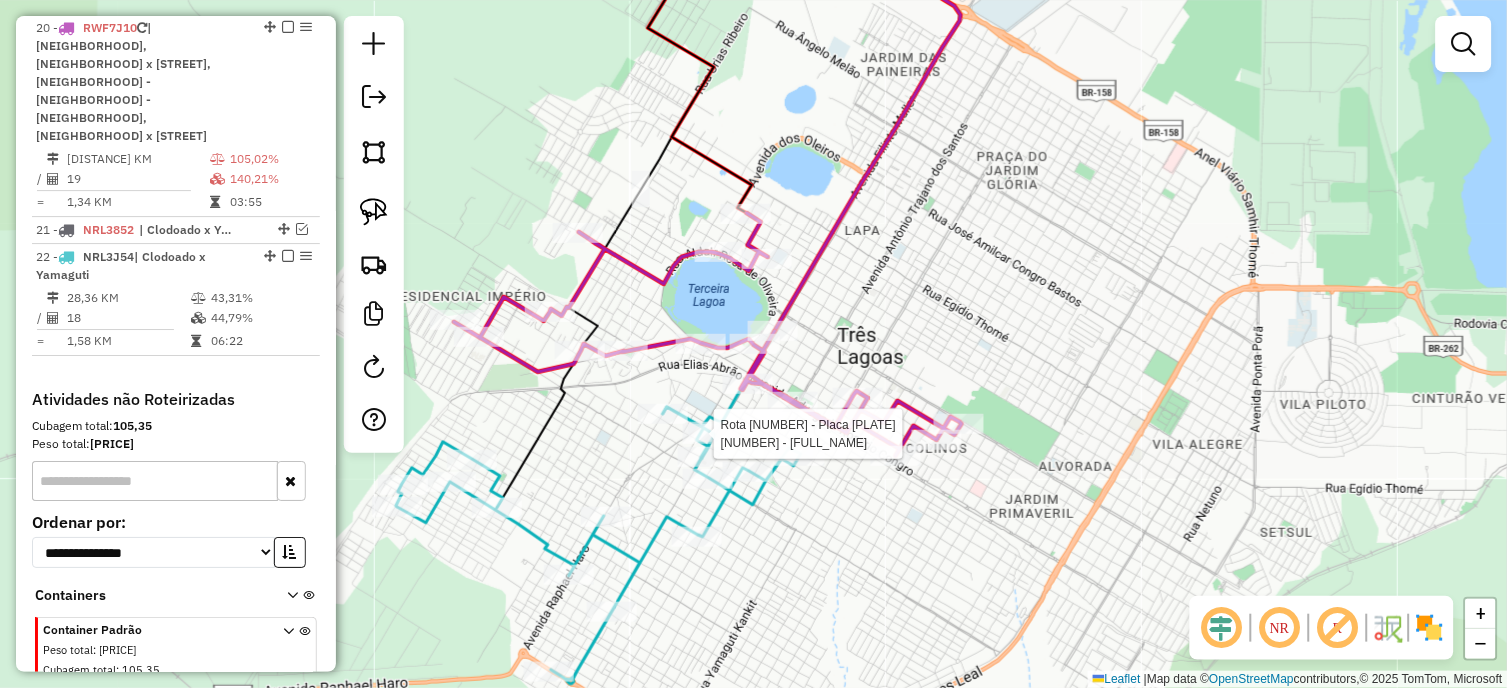 select on "*********" 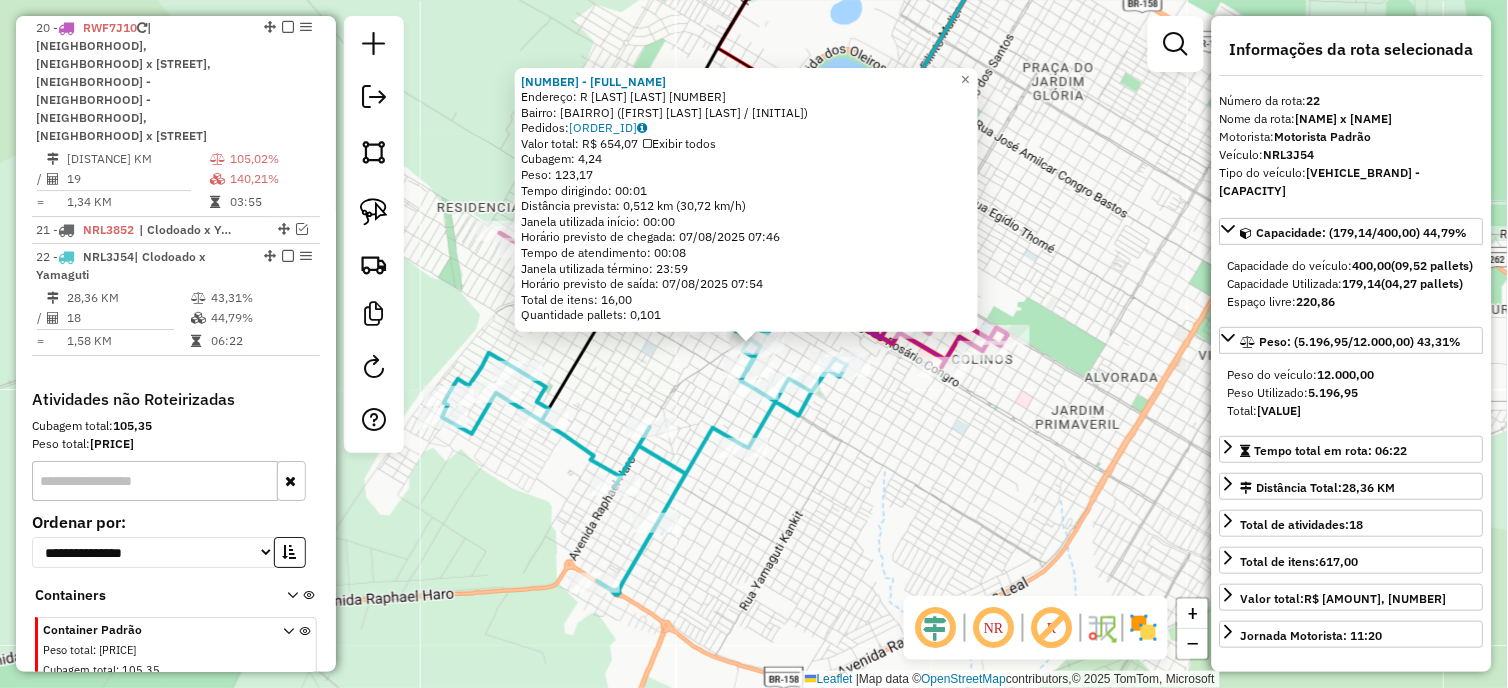 scroll, scrollTop: 1354, scrollLeft: 0, axis: vertical 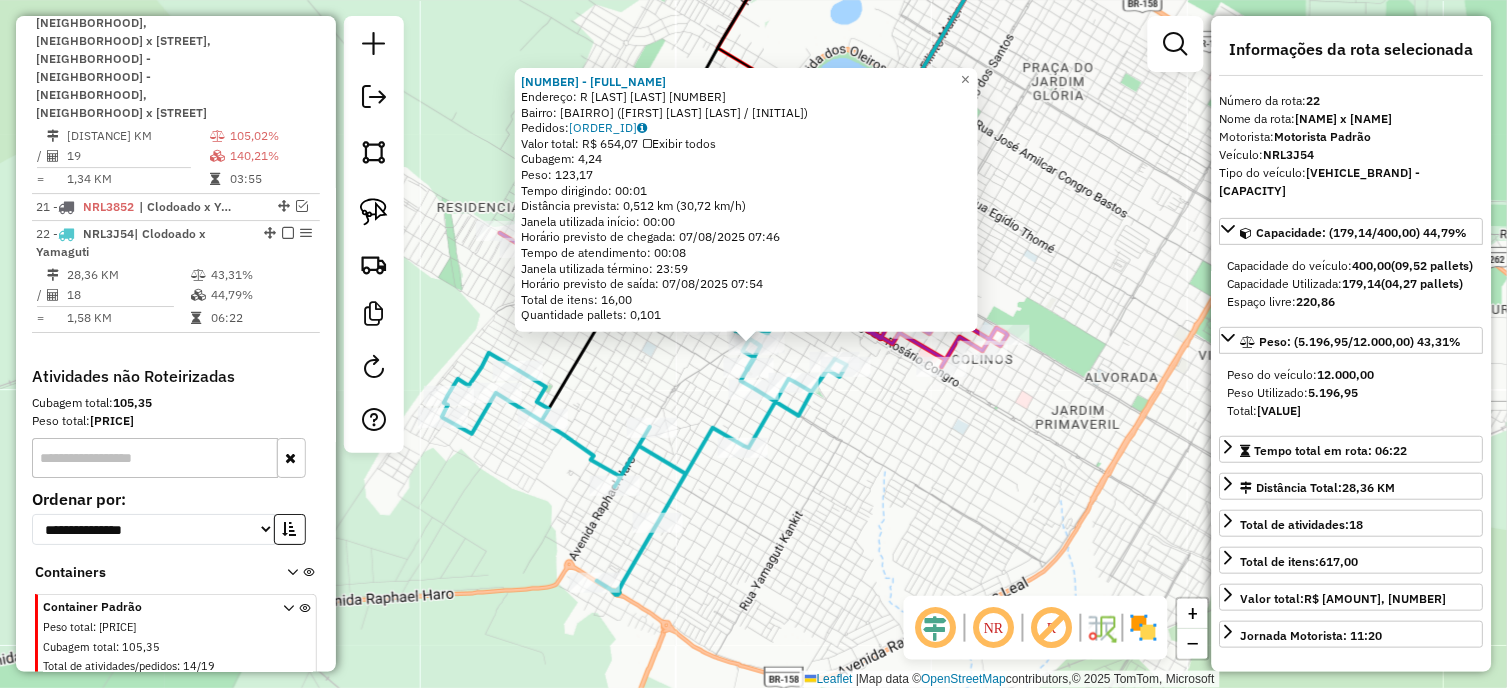 click on "[NUMBER] - [NAME]  Endereço: R   JOAO ARINOS                   [NUMBER]   Bairro: JARDIM DAS OLIVEIRAS ([NAME] / NT)   Pedidos:  [NUMBER]   Valor total: R$ [PRICE]   Exibir todos   Cubagem: [NUMBER]  Peso: [NUMBER]  Tempo dirigindo: [TIME]   Distância prevista: [NUMBER] km ([NUMBER] km/h)   Janela utilizada início: [TIME]   Horário previsto de chegada: [DATE] [TIME]   Tempo de atendimento: [TIME]   Janela utilizada término: [TIME]   Horário previsto de saída: [DATE] [TIME]   Total de itens: [NUMBER]   Quantidade pallets: [NUMBER]  × Janela de atendimento Grade de atendimento Capacidade Transportadoras Veículos Cliente Pedidos  Rotas Selecione os dias de semana para filtrar as janelas de atendimento  Seg   Ter   Qua   Qui   Sex   Sáb   Dom  Informe o período da janela de atendimento: De: [TIME]   Até: [TIME]  Filtrar exatamente a janela do cliente  Considerar janela de atendimento padrão  Selecione os dias de semana para filtrar as grades de atendimento  Seg   Ter   Qua   Qui   Sex   Sáb   Dom   Peso mínimo:  ****" 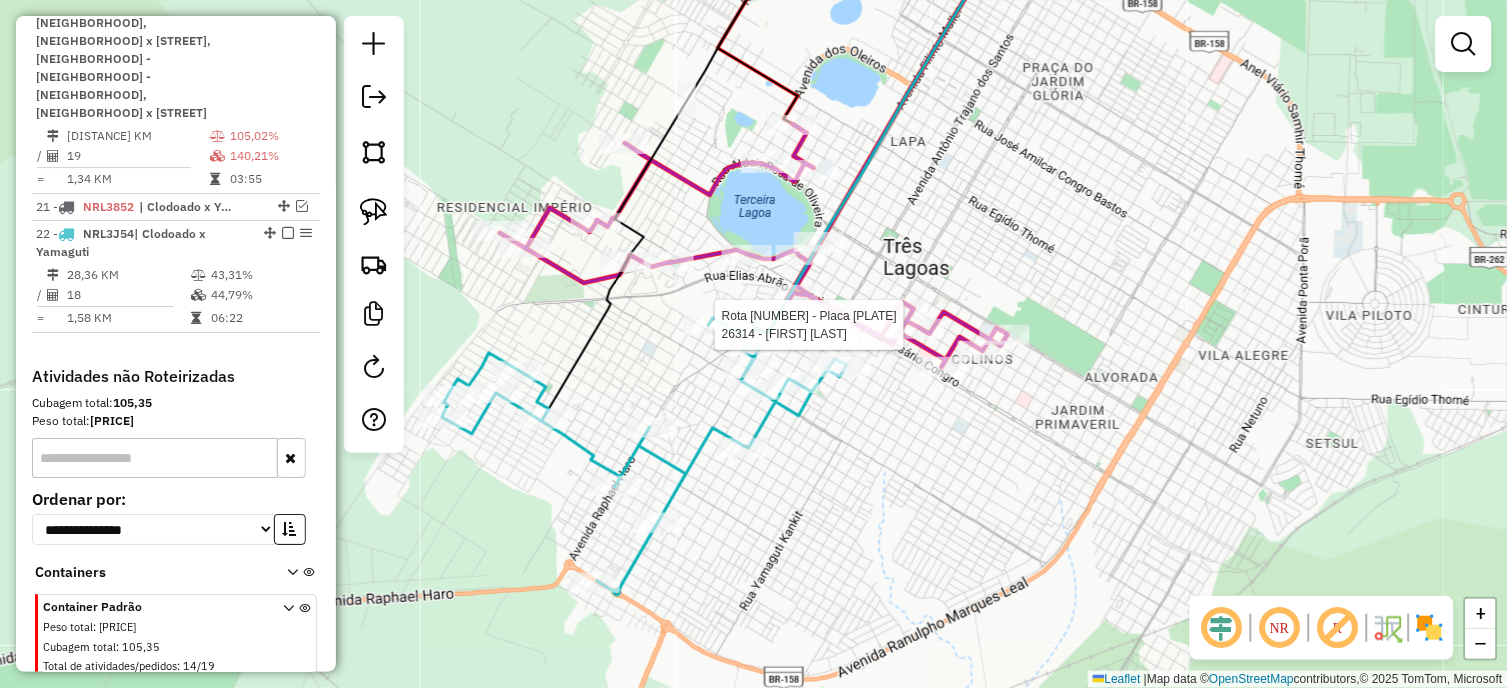 select on "*********" 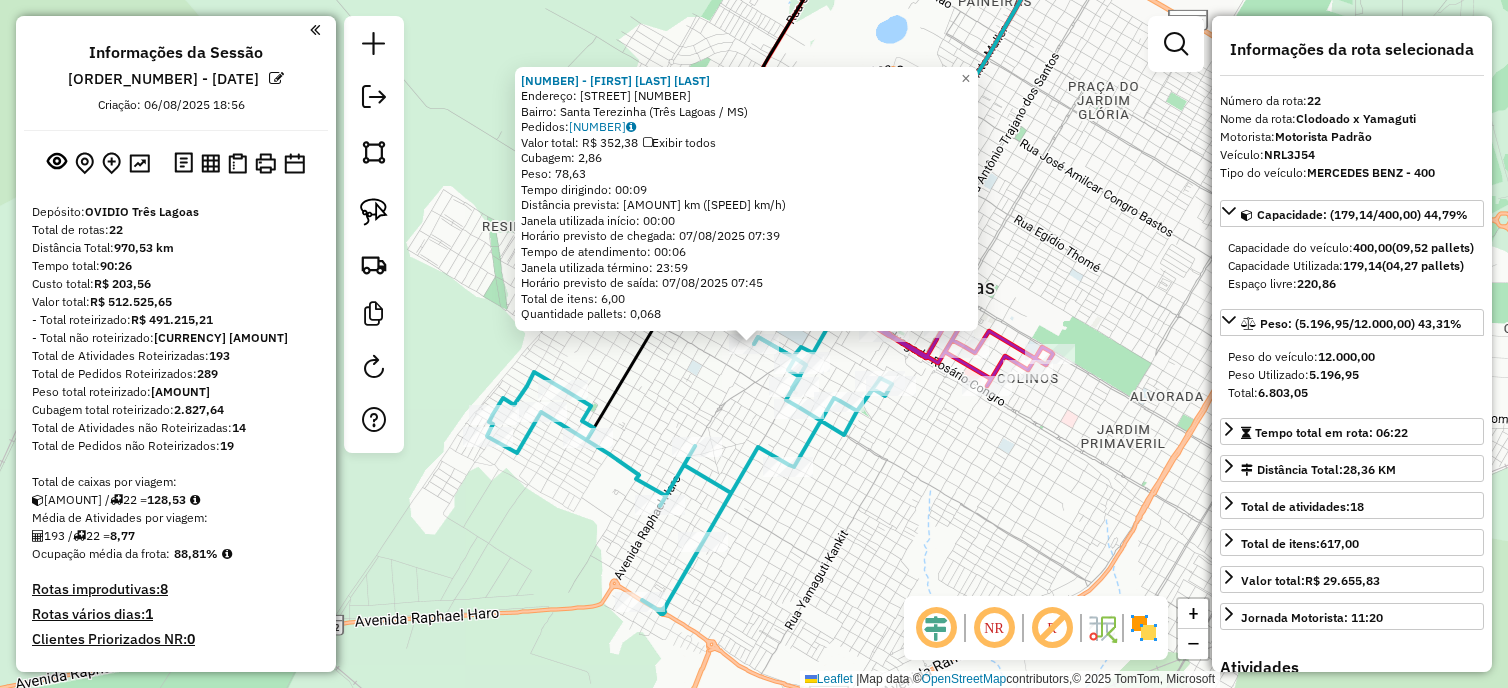 click on "[NUMBER] - [FIRST] [LAST] Endereço: [STREET], [NUMBER] Bairro: [NEIGHBORHOOD] ([NEIGHBORHOOD] / [INITIAL]) Pedidos: [ORDER_NUMBER] Valor total: [CURRENCY] [AMOUNT] Exibir todos Cubagem: [AMOUNT] Peso: [AMOUNT] Tempo dirigindo: [TIME] Distância prevista: [DISTANCE] km ([SPEED] km/h) Janela utilizada início: [TIME] Horário previsto de chegada: [DATE] [TIME] Tempo de atendimento: [TIME] Janela utilizada término: [TIME] Horário previsto de saída: [DATE] [TIME] Total de itens: [AMOUNT] Quantidade pallets: [AMOUNT] × Janela de atendimento Grade de atendimento Capacidade Transportadoras Veículos Cliente Pedidos Rotas Selecione os dias de semana para filtrar as janelas de atendimento Seg Ter Qua Qui Sex Sáb Dom Informe o período da janela de atendimento: De: Até: Filtrar exatamente a janela do cliente Considerar janela de atendimento padrão Selecione os dias de semana para filtrar as grades de atendimento Seg Ter Qua Qui Sex Sáb Dom Peso mínimo: **** Peso máximo: ****" 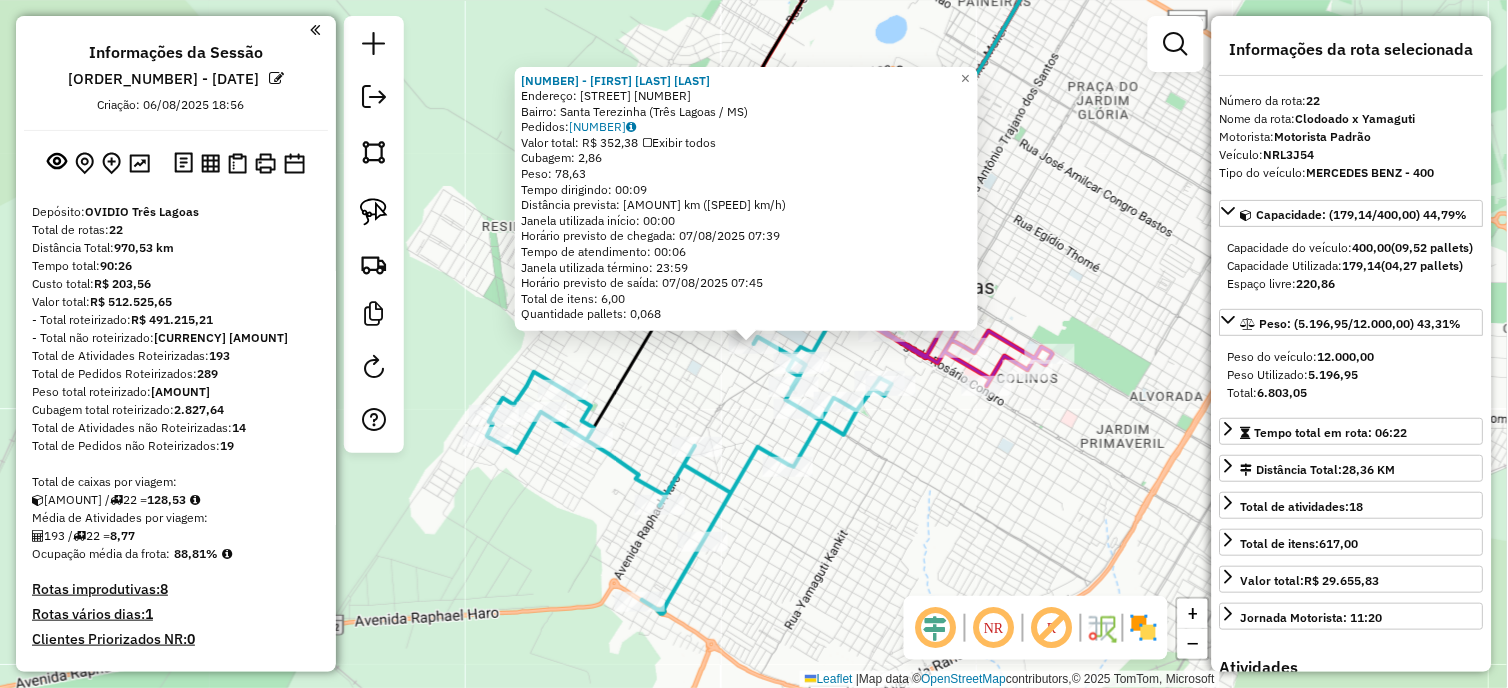 scroll, scrollTop: 1354, scrollLeft: 0, axis: vertical 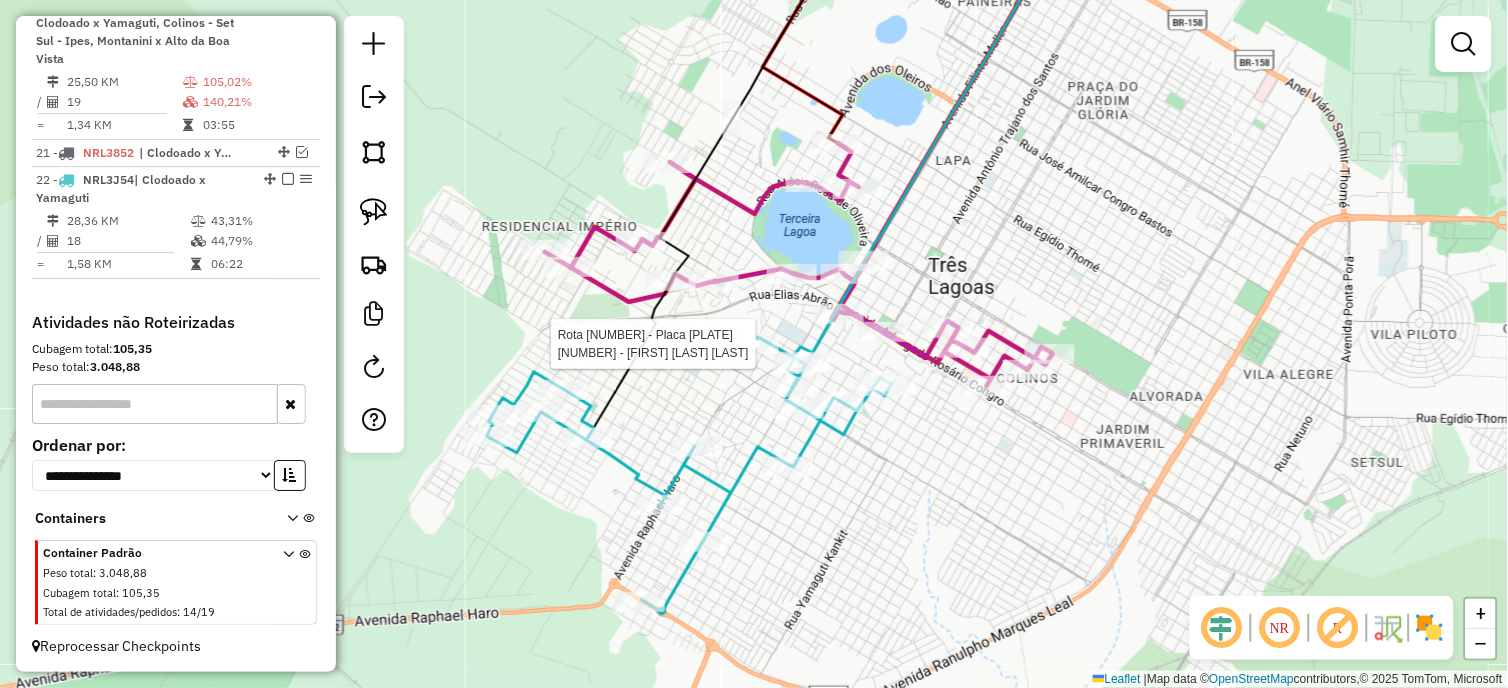 select on "*********" 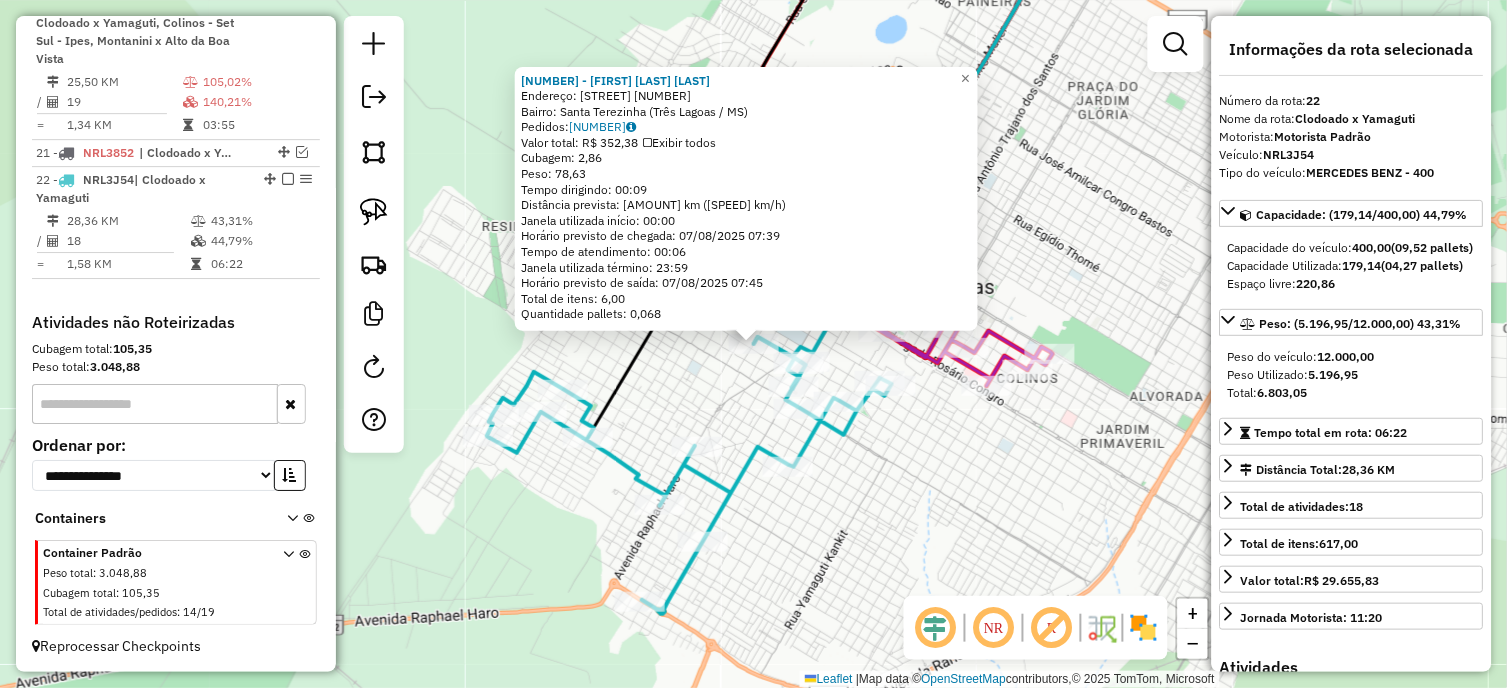 click on "[NUMBER] - [FIRST] [LAST] Endereço: [STREET], [NUMBER] Bairro: [NEIGHBORHOOD] ([NEIGHBORHOOD] / [INITIAL]) Pedidos: [ORDER_NUMBER] Valor total: [CURRENCY] [AMOUNT] Exibir todos Cubagem: [AMOUNT] Peso: [AMOUNT] Tempo dirigindo: [TIME] Distância prevista: [DISTANCE] km ([SPEED] km/h) Janela utilizada início: [TIME] Horário previsto de chegada: [DATE] [TIME] Tempo de atendimento: [TIME] Janela utilizada término: [TIME] Horário previsto de saída: [DATE] [TIME] Total de itens: [AMOUNT] Quantidade pallets: [AMOUNT] × Janela de atendimento Grade de atendimento Capacidade Transportadoras Veículos Cliente Pedidos Rotas Selecione os dias de semana para filtrar as janelas de atendimento Seg Ter Qua Qui Sex Sáb Dom Informe o período da janela de atendimento: De: Até: Filtrar exatamente a janela do cliente Considerar janela de atendimento padrão Selecione os dias de semana para filtrar as grades de atendimento Seg Ter Qua Qui Sex Sáb Dom Peso mínimo: **** Peso máximo: ****" 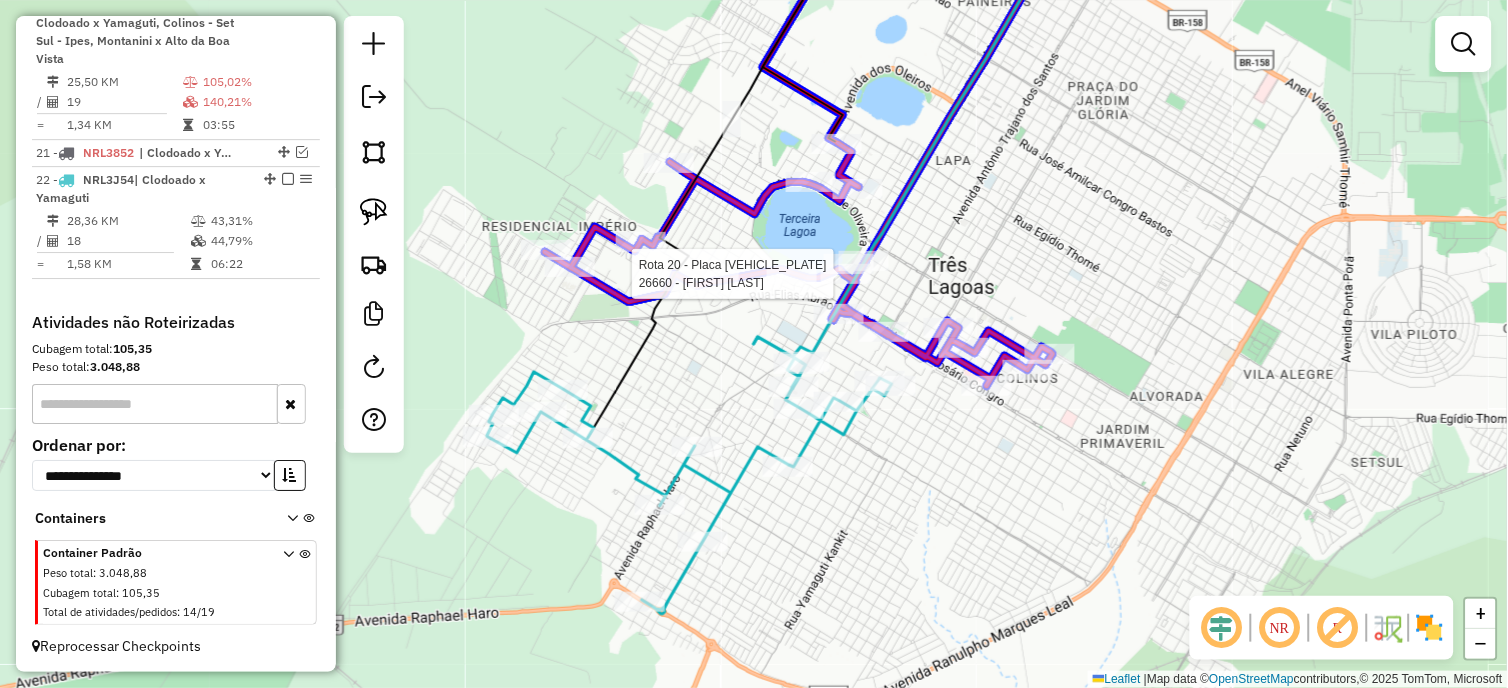 click 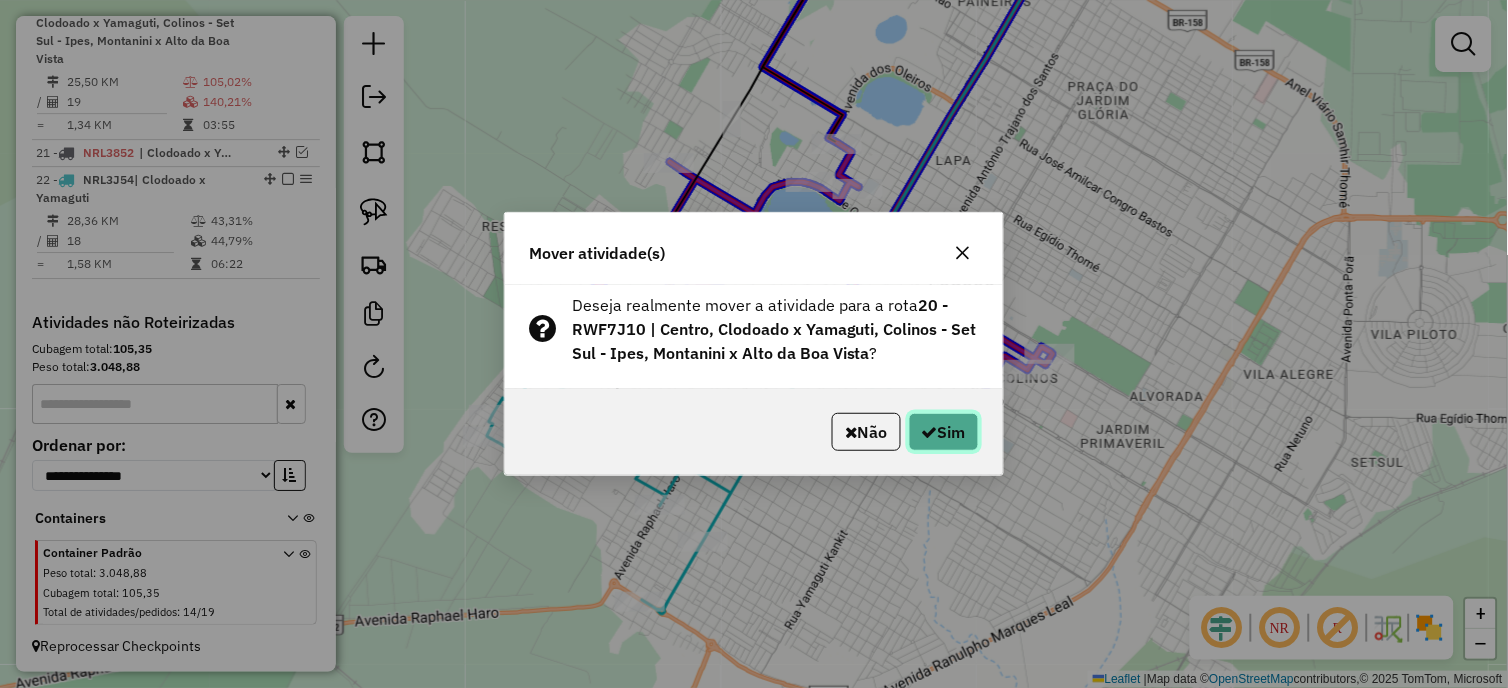 click on "Sim" 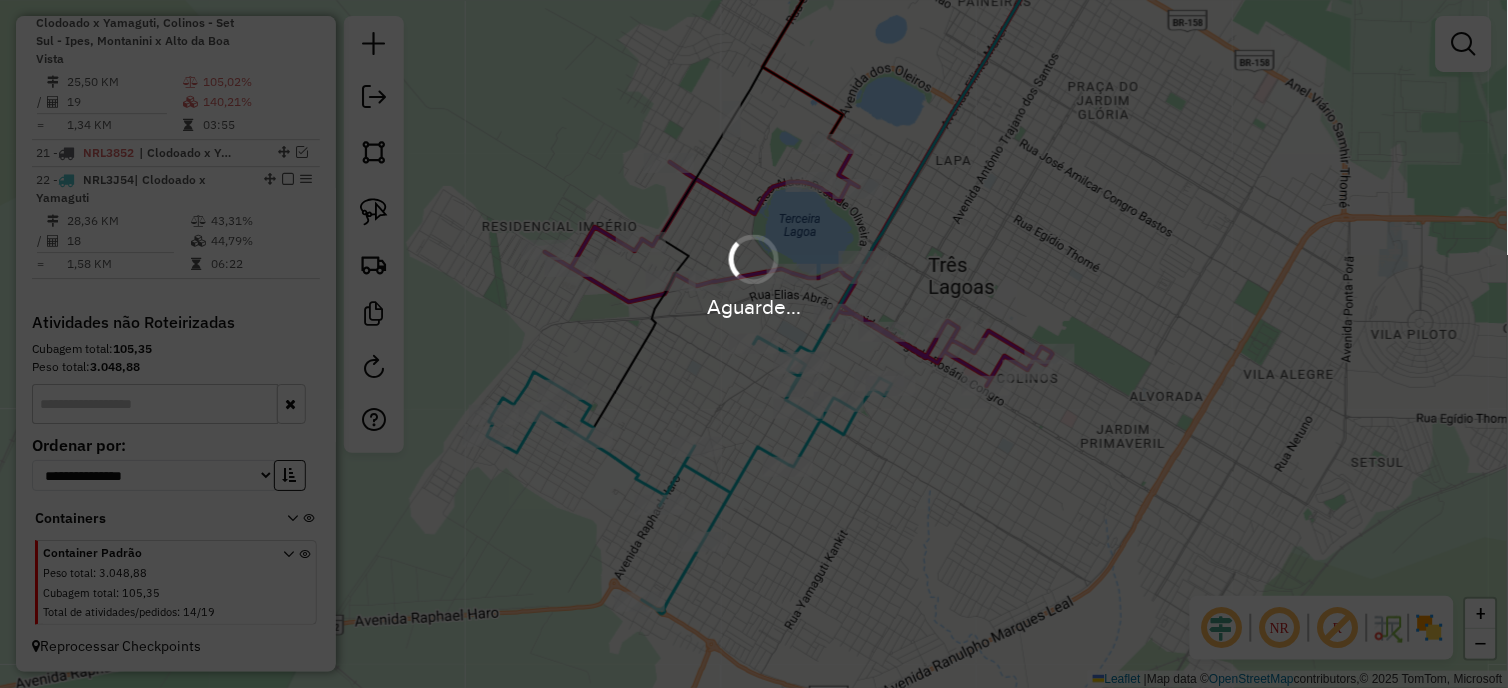 click on "Aguarde..." at bounding box center [754, 344] 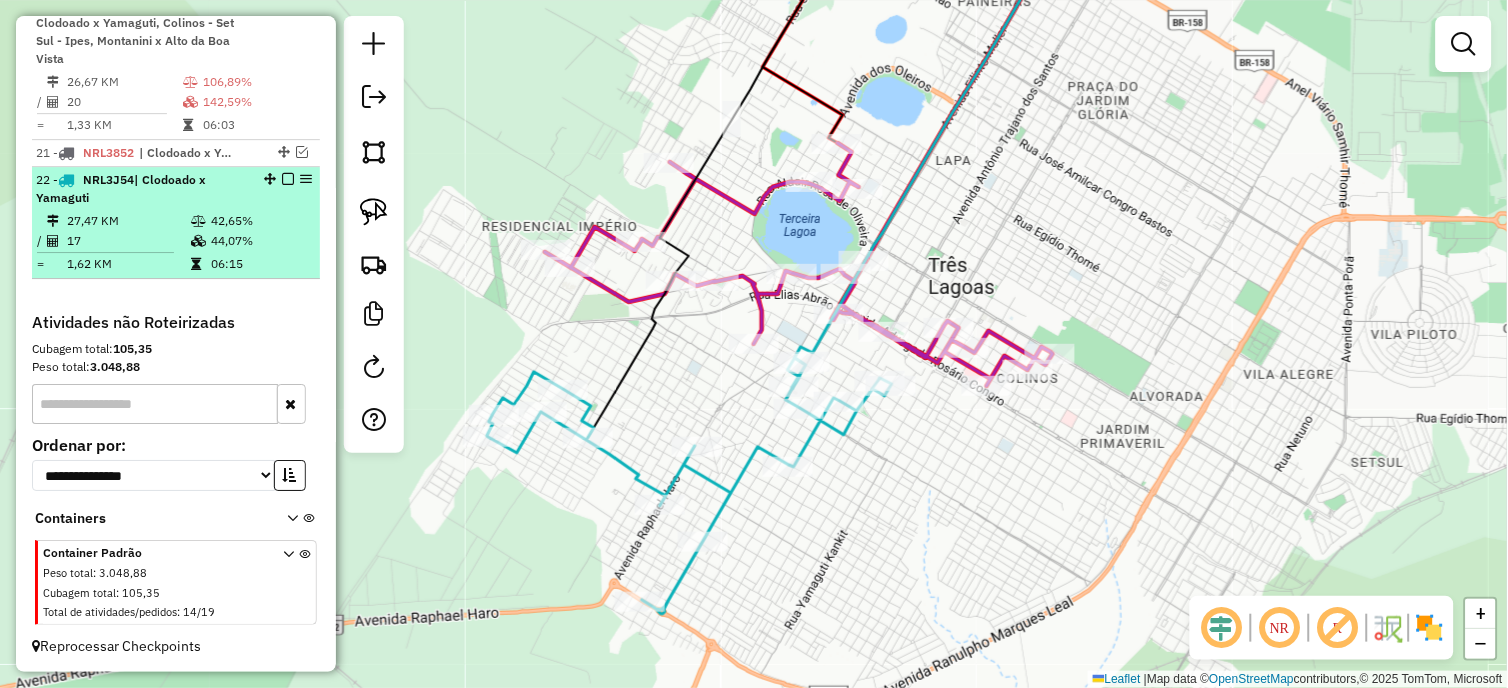 scroll, scrollTop: 1243, scrollLeft: 0, axis: vertical 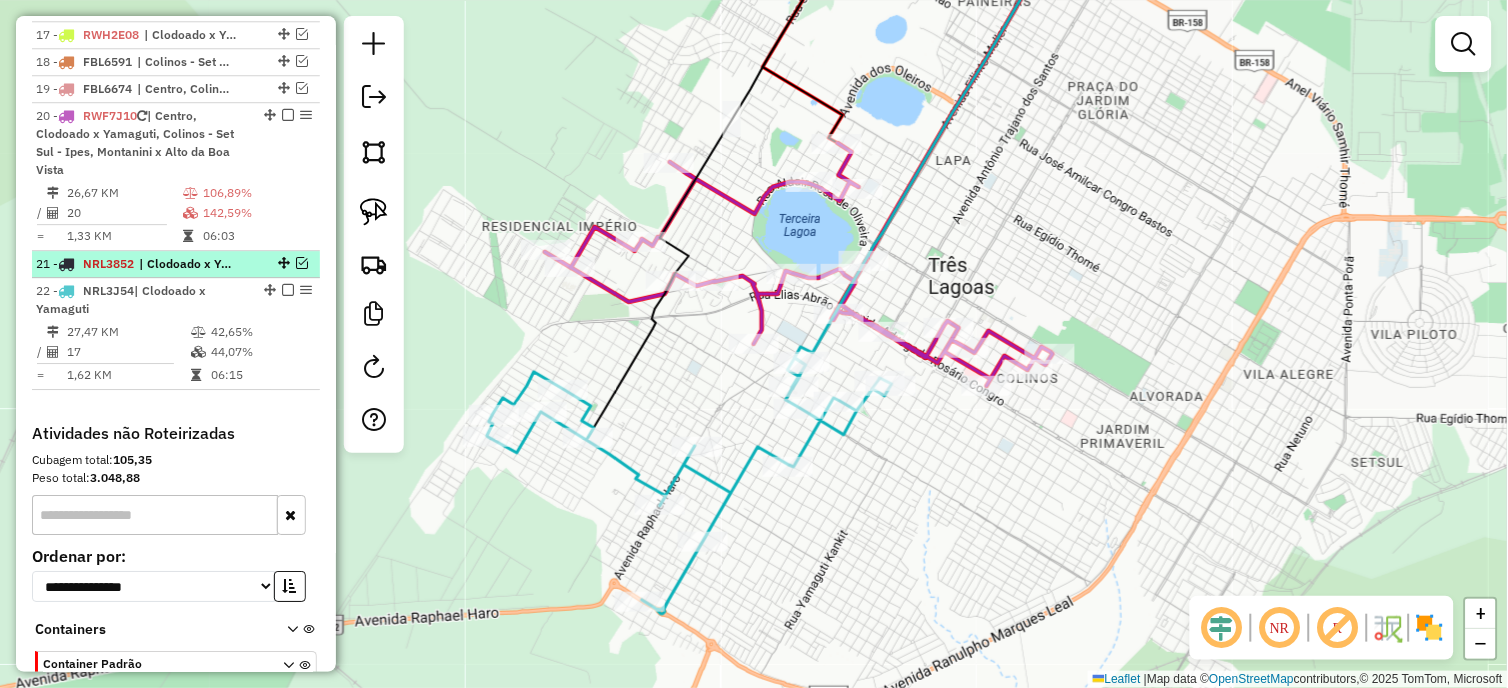 click at bounding box center [302, 263] 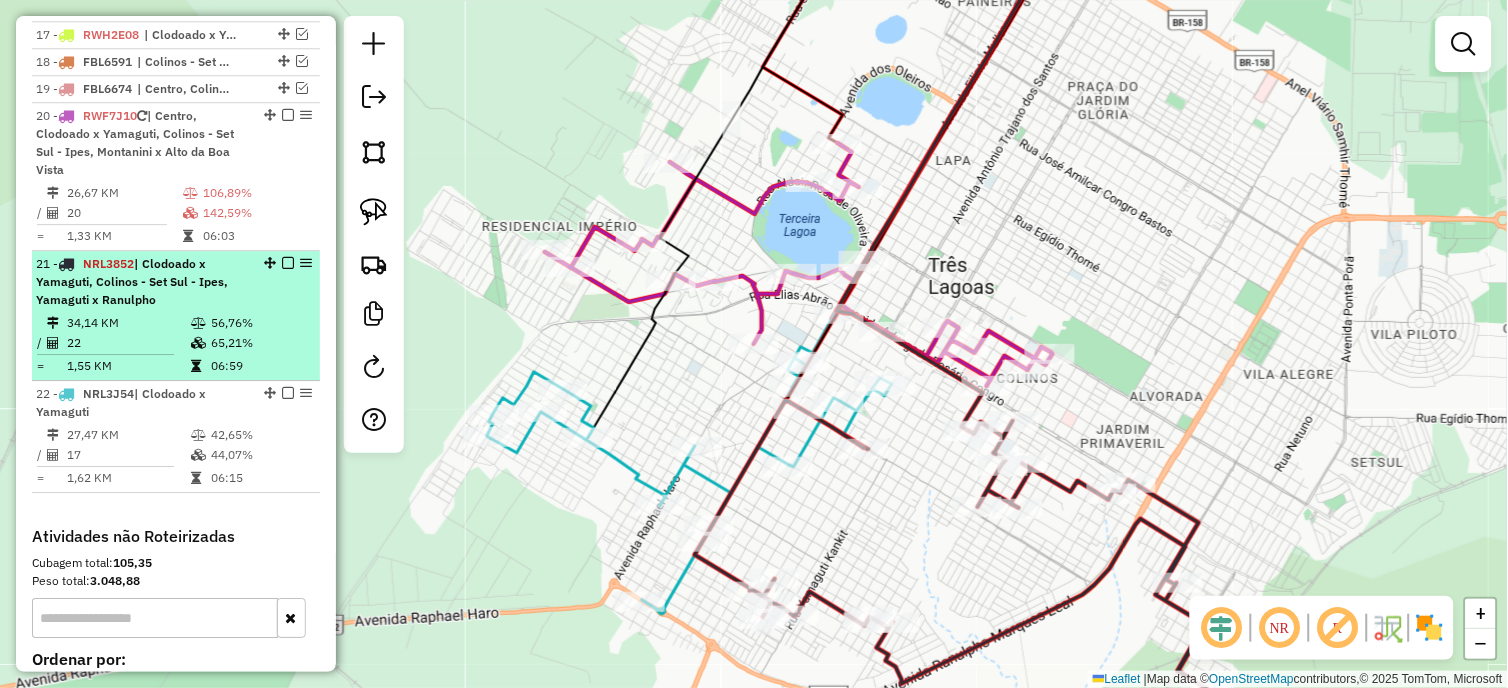 scroll, scrollTop: 1132, scrollLeft: 0, axis: vertical 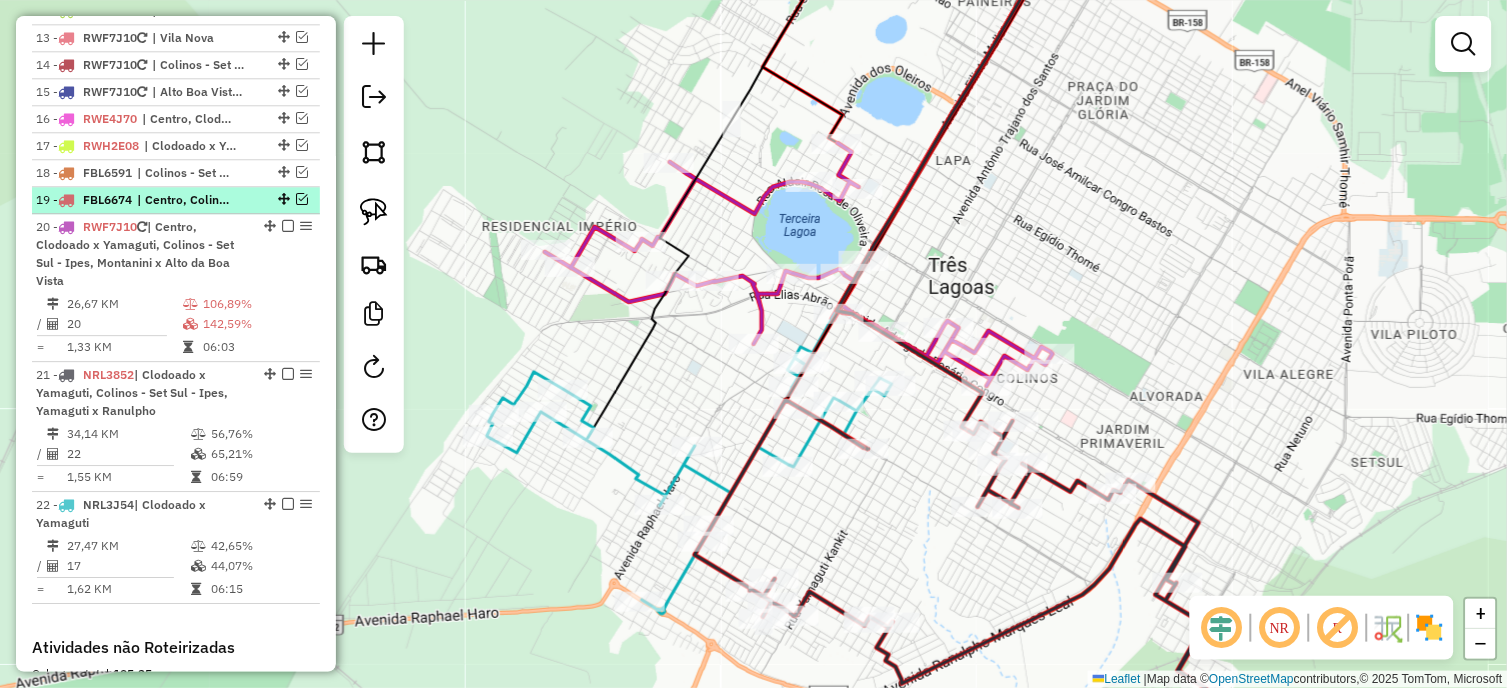 click at bounding box center [302, 199] 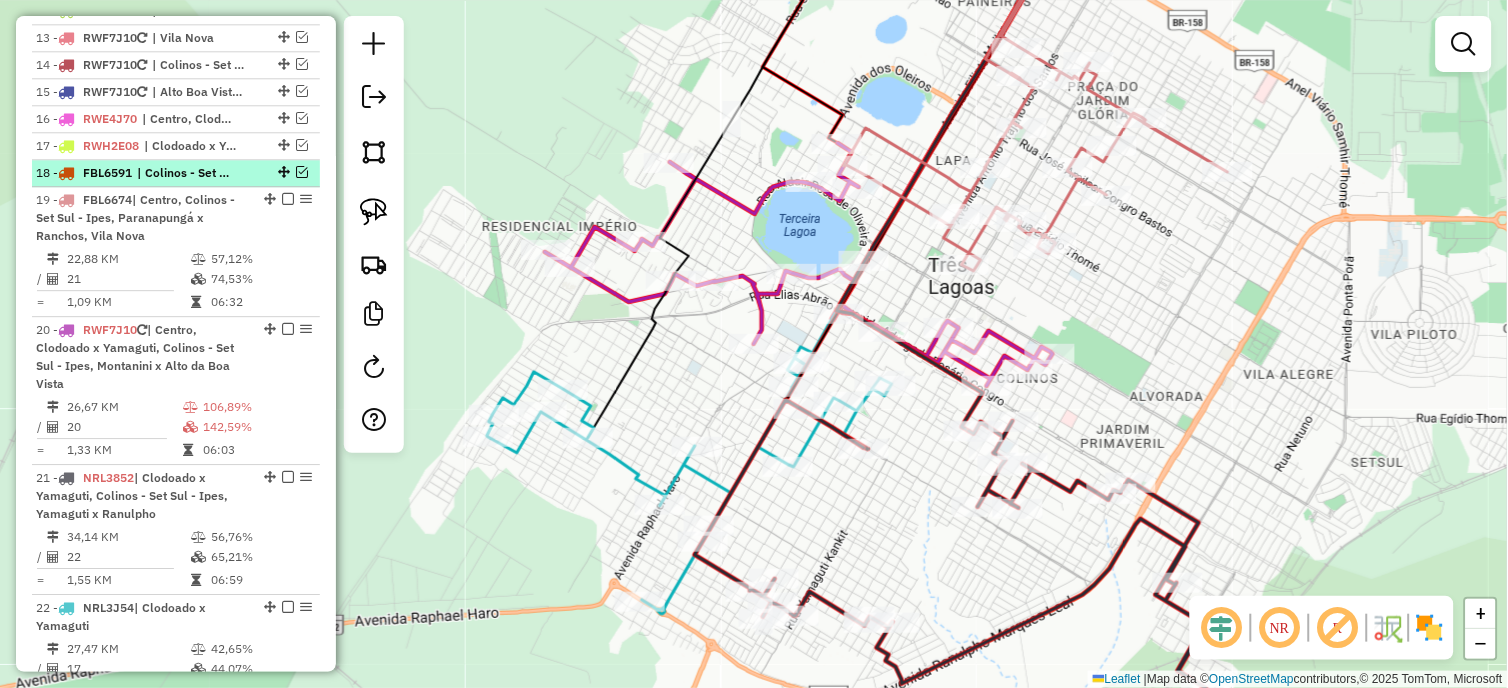 click at bounding box center (302, 172) 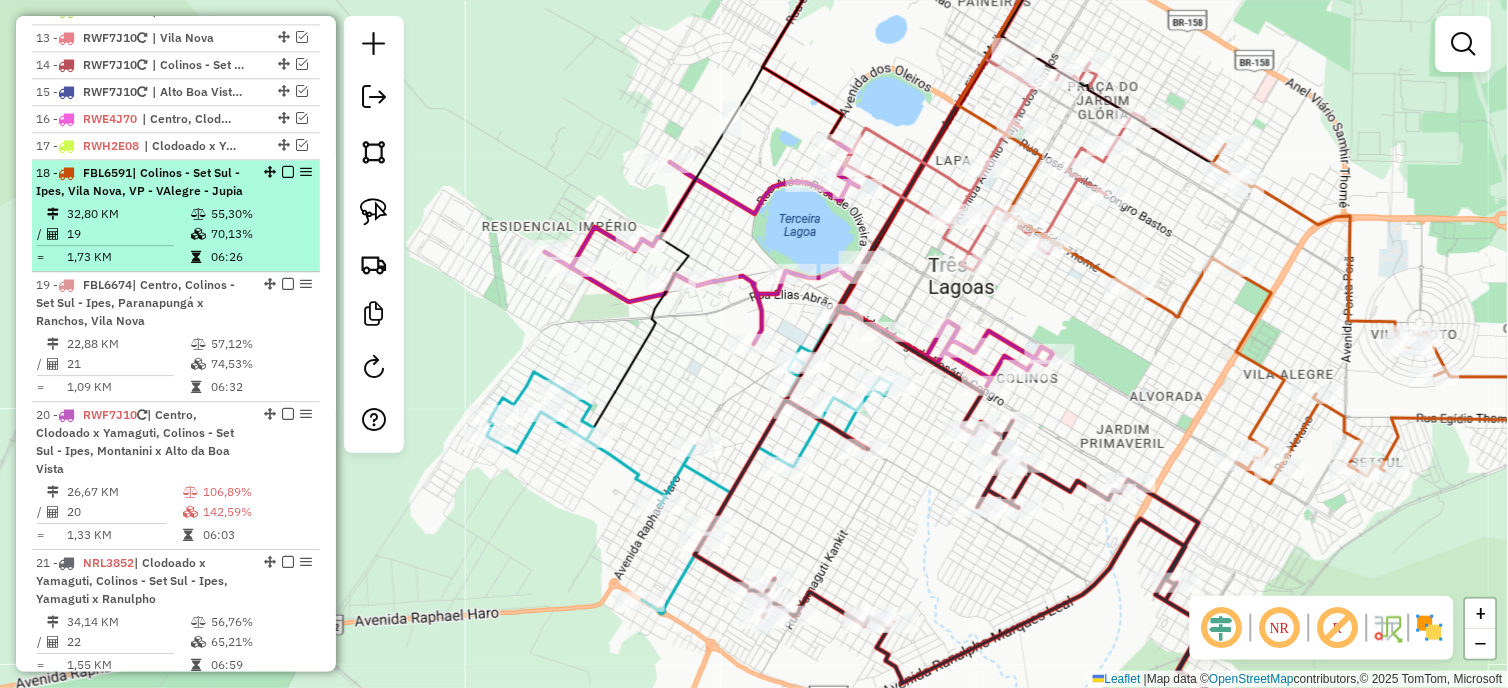 click on "55,30%" at bounding box center [260, 214] 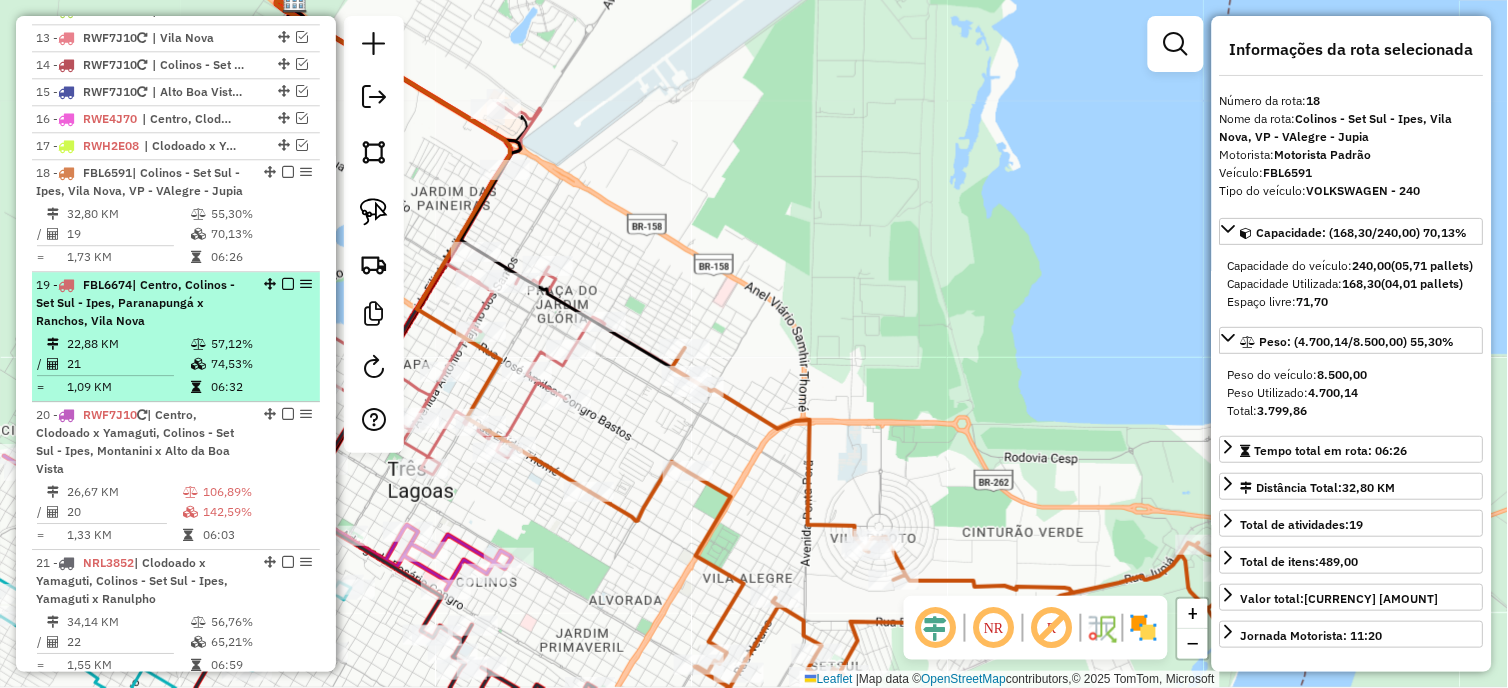 click on "19 -     [VEHICLE_PLATE]   | Centro, Colinos - Set Sul - Ipes, Paranapungá x Ranchos, Vila Nova" at bounding box center (142, 303) 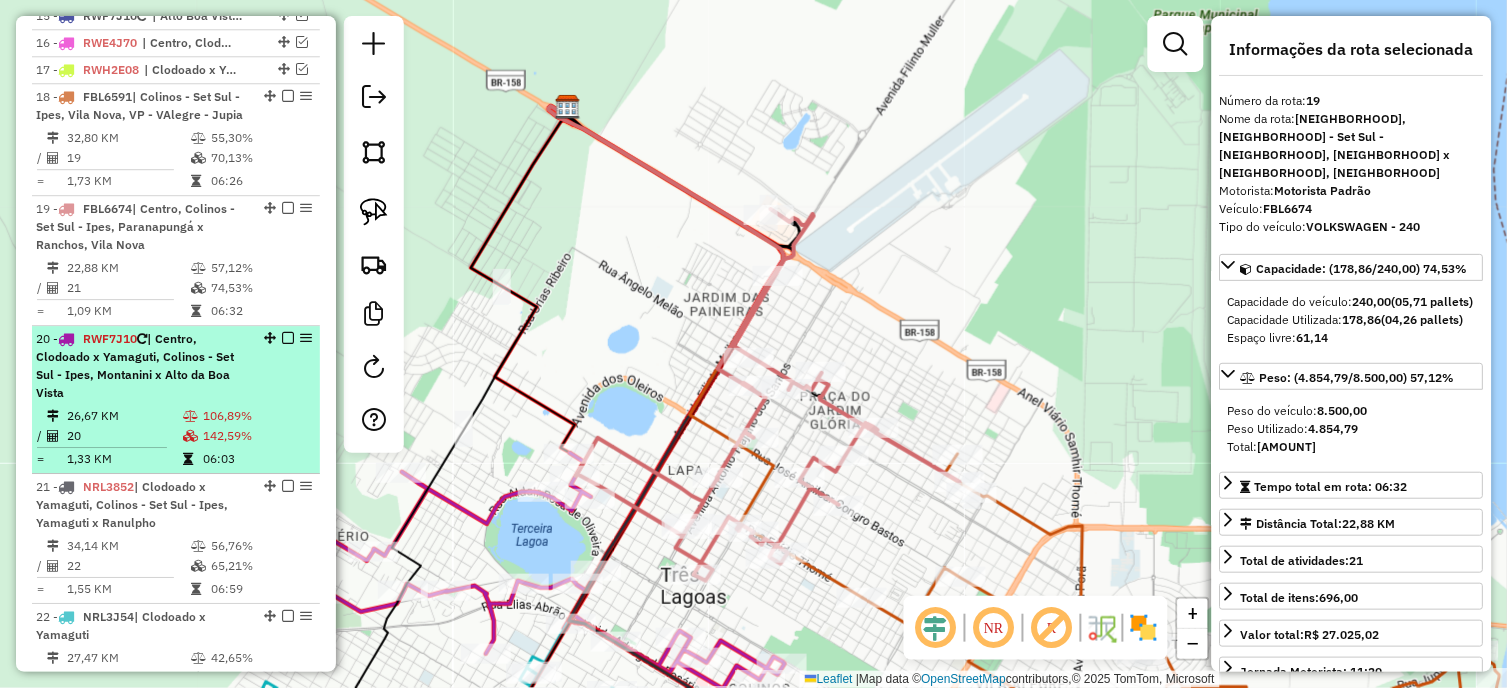 scroll, scrollTop: 1243, scrollLeft: 0, axis: vertical 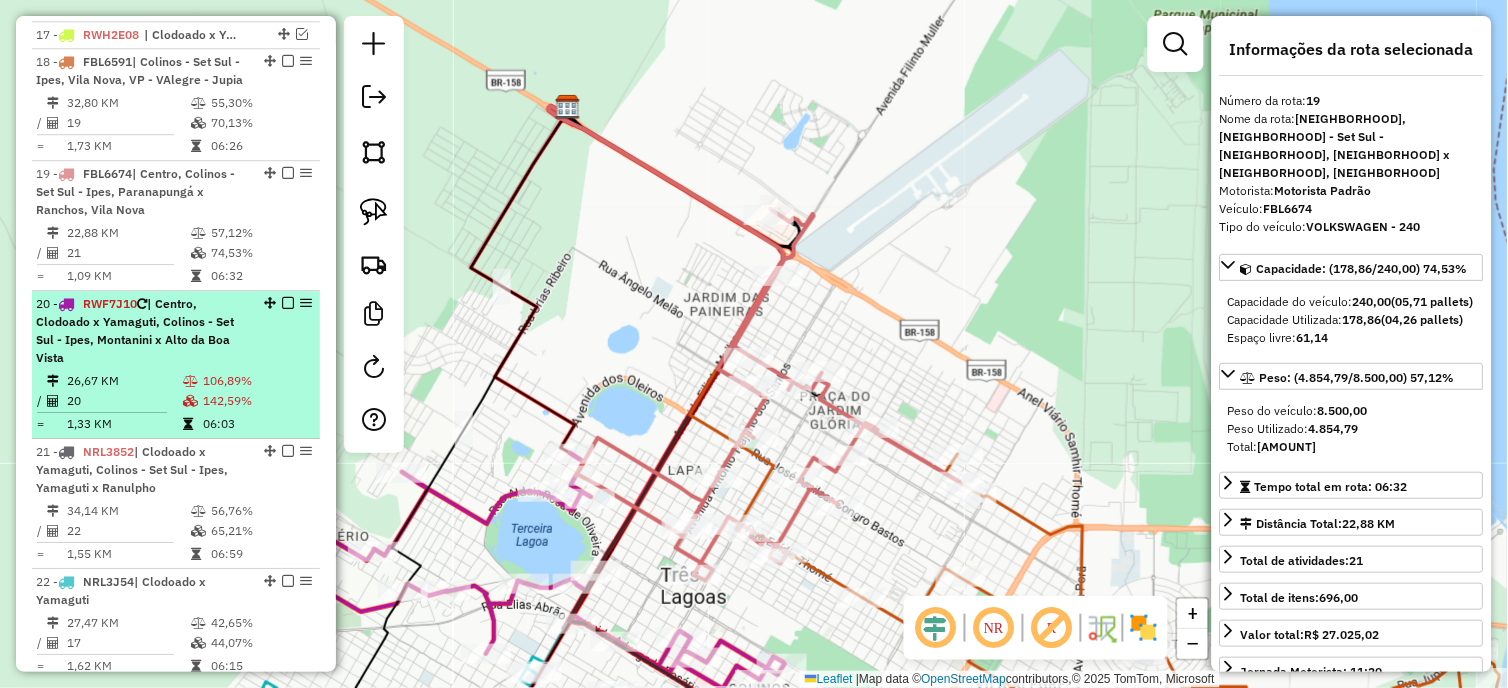 click on "20 -     [VEHICLE_PLATE]   | Centro, Clodoado x Yamaguti, Colinos - Set Sul - Ipes, Montanini x Alto da Boa Vista" at bounding box center (142, 331) 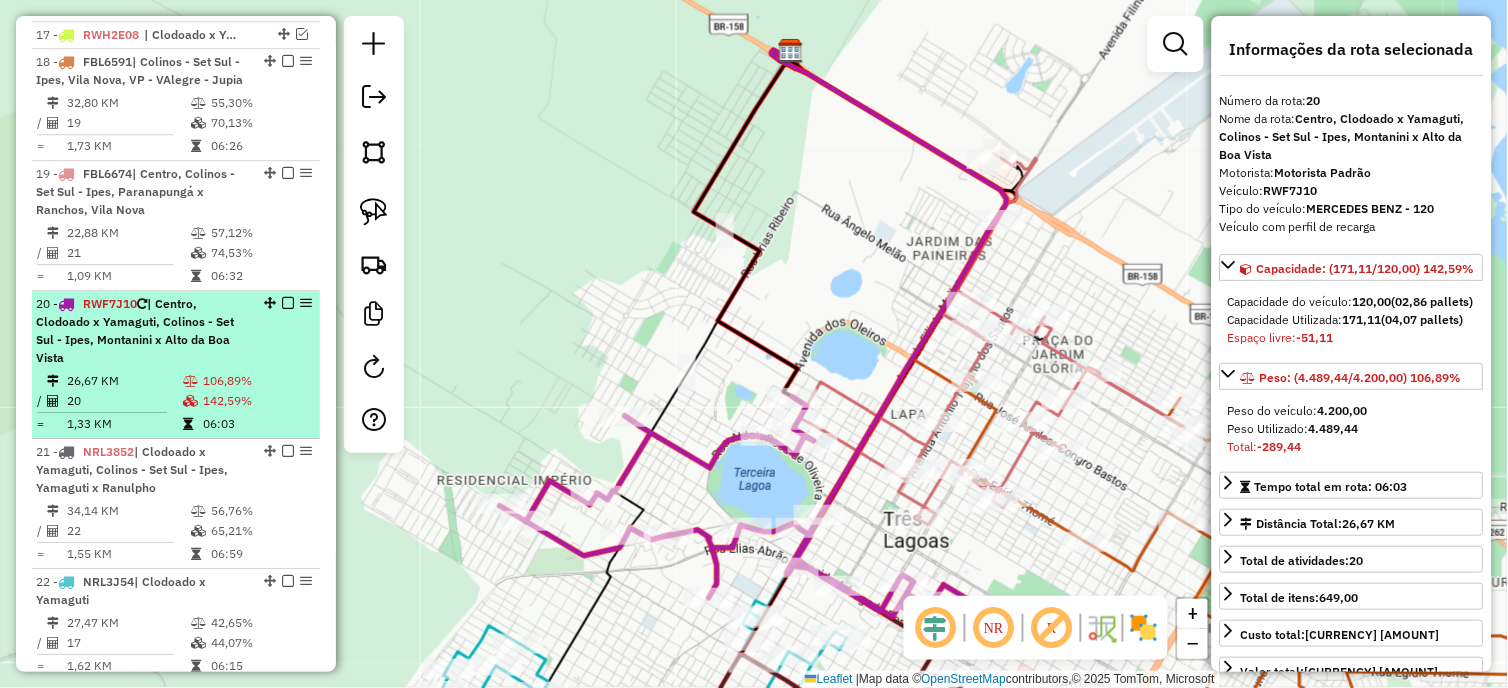 scroll, scrollTop: 1354, scrollLeft: 0, axis: vertical 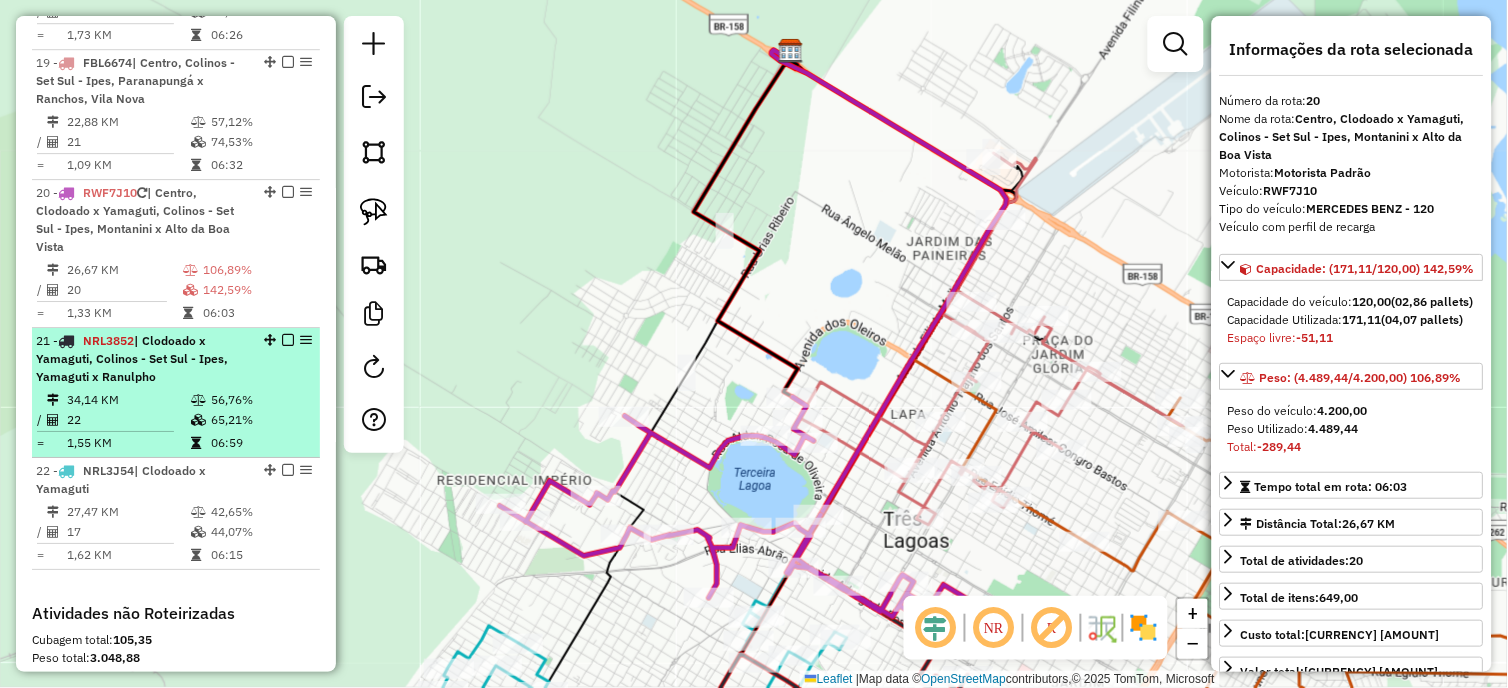 click on "21 -       NRL3852   | Clodoado x Yamaguti, Colinos - Set Sul - Ipes, Yamaguti x Ranulpho" at bounding box center (142, 359) 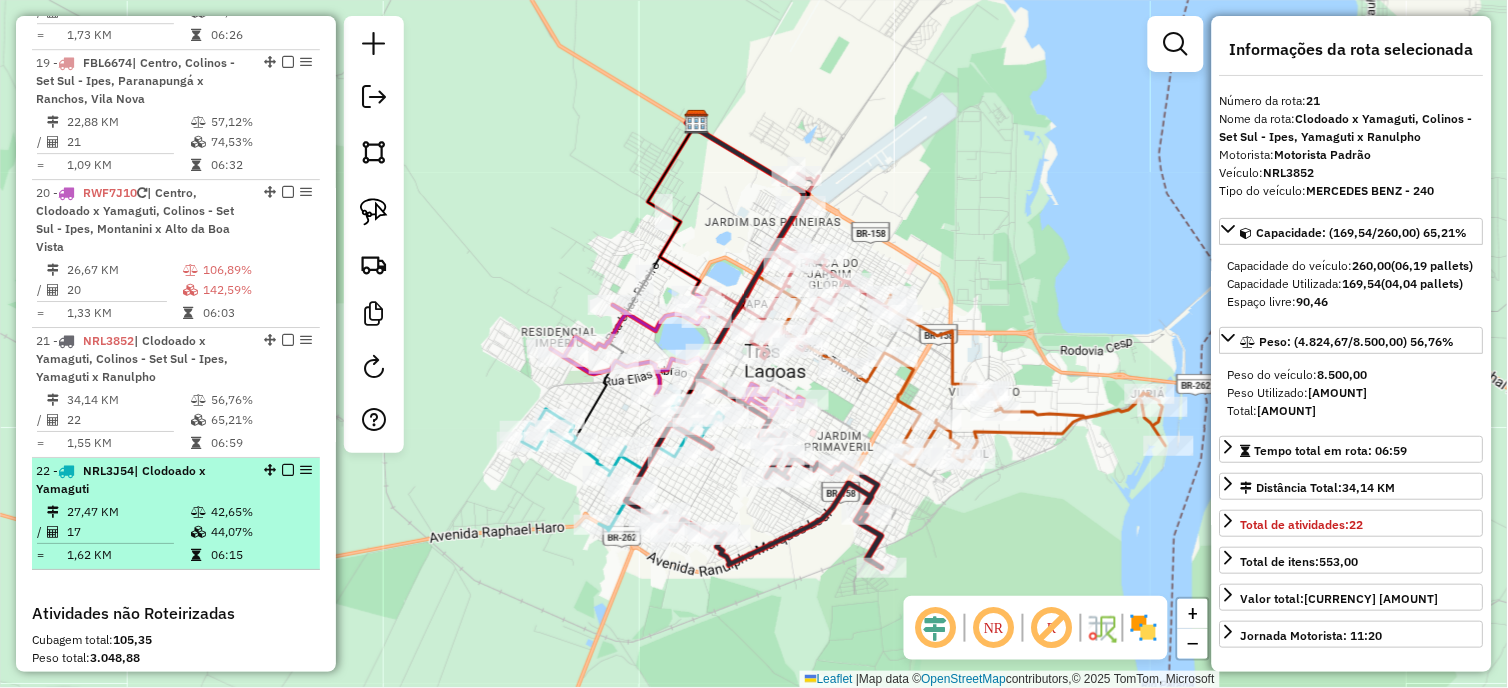 click on "[NUMBER] - [PLATE] | [NEIGHBORHOOD] x [NEIGHBORHOOD]" at bounding box center [142, 480] 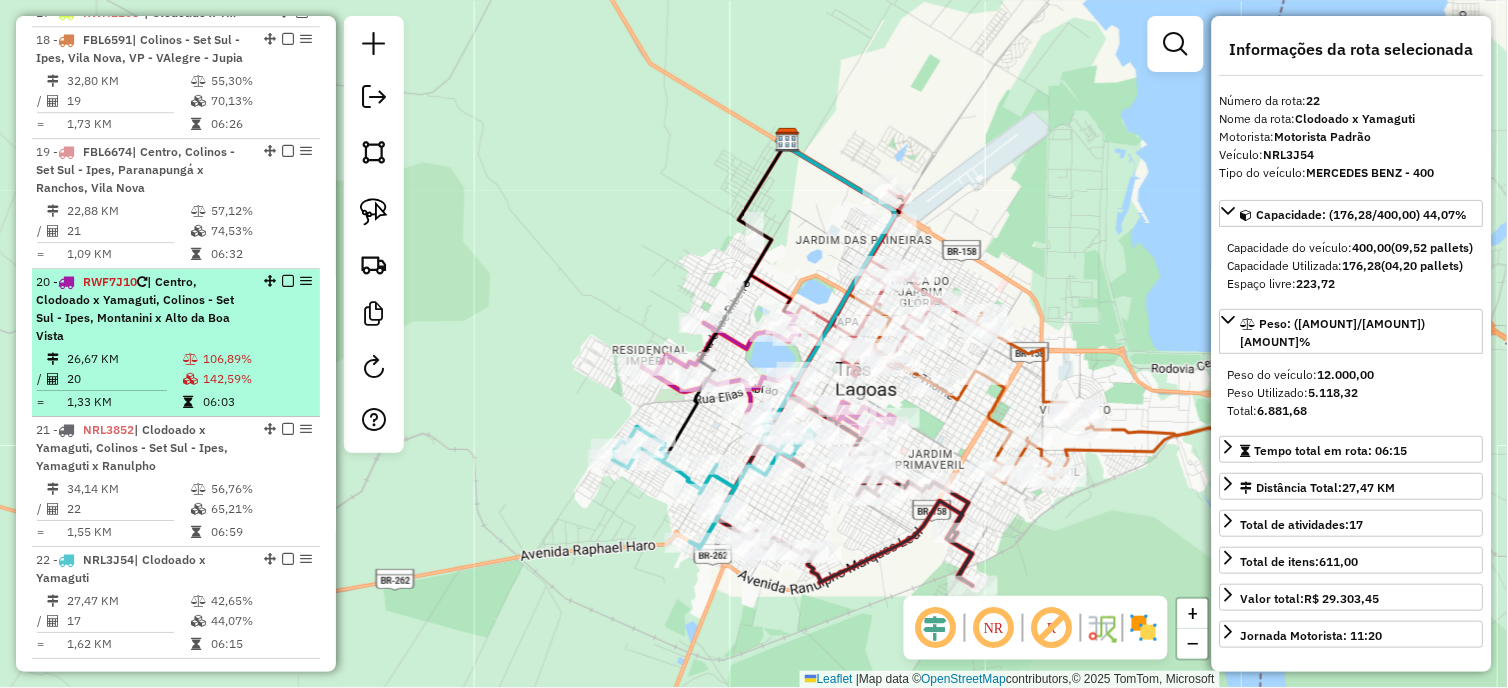 scroll, scrollTop: 1243, scrollLeft: 0, axis: vertical 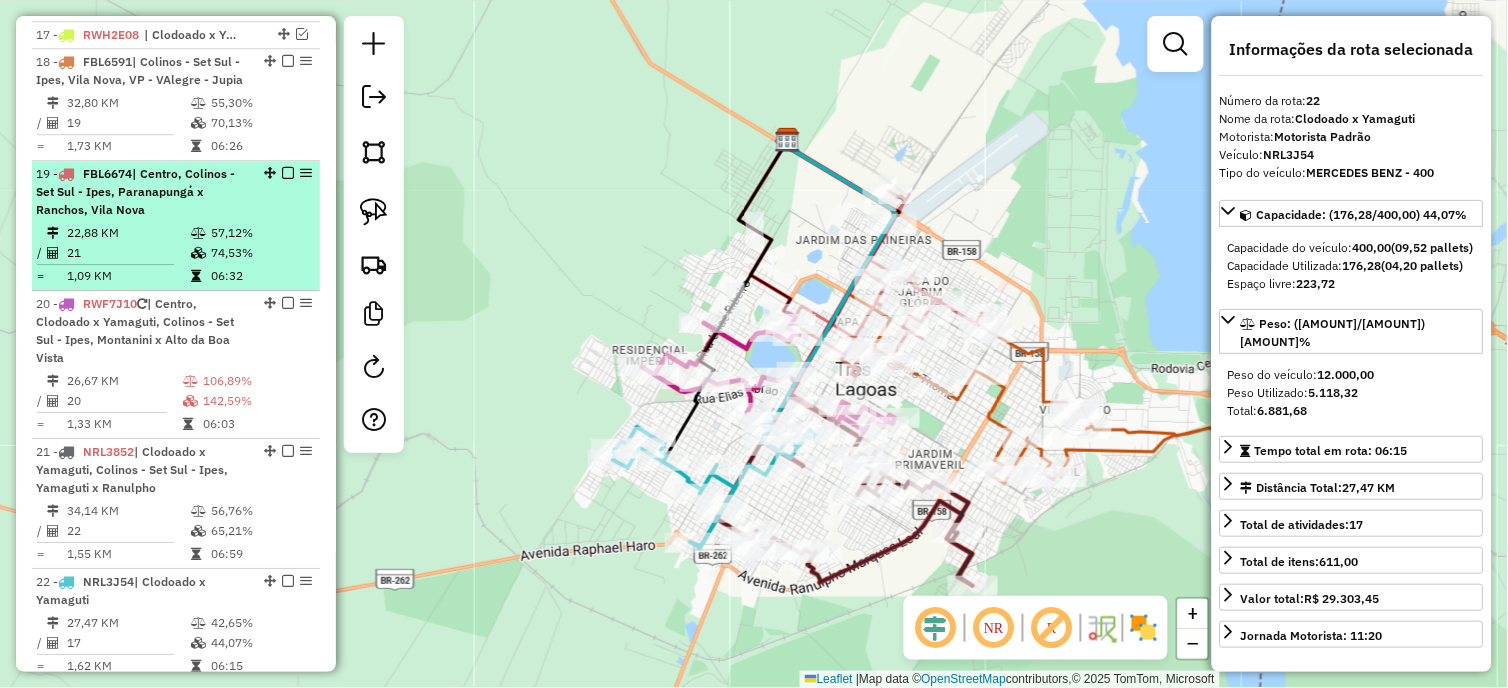 click at bounding box center [288, 173] 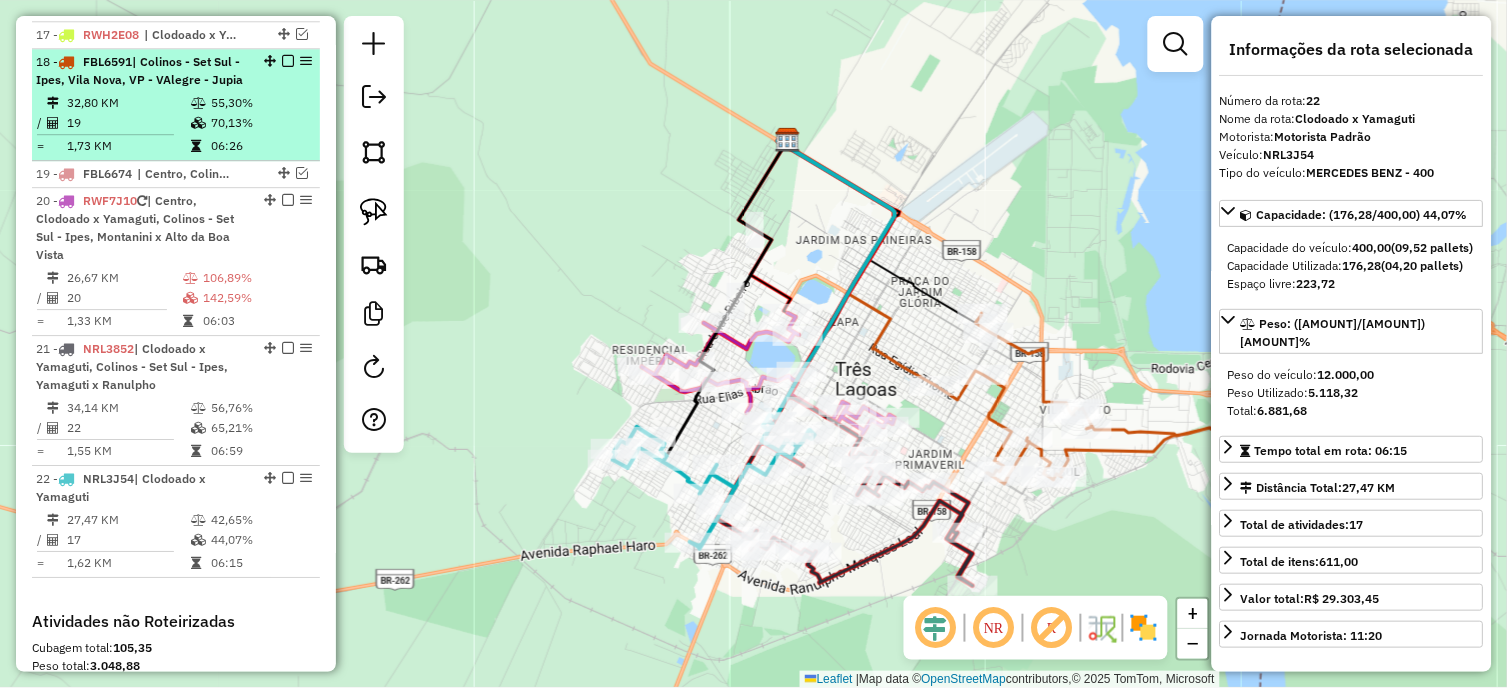 click at bounding box center [288, 61] 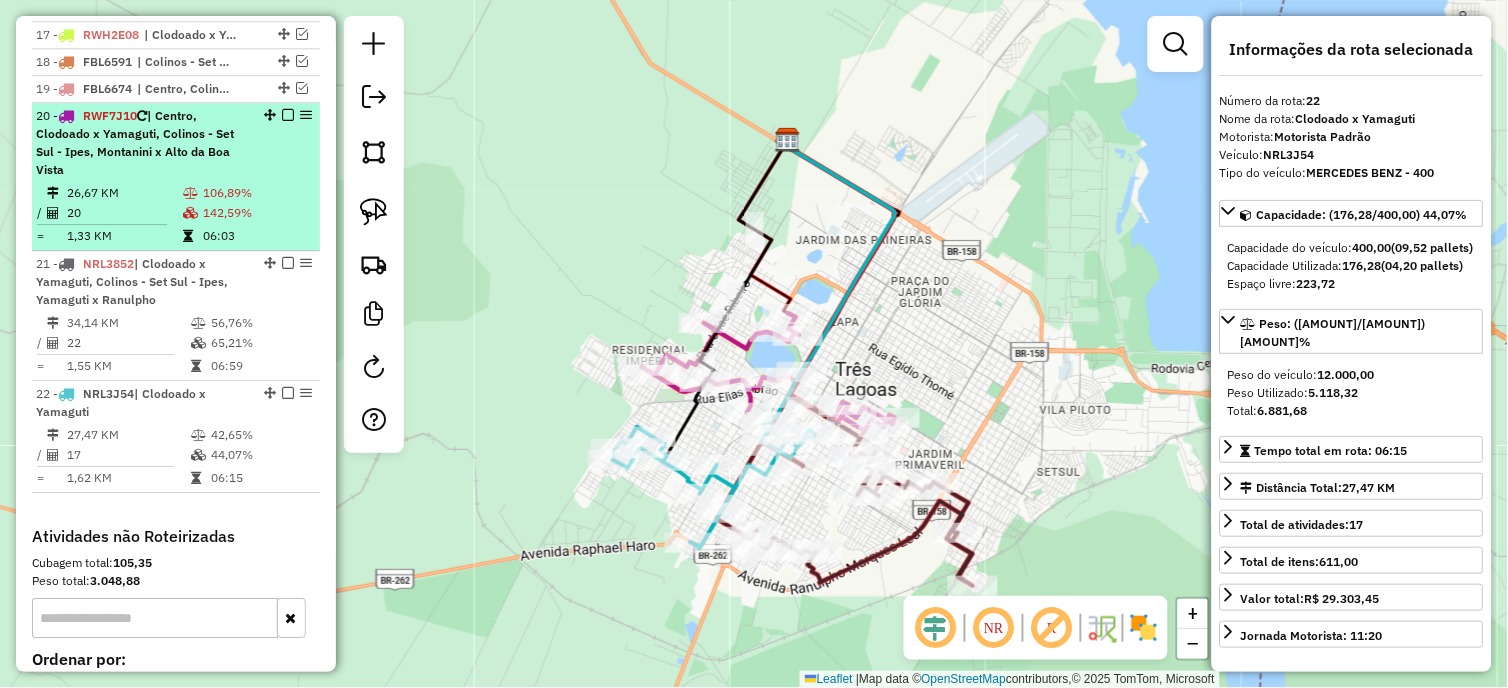 click at bounding box center (288, 115) 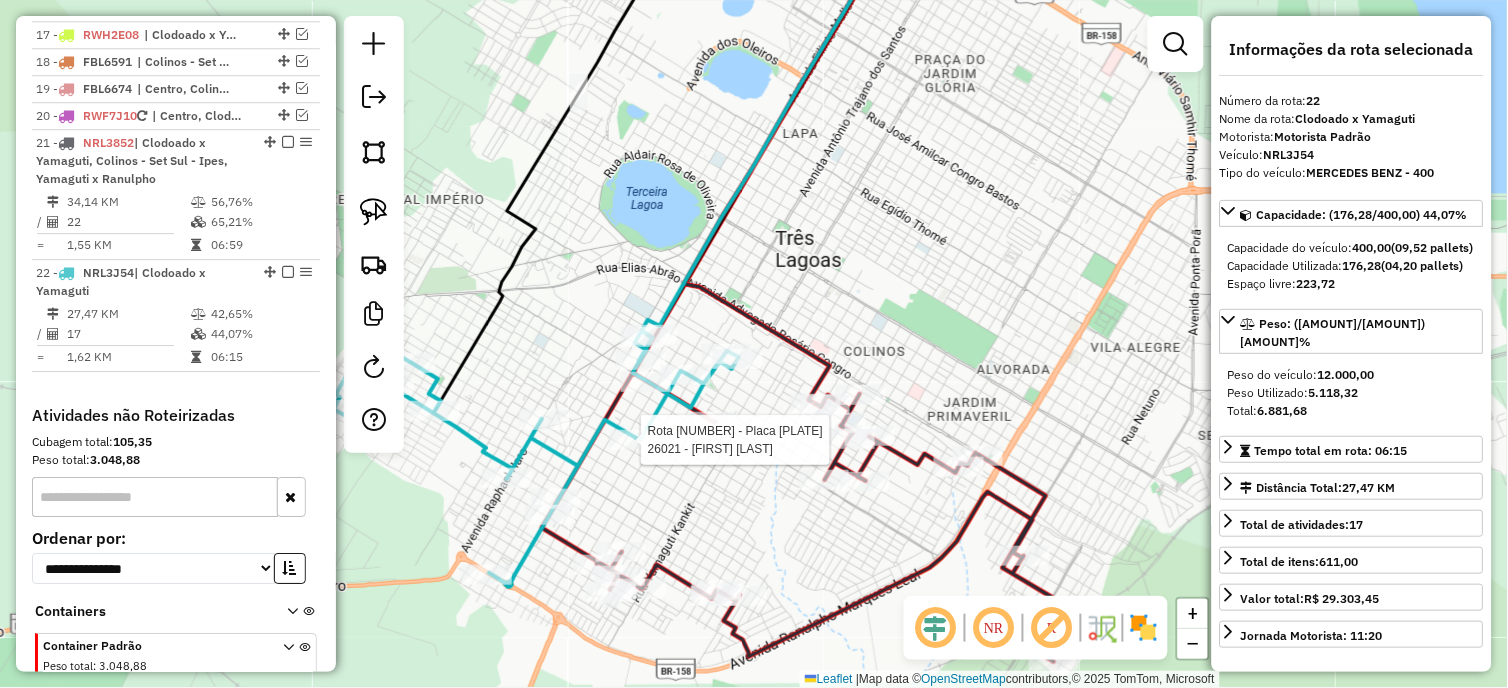 scroll, scrollTop: 1336, scrollLeft: 0, axis: vertical 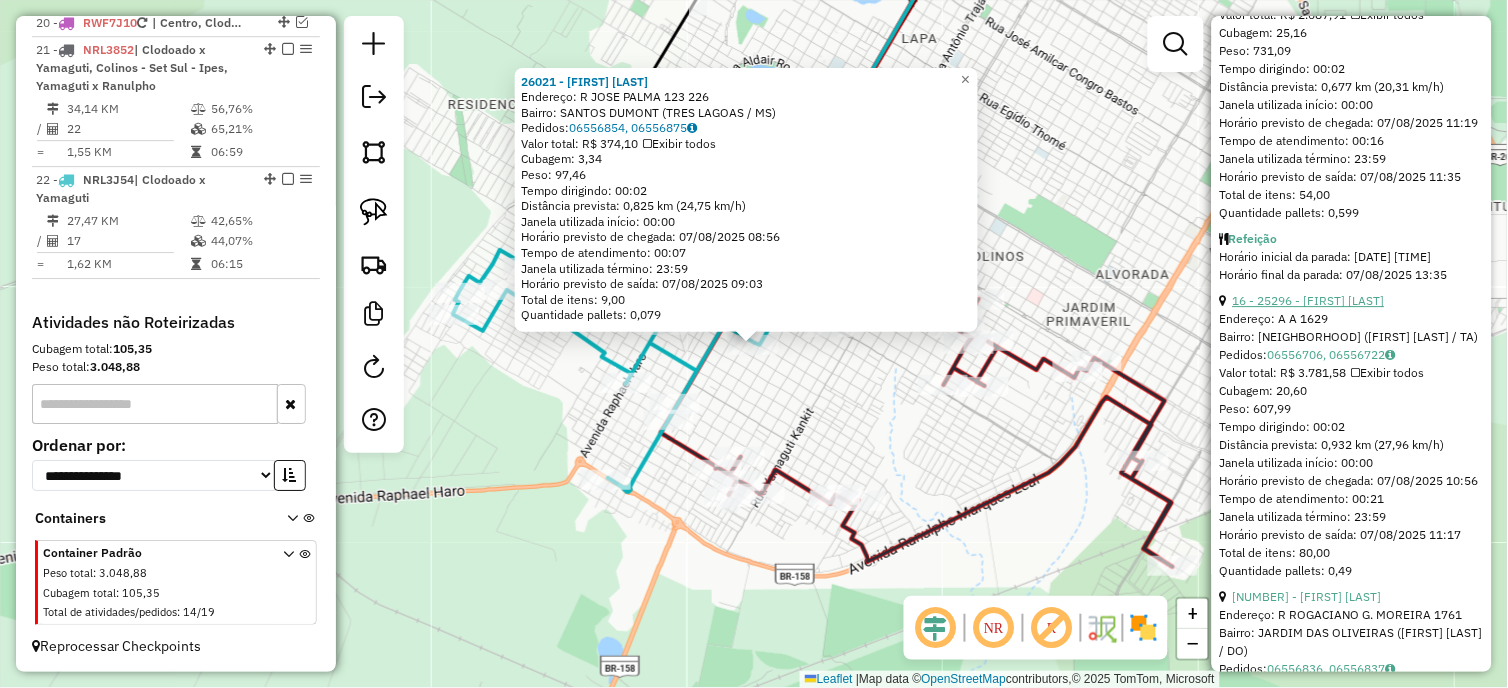 click on "16 - 25296 - [FIRST] [LAST]" at bounding box center (1309, 300) 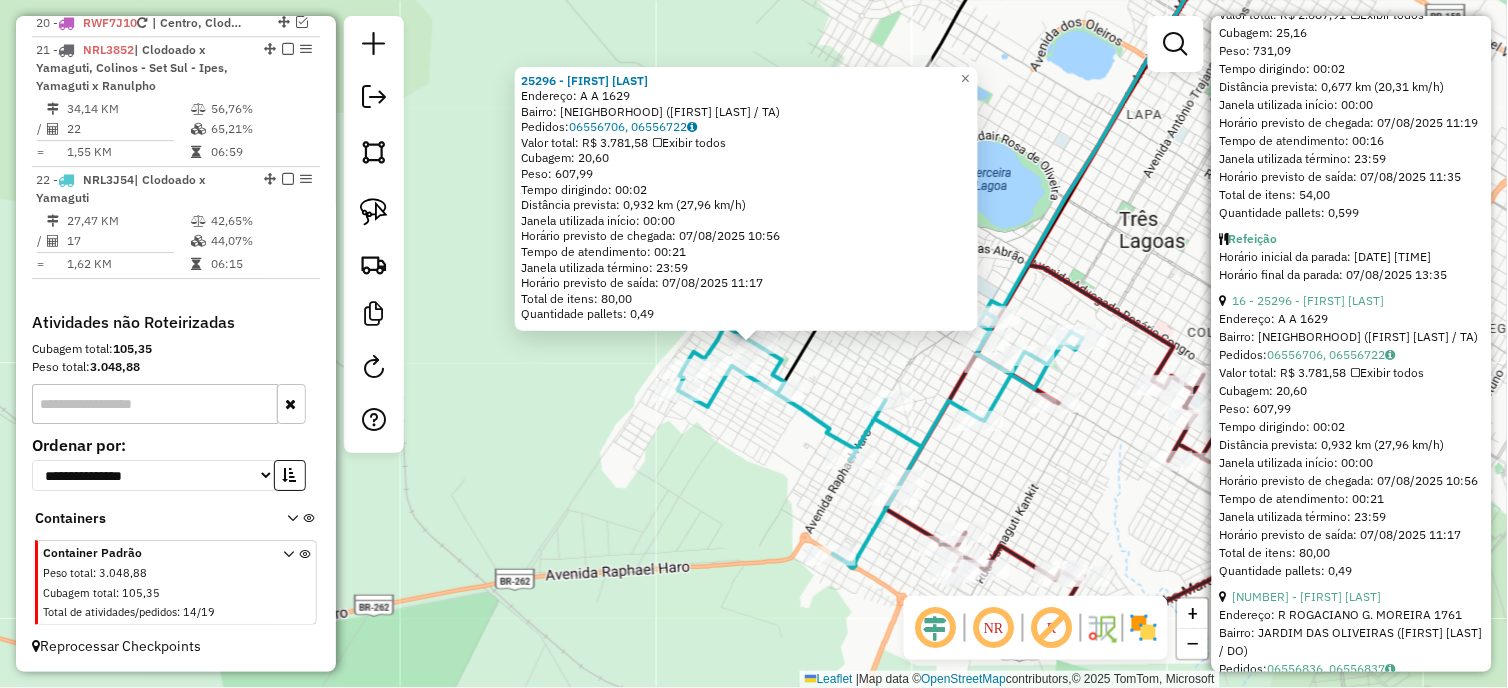 scroll, scrollTop: 1444, scrollLeft: 0, axis: vertical 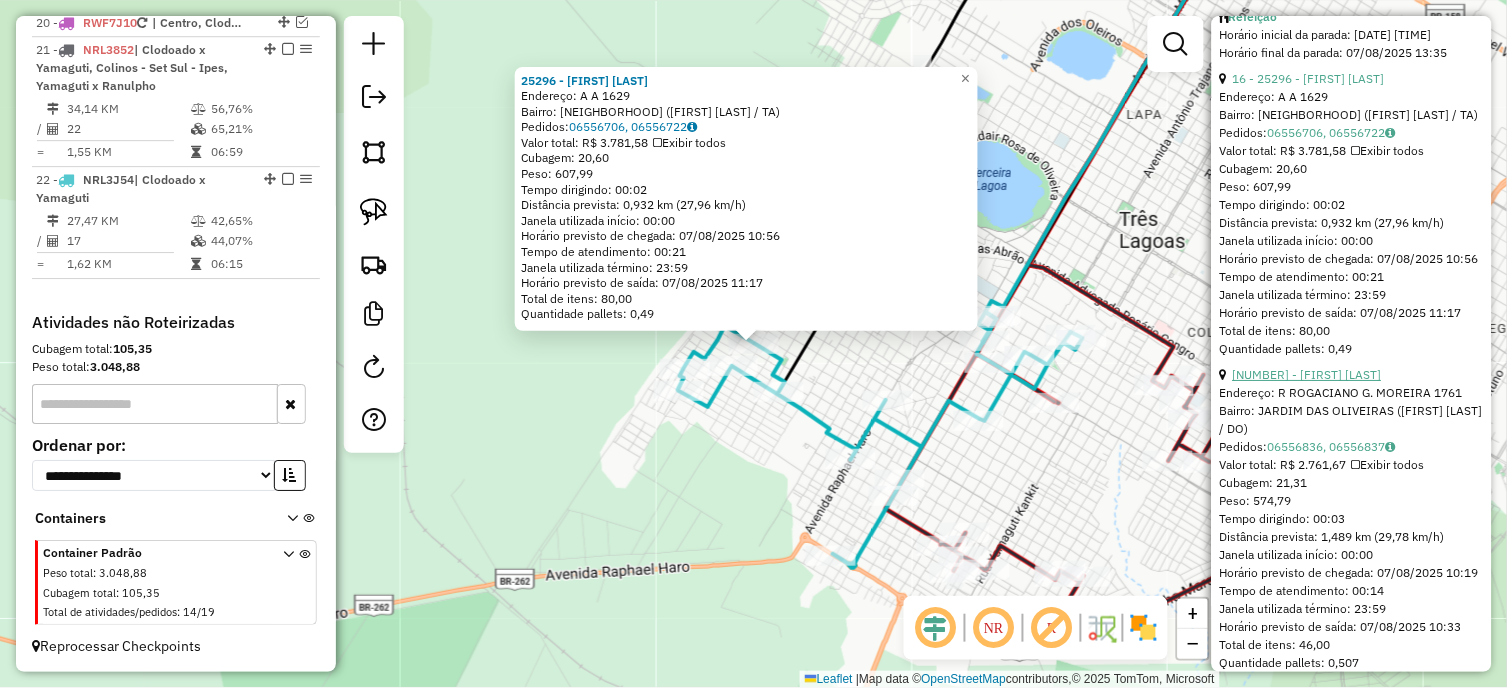 click on "[NUMBER] - [FIRST] [LAST]" at bounding box center (1307, 374) 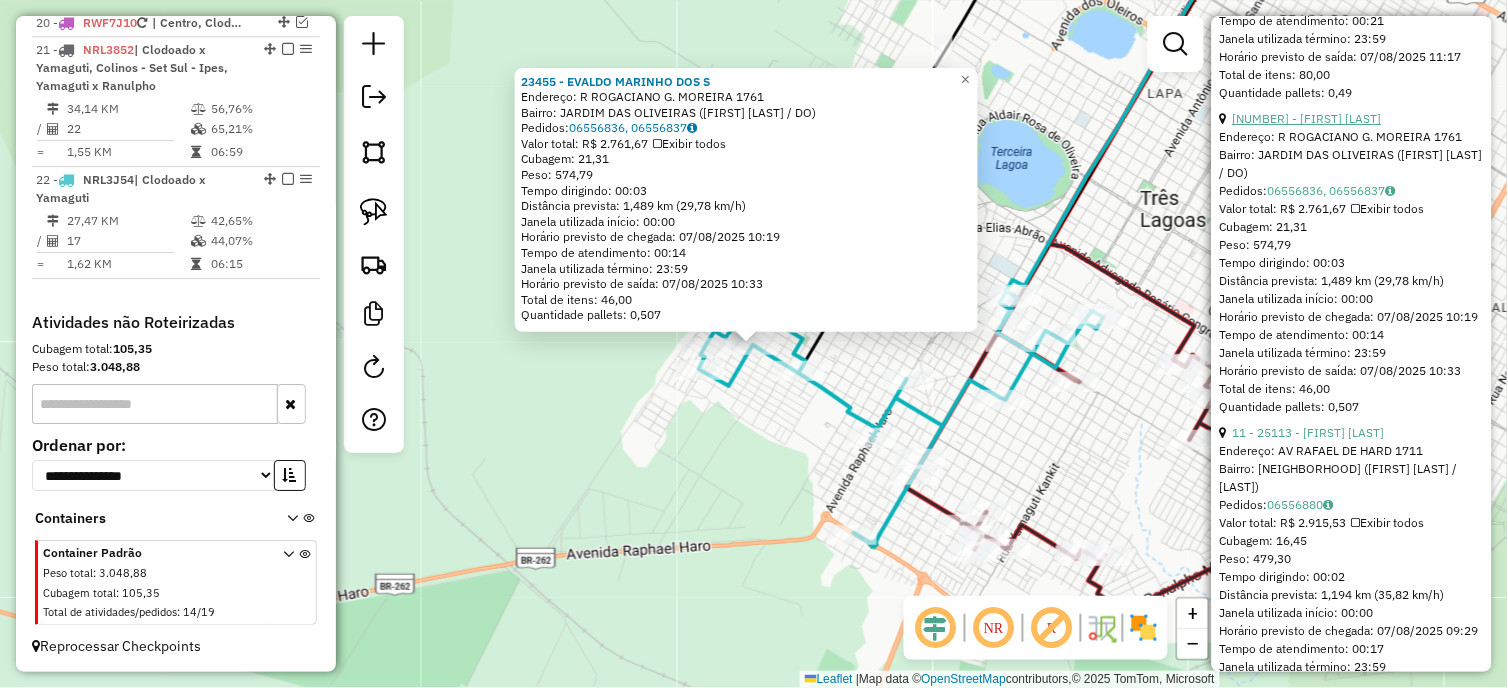 scroll, scrollTop: 1777, scrollLeft: 0, axis: vertical 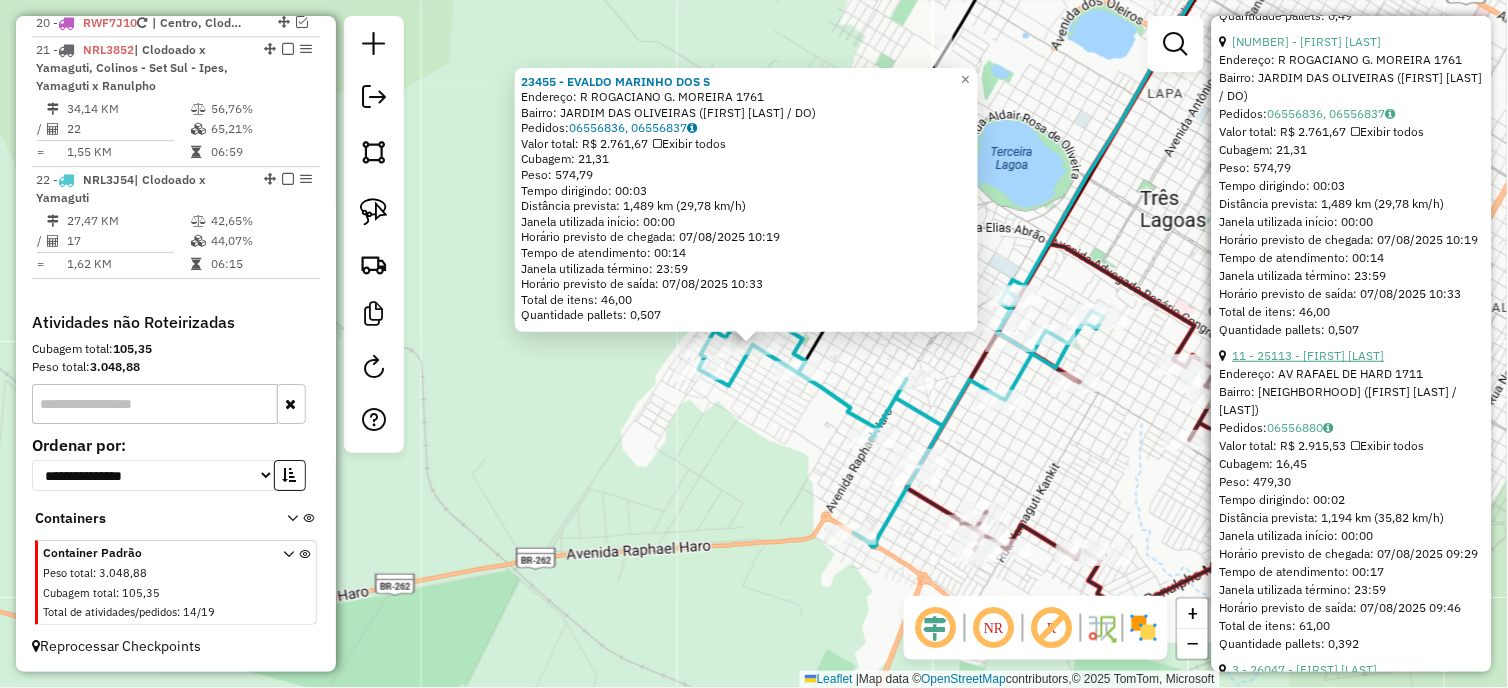 click on "11 - 25113 - AGNALDO WELDER ORGUE" at bounding box center [1309, 355] 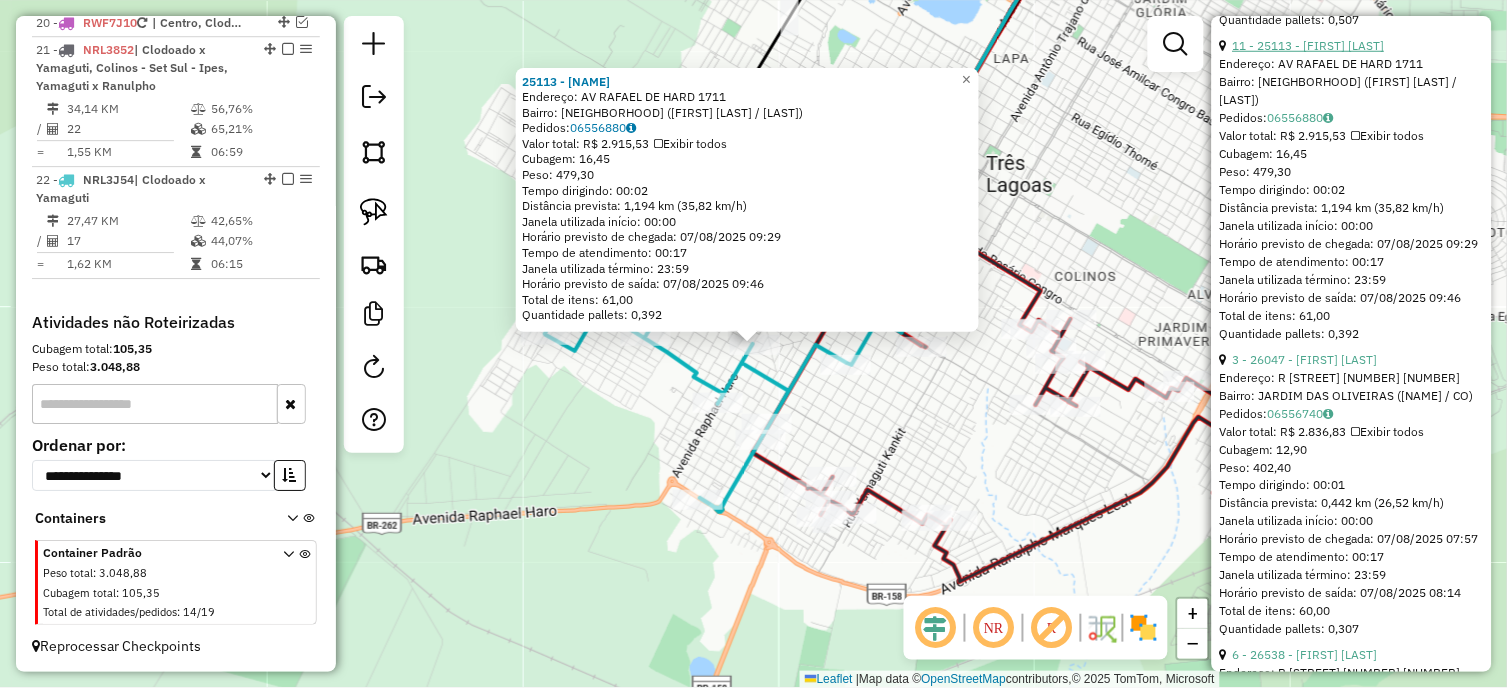 scroll, scrollTop: 2111, scrollLeft: 0, axis: vertical 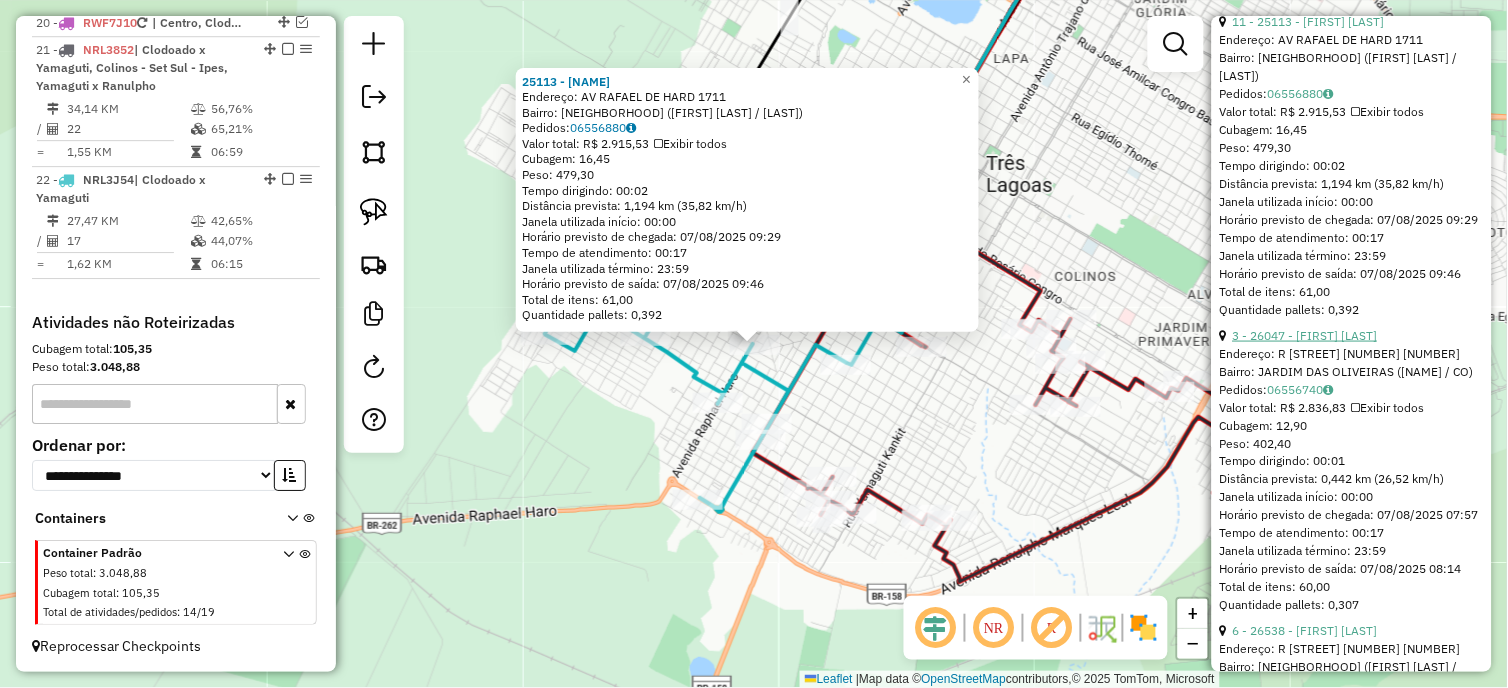 click on "3 - 26047 - LARISSA REGINA CORRE" at bounding box center (1305, 335) 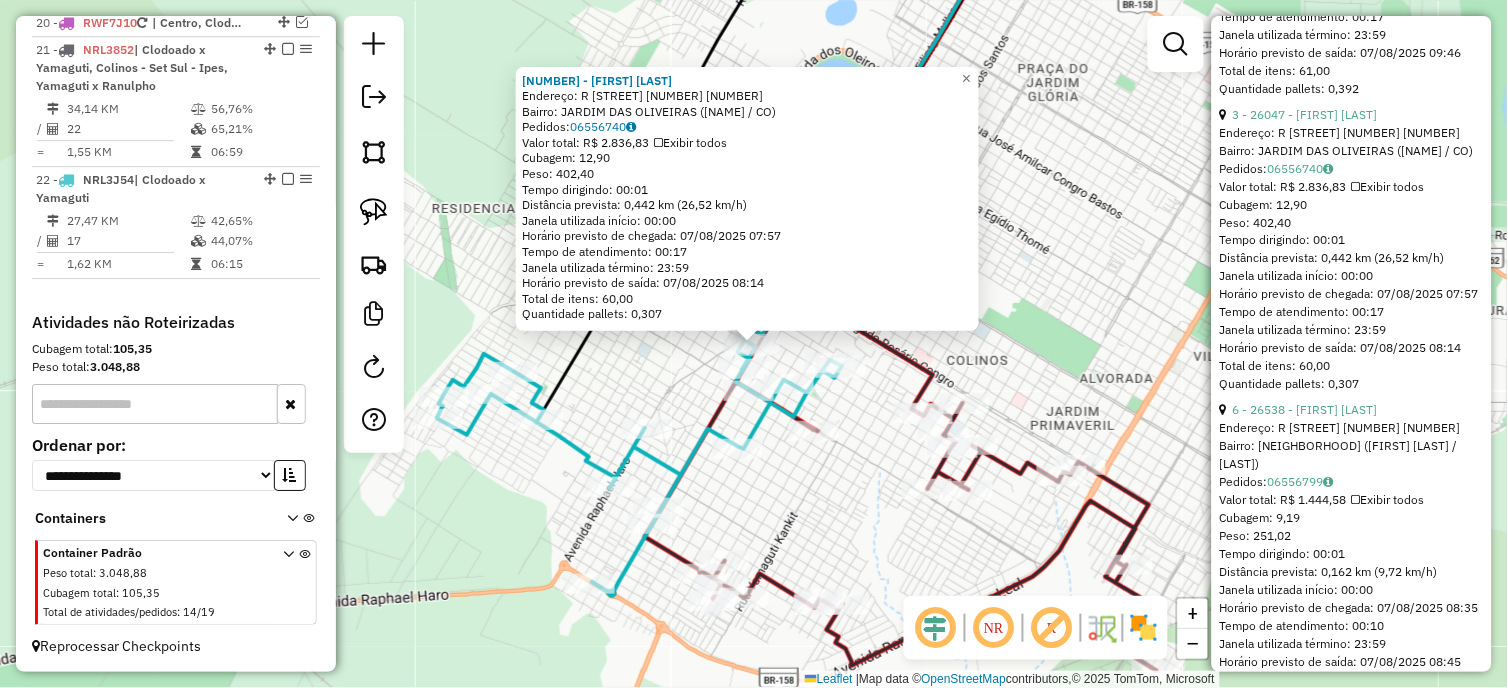 scroll, scrollTop: 2333, scrollLeft: 0, axis: vertical 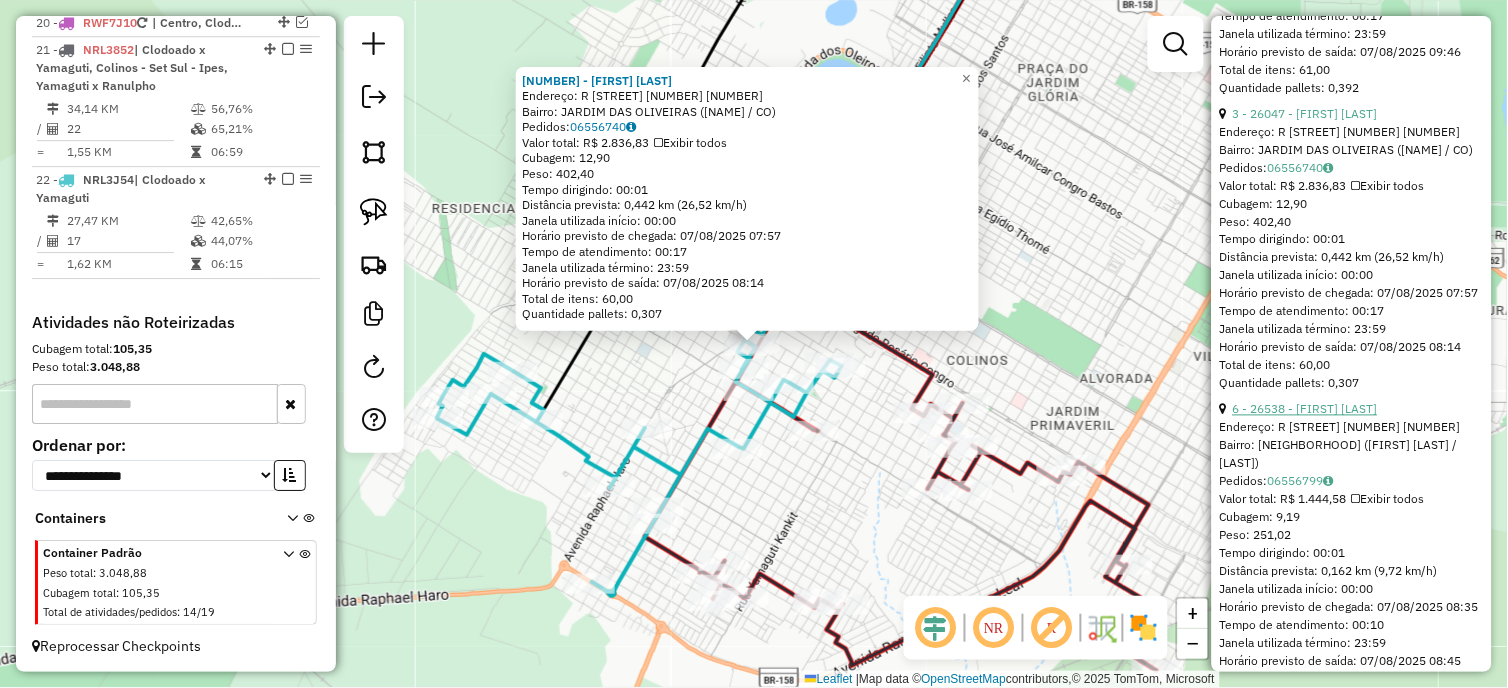 click on "6 - 26538 - ROBERT SAMPAIO DE SA" at bounding box center [1305, 409] 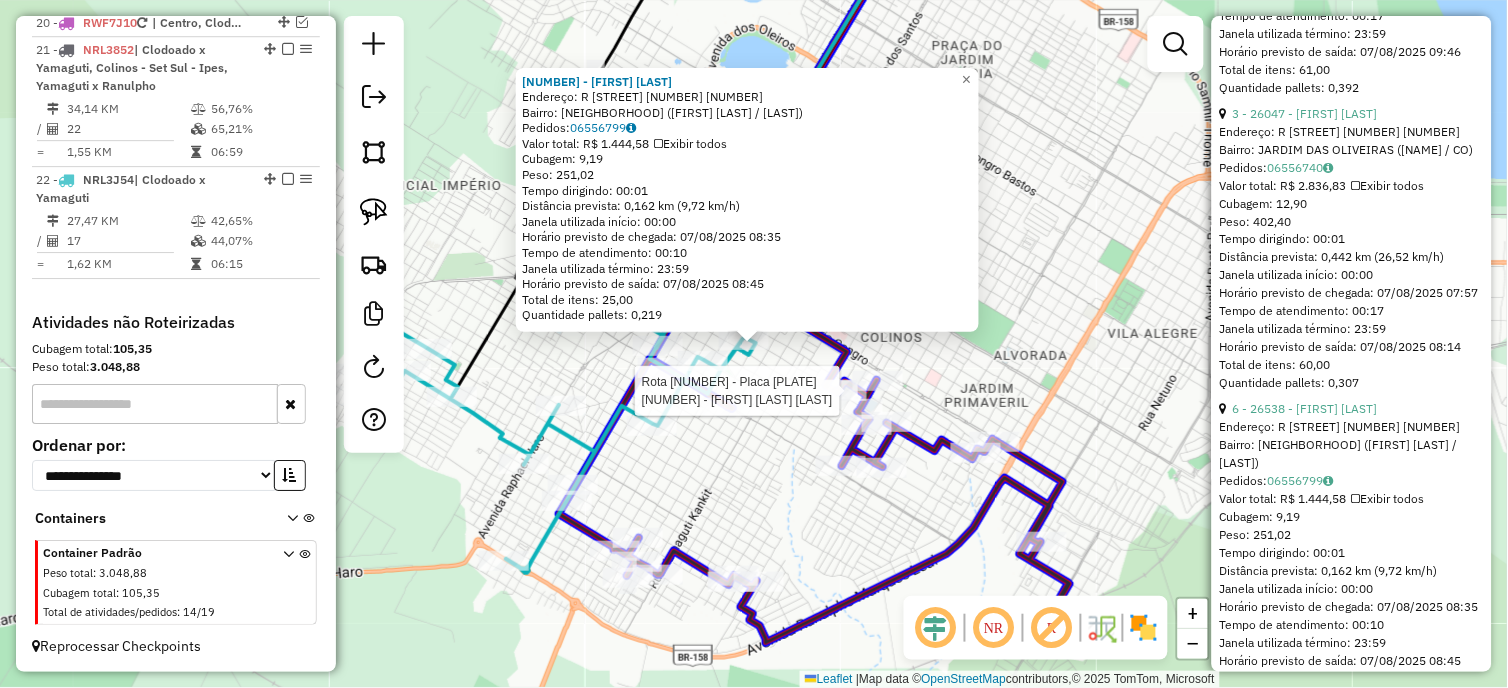 click 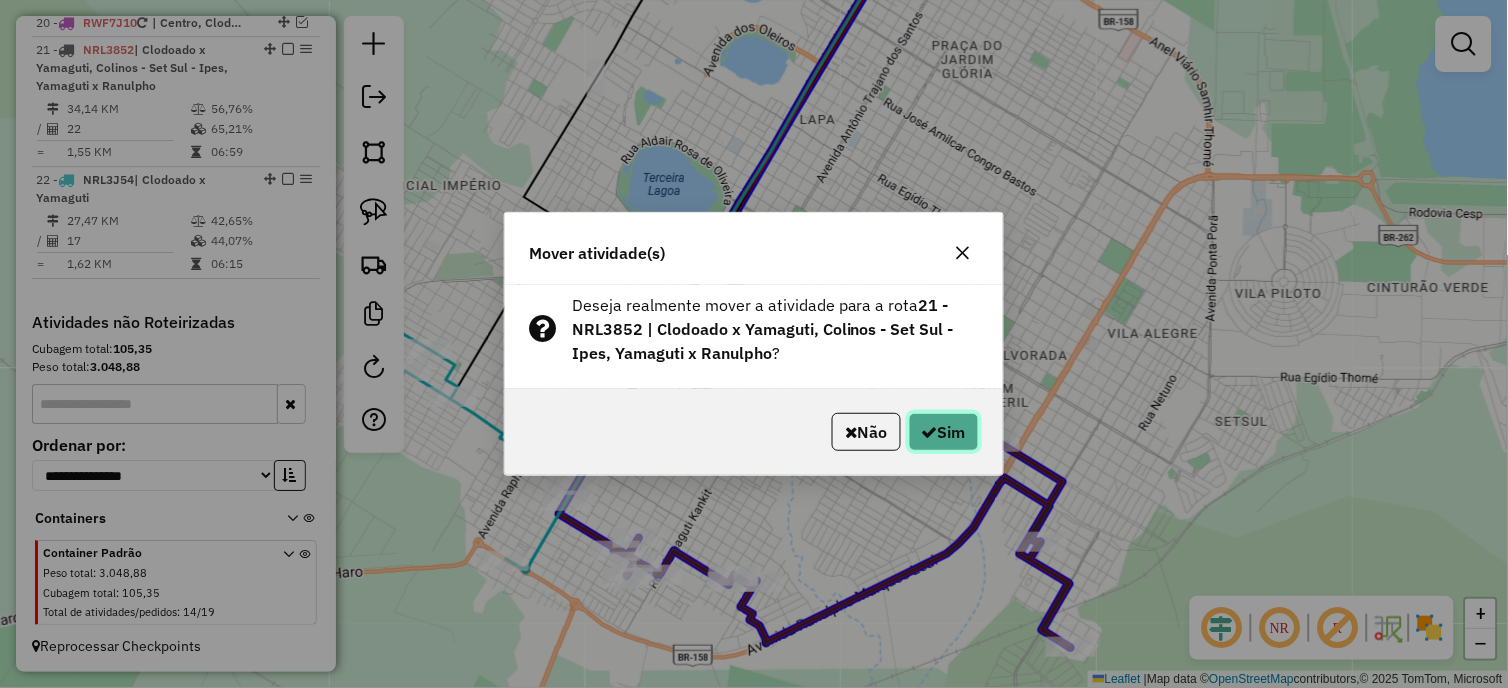 click on "Sim" 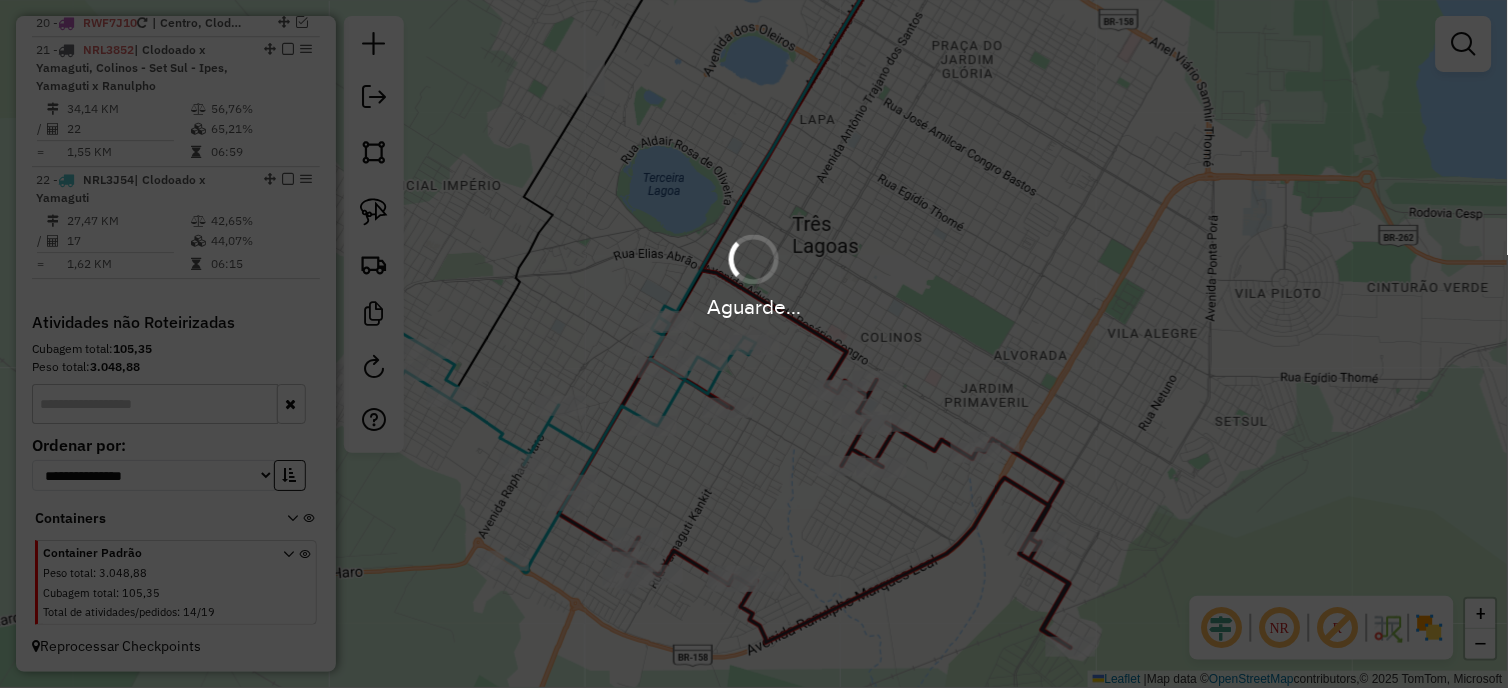click on "Aguarde..." at bounding box center [754, 344] 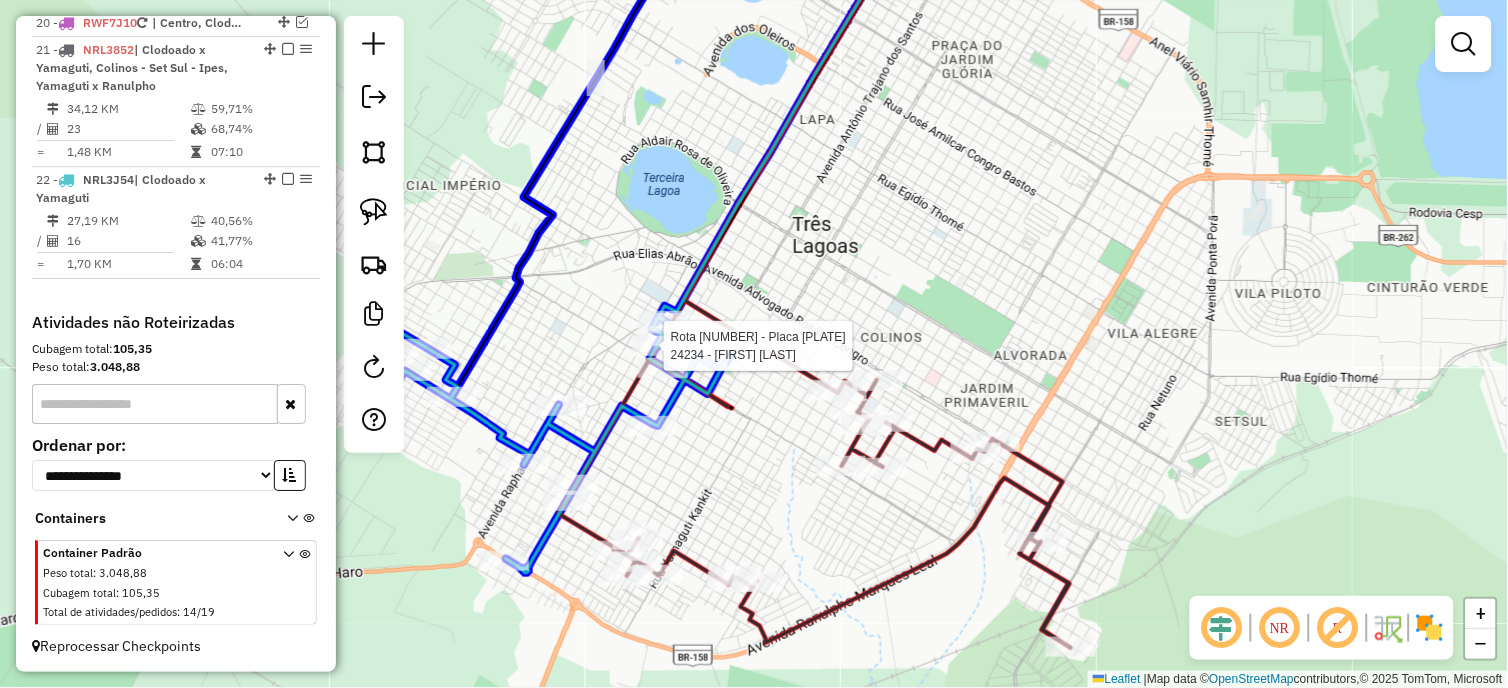 click 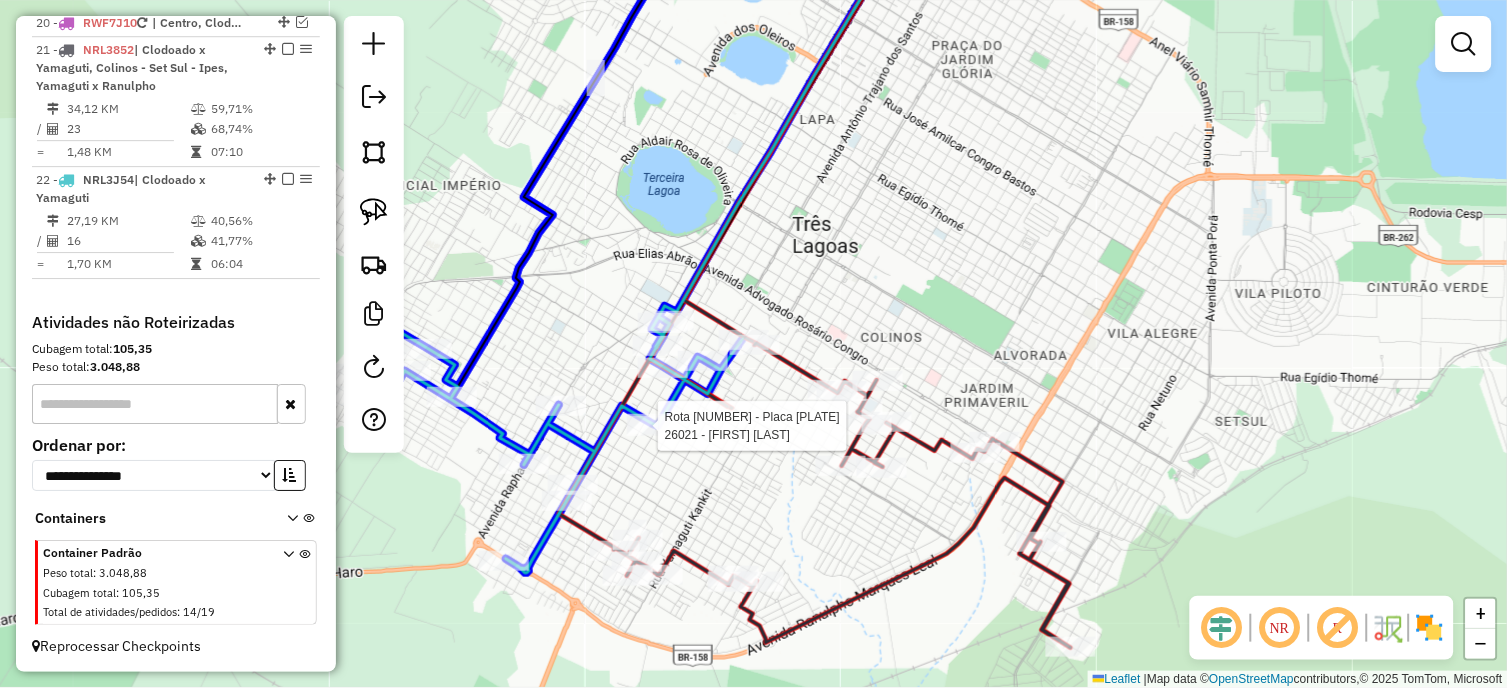 click 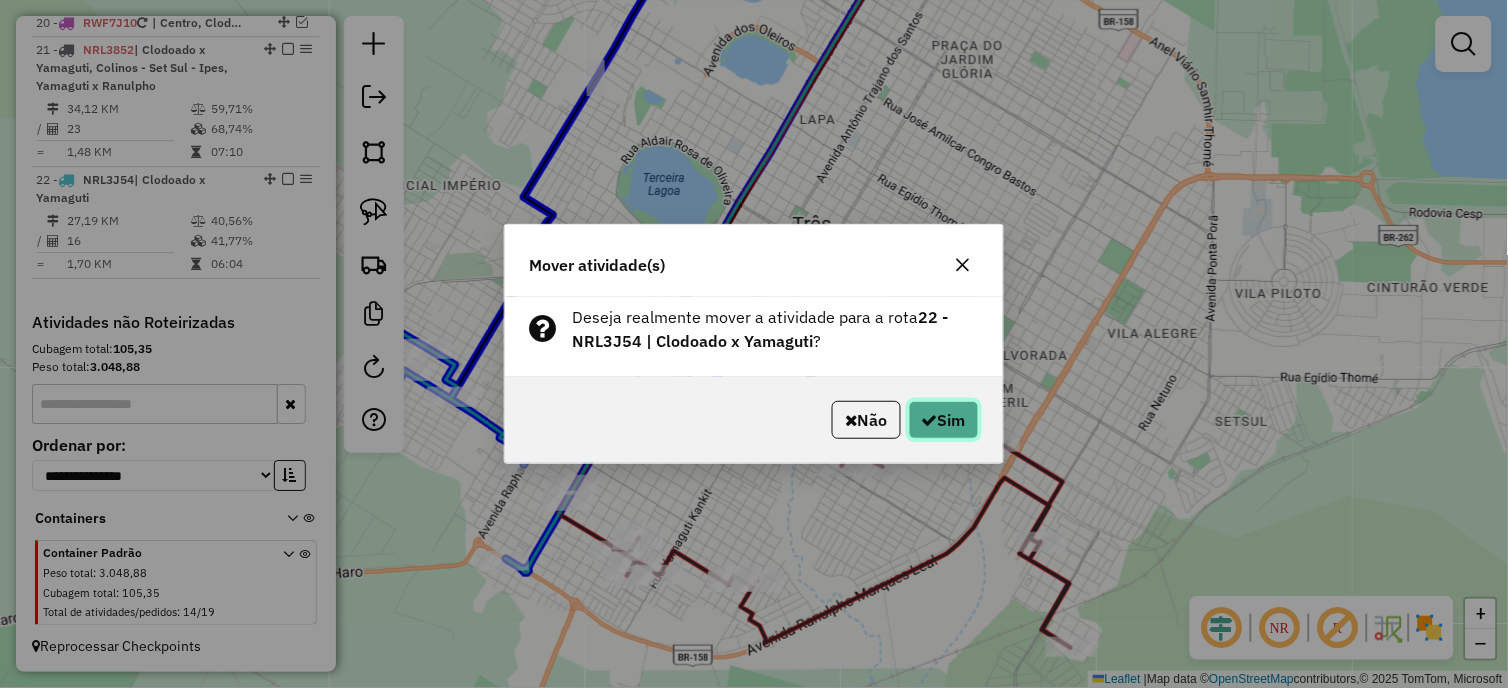 click 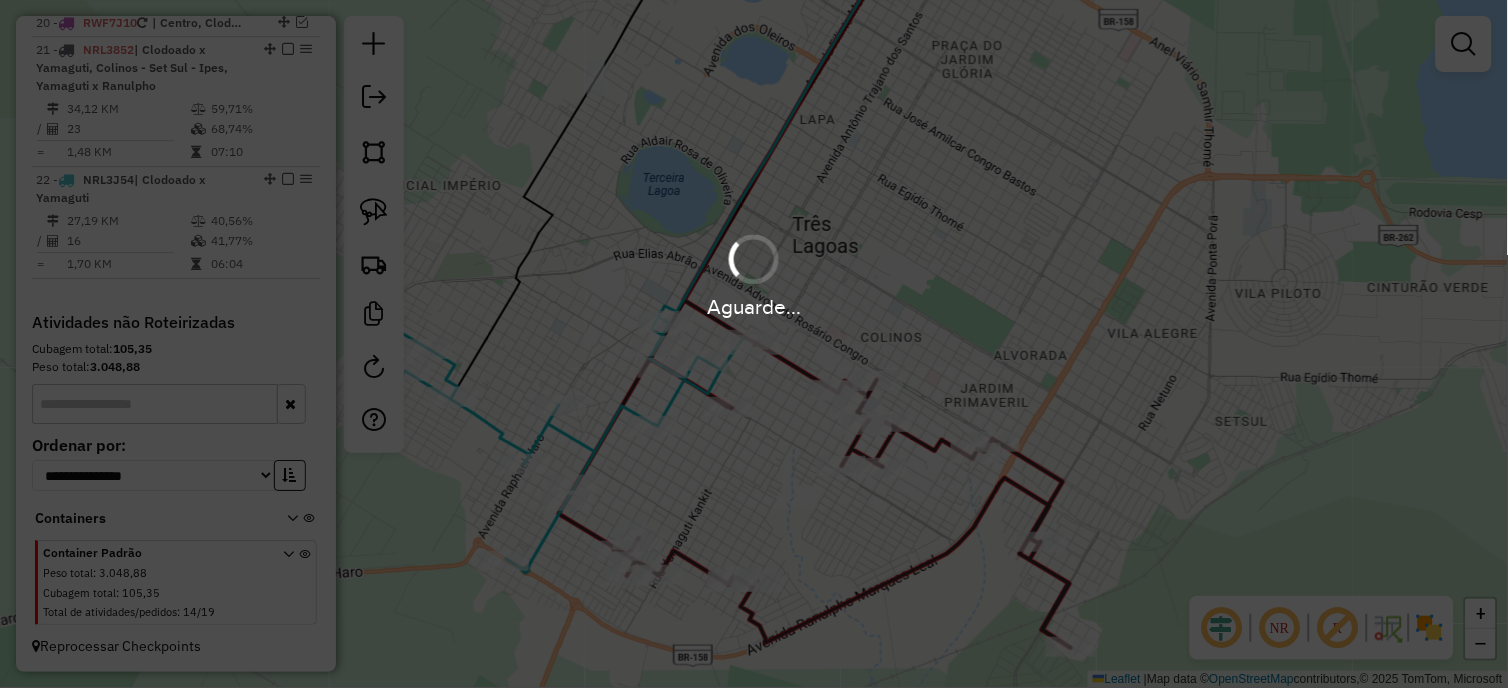 click on "Aguarde..." at bounding box center [754, 344] 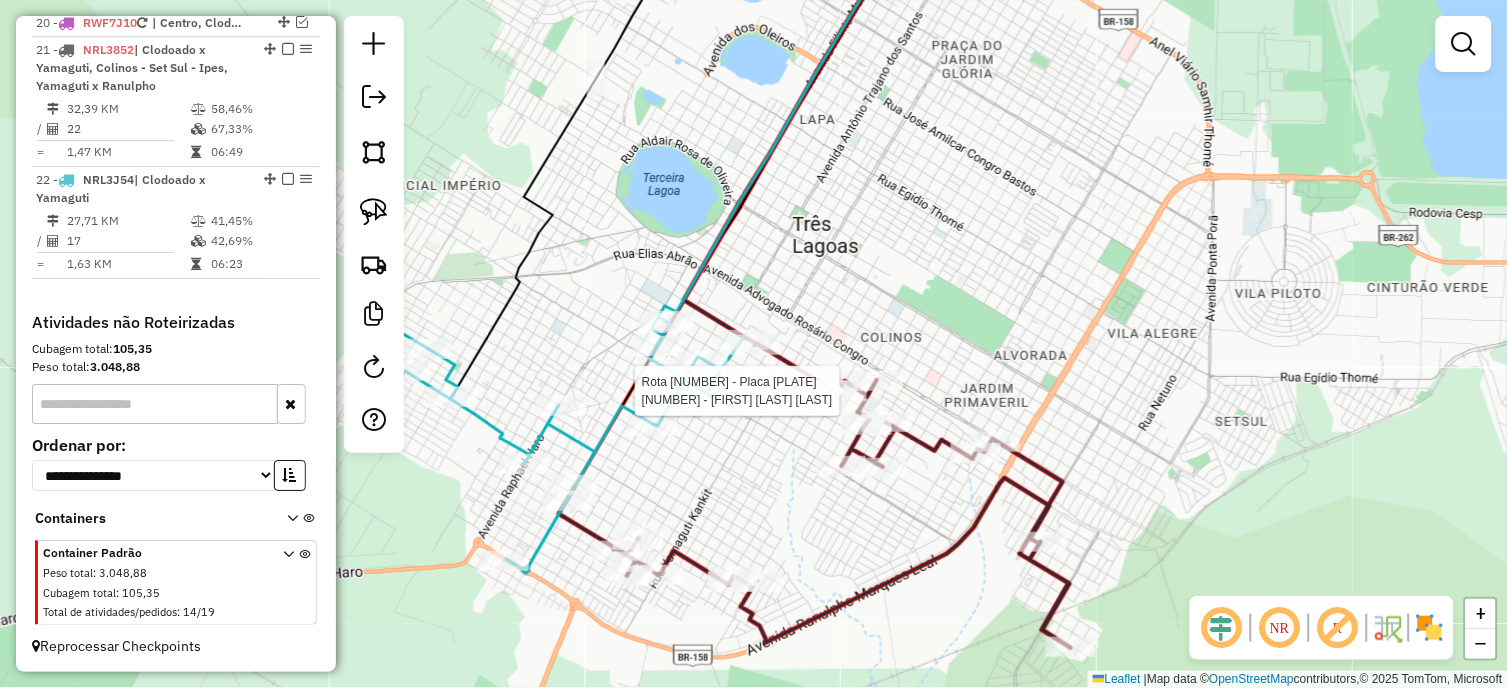 select on "*********" 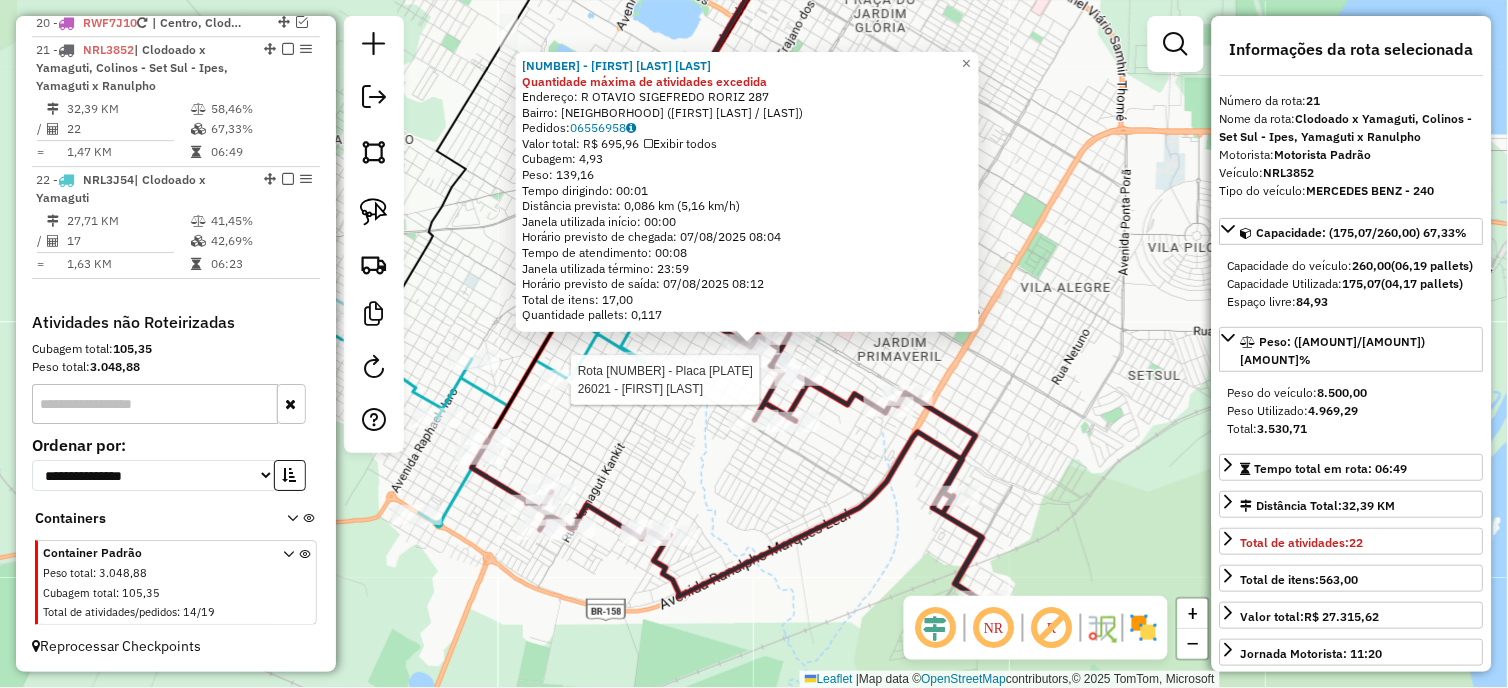 click 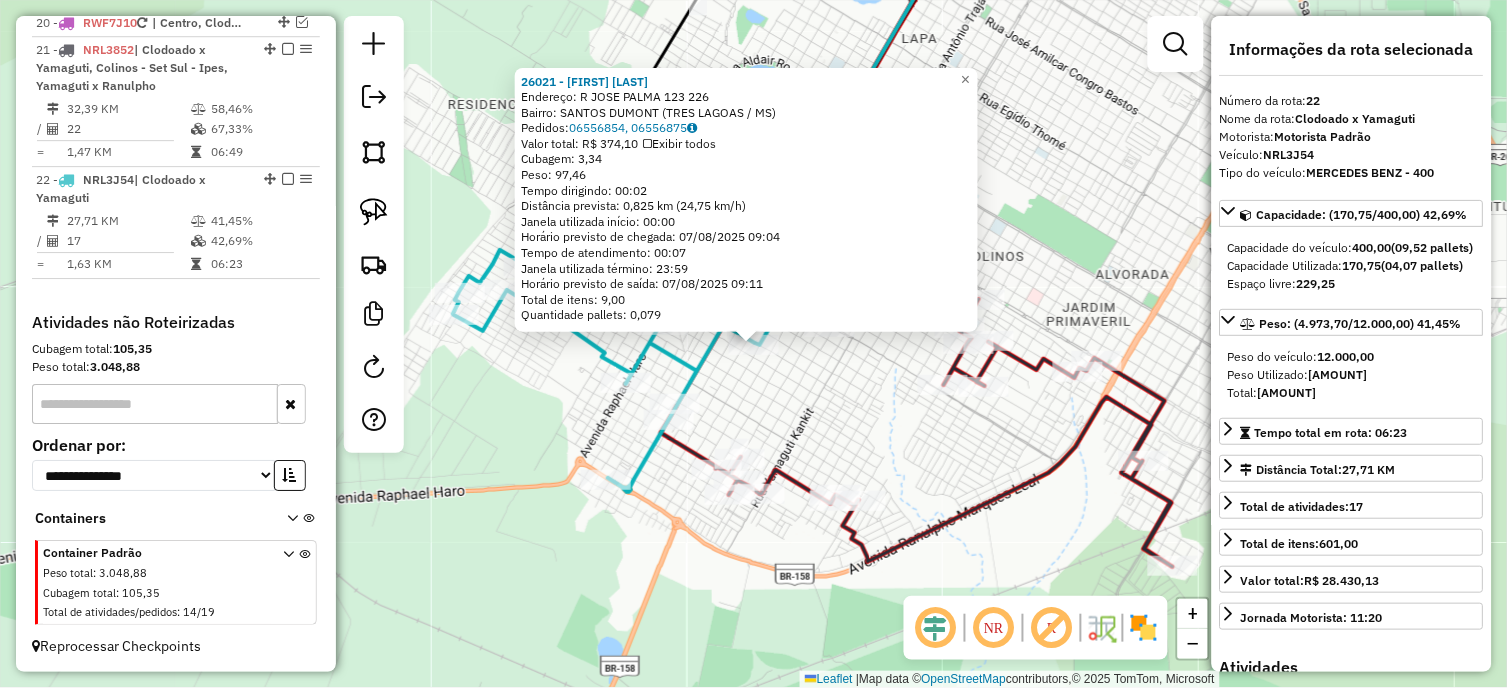 click on "26021 - OLIVANDRO FERRERIA D  Endereço: R   JOSE PALMA 123                226   Bairro: SANTOS DUMONT (TRES LAGOAS / MS)   Pedidos:  06556854, 06556875   Valor total: R$ 374,10   Exibir todos   Cubagem: 3,34  Peso: 97,46  Tempo dirigindo: 00:02   Distância prevista: 0,825 km (24,75 km/h)   Janela utilizada início: 00:00   Horário previsto de chegada: 07/08/2025 09:04   Tempo de atendimento: 00:07   Janela utilizada término: 23:59   Horário previsto de saída: 07/08/2025 09:11   Total de itens: 9,00   Quantidade pallets: 0,079  × Janela de atendimento Grade de atendimento Capacidade Transportadoras Veículos Cliente Pedidos  Rotas Selecione os dias de semana para filtrar as janelas de atendimento  Seg   Ter   Qua   Qui   Sex   Sáb   Dom  Informe o período da janela de atendimento: De: Até:  Filtrar exatamente a janela do cliente  Considerar janela de atendimento padrão  Selecione os dias de semana para filtrar as grades de atendimento  Seg   Ter   Qua   Qui   Sex   Sáb   Dom   Peso mínimo:  **** +" 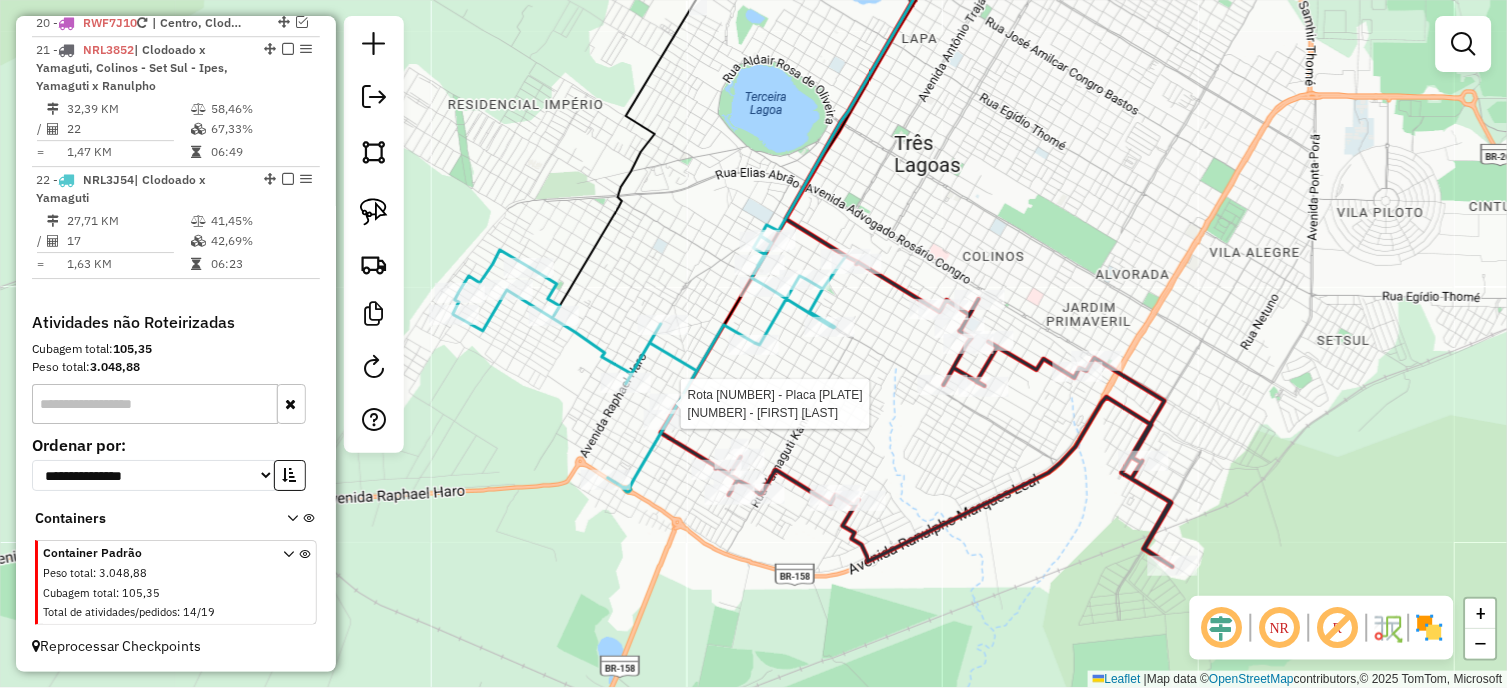 select on "*********" 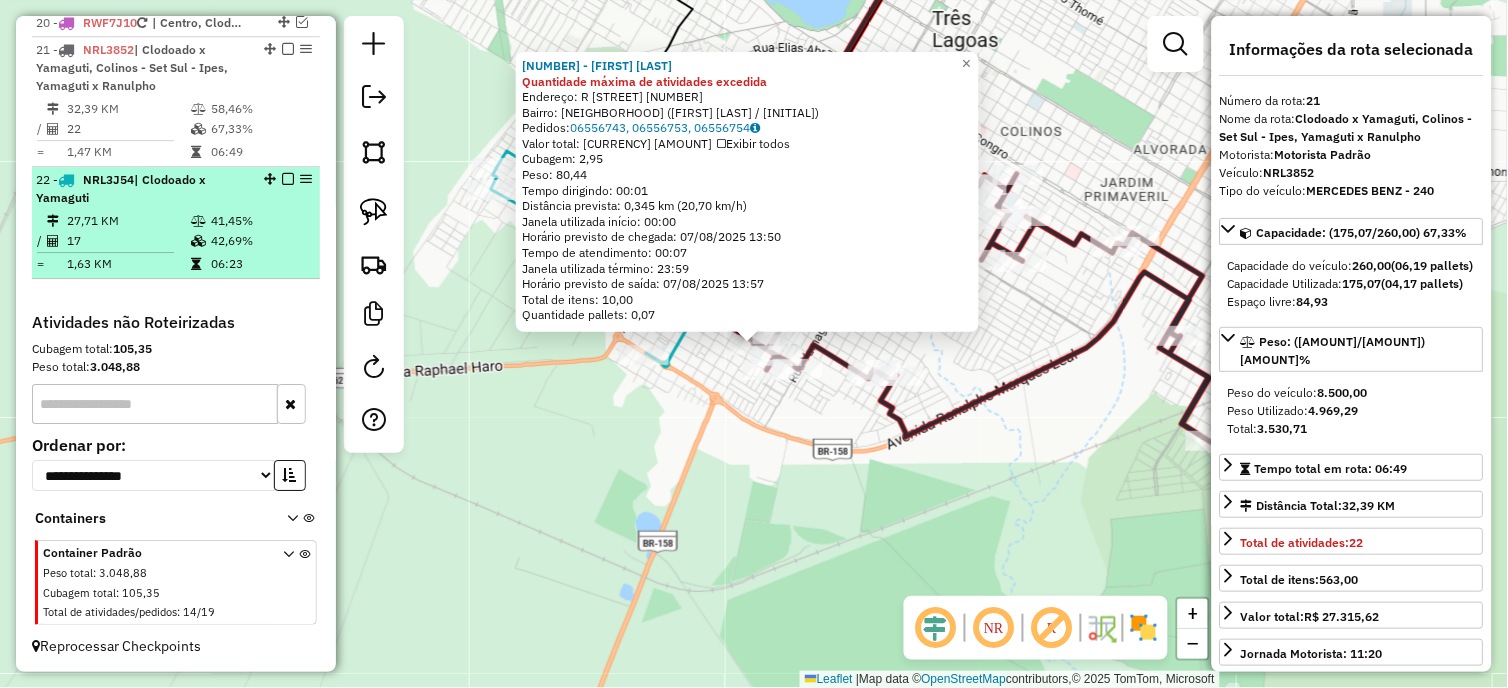 click on "17" at bounding box center (128, 241) 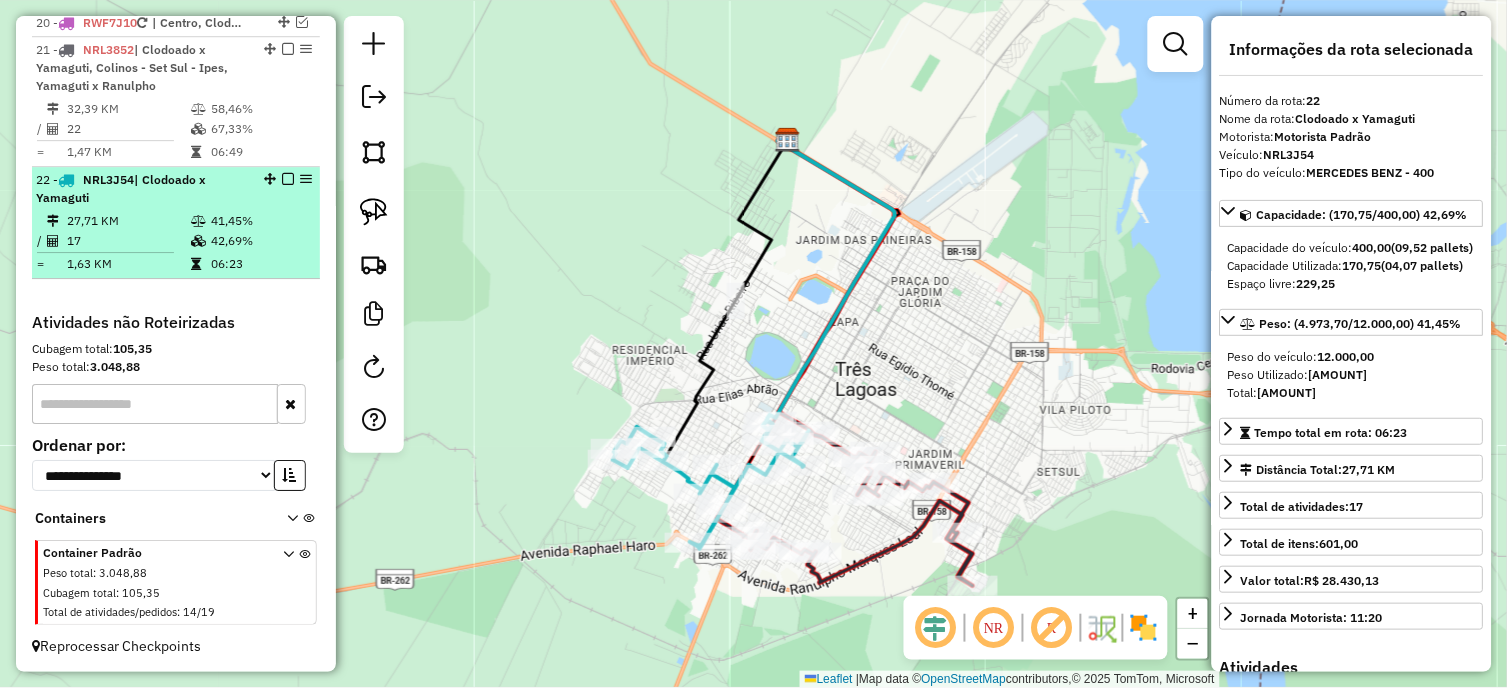click on "| Clodoado x Yamaguti" at bounding box center (121, 188) 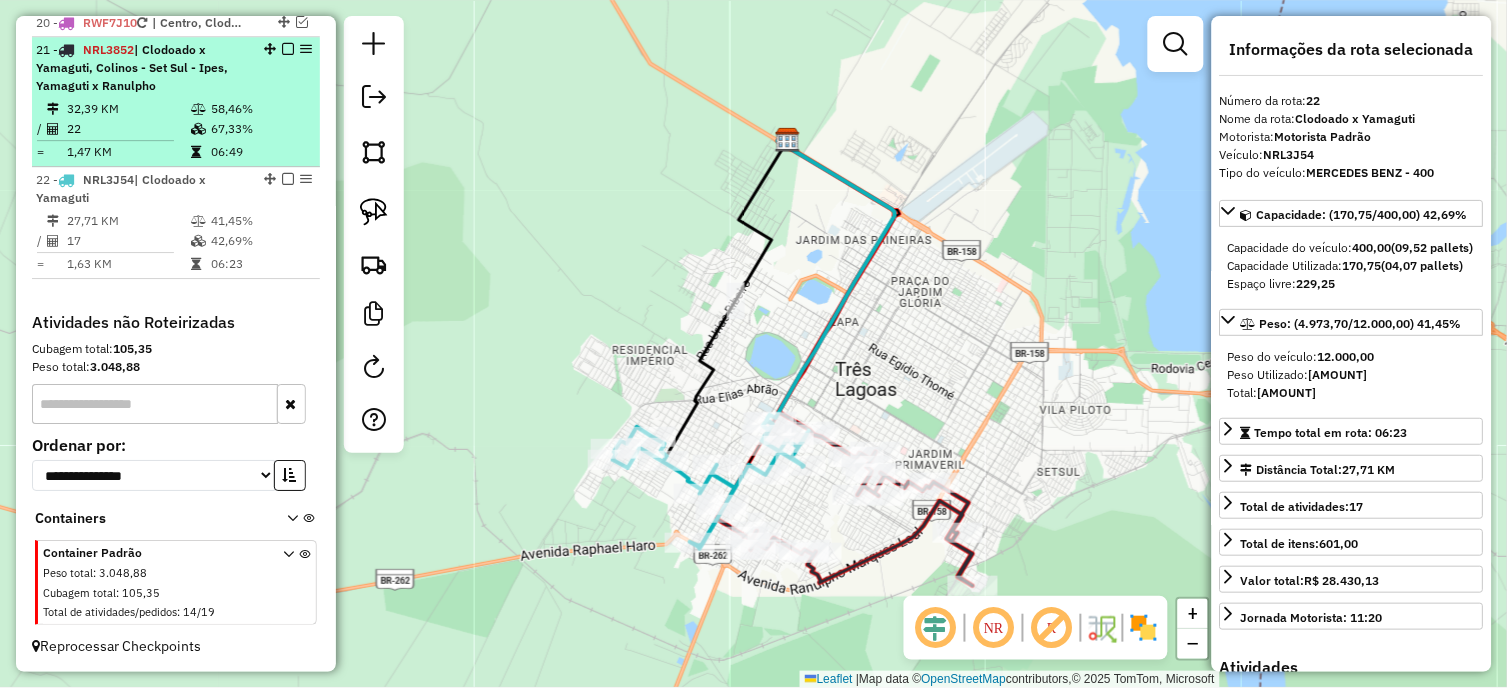 click on "22" at bounding box center [128, 129] 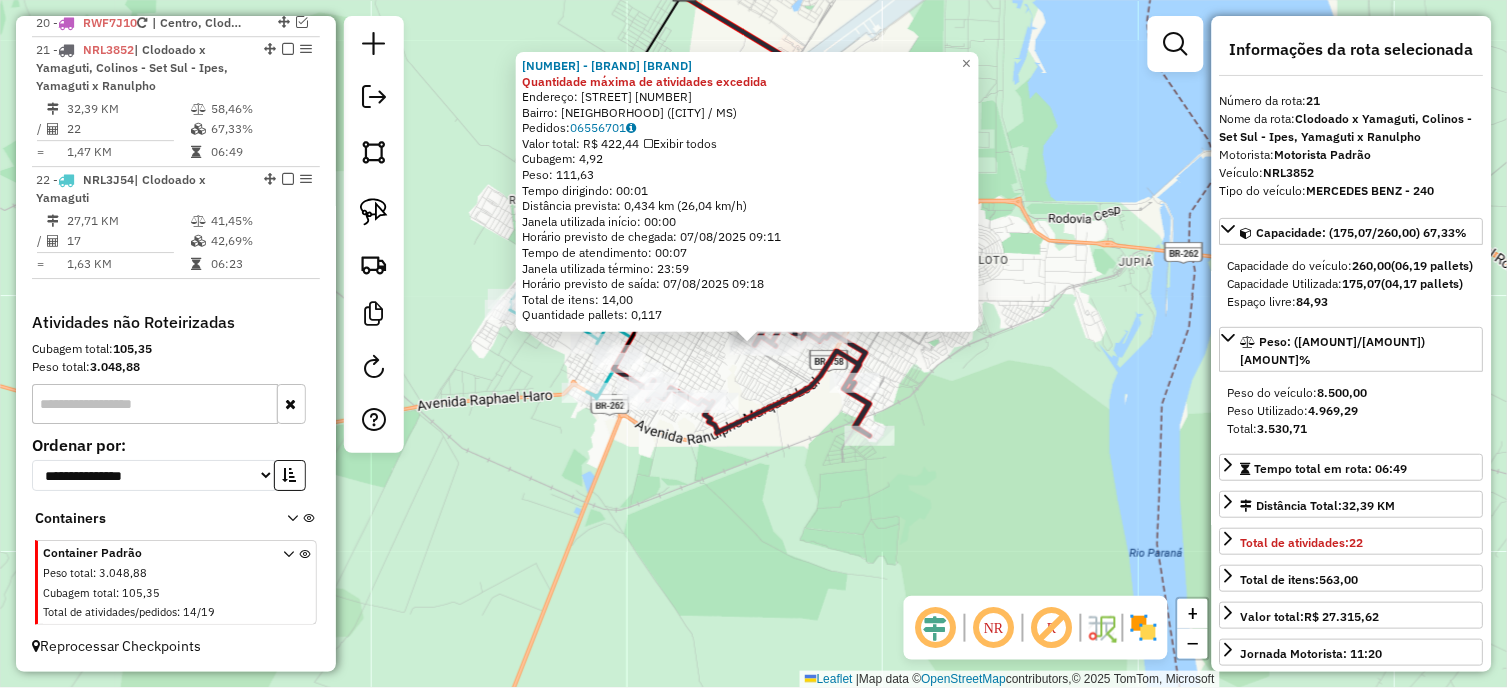 click on "Rota 21 - Placa NRL3852  25020 - MERC E ACOUGUE CAUAN Rota 21 - Placa NRL3852  25870 - ANA CLAUDIA DUARTE B 25454 - CONV DO EDIVALDO Quantidade máxima de atividades excedida  Endereço:  ANTONIEL C. DA CUNHA 874   Bairro: JARDIM NOVA IPANEMA (TRES LAGOAS / MS)   Pedidos:  06556701   Valor total: R$ 422,44   Exibir todos   Cubagem: 4,92  Peso: 111,63  Tempo dirigindo: 00:01   Distância prevista: 0,434 km (26,04 km/h)   Janela utilizada início: 00:00   Horário previsto de chegada: 07/08/2025 09:11   Tempo de atendimento: 00:07   Janela utilizada término: 23:59   Horário previsto de saída: 07/08/2025 09:18   Total de itens: 14,00   Quantidade pallets: 0,117  × Janela de atendimento Grade de atendimento Capacidade Transportadoras Veículos Cliente Pedidos  Rotas Selecione os dias de semana para filtrar as janelas de atendimento  Seg   Ter   Qua   Qui   Sex   Sáb   Dom  Informe o período da janela de atendimento: De: Até:  Filtrar exatamente a janela do cliente  Considerar janela de atendimento padrão" 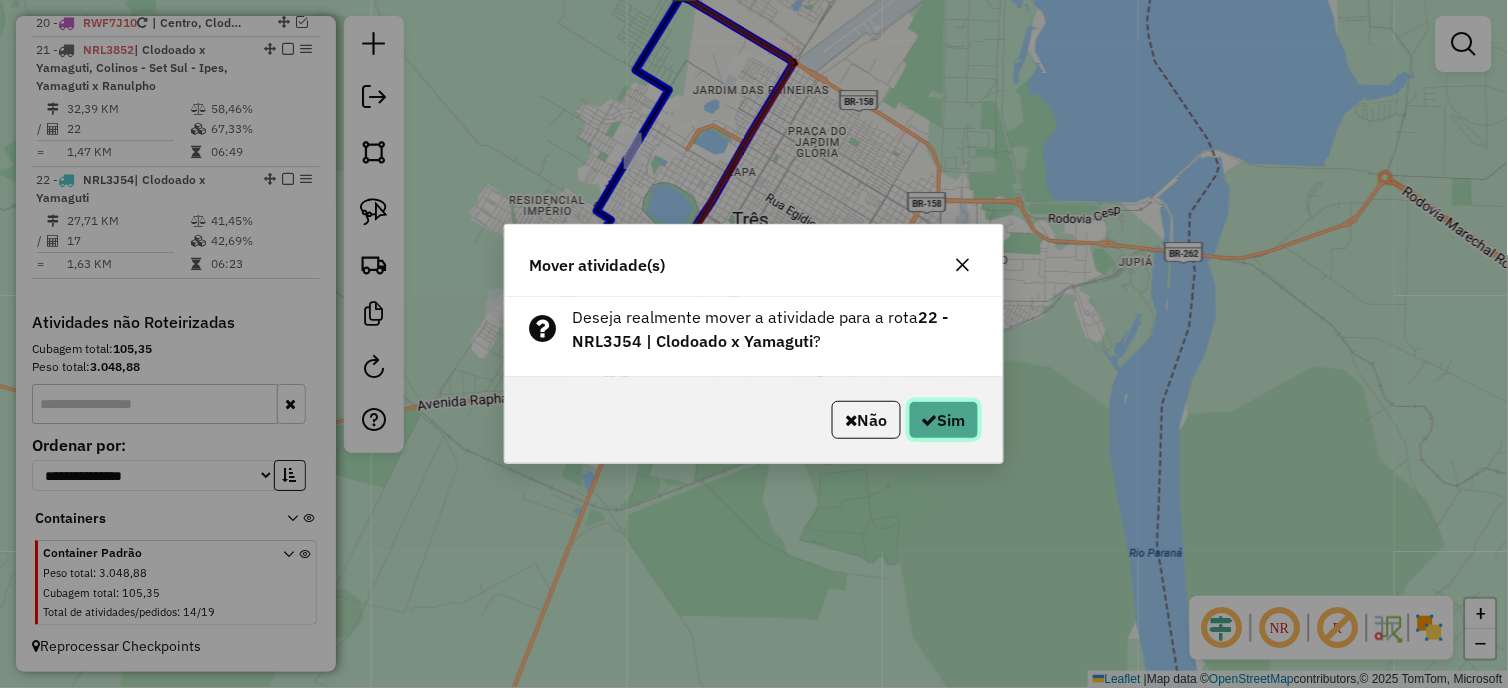 click on "Sim" 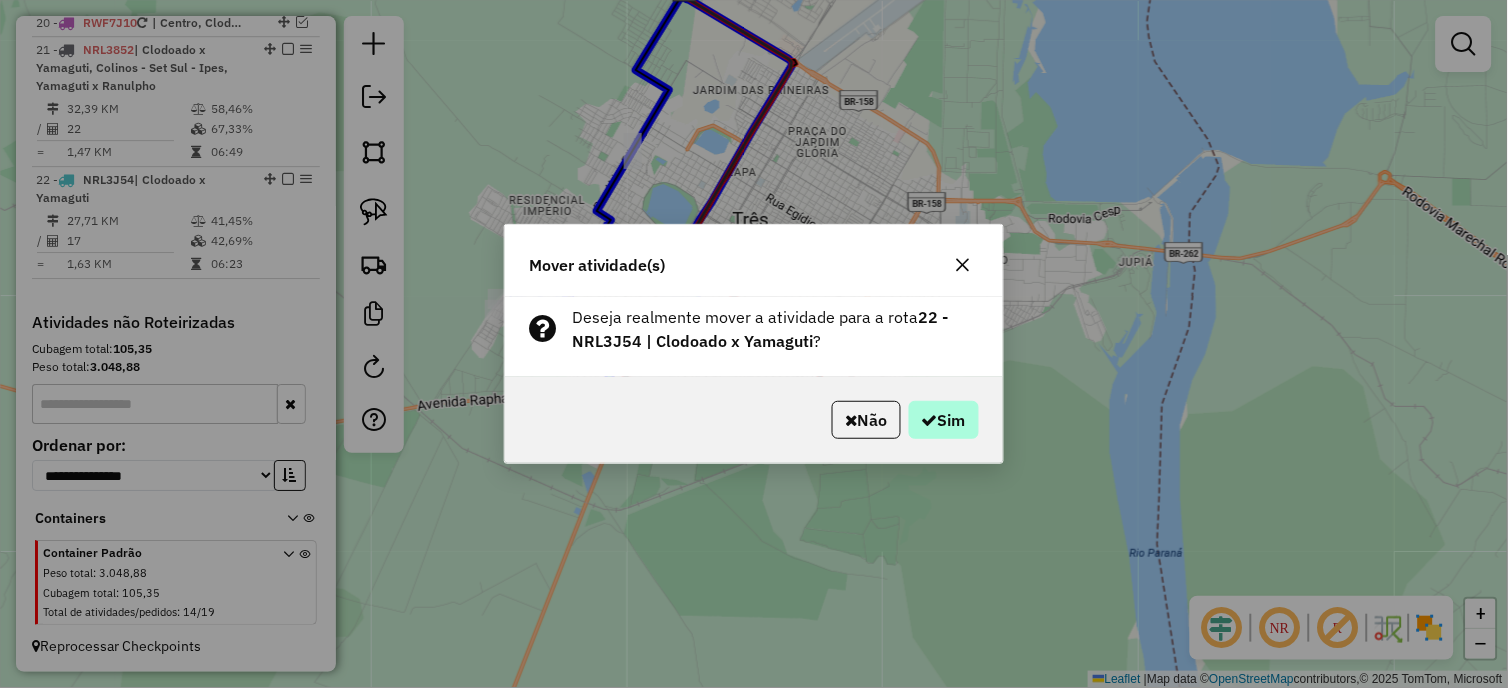 click on "Aguarde..." at bounding box center (0, 0) 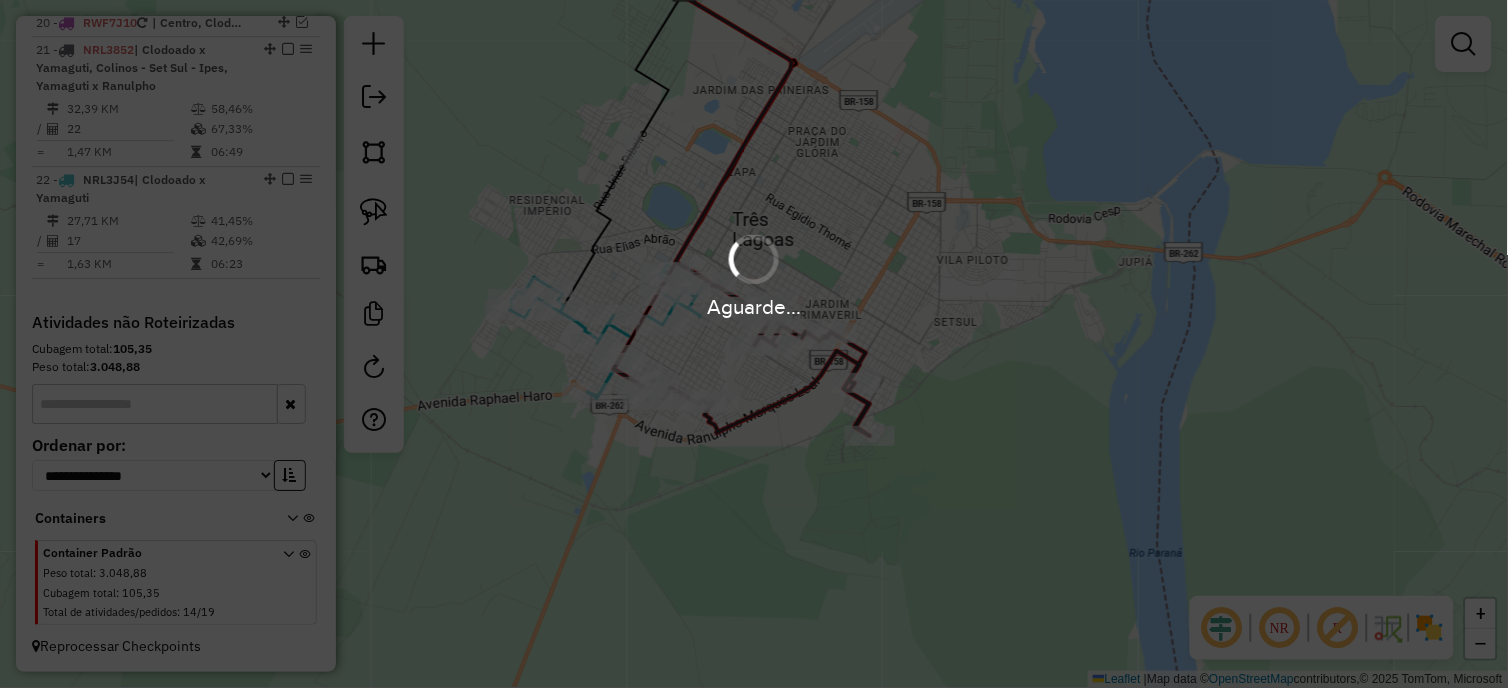 click on "Aguarde..." at bounding box center [754, 344] 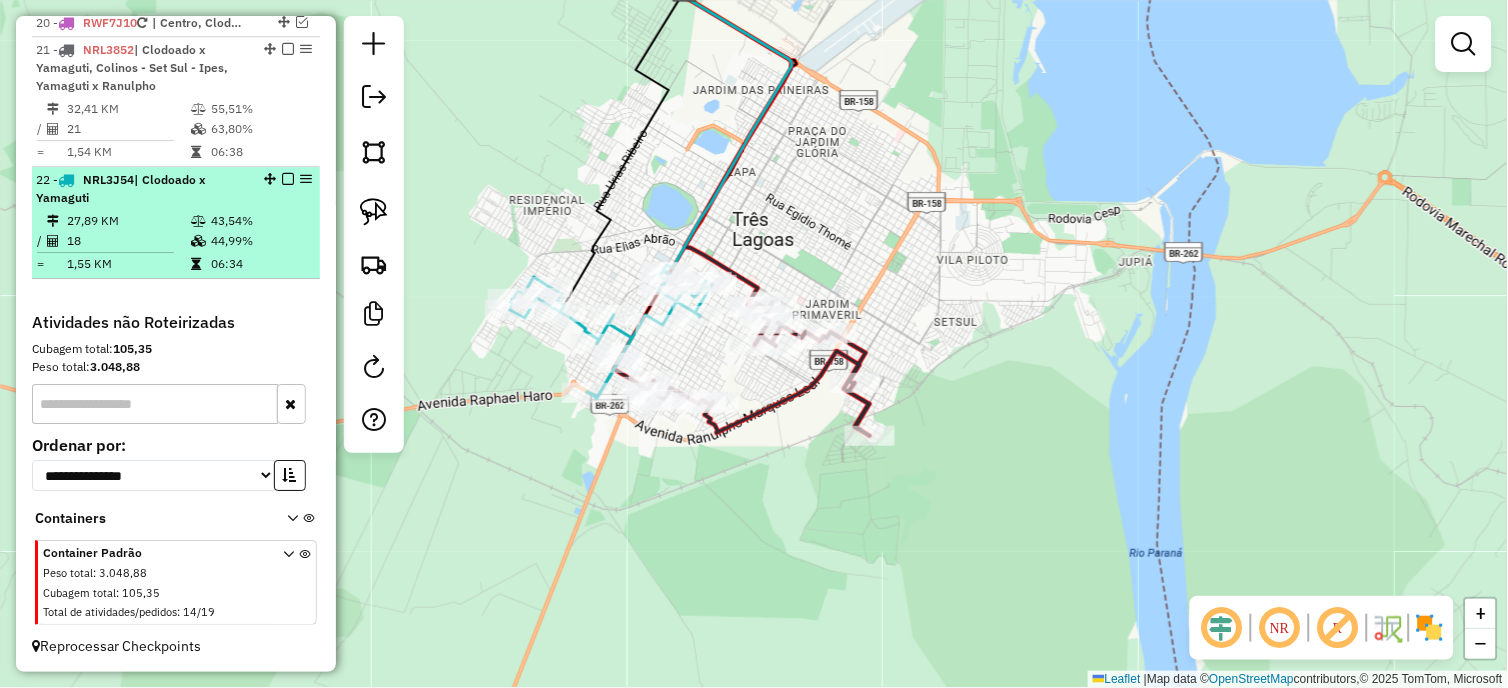 click on "1,55 KM" at bounding box center (128, 264) 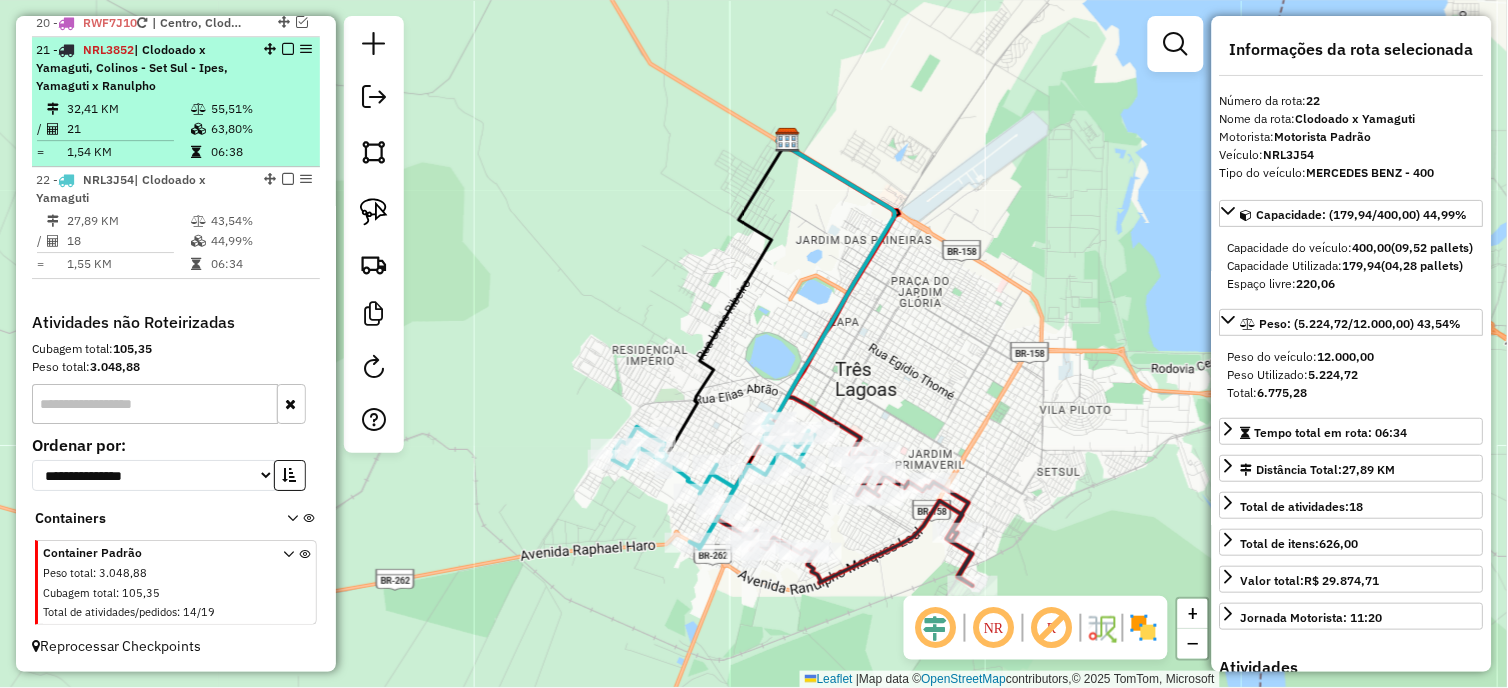 click at bounding box center [200, 152] 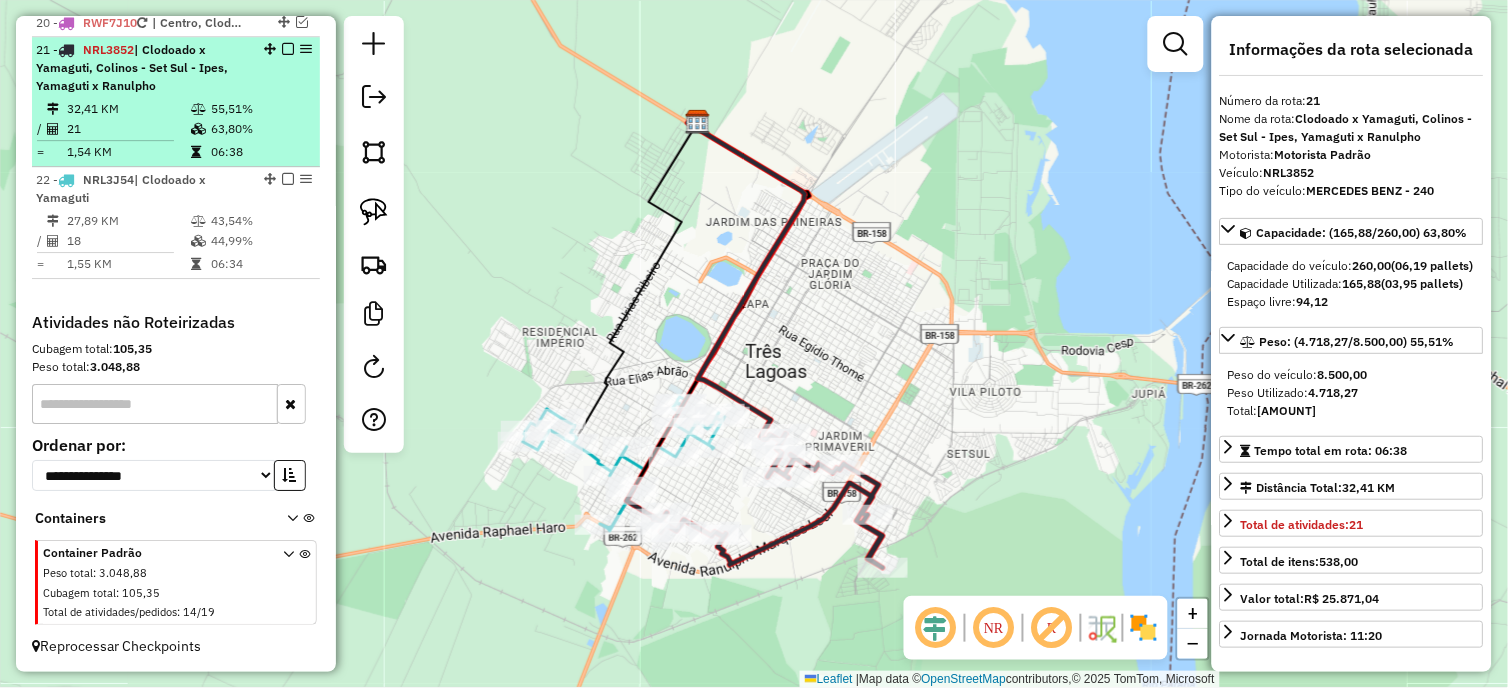 click at bounding box center (288, 49) 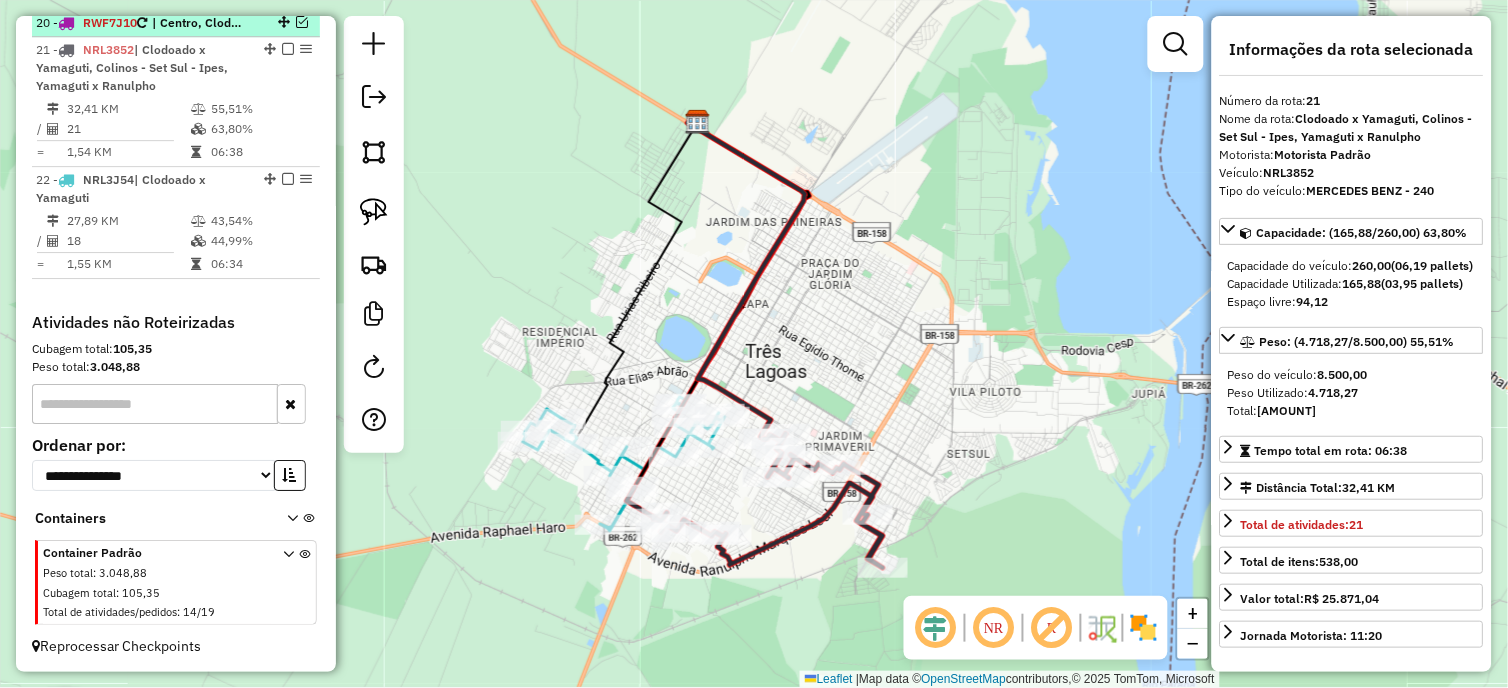 scroll, scrollTop: 1234, scrollLeft: 0, axis: vertical 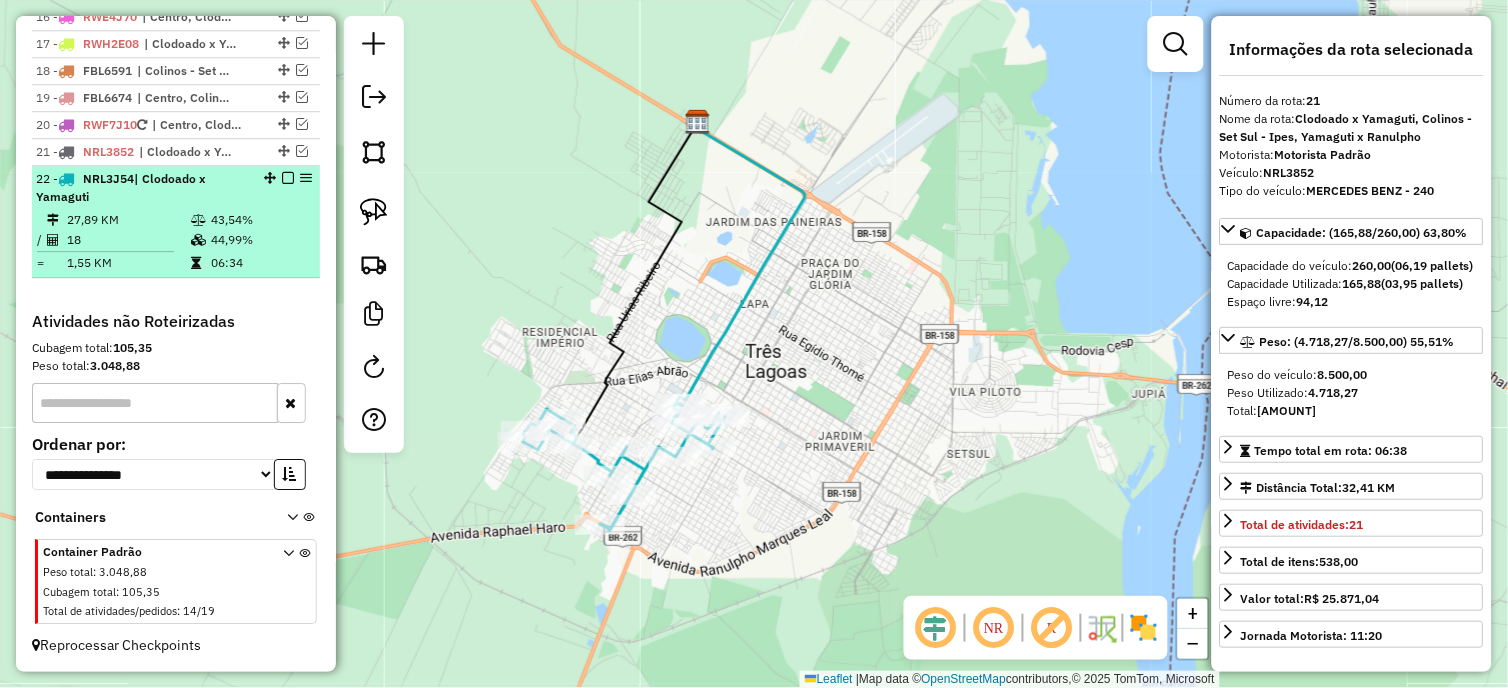 click at bounding box center [288, 178] 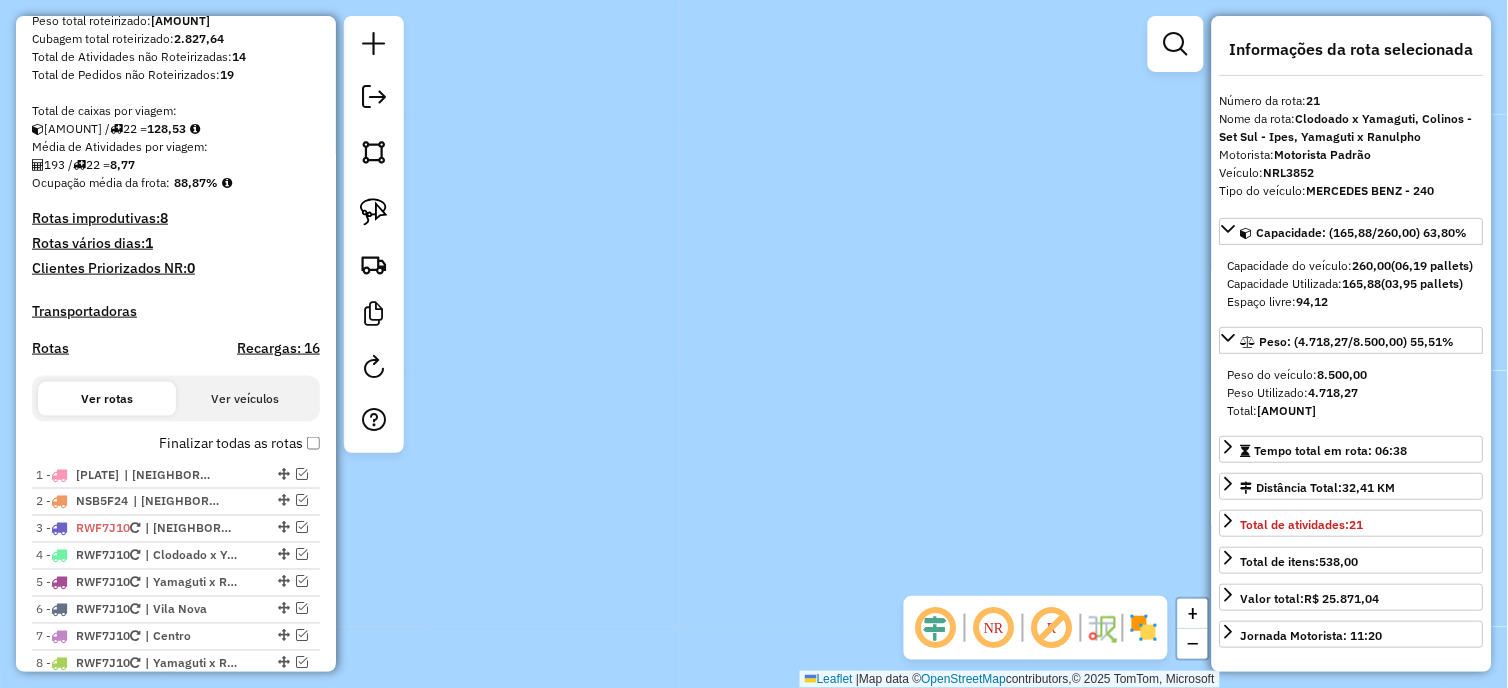 scroll, scrollTop: 37, scrollLeft: 0, axis: vertical 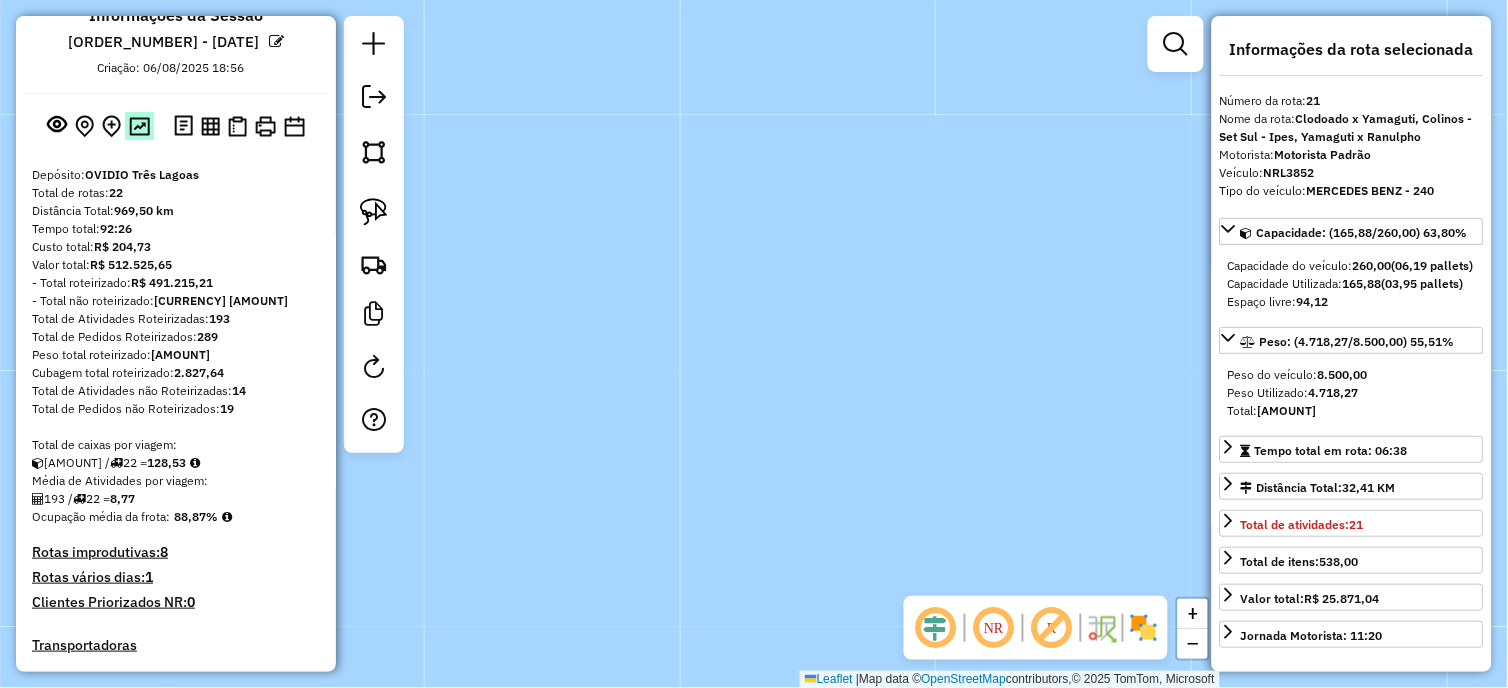 click at bounding box center [139, 126] 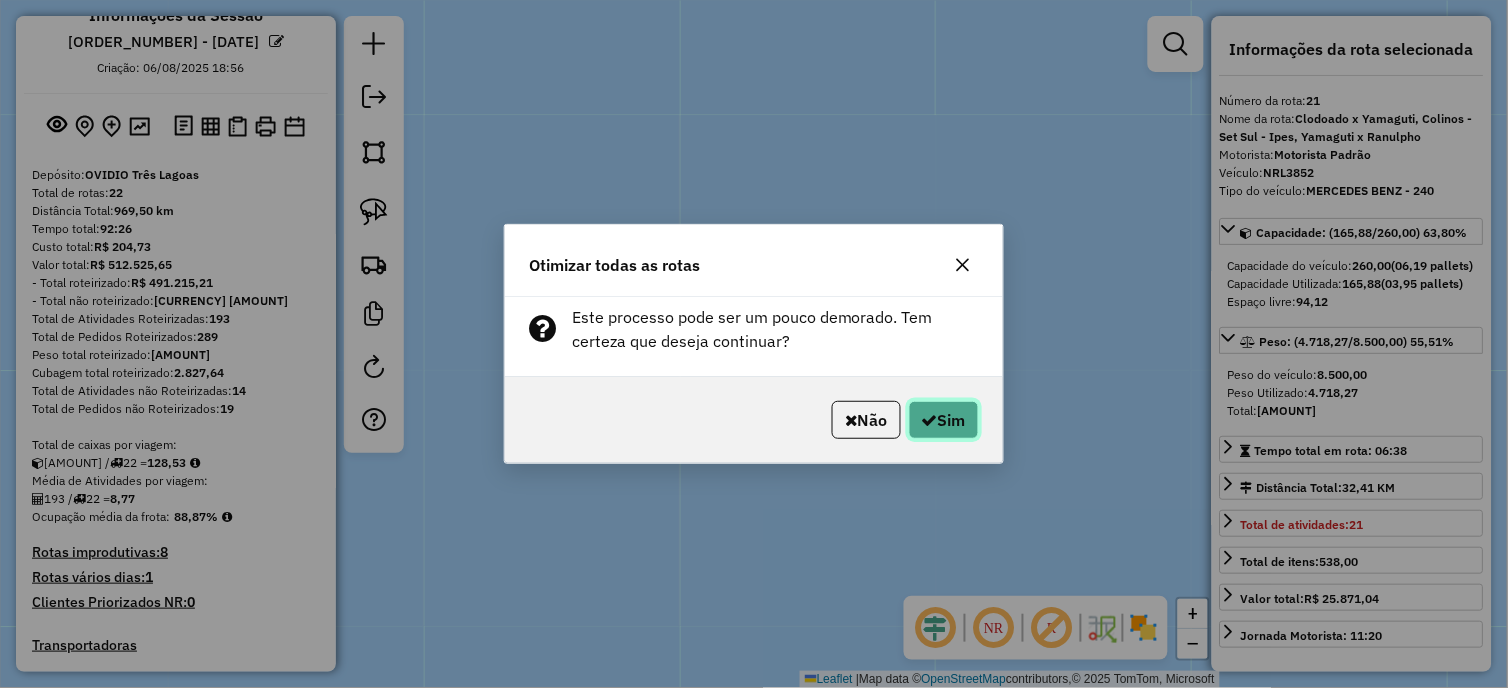 click on "Sim" 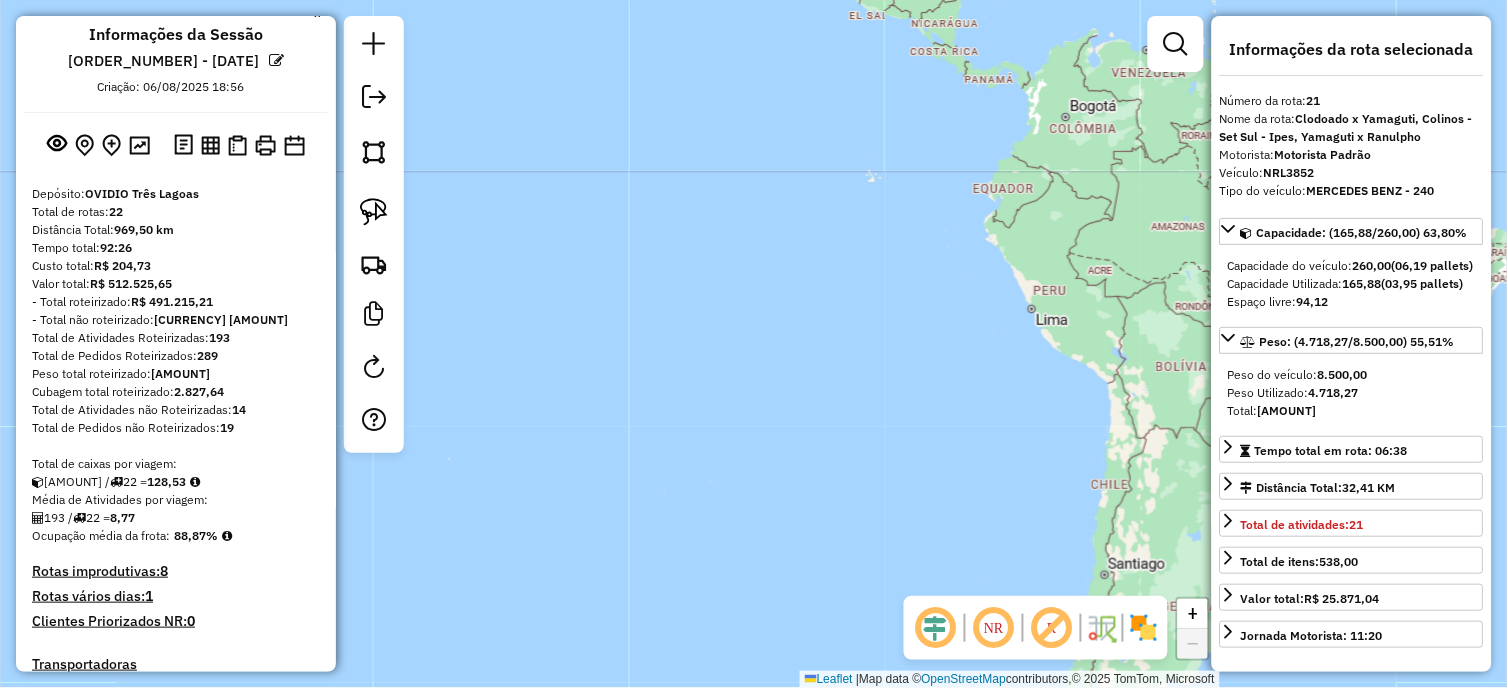 scroll, scrollTop: 0, scrollLeft: 0, axis: both 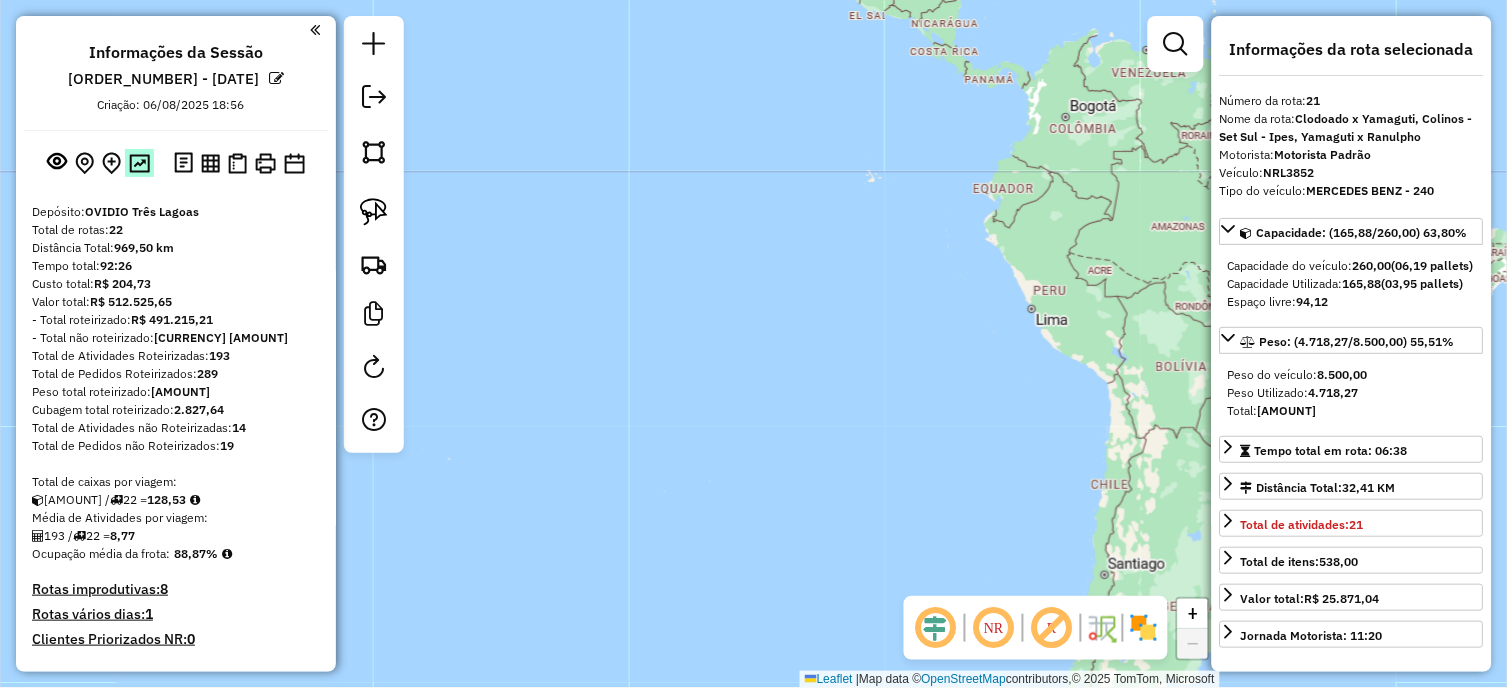 click at bounding box center (139, 163) 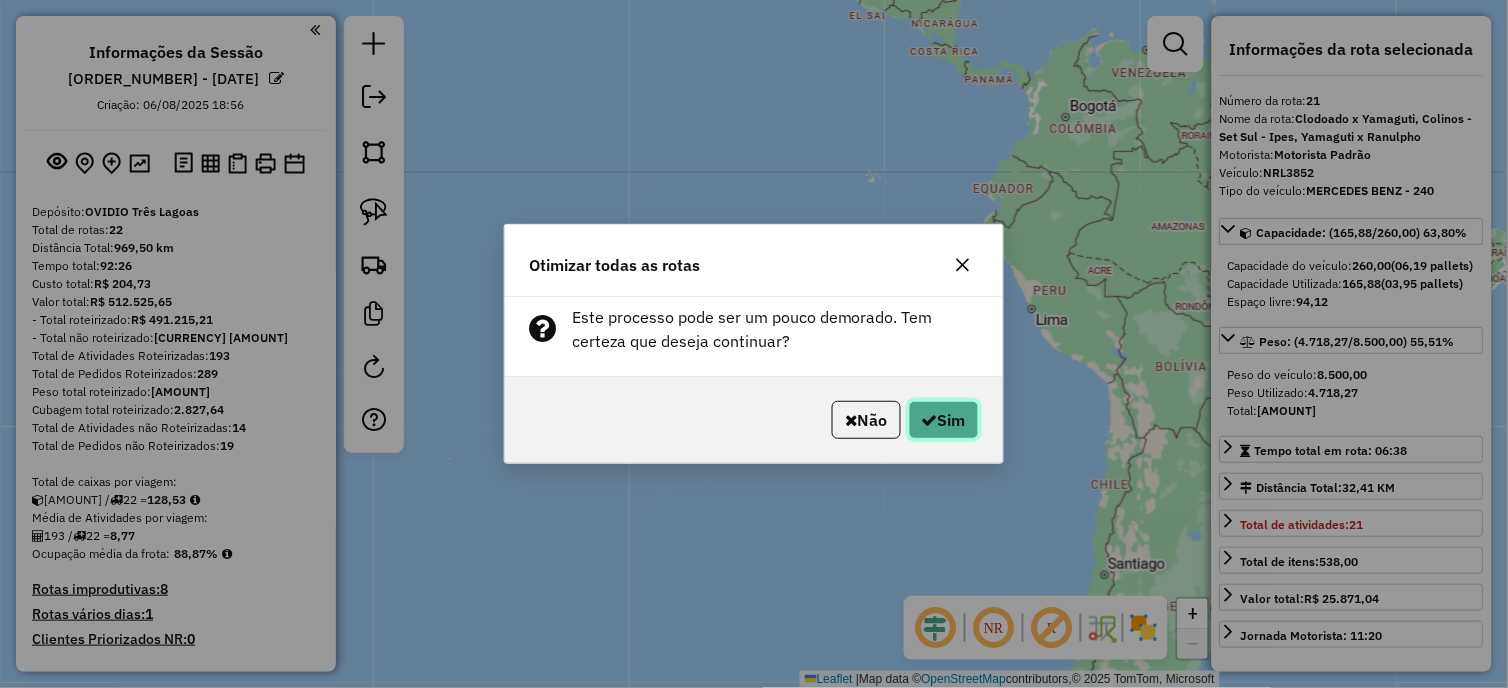 click on "Sim" 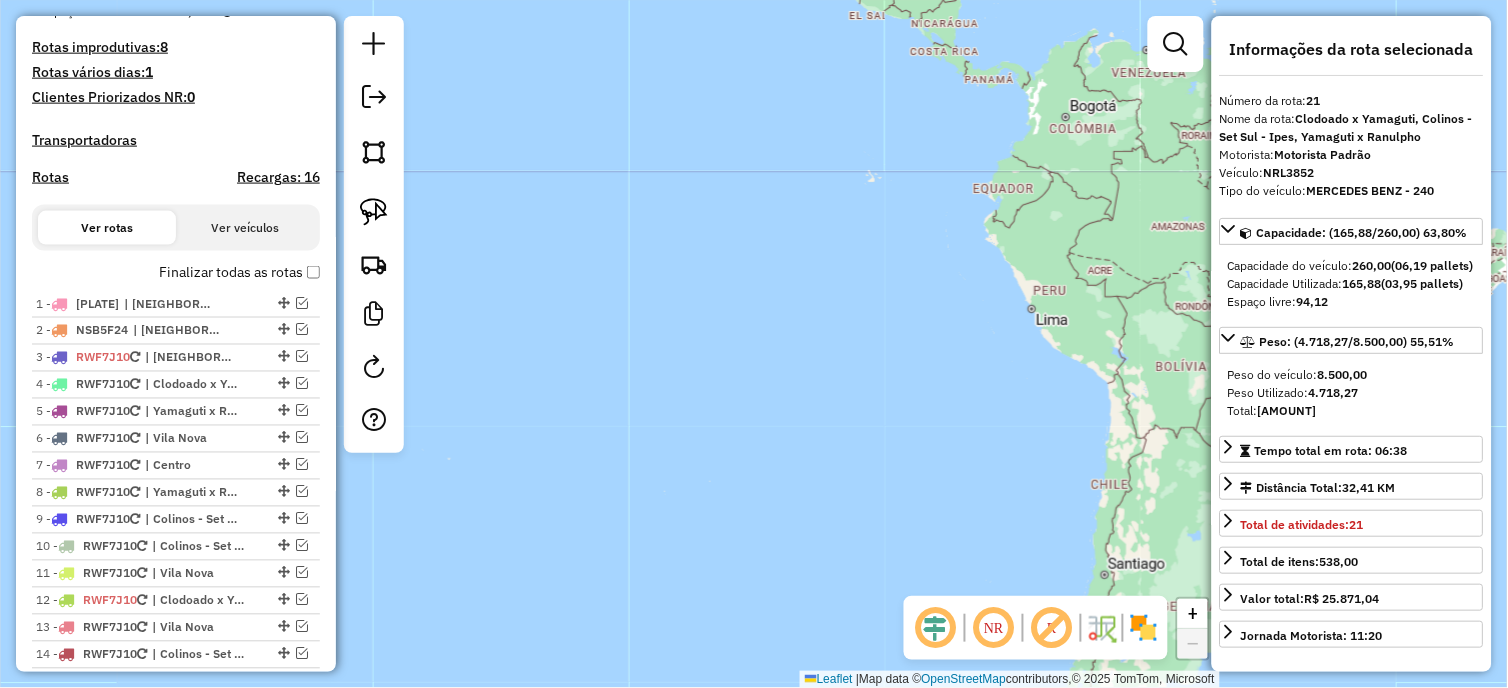 scroll, scrollTop: 1148, scrollLeft: 0, axis: vertical 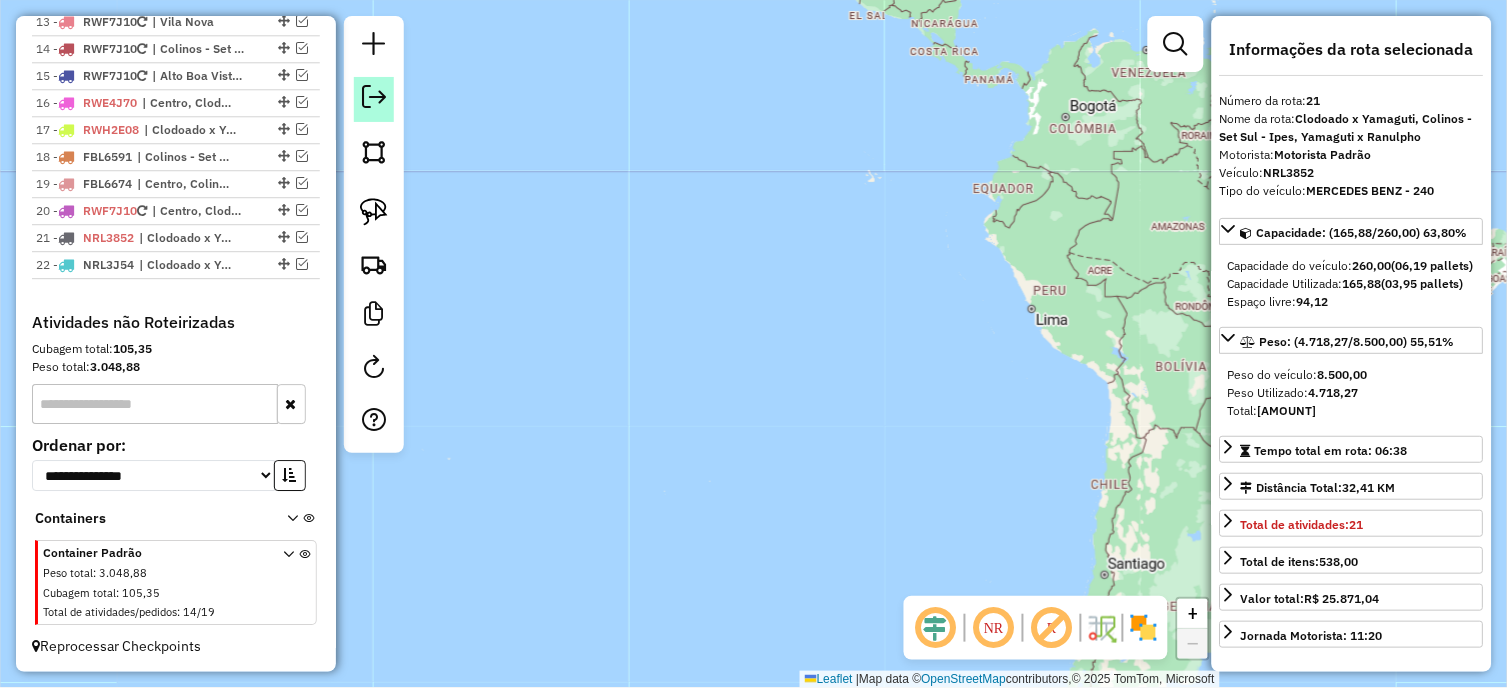 click 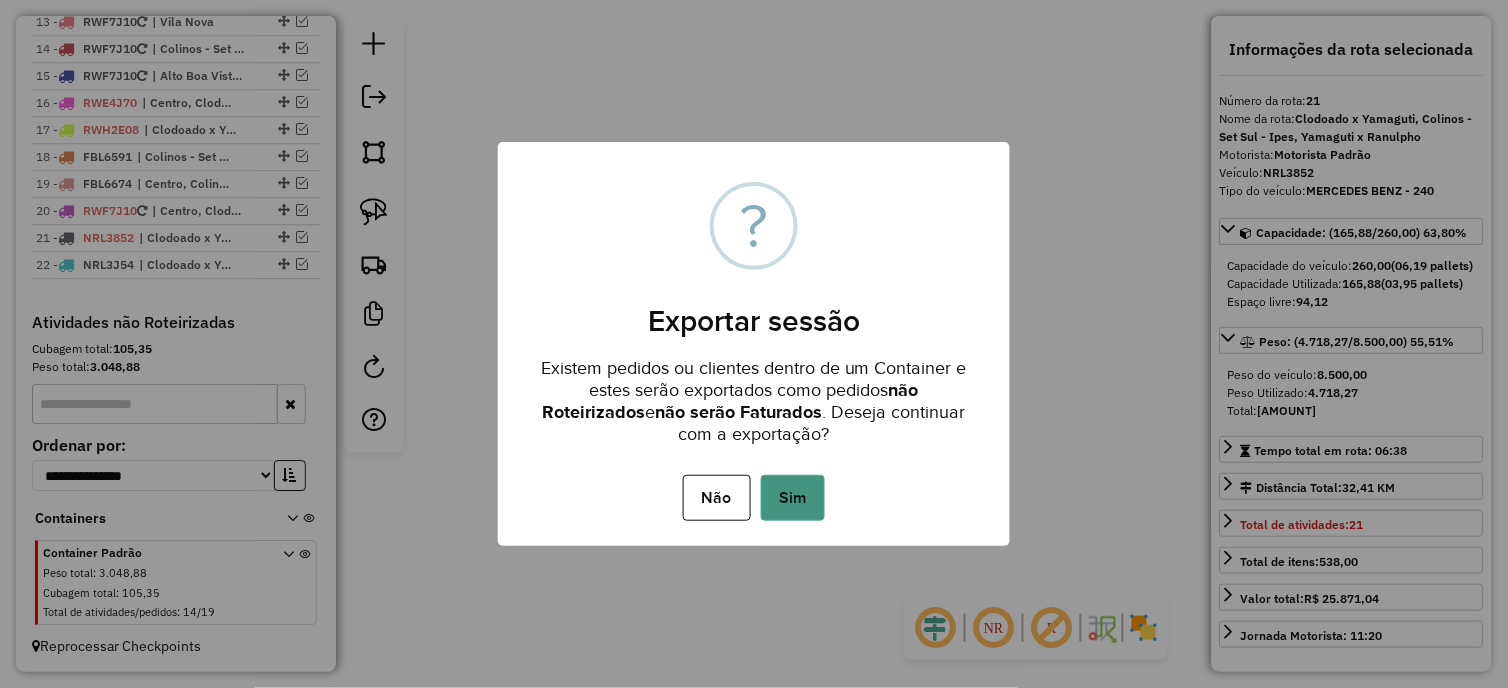 click on "Sim" at bounding box center (793, 498) 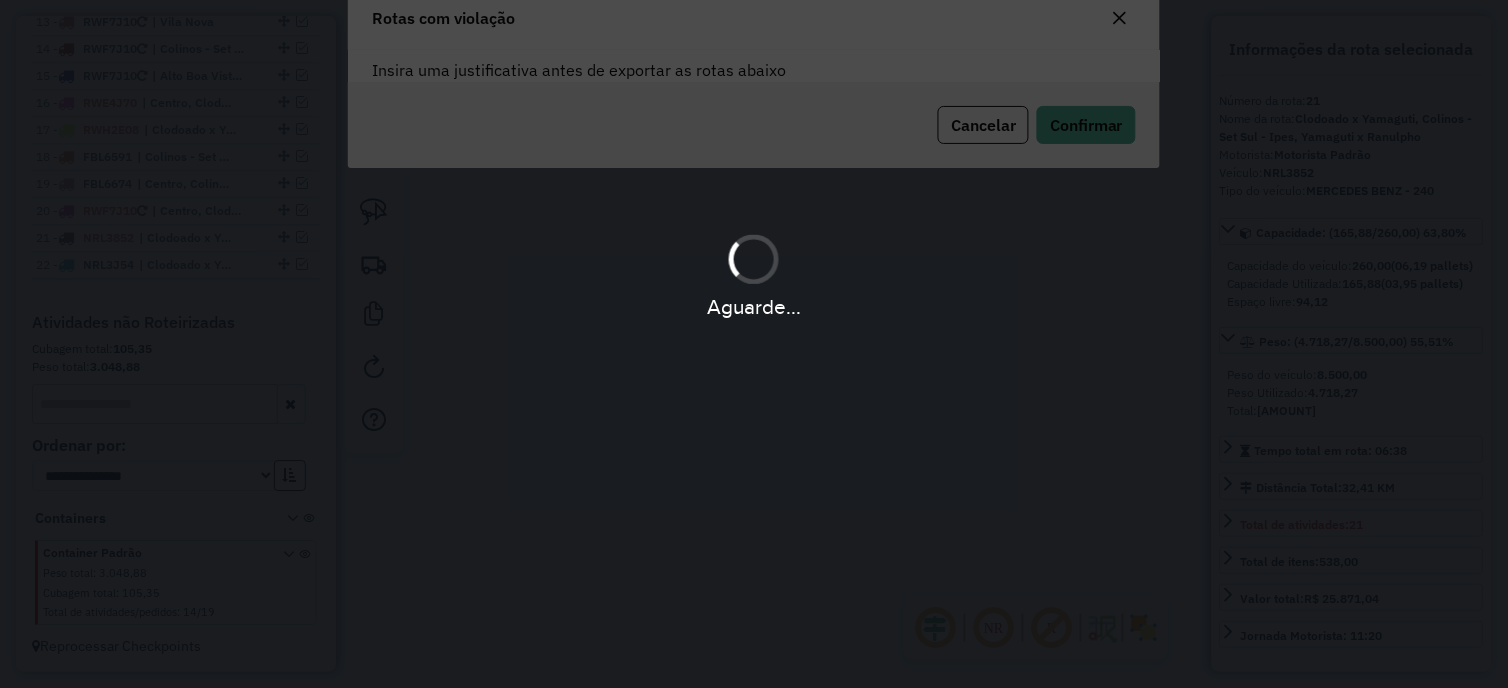 scroll, scrollTop: 108, scrollLeft: 0, axis: vertical 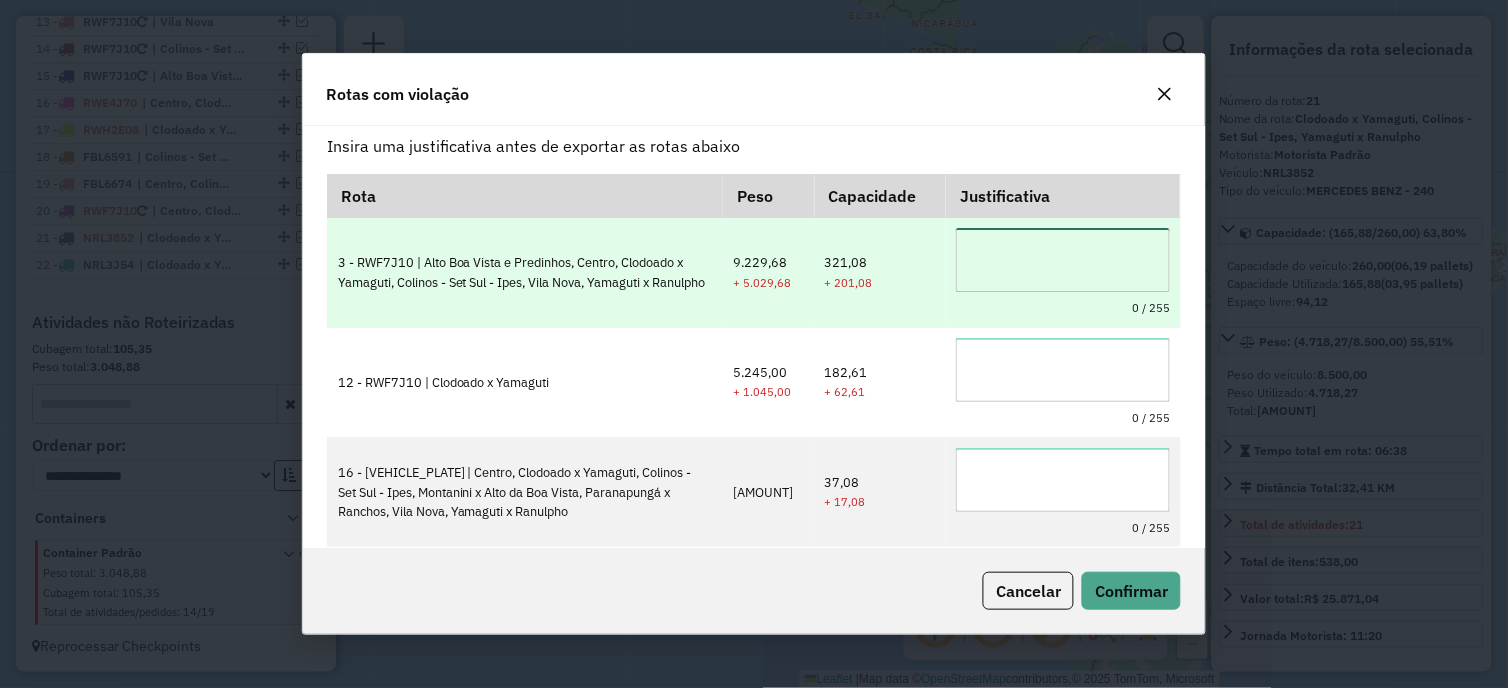 click at bounding box center [1063, 260] 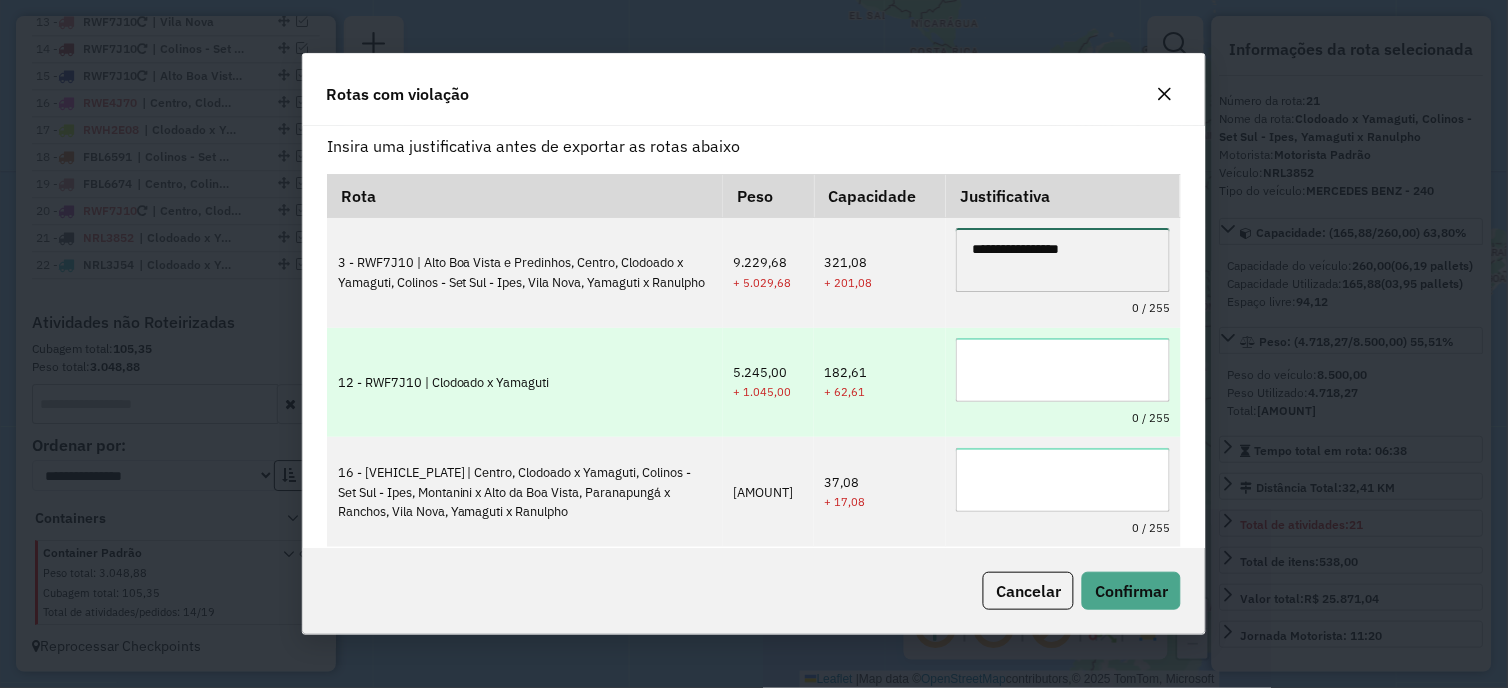 type on "**********" 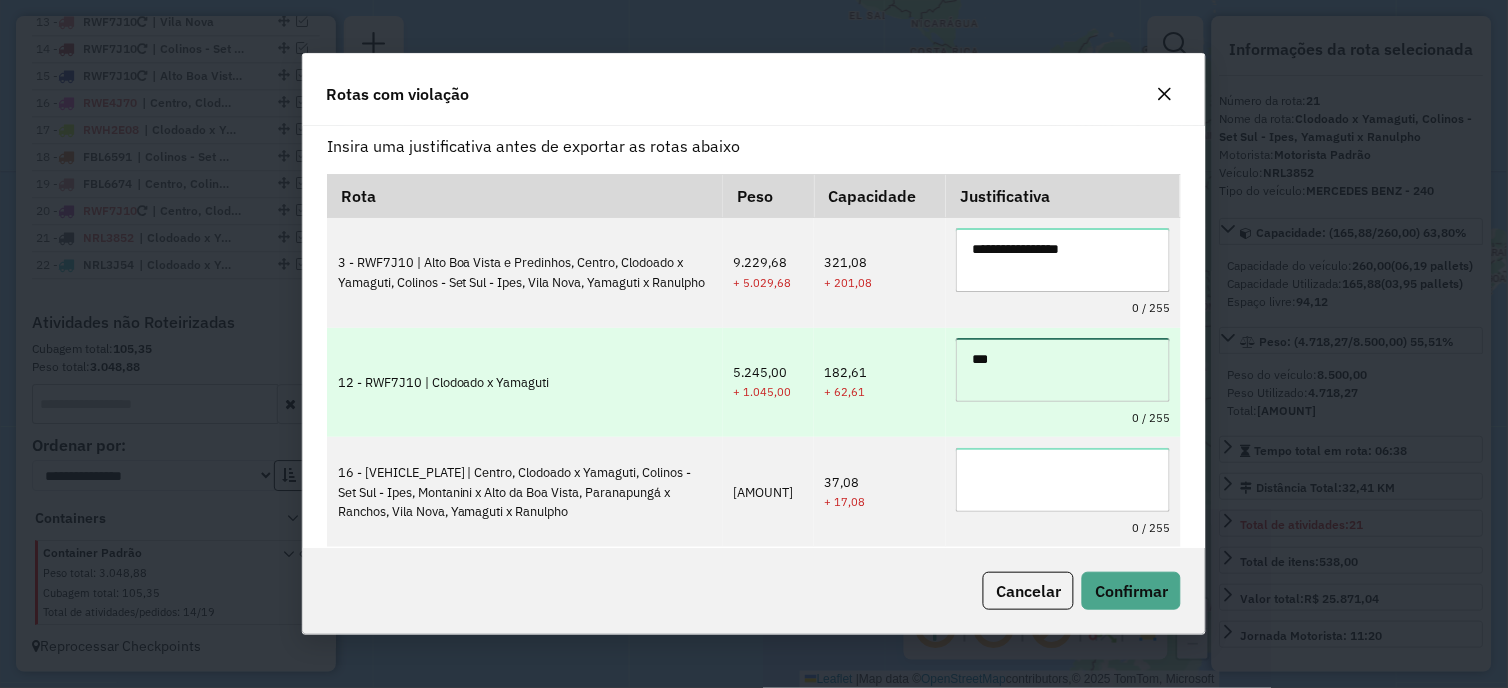 click on "***" at bounding box center (1063, 370) 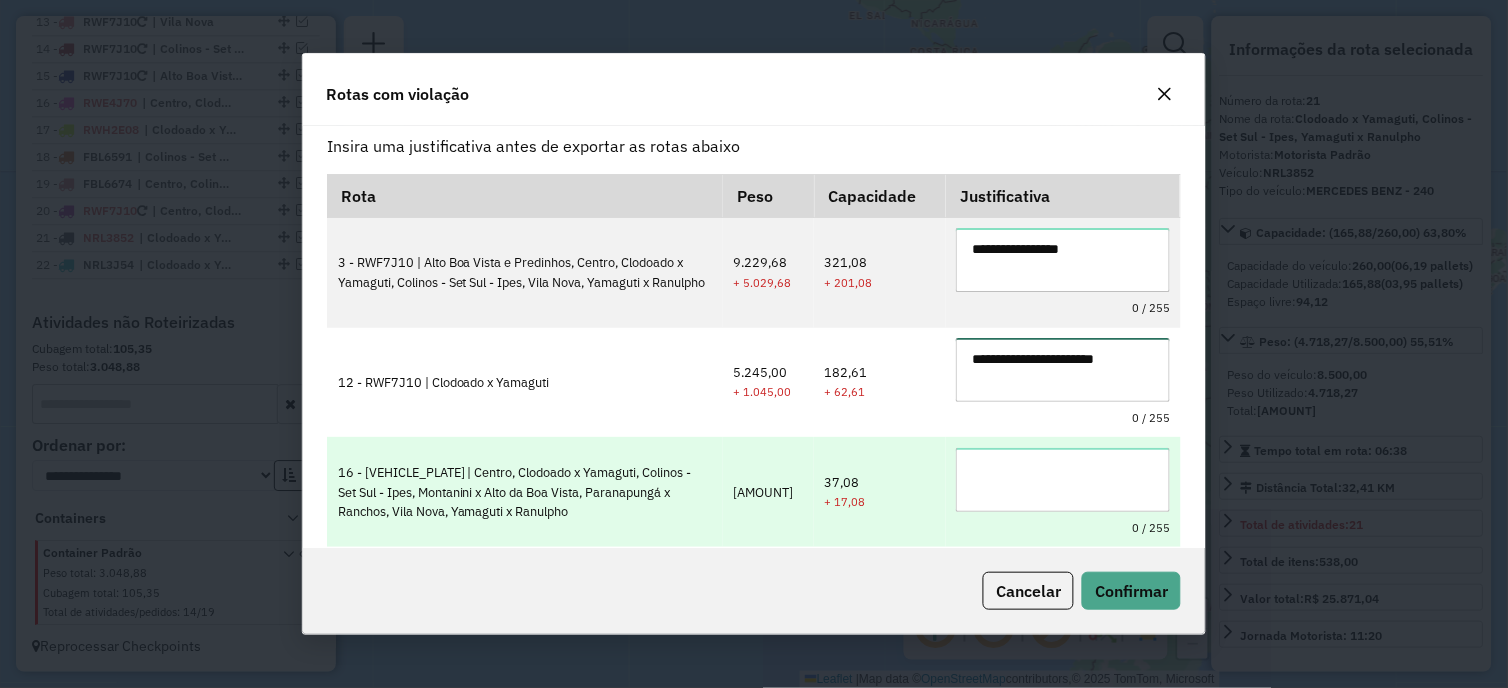 type on "**********" 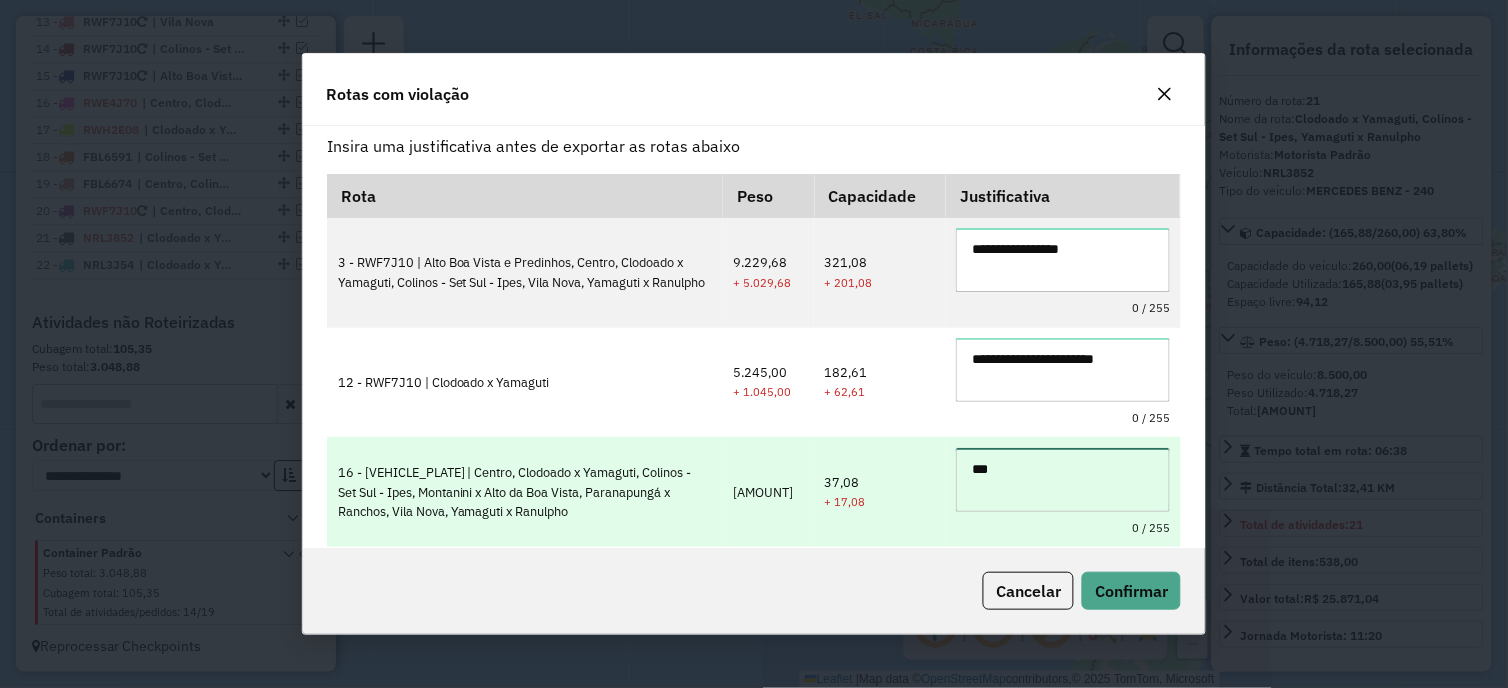 click on "***" at bounding box center [1063, 480] 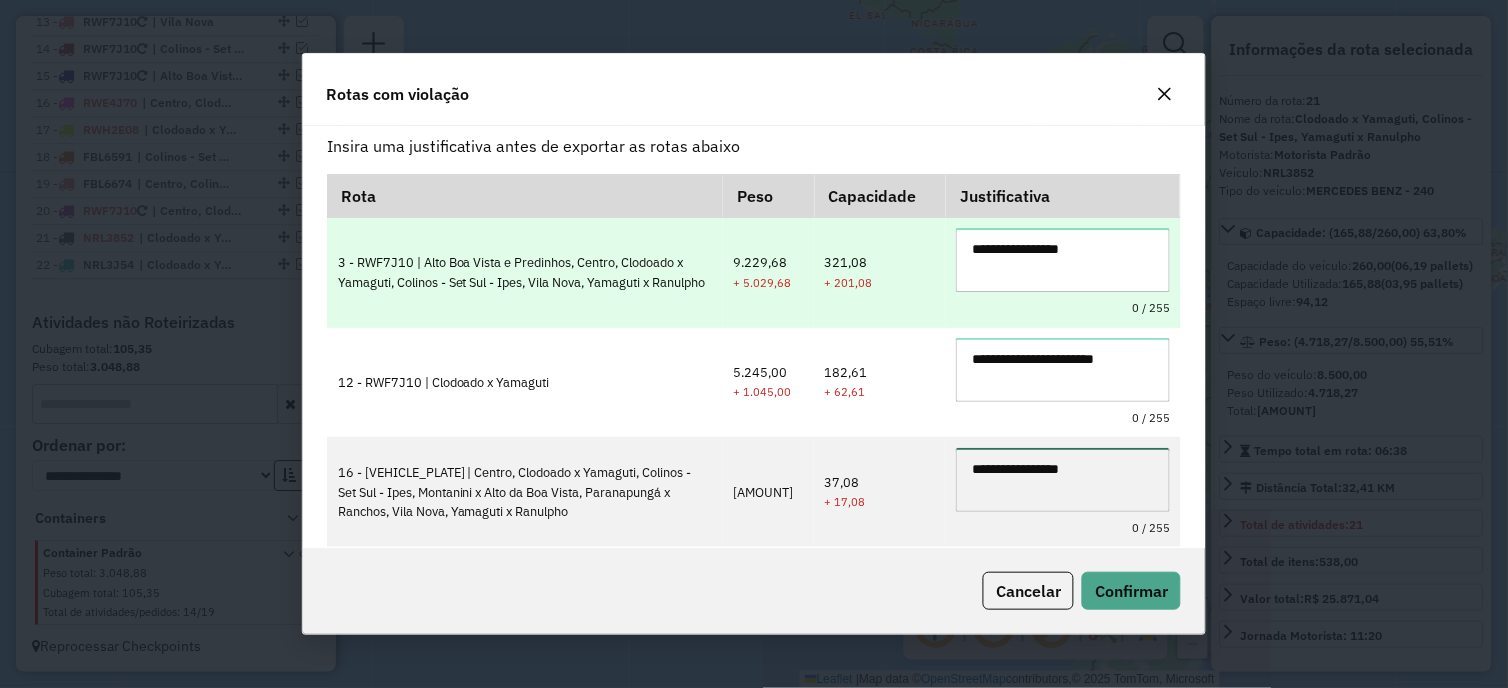 type on "**********" 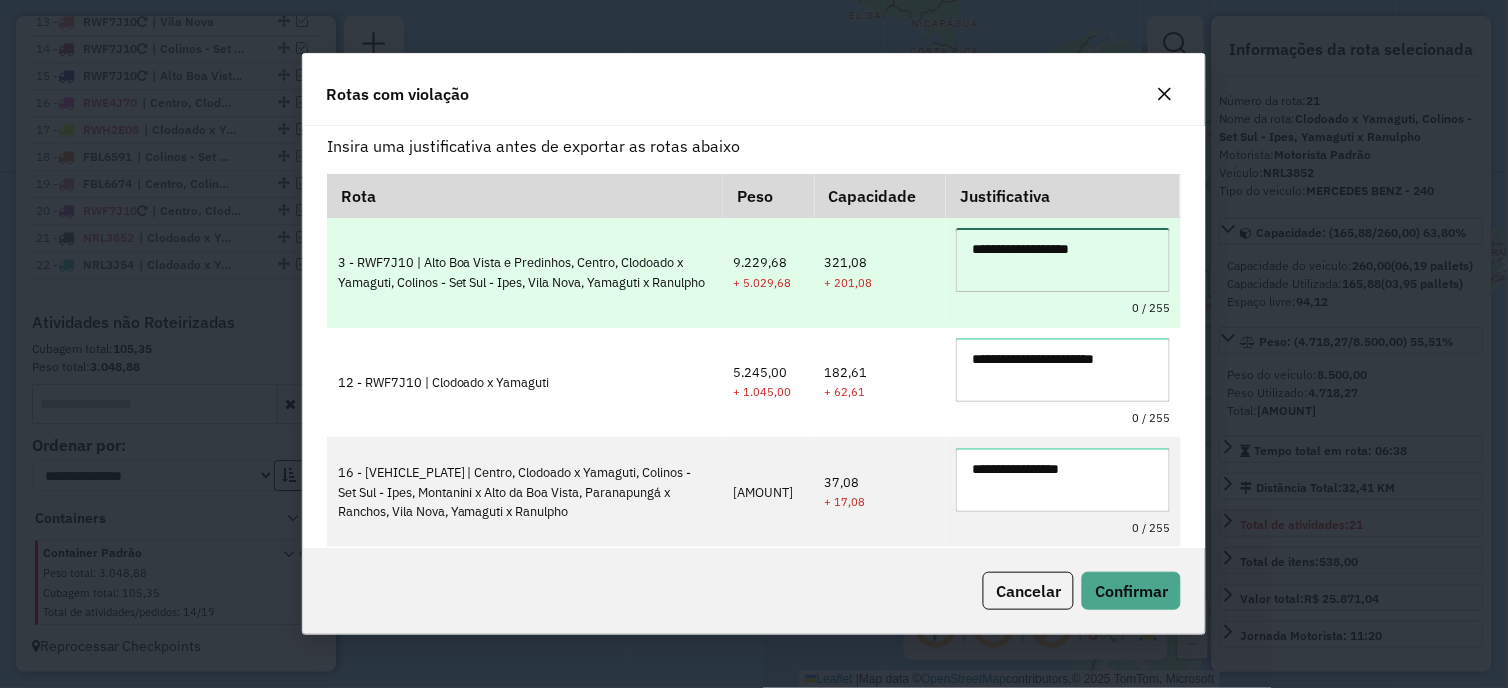 click on "**********" at bounding box center [1063, 260] 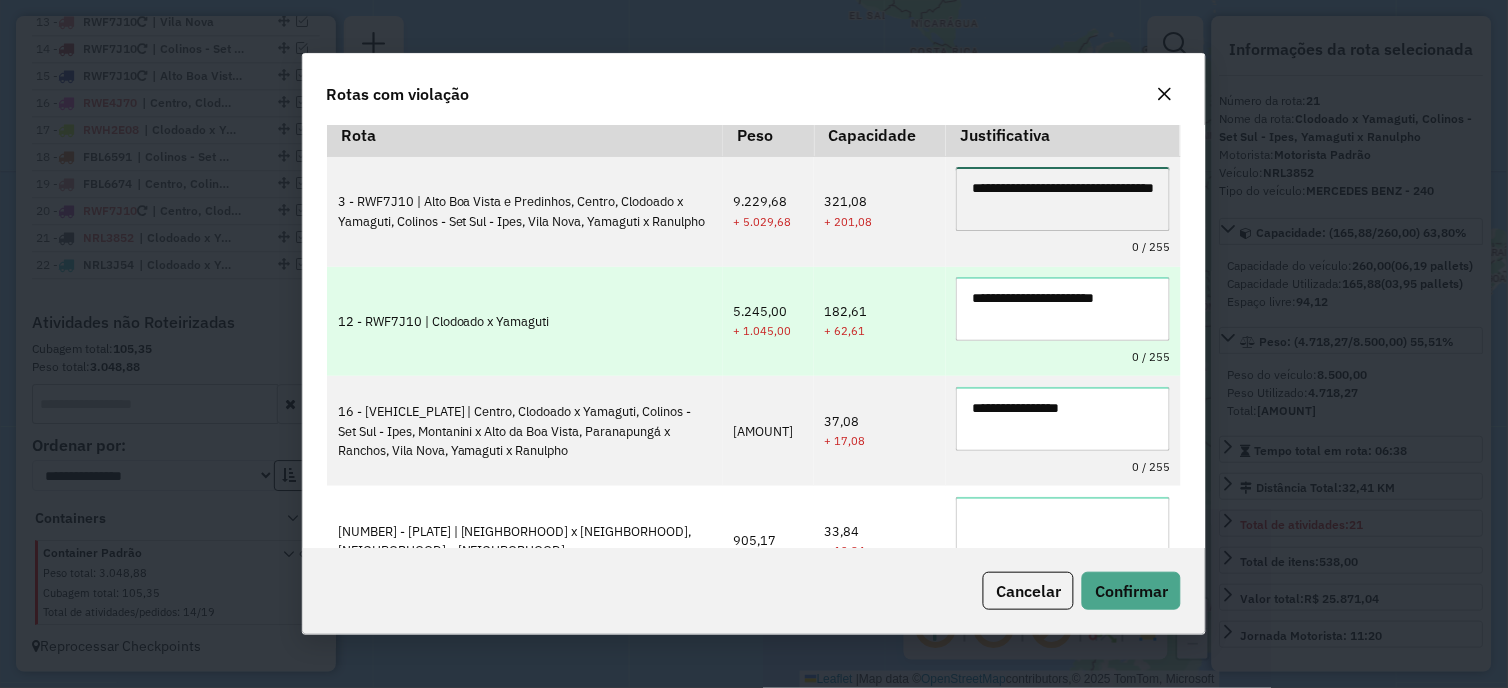 scroll, scrollTop: 111, scrollLeft: 0, axis: vertical 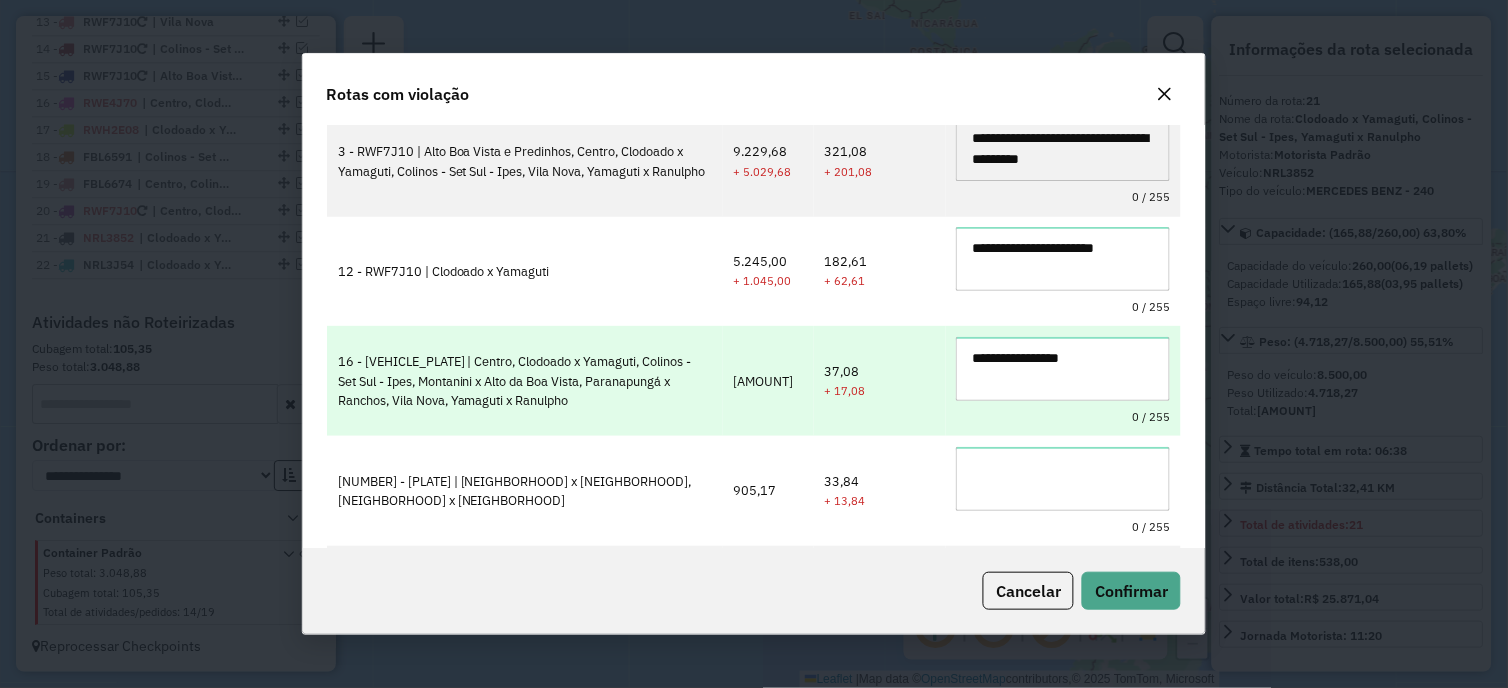 type on "**********" 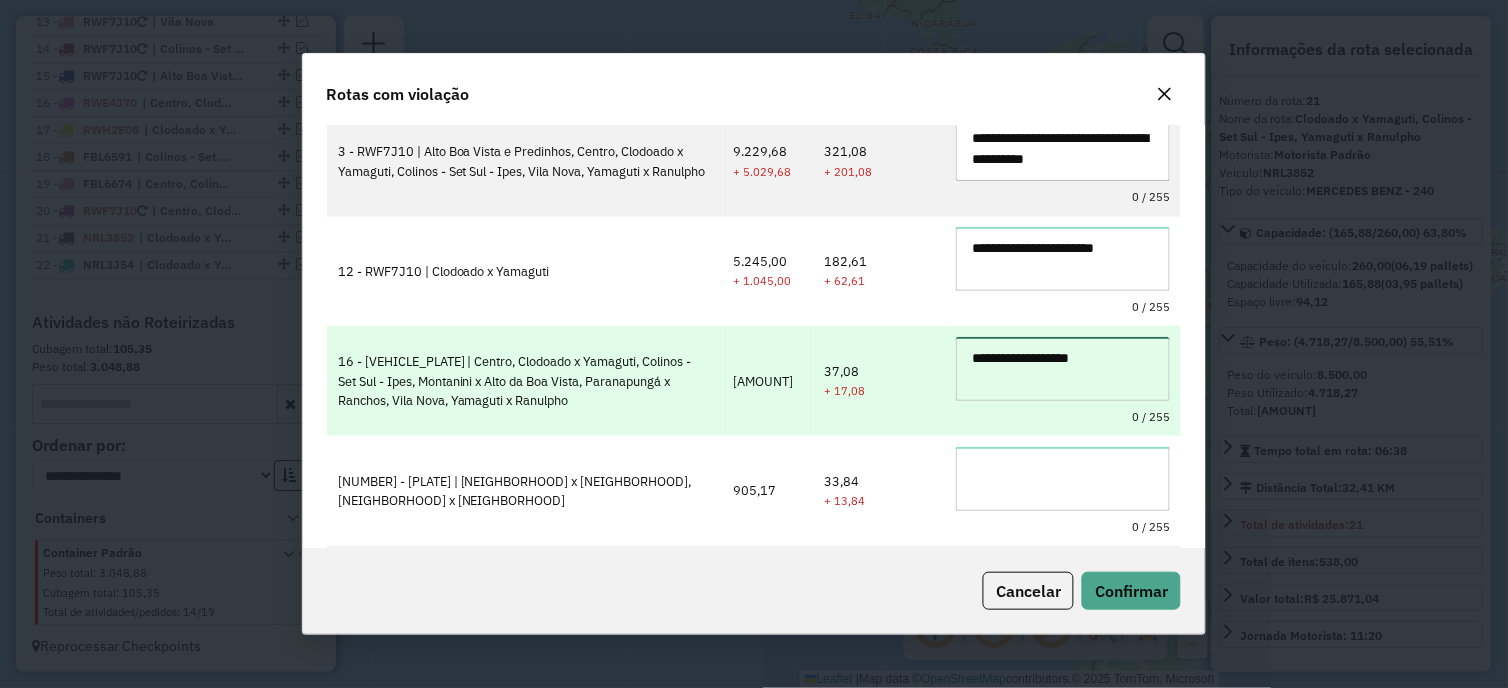 click on "**********" at bounding box center [1063, 369] 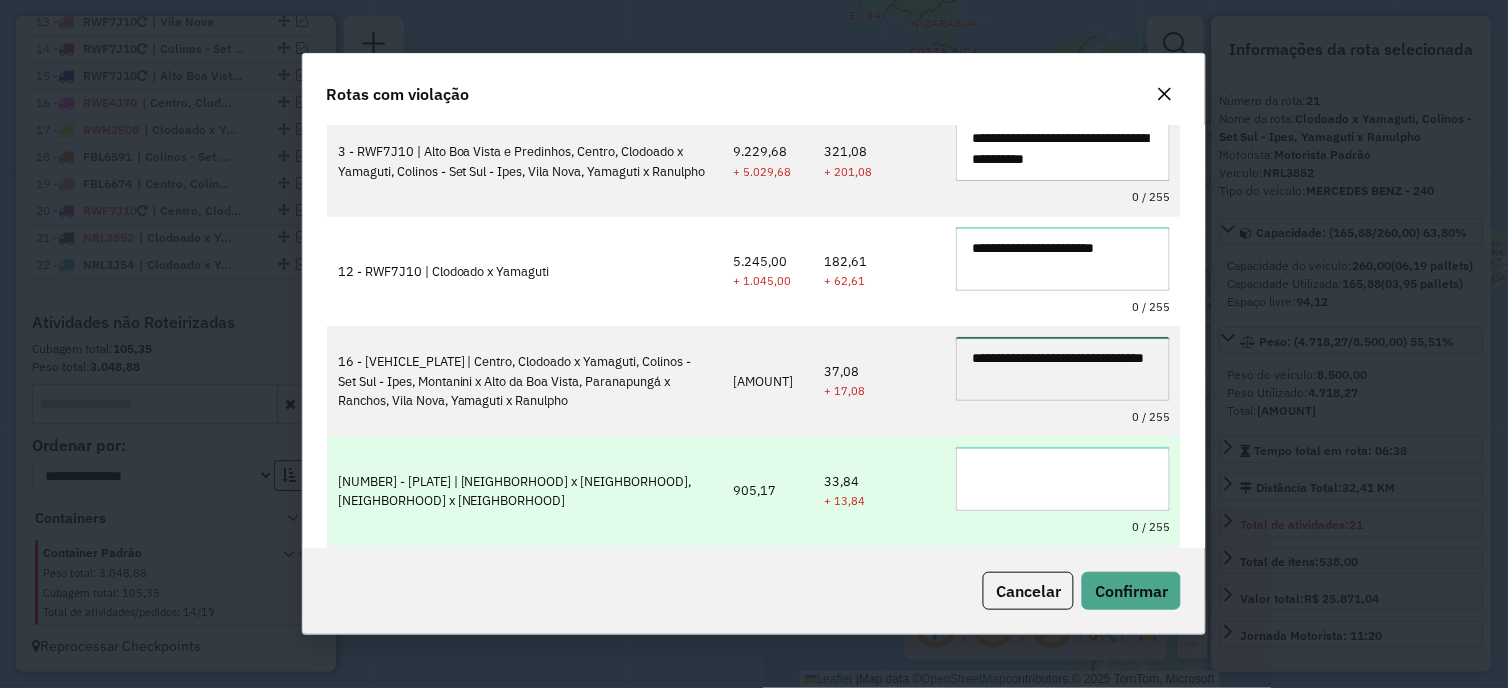 type on "**********" 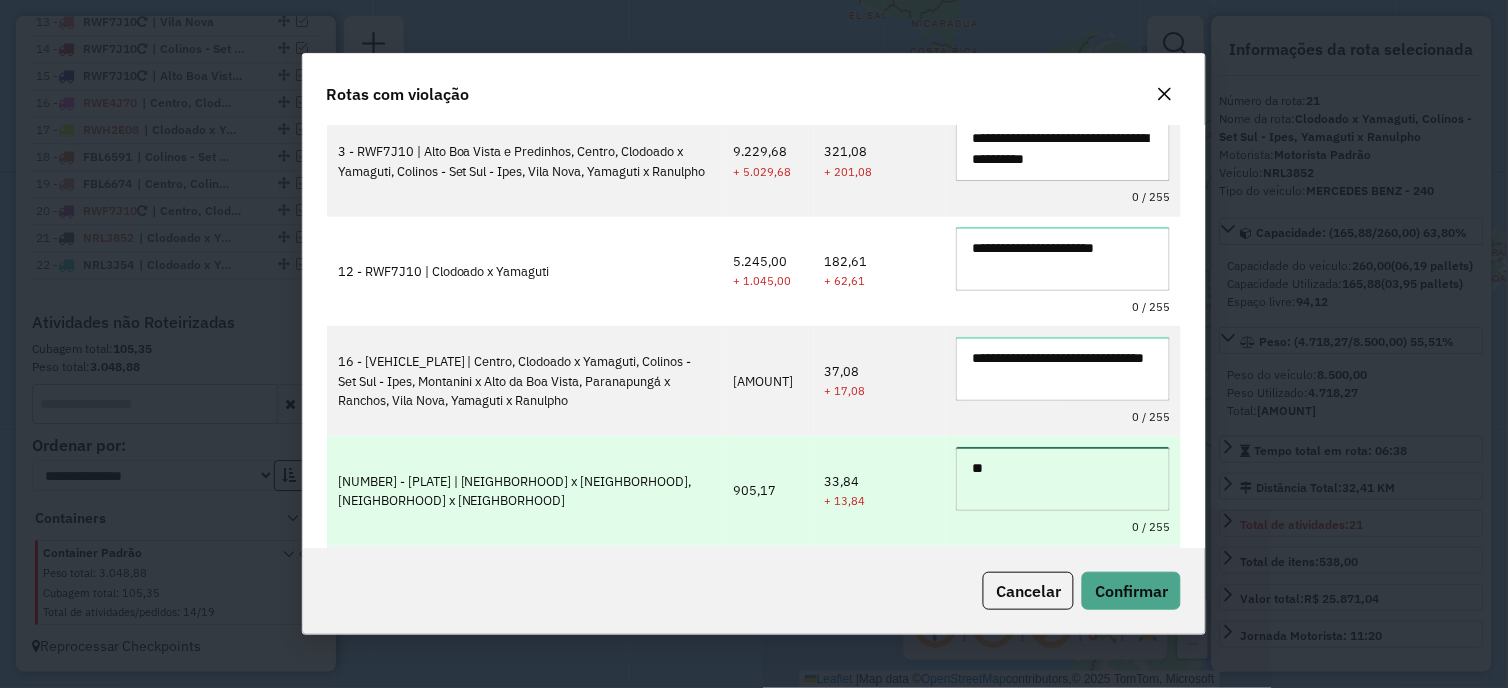 click on "**" at bounding box center (1063, 479) 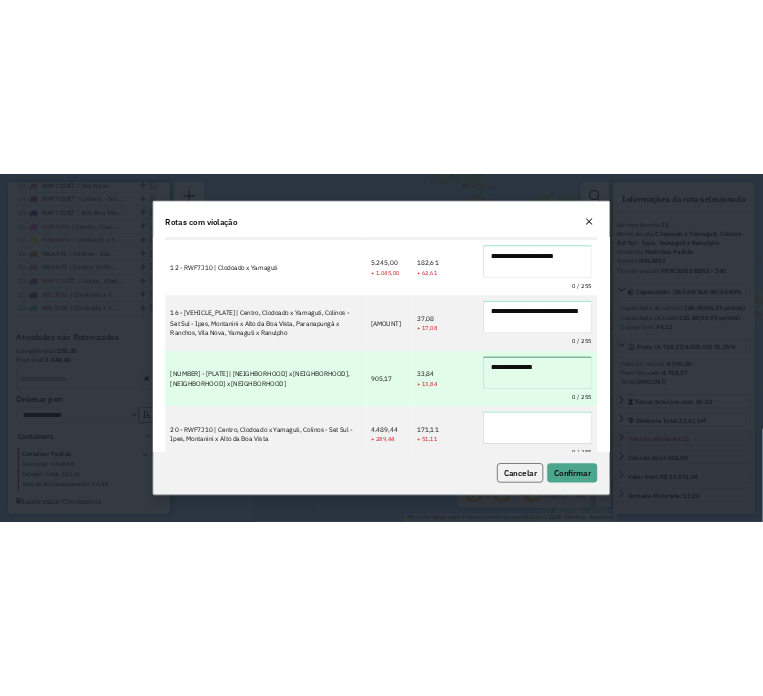 scroll, scrollTop: 220, scrollLeft: 0, axis: vertical 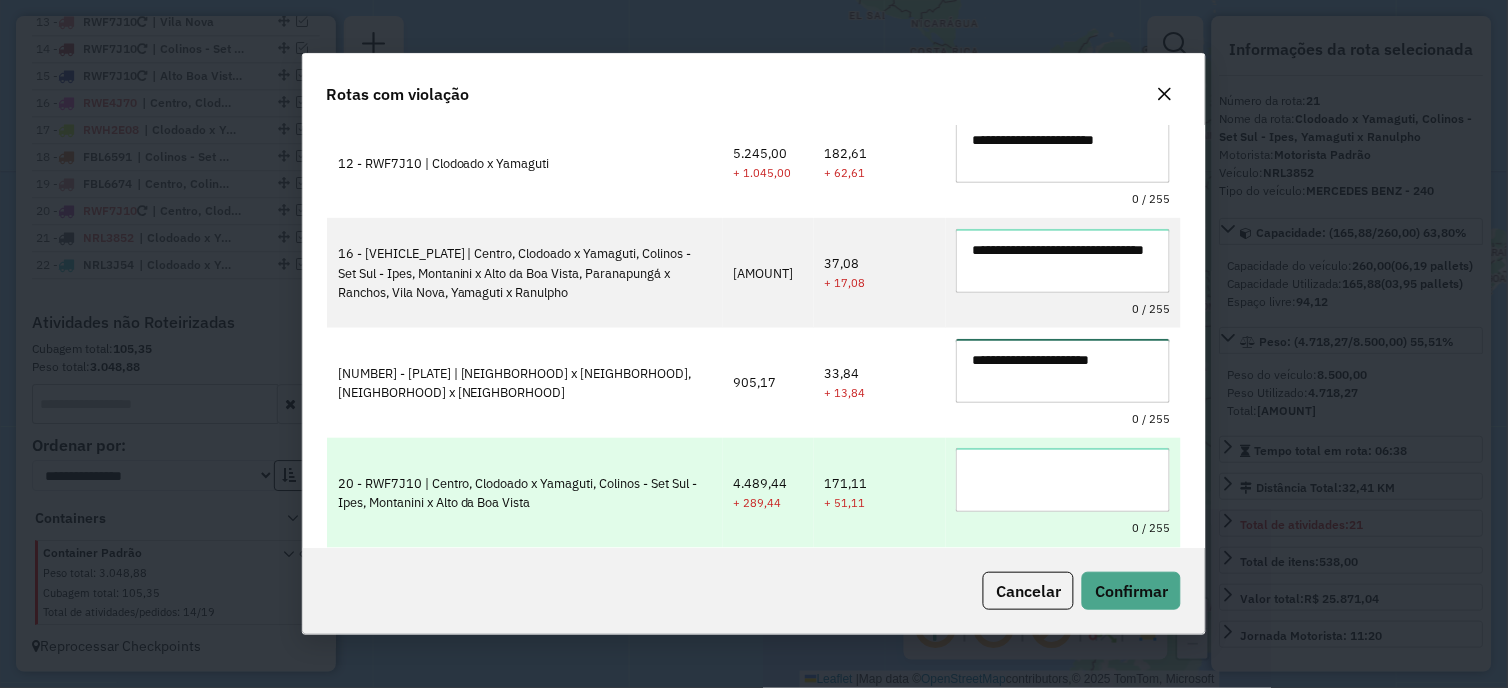 type on "**********" 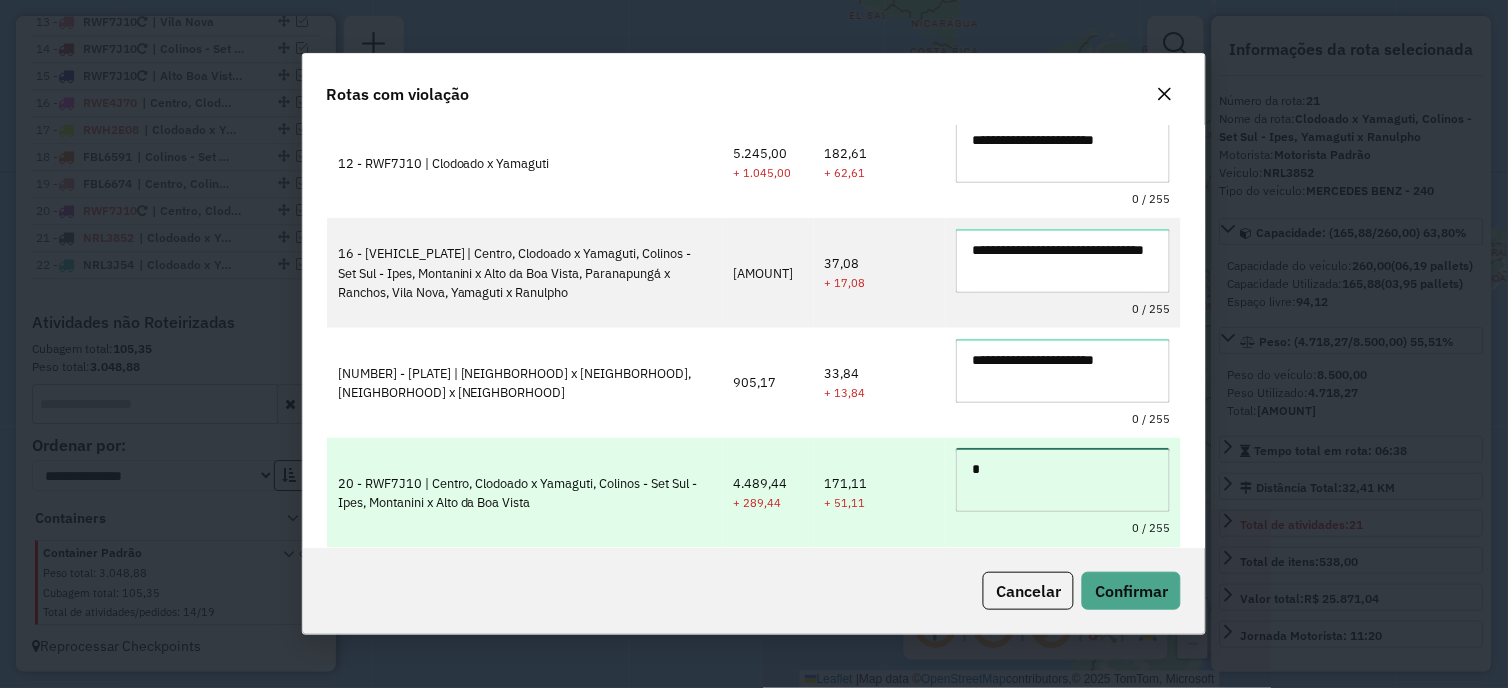 click on "*" at bounding box center (1063, 480) 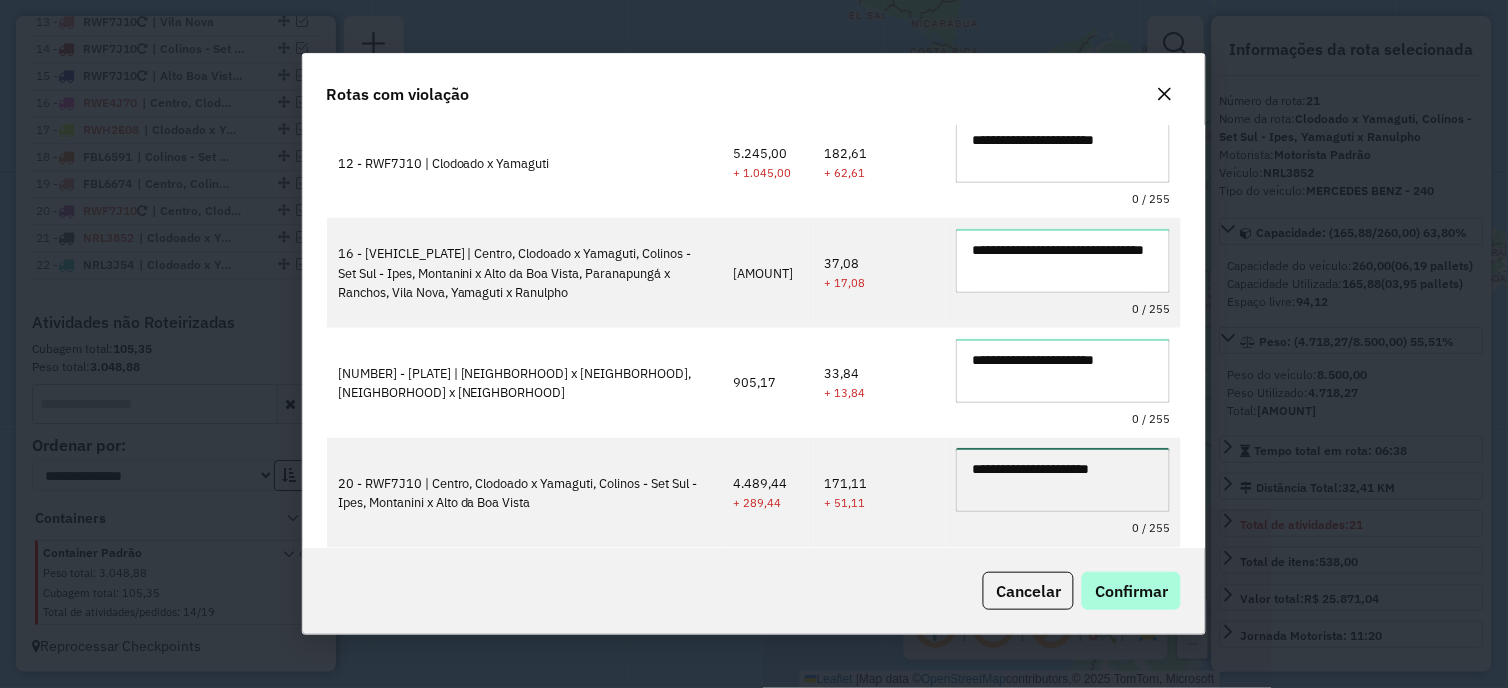 type on "**********" 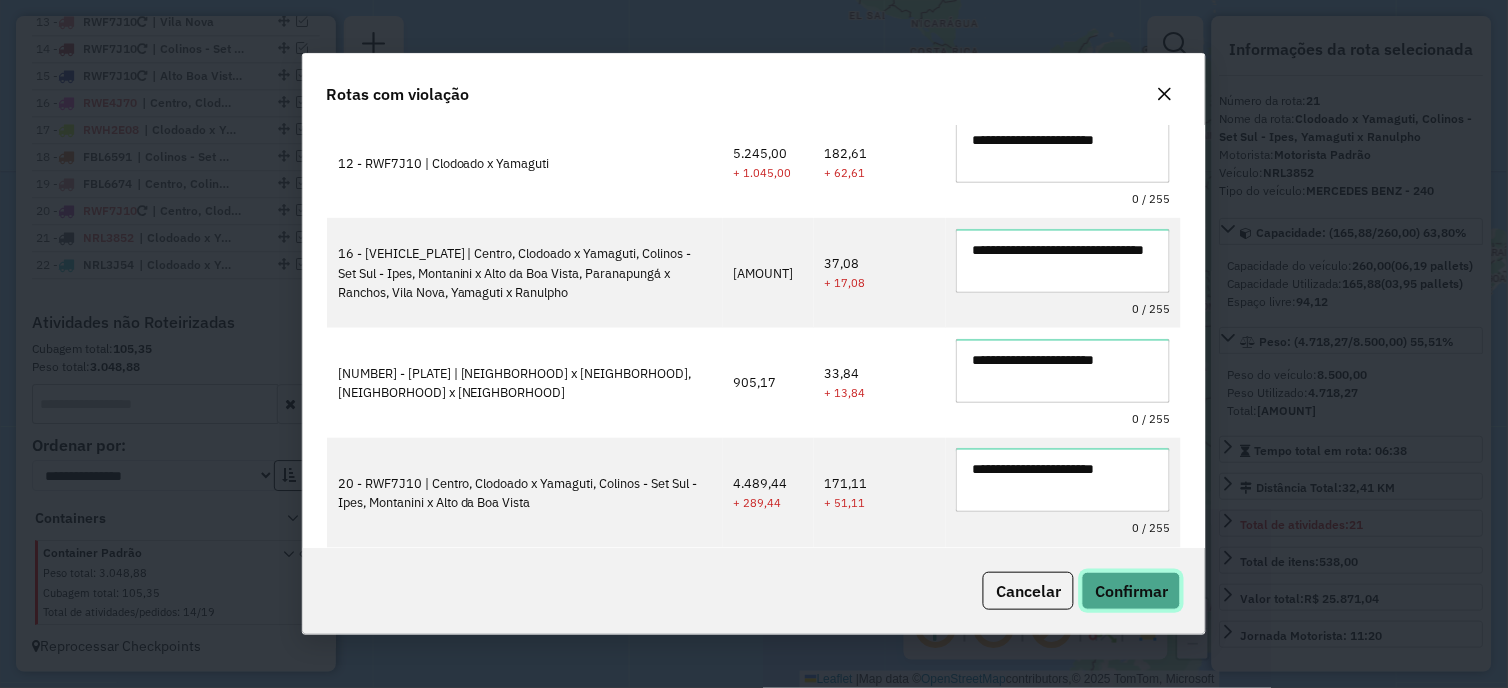 type 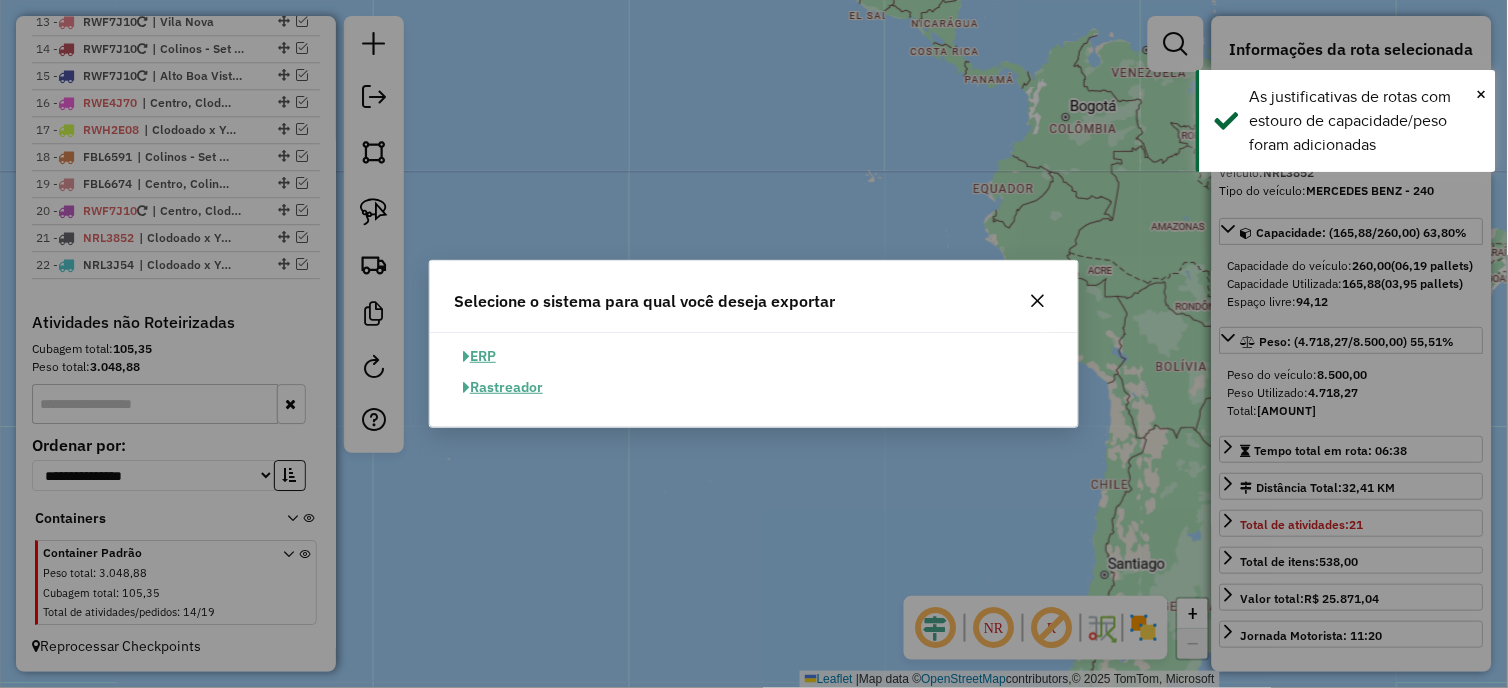 click on "ERP" 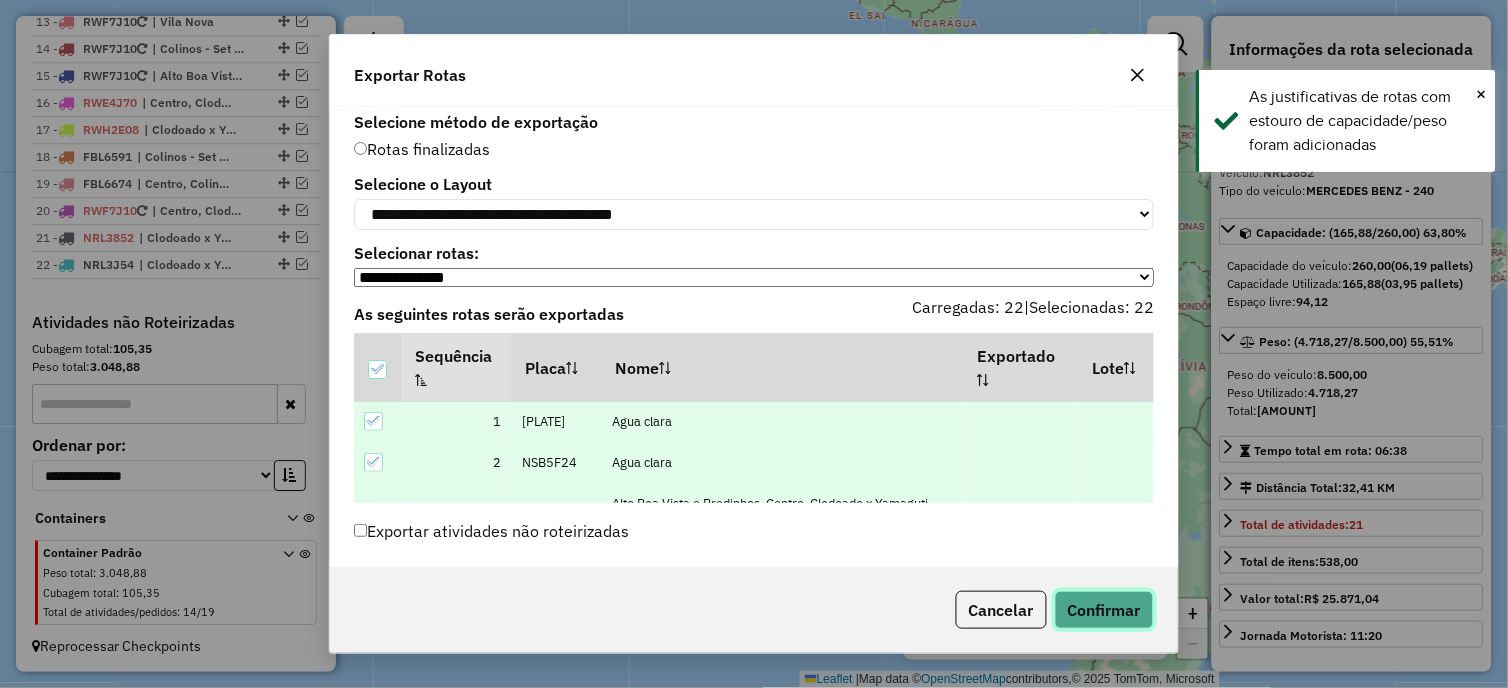 click on "Confirmar" 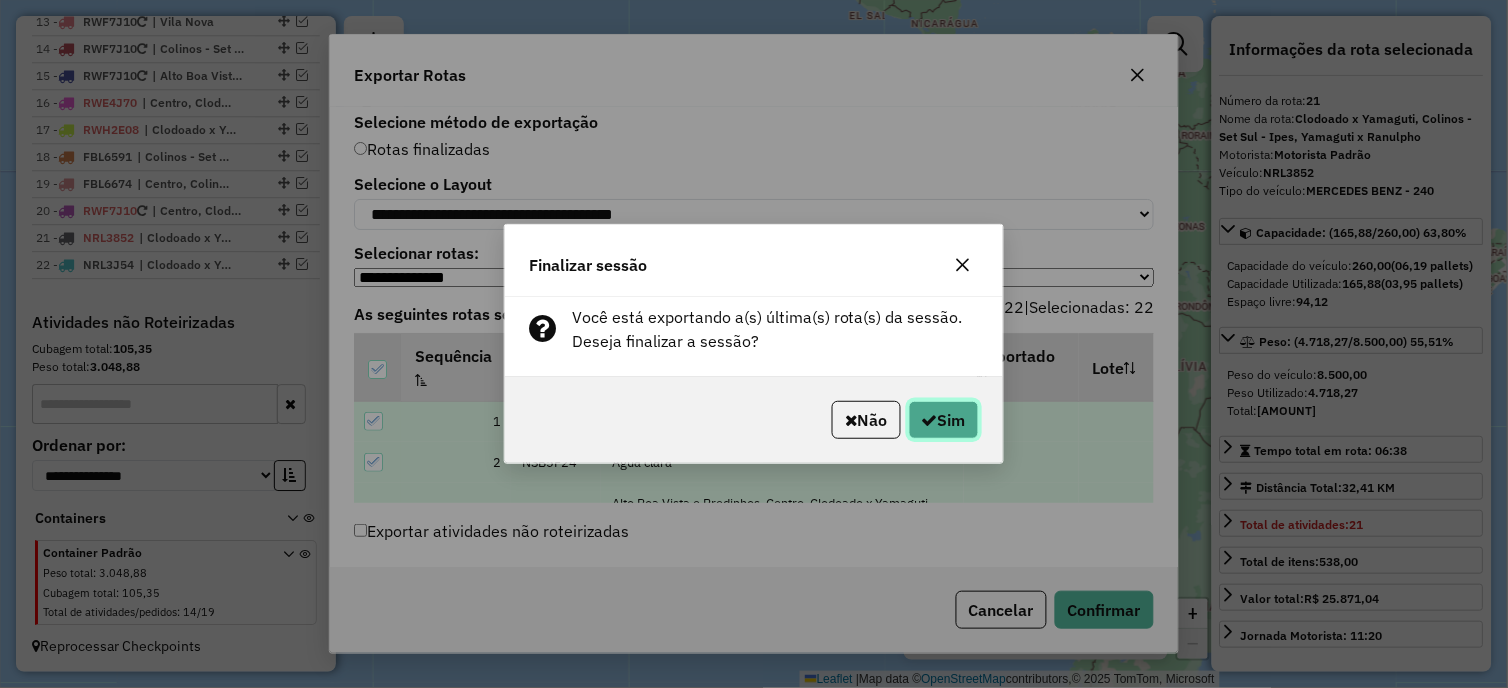 click on "Sim" 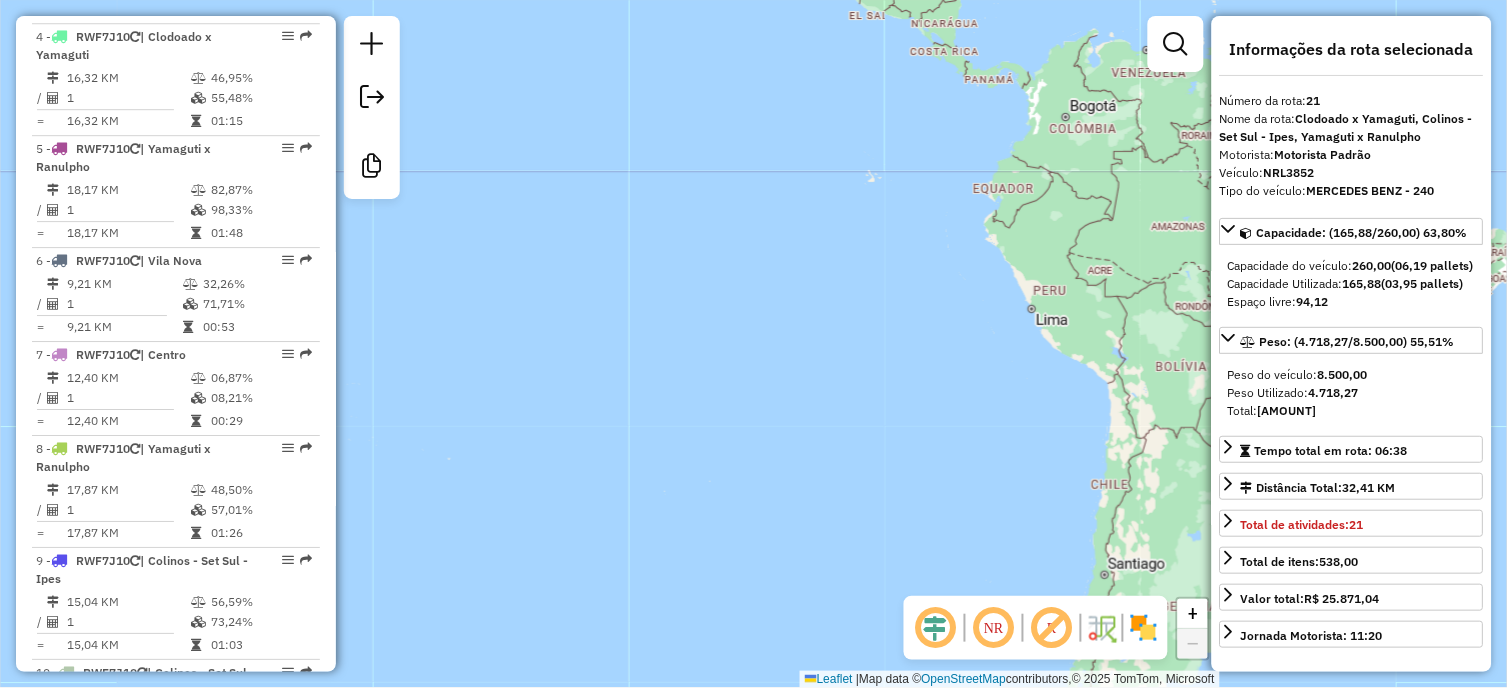 scroll, scrollTop: 1275, scrollLeft: 0, axis: vertical 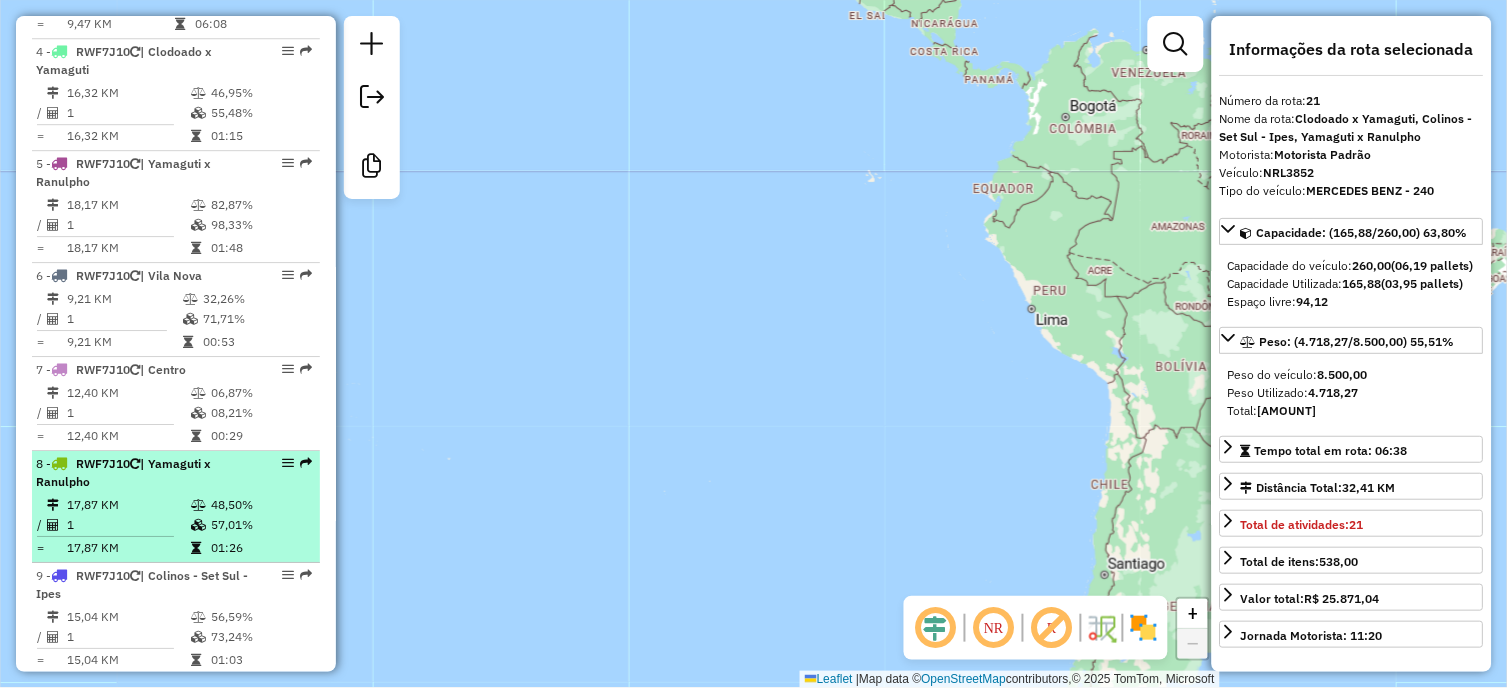 click on "8 -       RWF7J10   | Yamaguti x Ranulpho" at bounding box center [142, 473] 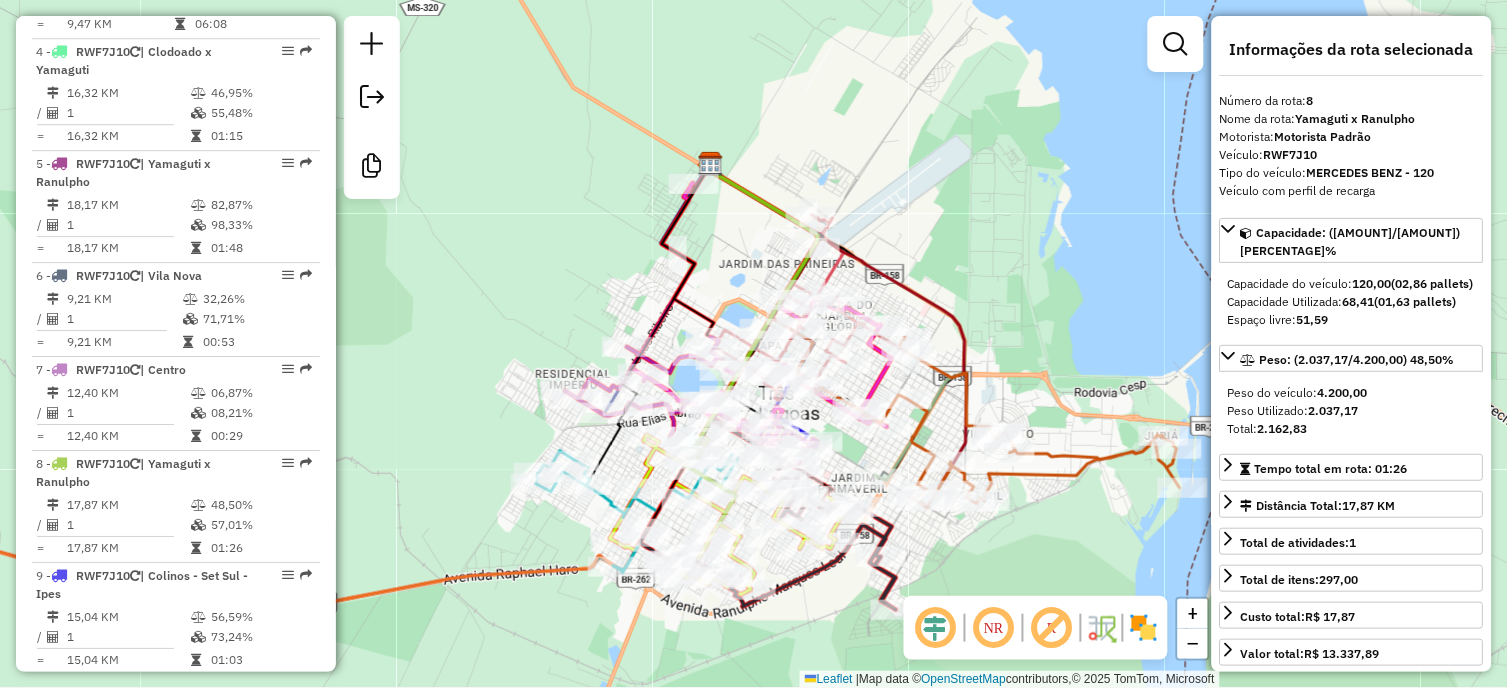 scroll, scrollTop: 444, scrollLeft: 0, axis: vertical 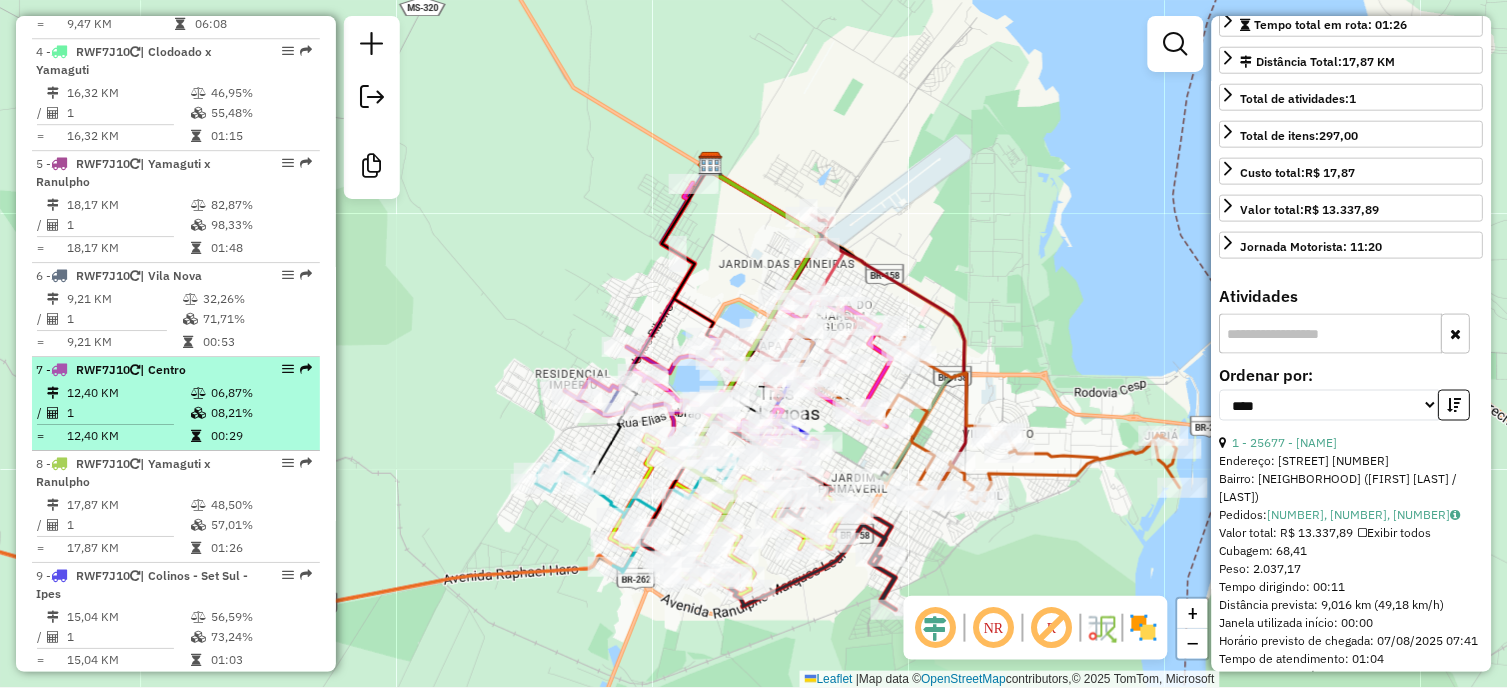click on "12,40 KM" at bounding box center (128, 393) 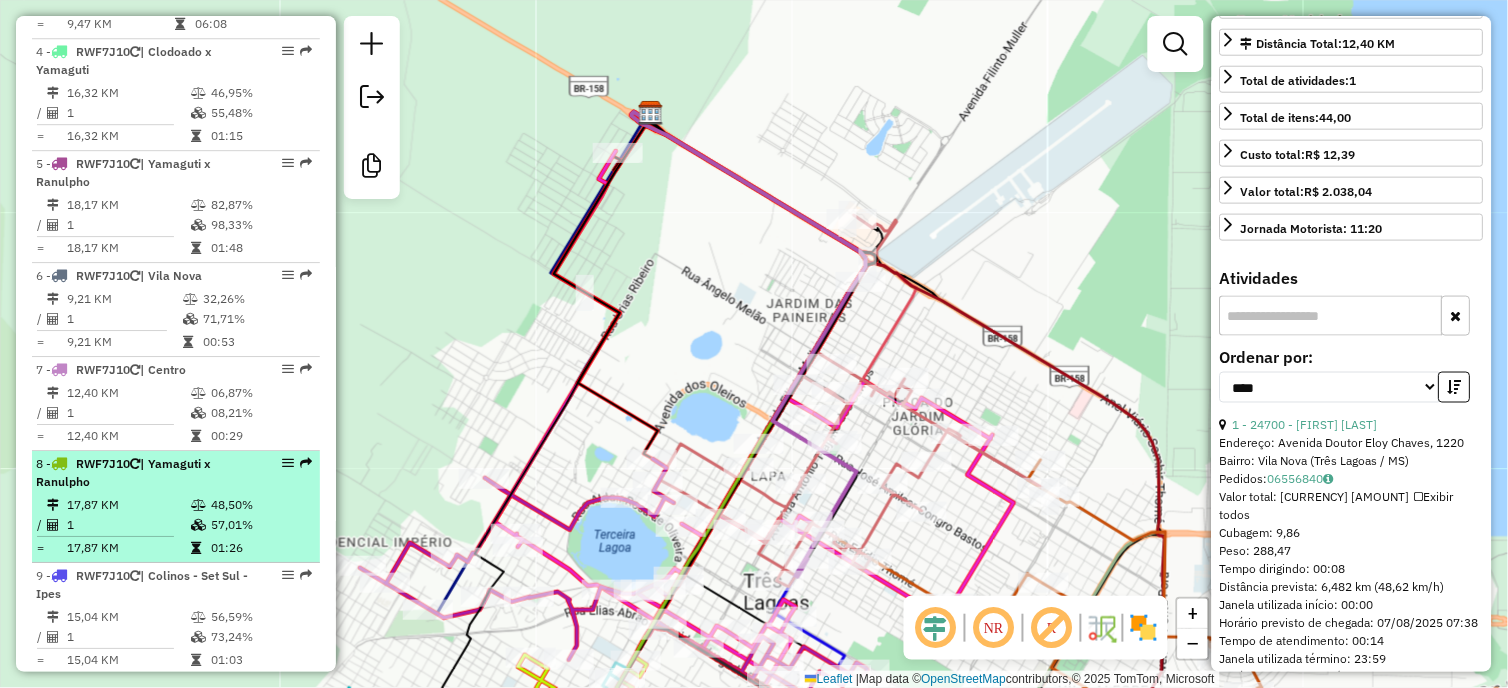 click at bounding box center [200, 525] 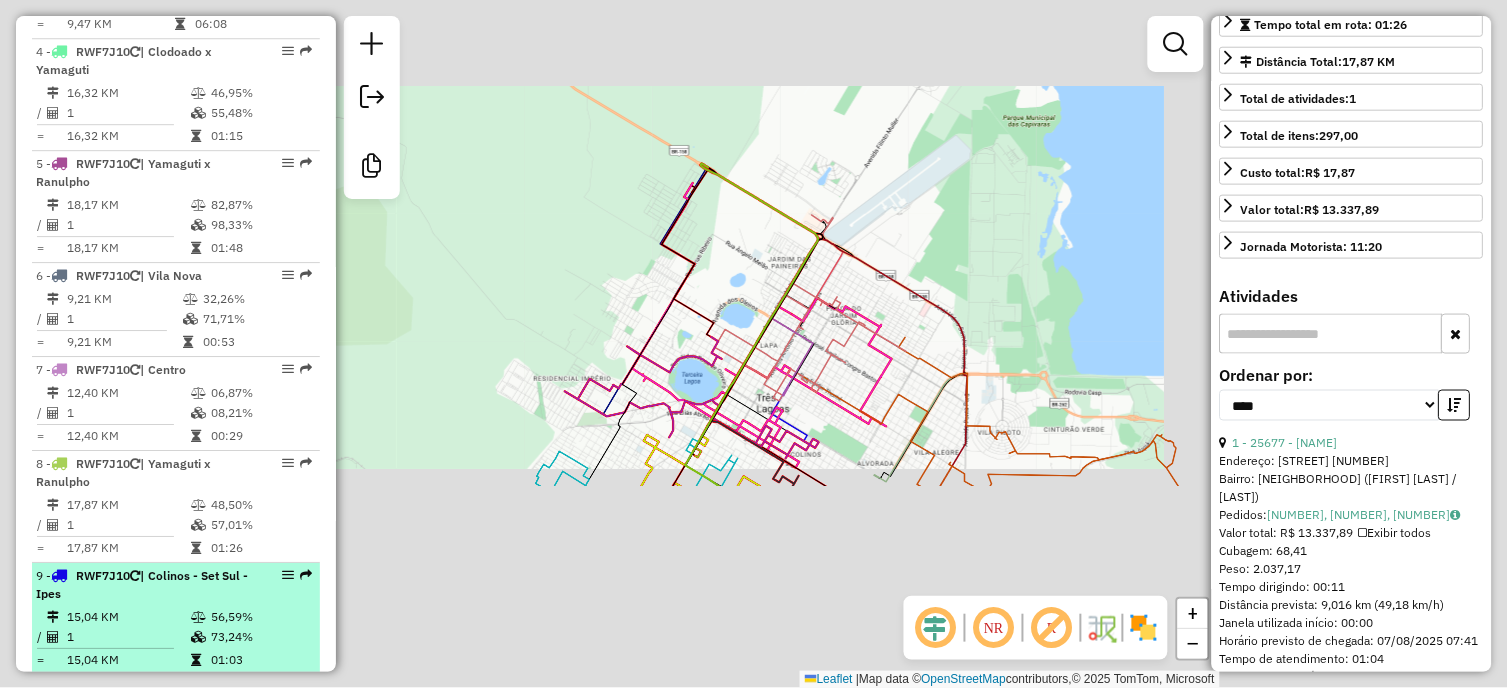 click on "9 -       RWF7J10   | Colinos - Set Sul - Ipes  15,04 KM   56,59%  /  1   73,24%     =  15,04 KM   01:03" at bounding box center [176, 619] 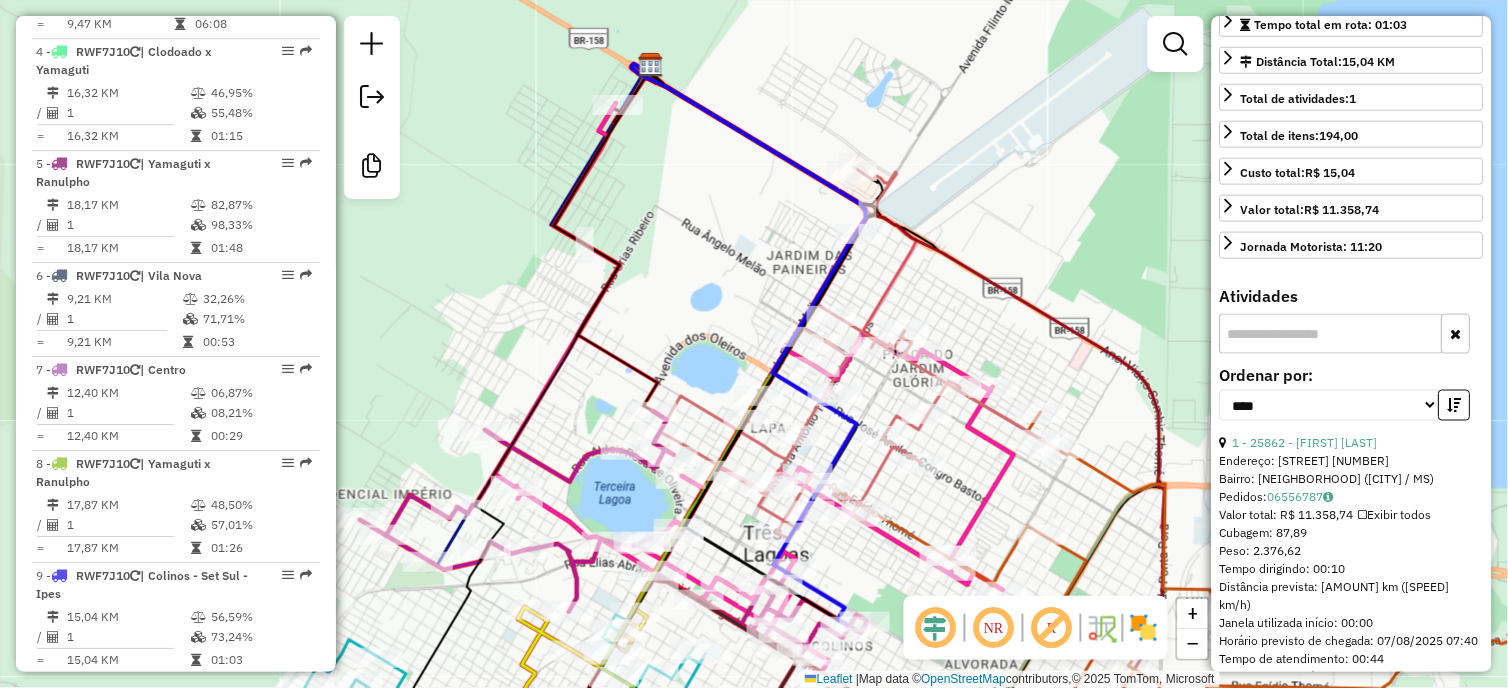 click at bounding box center (198, 729) 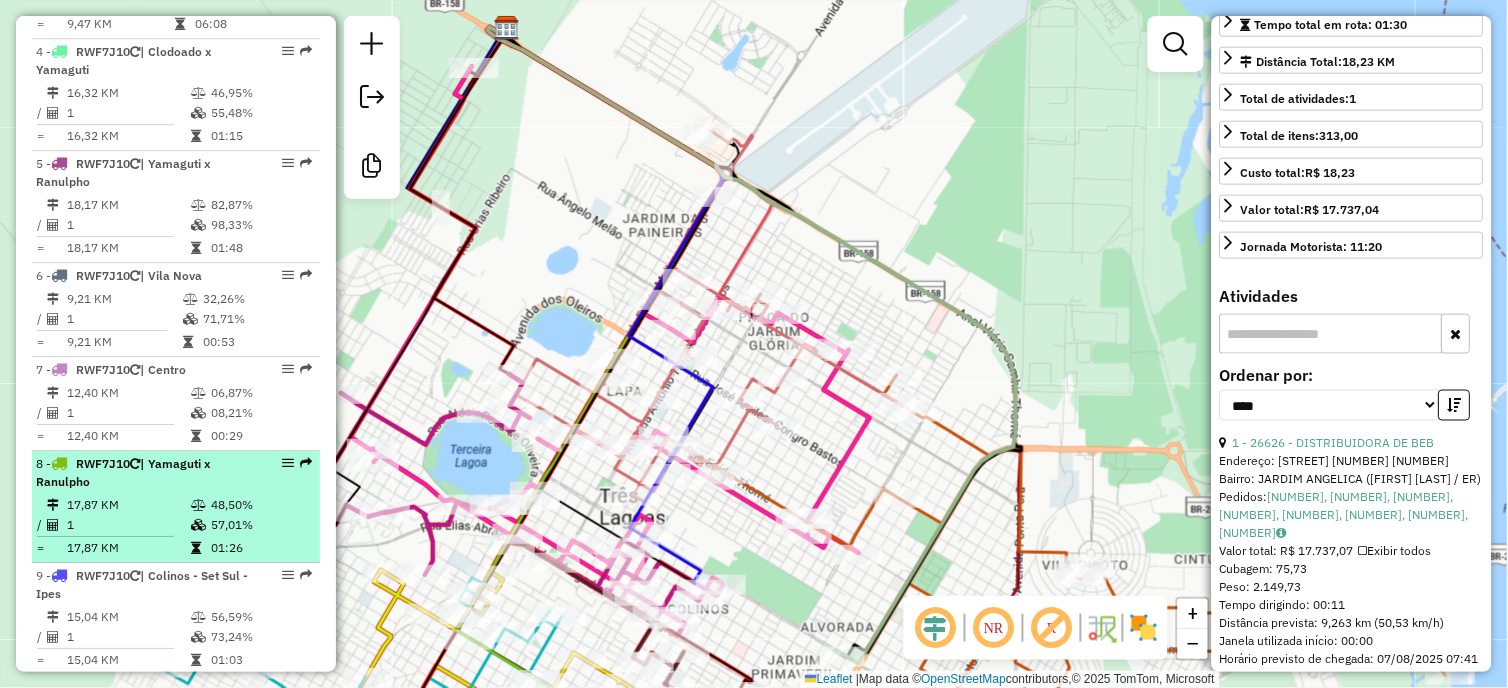click on "48,50%" at bounding box center (260, 505) 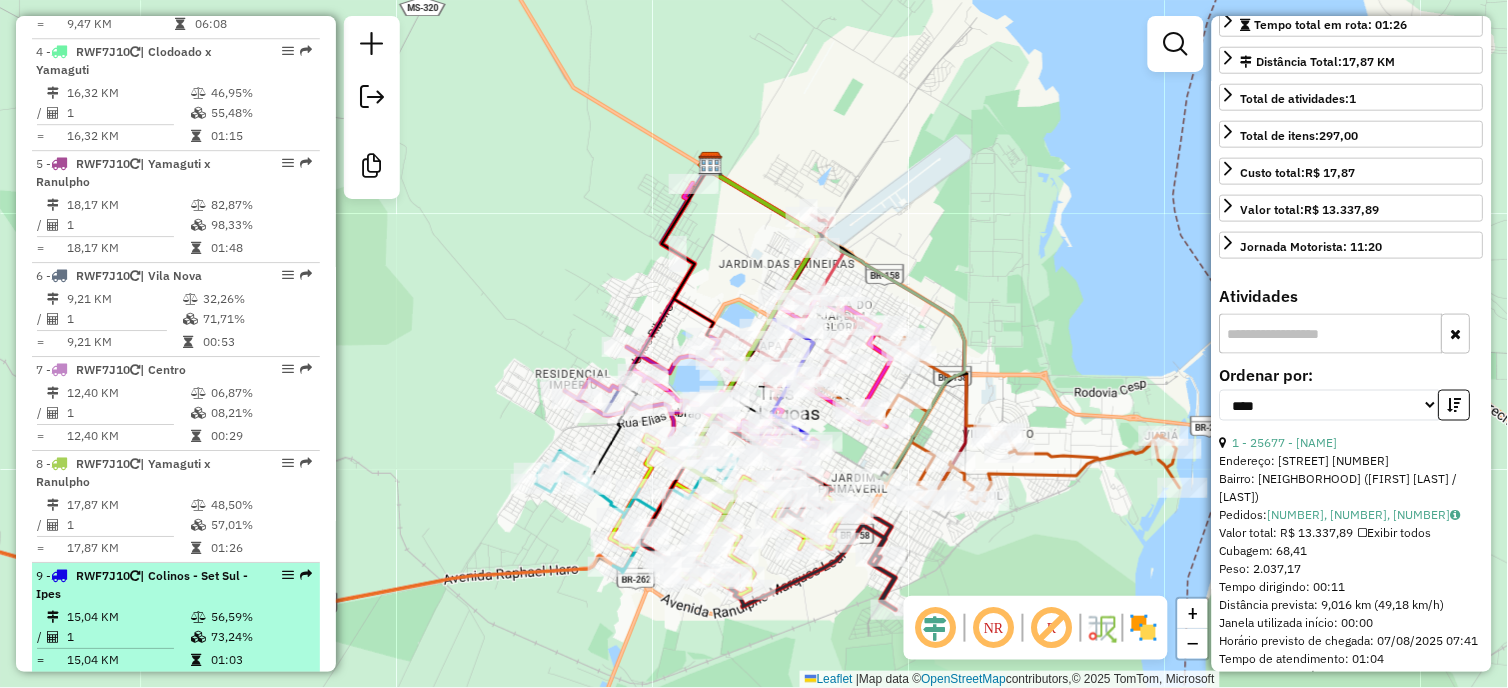 click on "9 -       RWF7J10   | Colinos - Set Sul - Ipes" at bounding box center [142, 585] 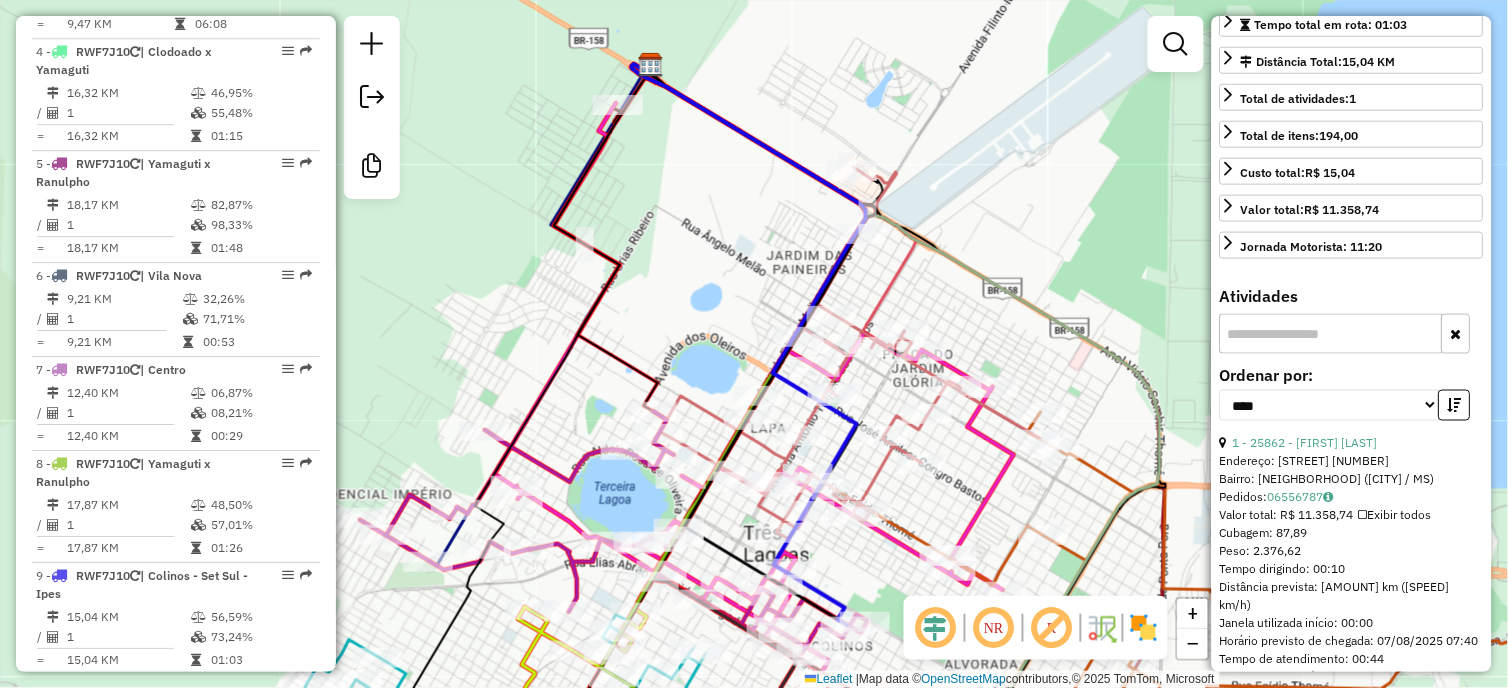 click on "10 -       RWF7J10   | Colinos - Set Sul - Ipes" at bounding box center [142, 697] 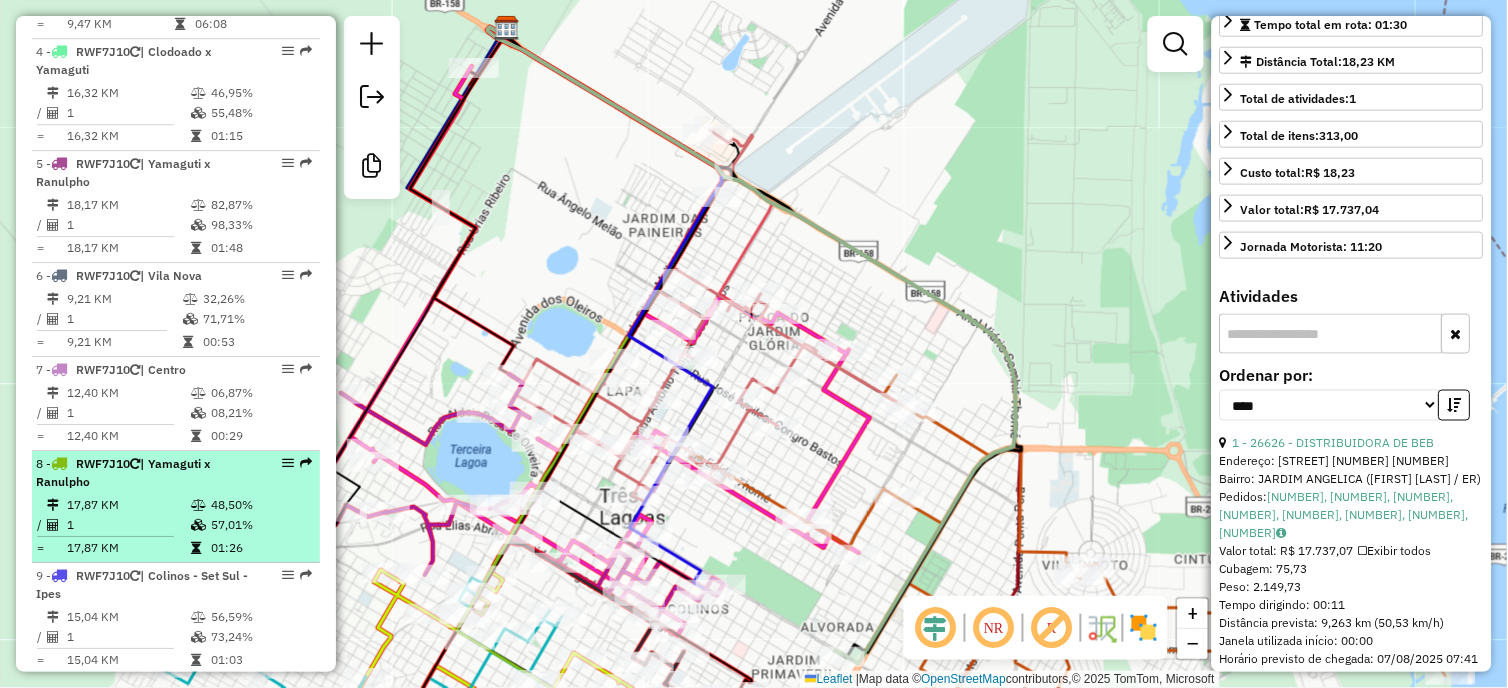 scroll, scrollTop: 1497, scrollLeft: 0, axis: vertical 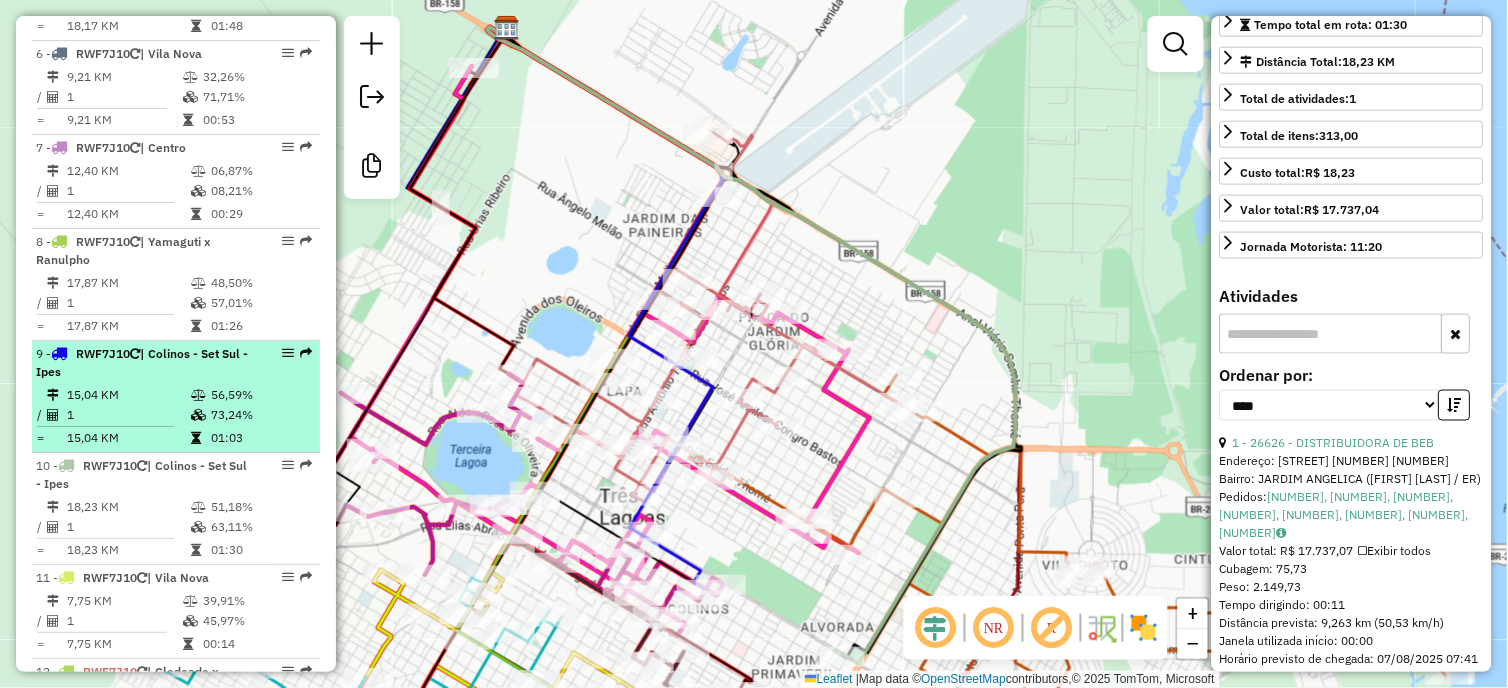 click on "15,04 KM" at bounding box center (128, 395) 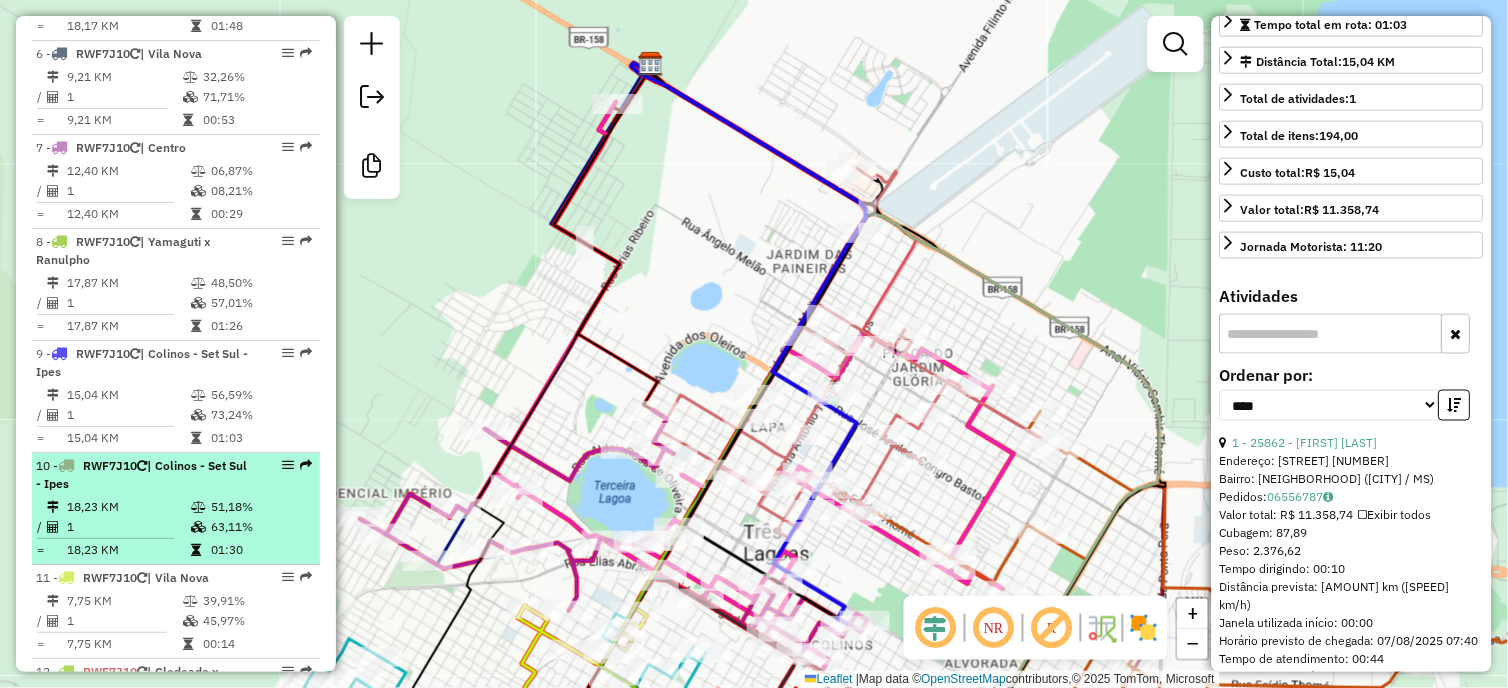click at bounding box center (198, 527) 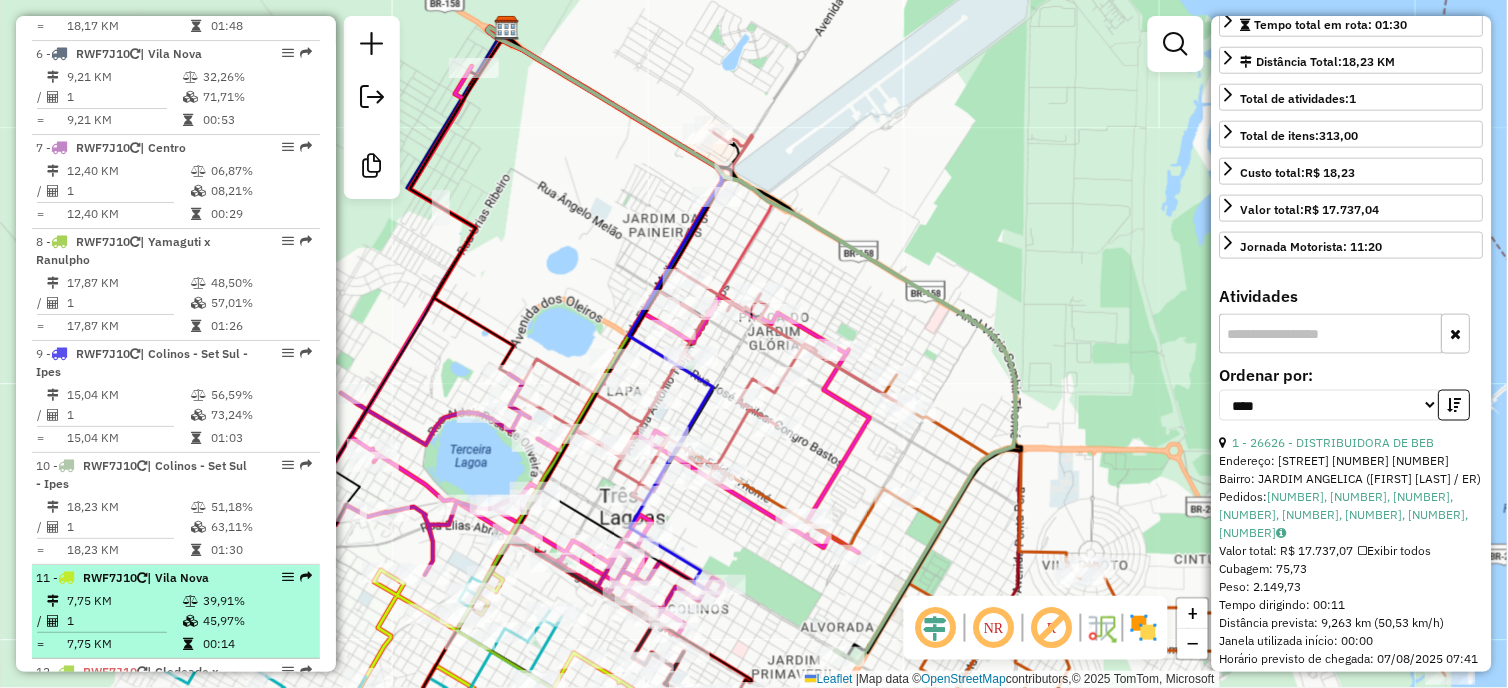 click at bounding box center (190, 601) 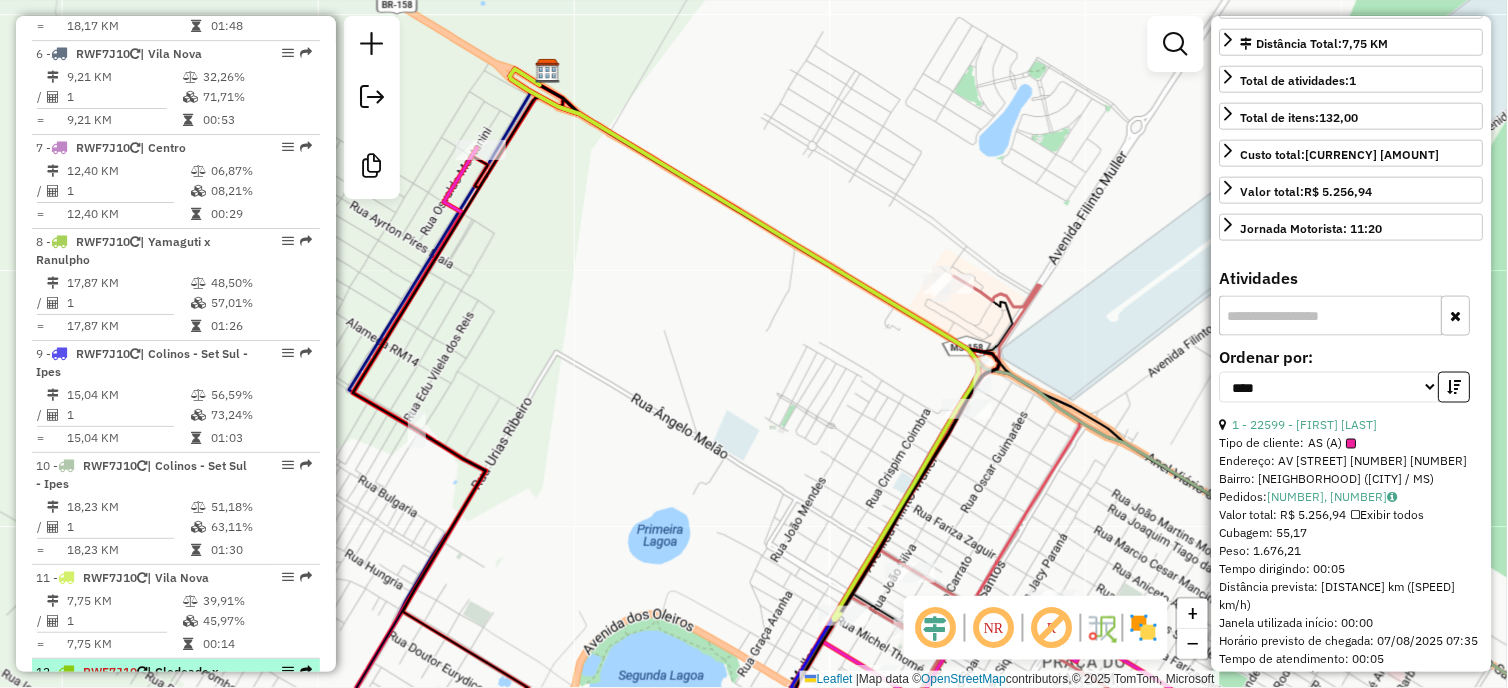 click on "12 -       RWF7J10   | Clodoado x Yamaguti" at bounding box center [142, 681] 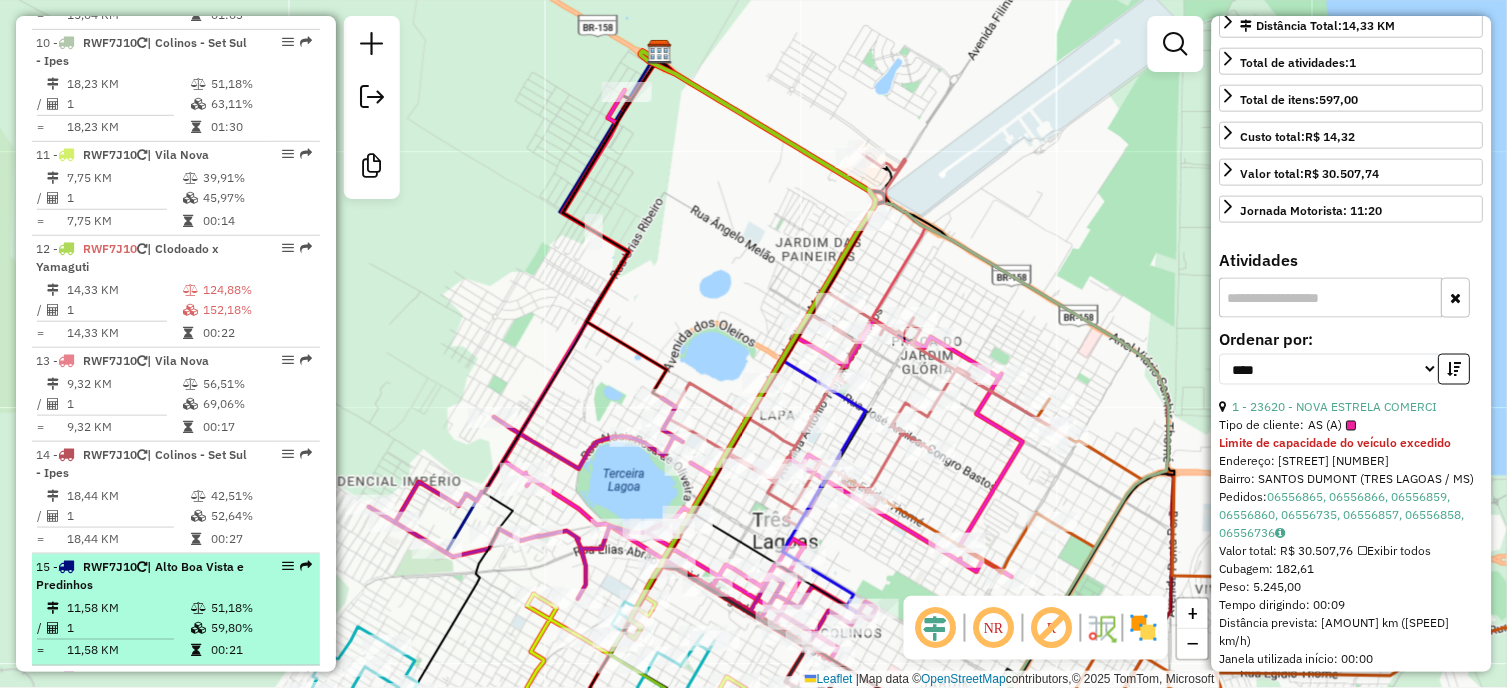 scroll, scrollTop: 1942, scrollLeft: 0, axis: vertical 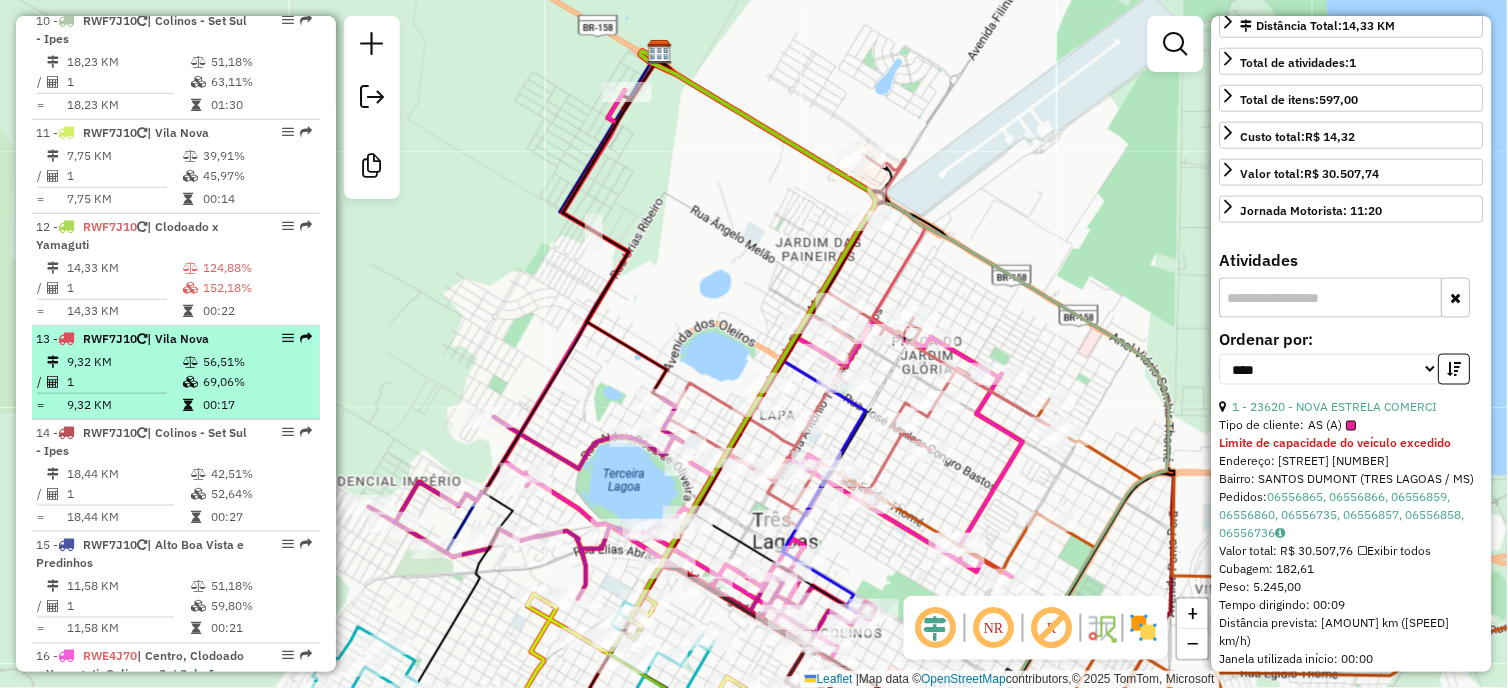 click on "1" at bounding box center (124, 382) 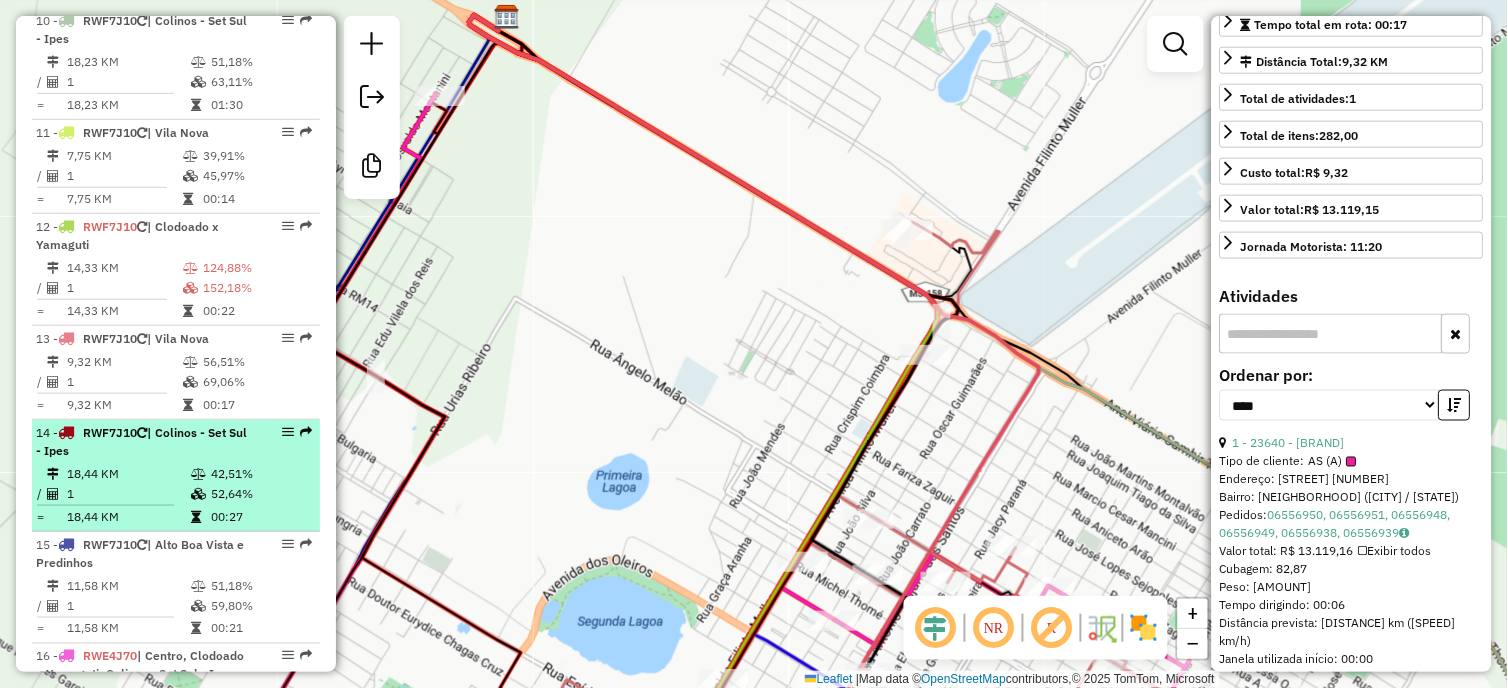 click on "18,44 KM" at bounding box center [128, 474] 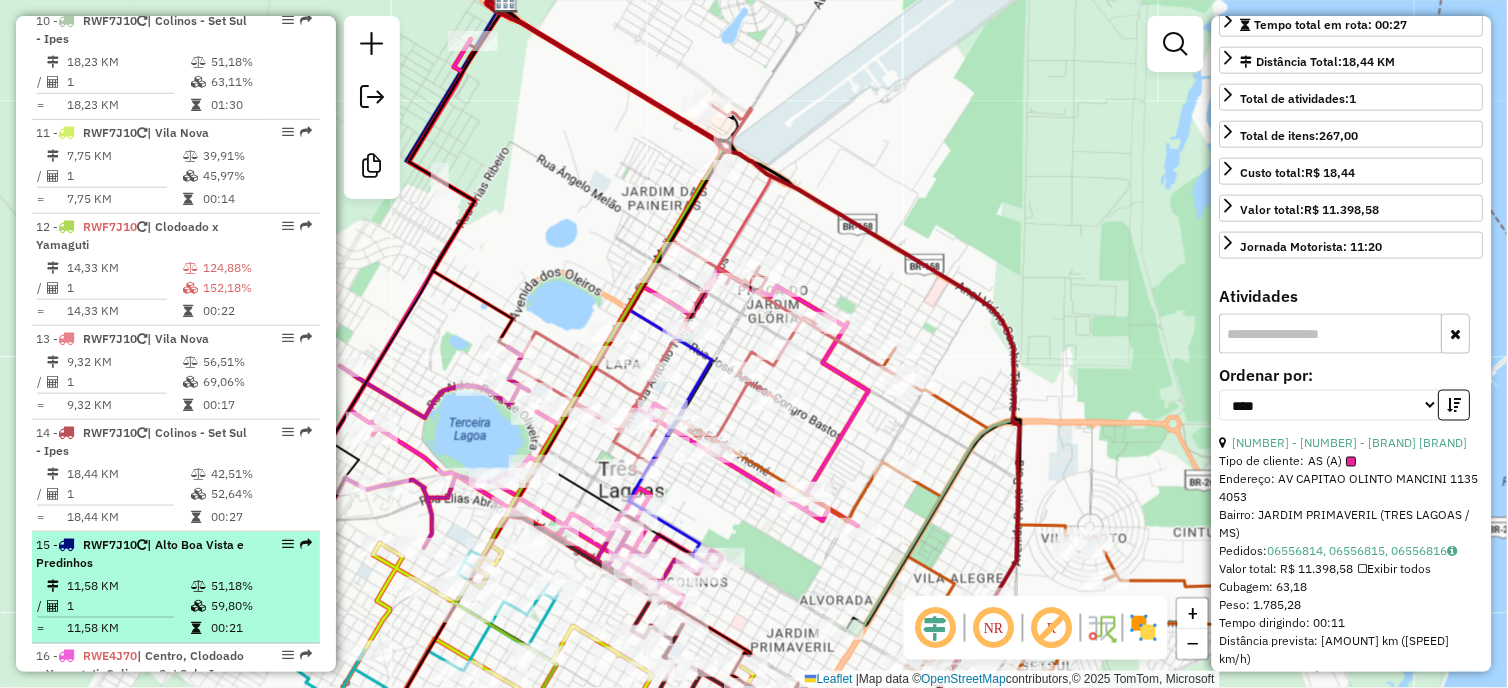 click on "RWF7J10" at bounding box center (110, 544) 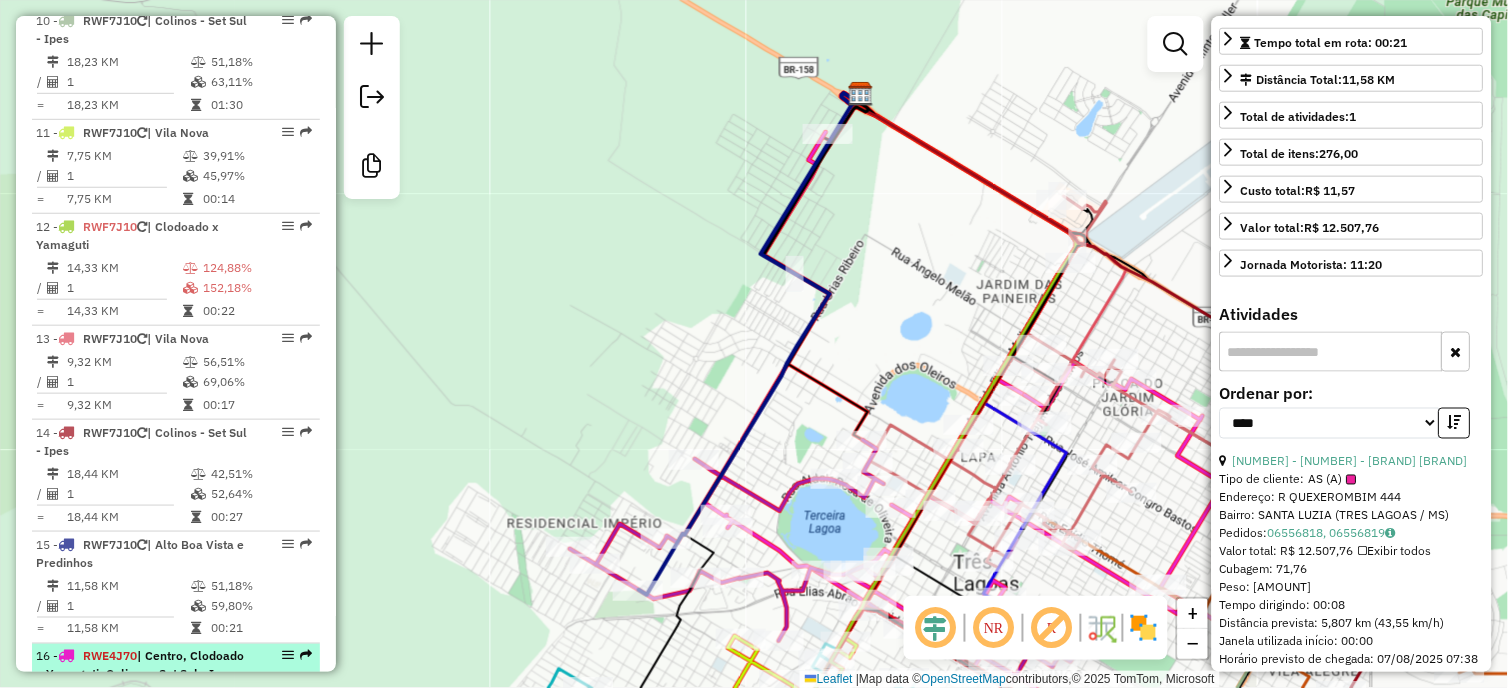 click on "| [NEIGHBORHOOD], [NEIGHBORHOOD] x [STREET], [NEIGHBORHOOD] - [NEIGHBORHOOD] - [NEIGHBORHOOD], [NEIGHBORHOOD] x [STREET], [NEIGHBORHOOD]" at bounding box center [140, 683] 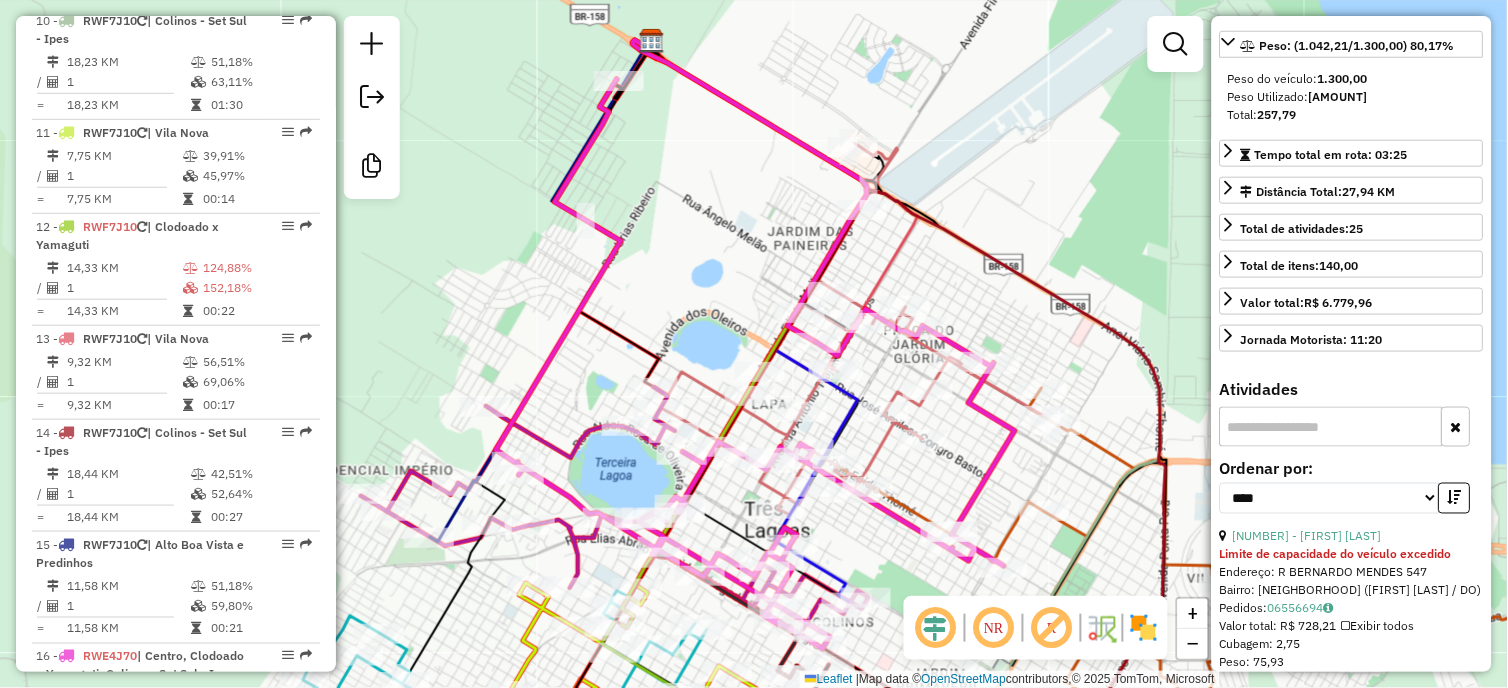 scroll, scrollTop: 275, scrollLeft: 0, axis: vertical 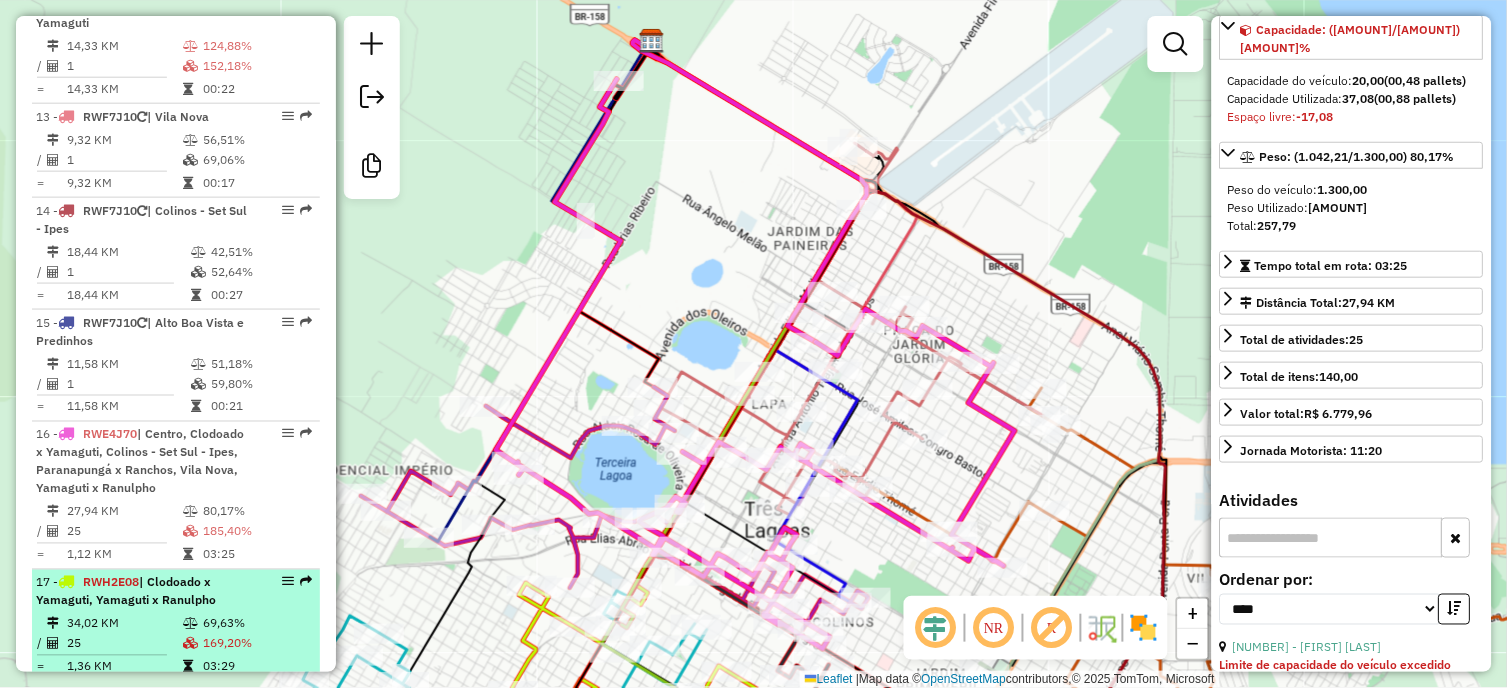 click on "25" at bounding box center (124, 644) 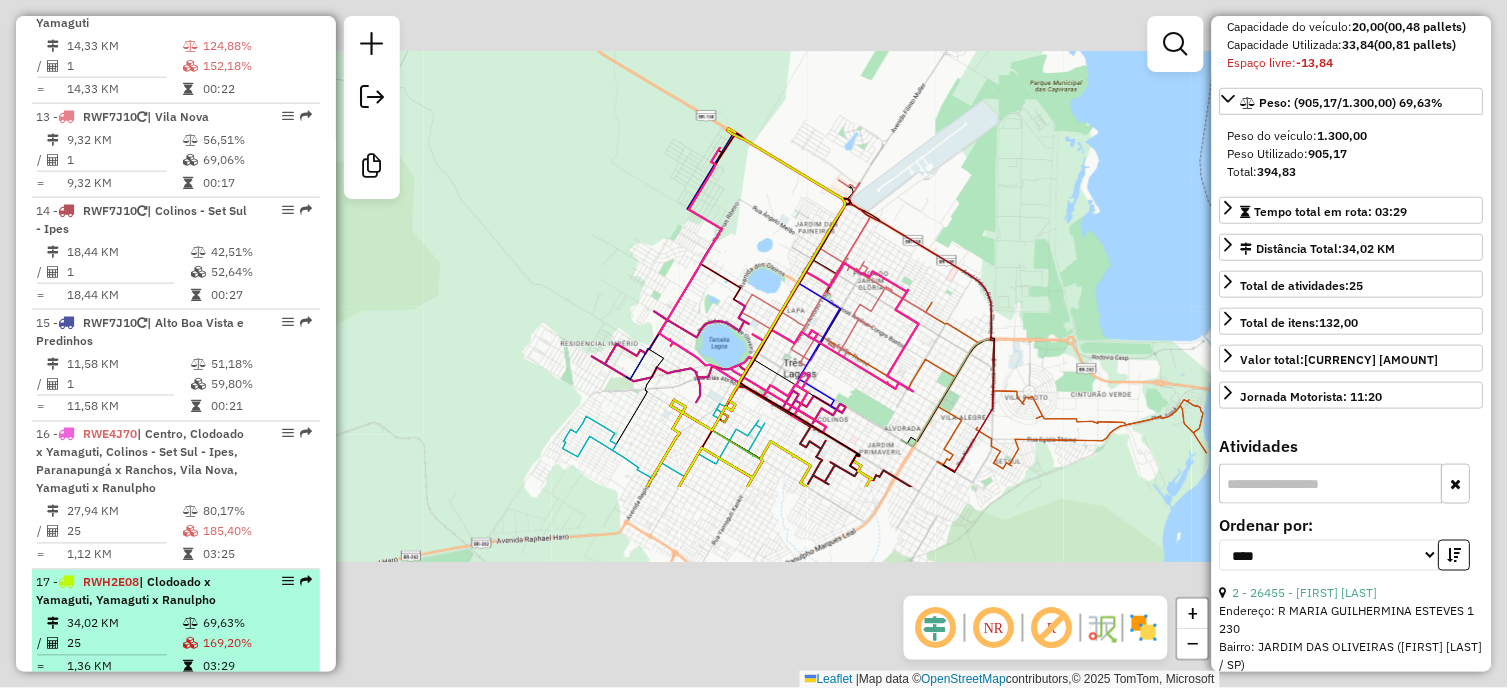 scroll, scrollTop: 238, scrollLeft: 0, axis: vertical 